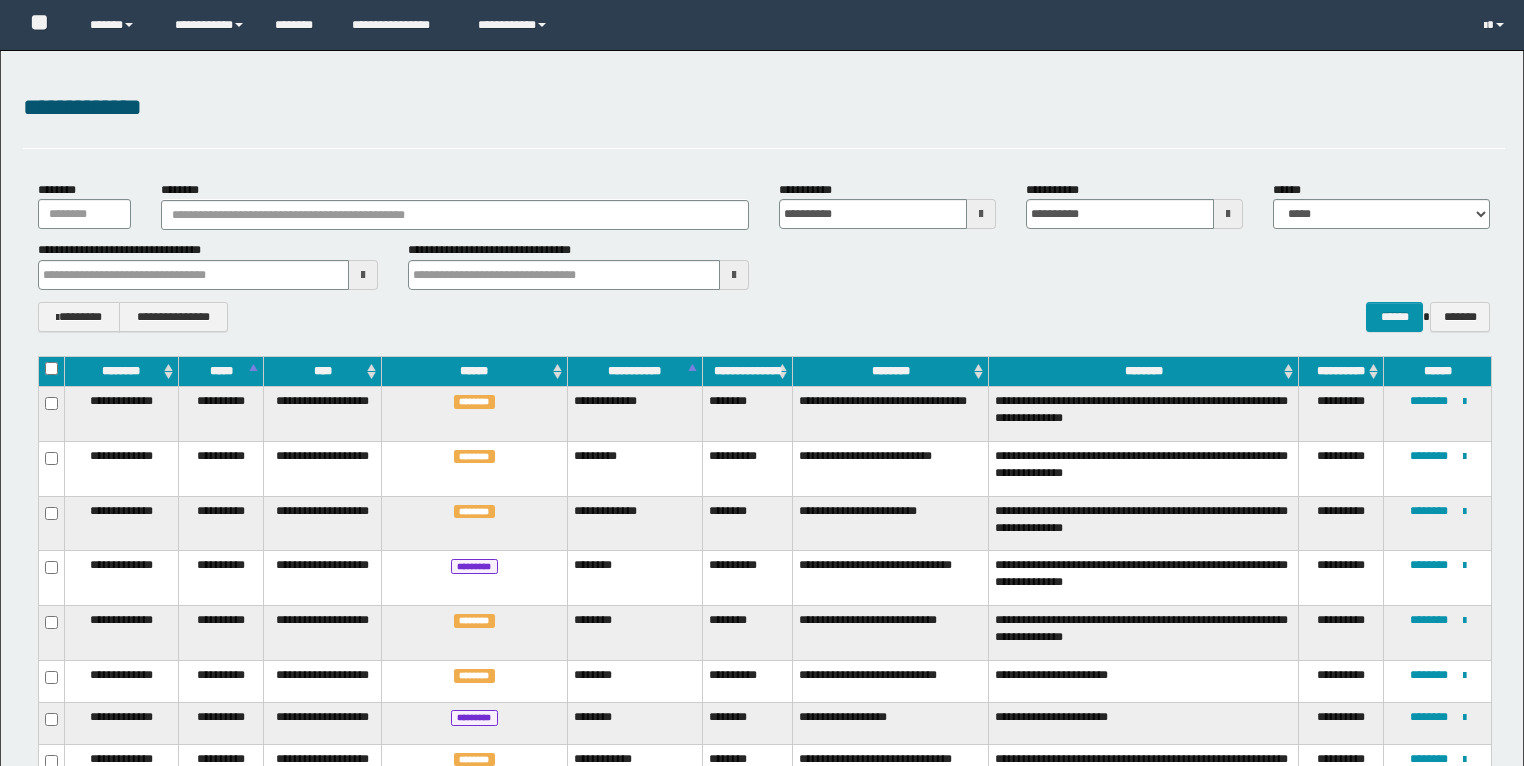 scroll, scrollTop: 1476, scrollLeft: 0, axis: vertical 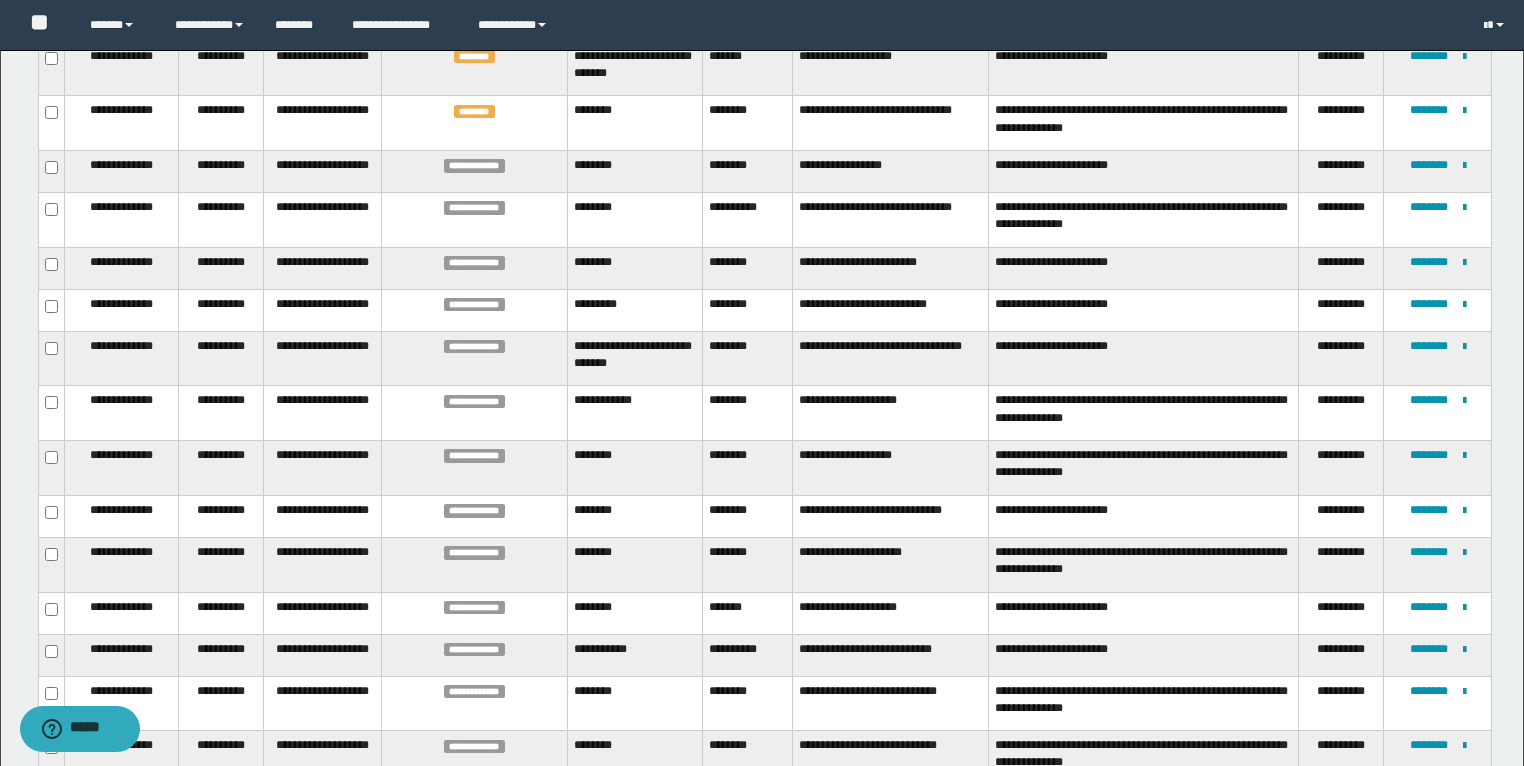 click on "**********" at bounding box center (1437, 172) 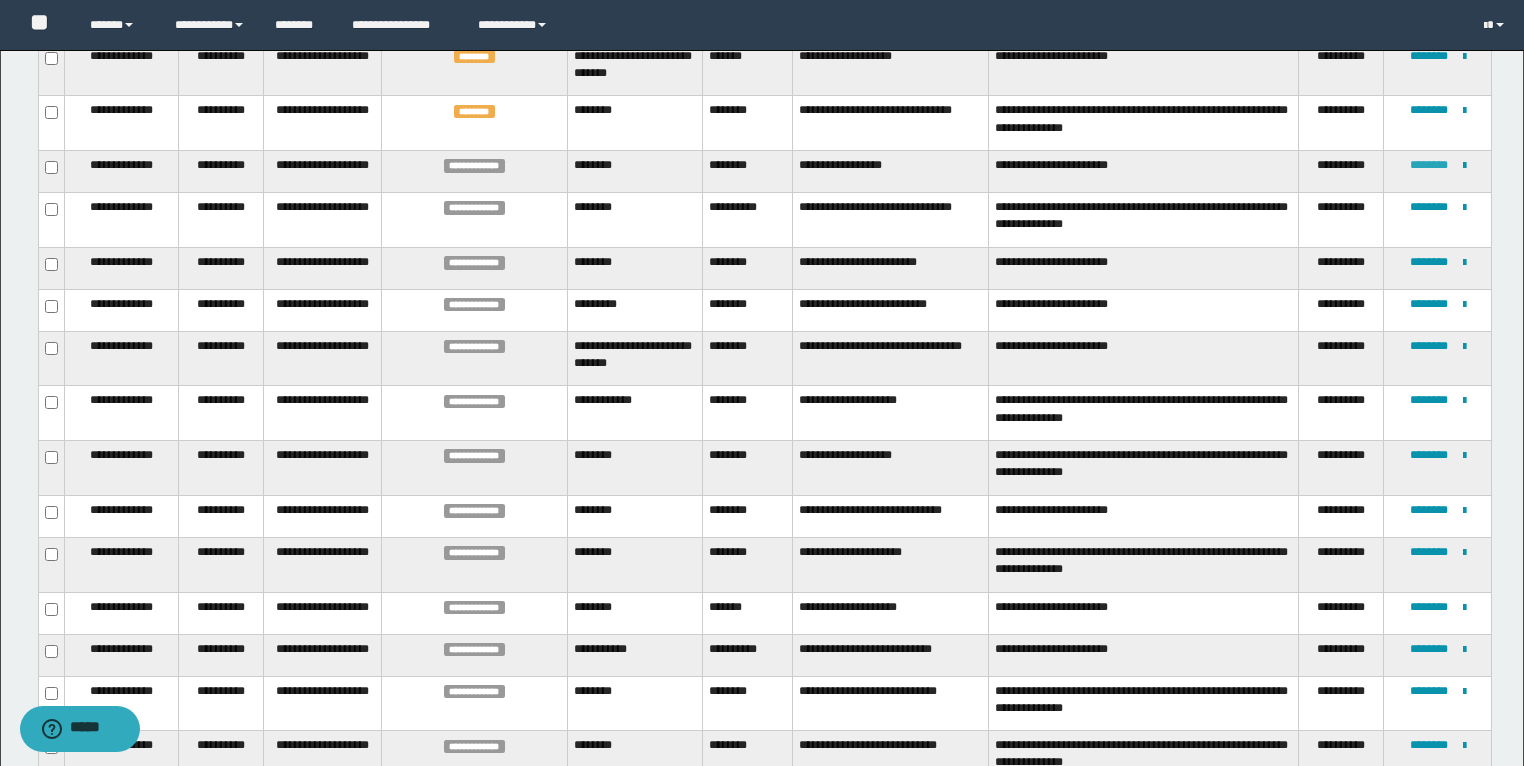 click on "********" at bounding box center [1429, 165] 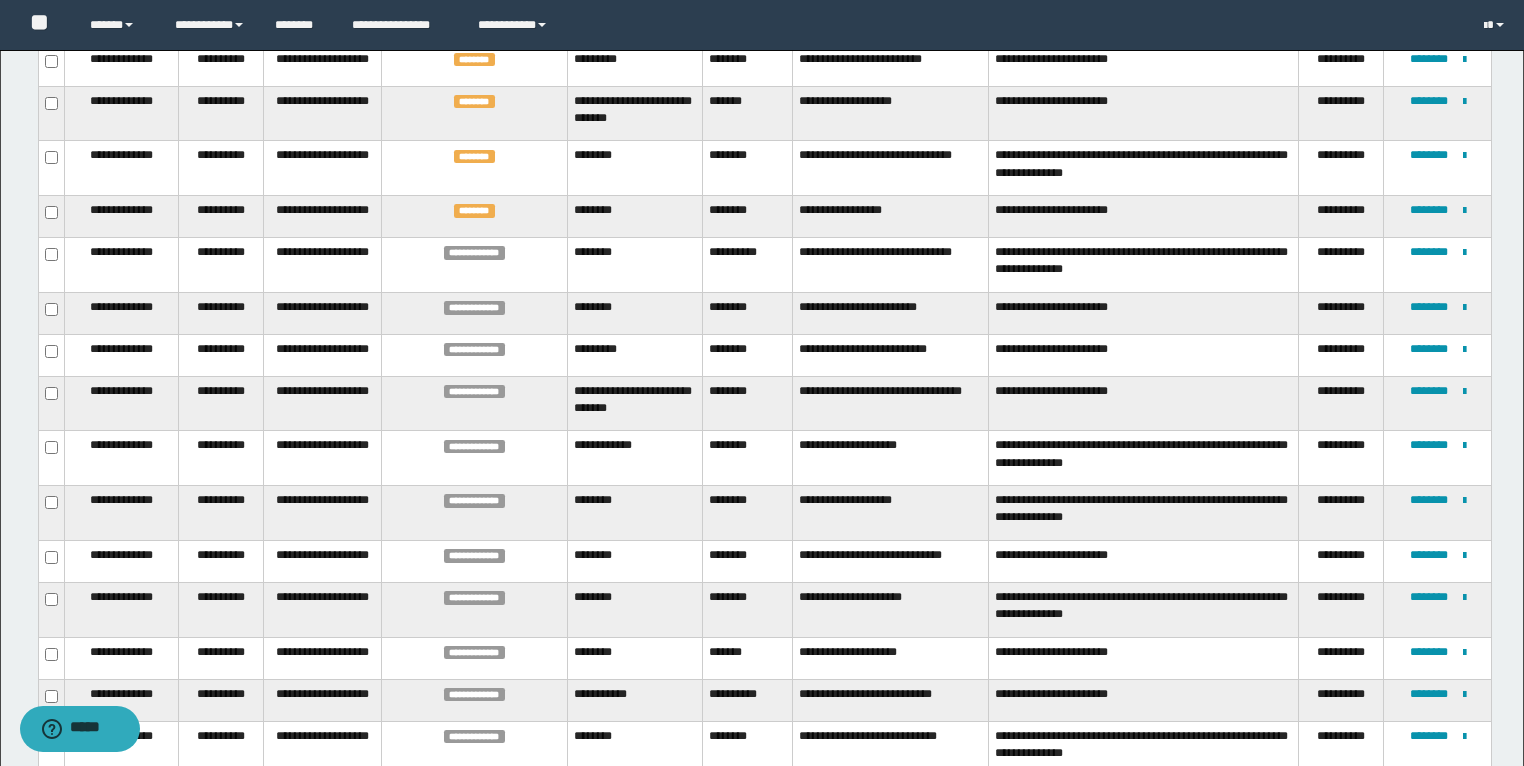 scroll, scrollTop: 1374, scrollLeft: 0, axis: vertical 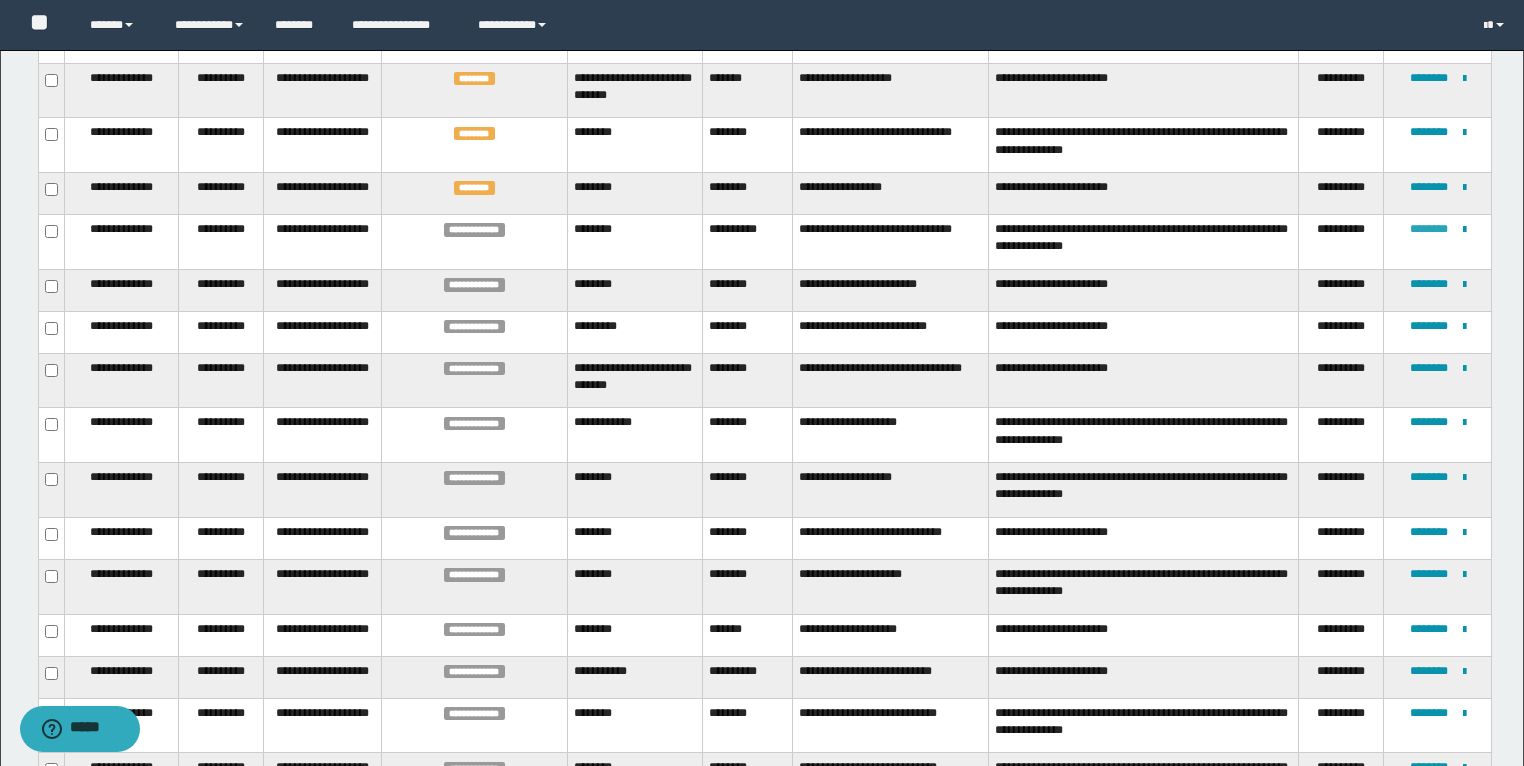 click on "********" at bounding box center [1429, 229] 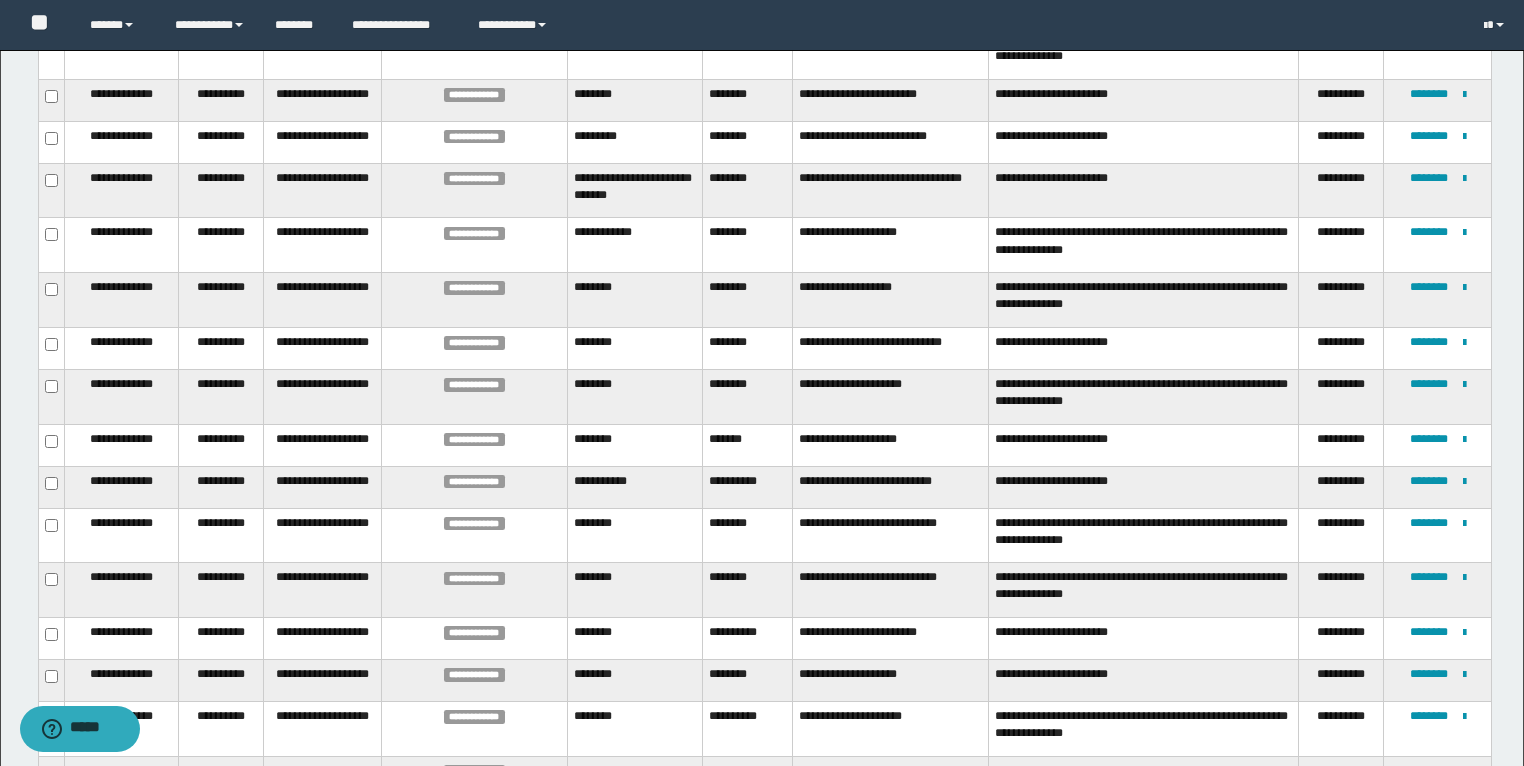 scroll, scrollTop: 1568, scrollLeft: 0, axis: vertical 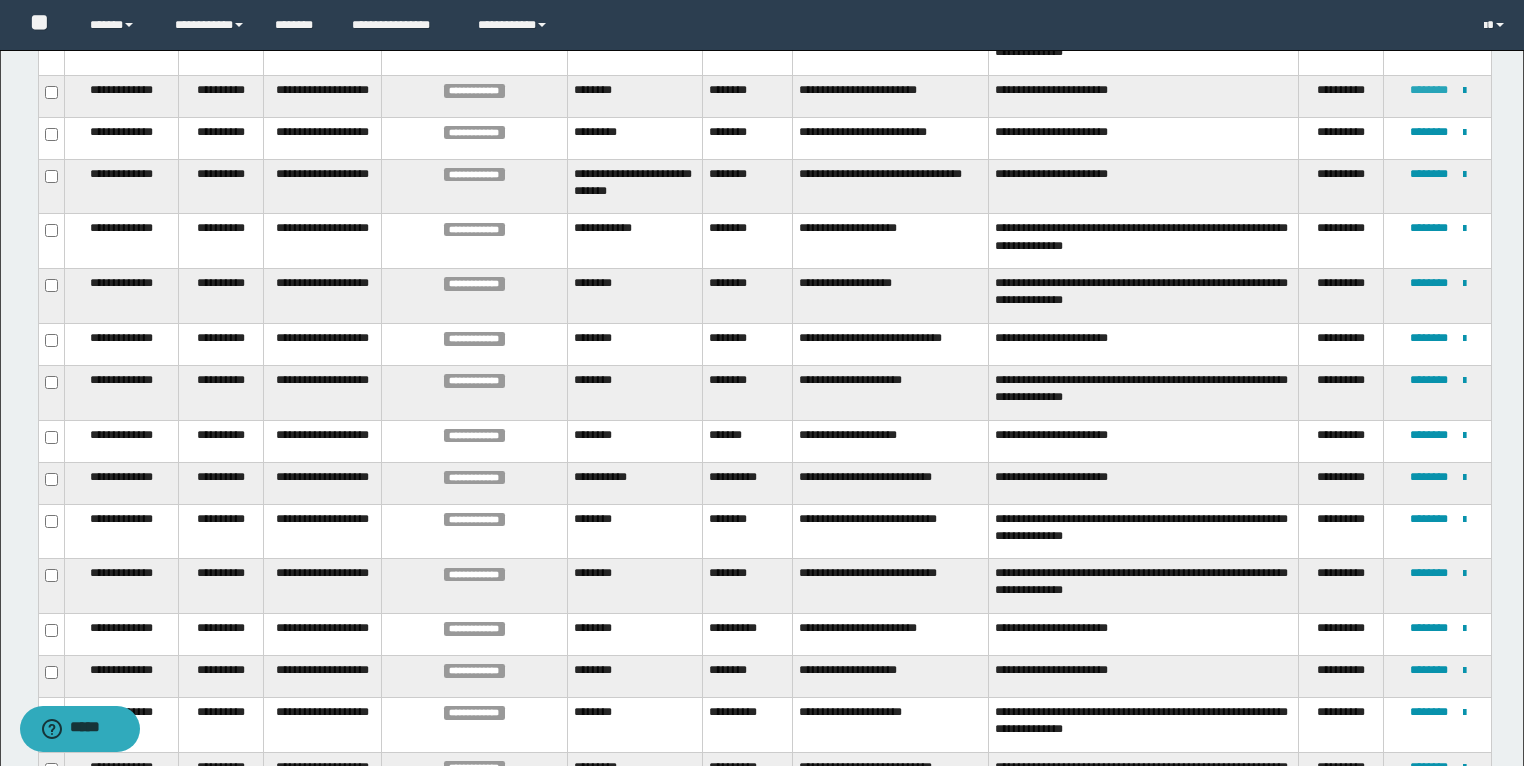 click on "********" at bounding box center (1429, 90) 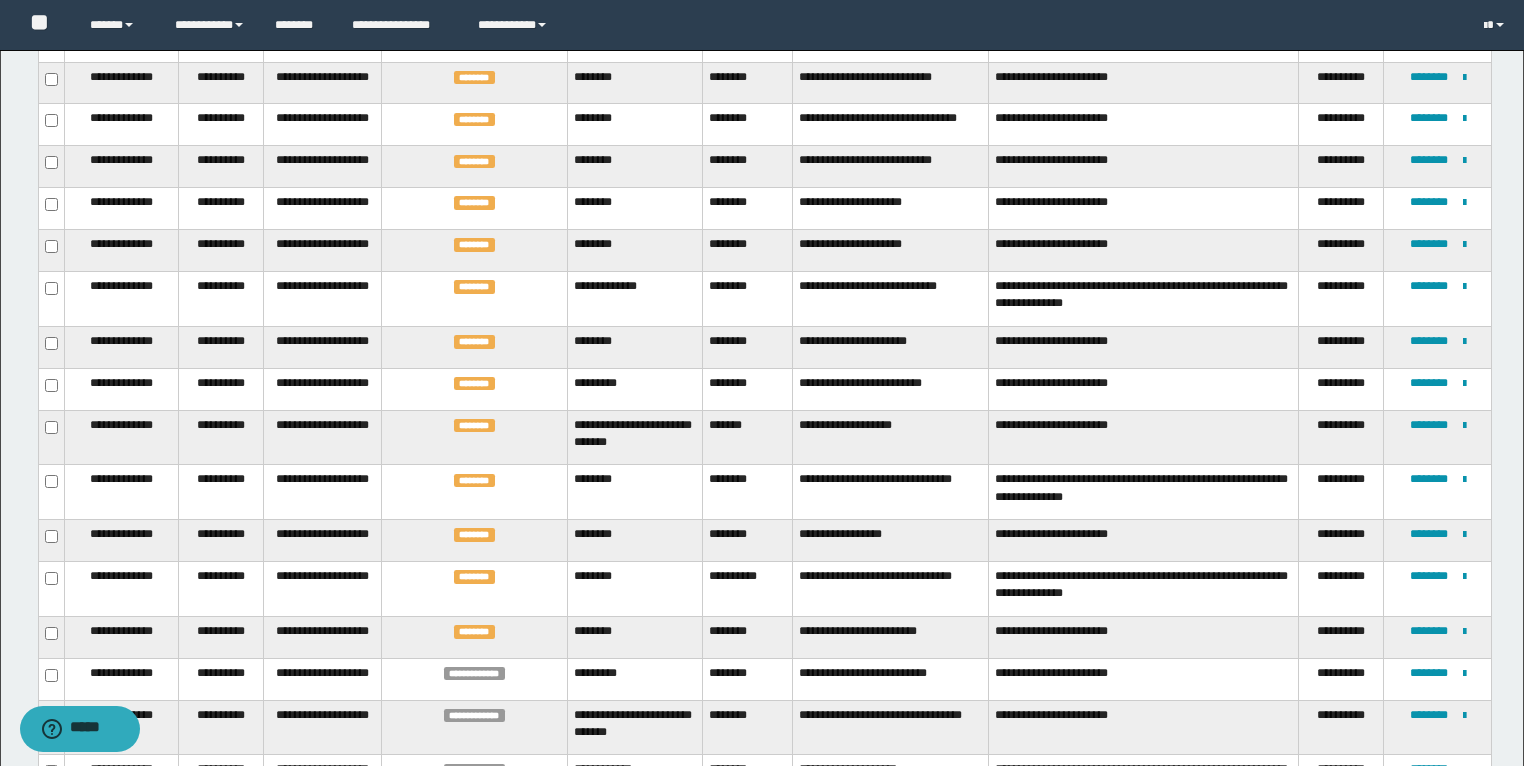 scroll, scrollTop: 1259, scrollLeft: 0, axis: vertical 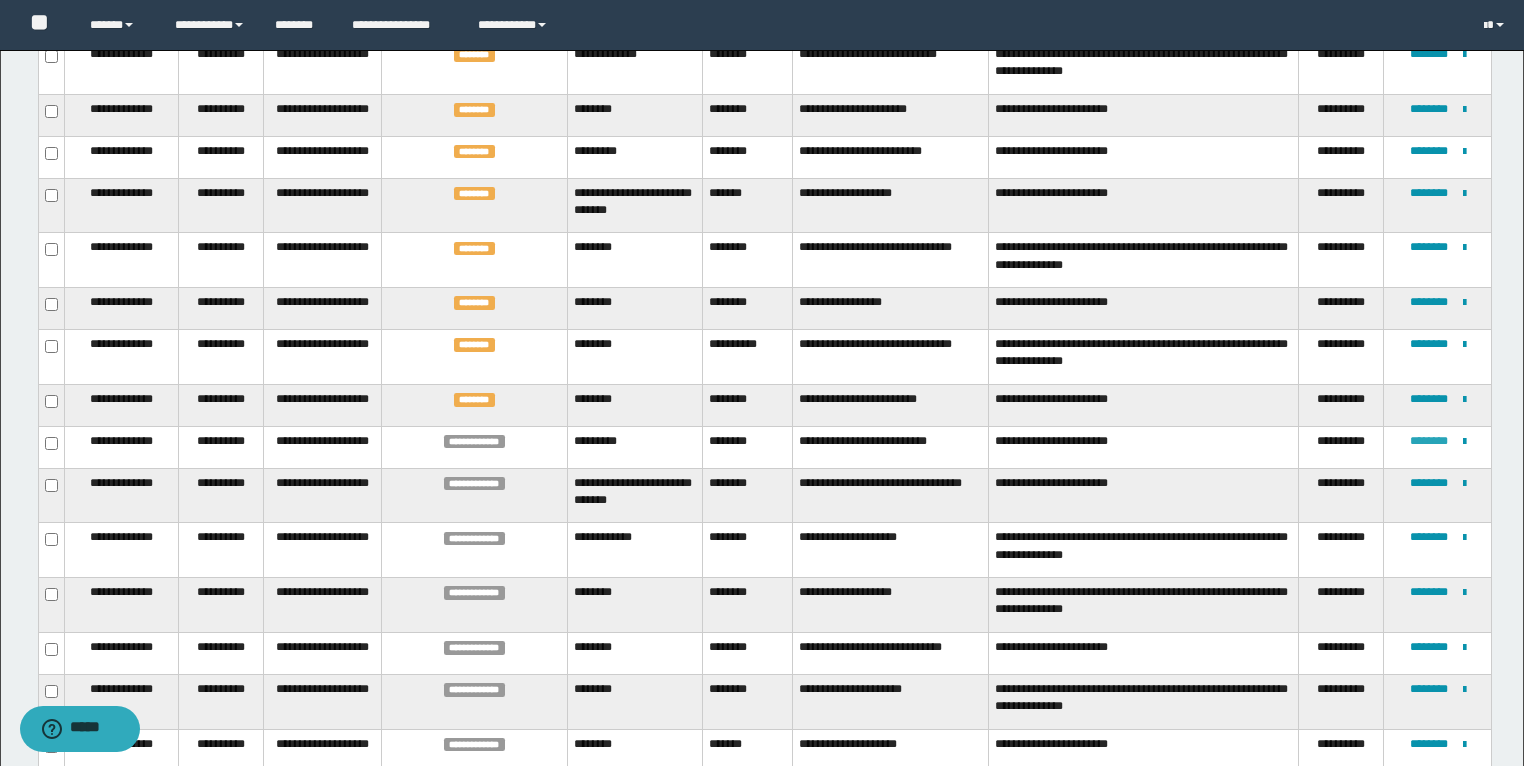 click on "********" at bounding box center [1429, 441] 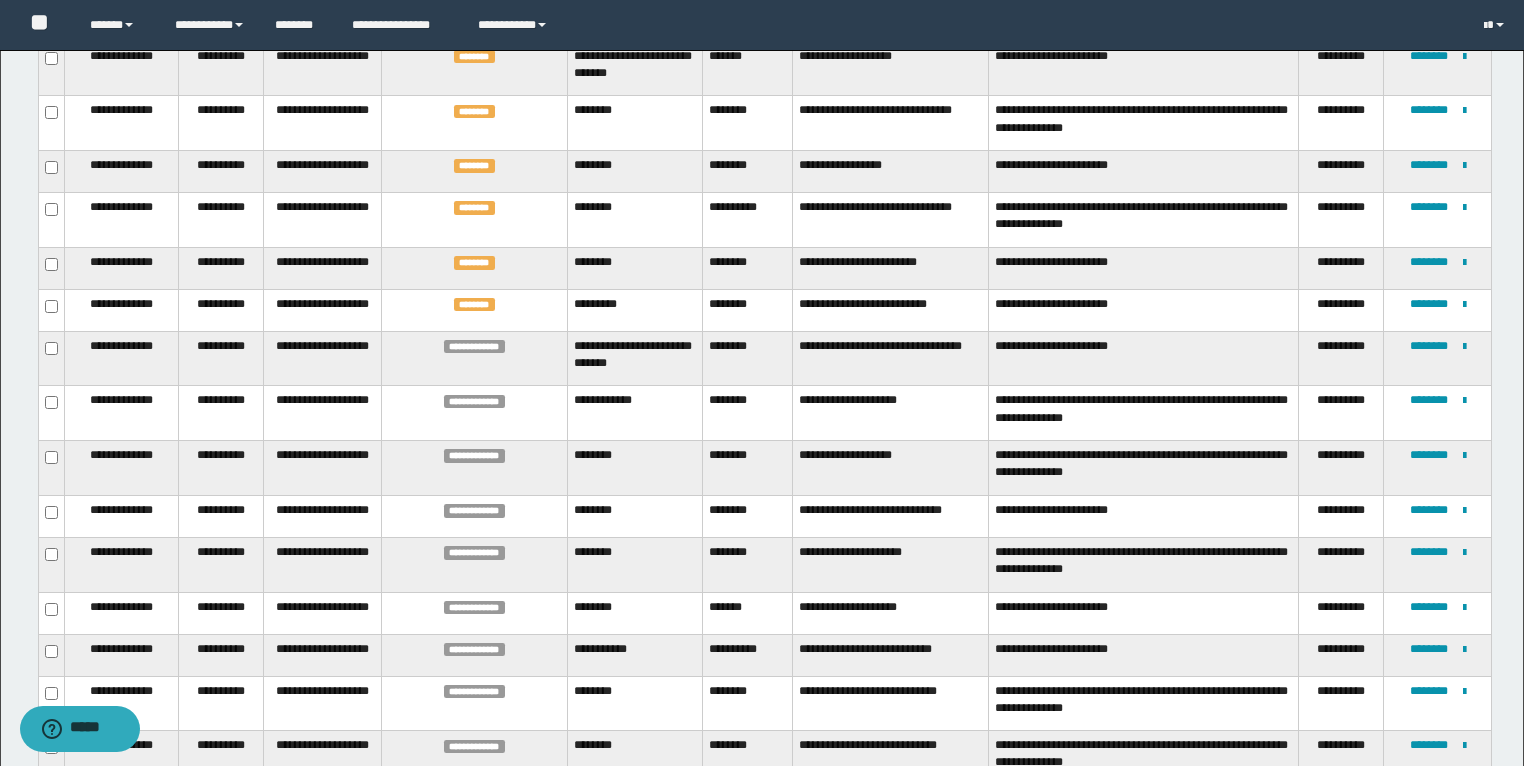 scroll, scrollTop: 1406, scrollLeft: 0, axis: vertical 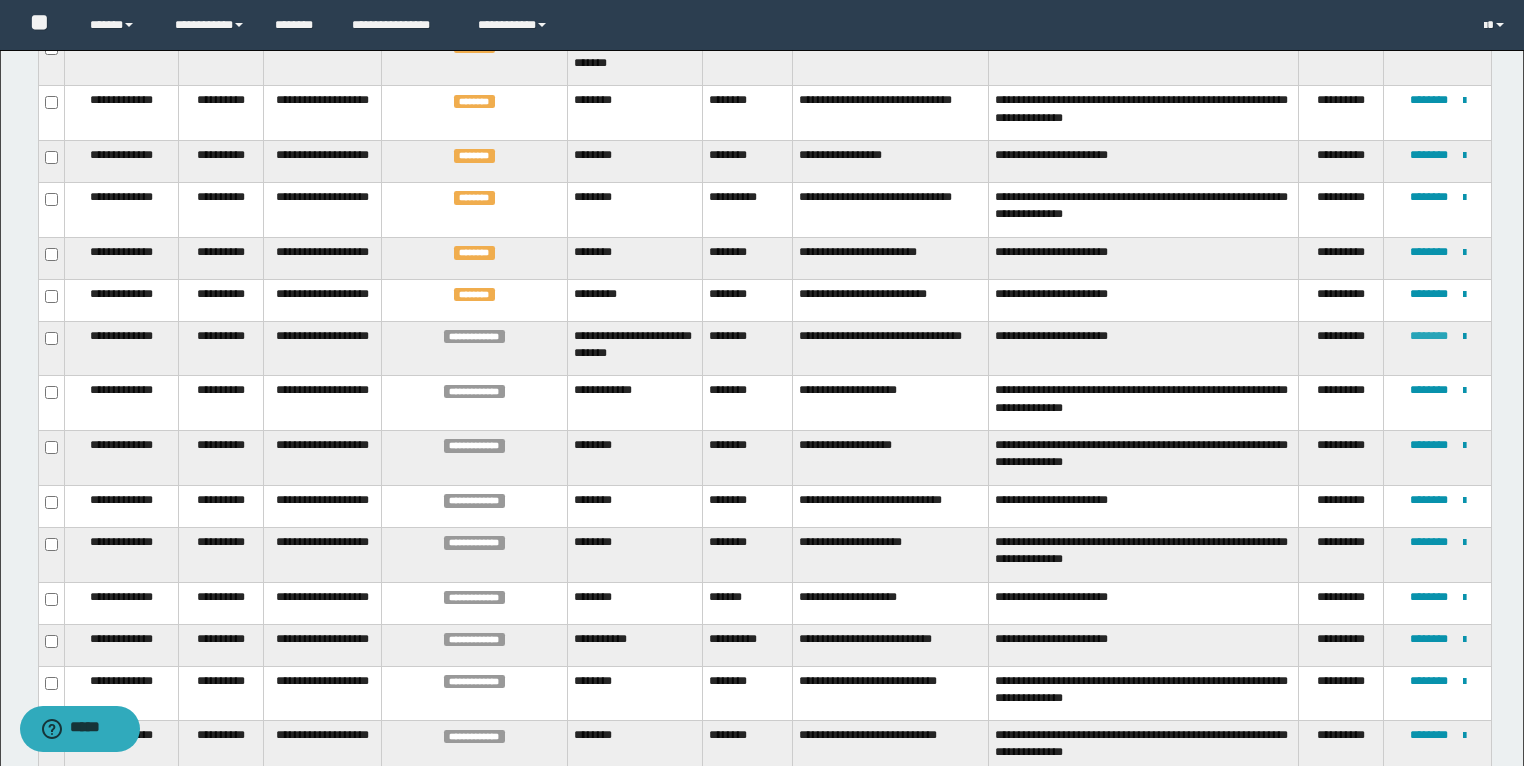click on "********" at bounding box center [1429, 336] 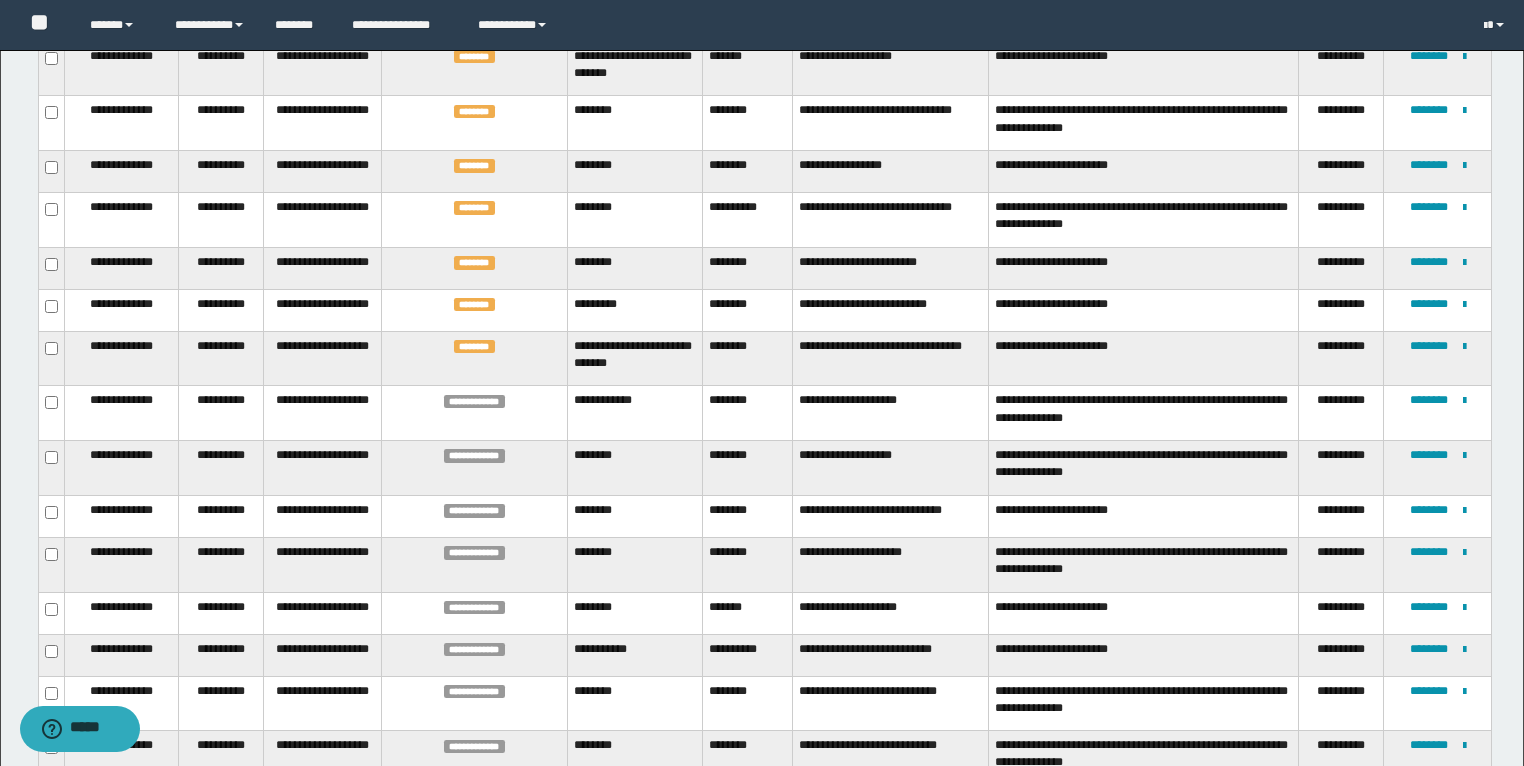 scroll, scrollTop: 1529, scrollLeft: 0, axis: vertical 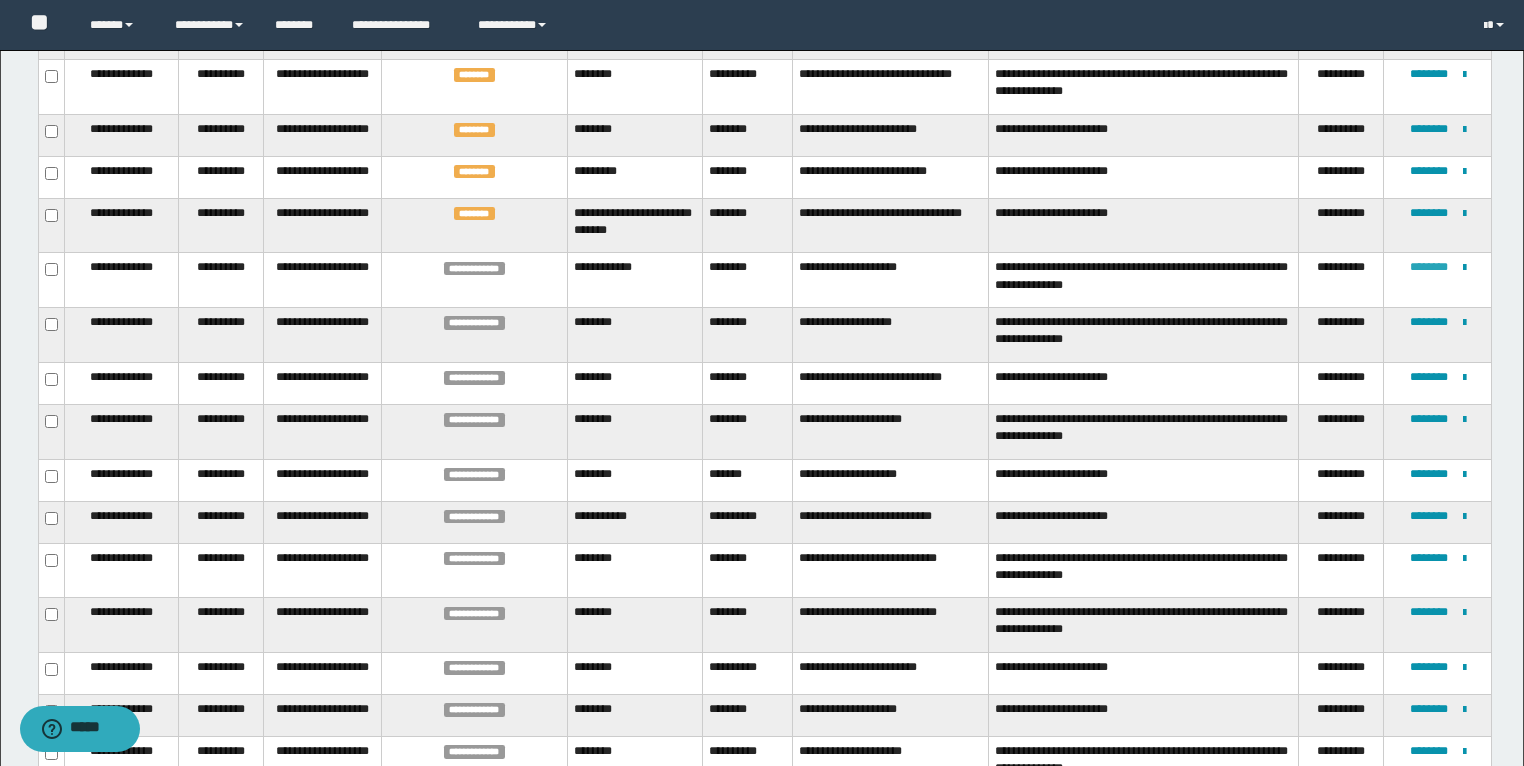 click on "********" at bounding box center [1429, 267] 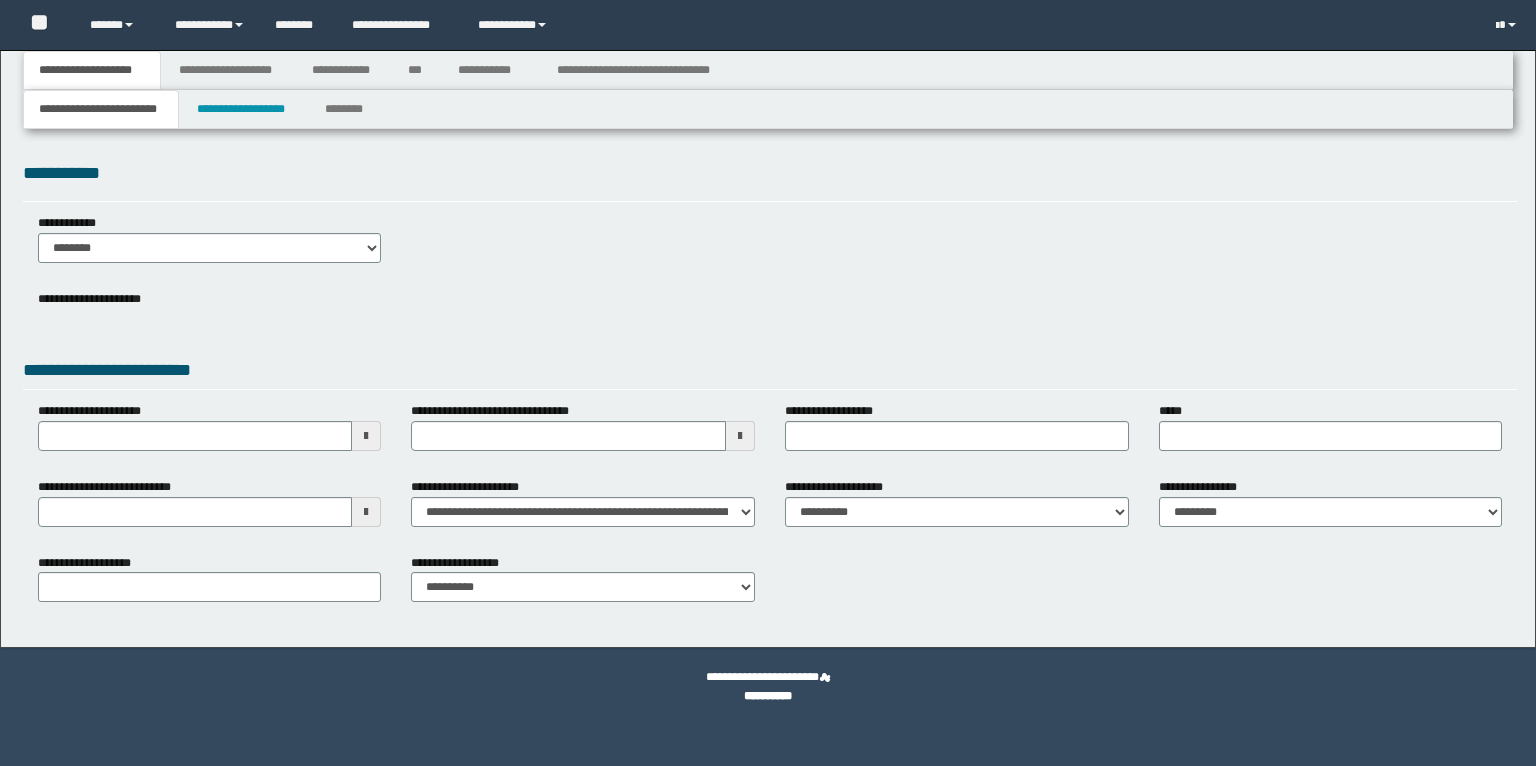 scroll, scrollTop: 0, scrollLeft: 0, axis: both 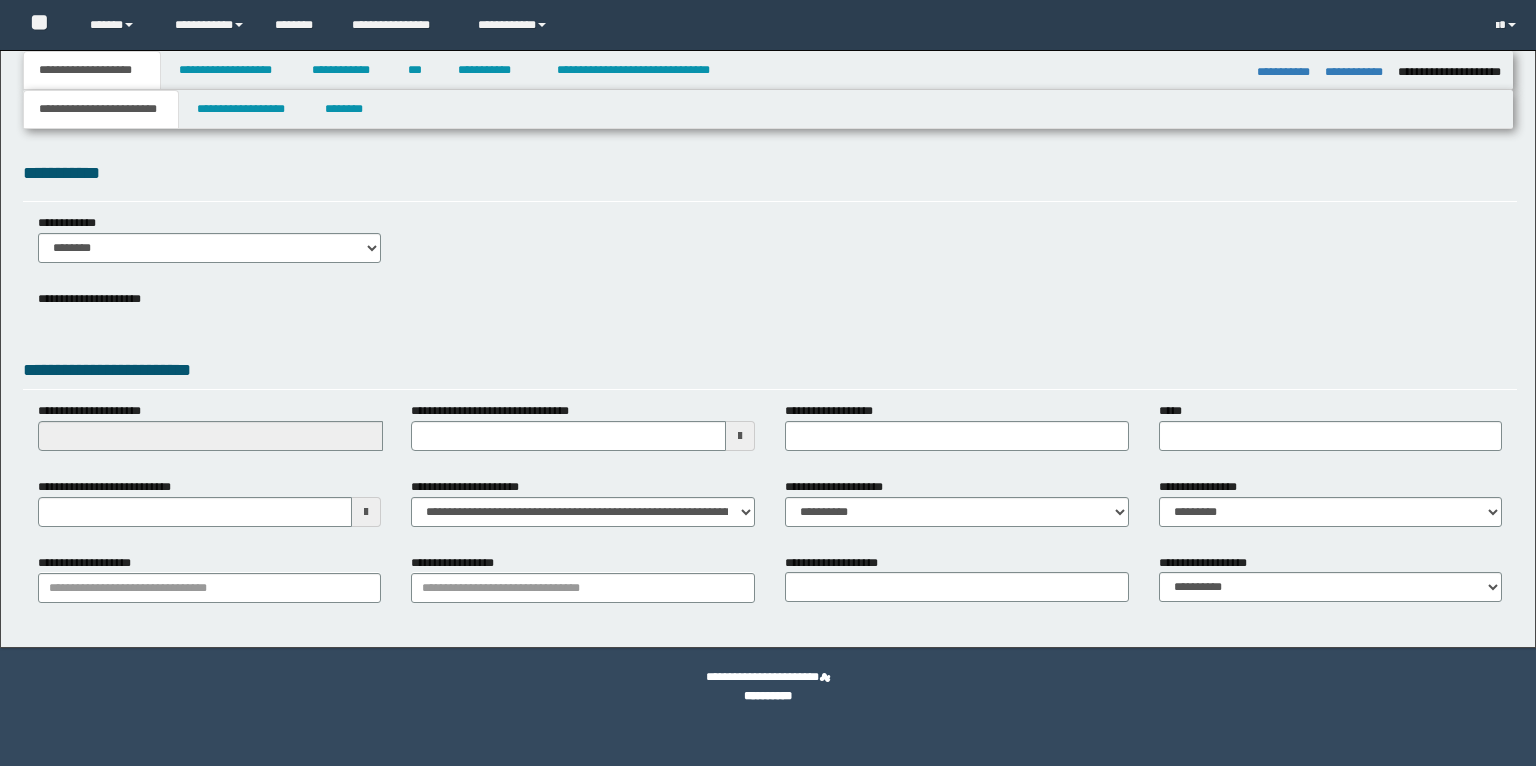 select on "*" 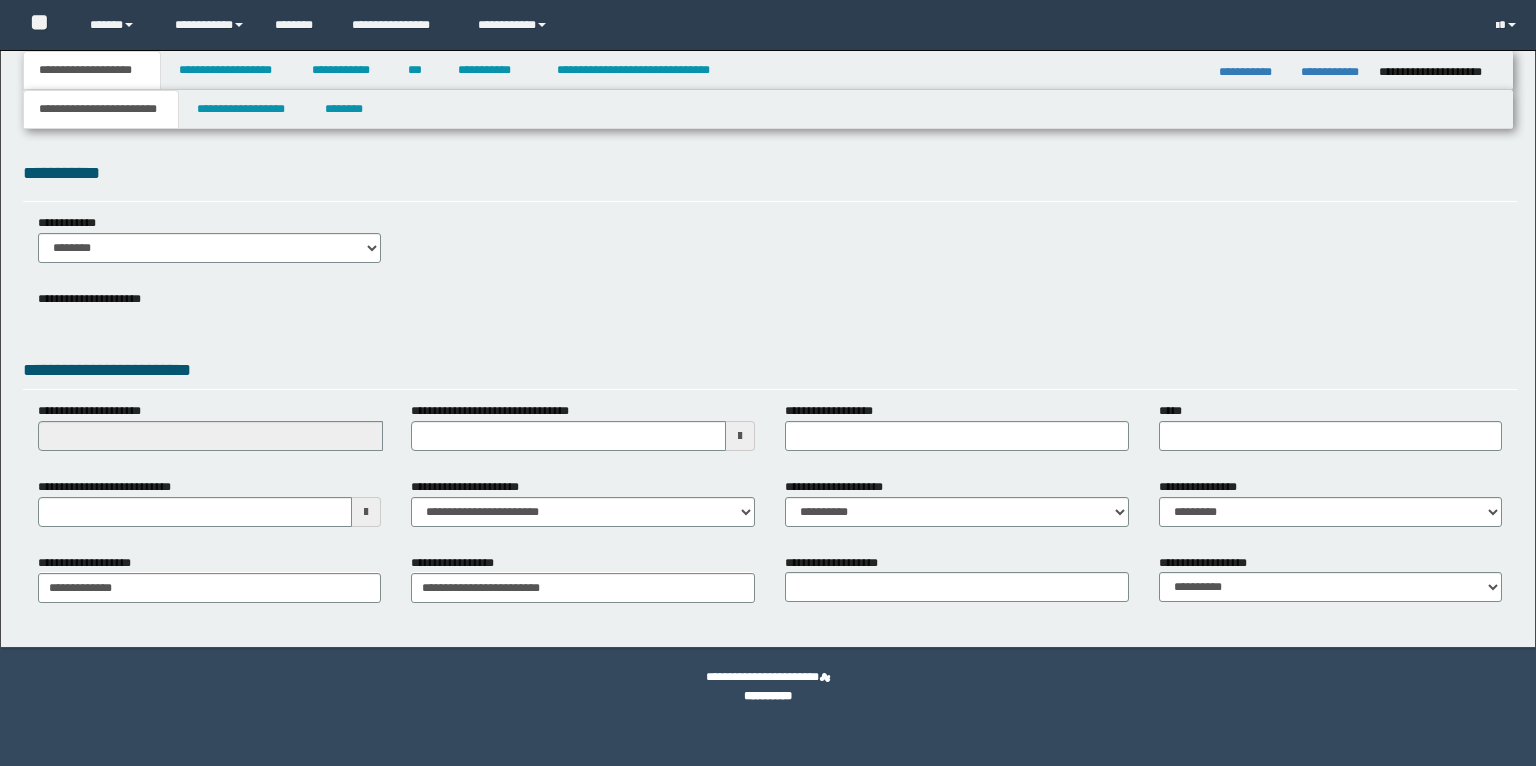 scroll, scrollTop: 0, scrollLeft: 0, axis: both 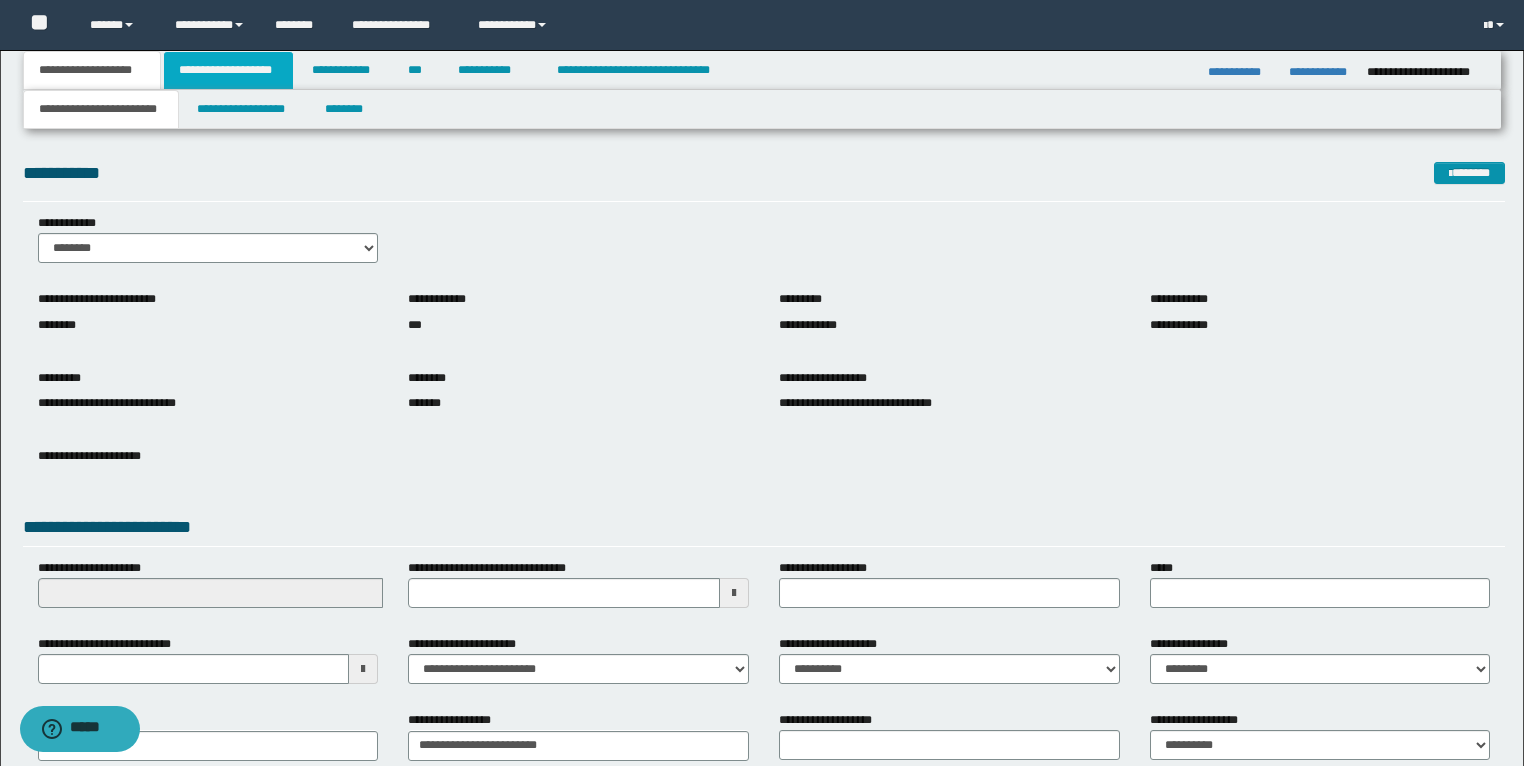 click on "**********" at bounding box center [228, 70] 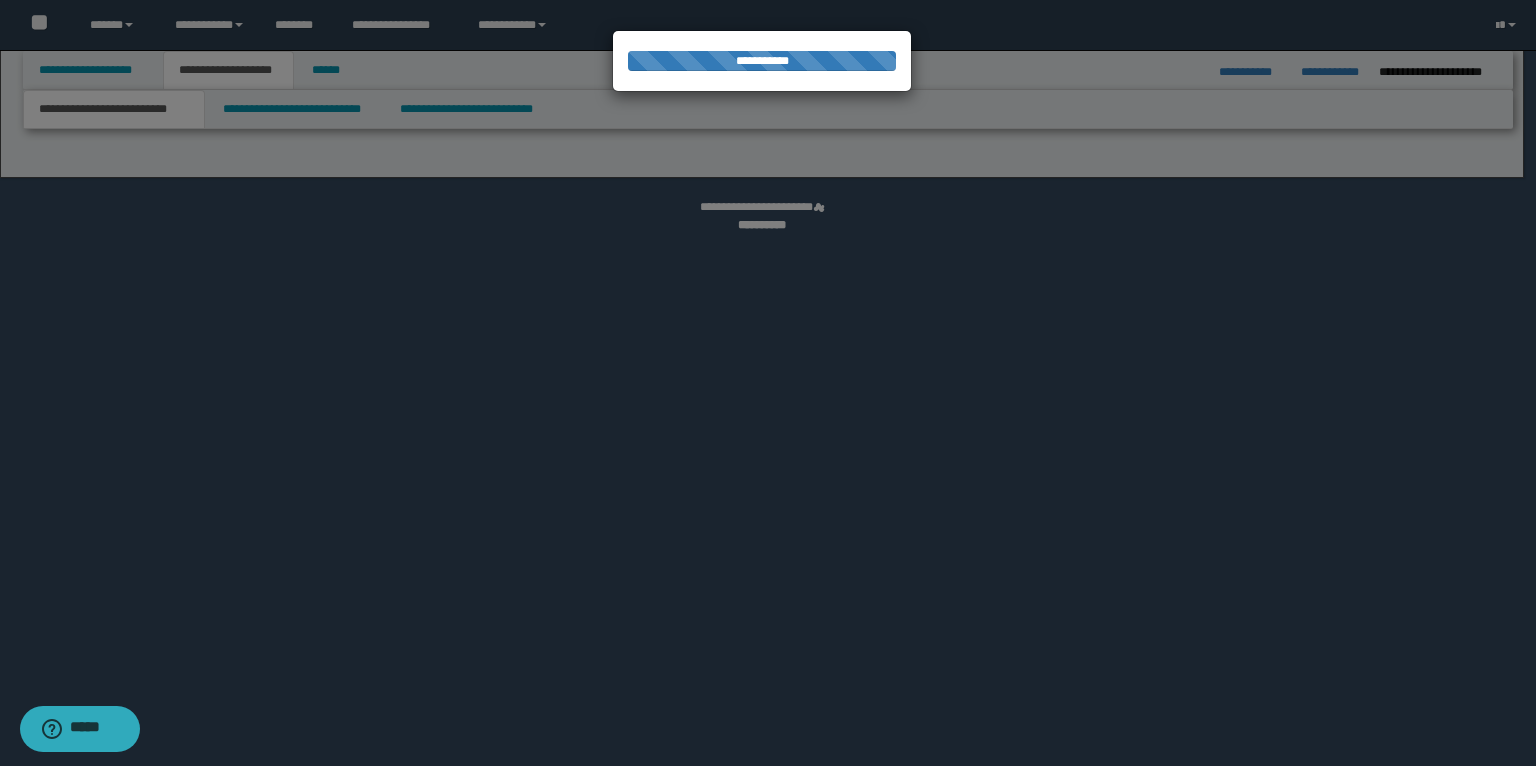 click at bounding box center (768, 383) 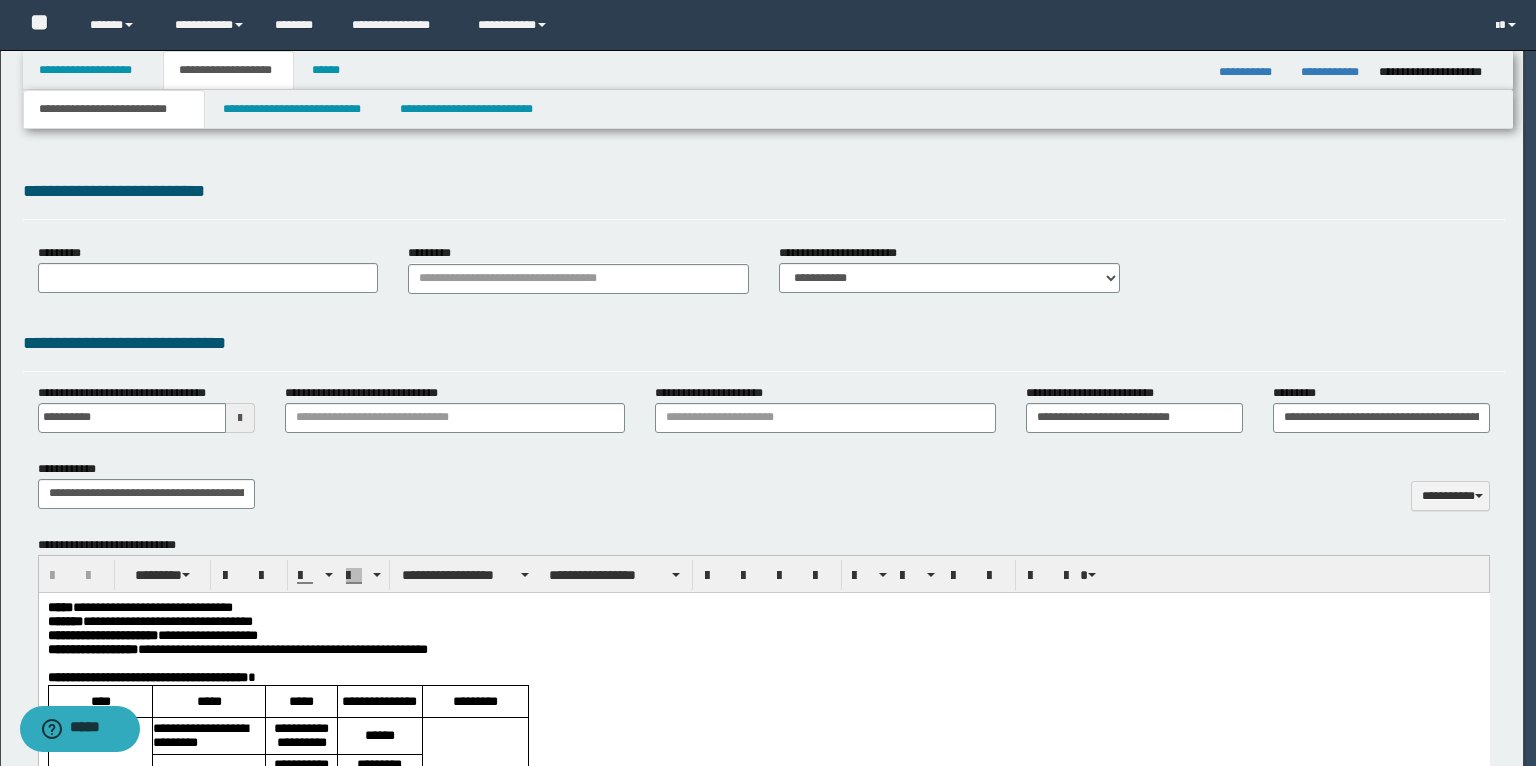 scroll, scrollTop: 0, scrollLeft: 0, axis: both 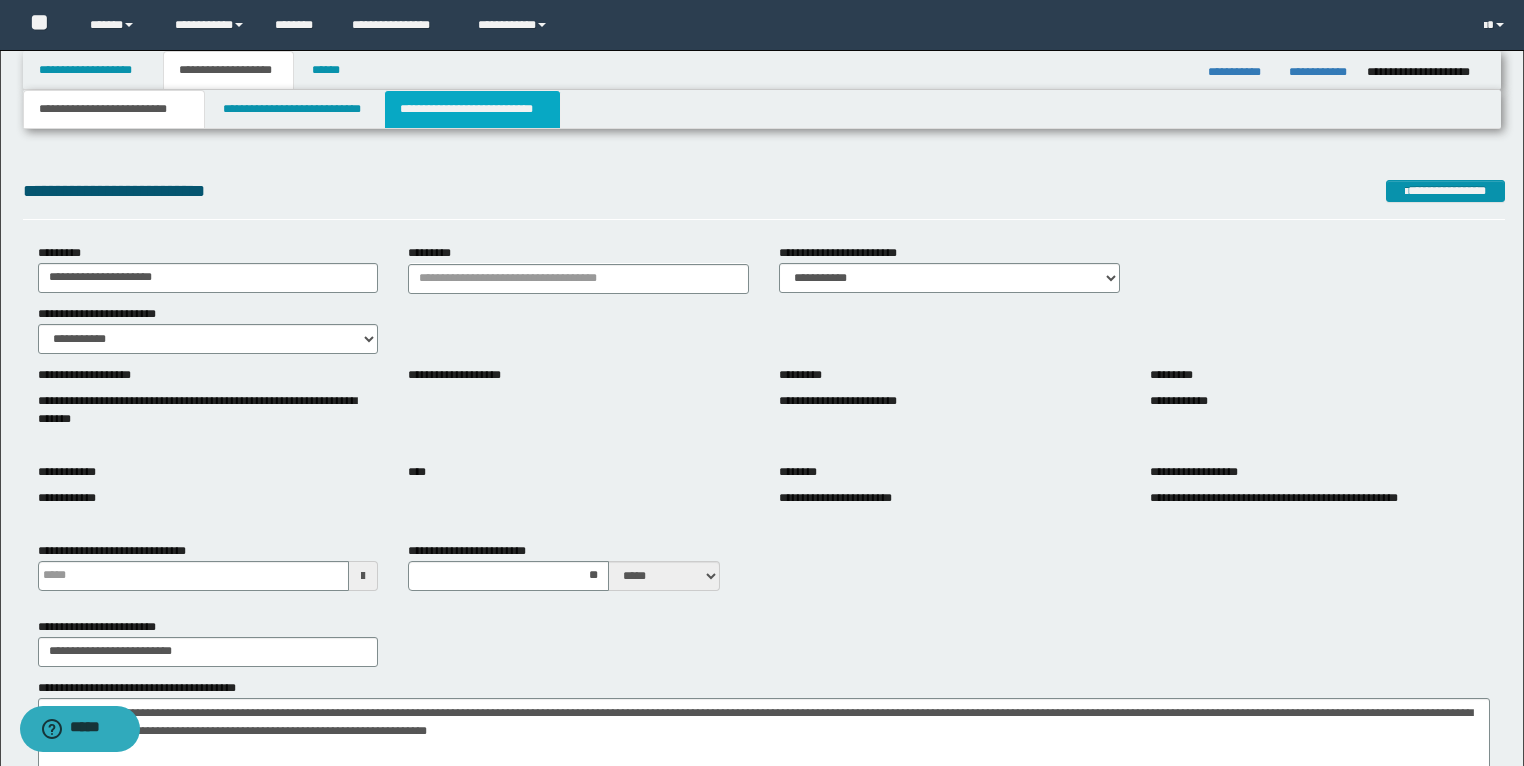 click on "**********" at bounding box center [472, 109] 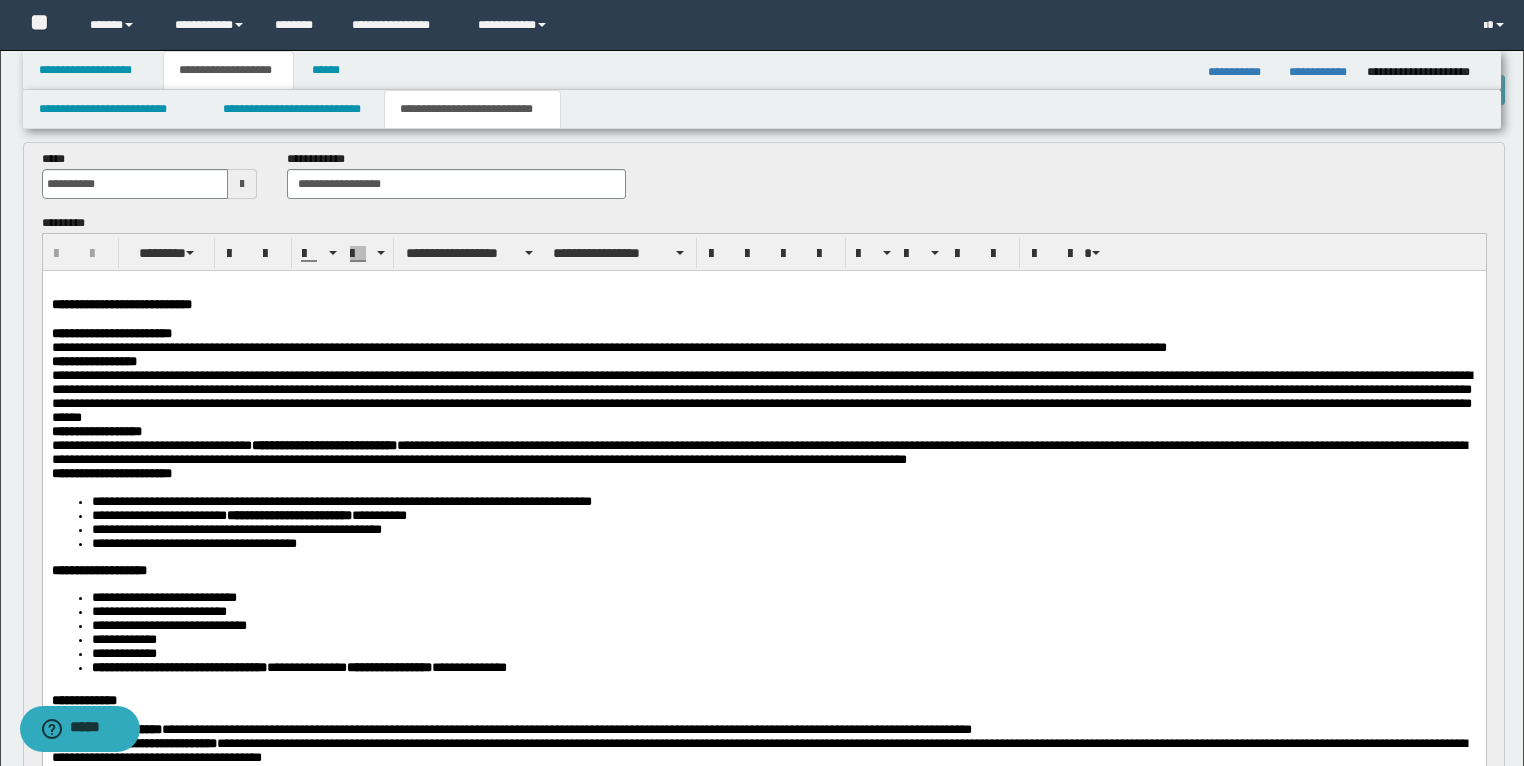 scroll, scrollTop: 80, scrollLeft: 0, axis: vertical 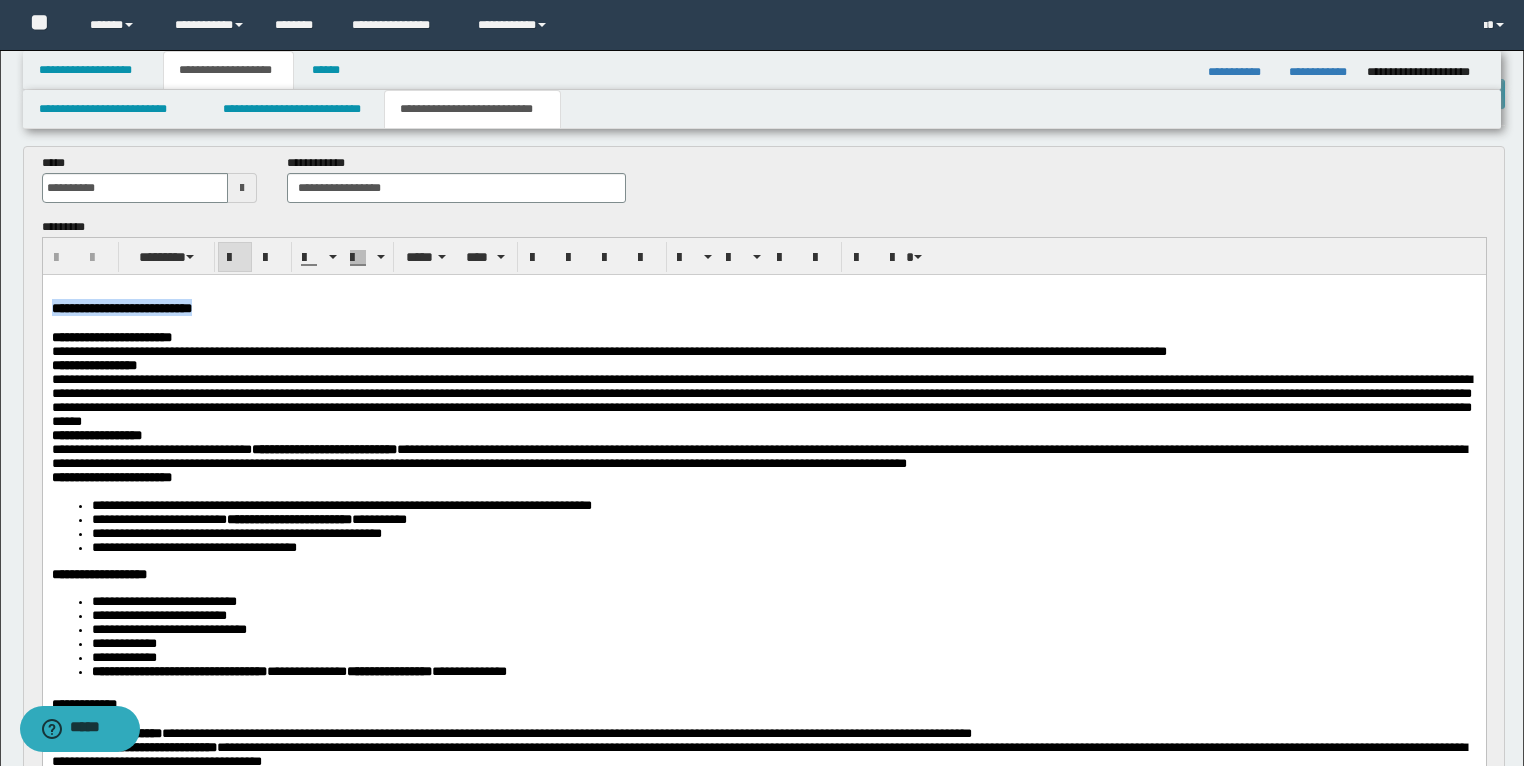 drag, startPoint x: 372, startPoint y: 313, endPoint x: 50, endPoint y: 313, distance: 322 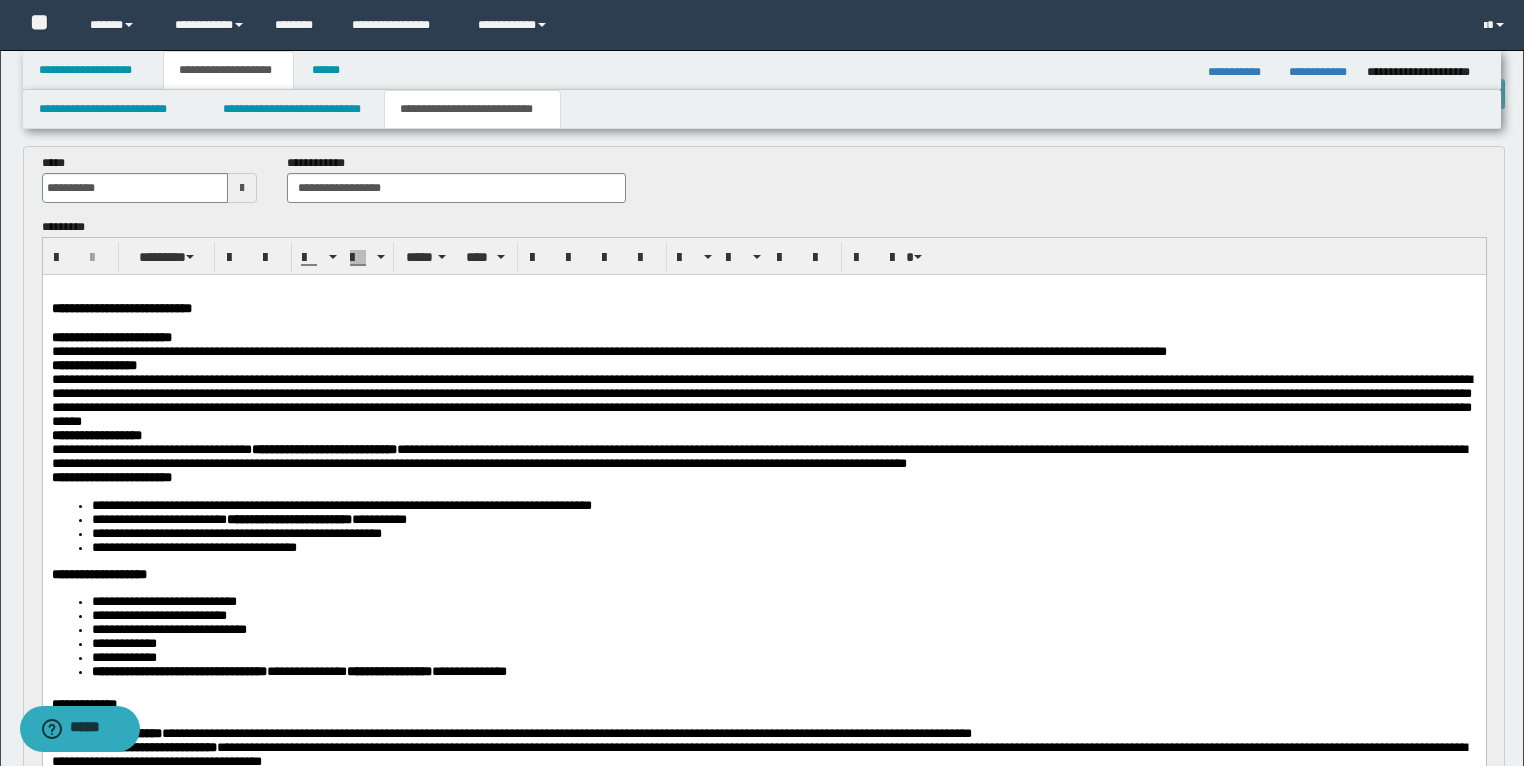 click on "**********" at bounding box center (761, 399) 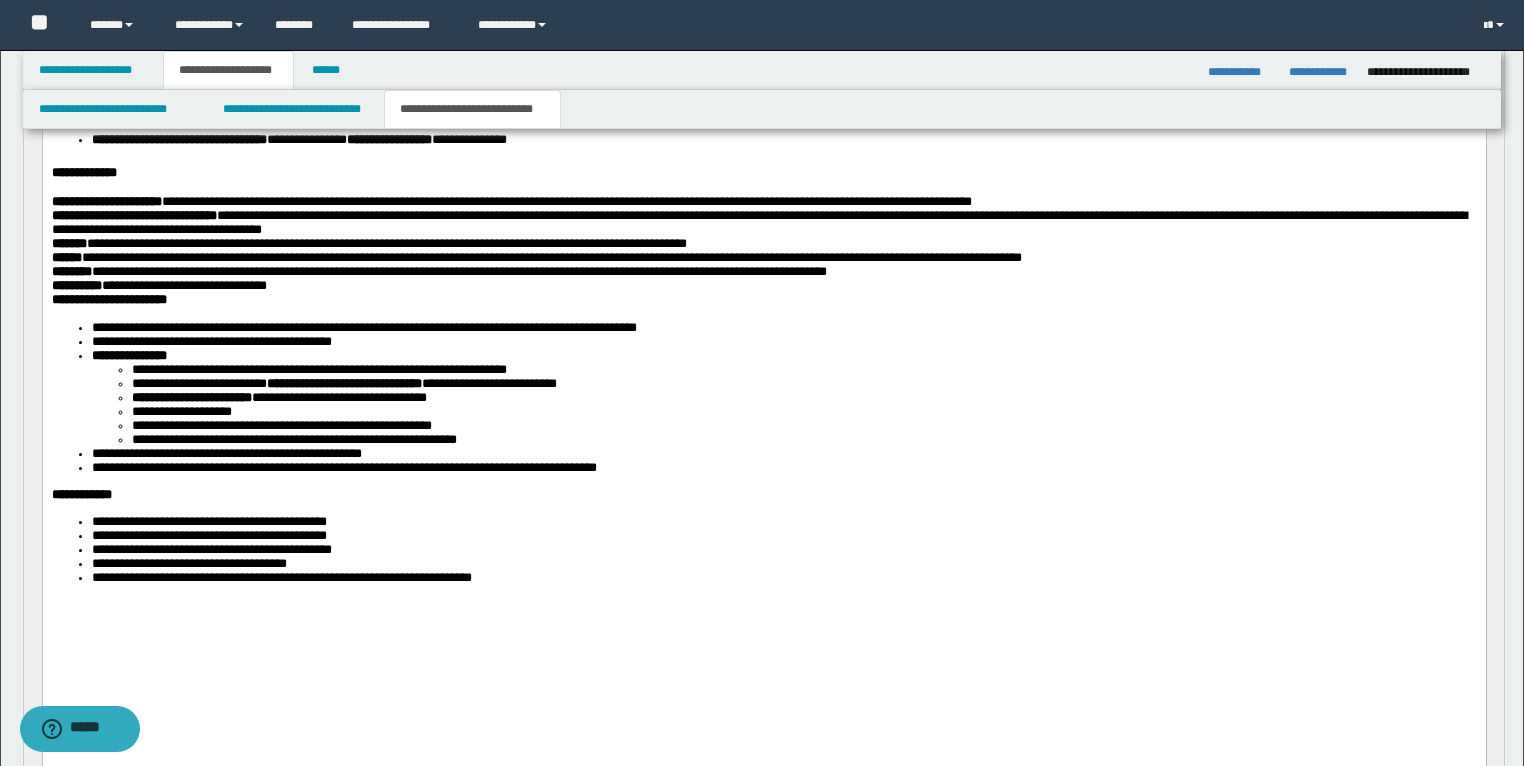 scroll, scrollTop: 640, scrollLeft: 0, axis: vertical 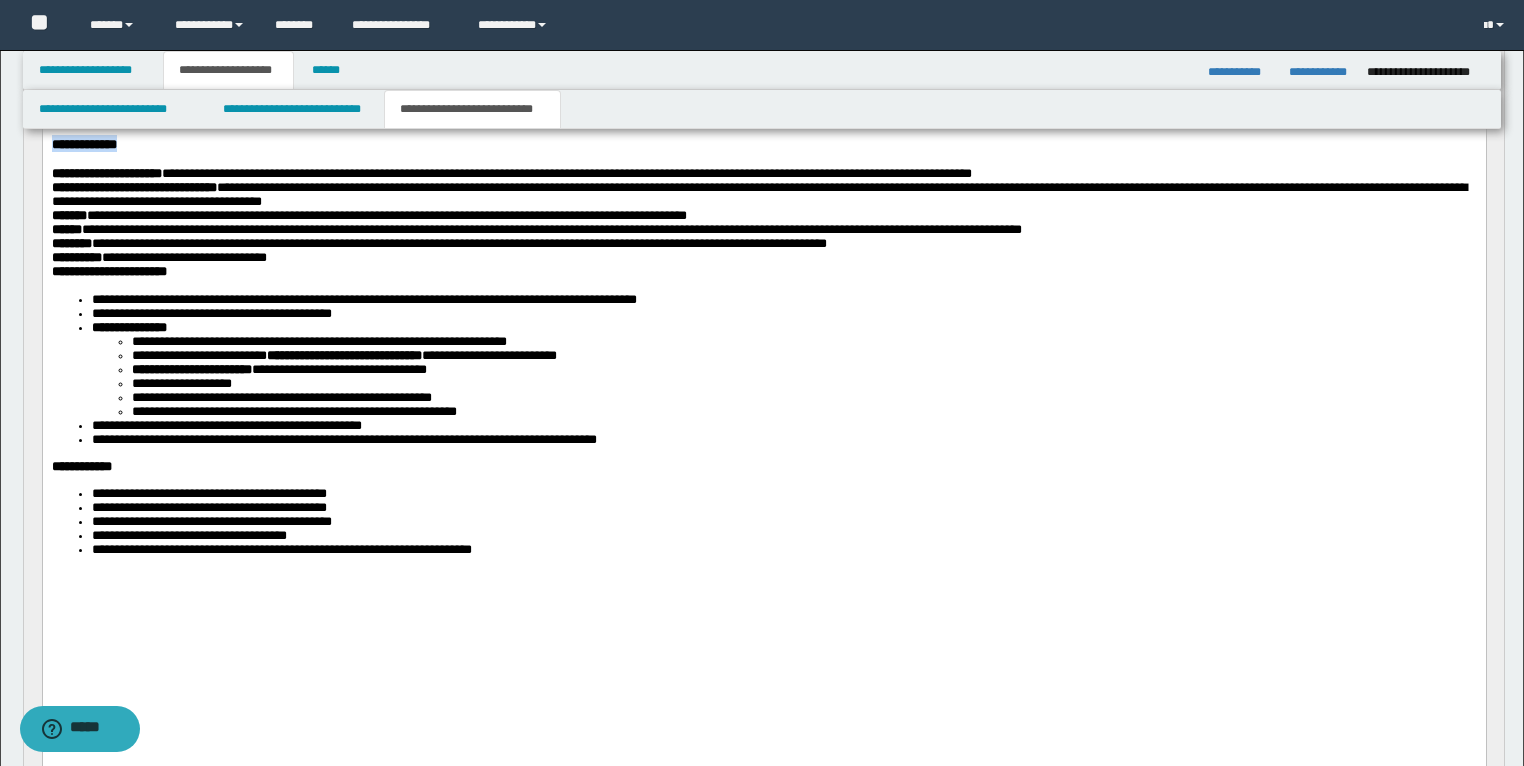 drag, startPoint x: 174, startPoint y: 185, endPoint x: 53, endPoint y: 186, distance: 121.004135 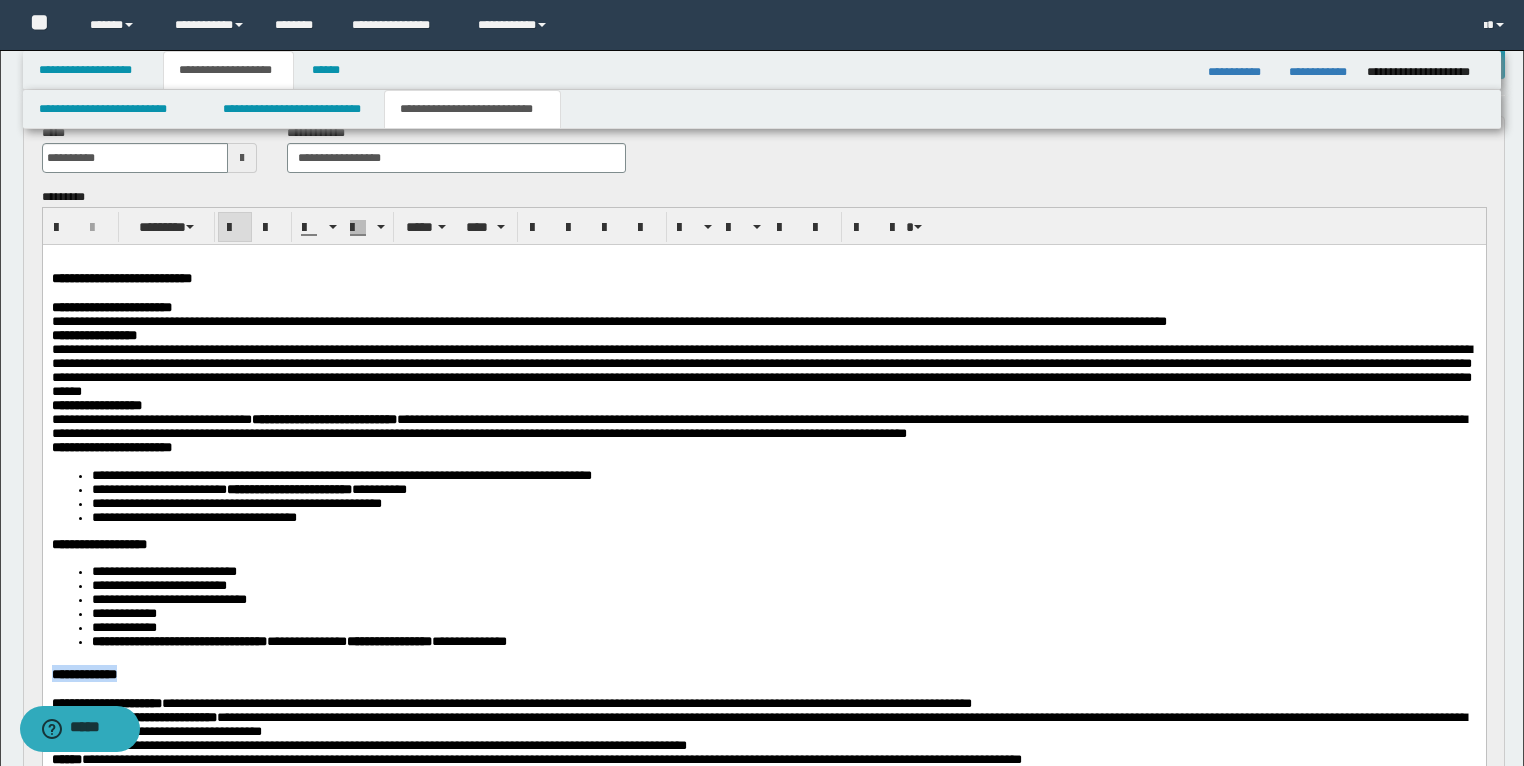 scroll, scrollTop: 0, scrollLeft: 0, axis: both 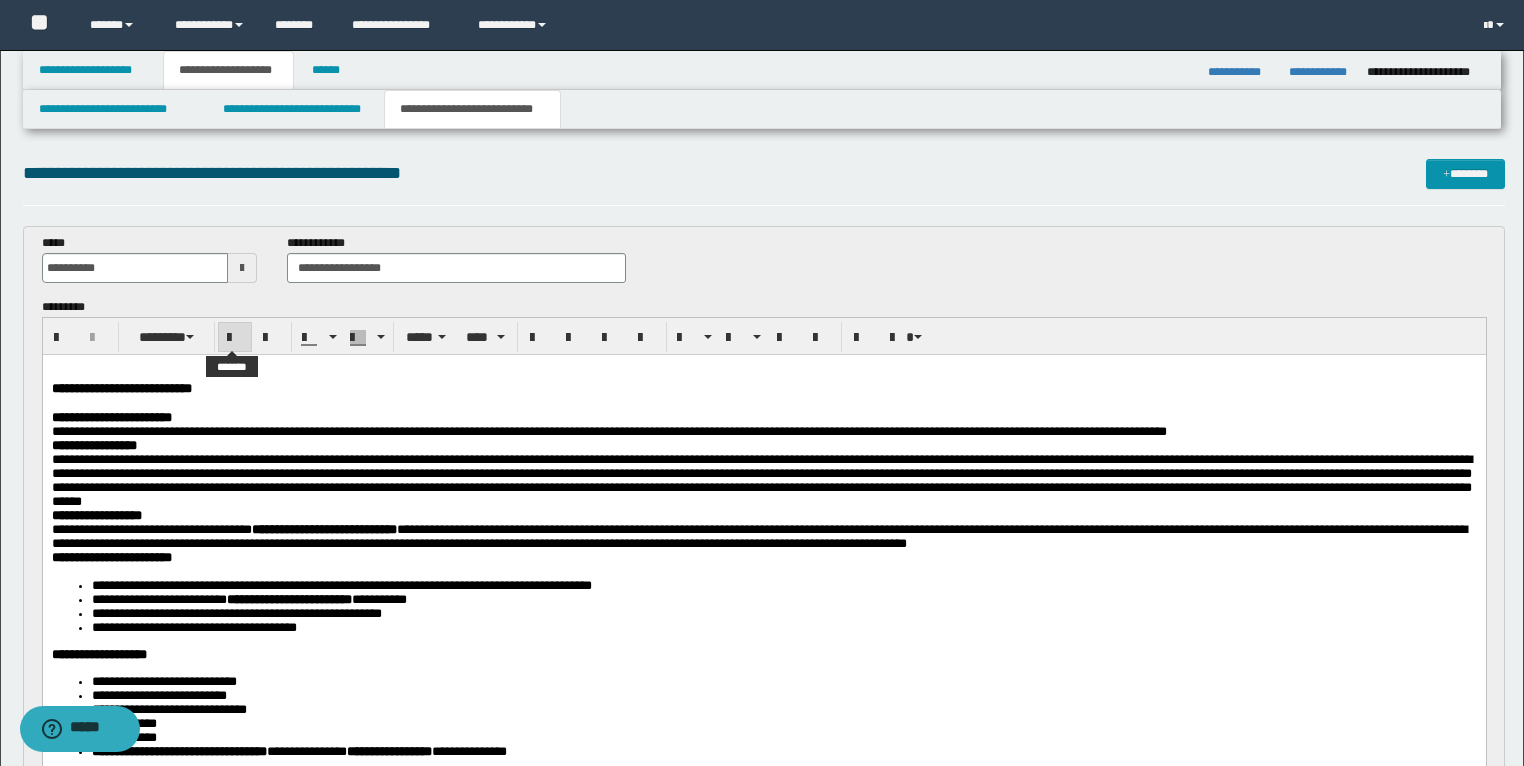 click at bounding box center [235, 338] 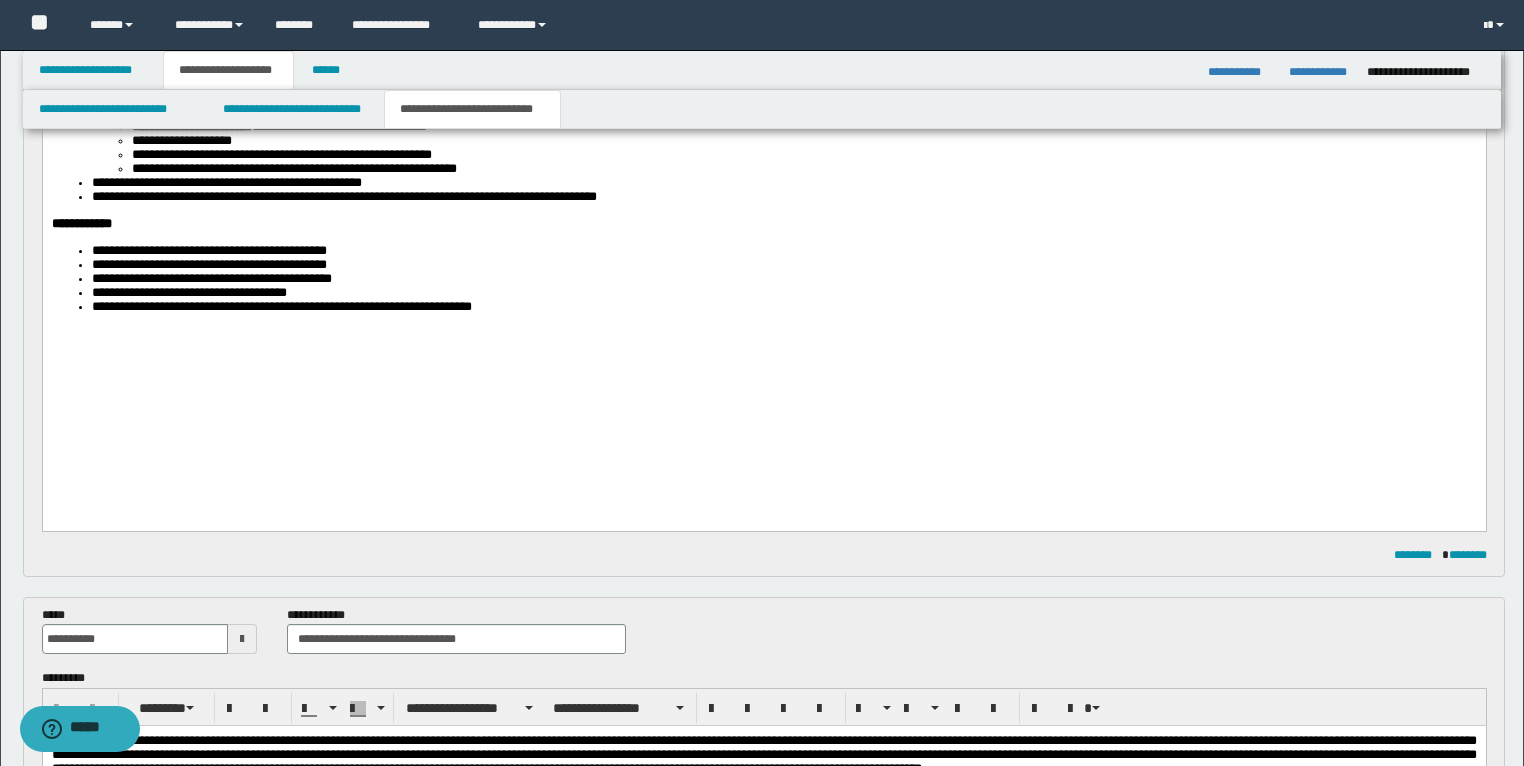 scroll, scrollTop: 880, scrollLeft: 0, axis: vertical 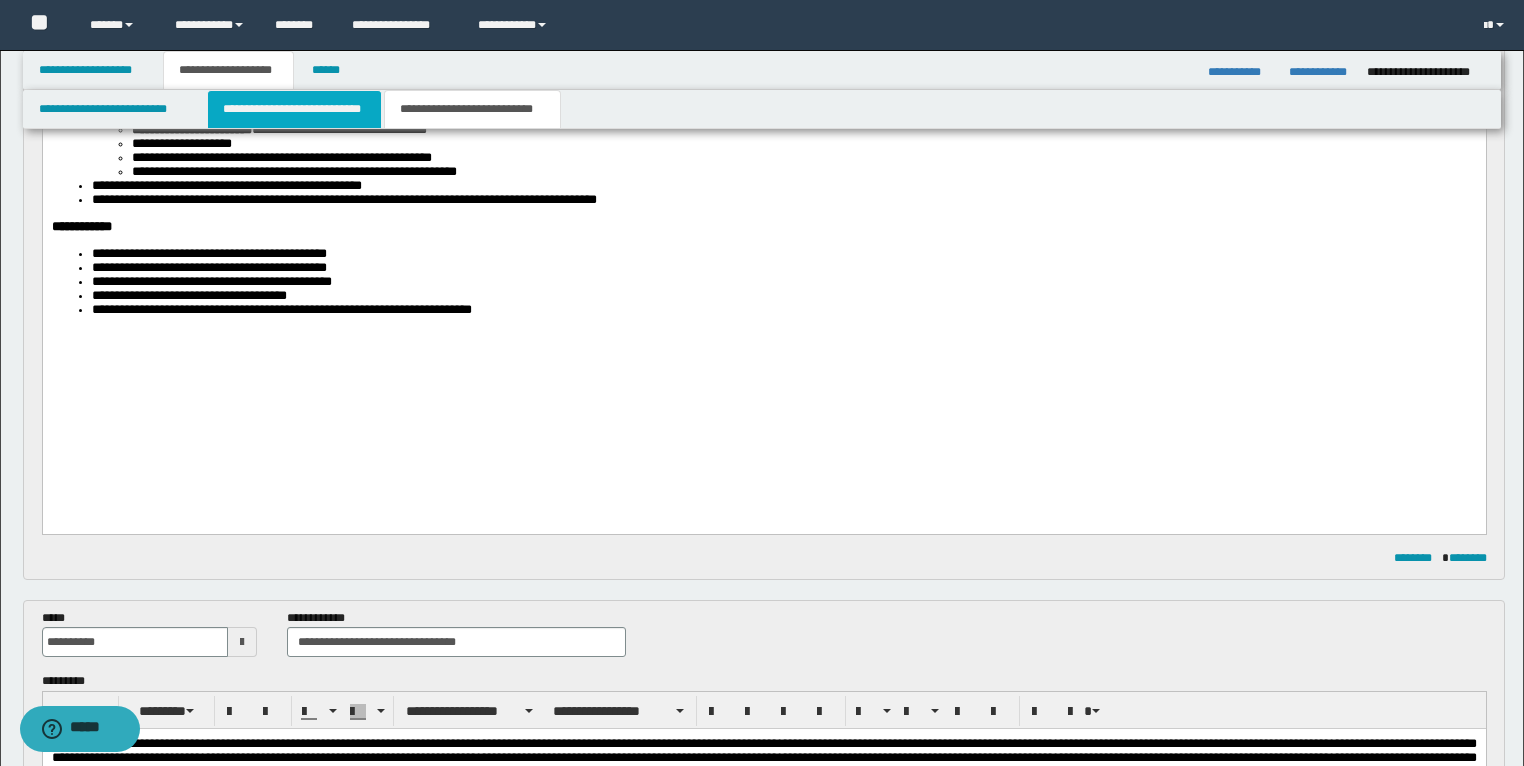 click on "**********" at bounding box center (294, 109) 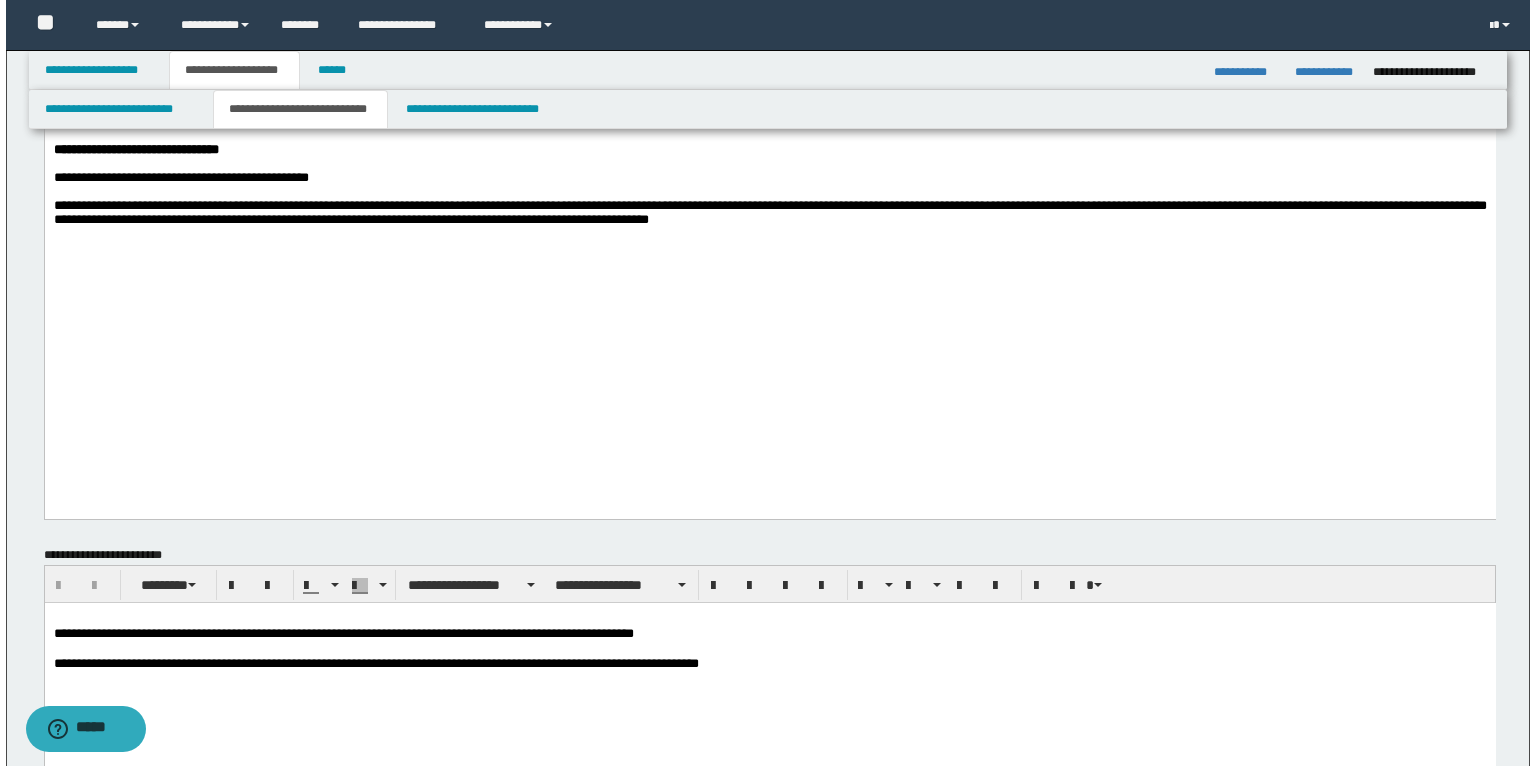 scroll, scrollTop: 880, scrollLeft: 0, axis: vertical 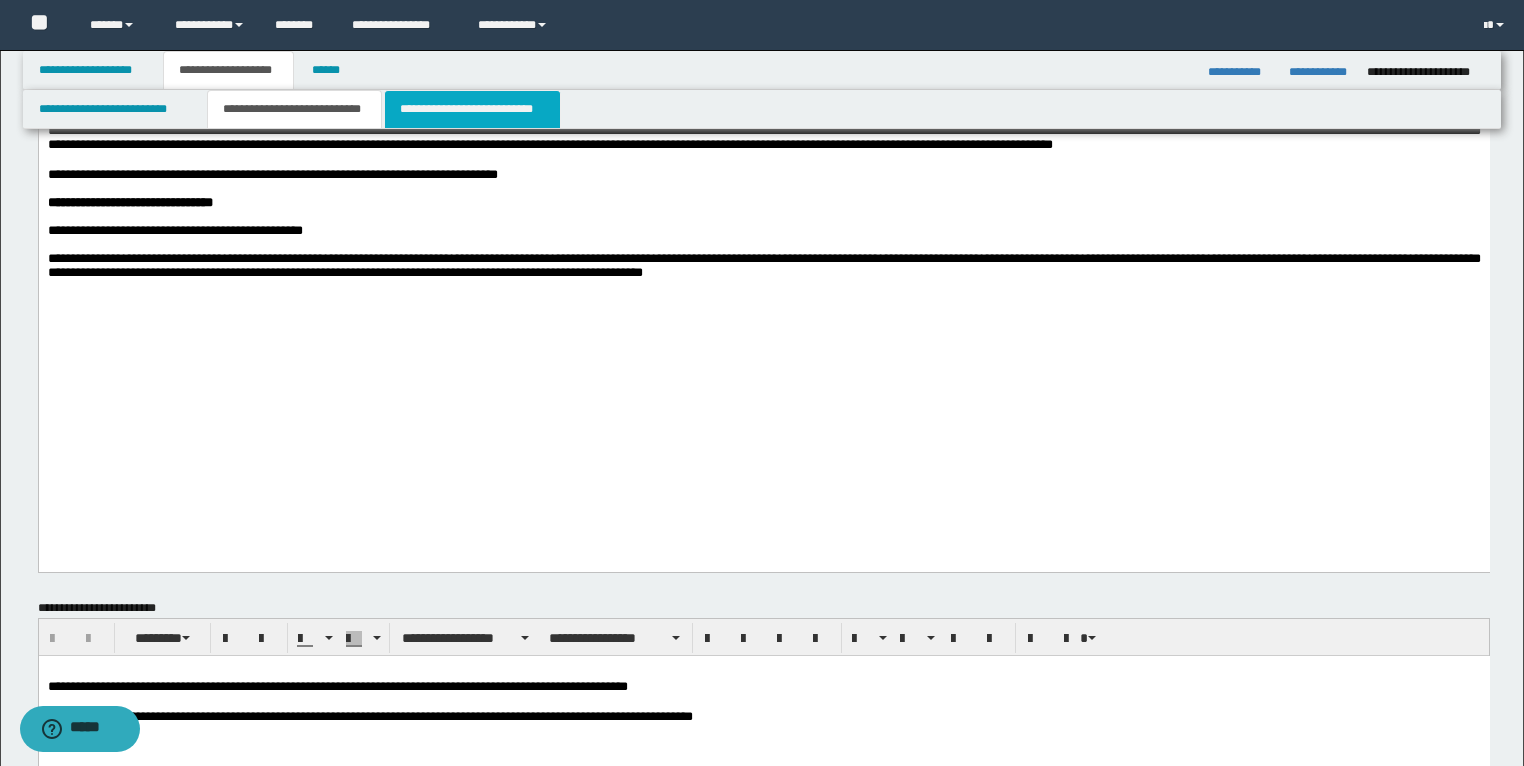 click on "**********" at bounding box center [472, 109] 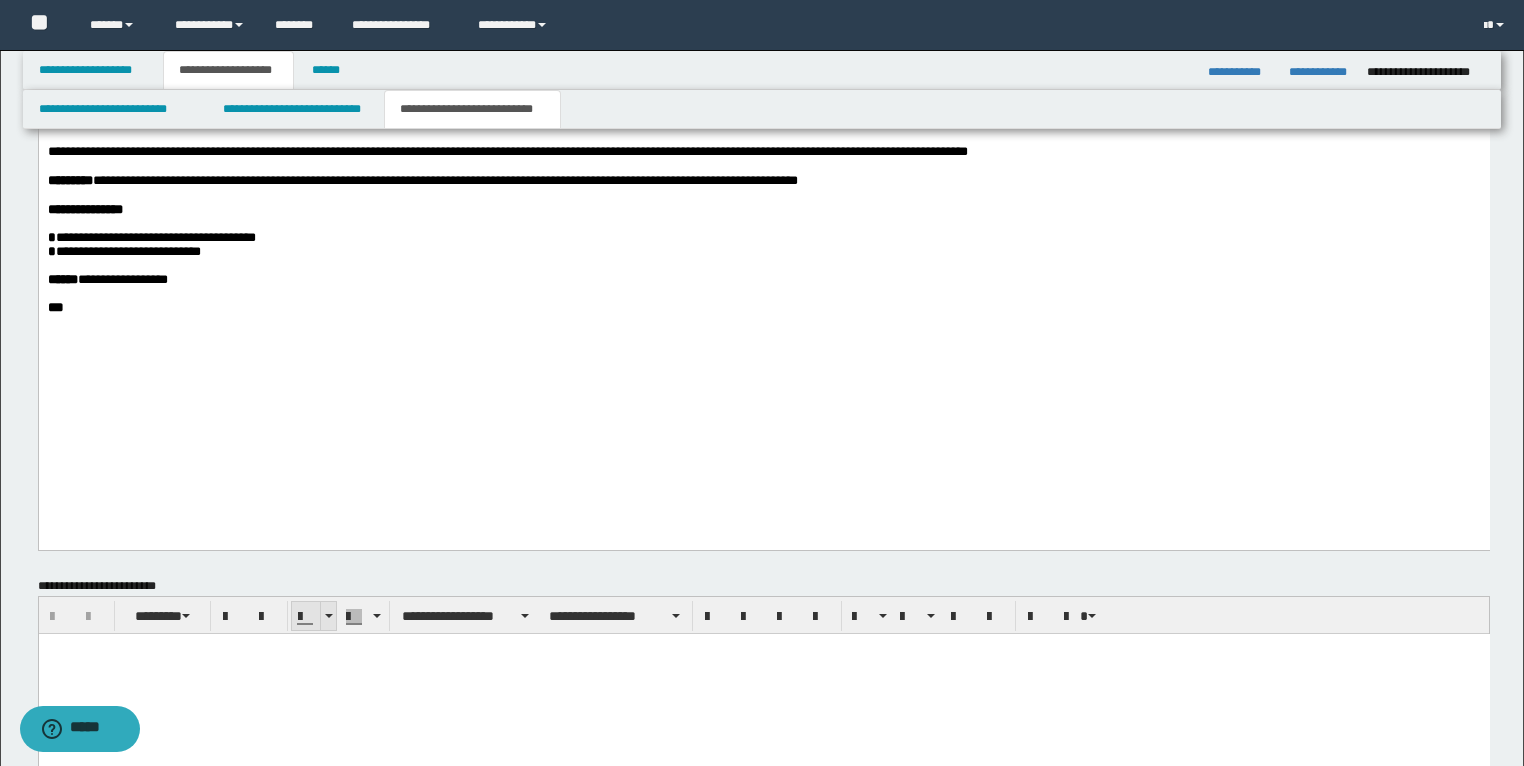 scroll, scrollTop: 2351, scrollLeft: 0, axis: vertical 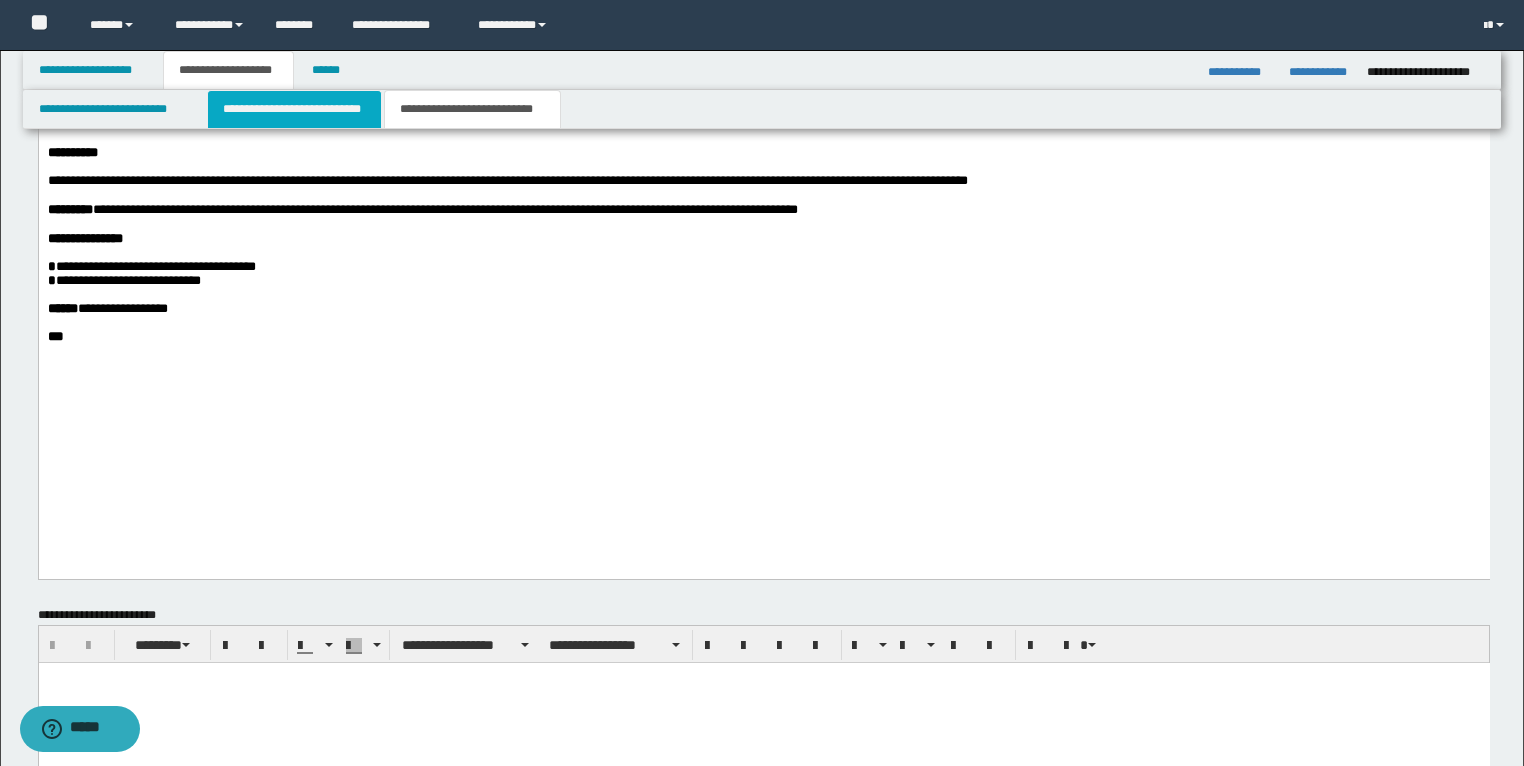 click on "**********" at bounding box center (294, 109) 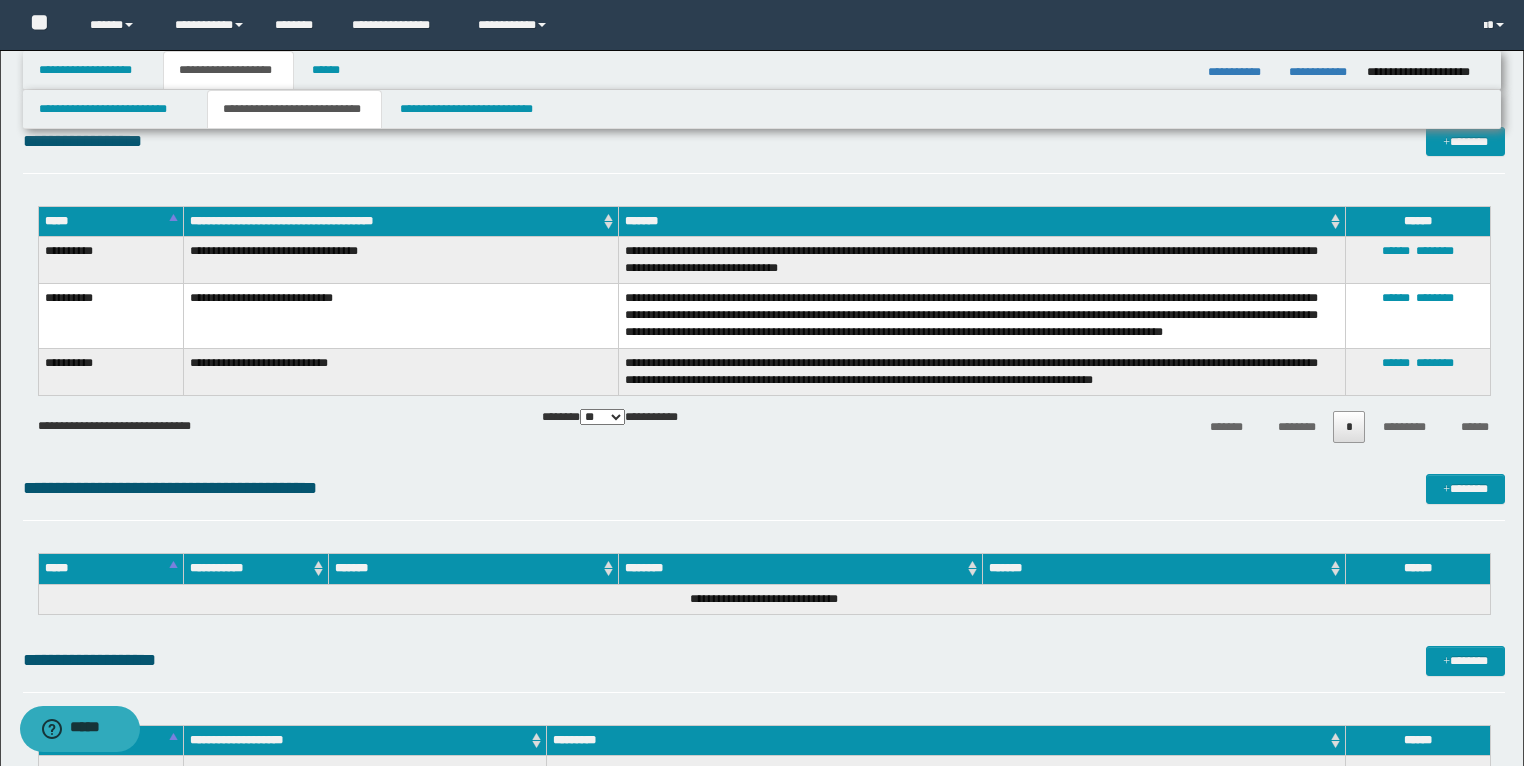 scroll, scrollTop: 1631, scrollLeft: 0, axis: vertical 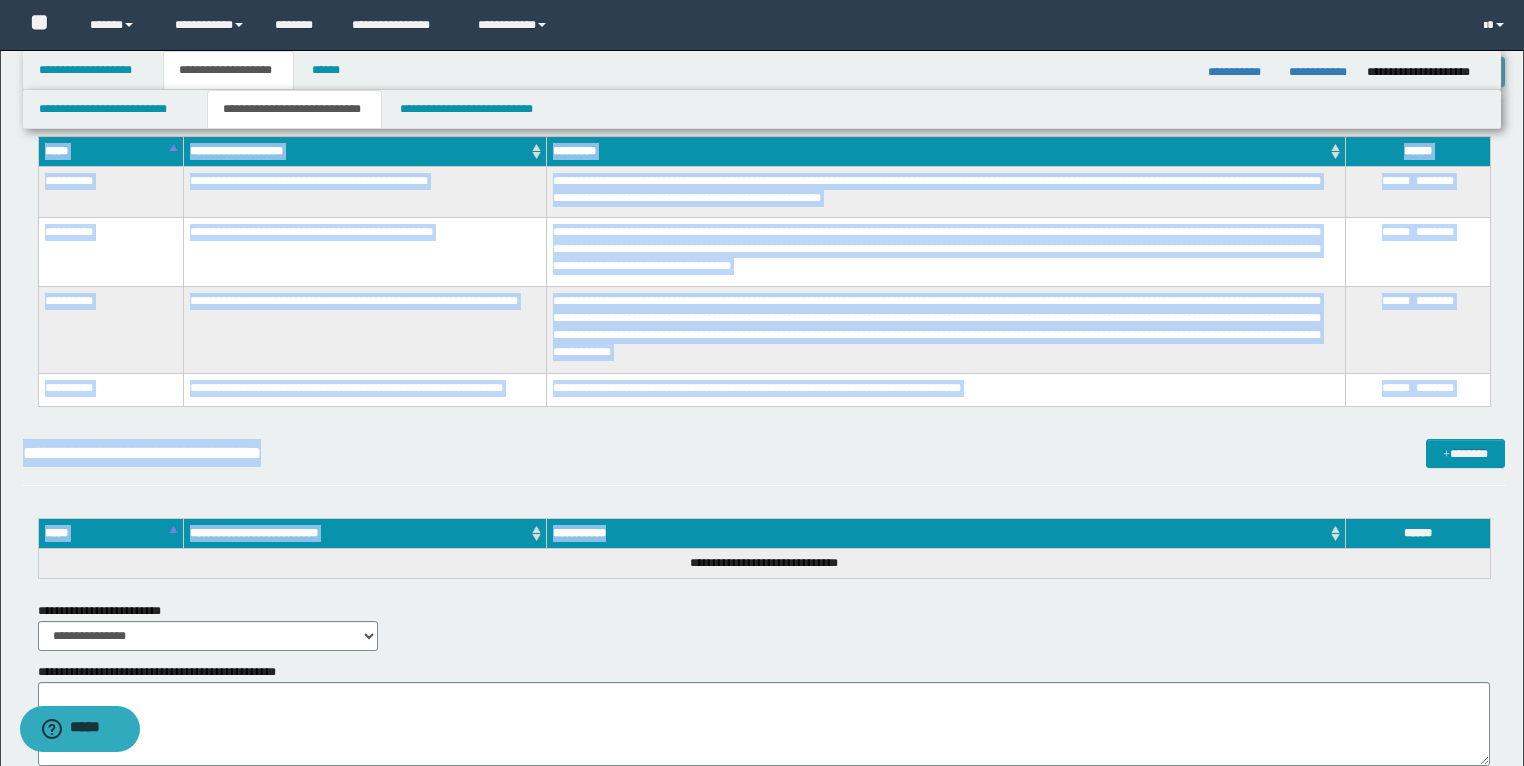drag, startPoint x: 42, startPoint y: 246, endPoint x: 740, endPoint y: 468, distance: 732.4534 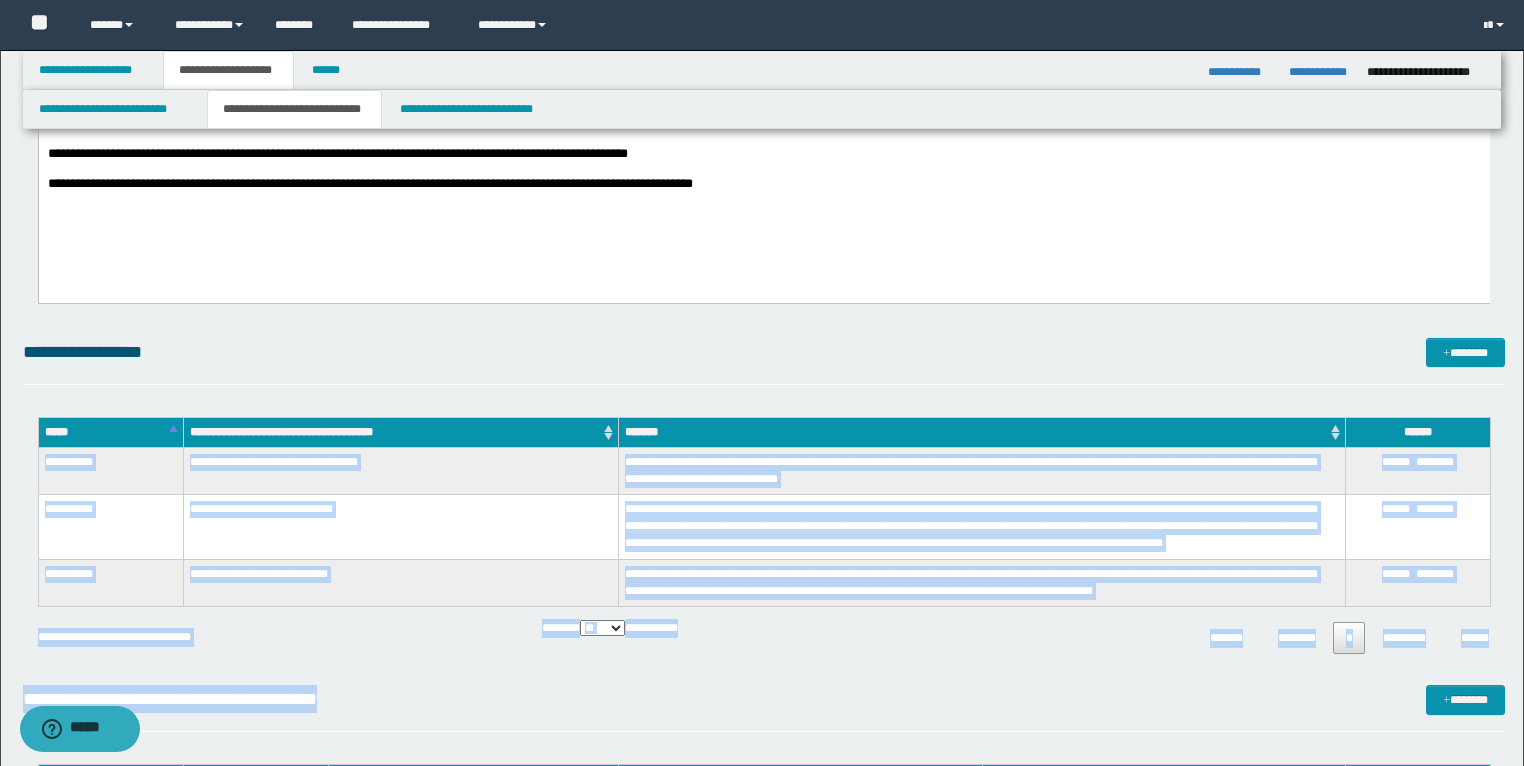scroll, scrollTop: 1093, scrollLeft: 0, axis: vertical 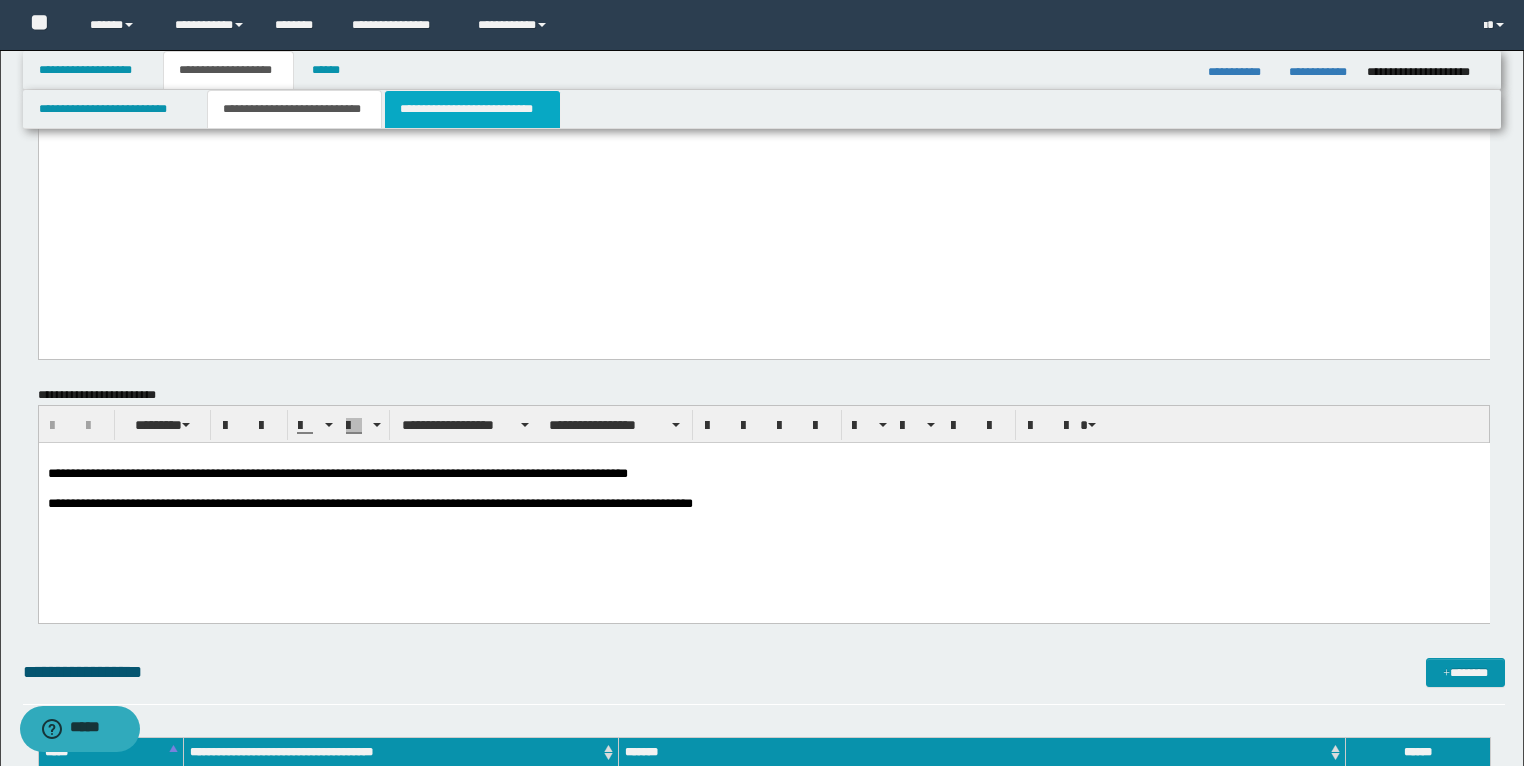 click on "**********" at bounding box center [472, 109] 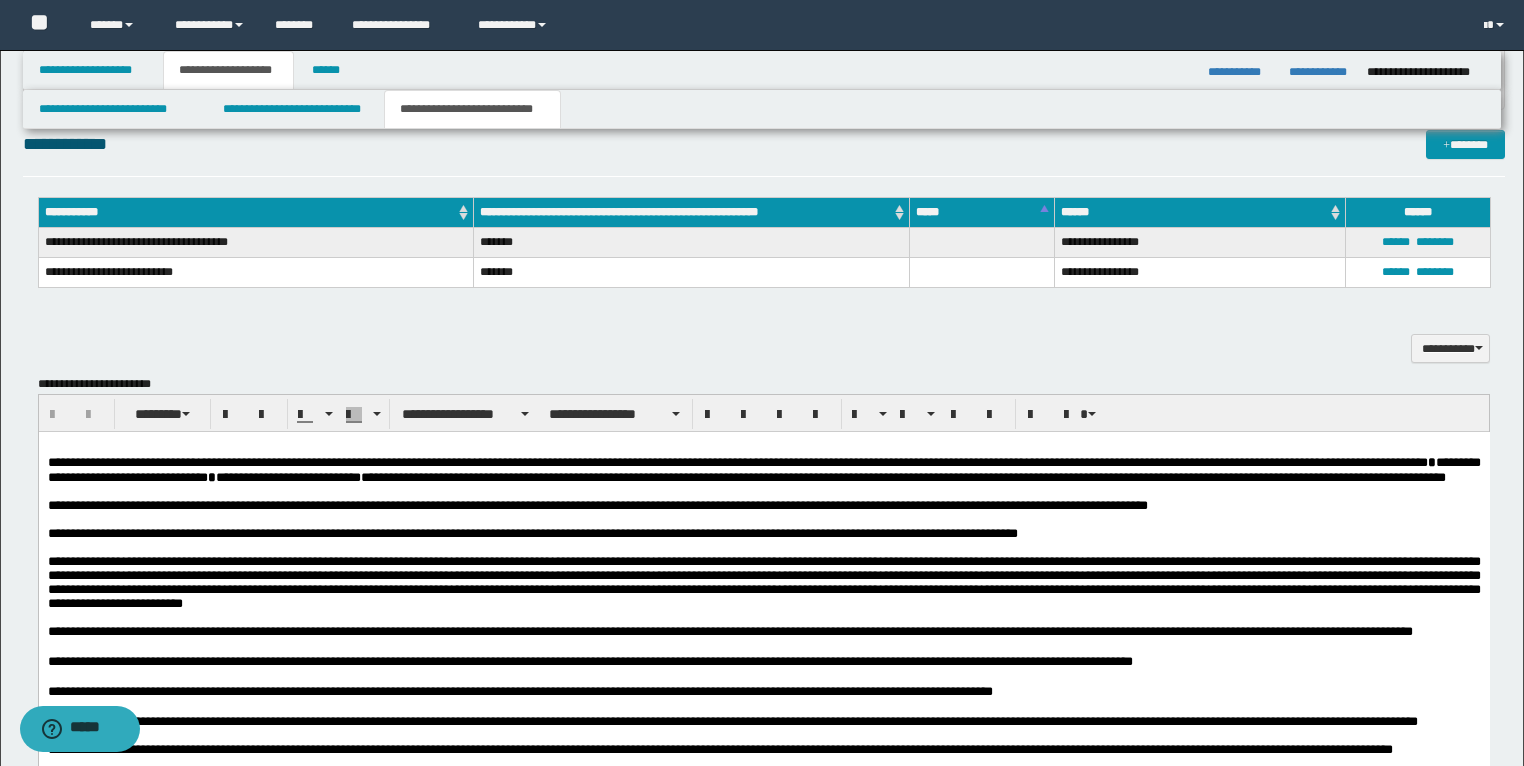 scroll, scrollTop: 1973, scrollLeft: 0, axis: vertical 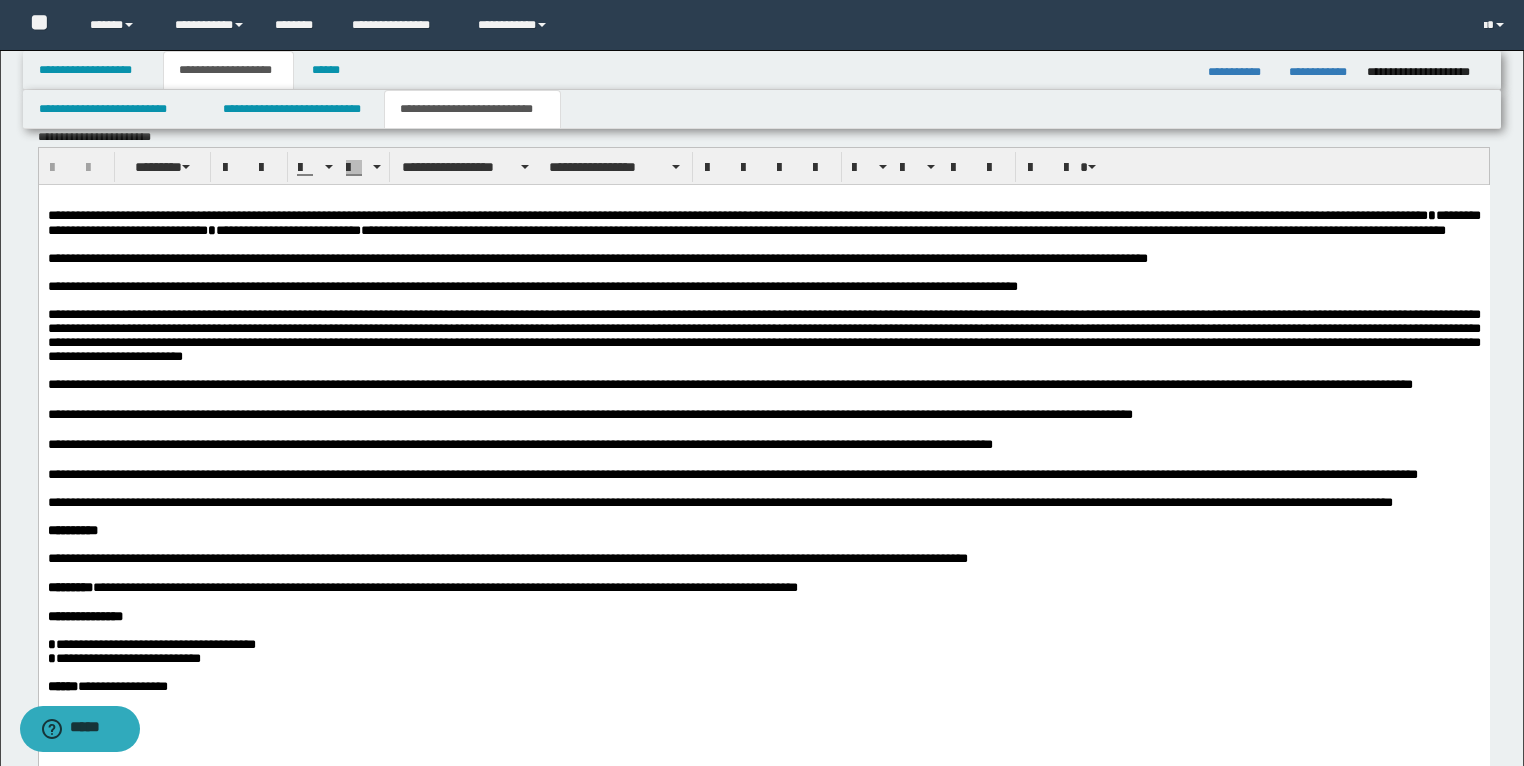 click on "**********" at bounding box center [763, 259] 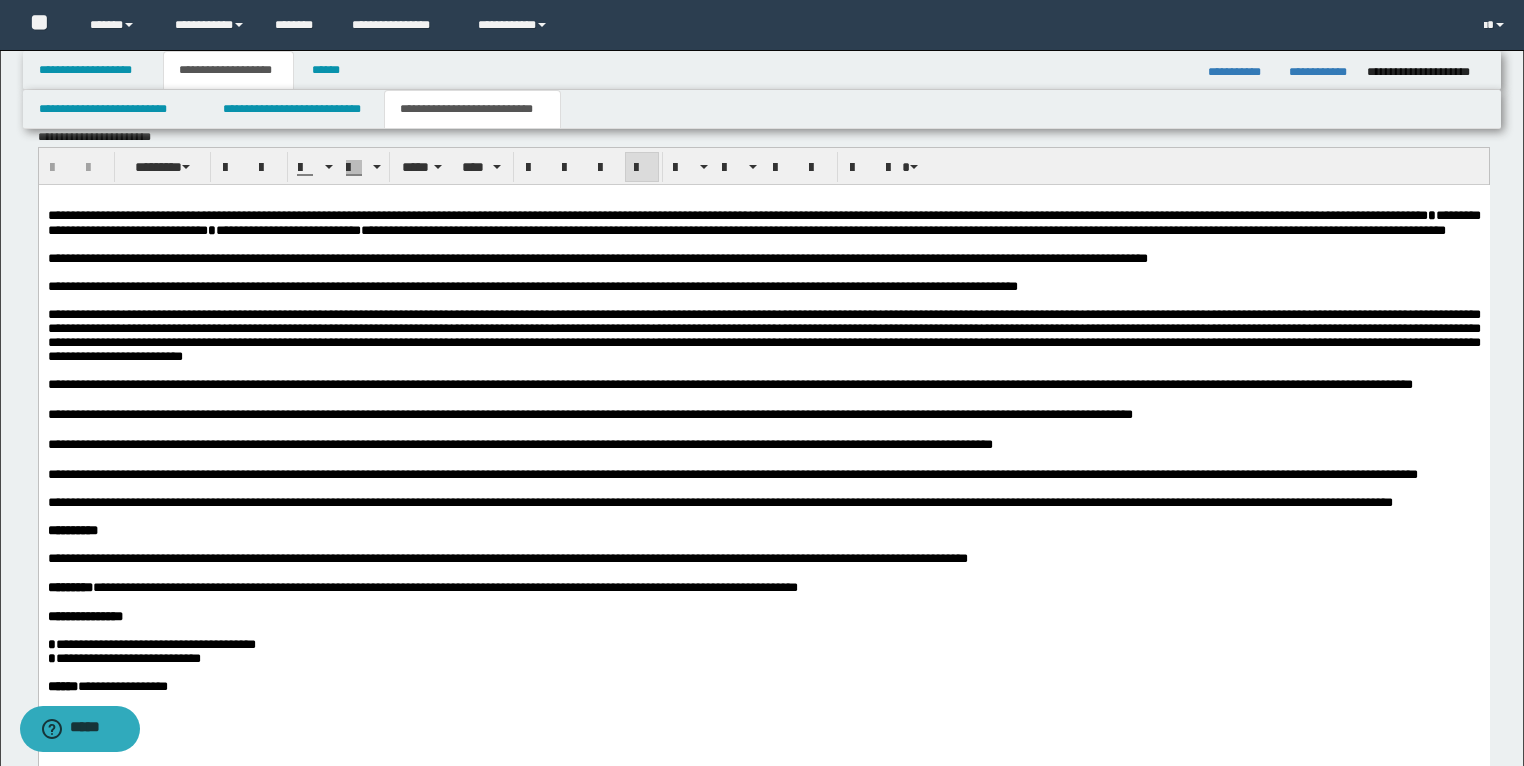 type 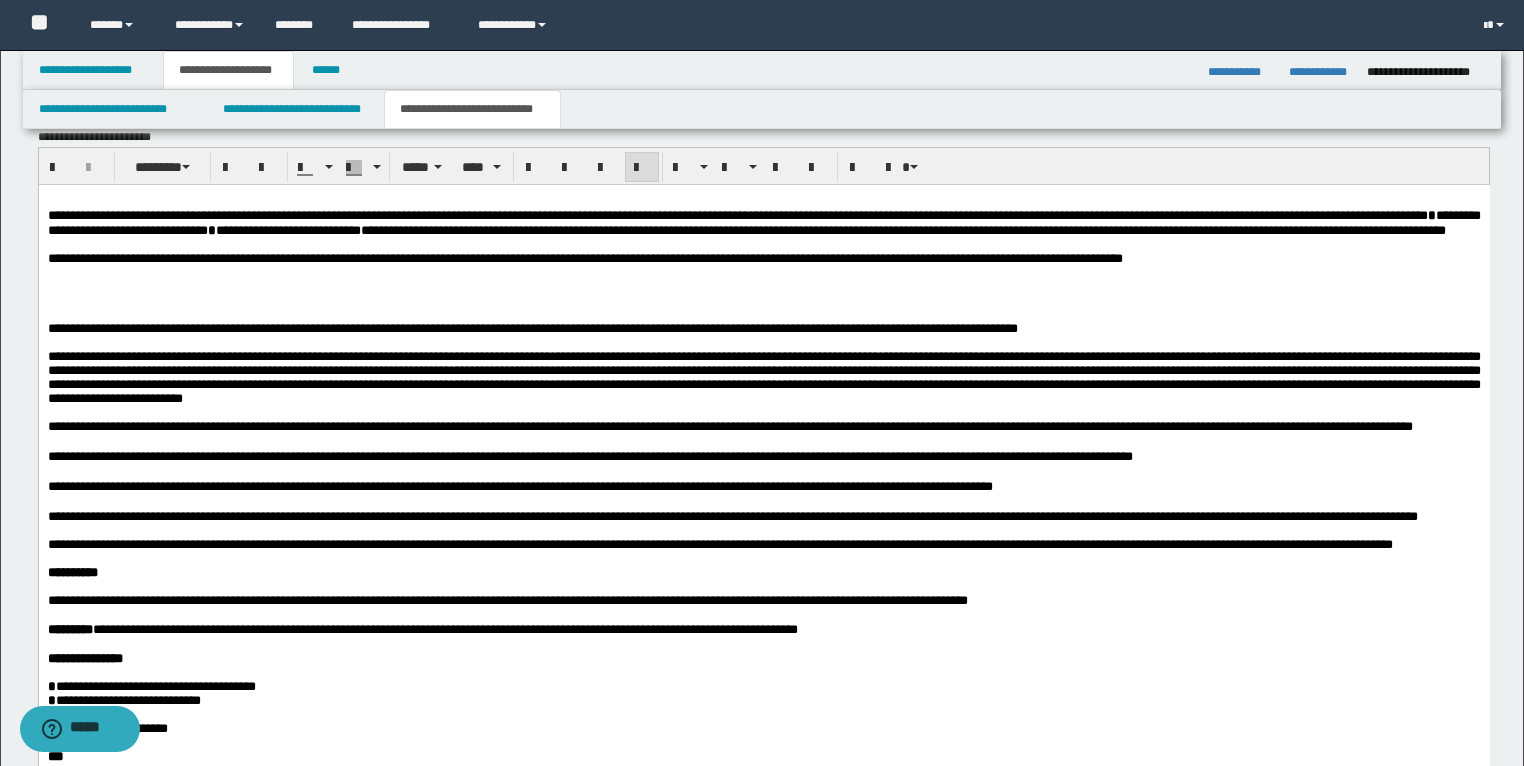 click at bounding box center (763, 301) 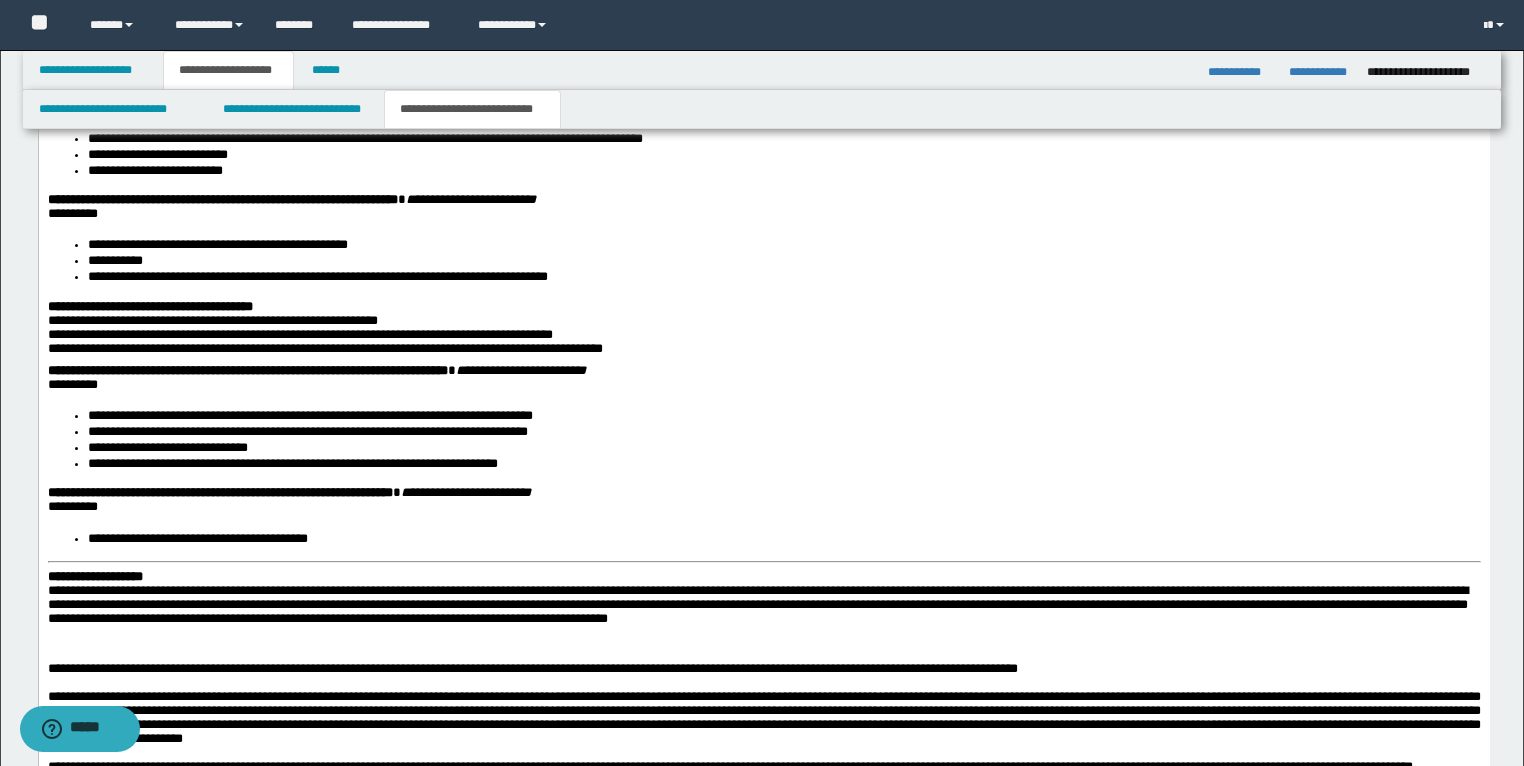 scroll, scrollTop: 2453, scrollLeft: 0, axis: vertical 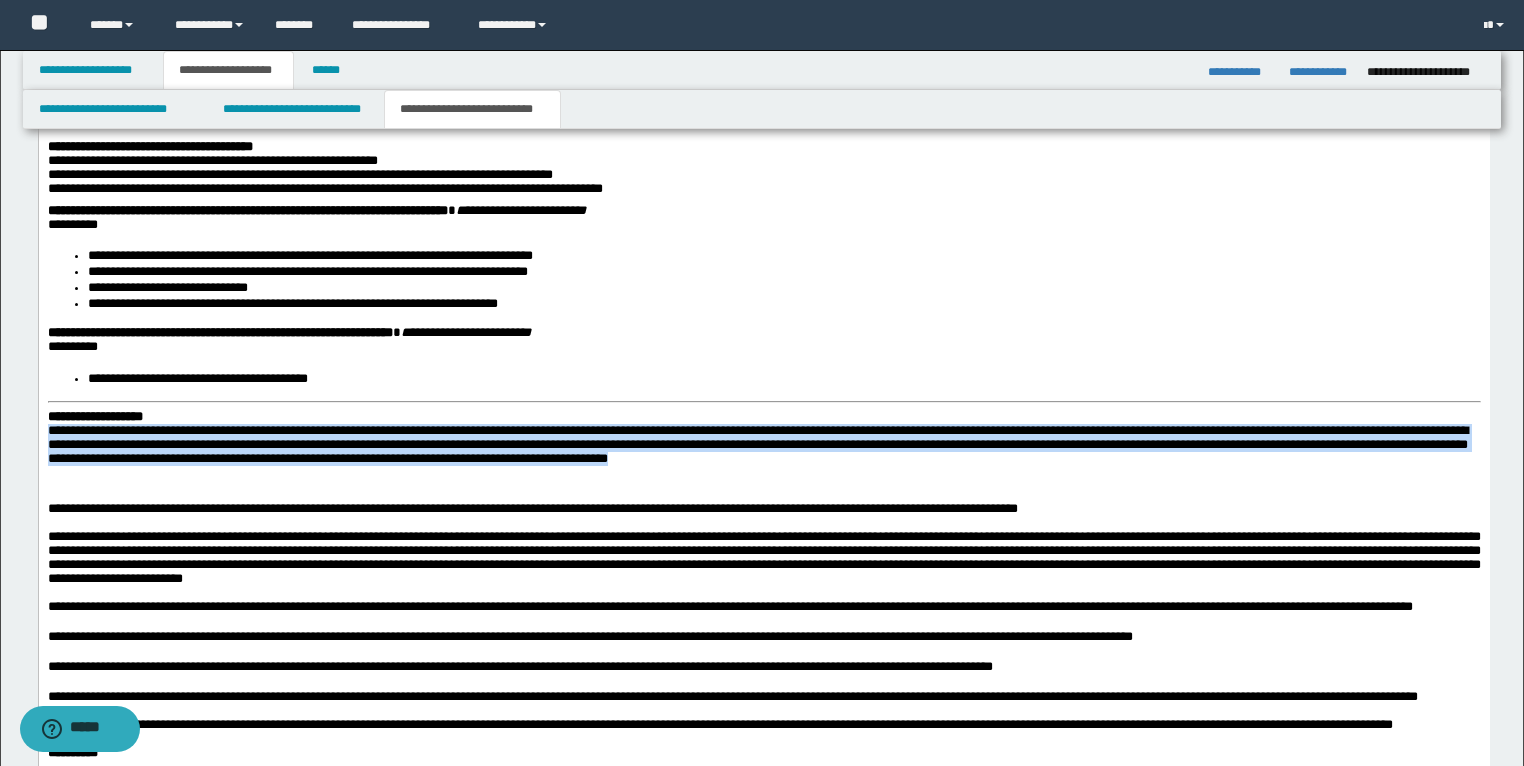 drag, startPoint x: 945, startPoint y: 490, endPoint x: 48, endPoint y: 459, distance: 897.5355 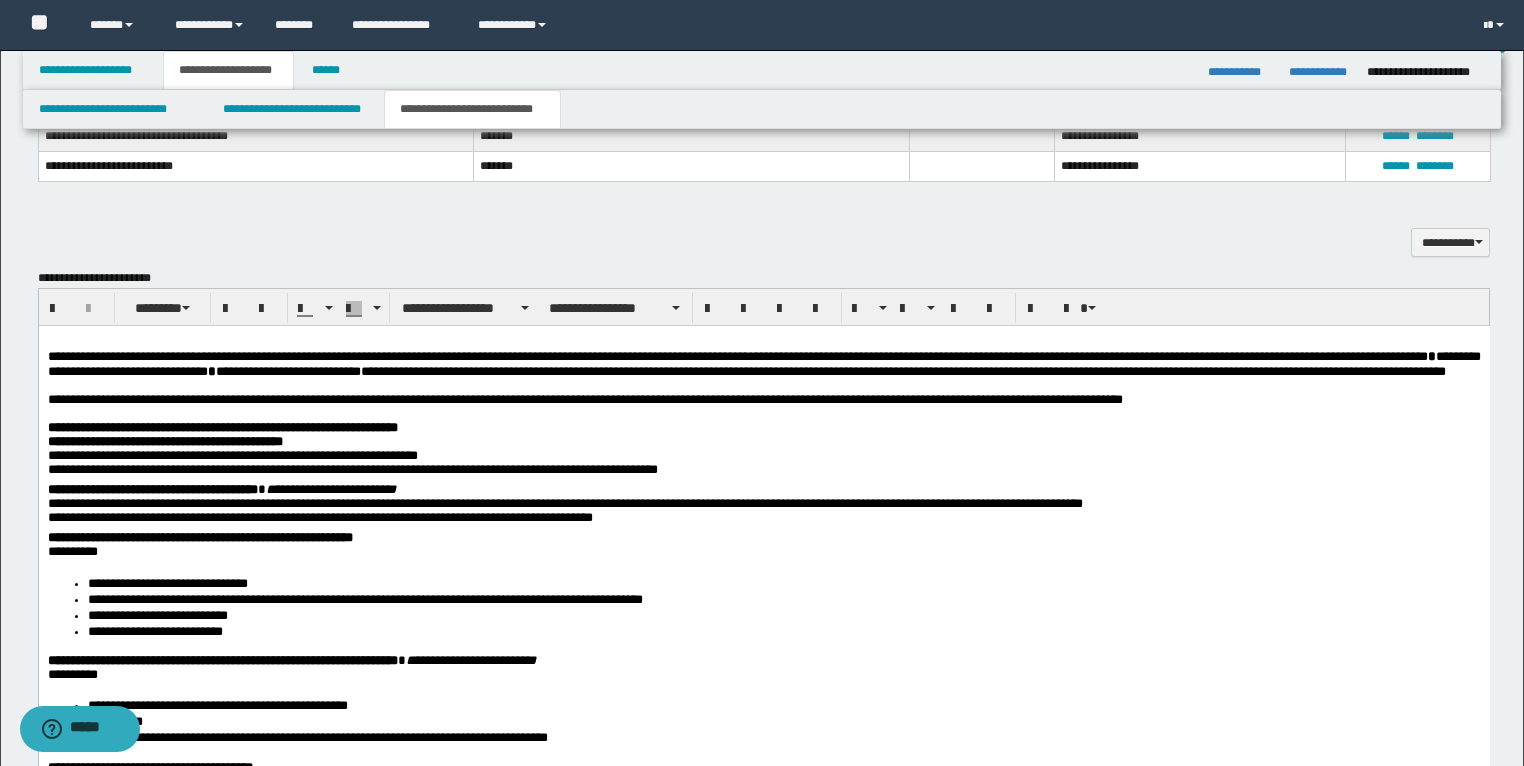 scroll, scrollTop: 1813, scrollLeft: 0, axis: vertical 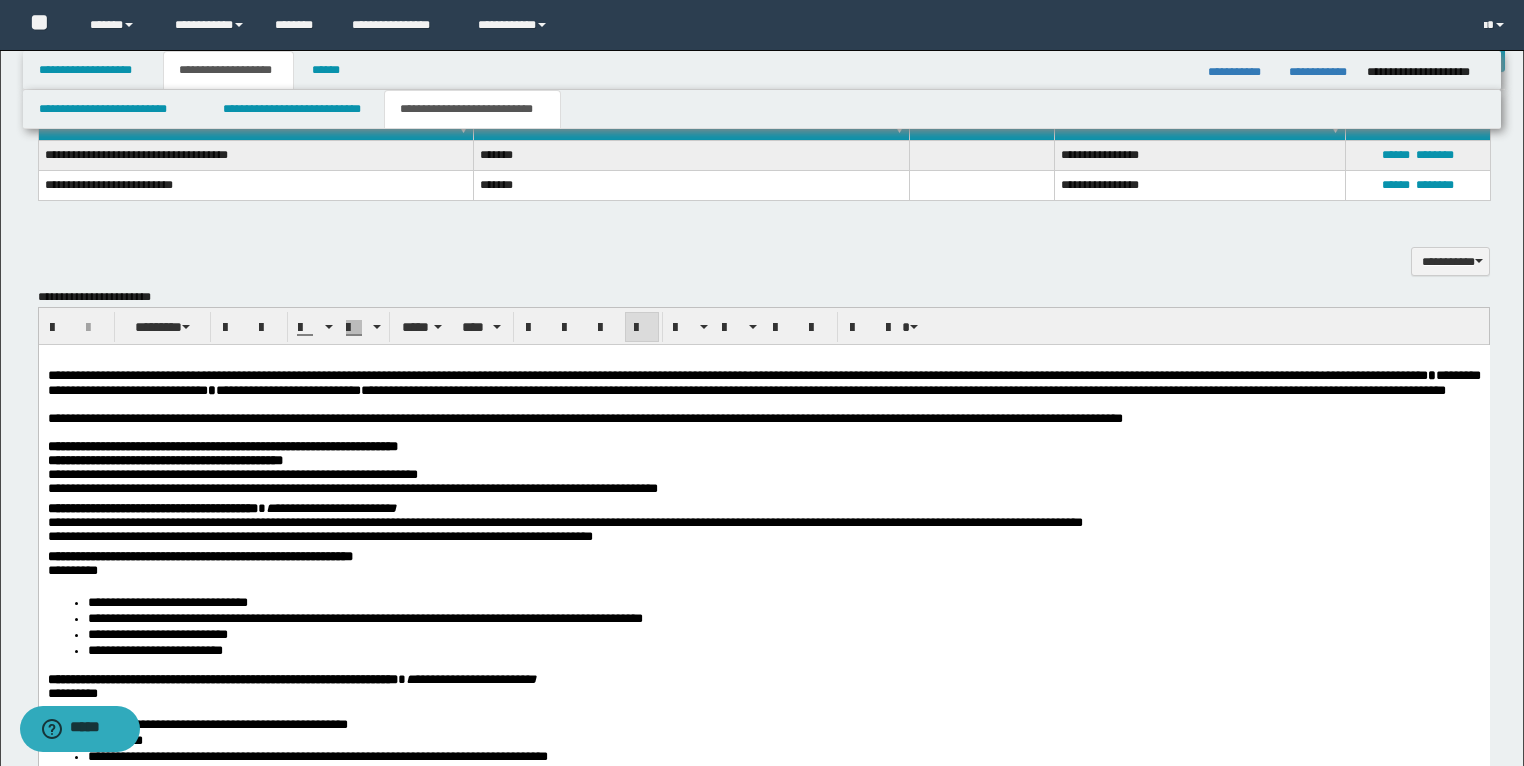 click on "**********" at bounding box center [763, 419] 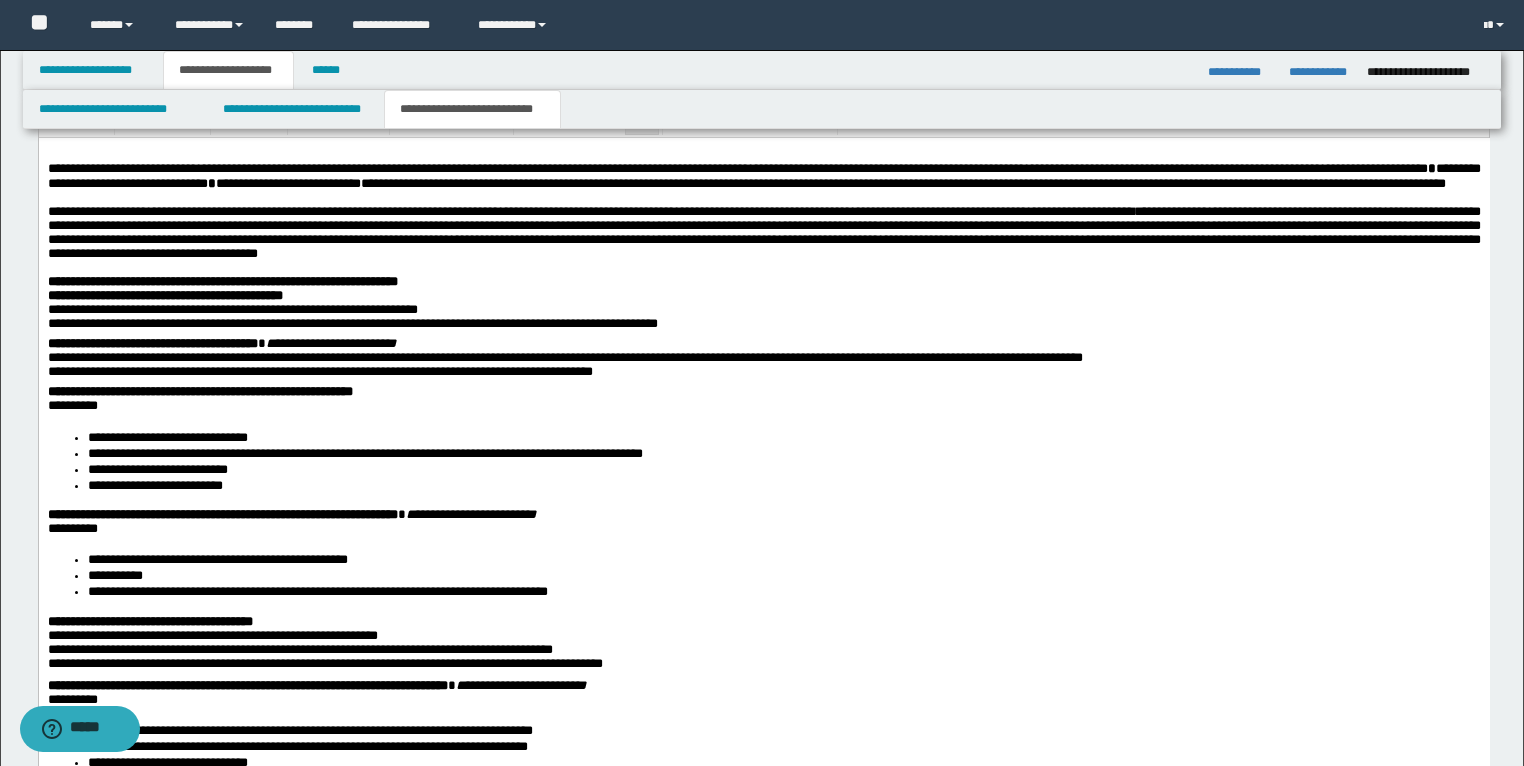 scroll, scrollTop: 2053, scrollLeft: 0, axis: vertical 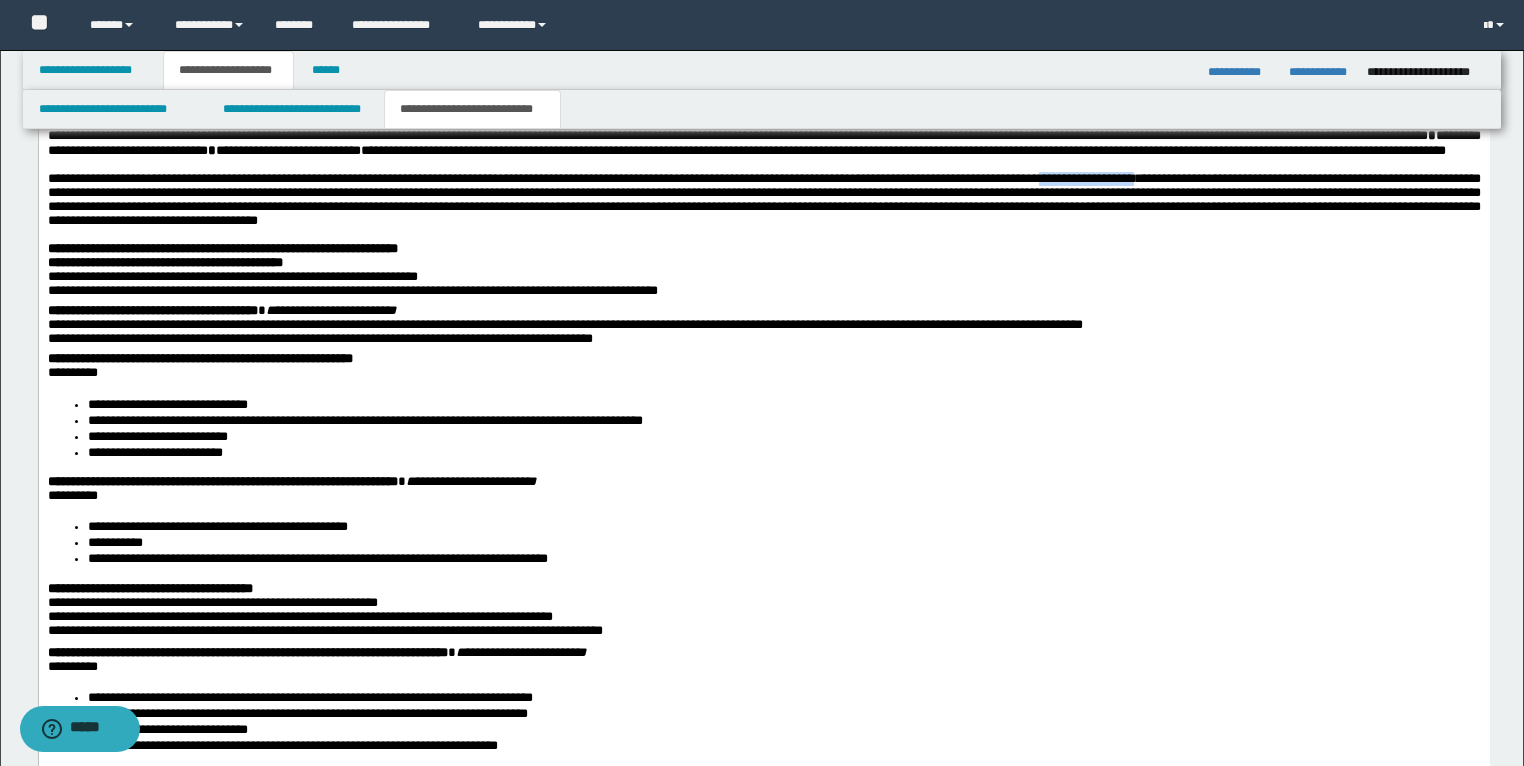 drag, startPoint x: 1343, startPoint y: 197, endPoint x: 1201, endPoint y: 201, distance: 142.05632 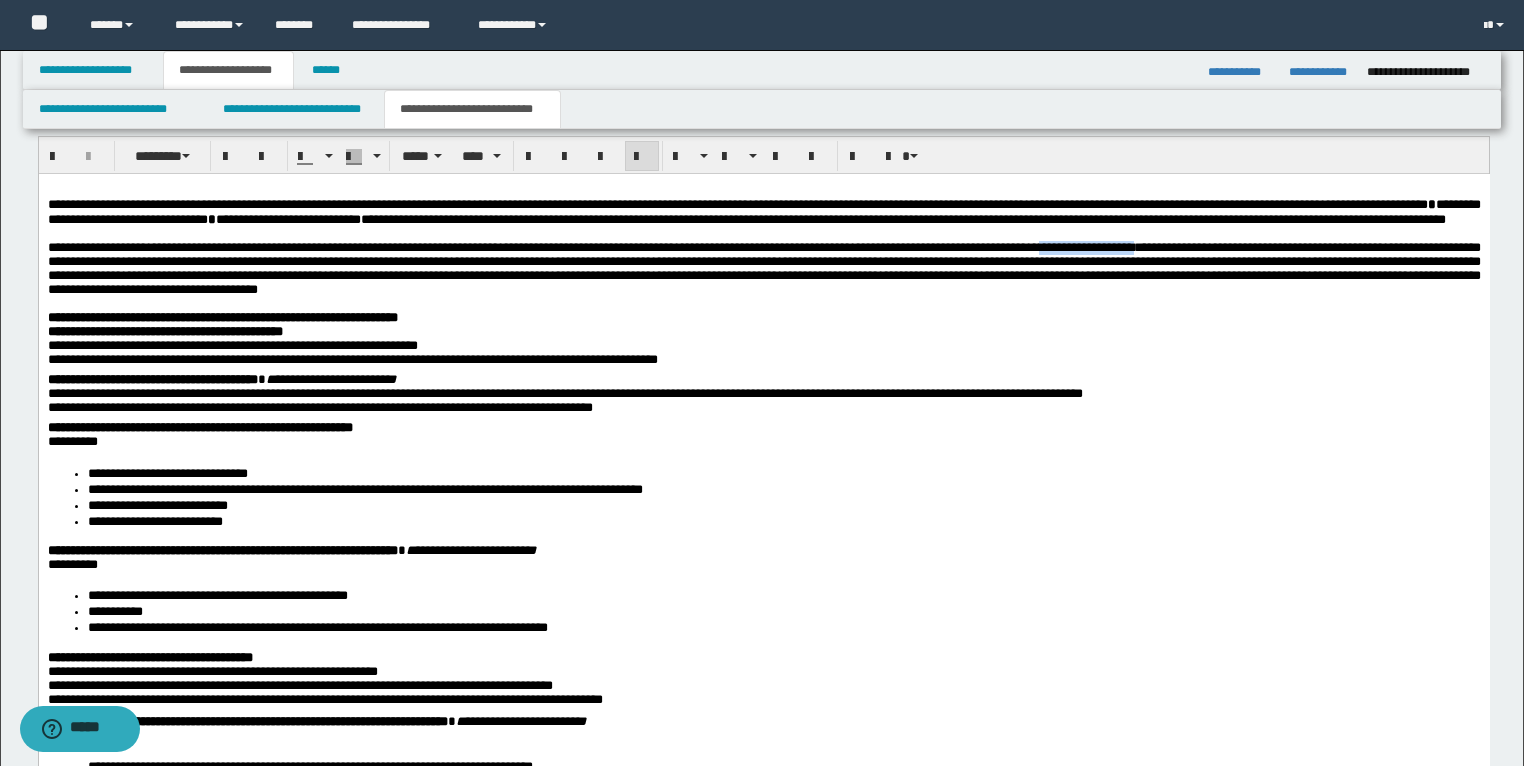 scroll, scrollTop: 1893, scrollLeft: 0, axis: vertical 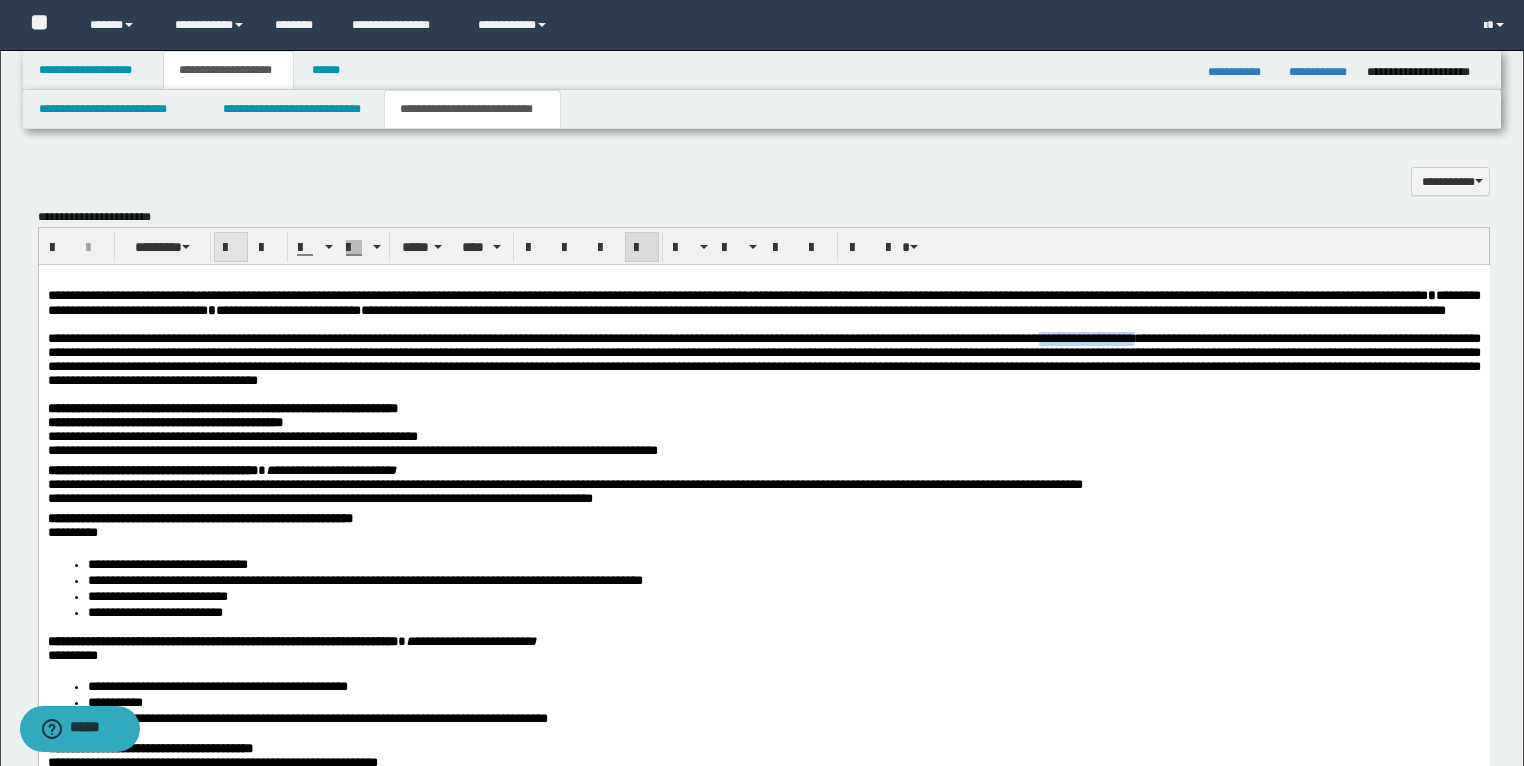 click at bounding box center [231, 248] 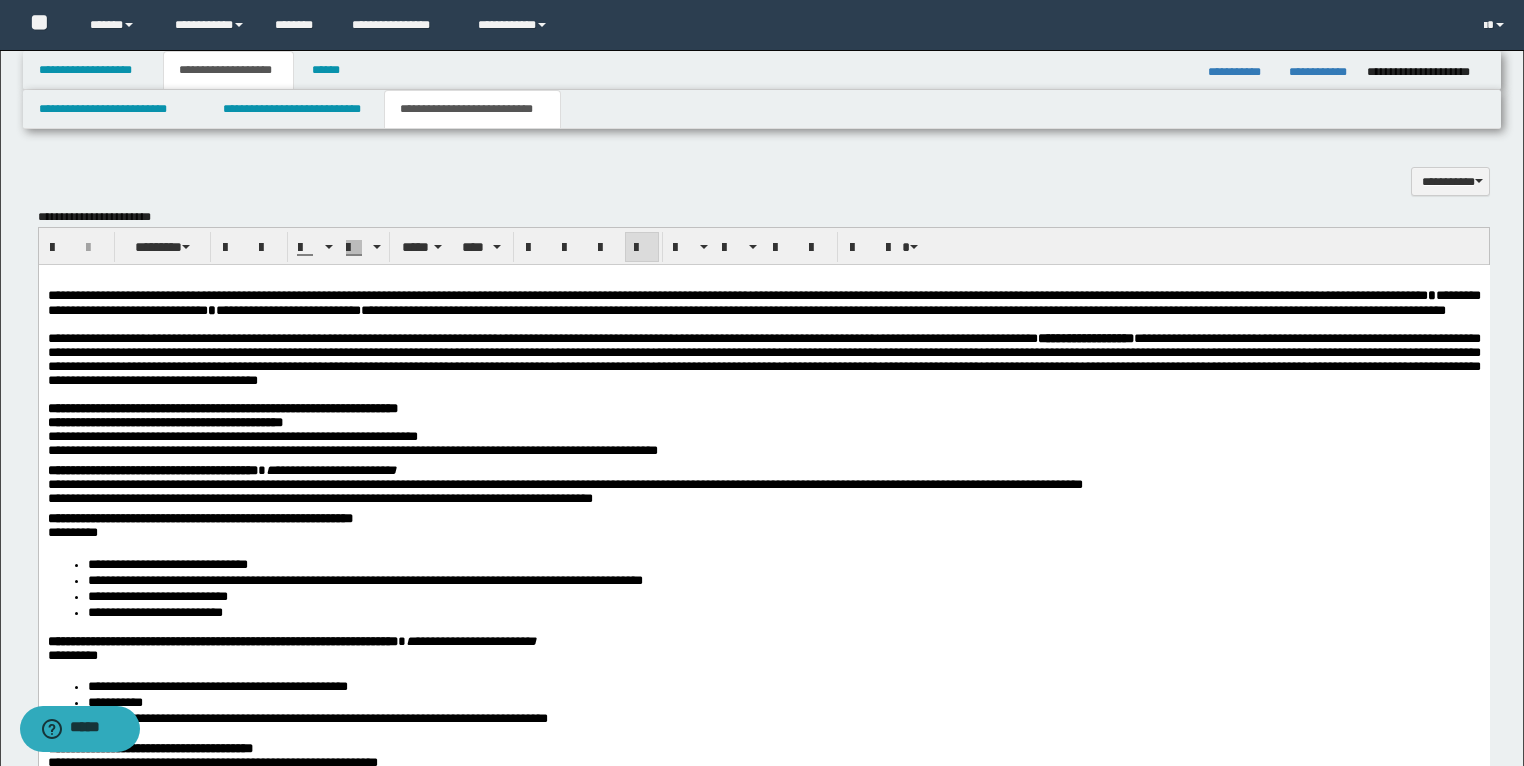 click at bounding box center (763, 395) 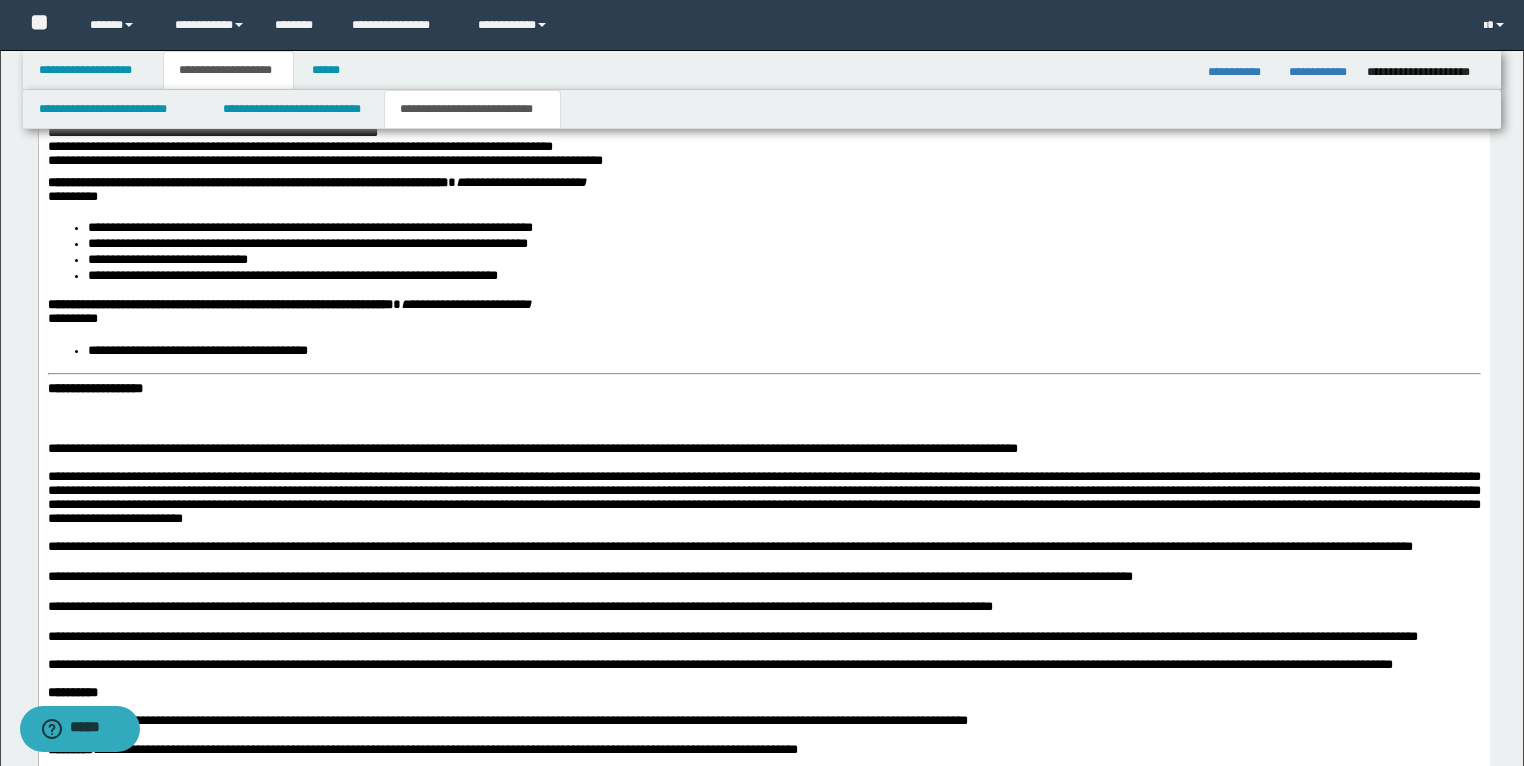scroll, scrollTop: 2533, scrollLeft: 0, axis: vertical 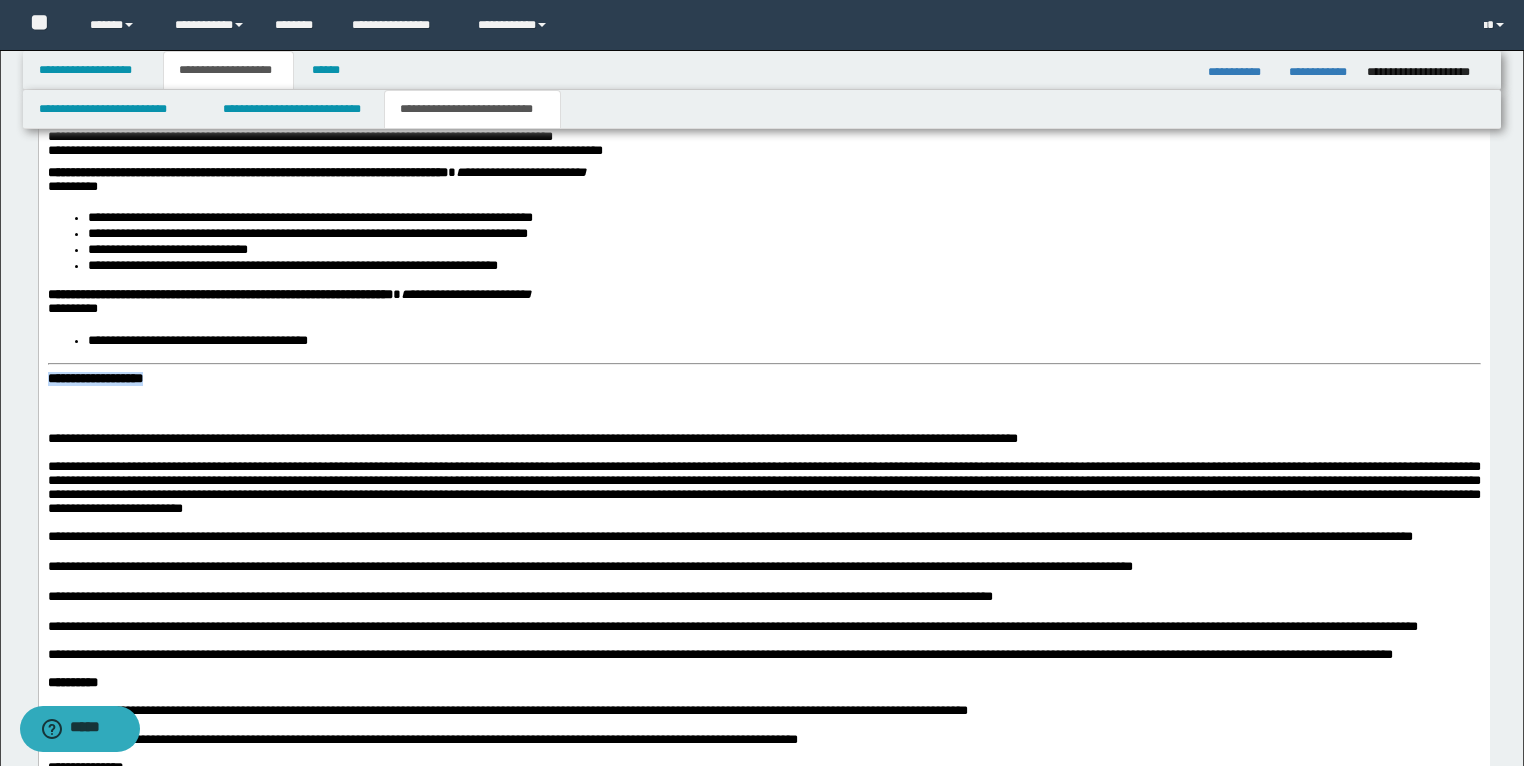 drag, startPoint x: 265, startPoint y: 418, endPoint x: 31, endPoint y: 412, distance: 234.0769 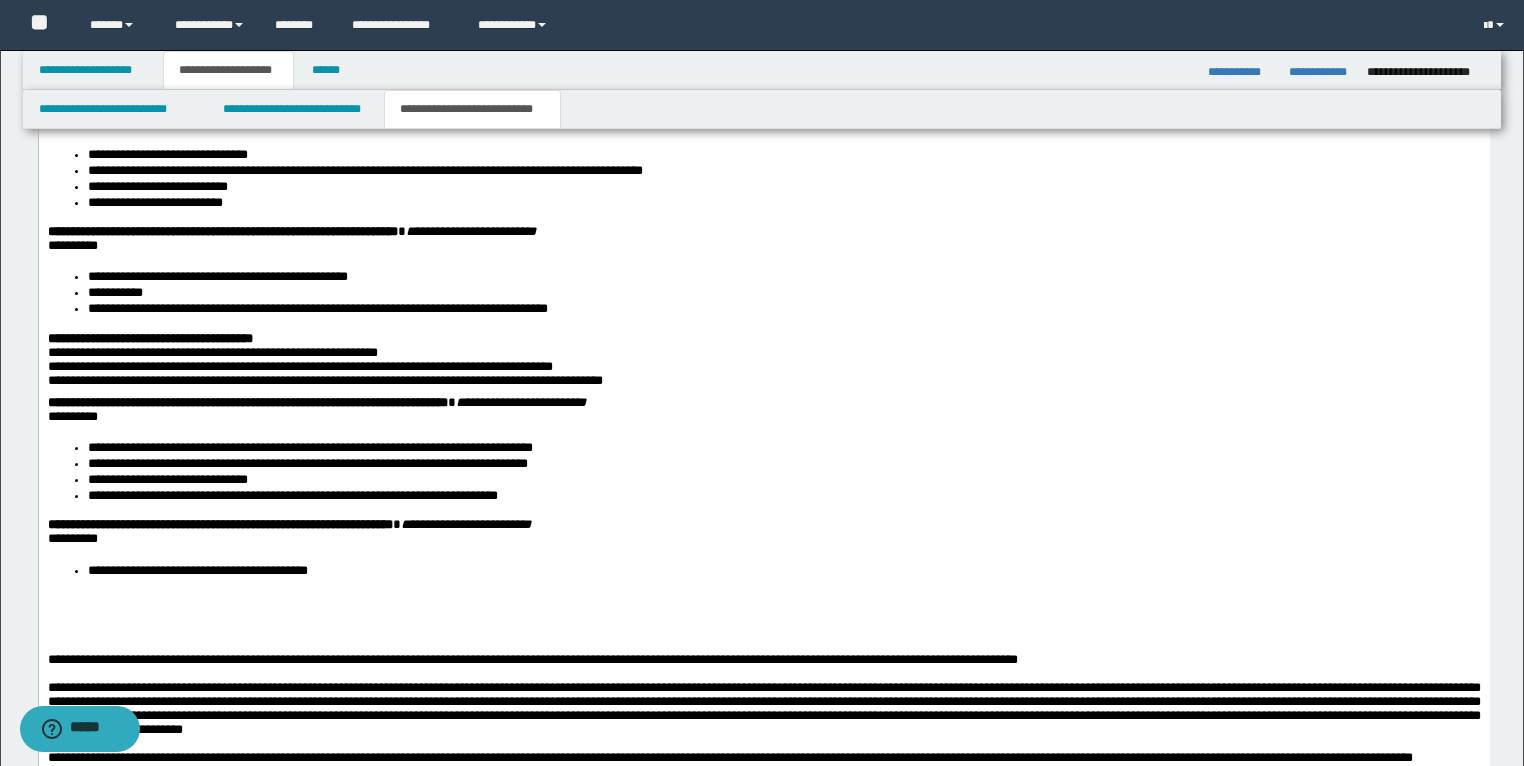 scroll, scrollTop: 2293, scrollLeft: 0, axis: vertical 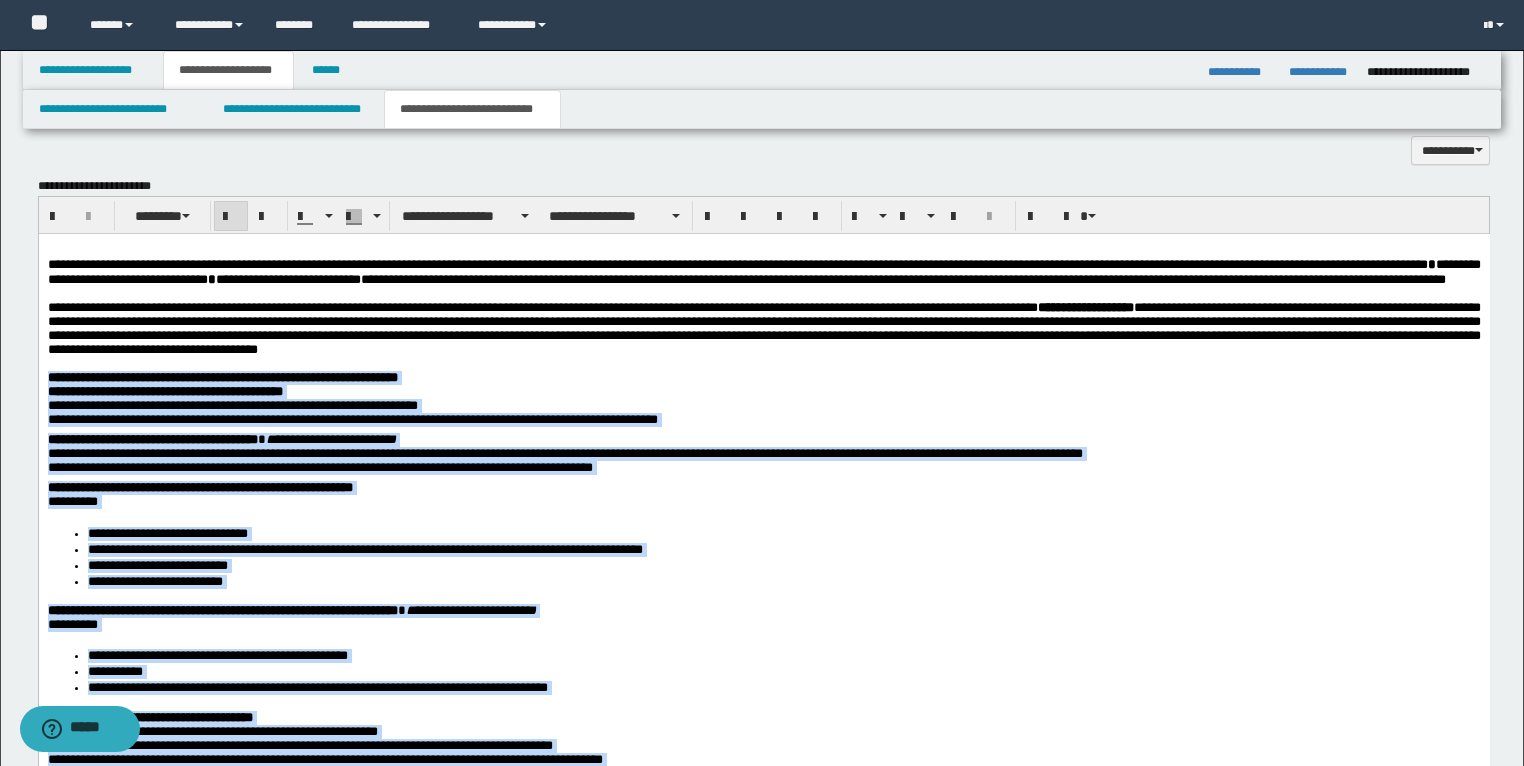 drag, startPoint x: 351, startPoint y: 977, endPoint x: 39, endPoint y: 412, distance: 645.4216 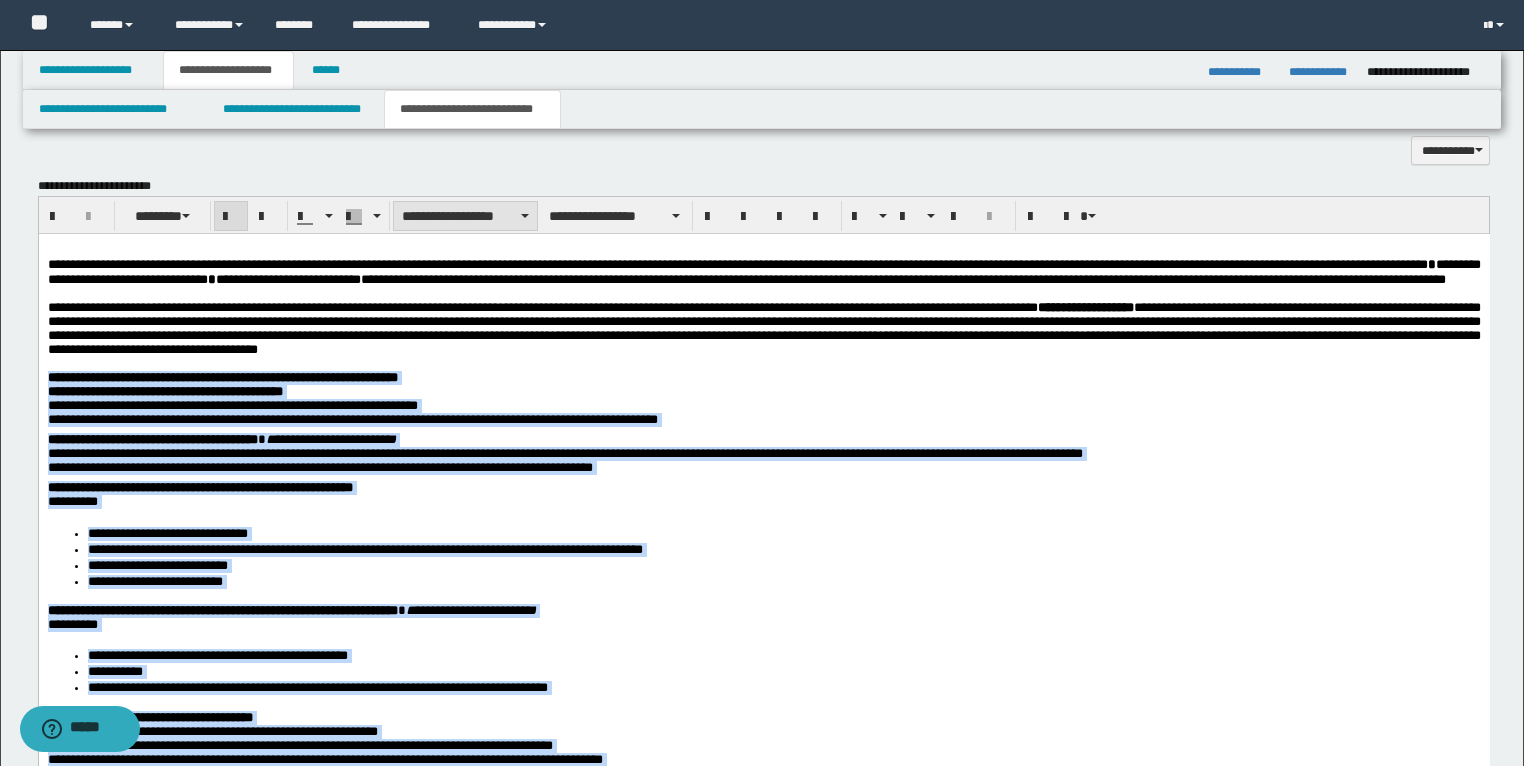 click on "**********" at bounding box center [465, 216] 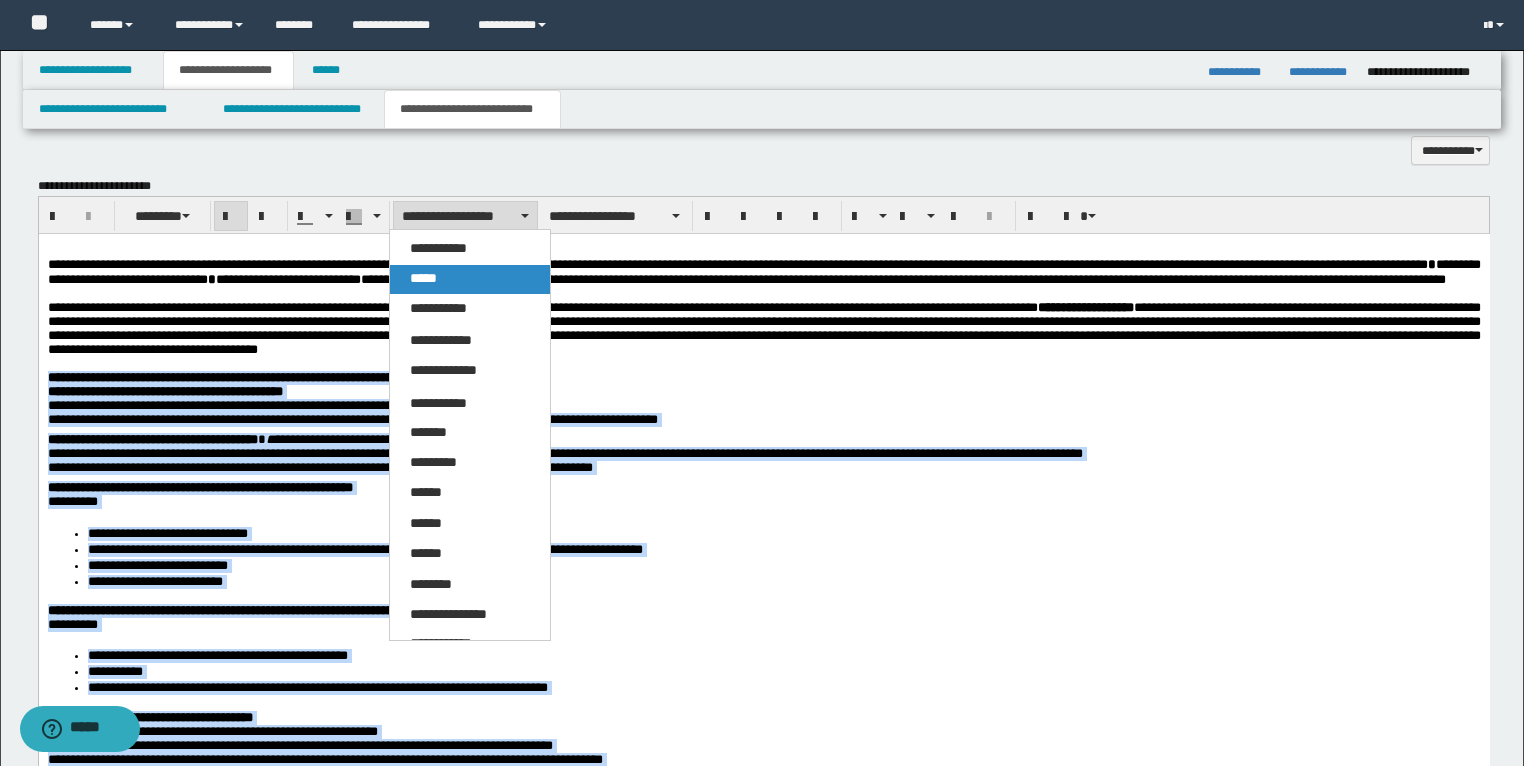click on "*****" at bounding box center (470, 279) 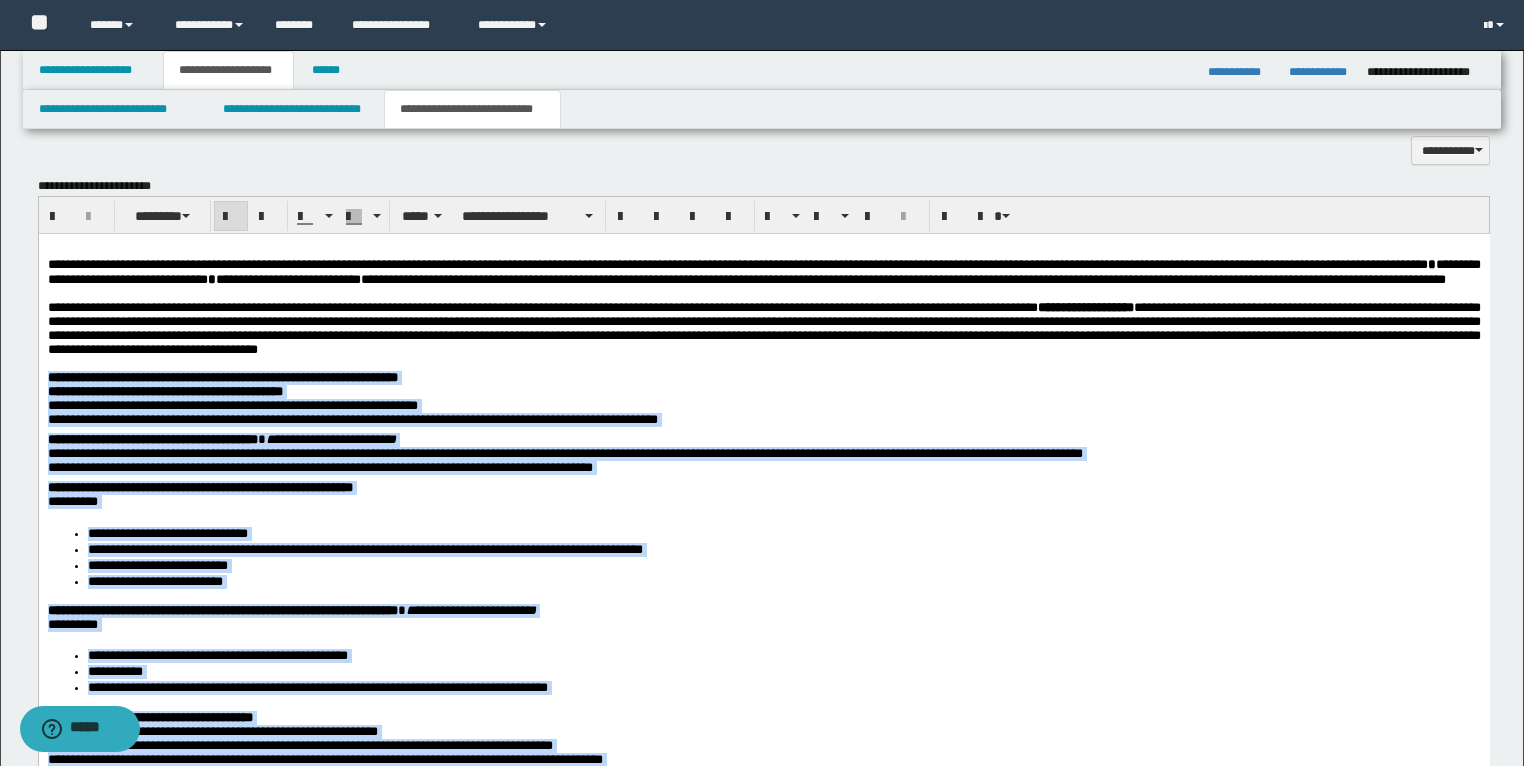 click on "**********" at bounding box center [564, 453] 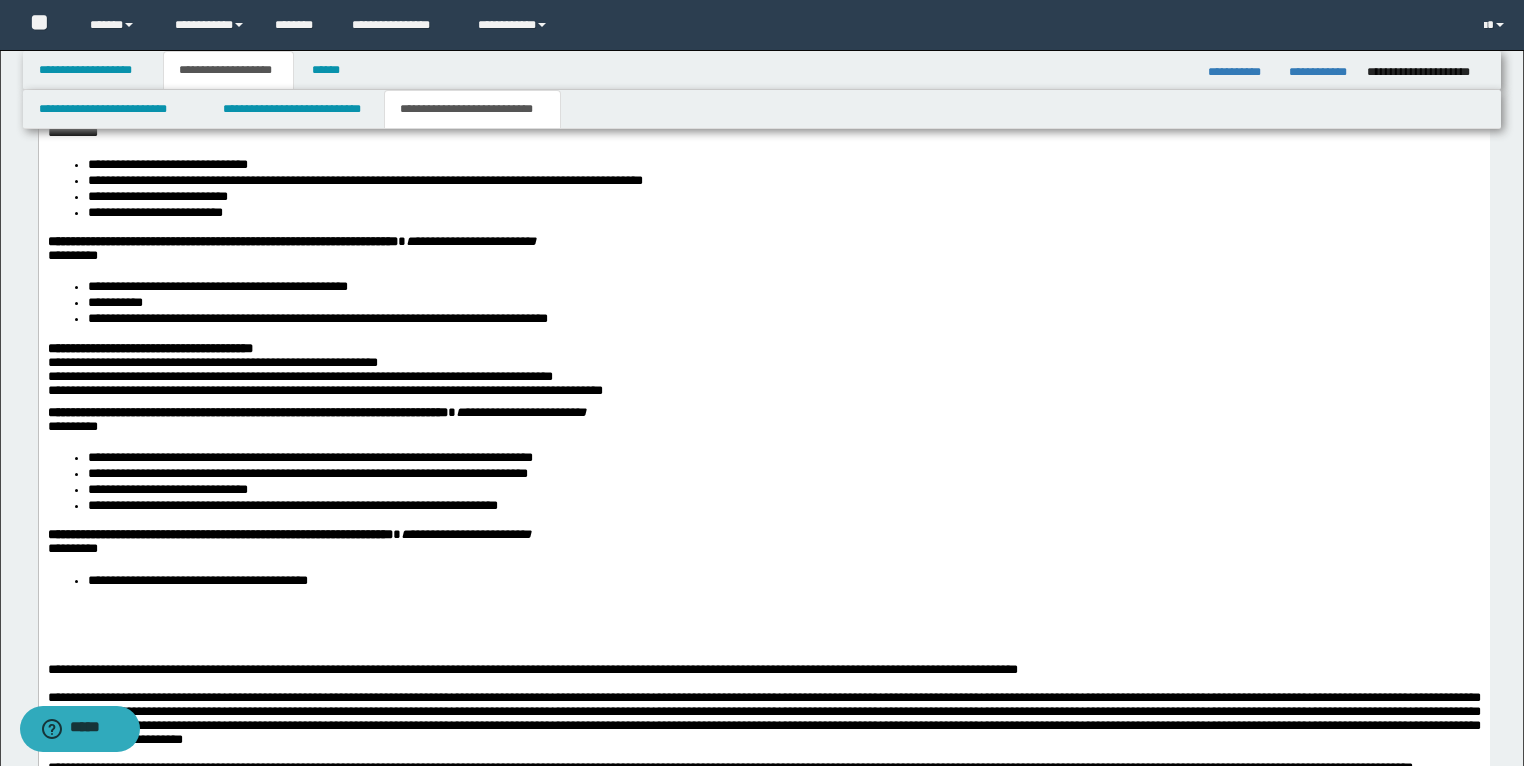 scroll, scrollTop: 2324, scrollLeft: 0, axis: vertical 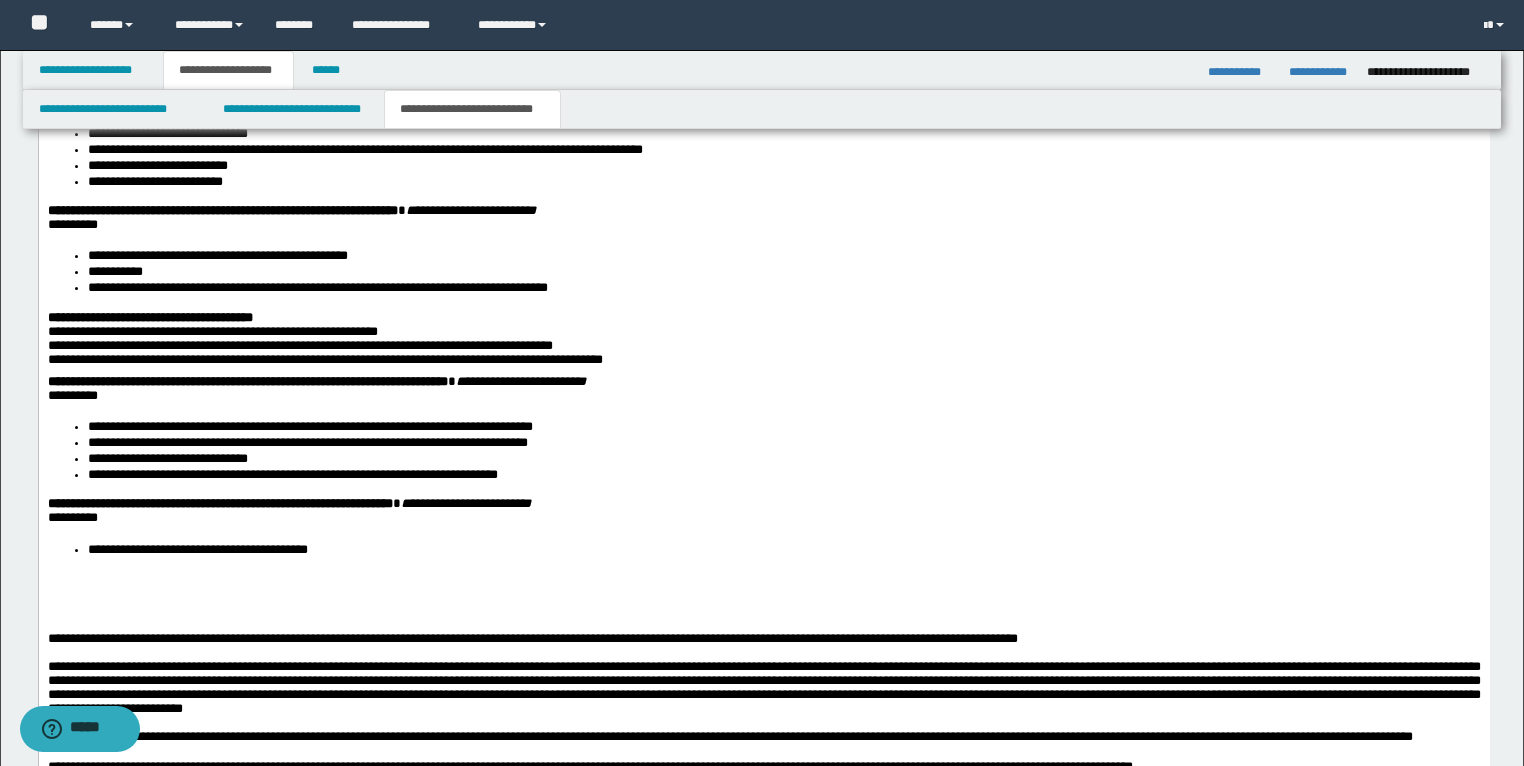 click at bounding box center [763, 589] 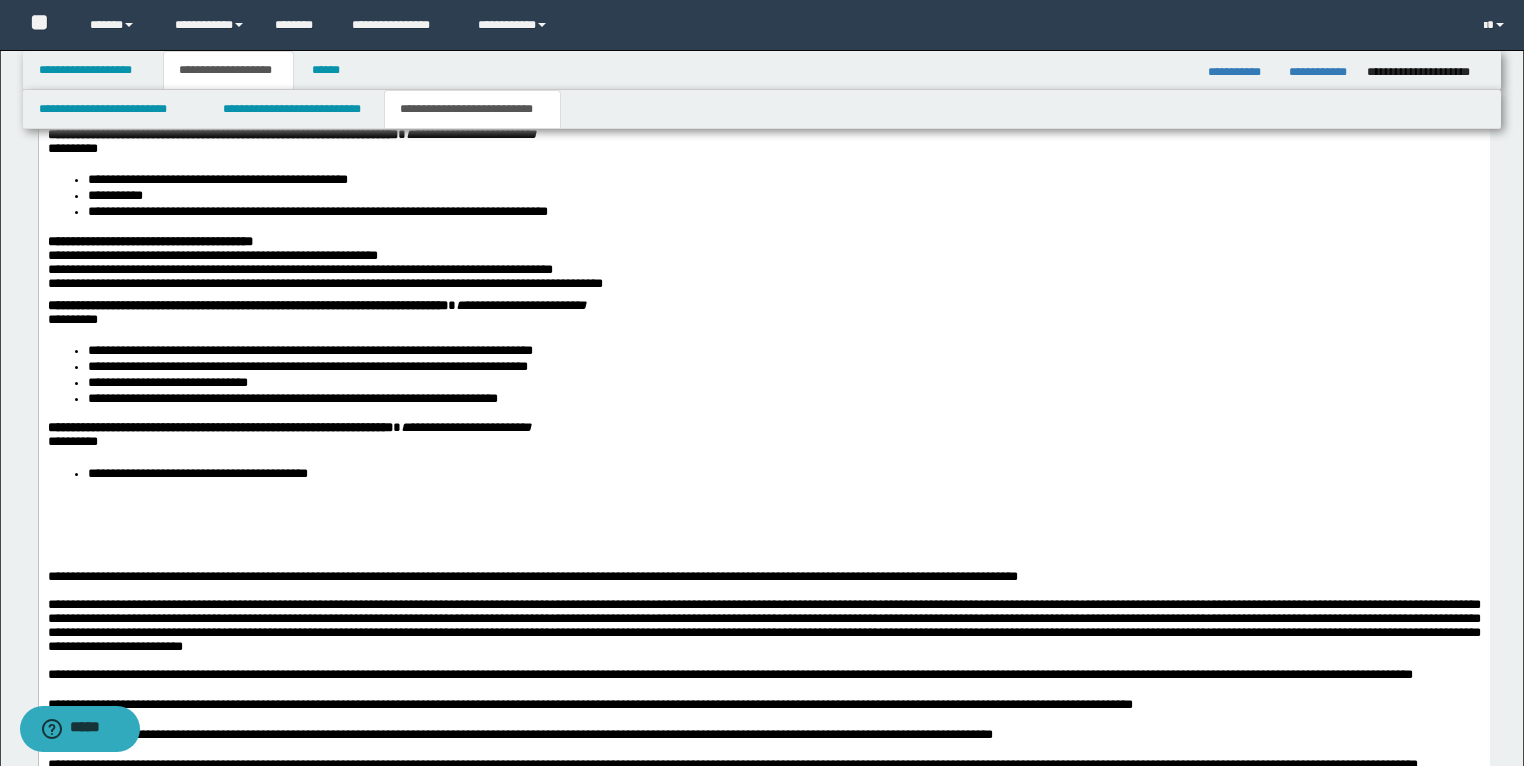scroll, scrollTop: 2404, scrollLeft: 0, axis: vertical 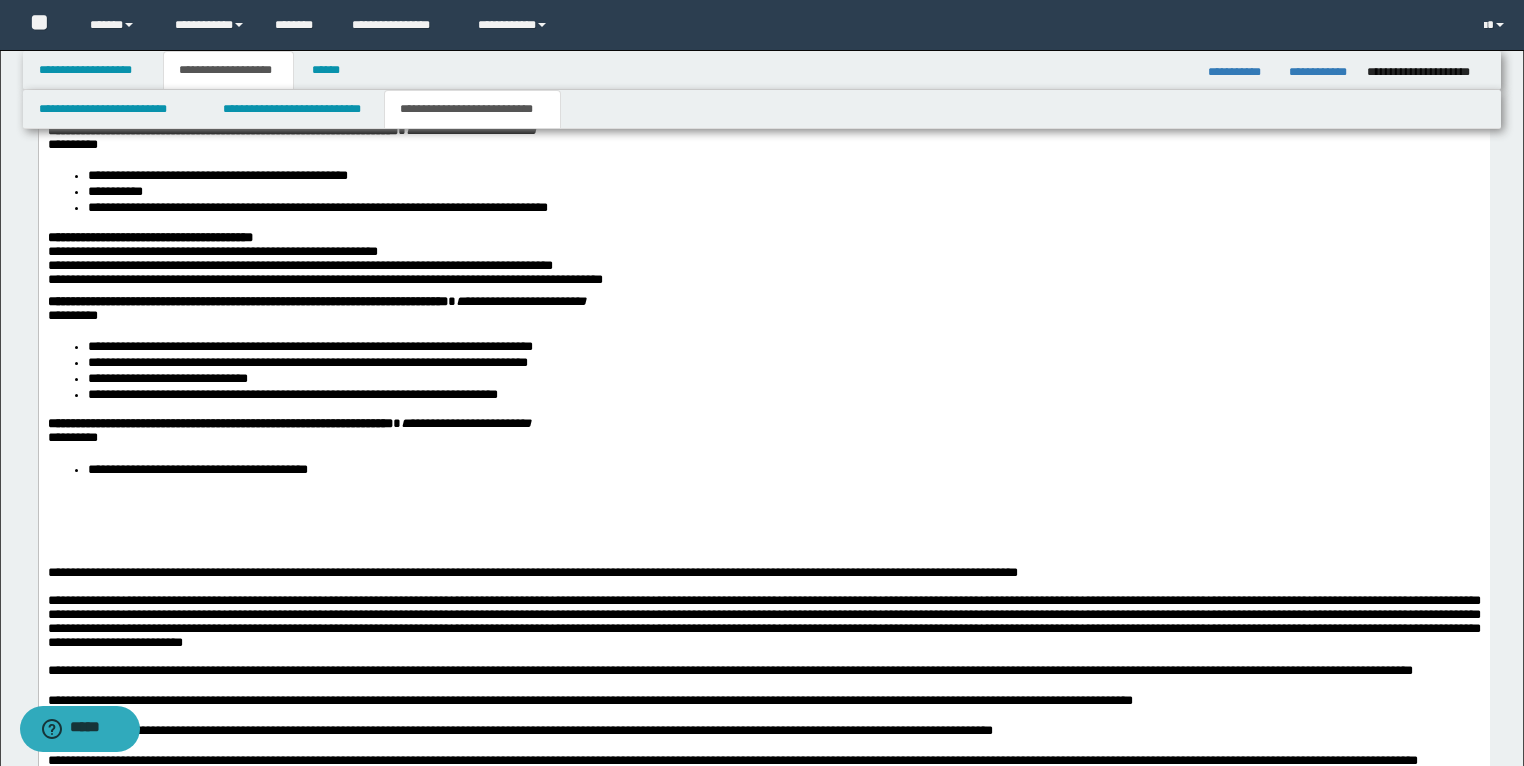 click at bounding box center (763, 509) 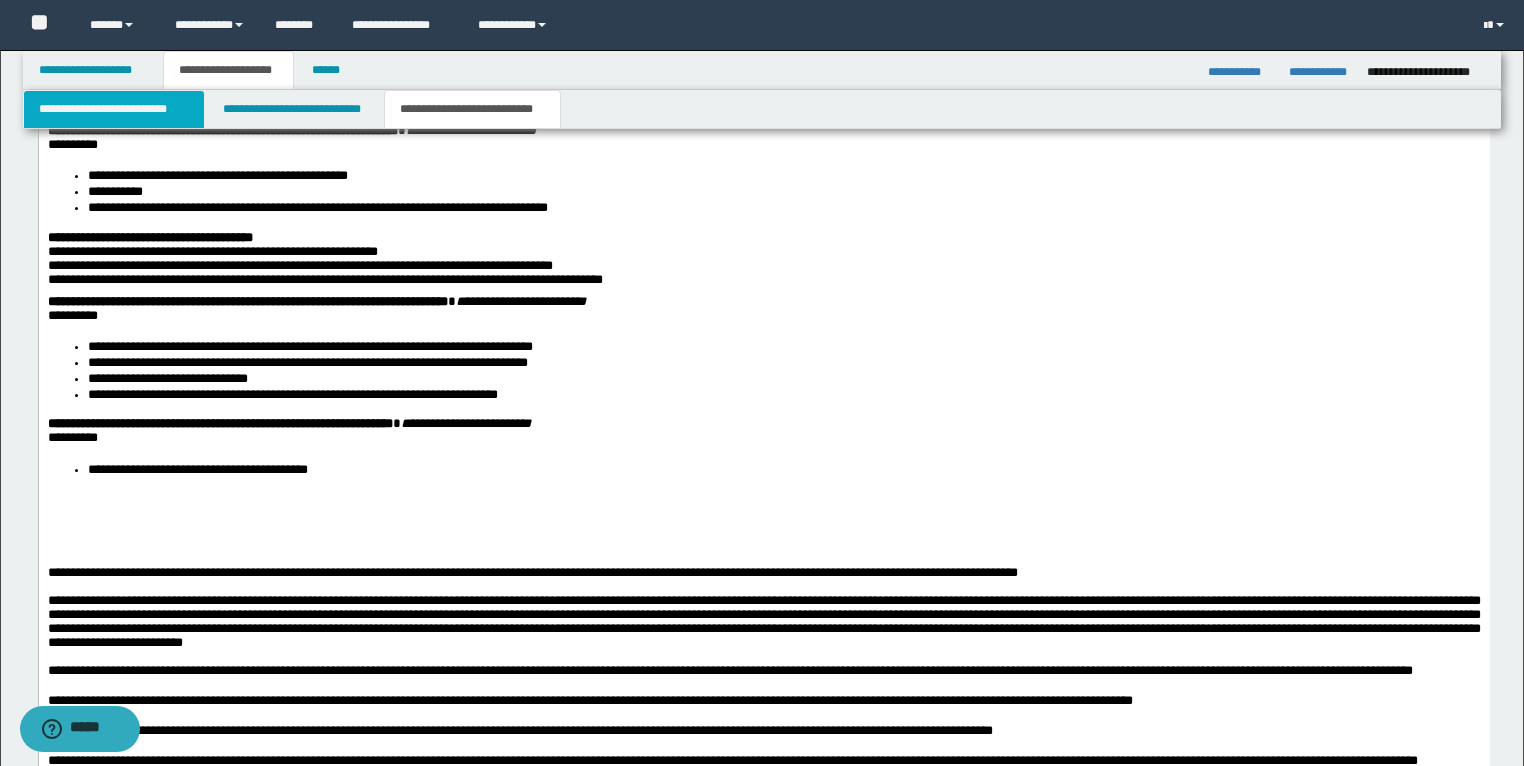 click on "**********" at bounding box center [114, 109] 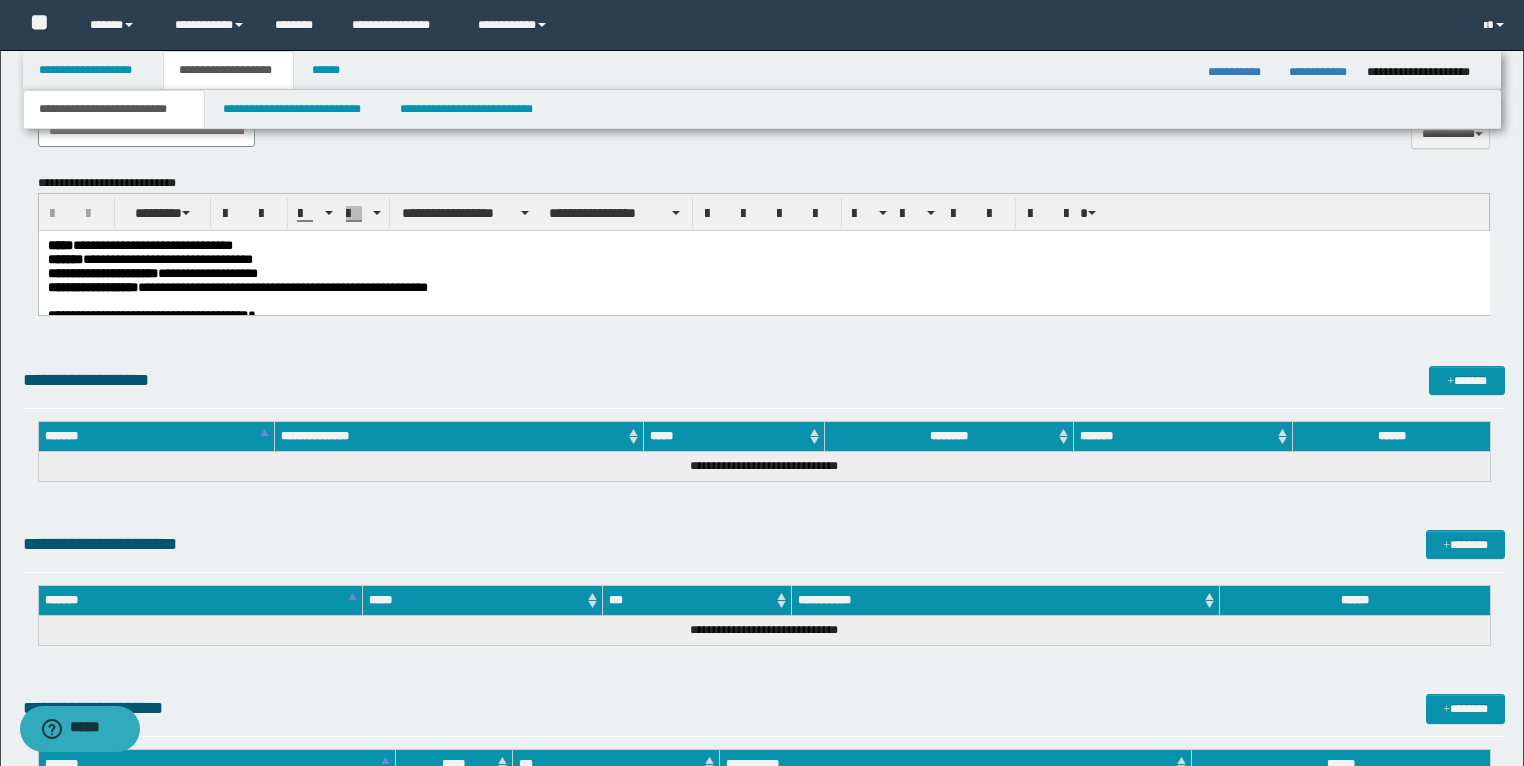 scroll, scrollTop: 762, scrollLeft: 0, axis: vertical 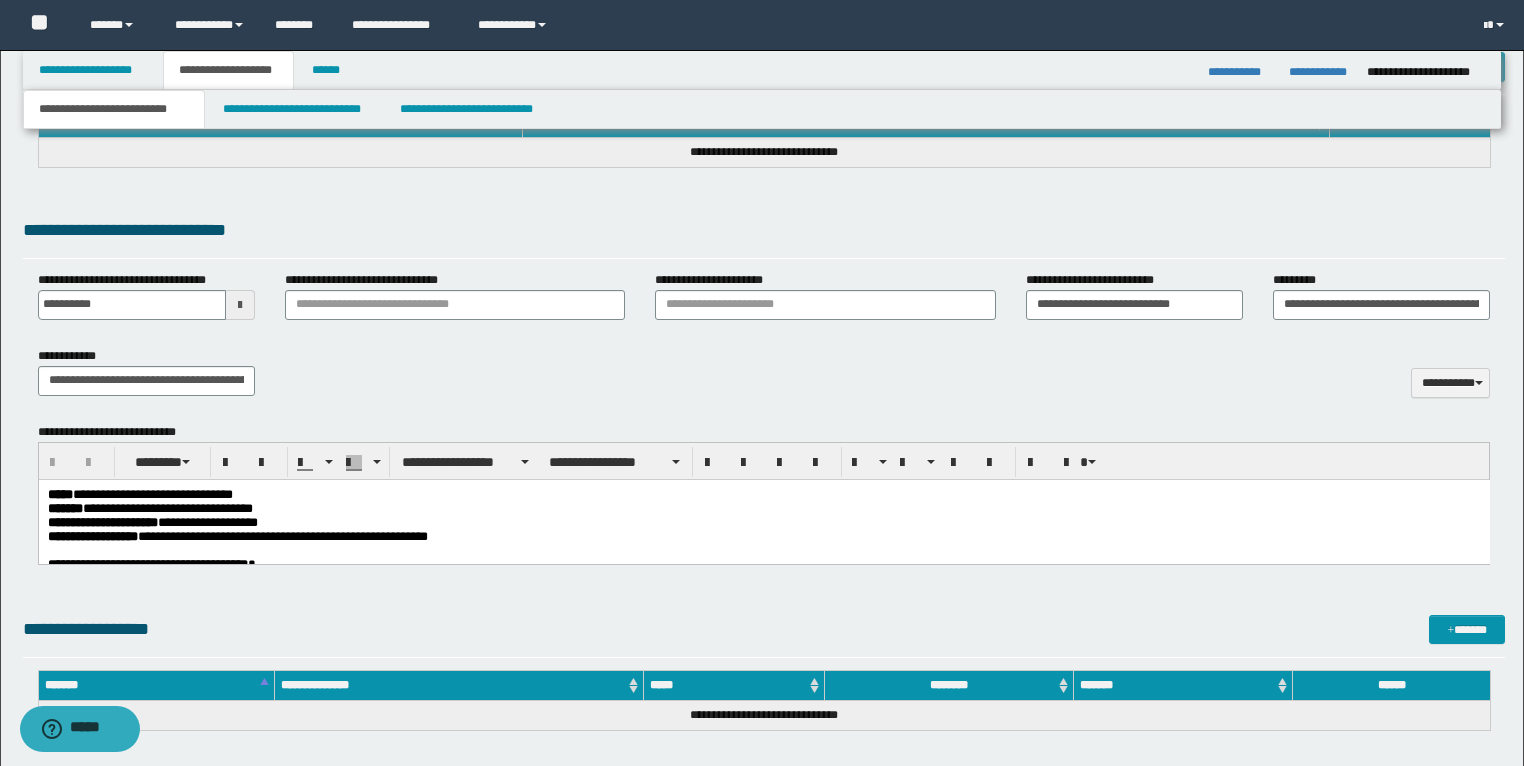 click on "**********" at bounding box center (763, 508) 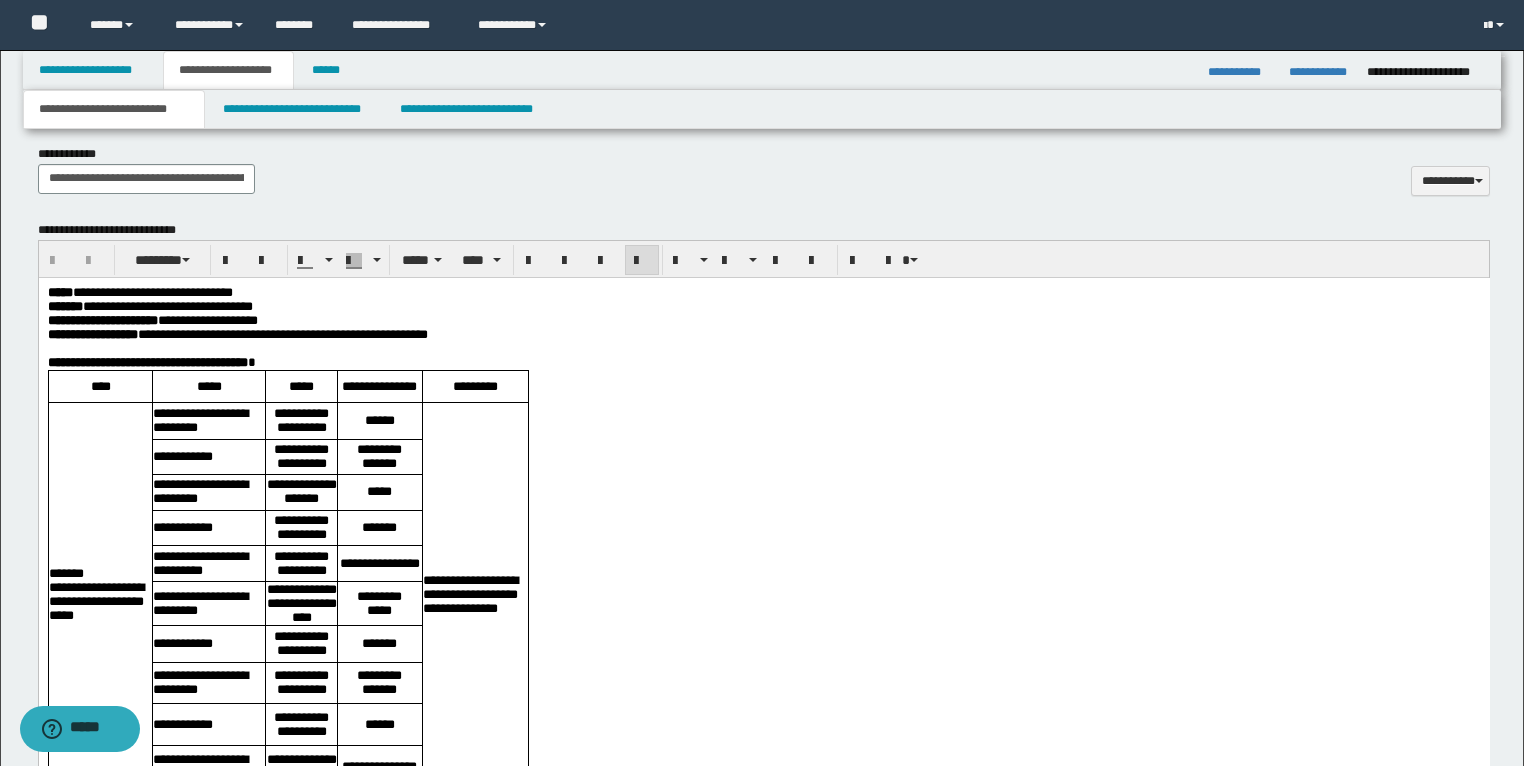 scroll, scrollTop: 1002, scrollLeft: 0, axis: vertical 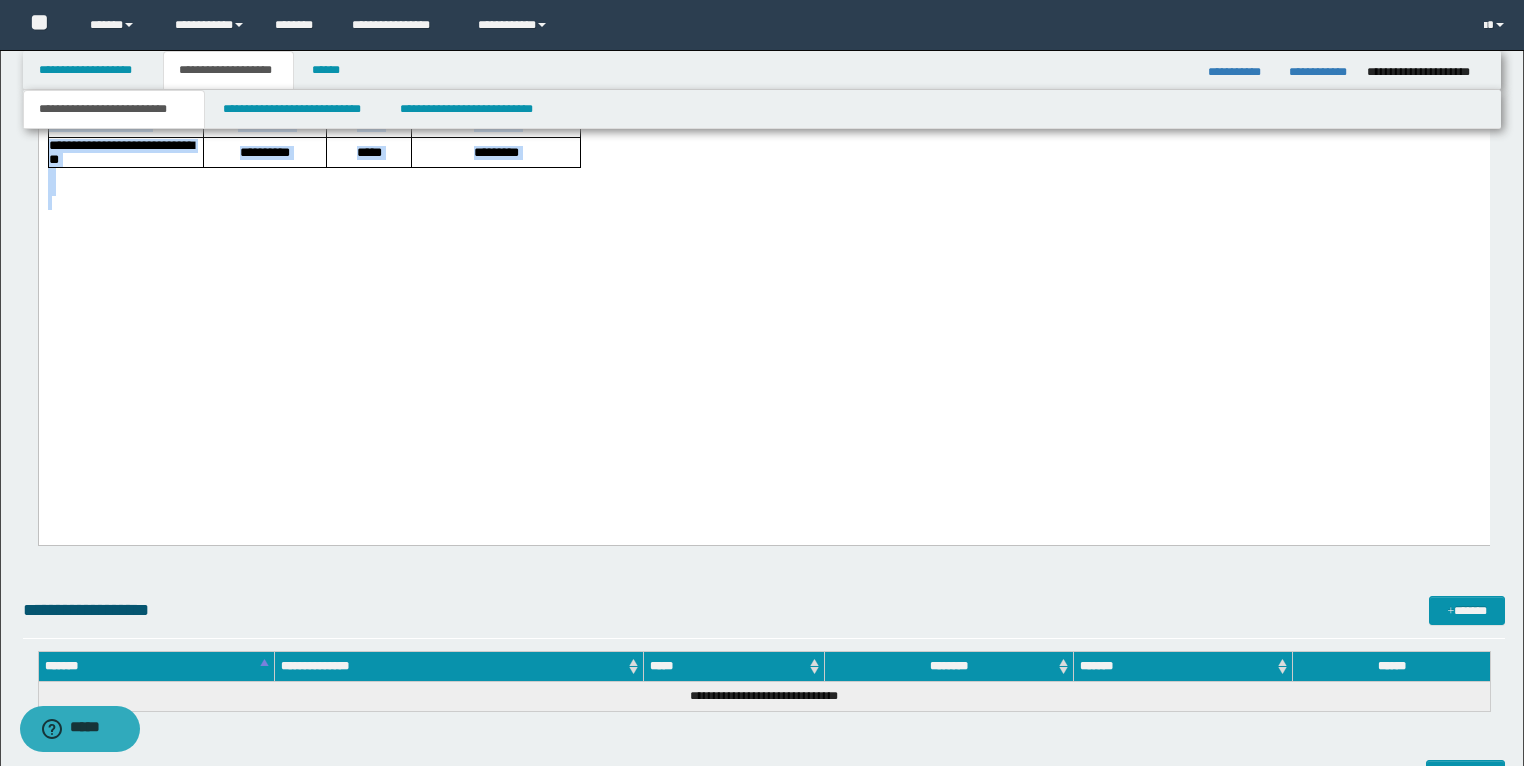 drag, startPoint x: 46, startPoint y: -1428, endPoint x: 639, endPoint y: 423, distance: 1943.6692 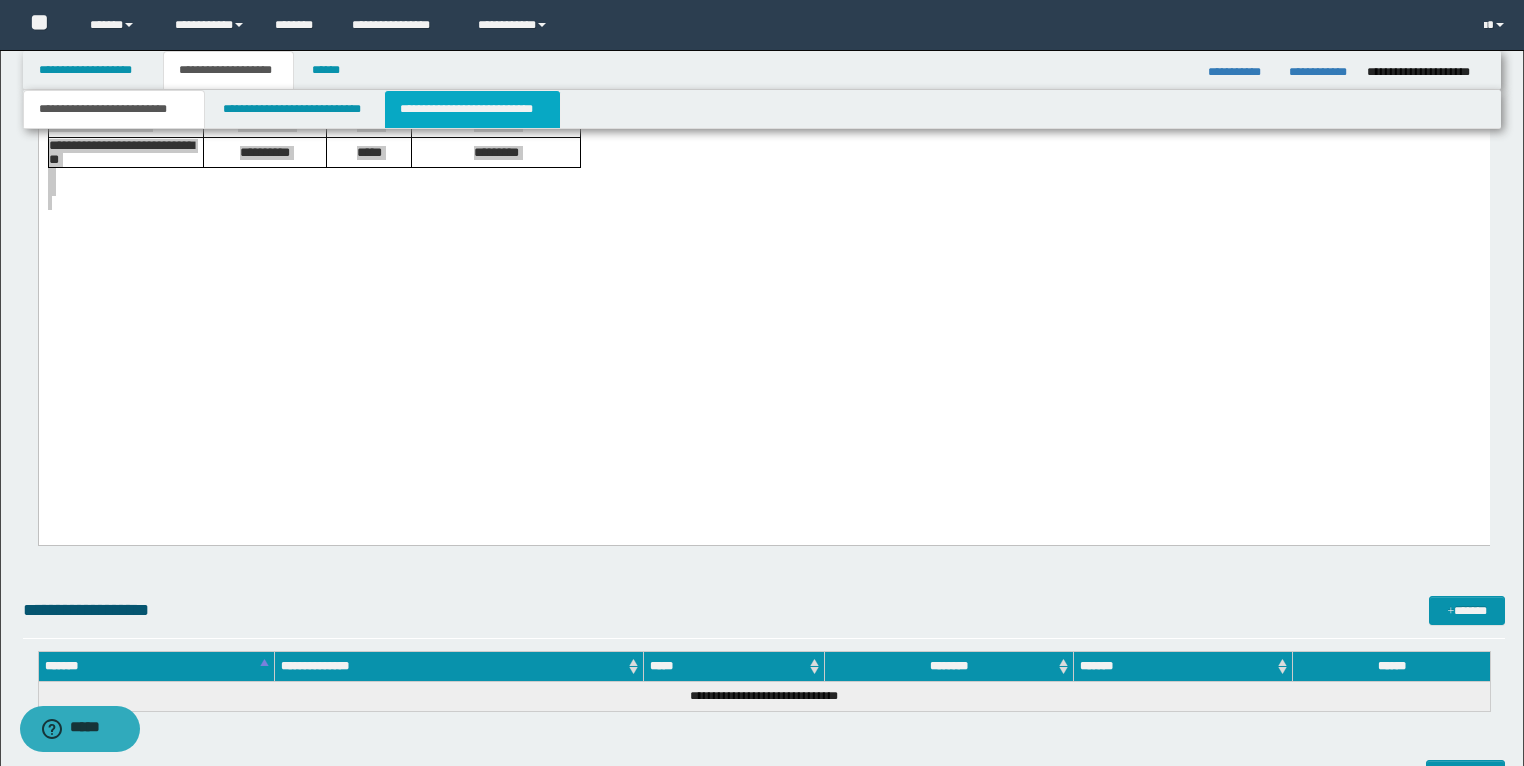 click on "**********" at bounding box center [472, 109] 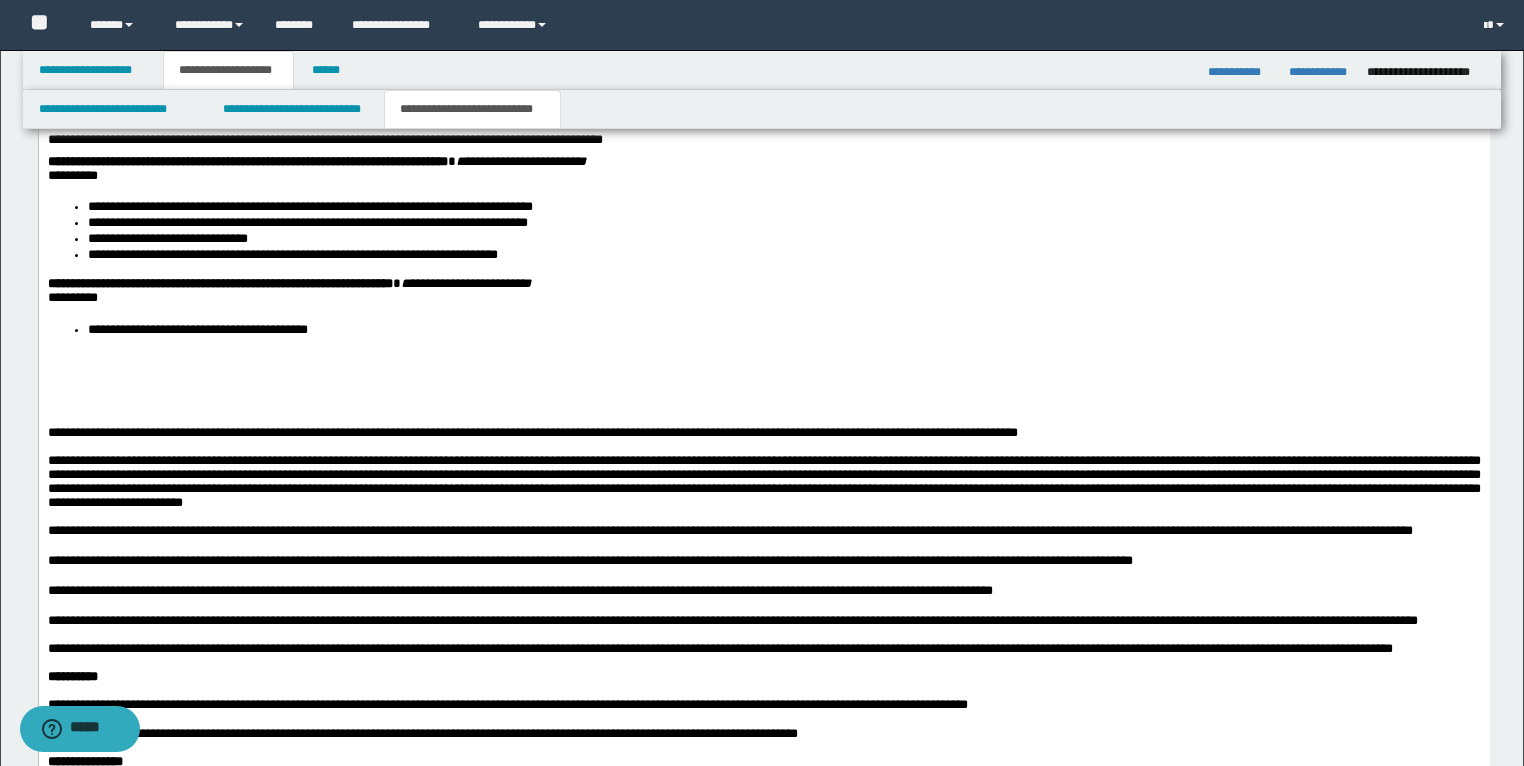 scroll, scrollTop: 2523, scrollLeft: 0, axis: vertical 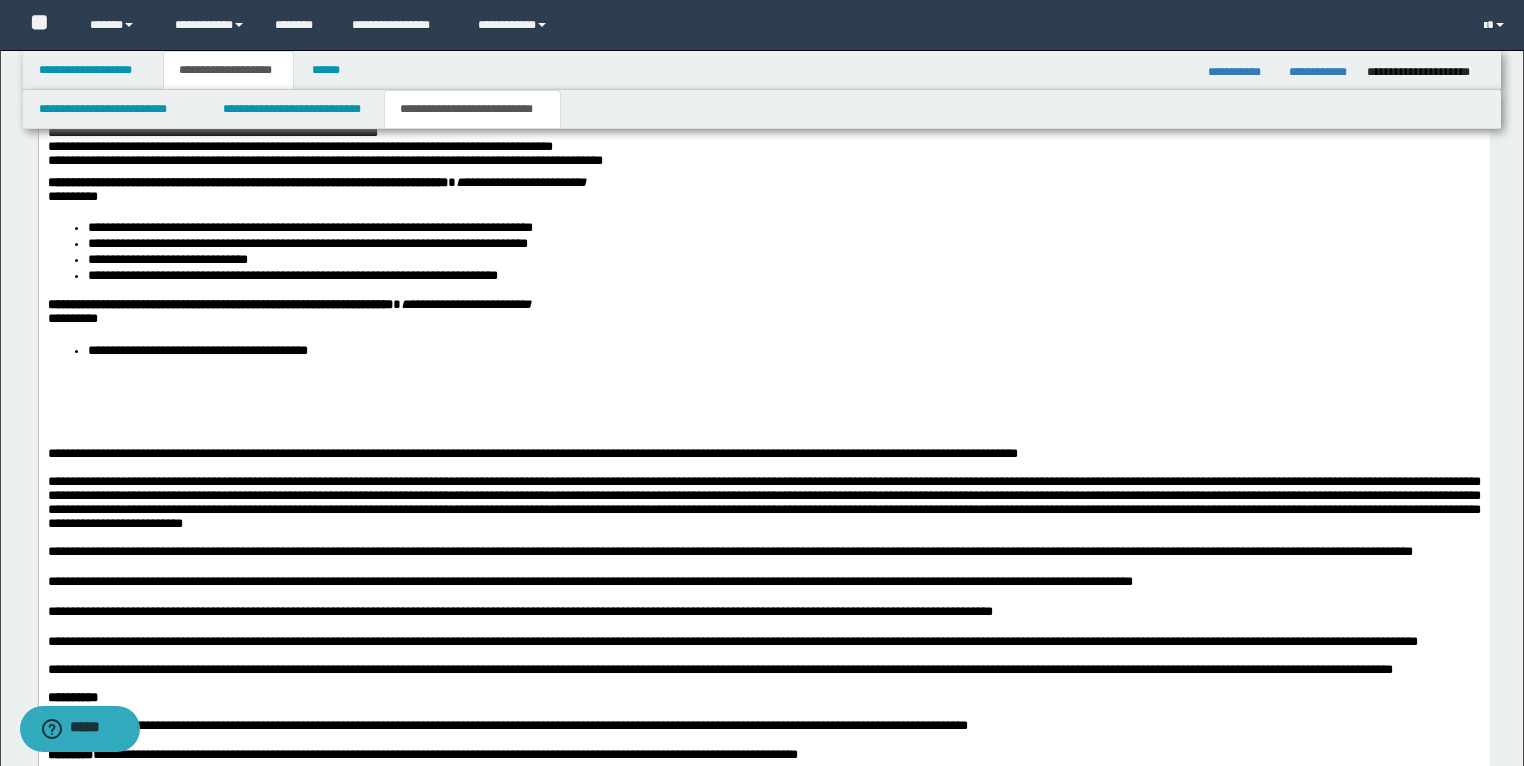 click at bounding box center (763, 390) 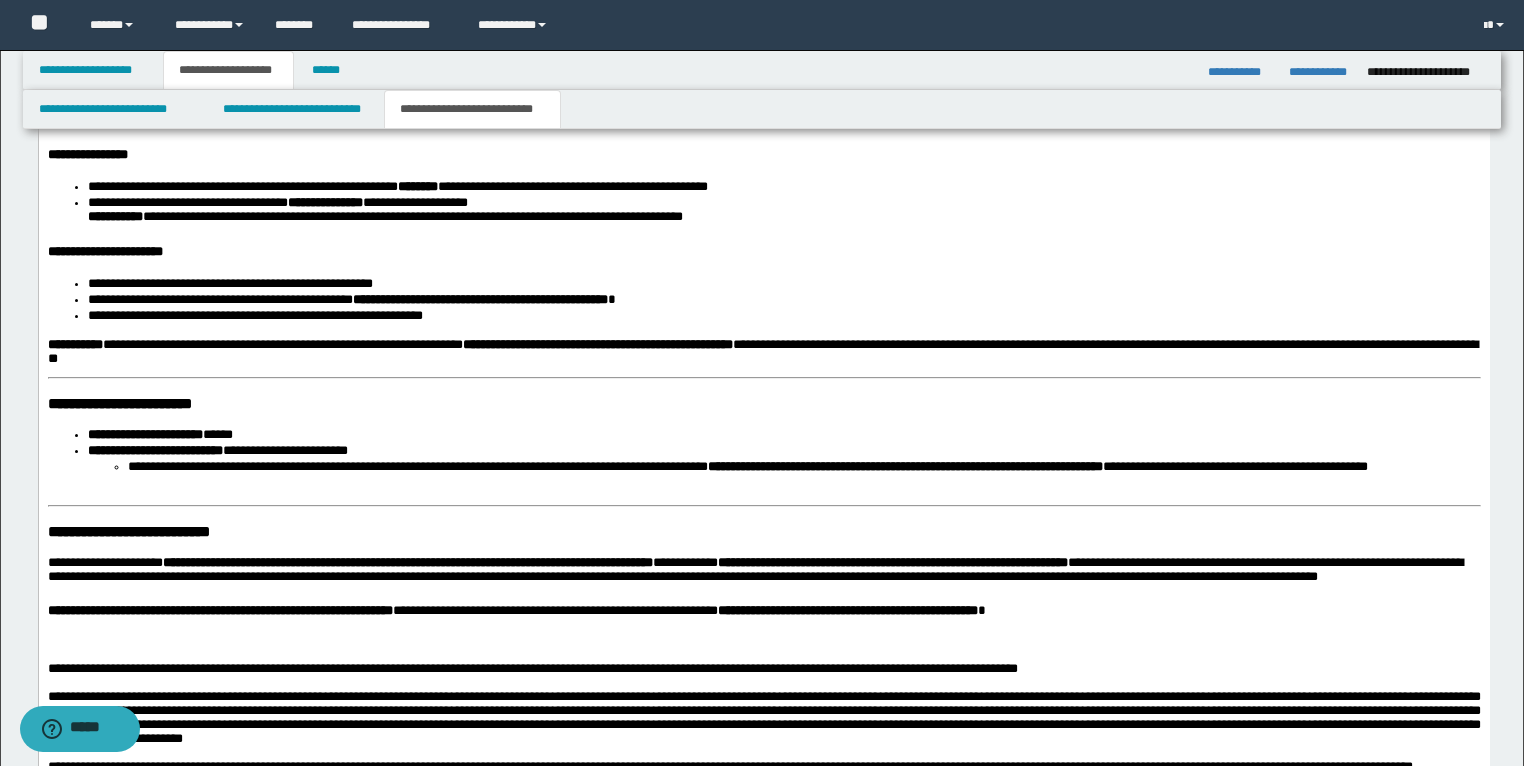 scroll, scrollTop: 3323, scrollLeft: 0, axis: vertical 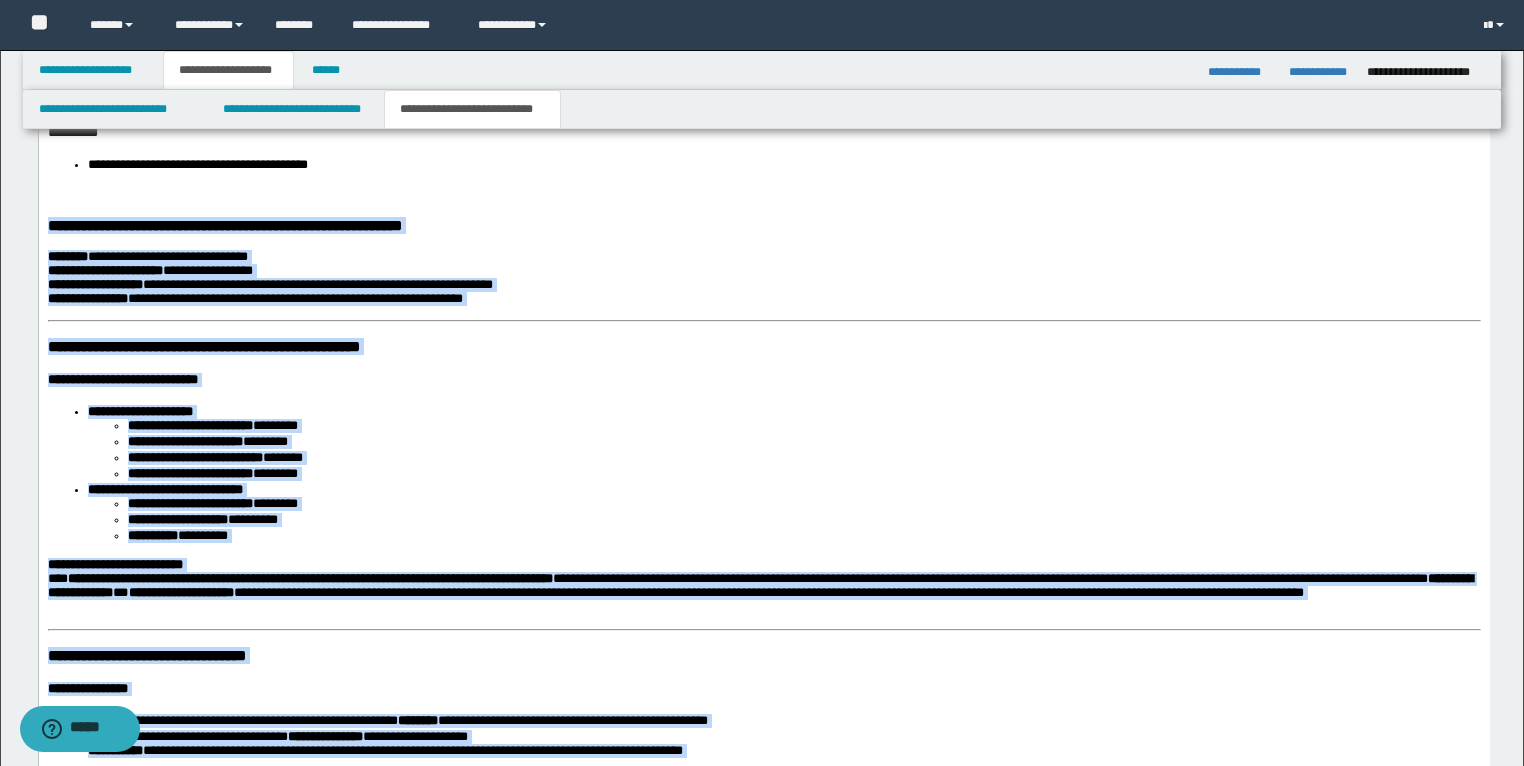 drag, startPoint x: 1144, startPoint y: 1195, endPoint x: 39, endPoint y: 251, distance: 1453.3275 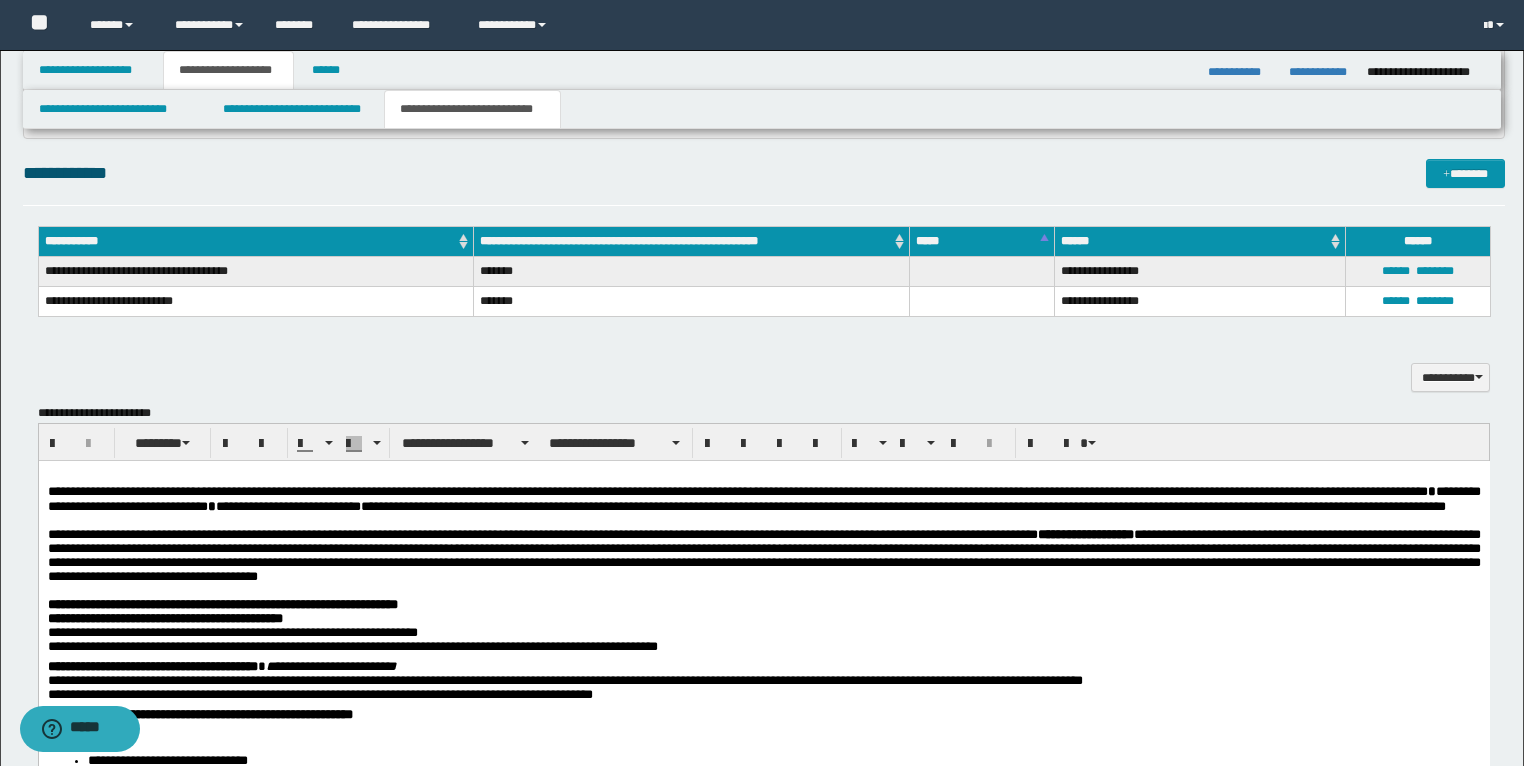 scroll, scrollTop: 1669, scrollLeft: 0, axis: vertical 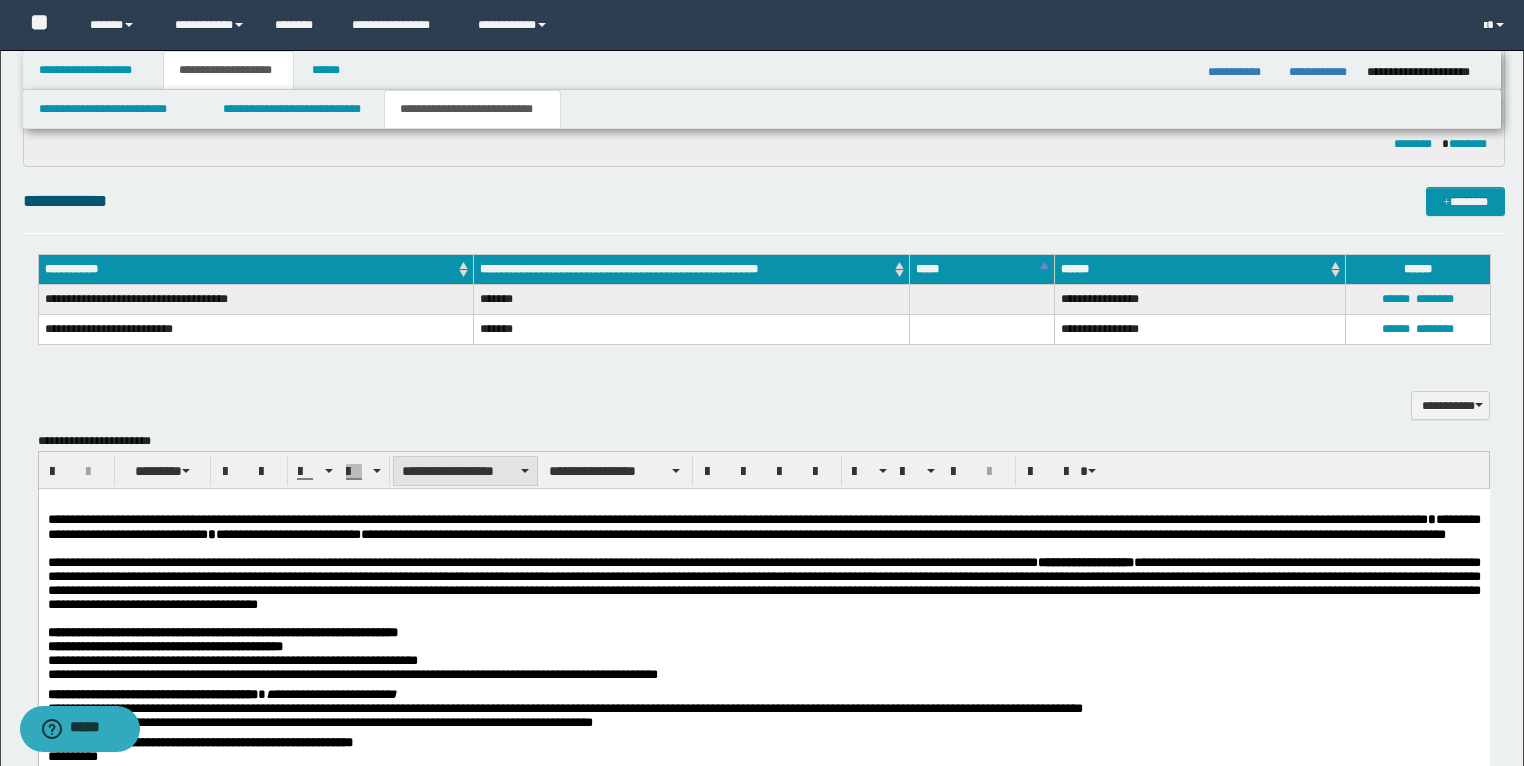 click on "**********" at bounding box center [465, 471] 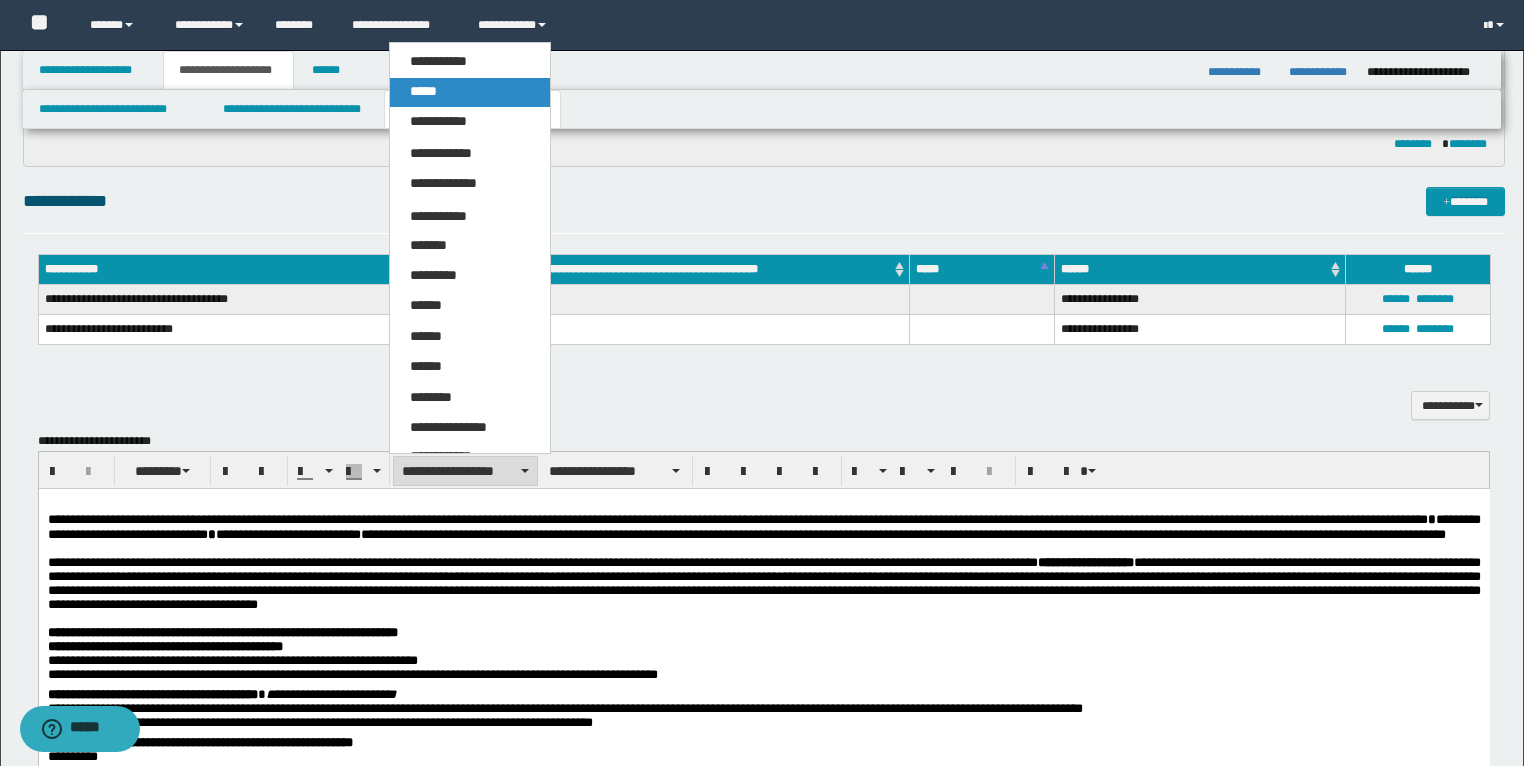 click on "*****" at bounding box center [470, 92] 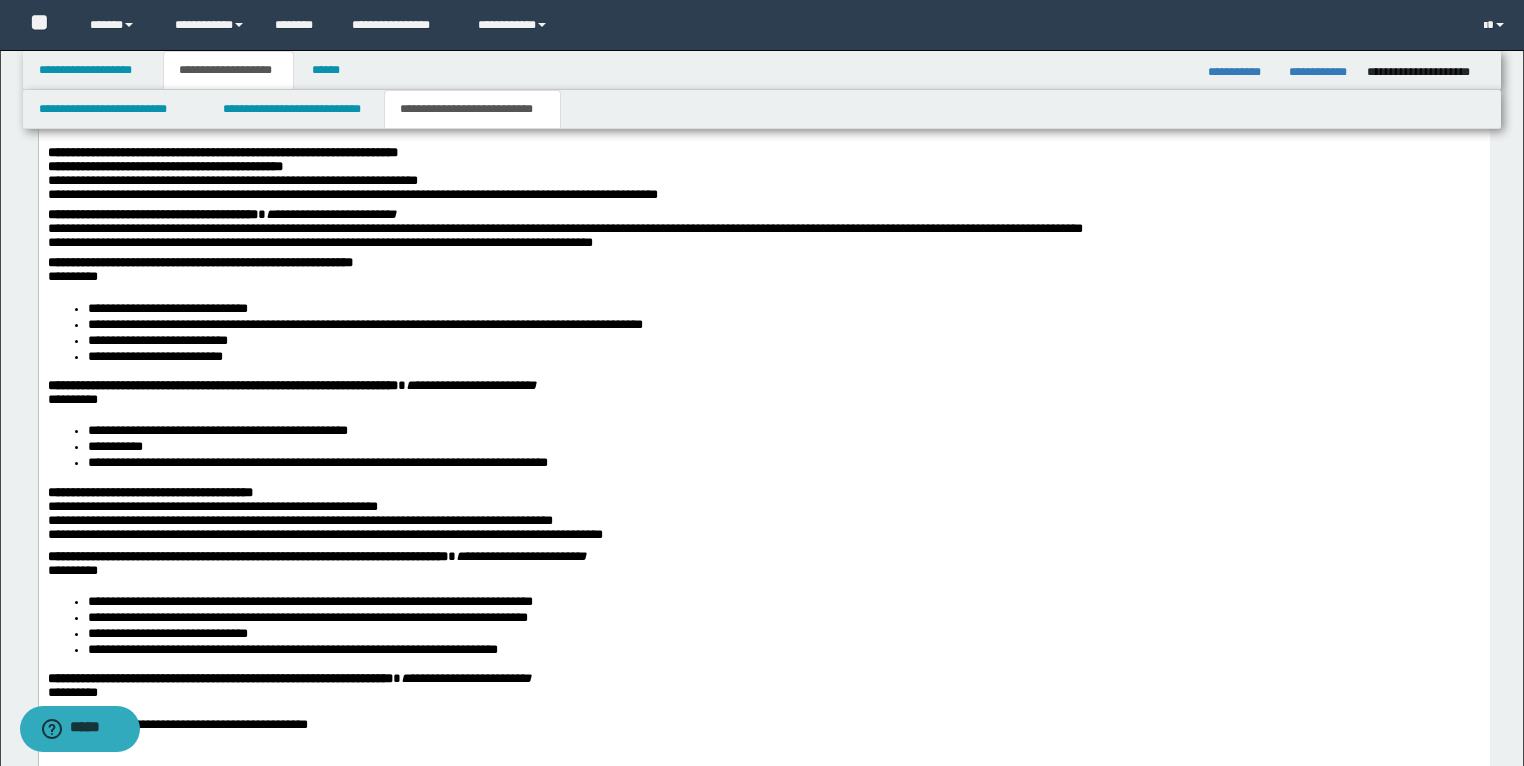 scroll, scrollTop: 1829, scrollLeft: 0, axis: vertical 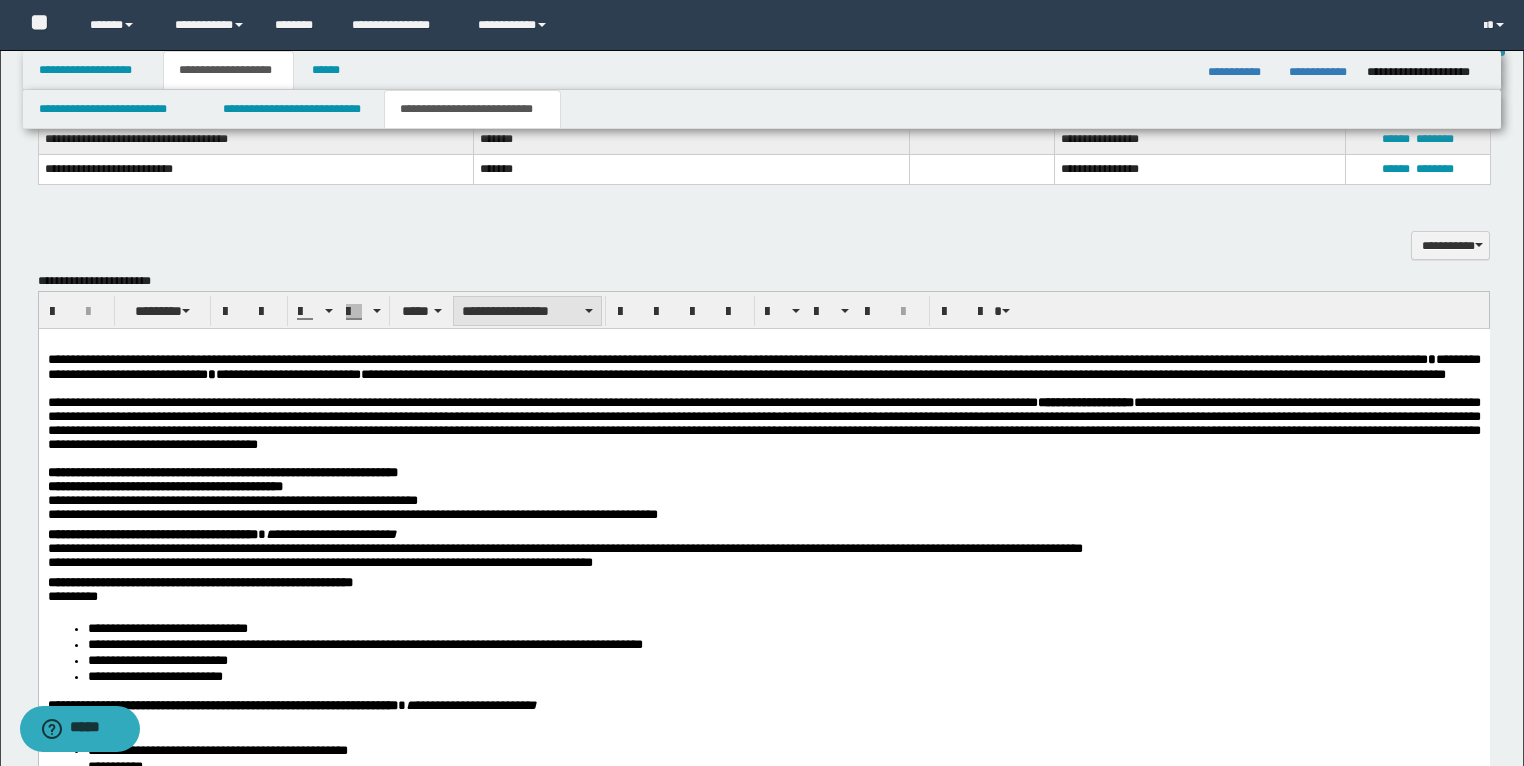 click on "**********" at bounding box center (527, 311) 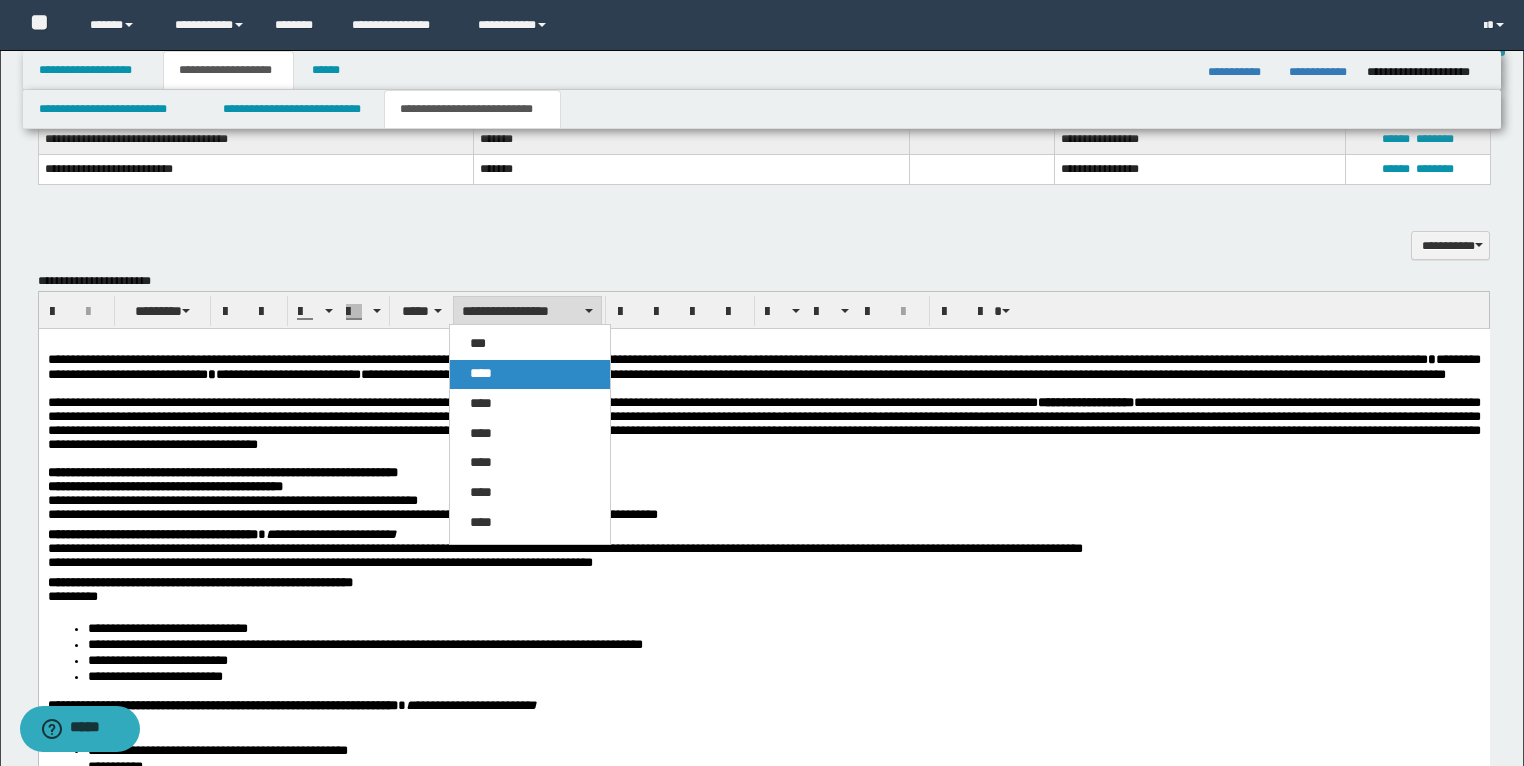 click on "****" at bounding box center (530, 374) 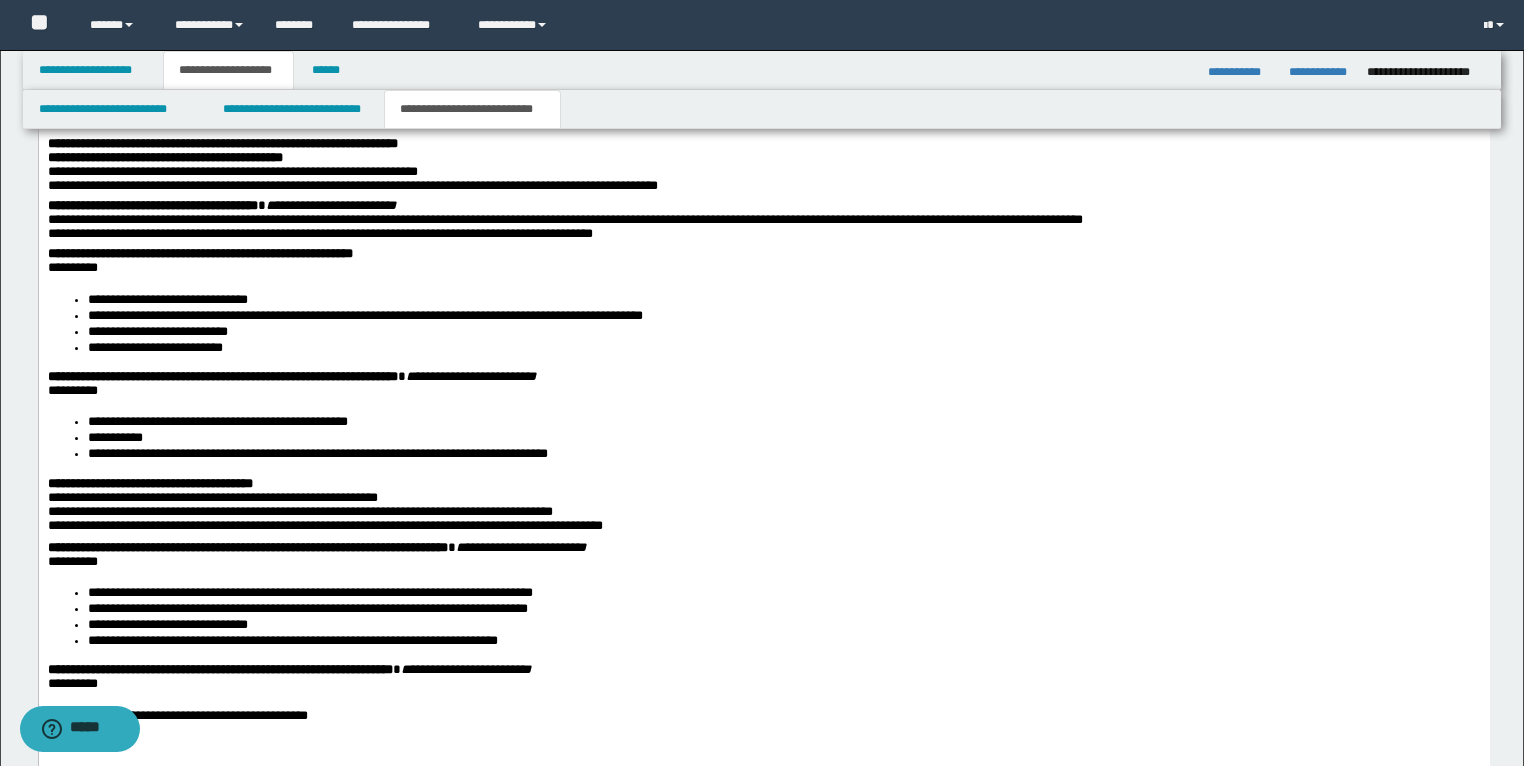 scroll, scrollTop: 1989, scrollLeft: 0, axis: vertical 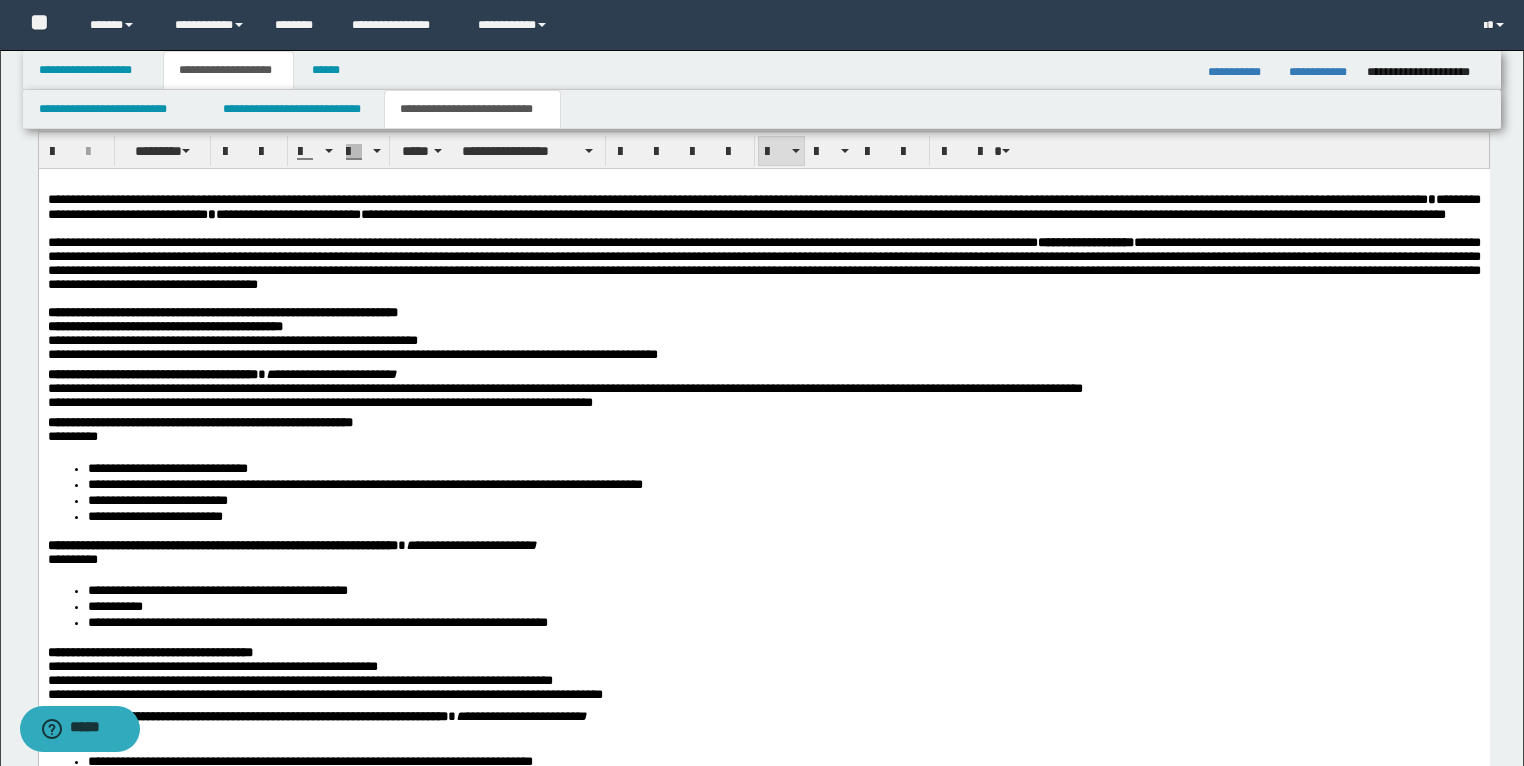 click on "**********" at bounding box center [763, 1293] 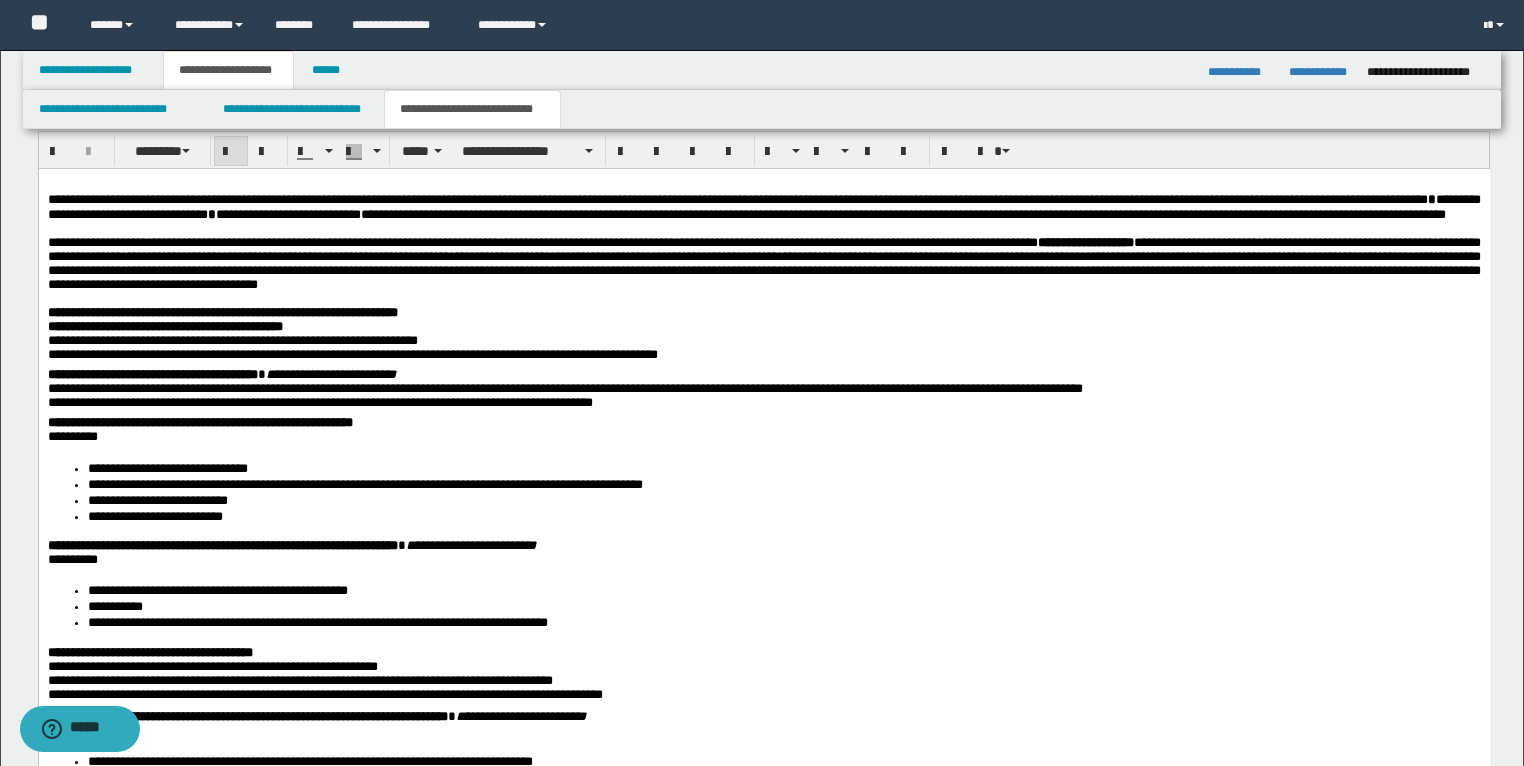 click on "**********" at bounding box center (763, 313) 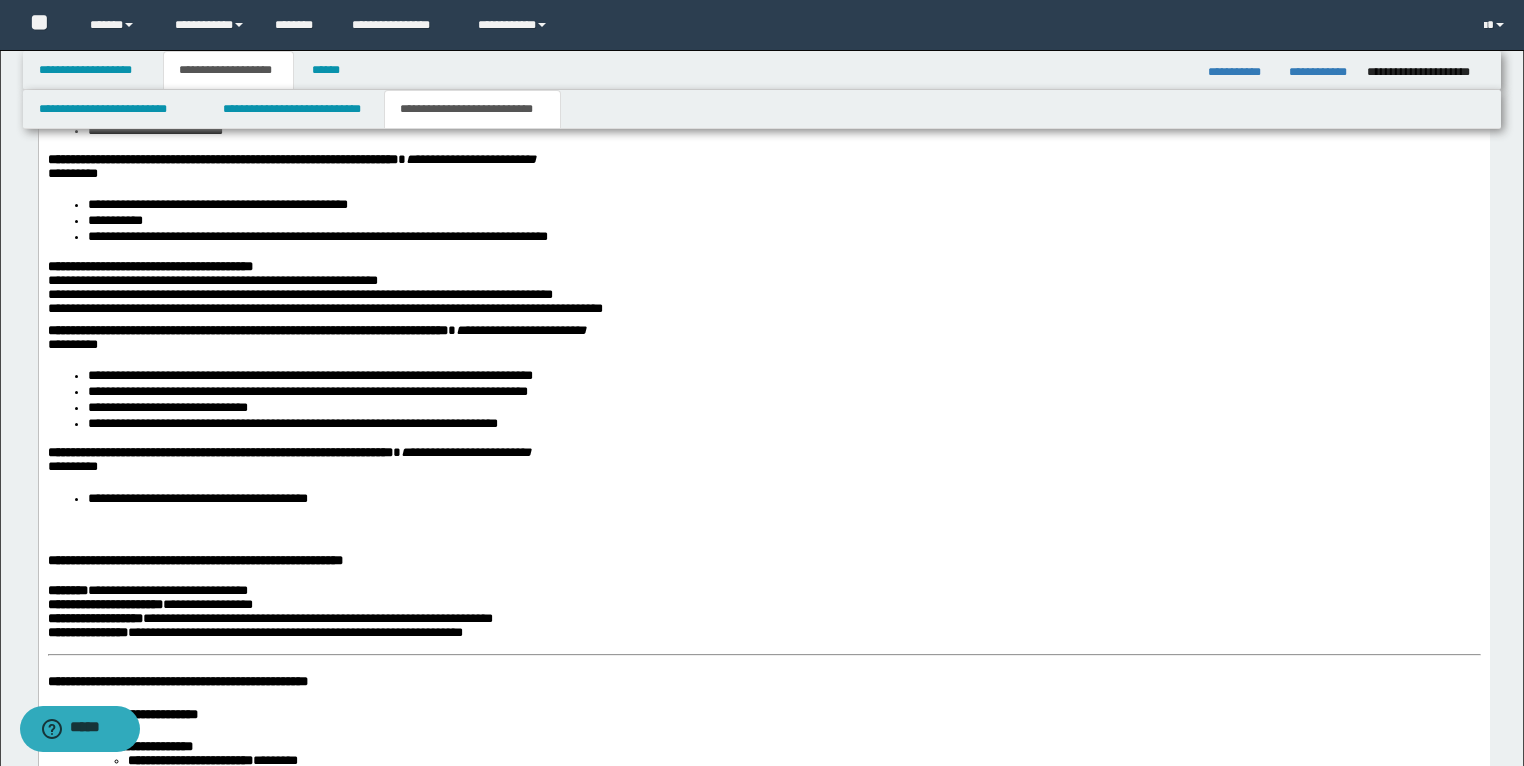 scroll, scrollTop: 2069, scrollLeft: 0, axis: vertical 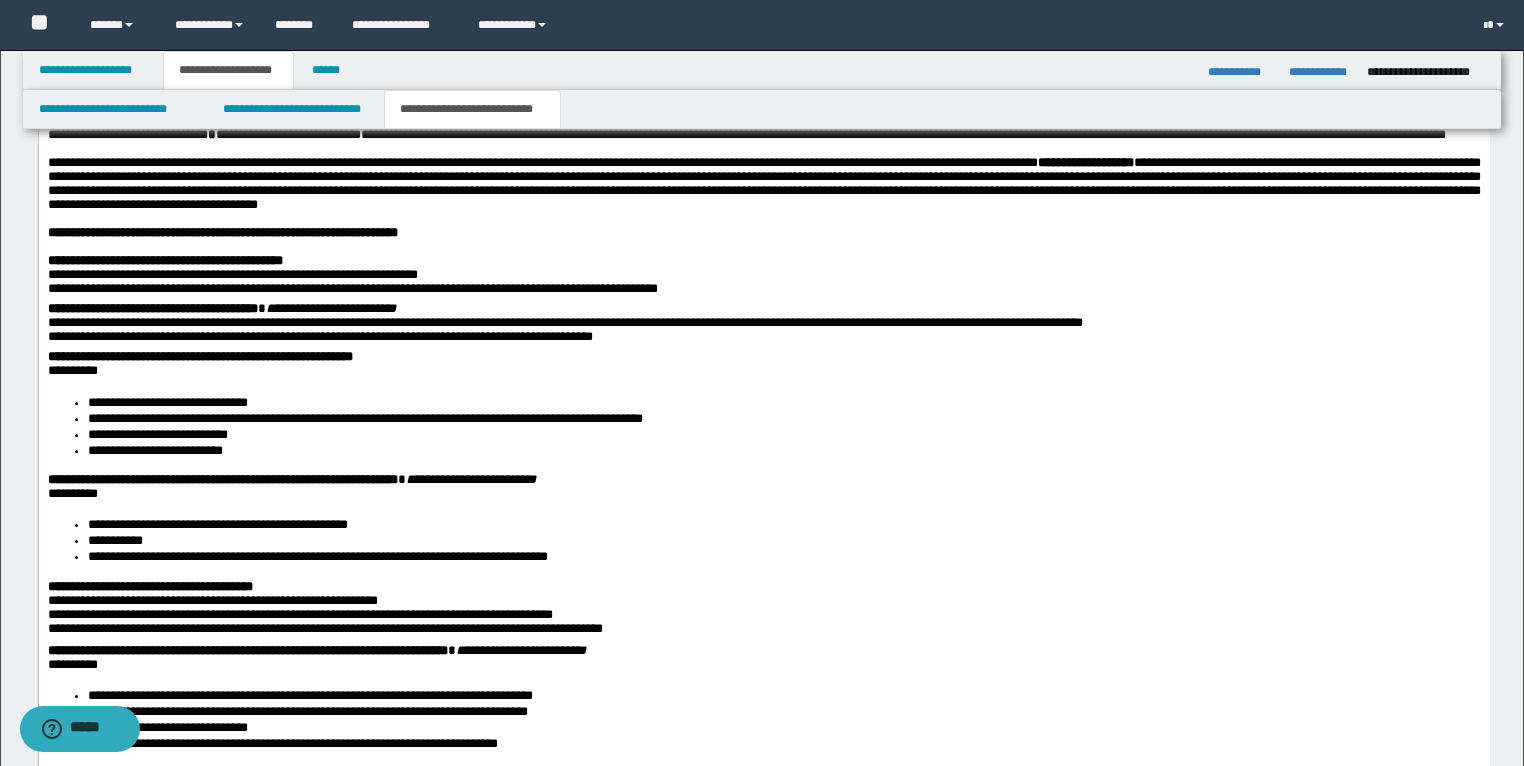 click on "**********" at bounding box center [1084, 162] 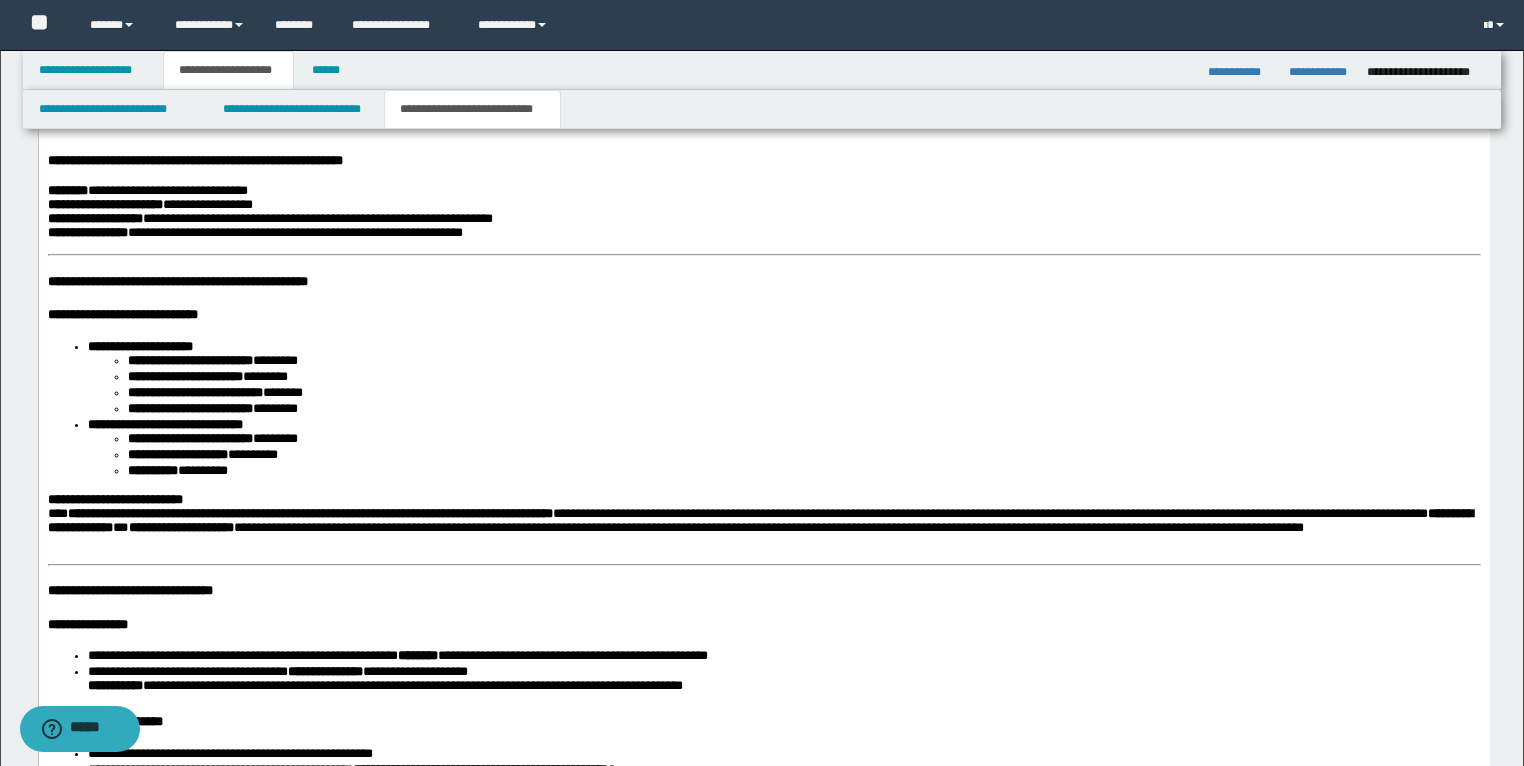 scroll, scrollTop: 2549, scrollLeft: 0, axis: vertical 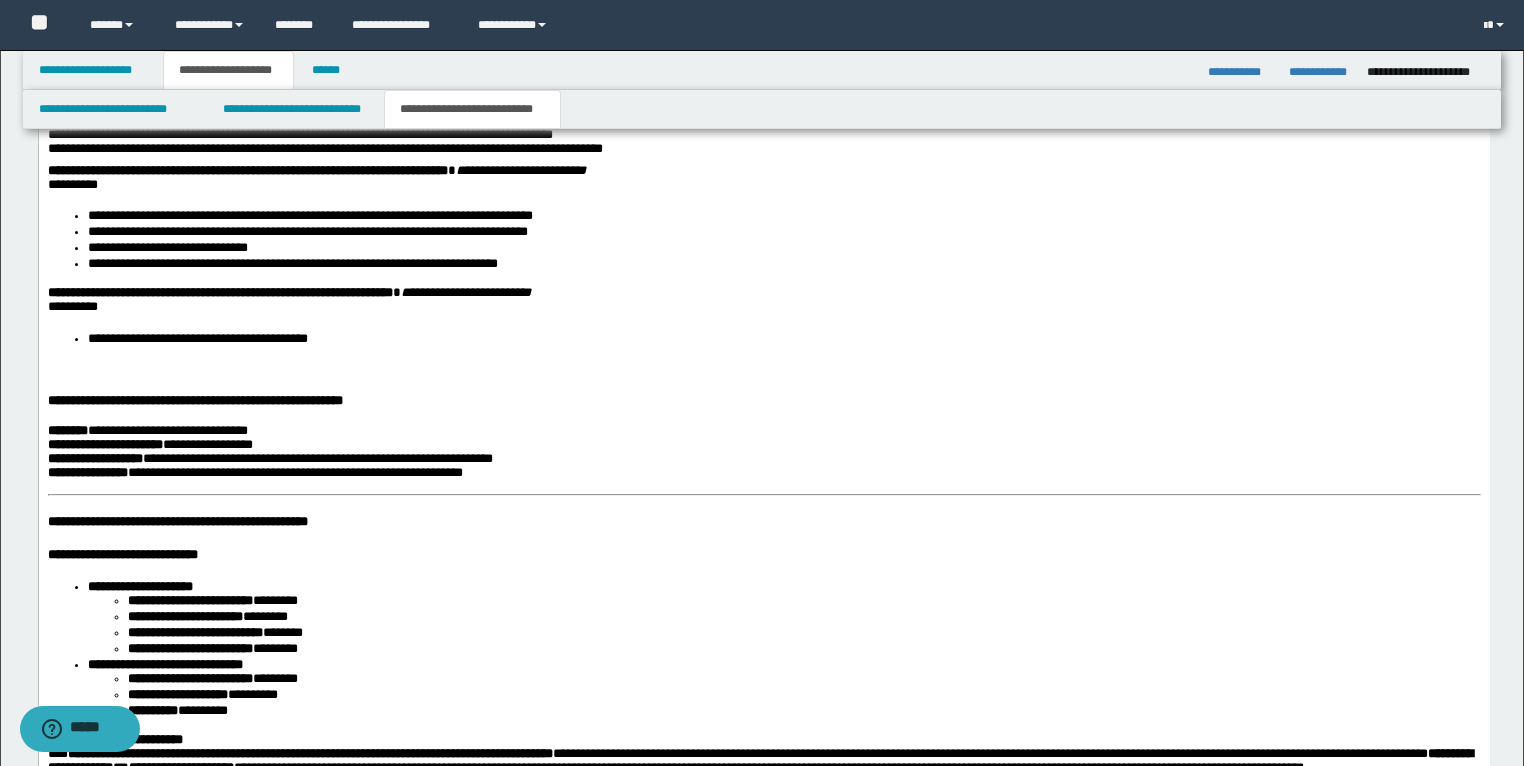 click at bounding box center (763, 369) 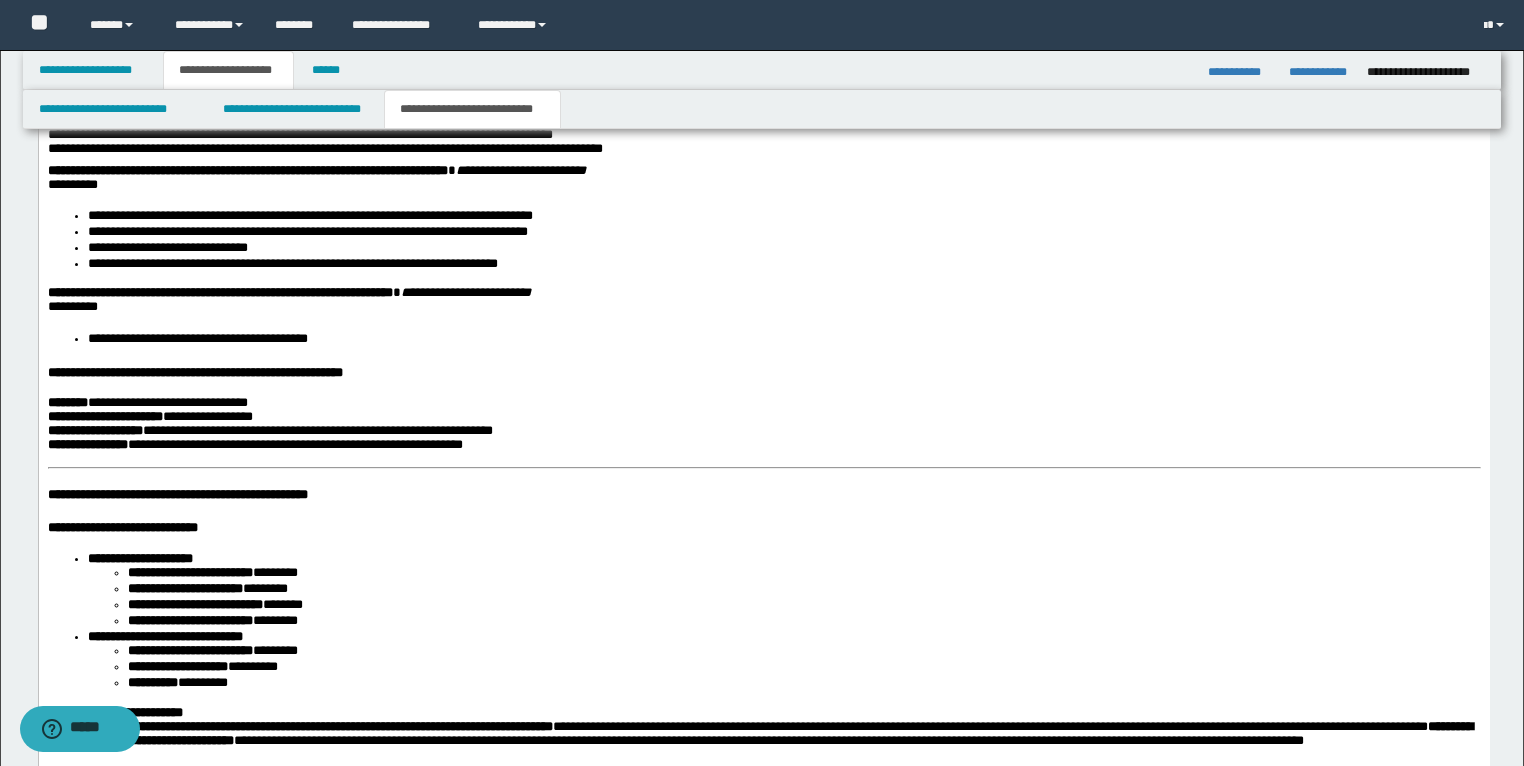 click on "**********" at bounding box center (177, 495) 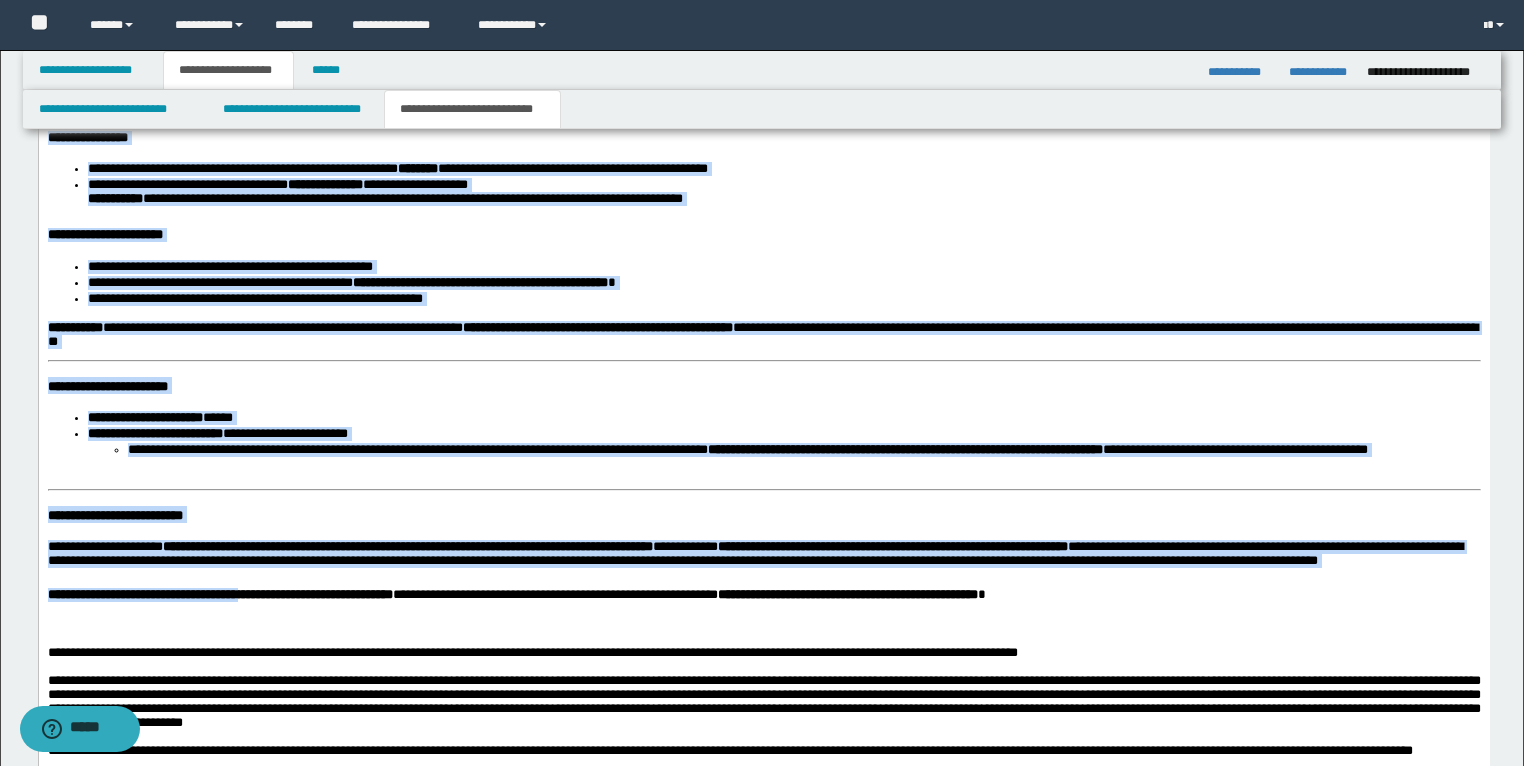 scroll, scrollTop: 3427, scrollLeft: 0, axis: vertical 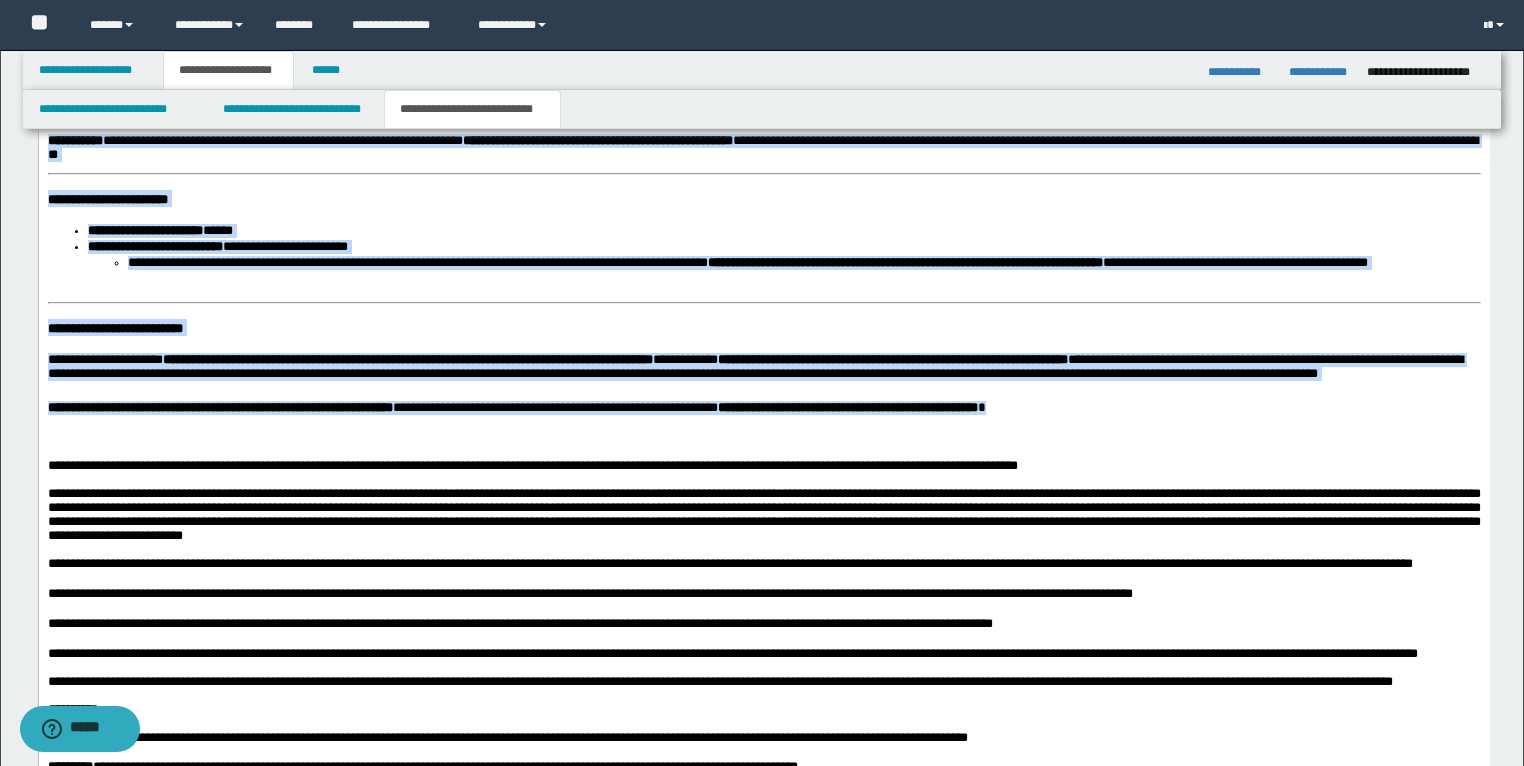 drag, startPoint x: 53, startPoint y: -361, endPoint x: 1291, endPoint y: 457, distance: 1483.8356 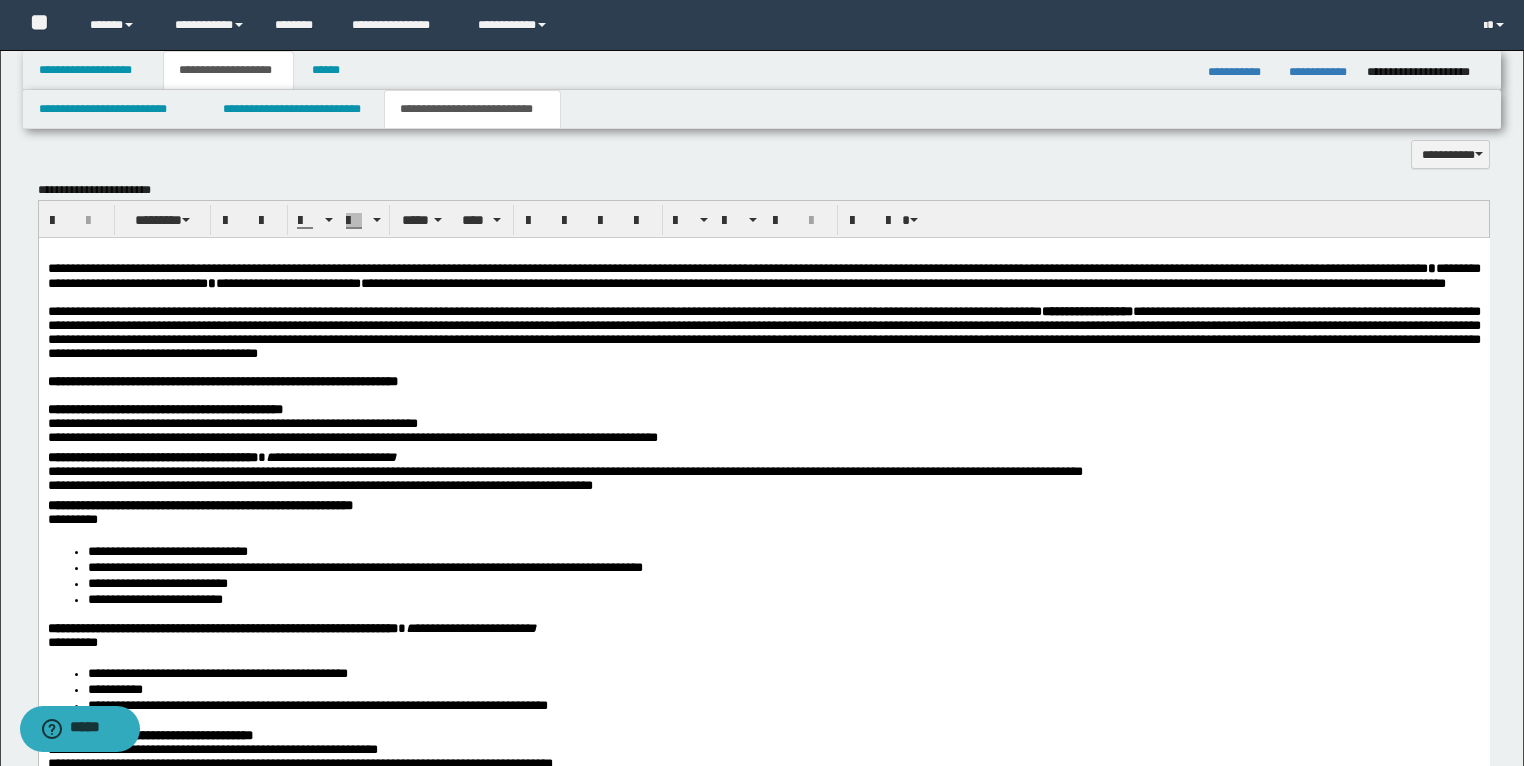 scroll, scrollTop: 1907, scrollLeft: 0, axis: vertical 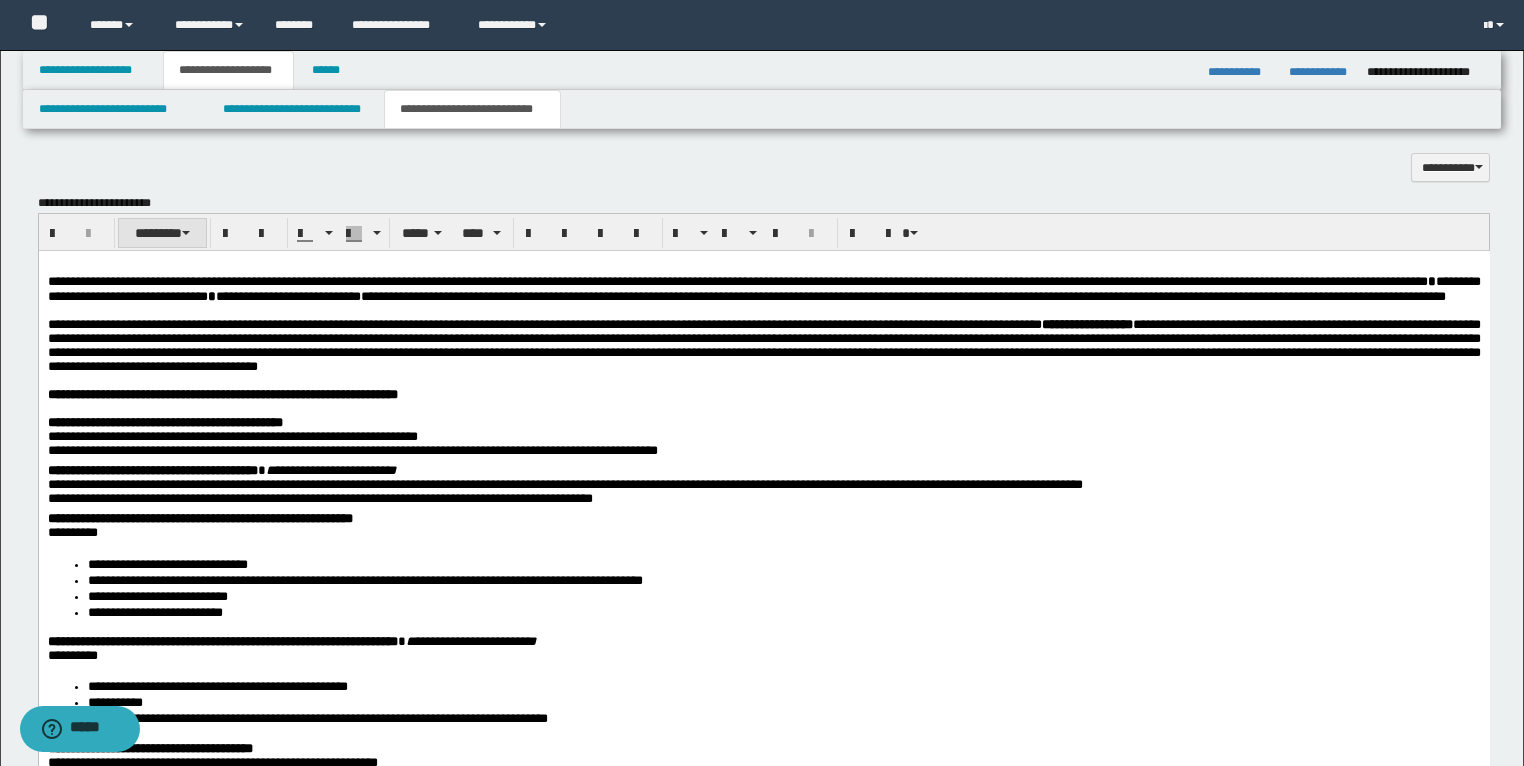 click on "********" at bounding box center (162, 233) 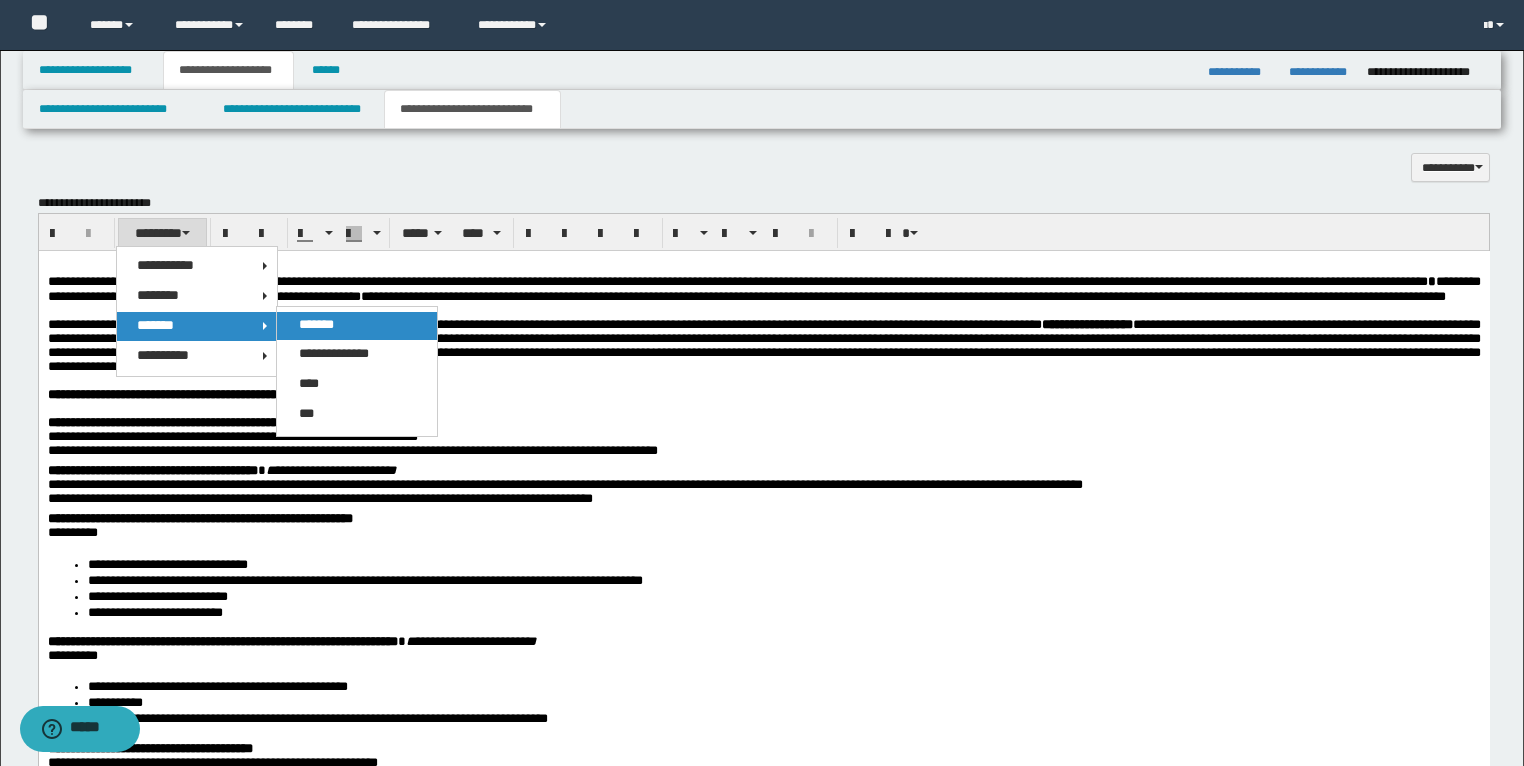 click on "*******" at bounding box center (316, 324) 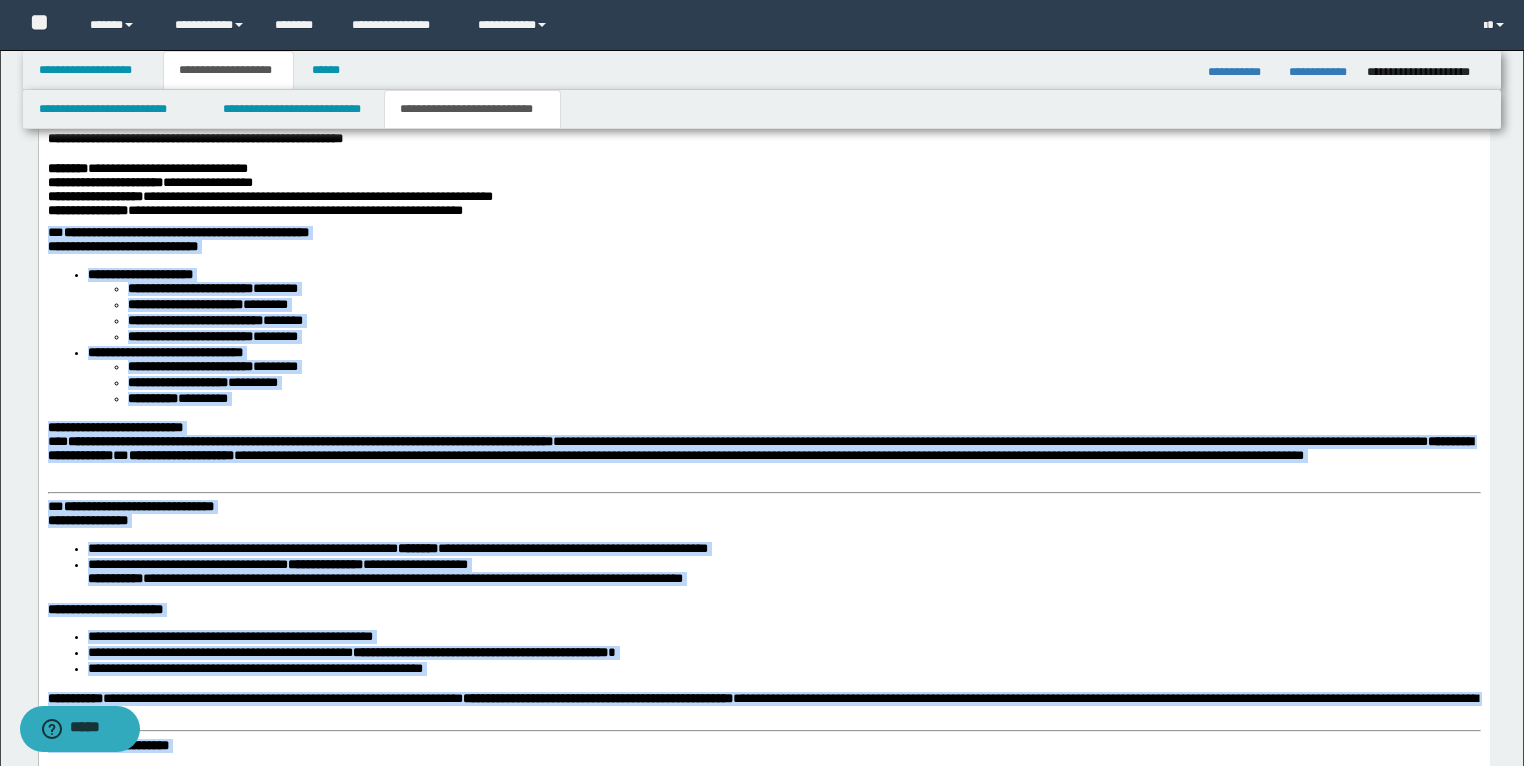 scroll, scrollTop: 2787, scrollLeft: 0, axis: vertical 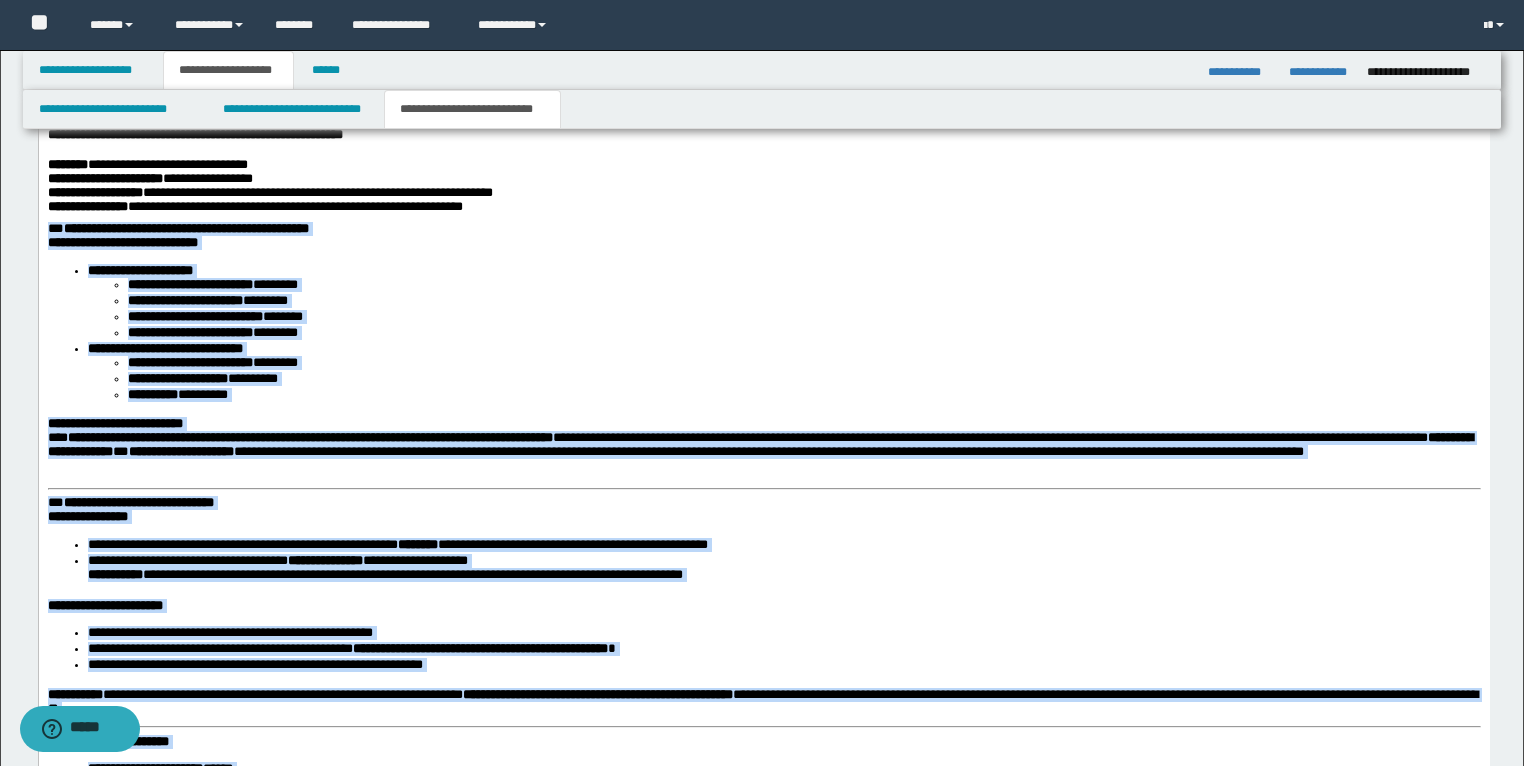 click on "**********" at bounding box center [202, 379] 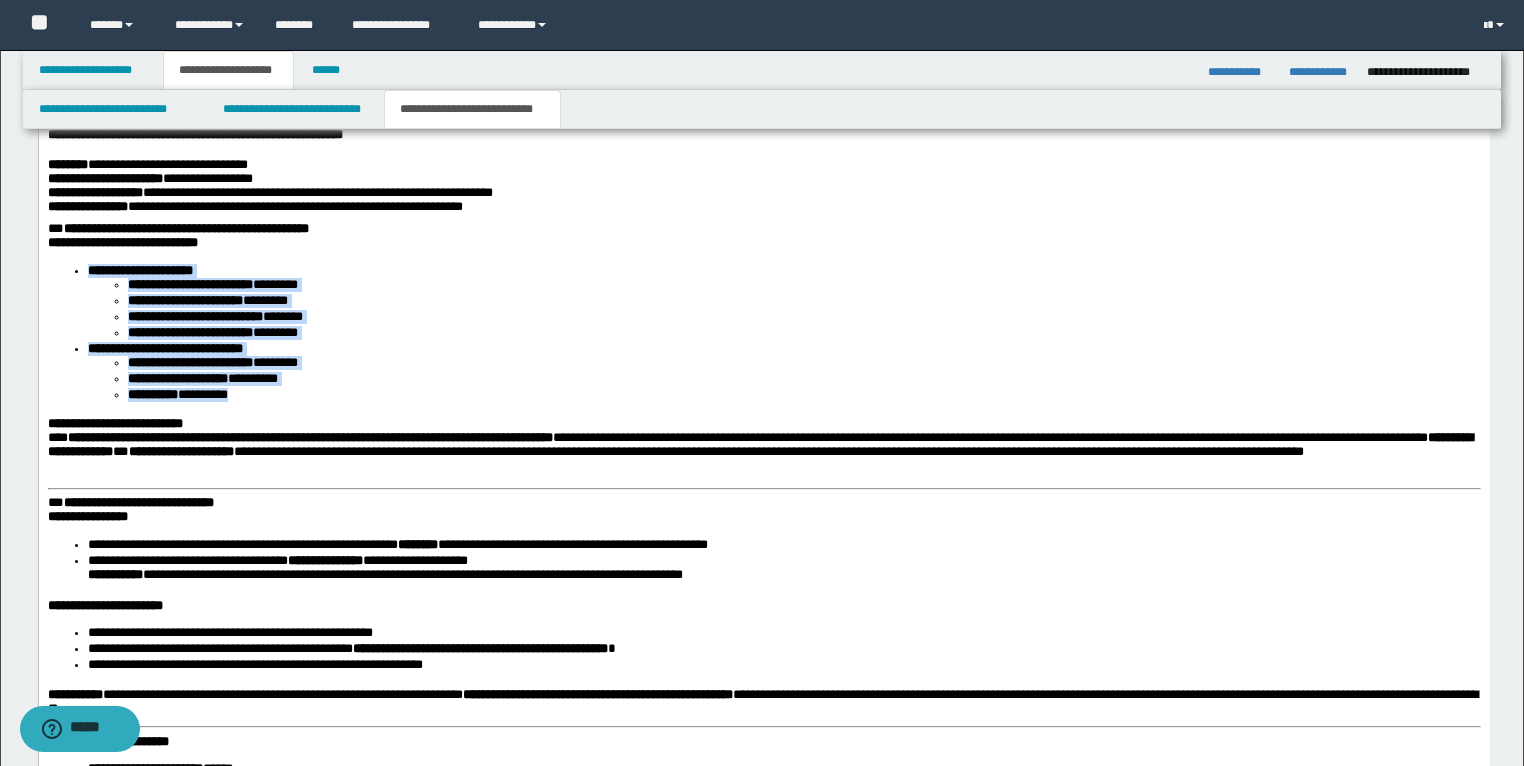 drag, startPoint x: 297, startPoint y: 439, endPoint x: 76, endPoint y: 314, distance: 253.90155 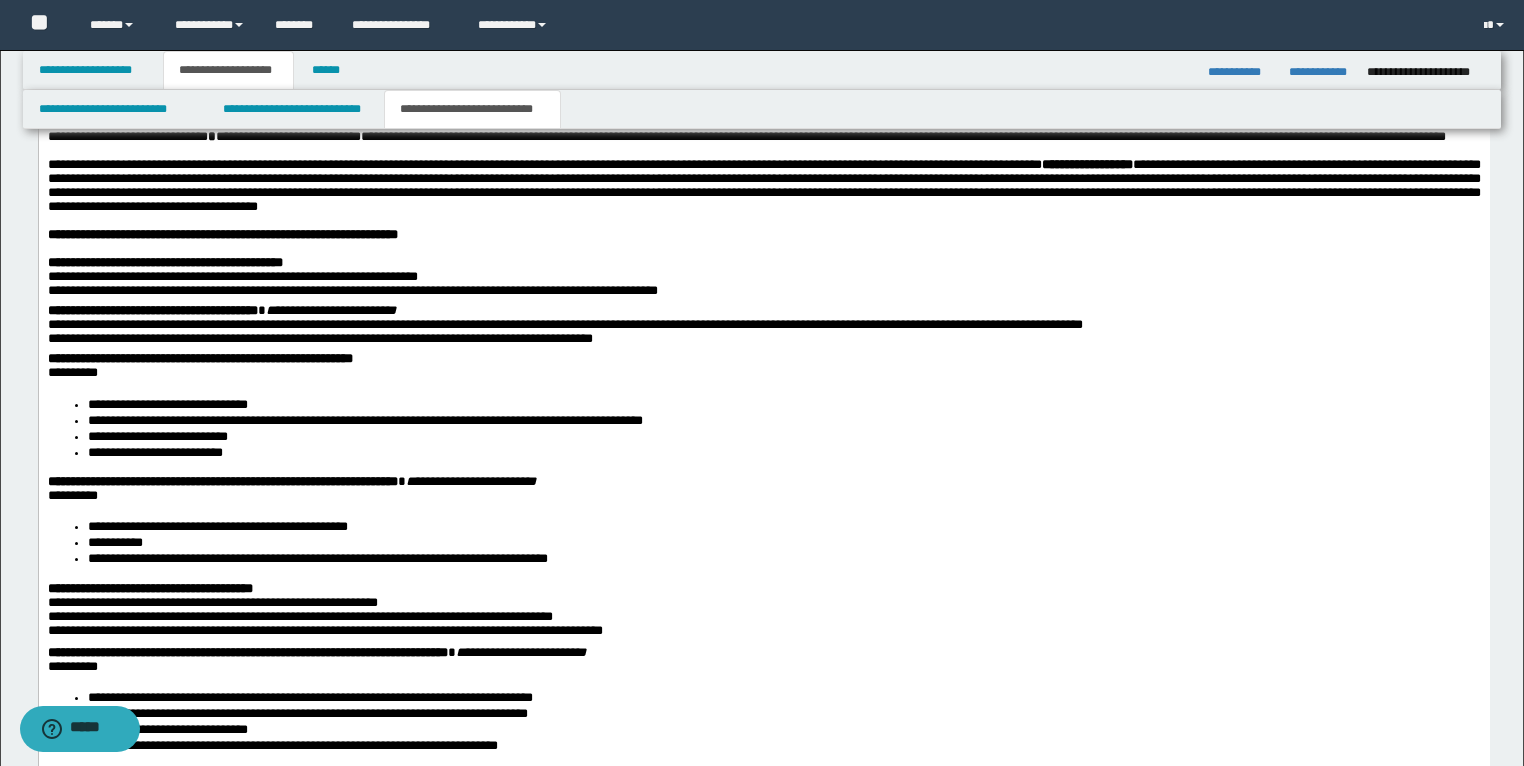 scroll, scrollTop: 1827, scrollLeft: 0, axis: vertical 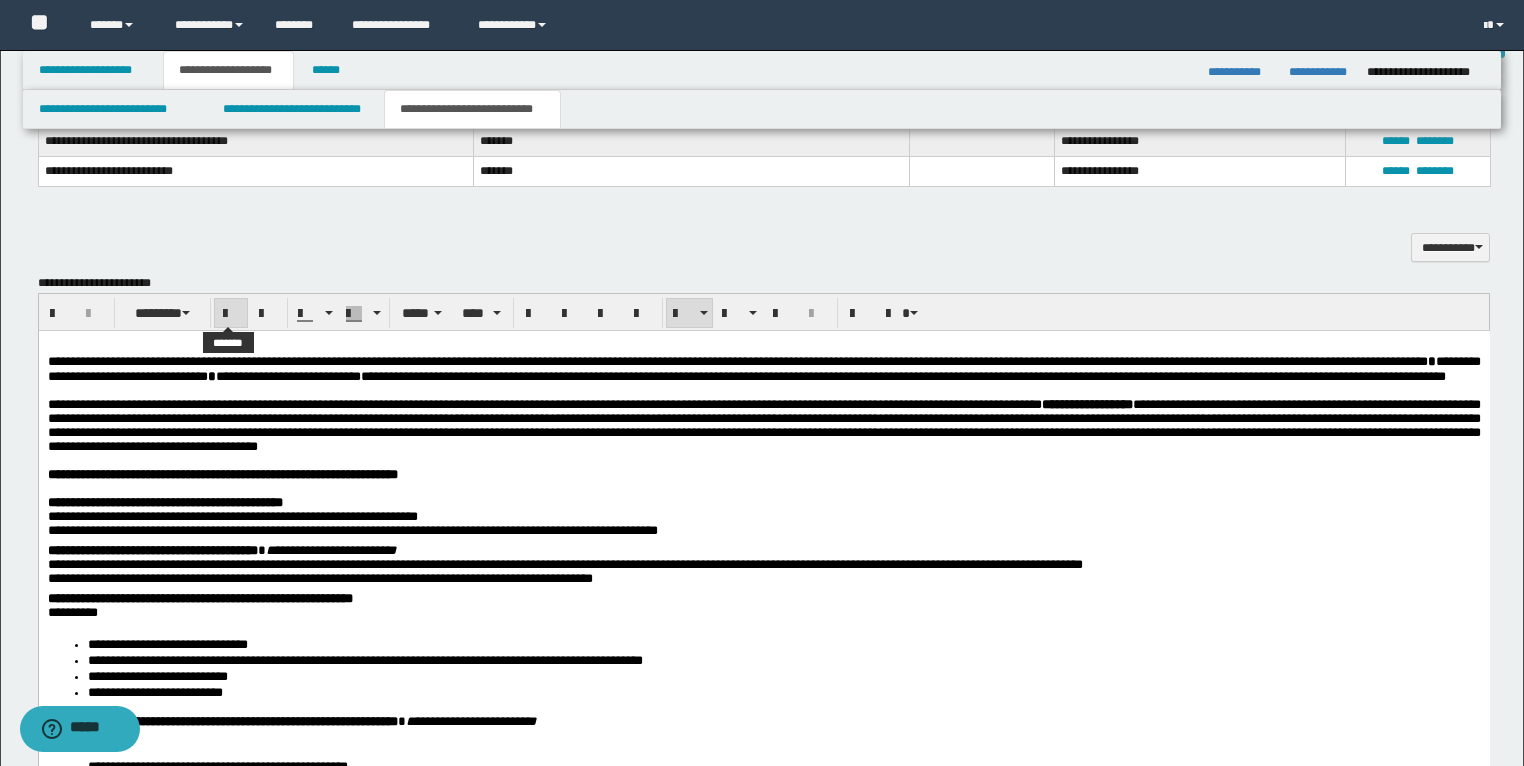 click at bounding box center [231, 314] 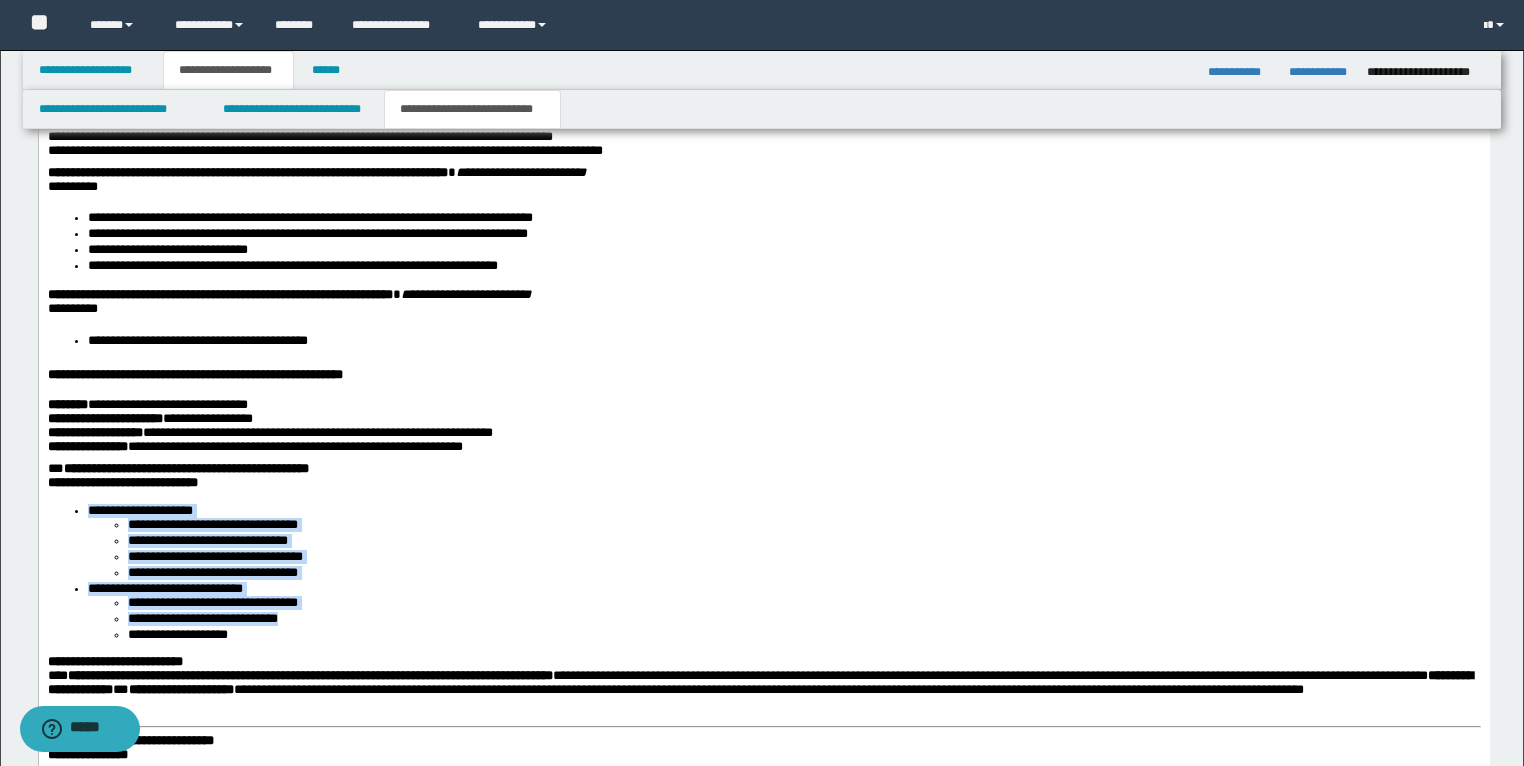scroll, scrollTop: 2627, scrollLeft: 0, axis: vertical 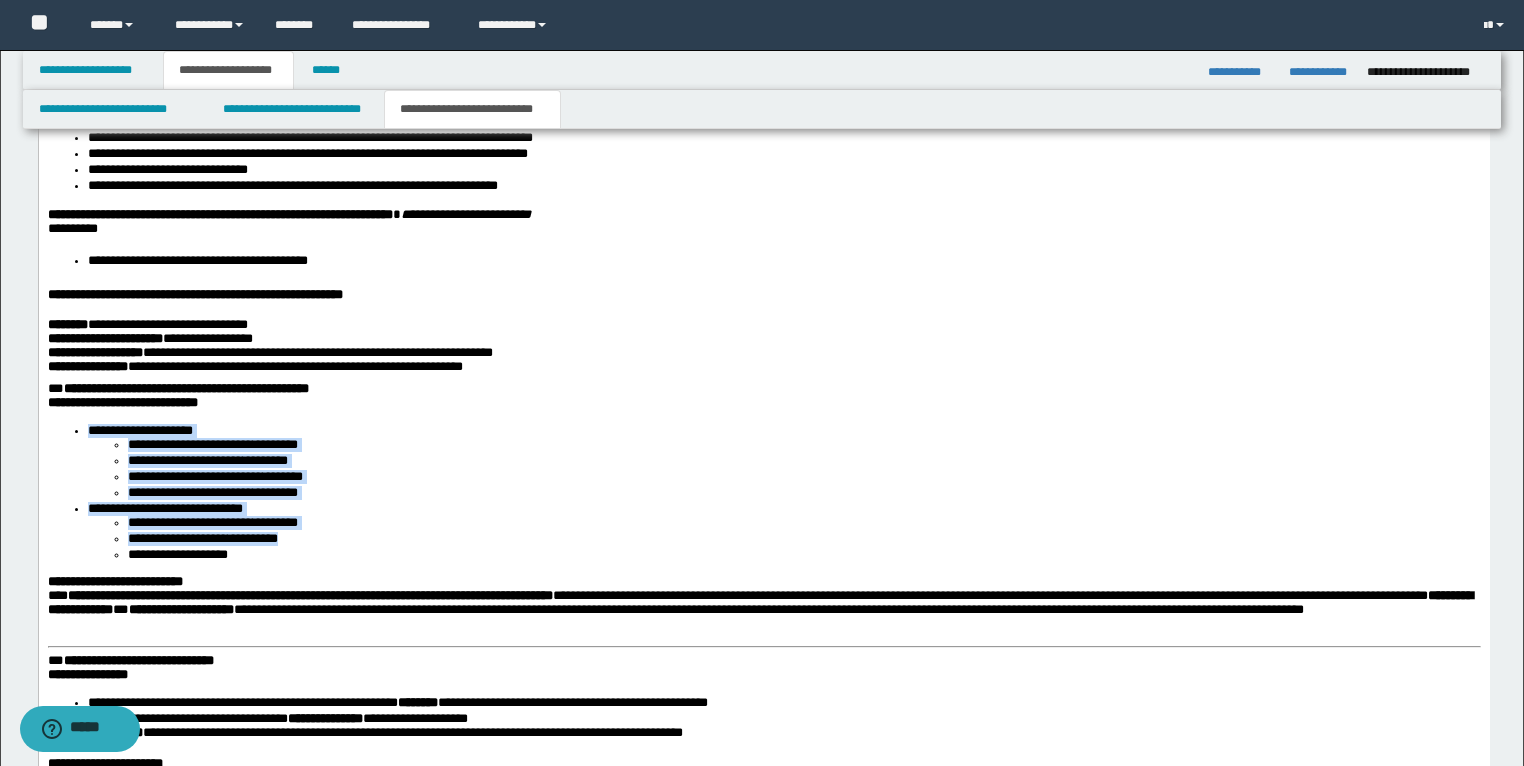 click on "**********" at bounding box center (783, 471) 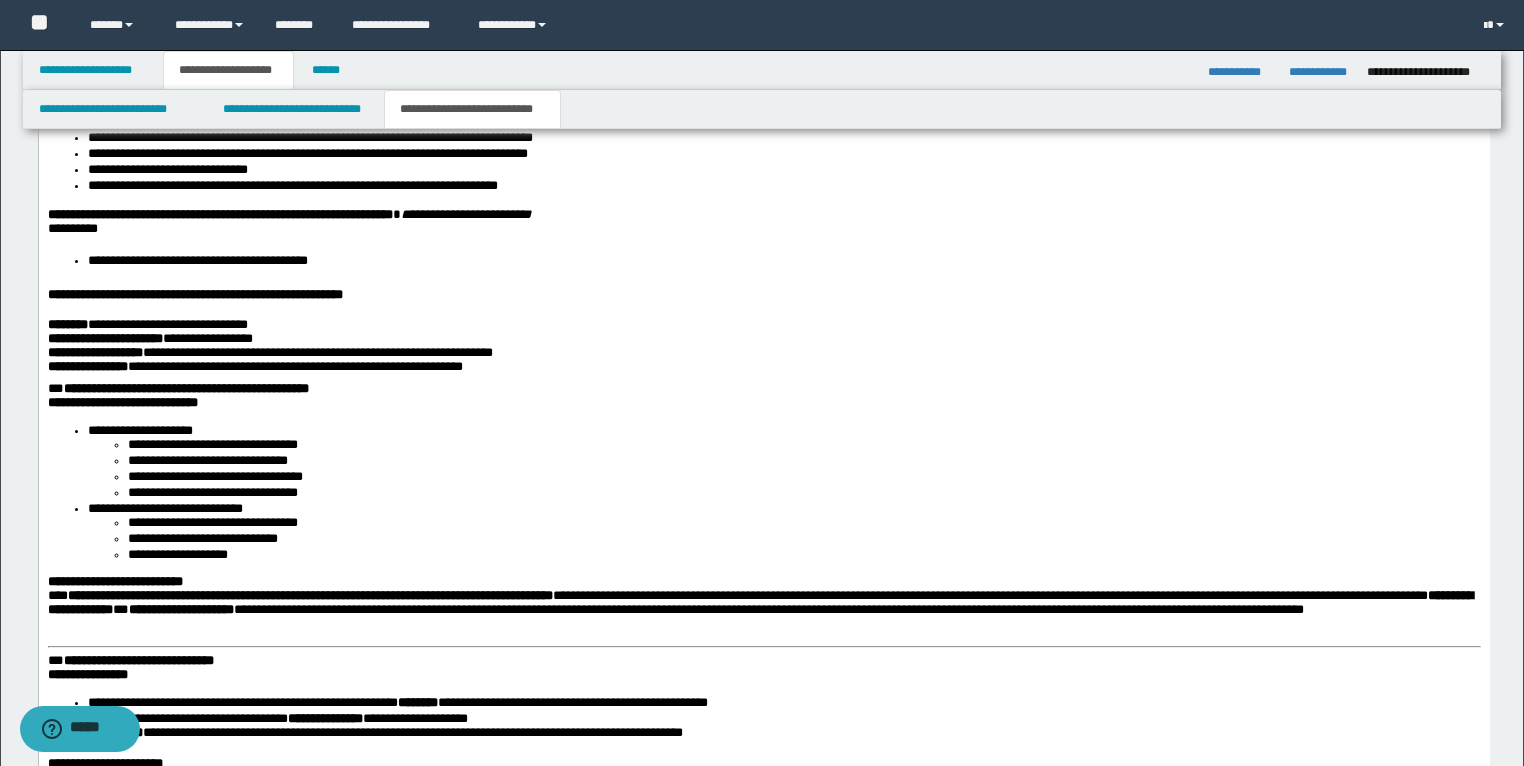 click on "**********" at bounding box center (122, 403) 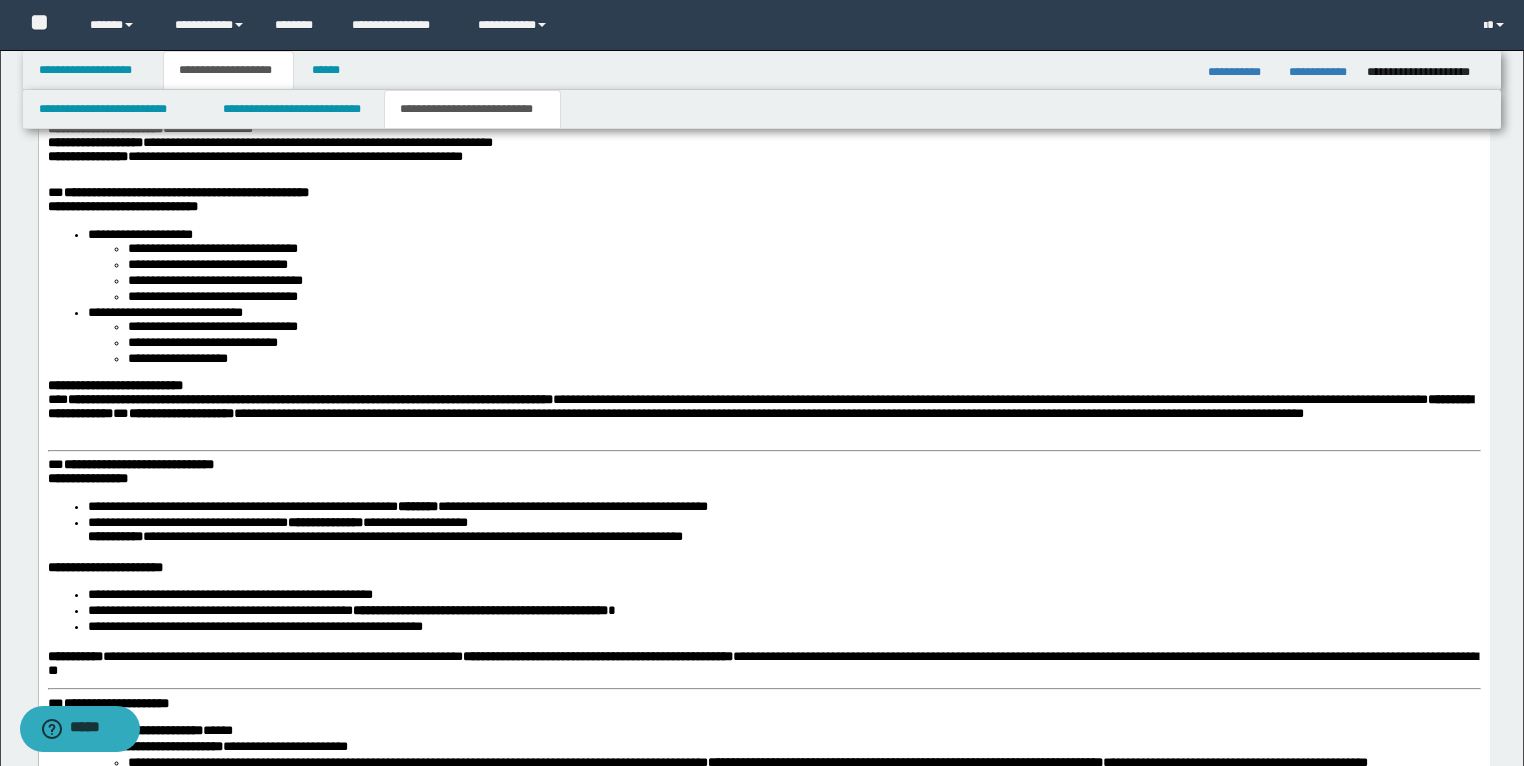 scroll, scrollTop: 2867, scrollLeft: 0, axis: vertical 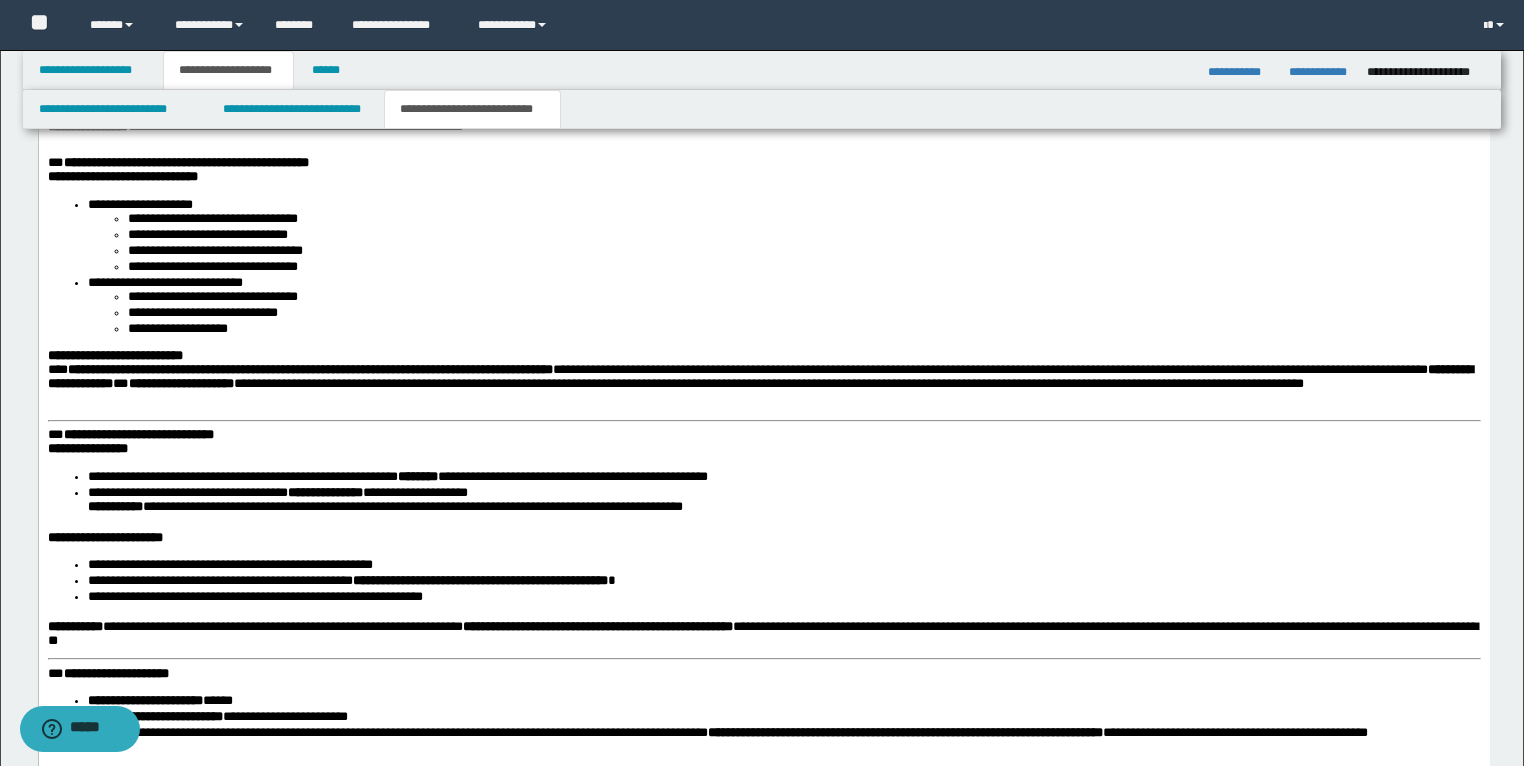 click on "**********" at bounding box center [130, 435] 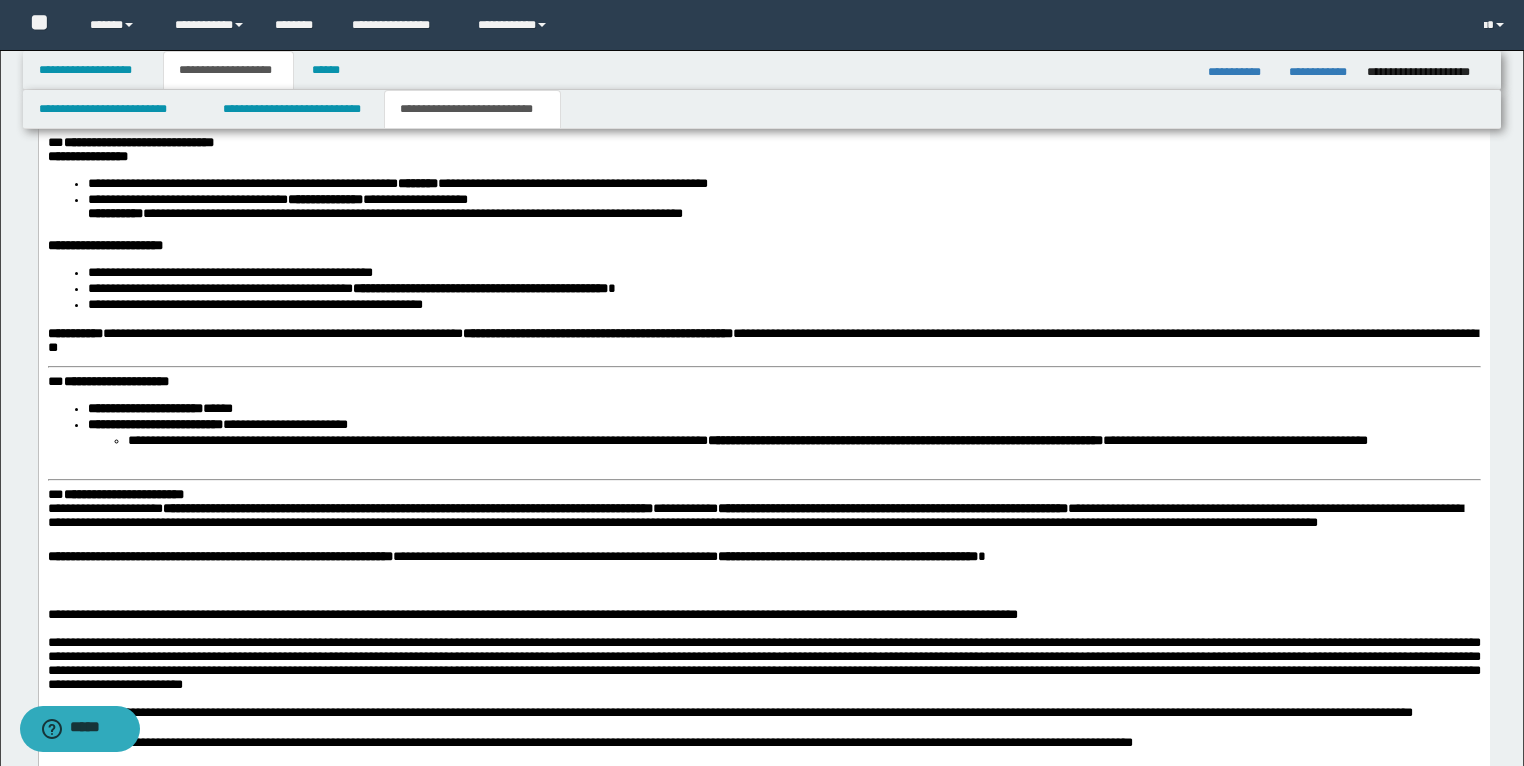 scroll, scrollTop: 3187, scrollLeft: 0, axis: vertical 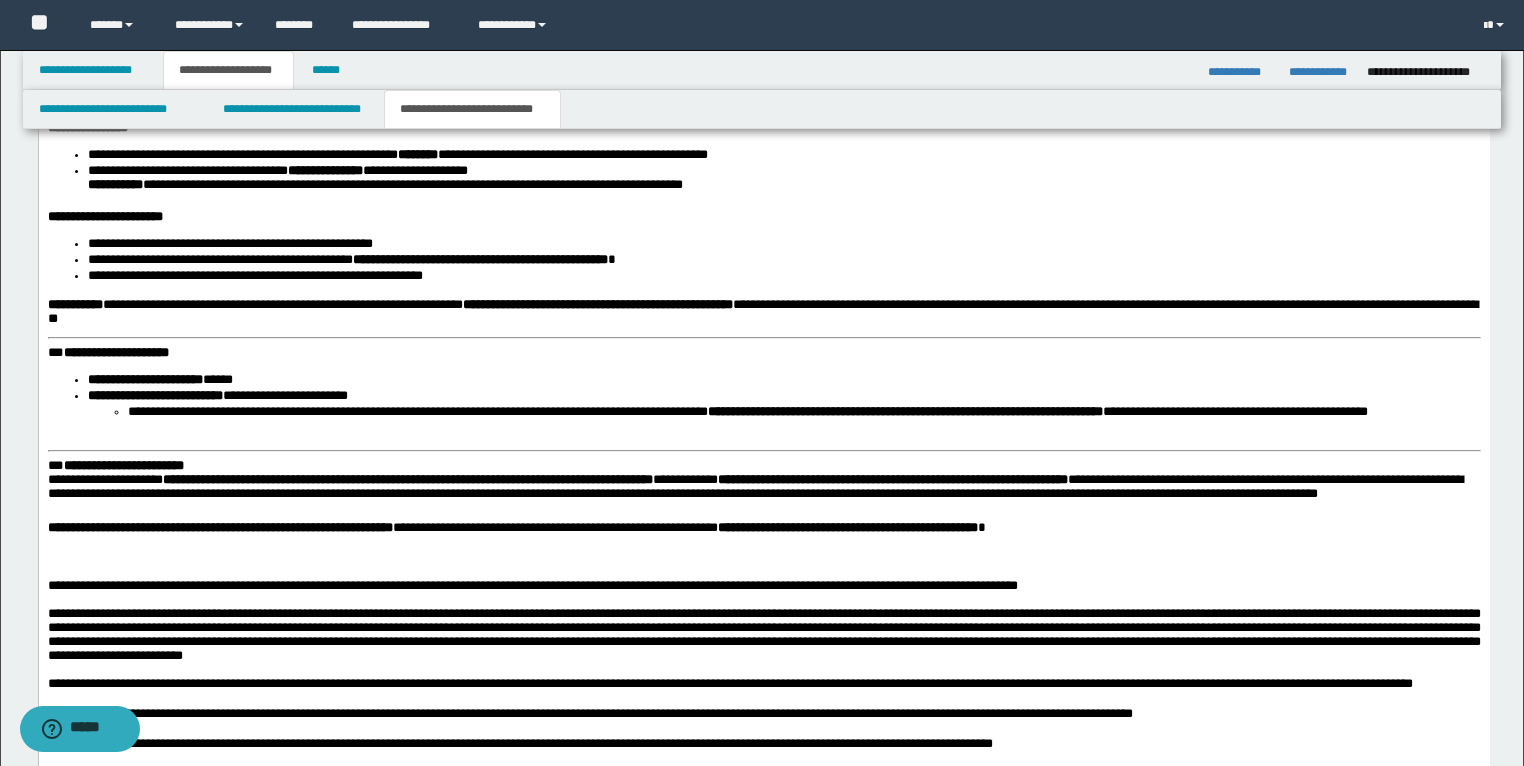 click on "**********" at bounding box center [107, 353] 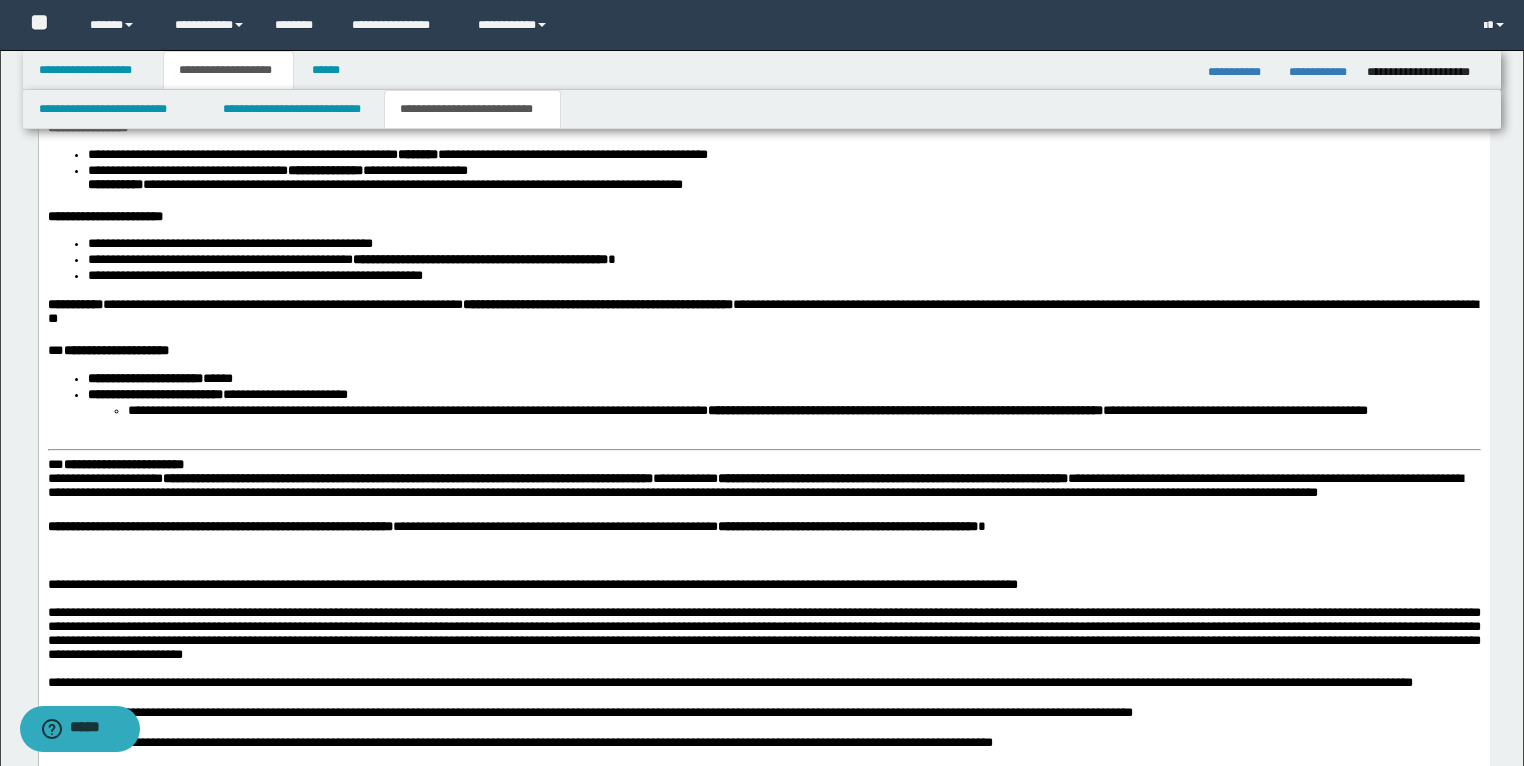click on "**********" at bounding box center [115, 465] 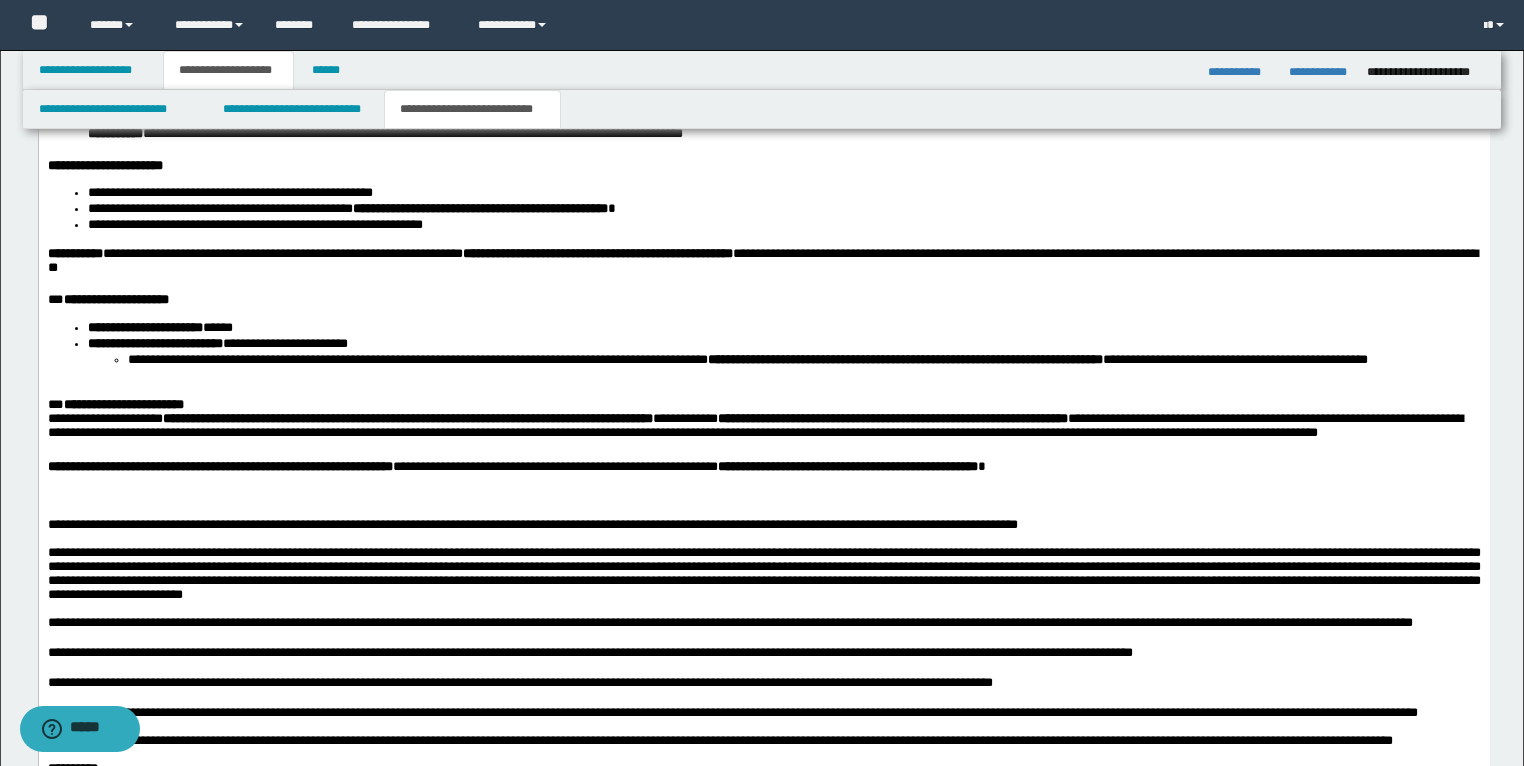 scroll, scrollTop: 3267, scrollLeft: 0, axis: vertical 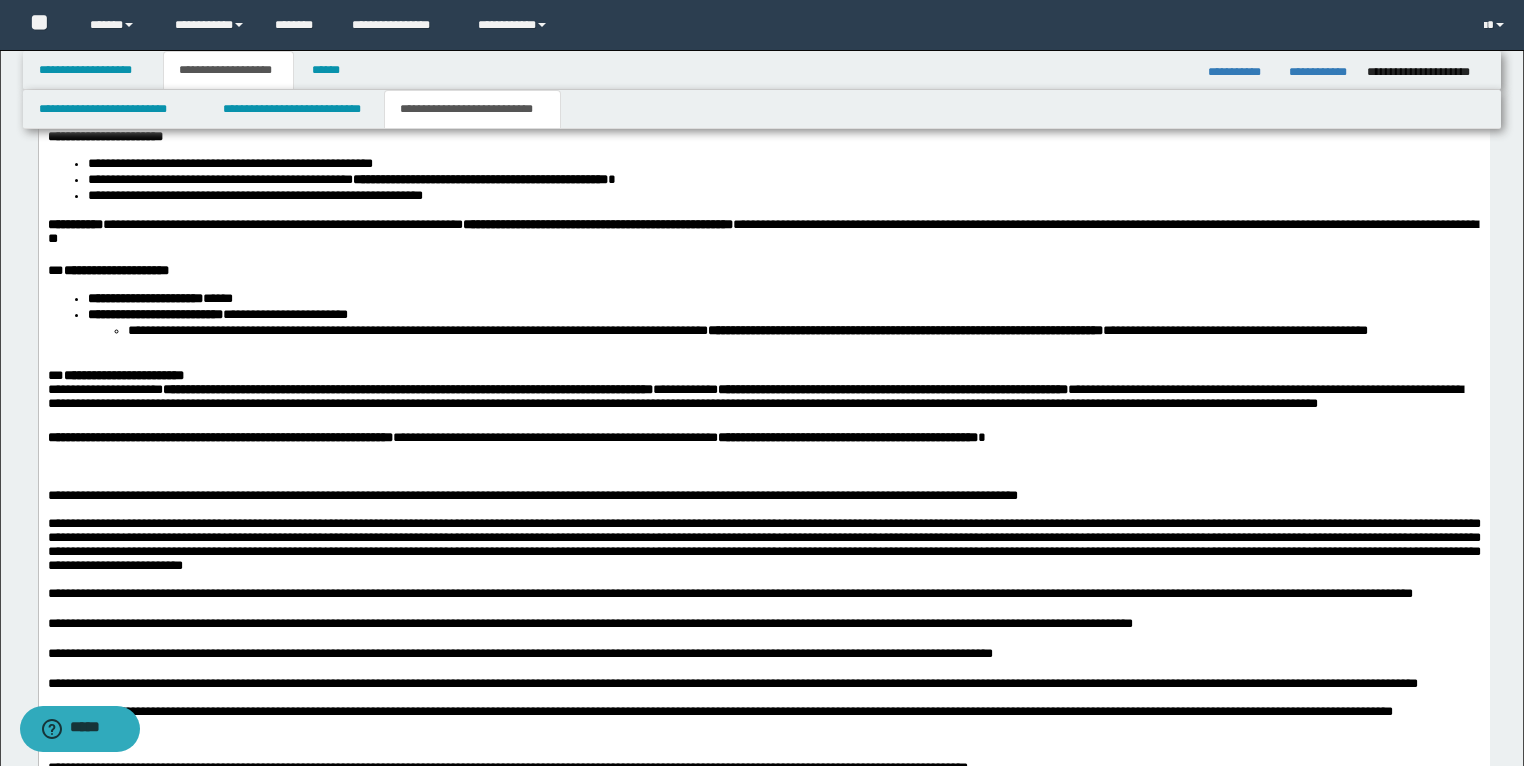 click on "**********" at bounding box center (763, -60) 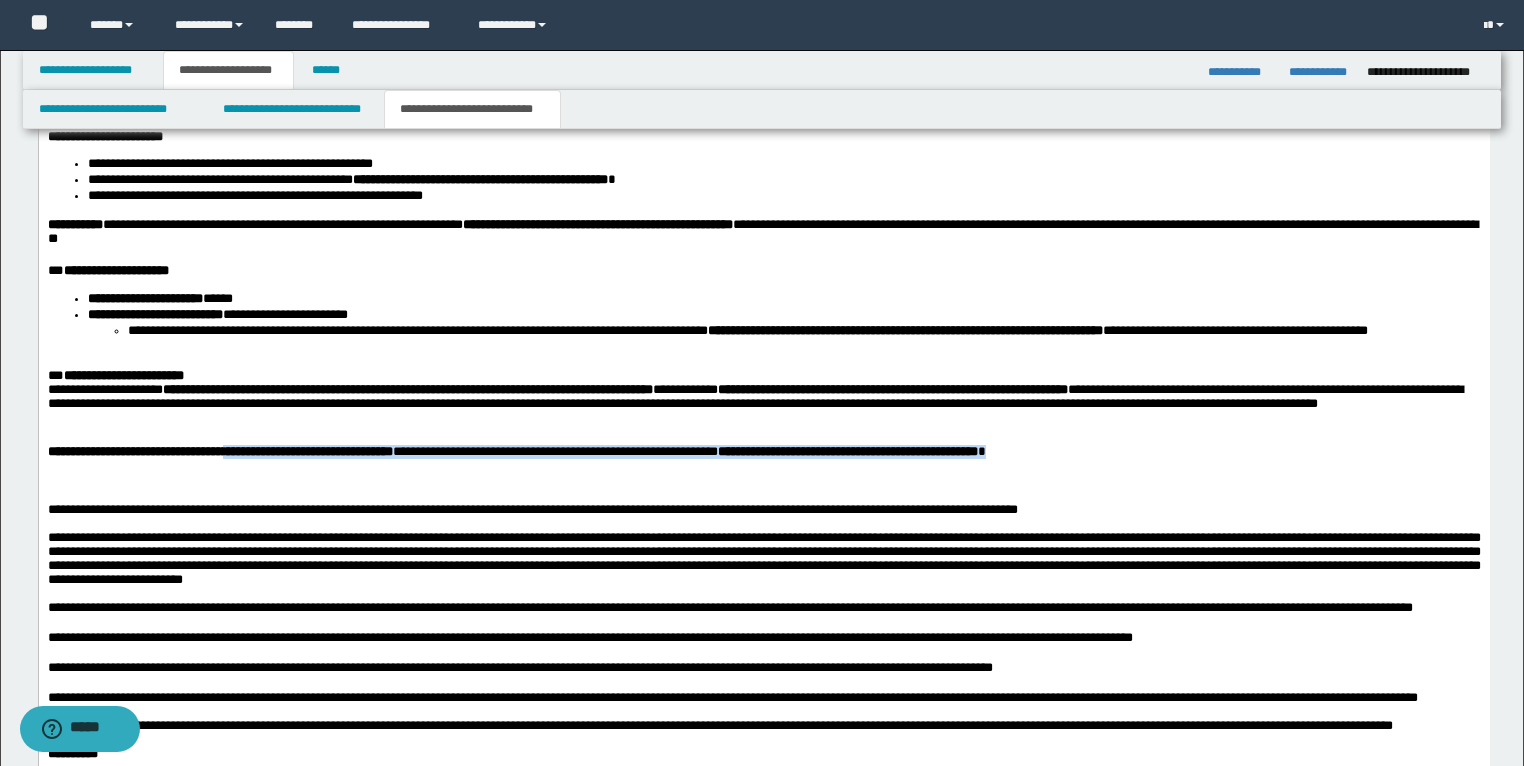 drag, startPoint x: 1287, startPoint y: 517, endPoint x: 289, endPoint y: 523, distance: 998.01807 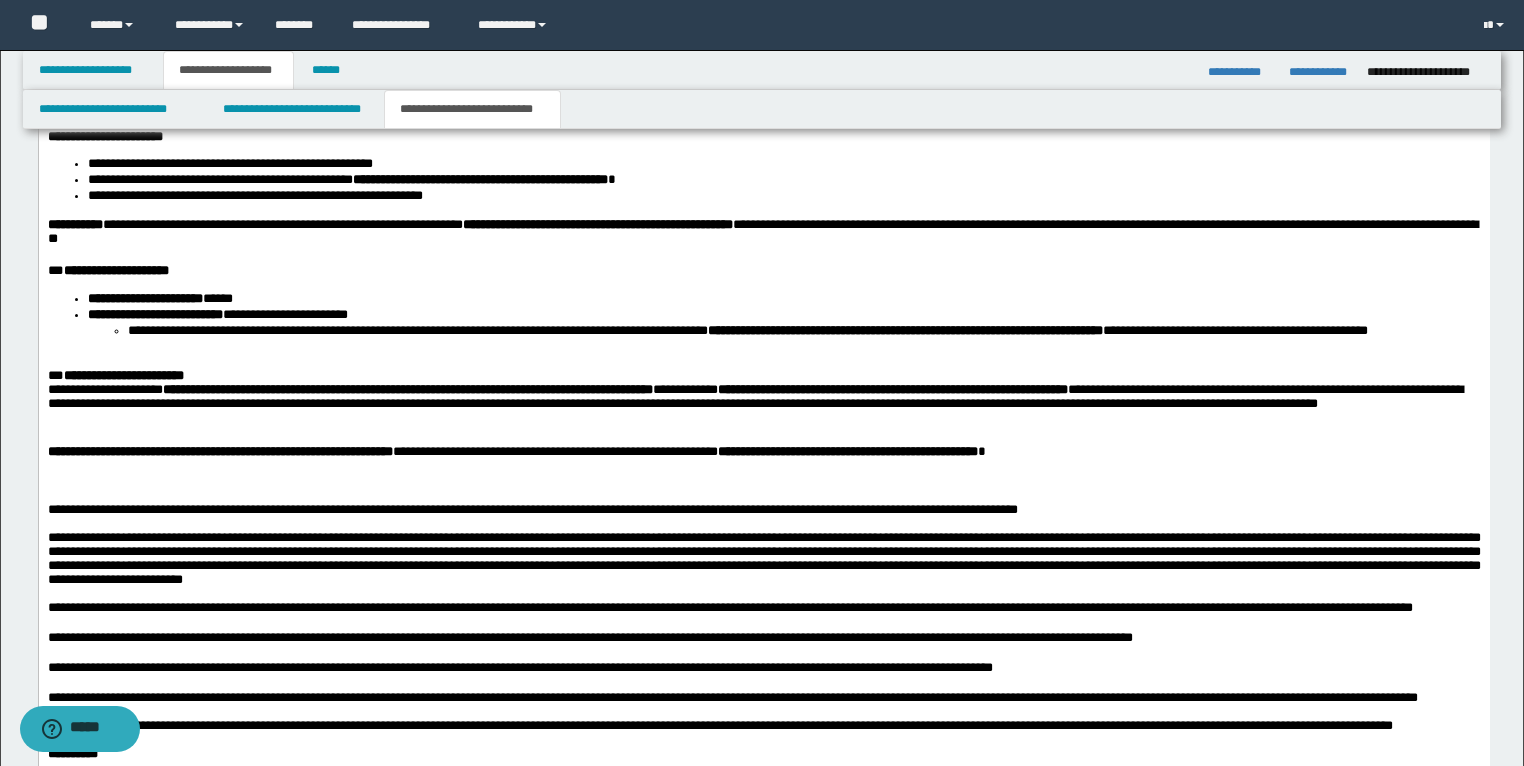 click at bounding box center (763, 469) 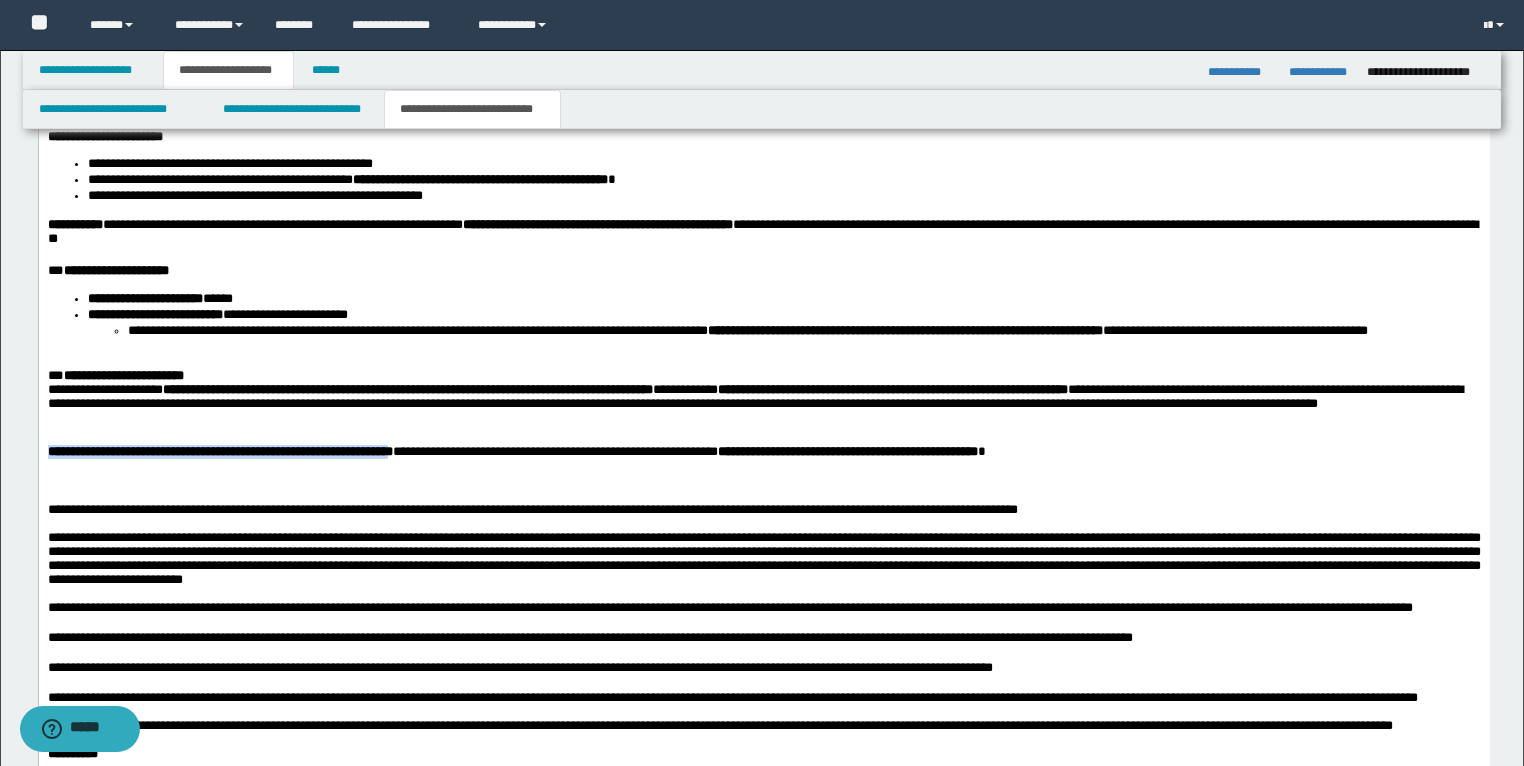 drag, startPoint x: 512, startPoint y: 517, endPoint x: 47, endPoint y: 508, distance: 465.0871 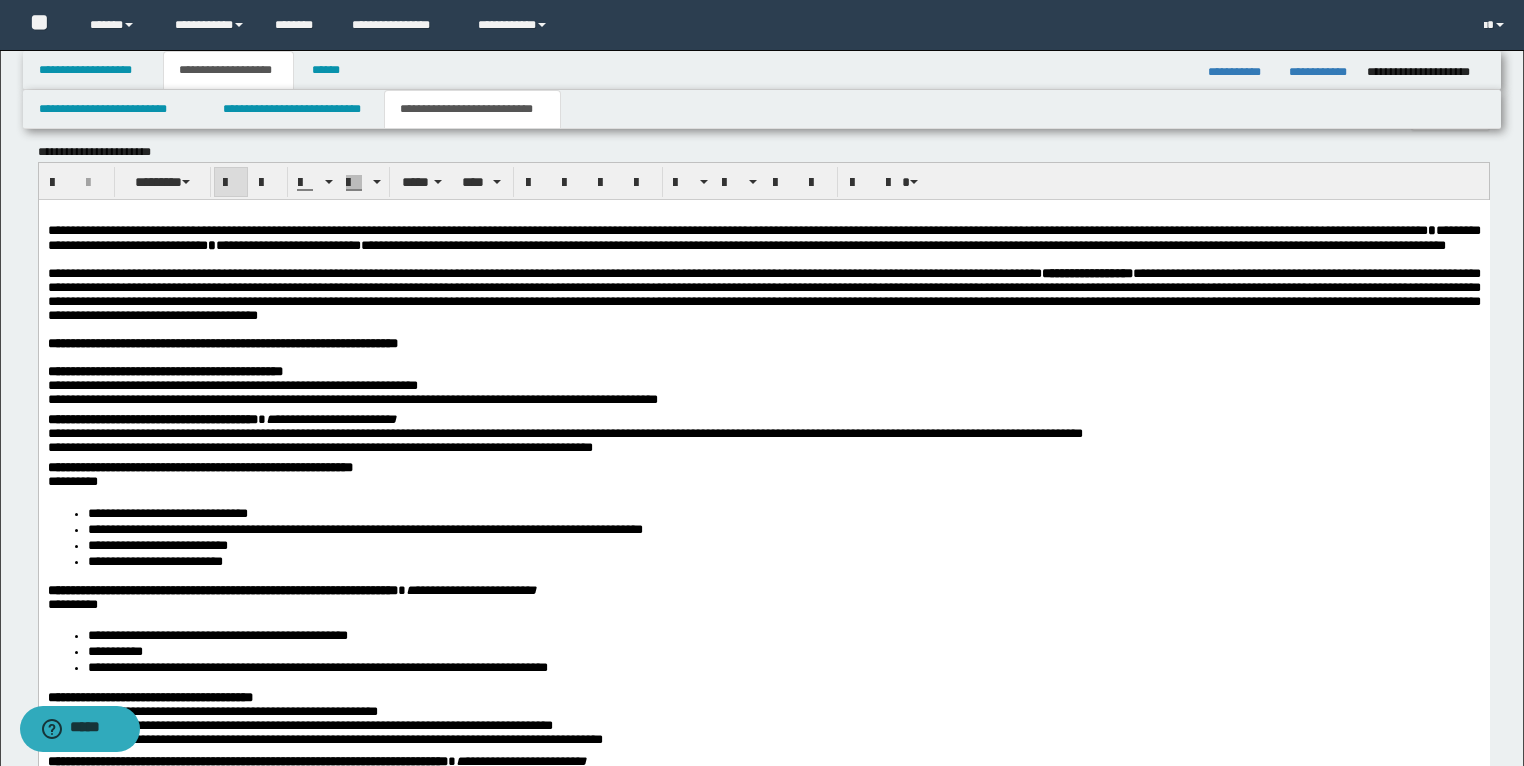 scroll, scrollTop: 1747, scrollLeft: 0, axis: vertical 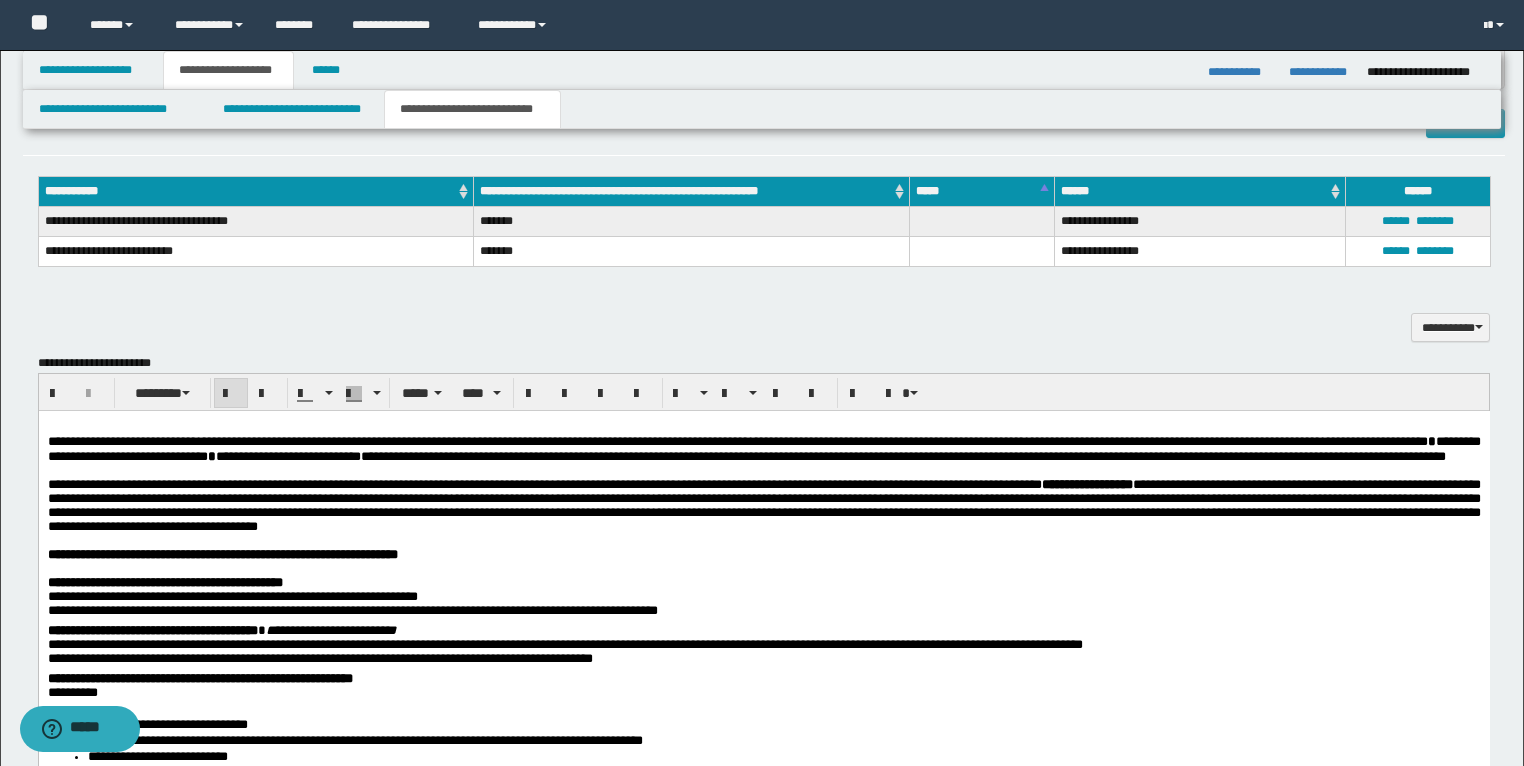 click at bounding box center [231, 394] 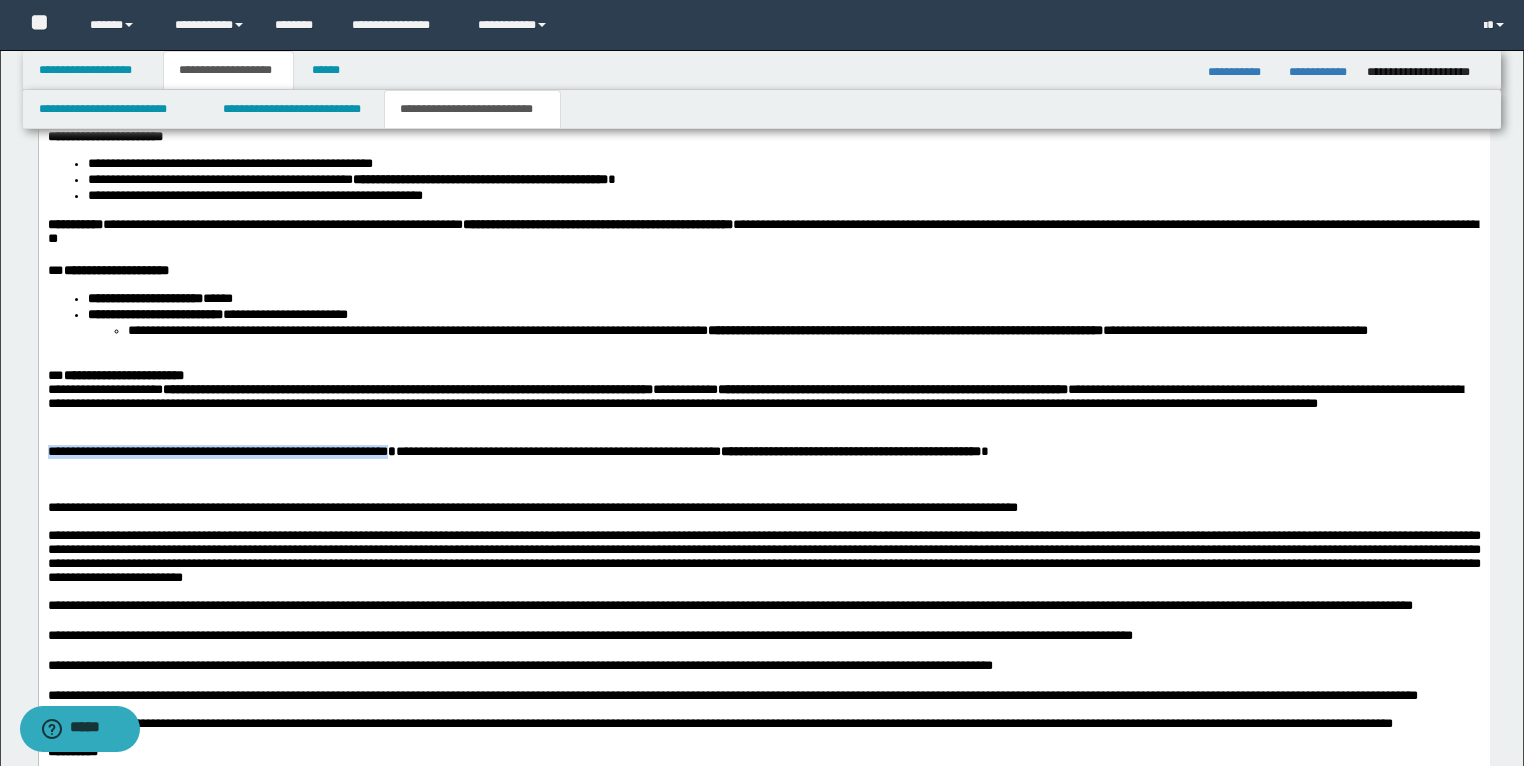 scroll, scrollTop: 3347, scrollLeft: 0, axis: vertical 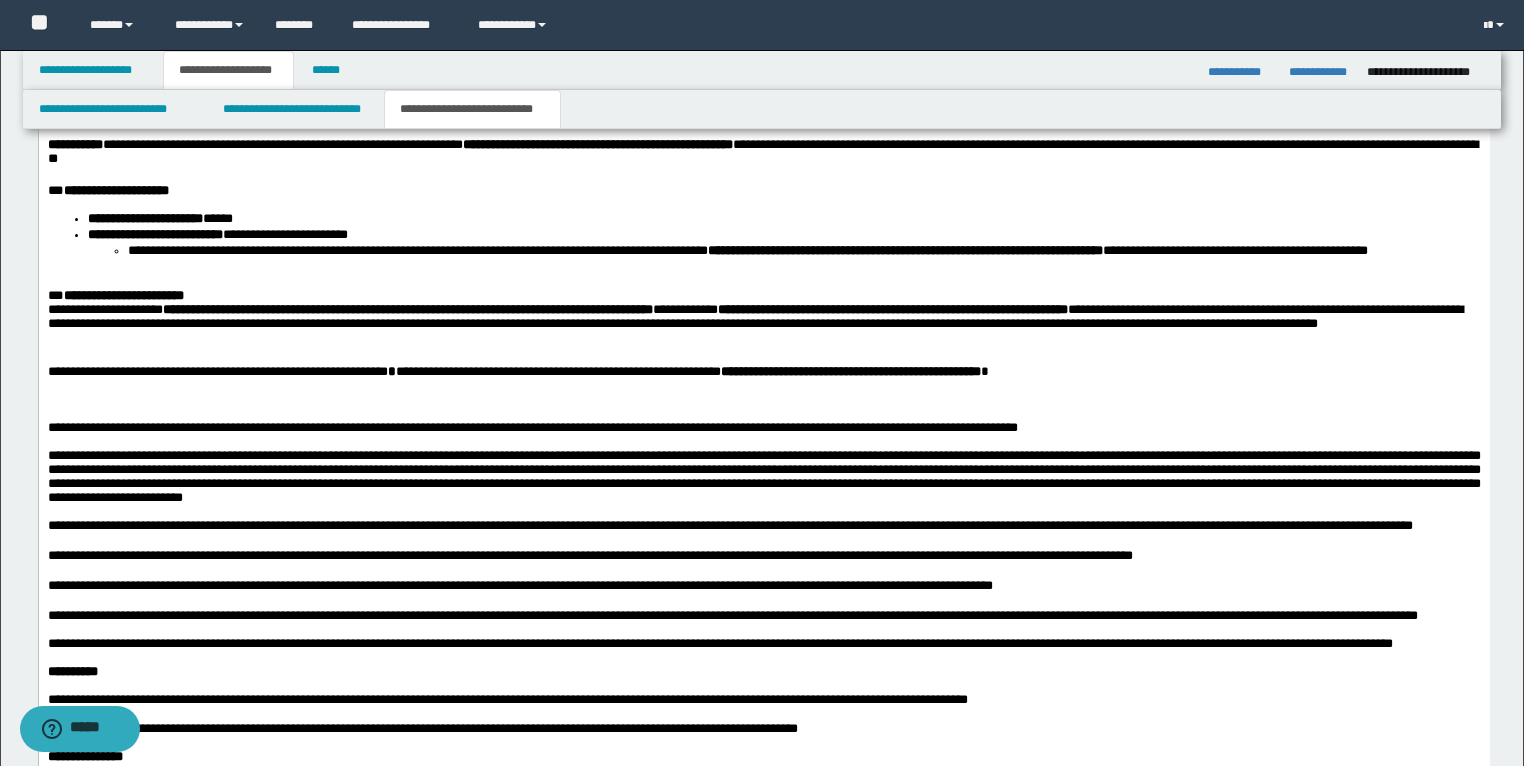 click at bounding box center (763, 415) 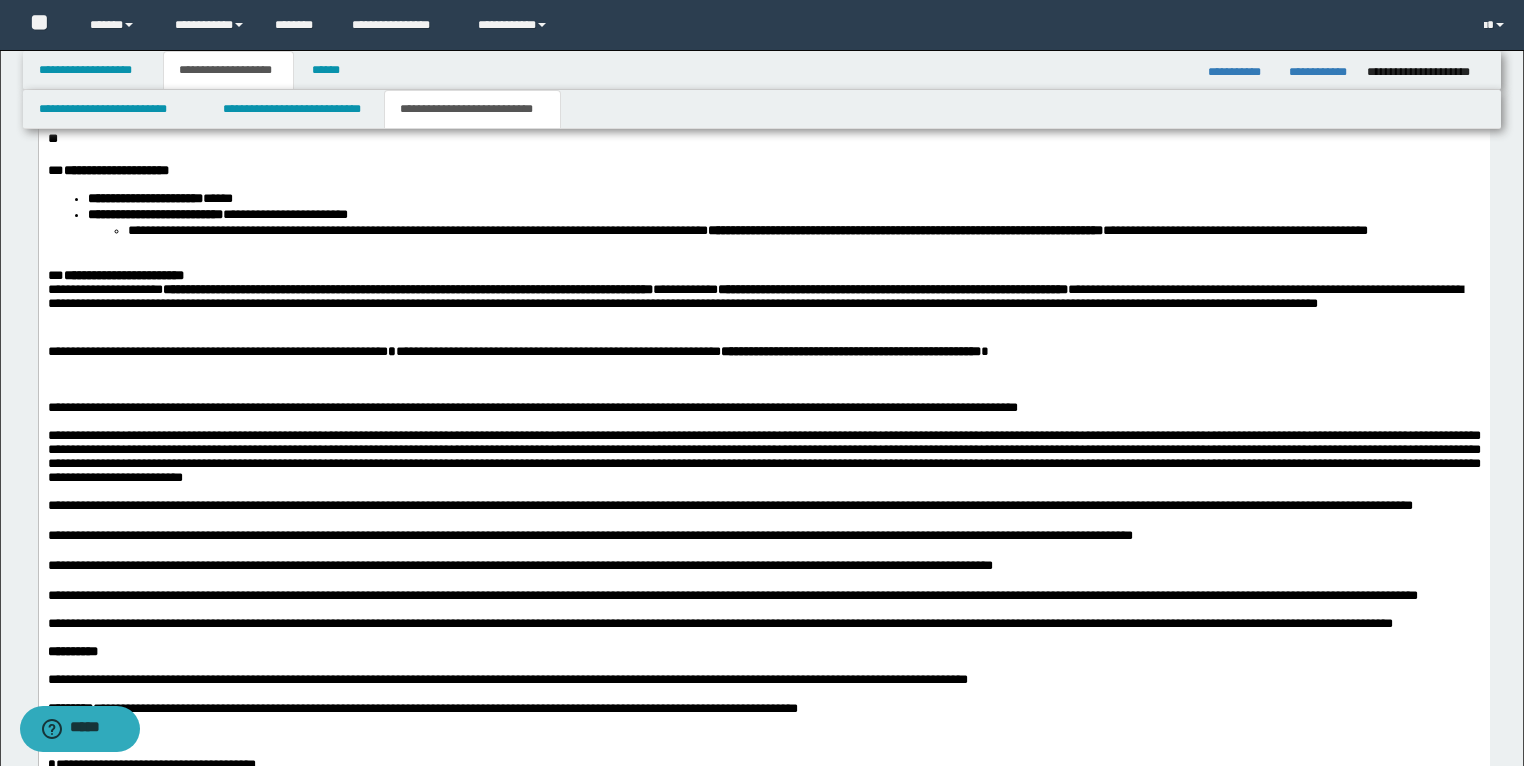 scroll, scrollTop: 3347, scrollLeft: 0, axis: vertical 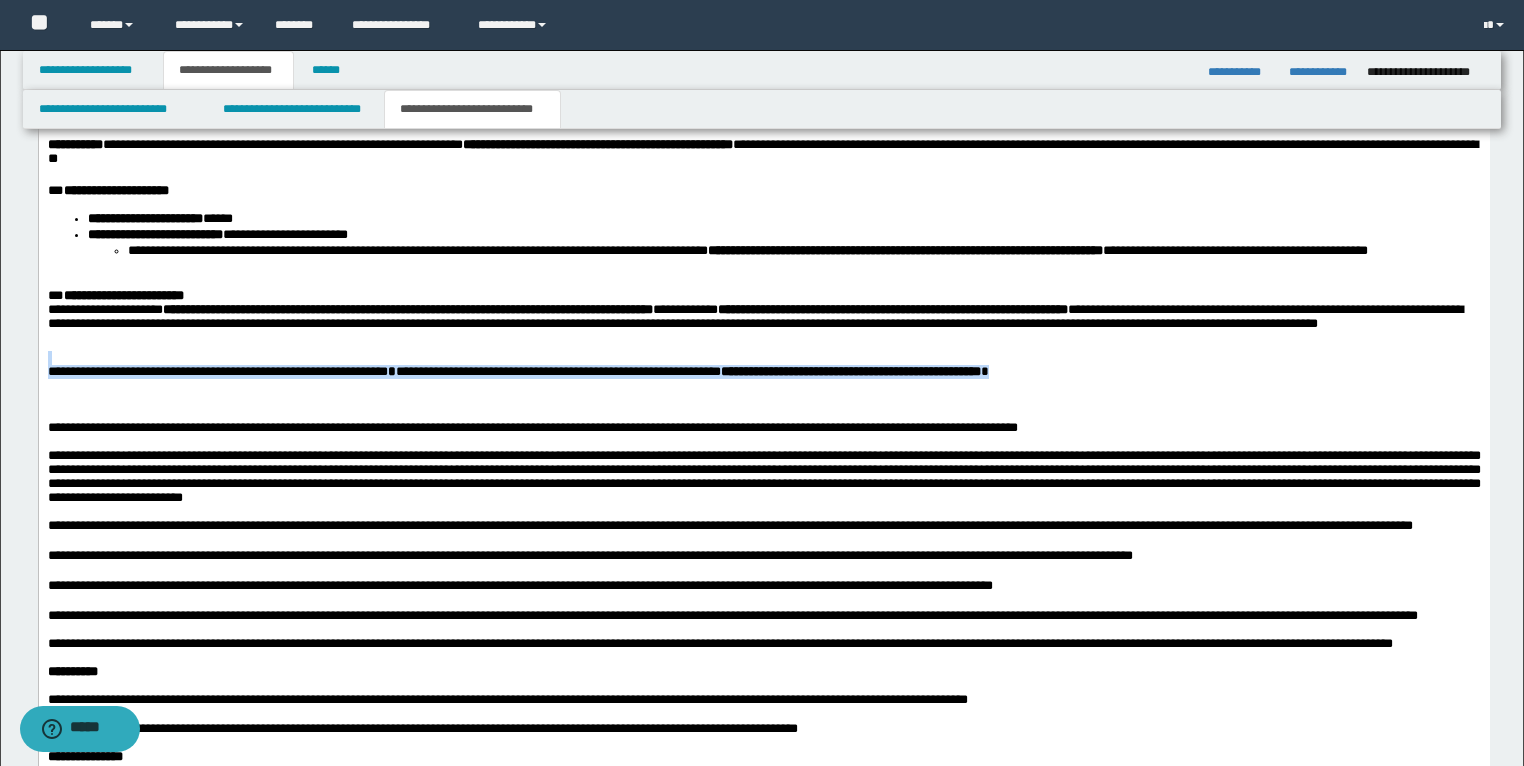 drag, startPoint x: 1260, startPoint y: 433, endPoint x: 100, endPoint y: 425, distance: 1160.0276 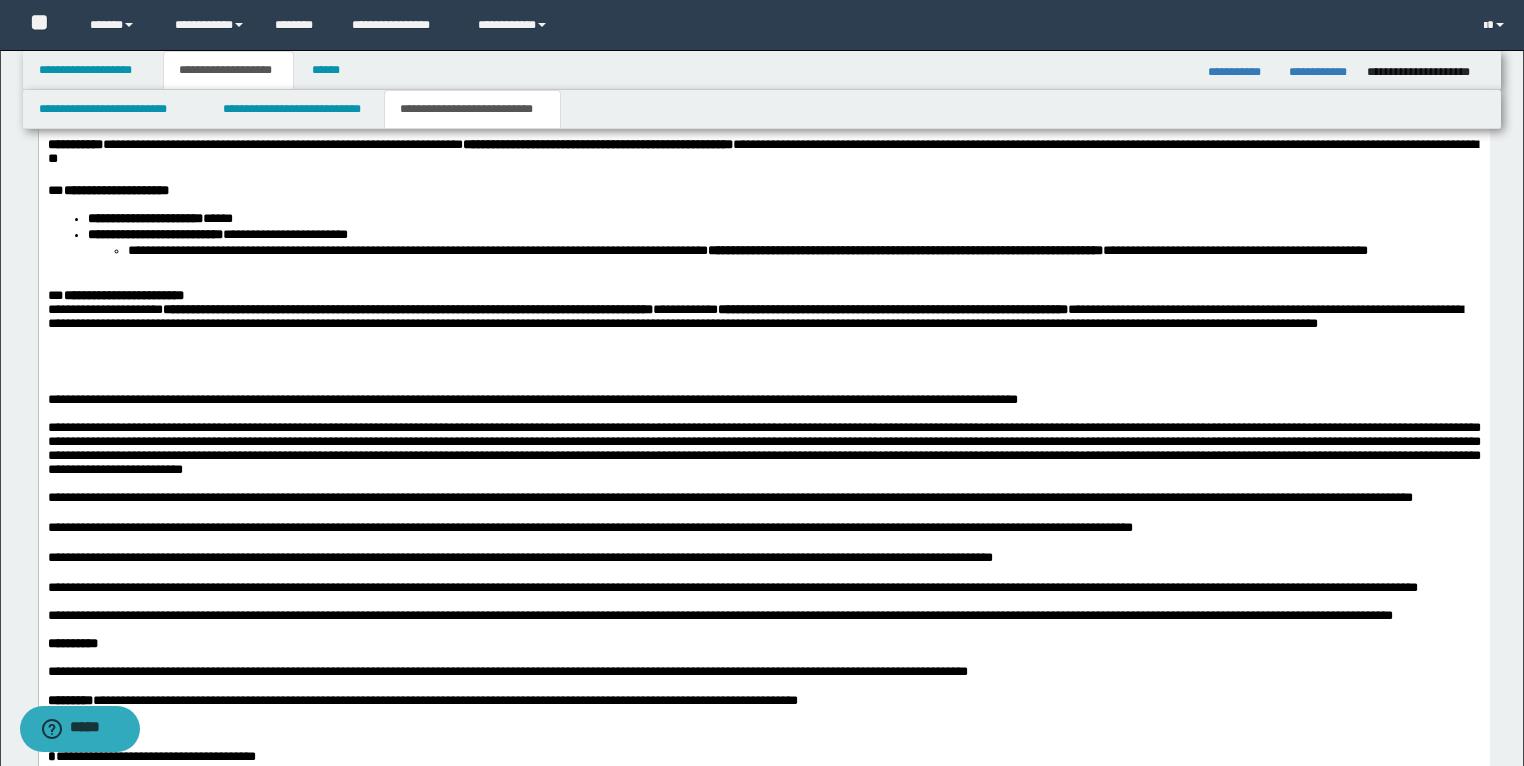 click at bounding box center (763, 373) 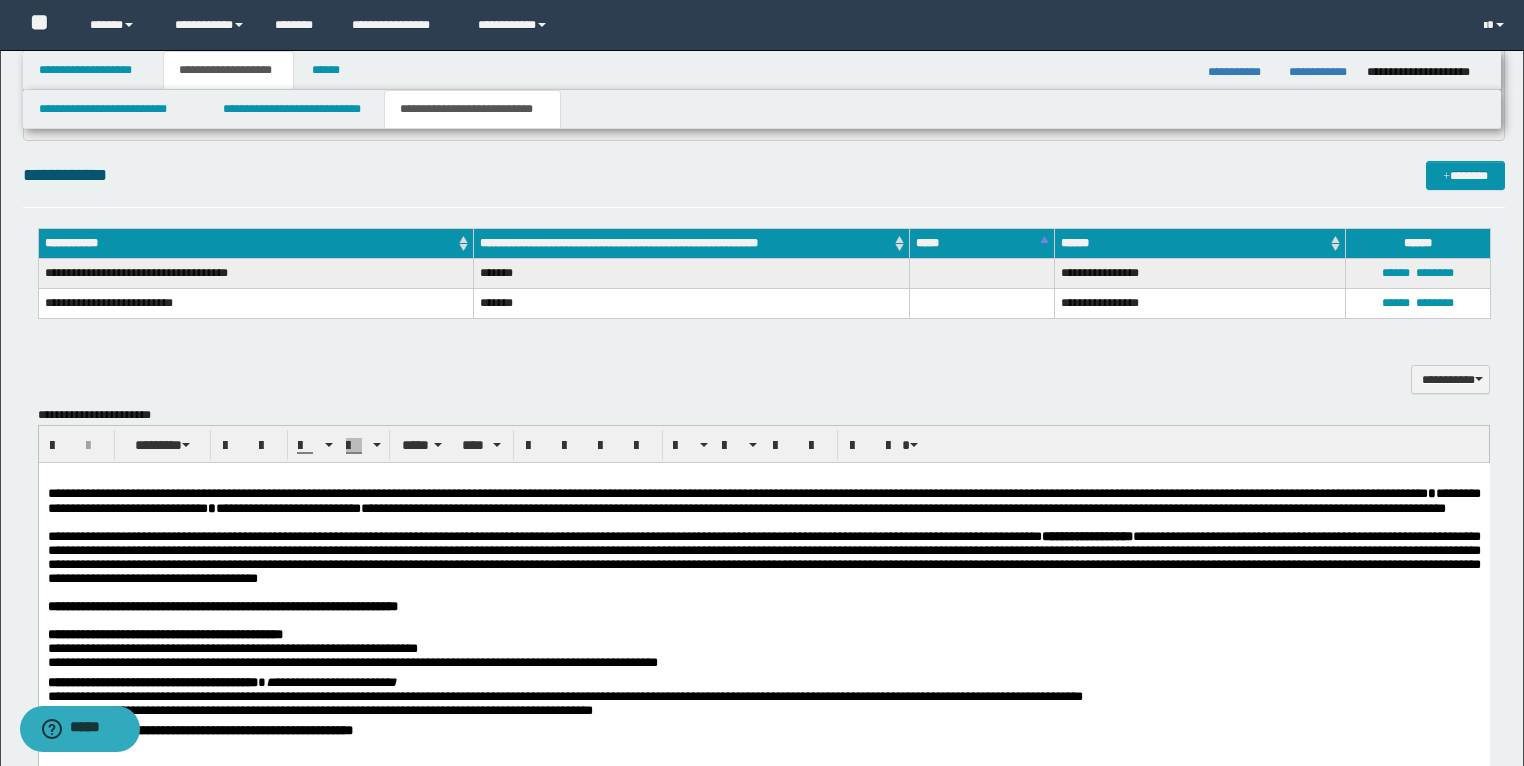 scroll, scrollTop: 1667, scrollLeft: 0, axis: vertical 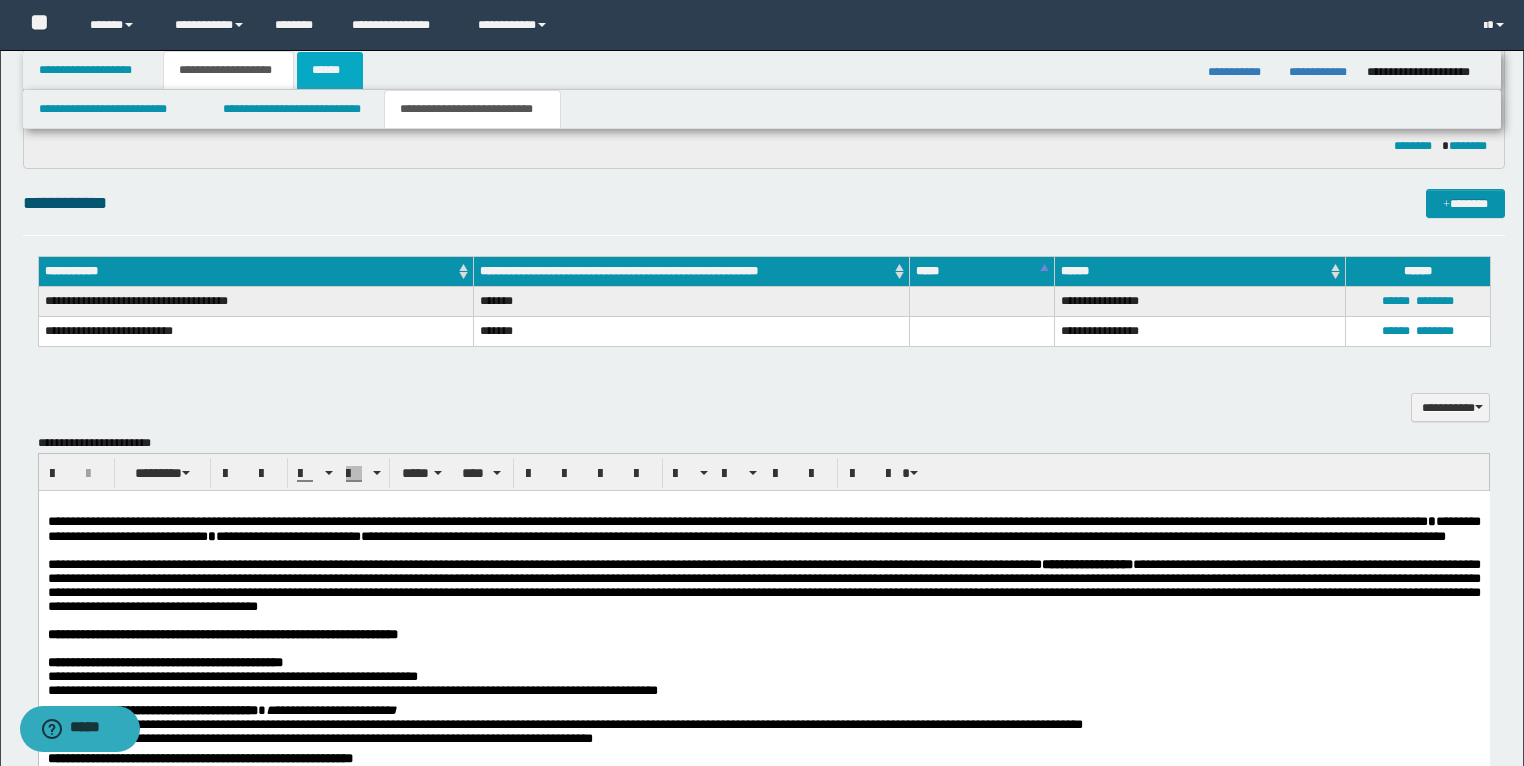 click on "******" at bounding box center [330, 70] 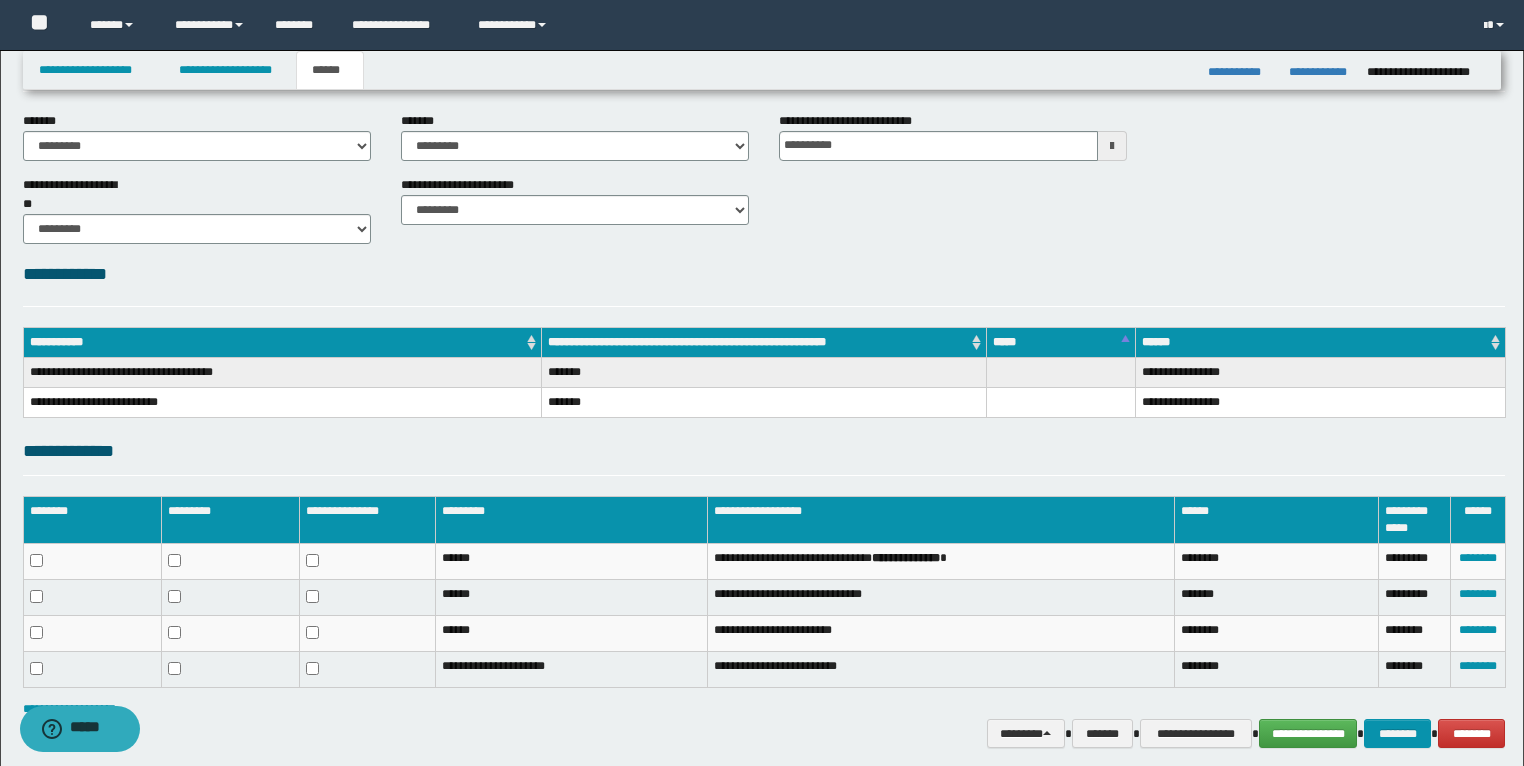scroll, scrollTop: 162, scrollLeft: 0, axis: vertical 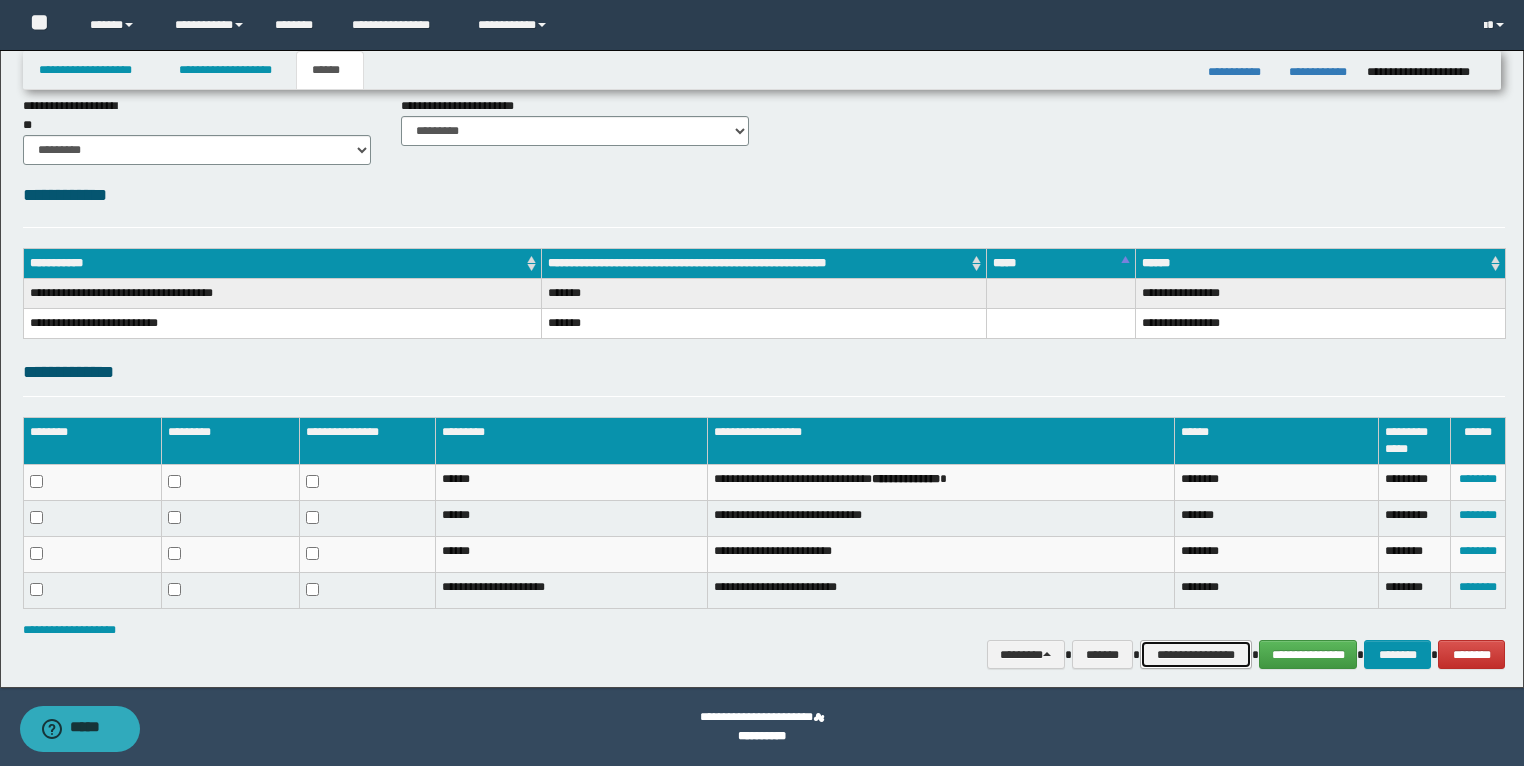 click on "**********" at bounding box center [1196, 655] 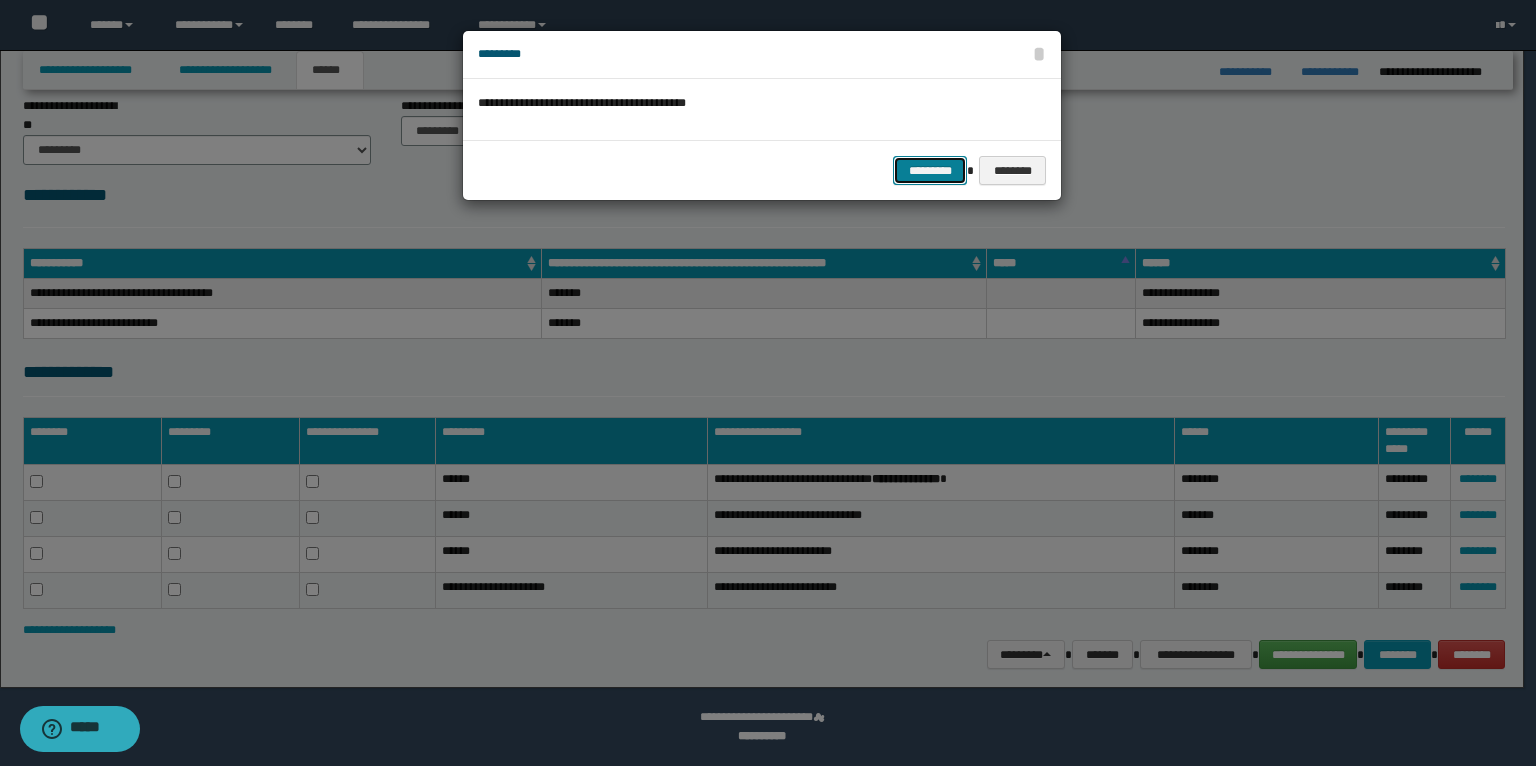 click on "*********" at bounding box center [930, 171] 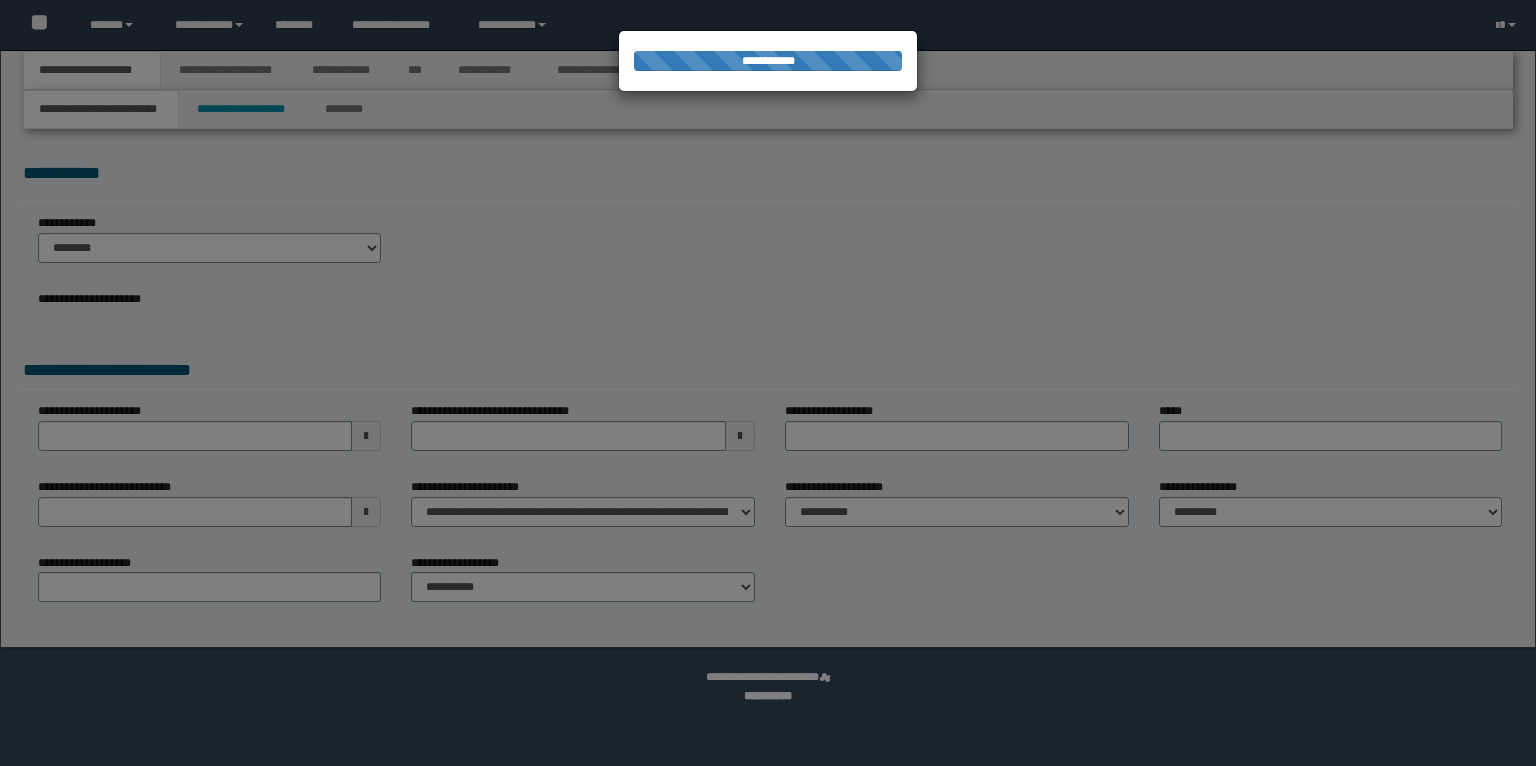 scroll, scrollTop: 0, scrollLeft: 0, axis: both 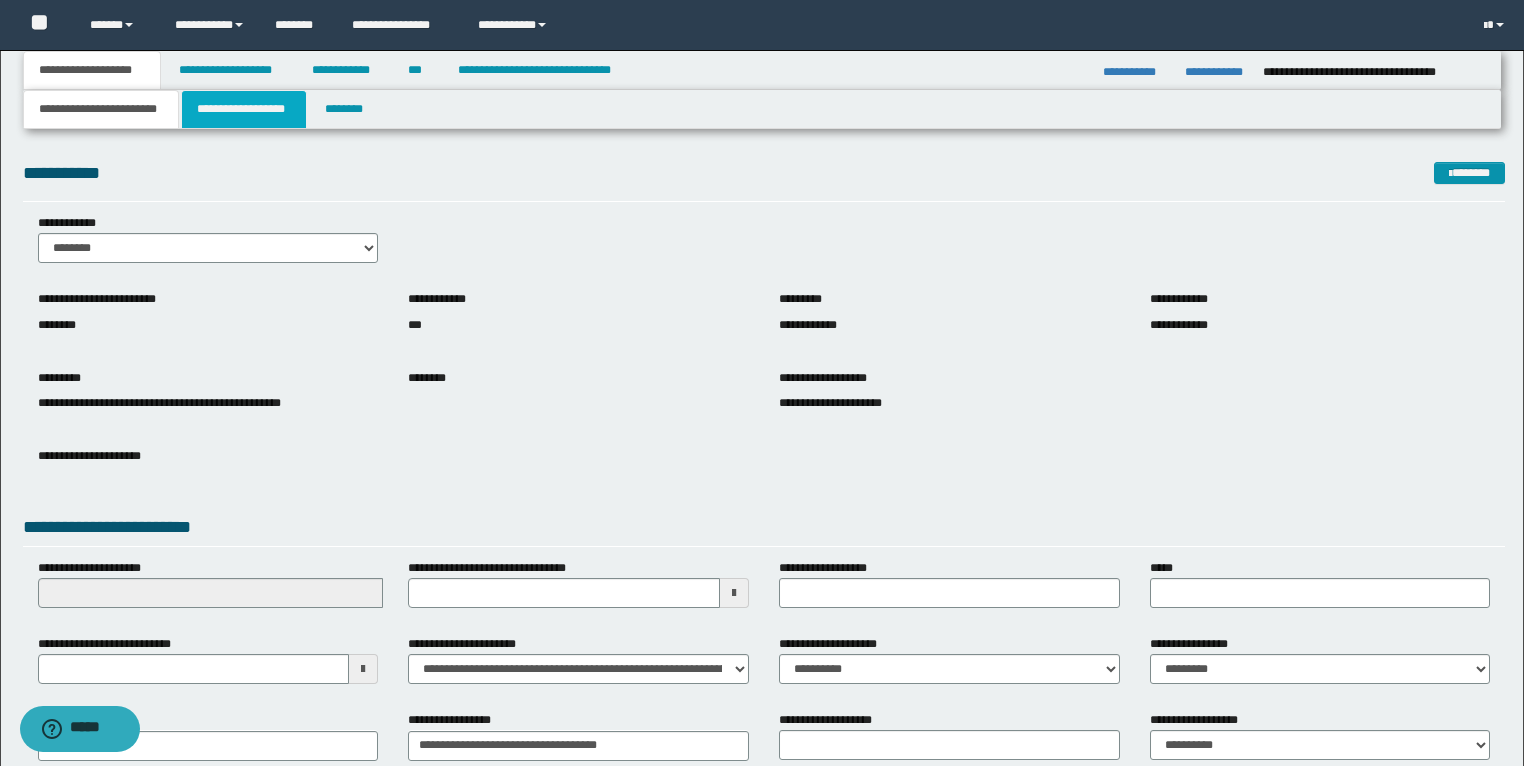 click on "**********" at bounding box center [244, 109] 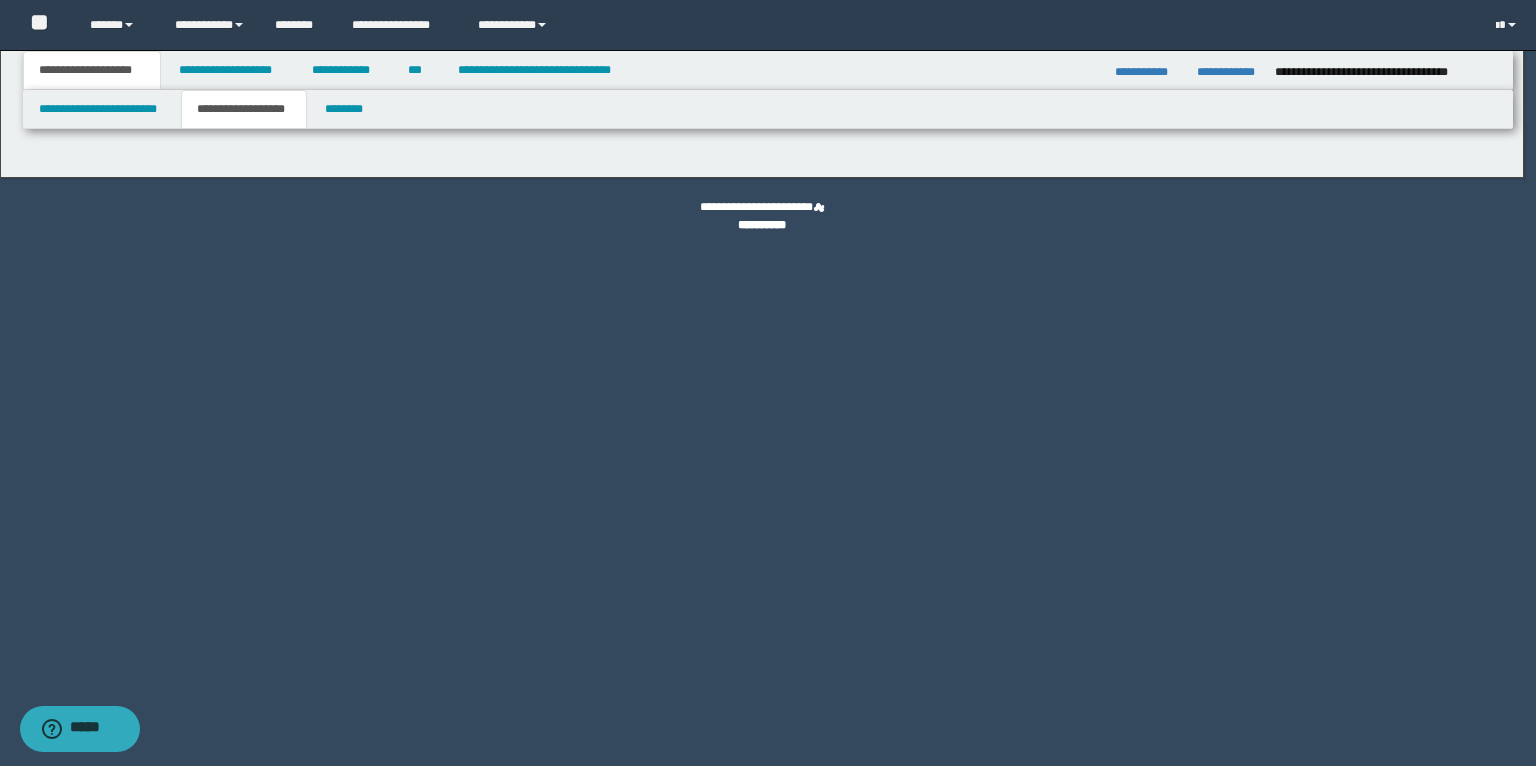 type on "**********" 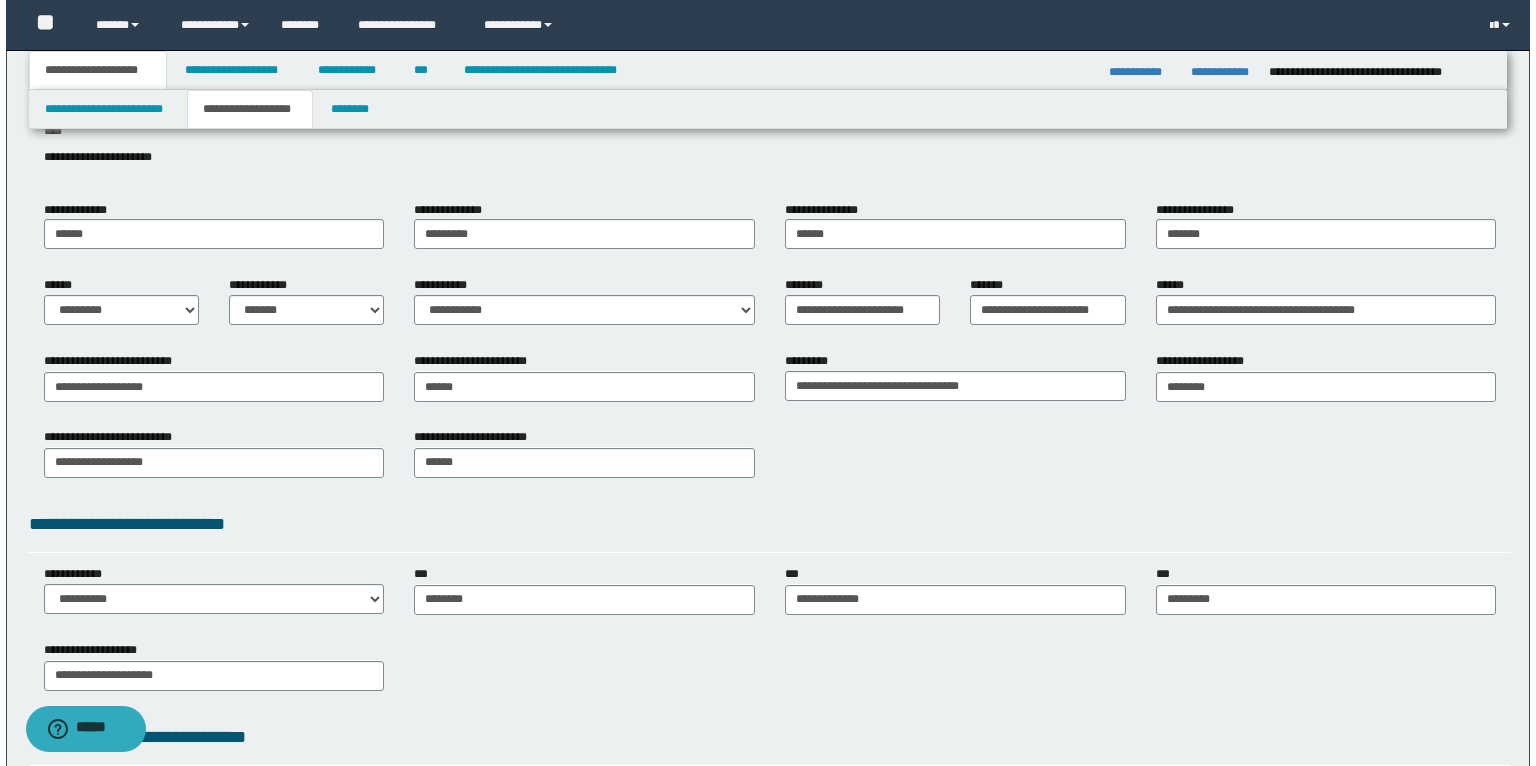 scroll, scrollTop: 0, scrollLeft: 0, axis: both 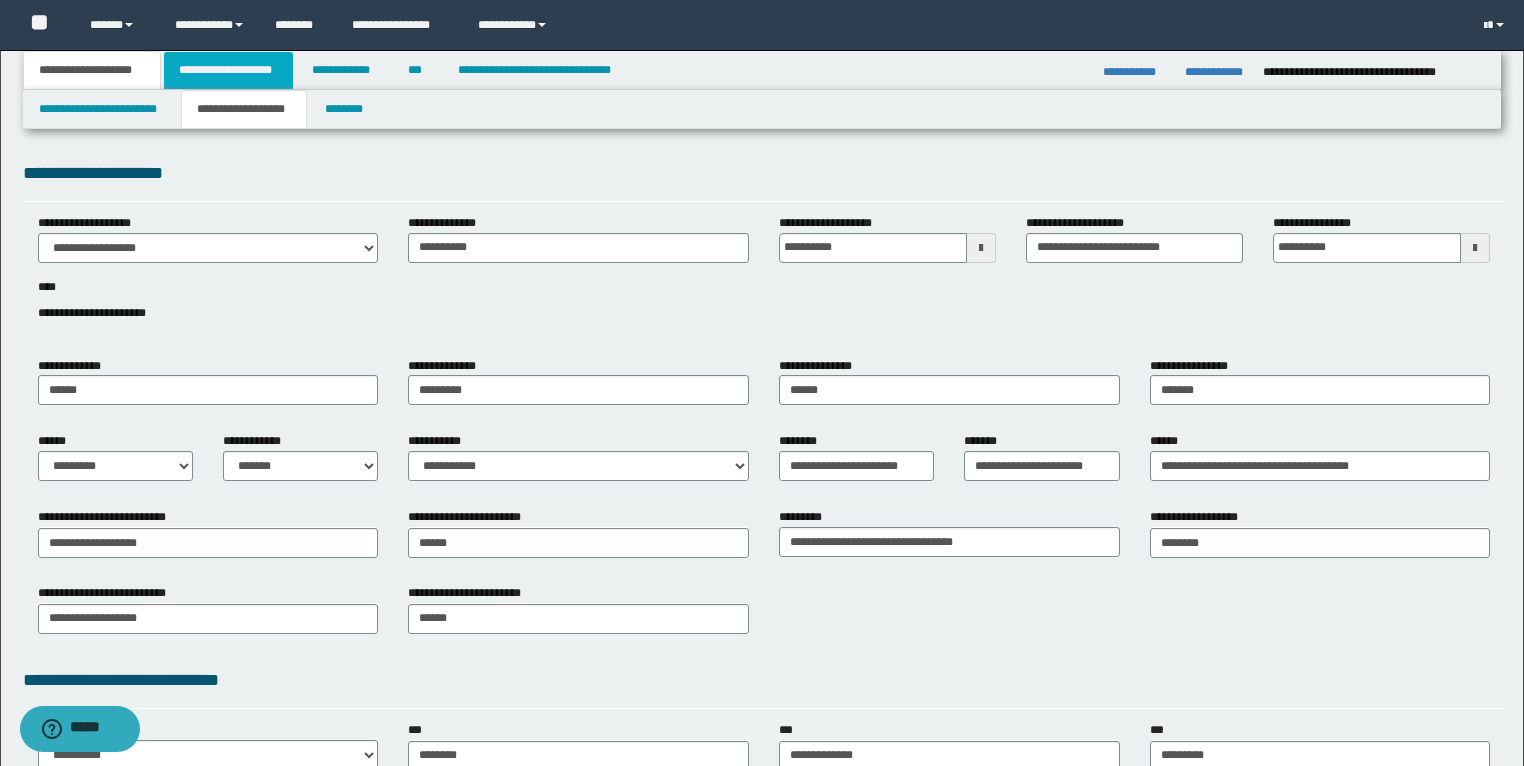 click on "**********" at bounding box center (228, 70) 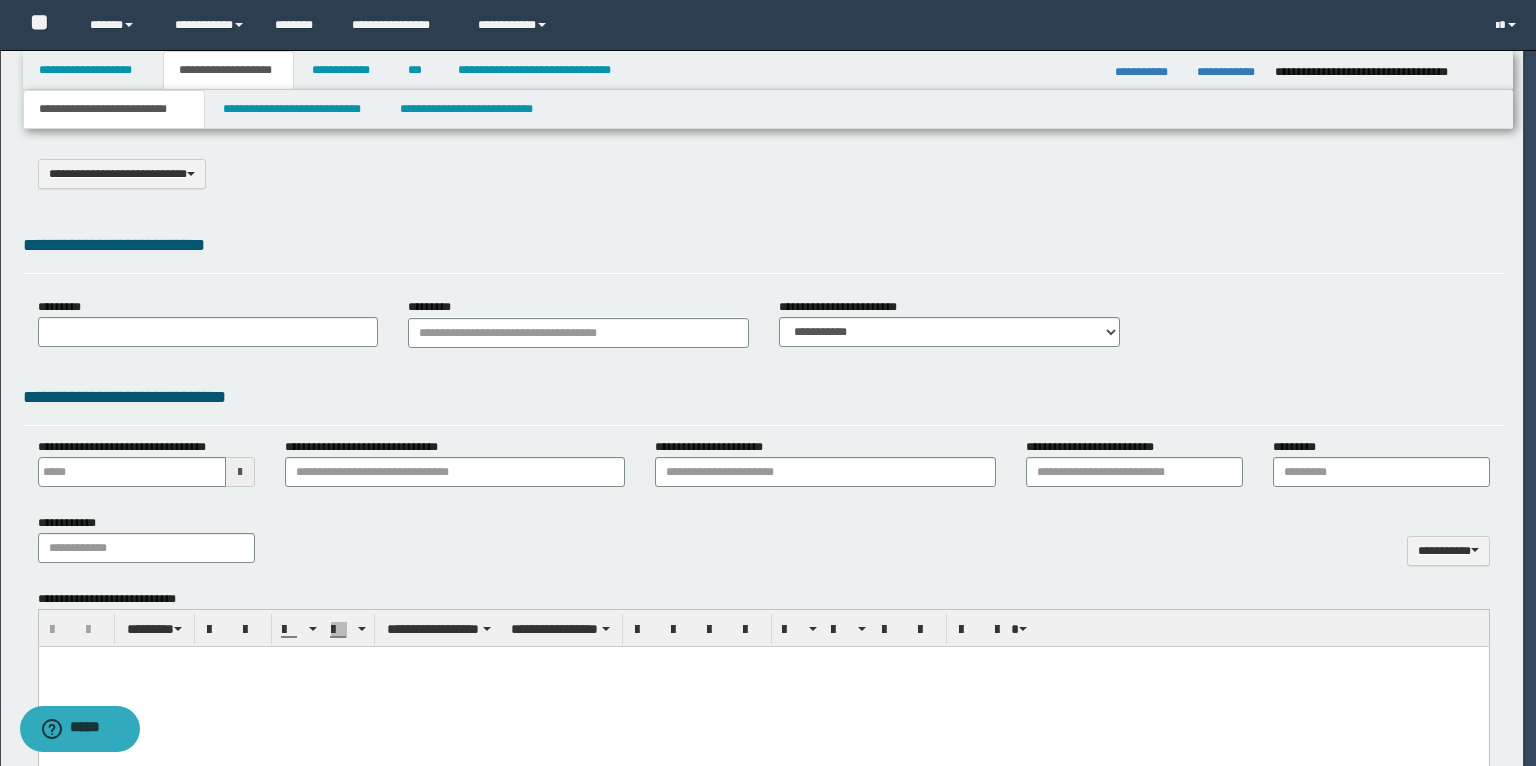 type on "**********" 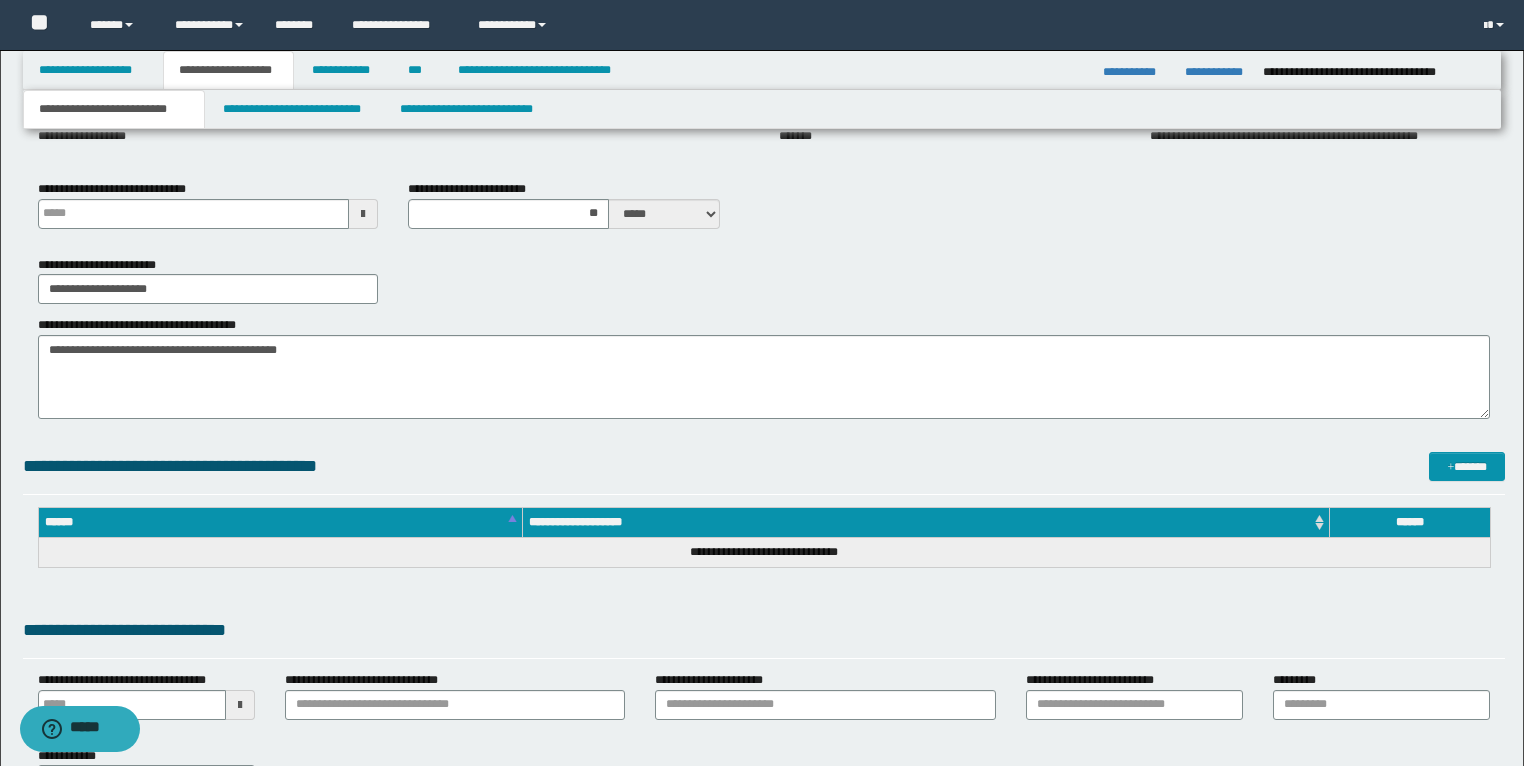 scroll, scrollTop: 400, scrollLeft: 0, axis: vertical 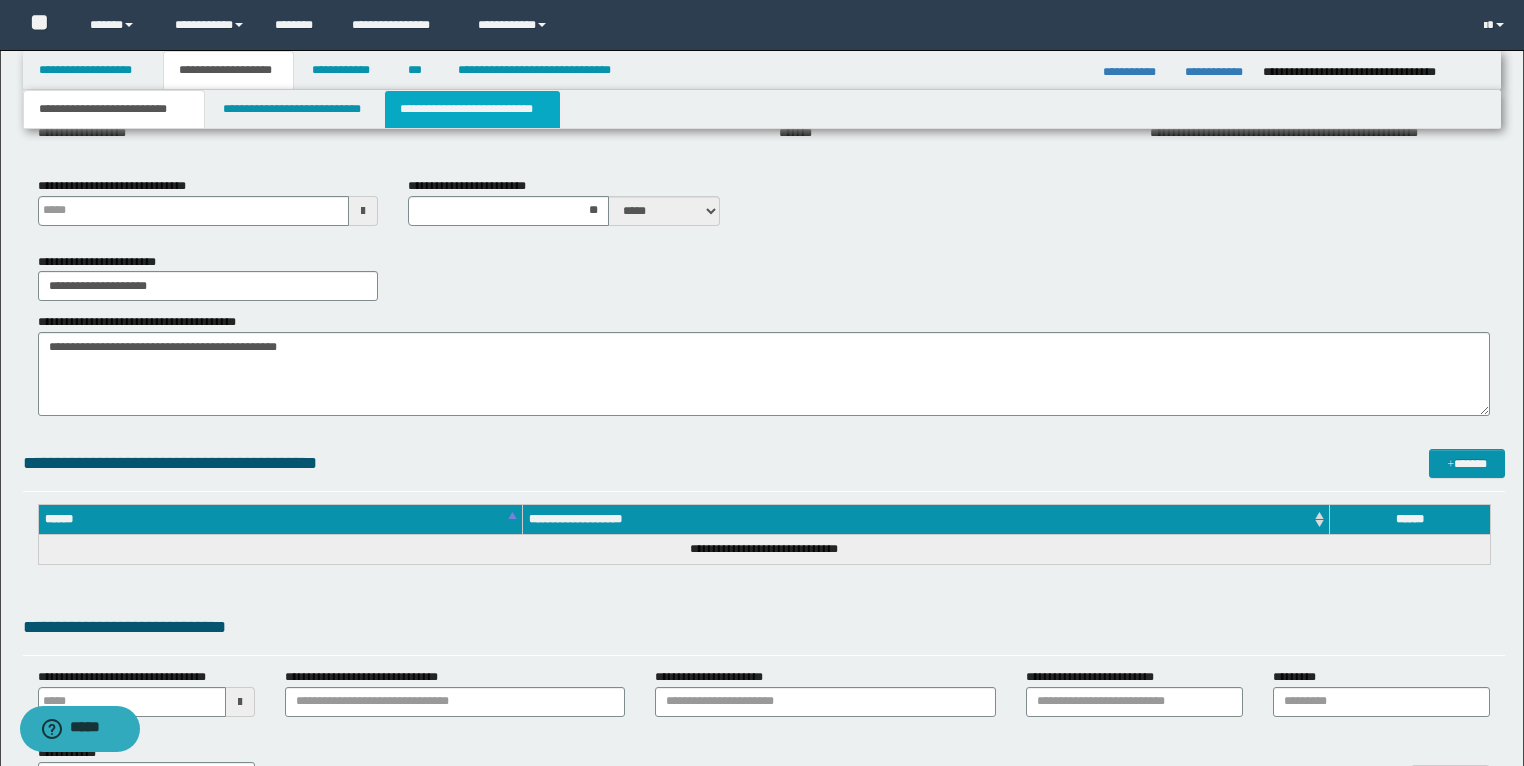 click on "**********" at bounding box center (472, 109) 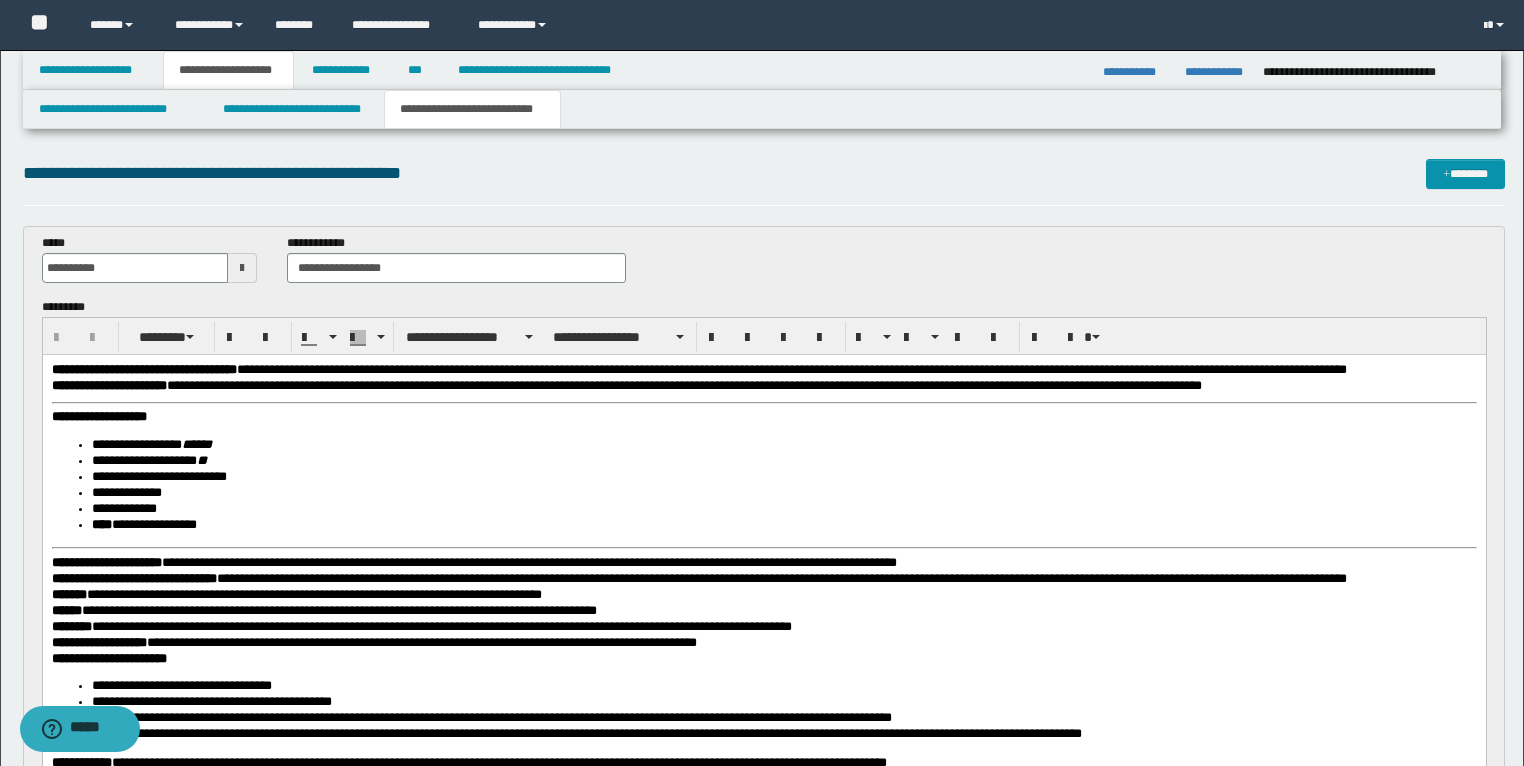 scroll, scrollTop: 480, scrollLeft: 0, axis: vertical 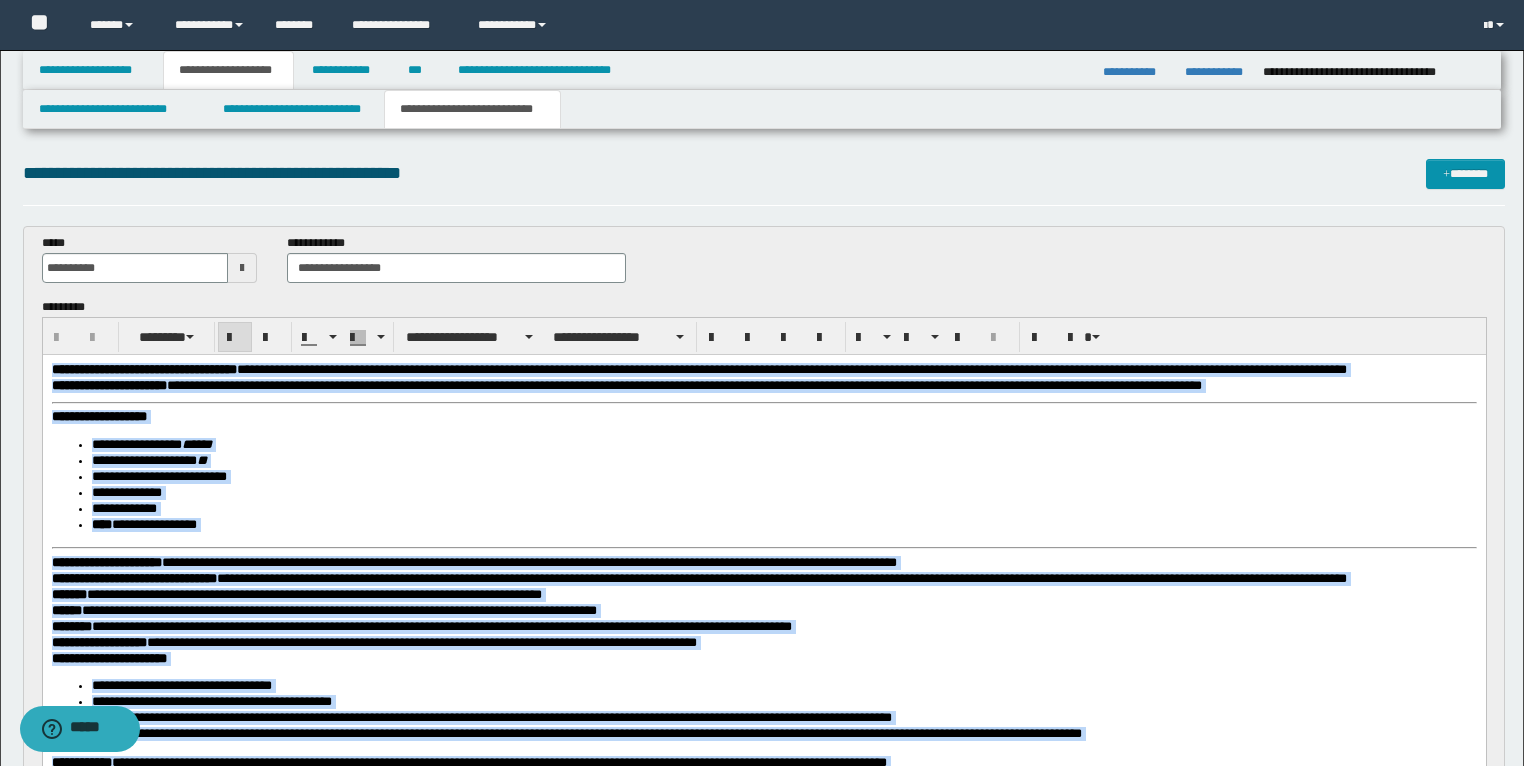 drag, startPoint x: 1109, startPoint y: 865, endPoint x: 42, endPoint y: 566, distance: 1108.1019 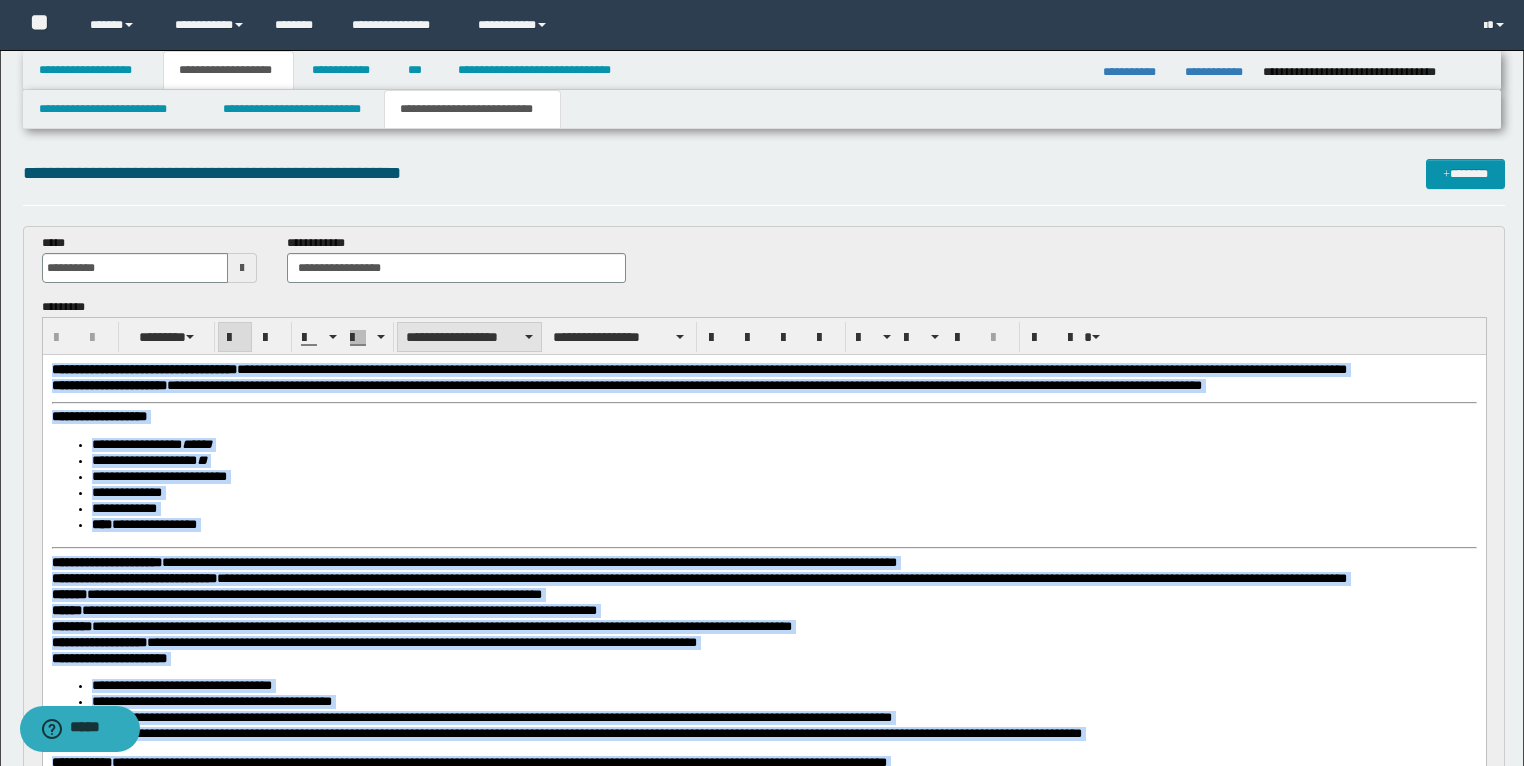 click on "**********" at bounding box center (469, 337) 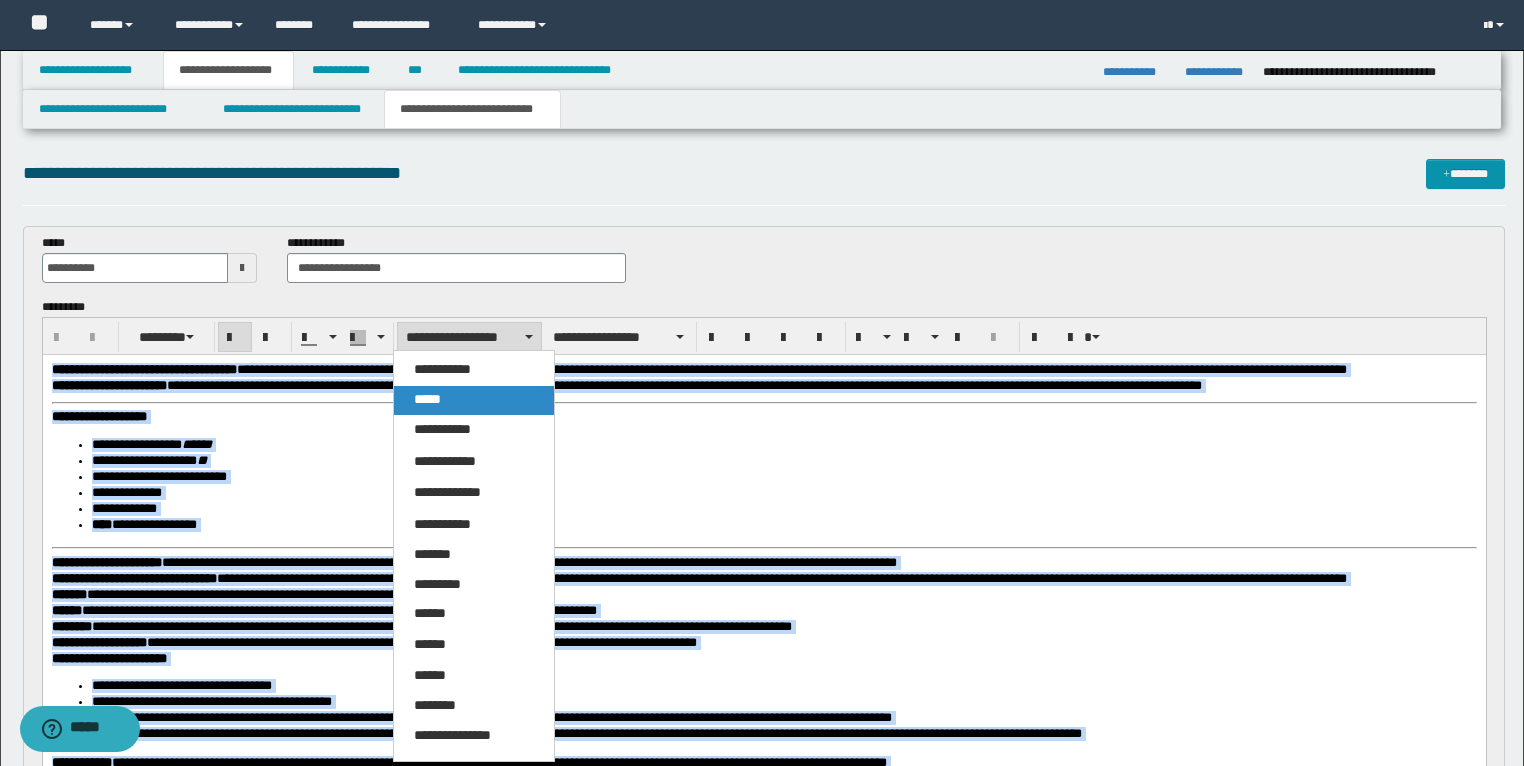 click on "*****" at bounding box center (474, 400) 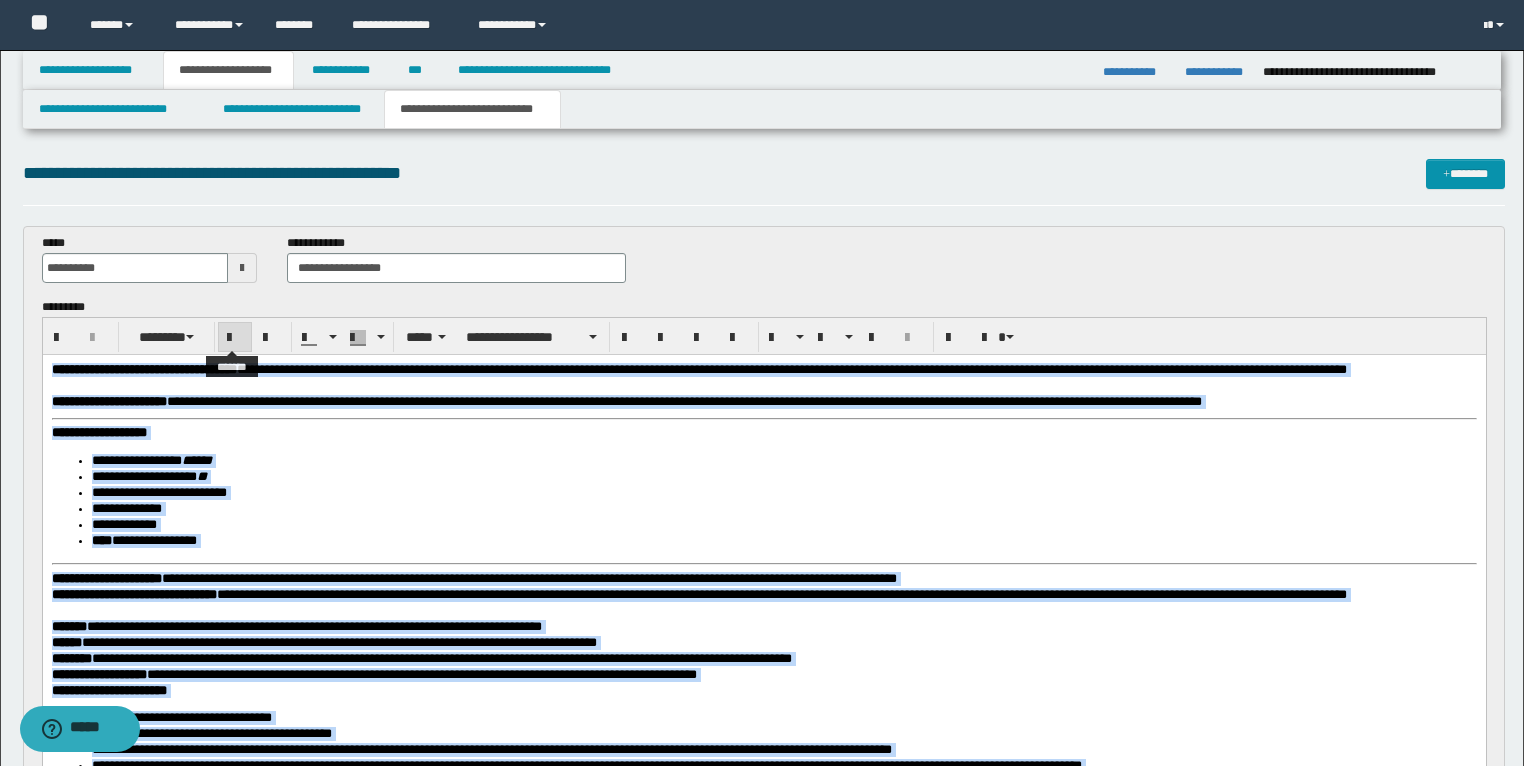 click at bounding box center (235, 338) 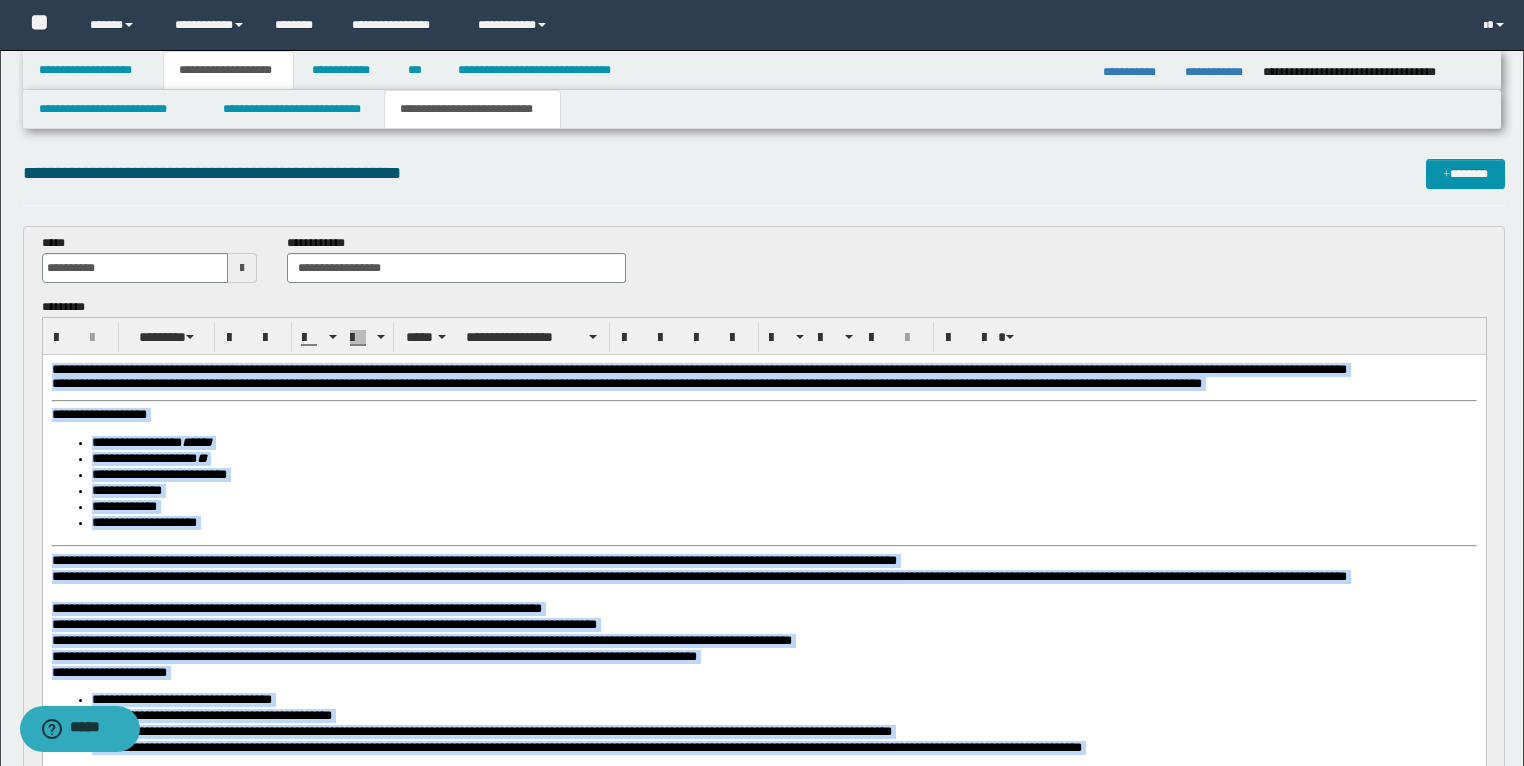 click on "**********" at bounding box center (784, 459) 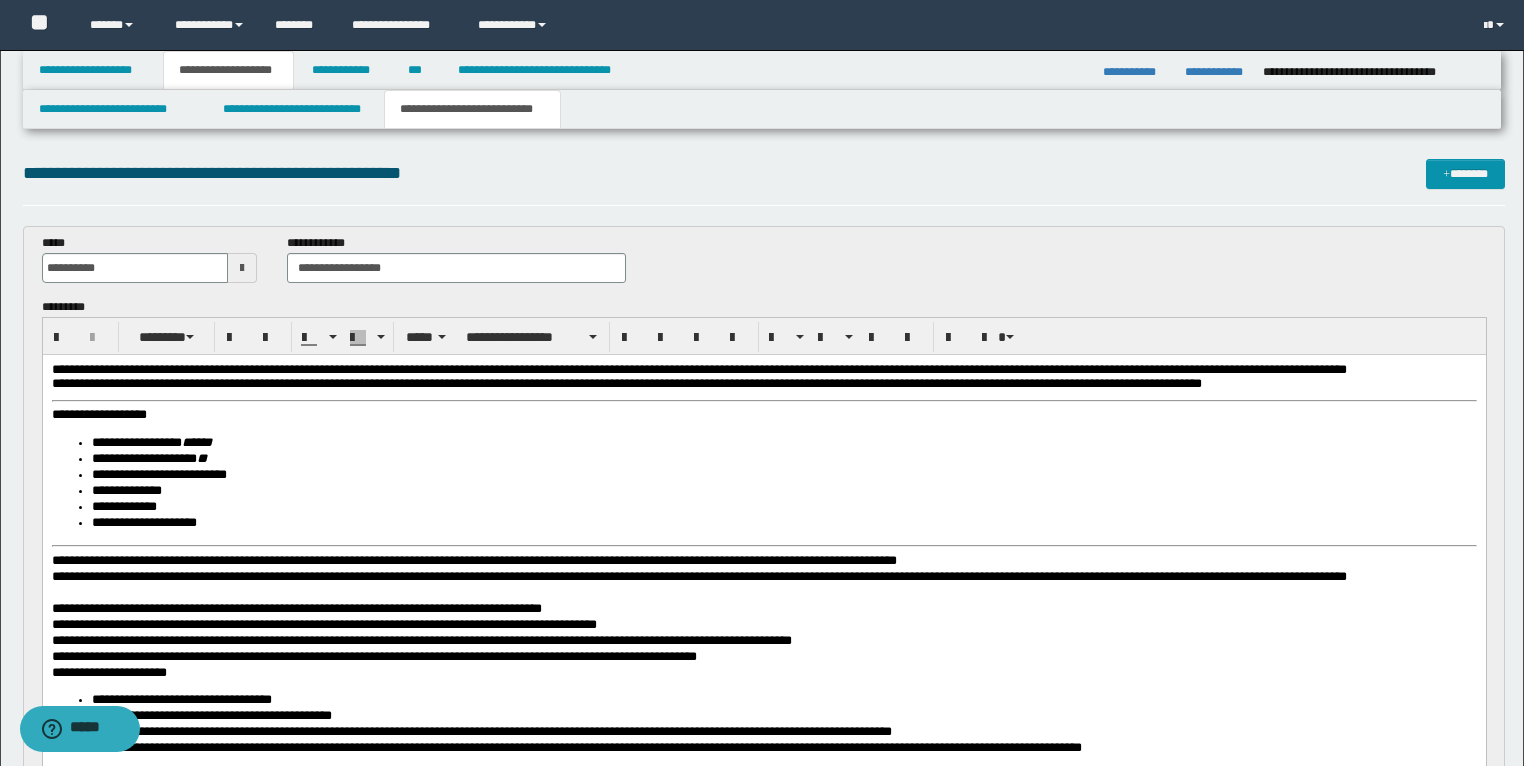 click on "**********" at bounding box center [98, 413] 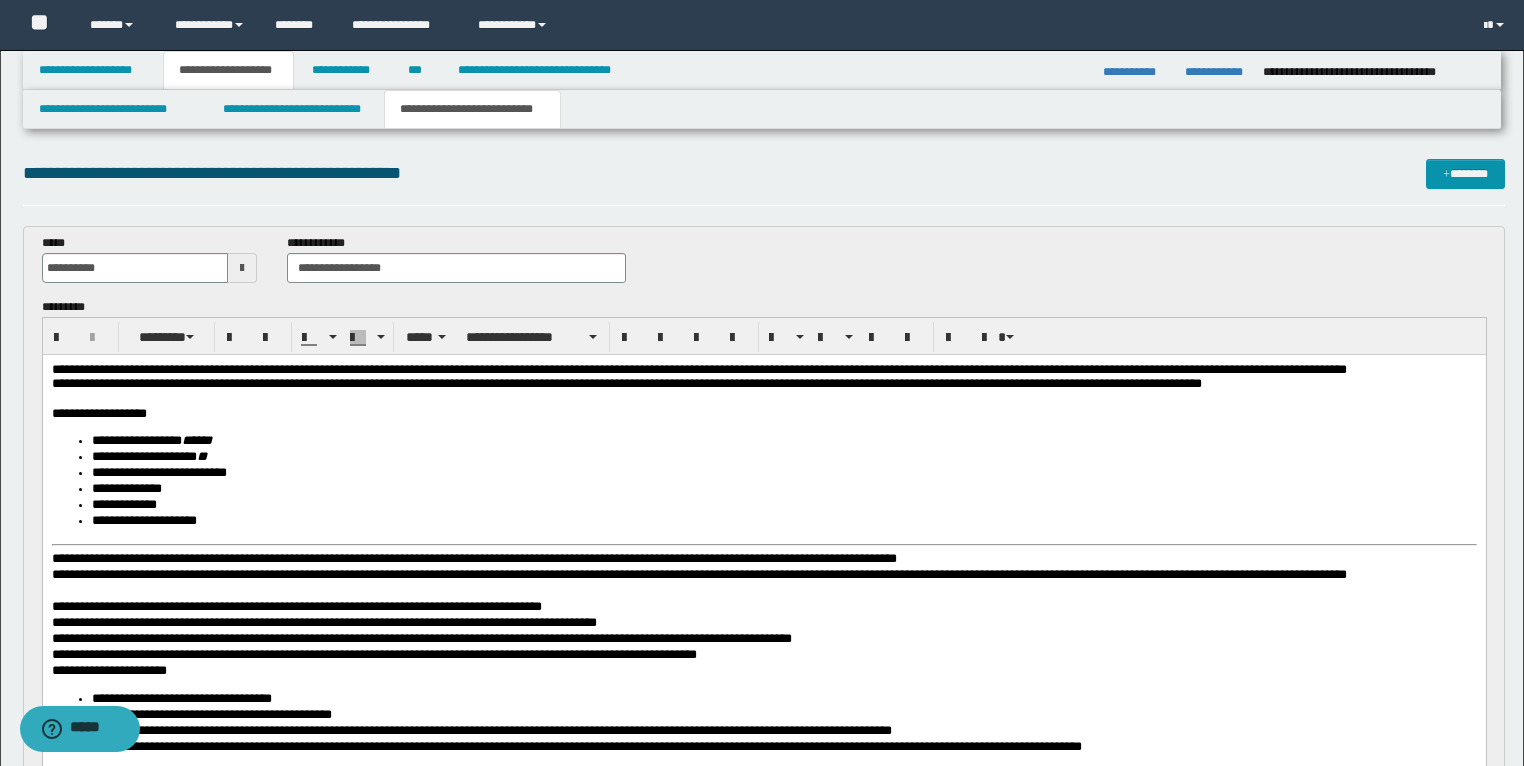 click on "**********" at bounding box center (698, 368) 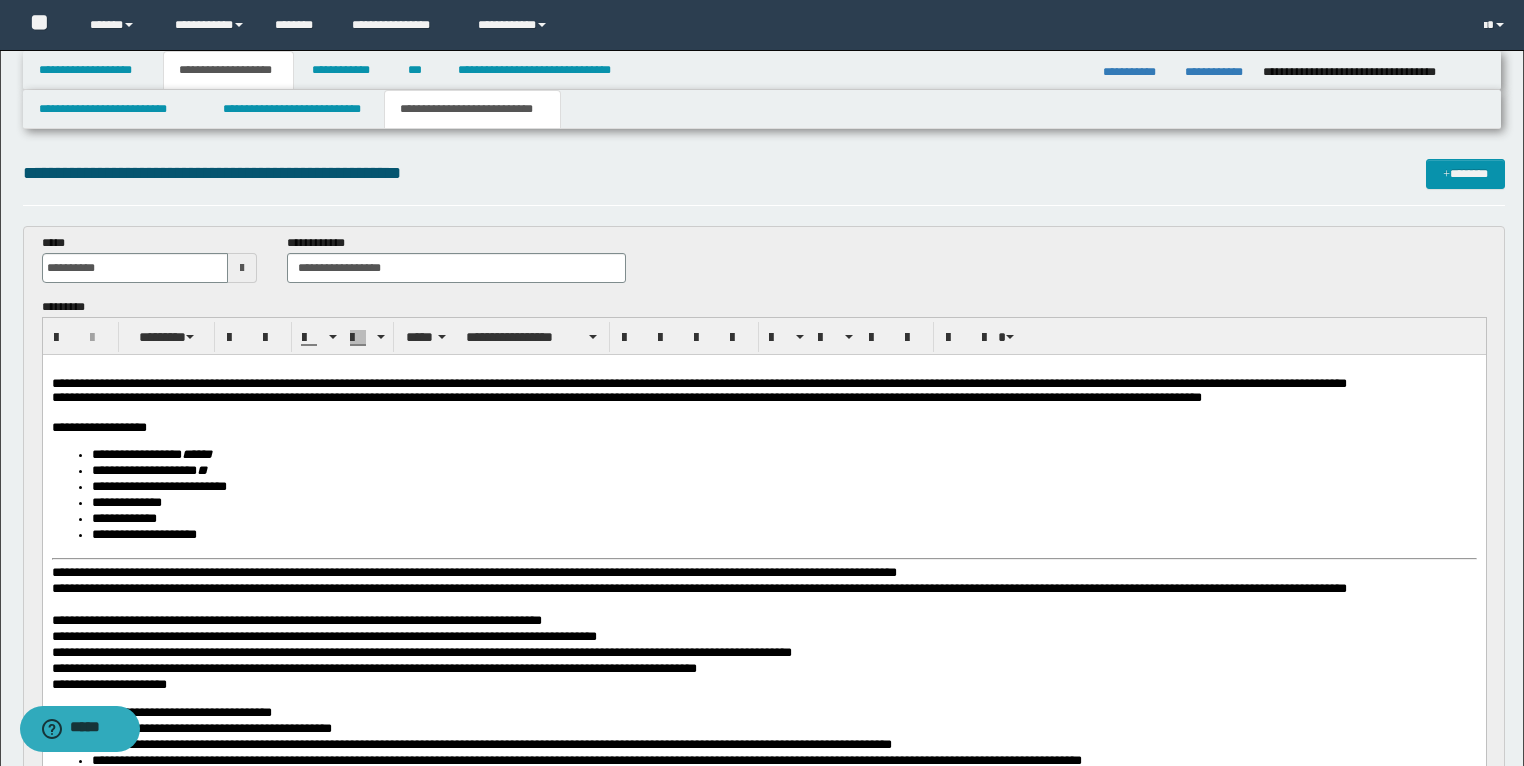 click on "**********" at bounding box center [763, 647] 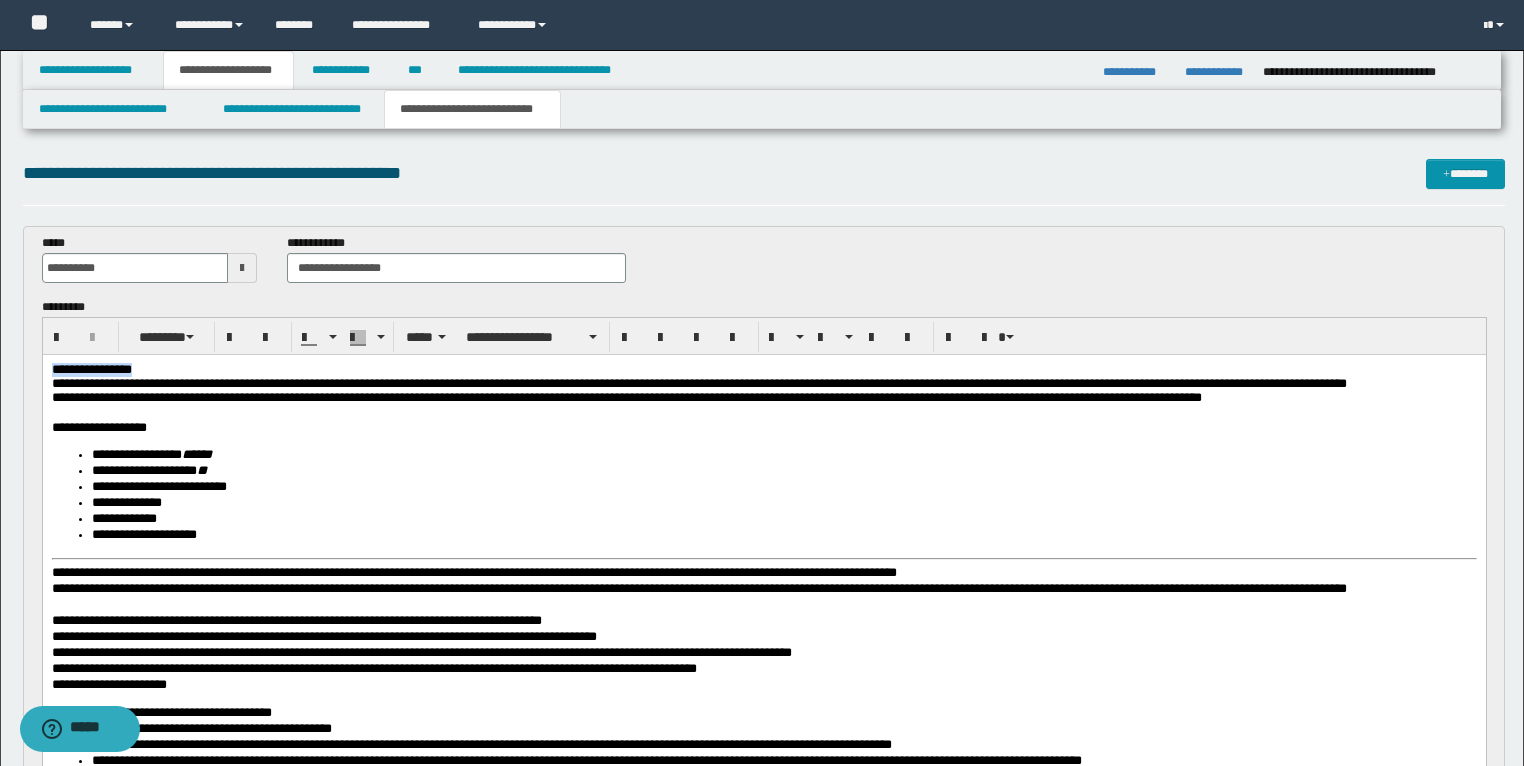drag, startPoint x: 185, startPoint y: 367, endPoint x: 72, endPoint y: 719, distance: 369.6931 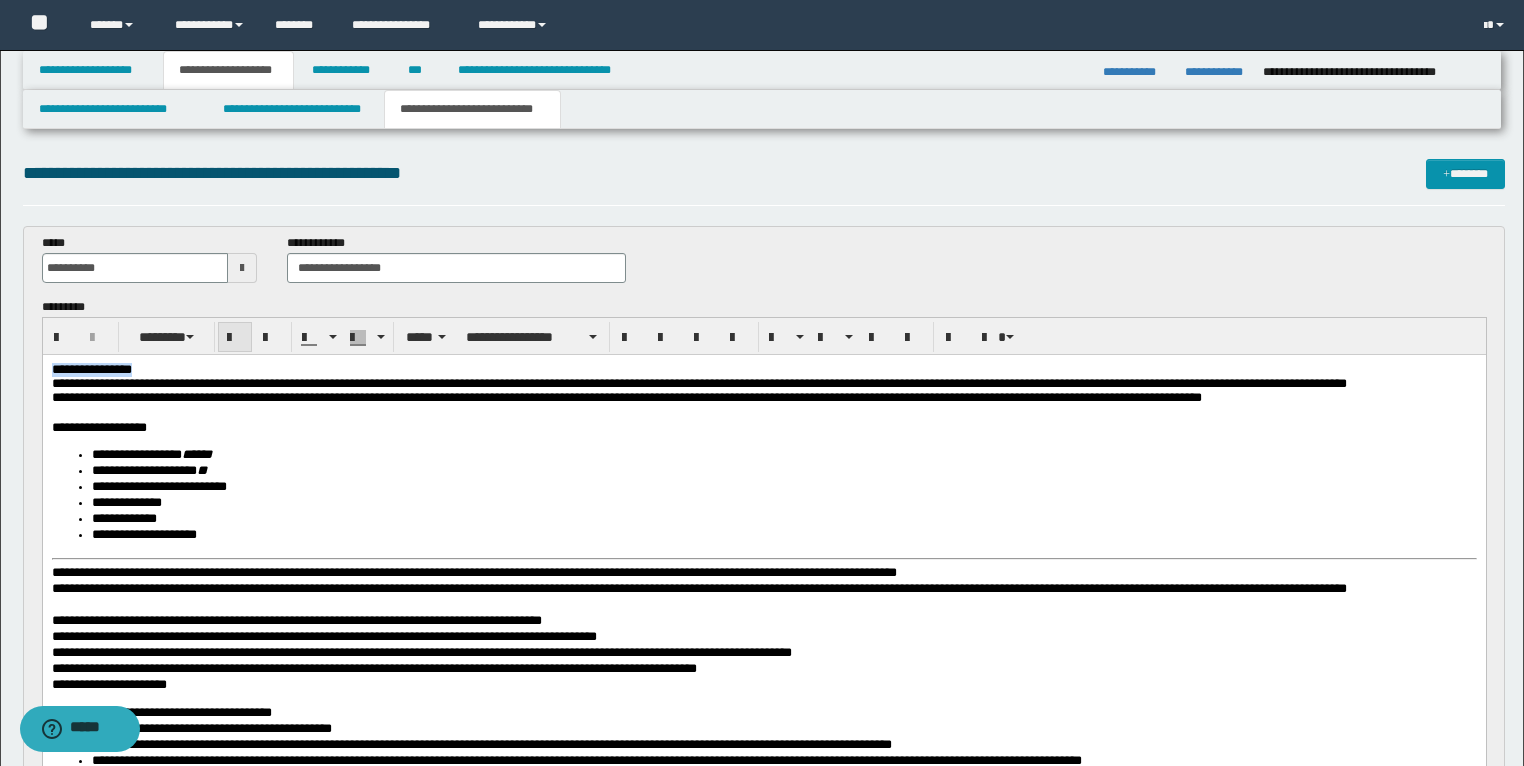 click at bounding box center (235, 338) 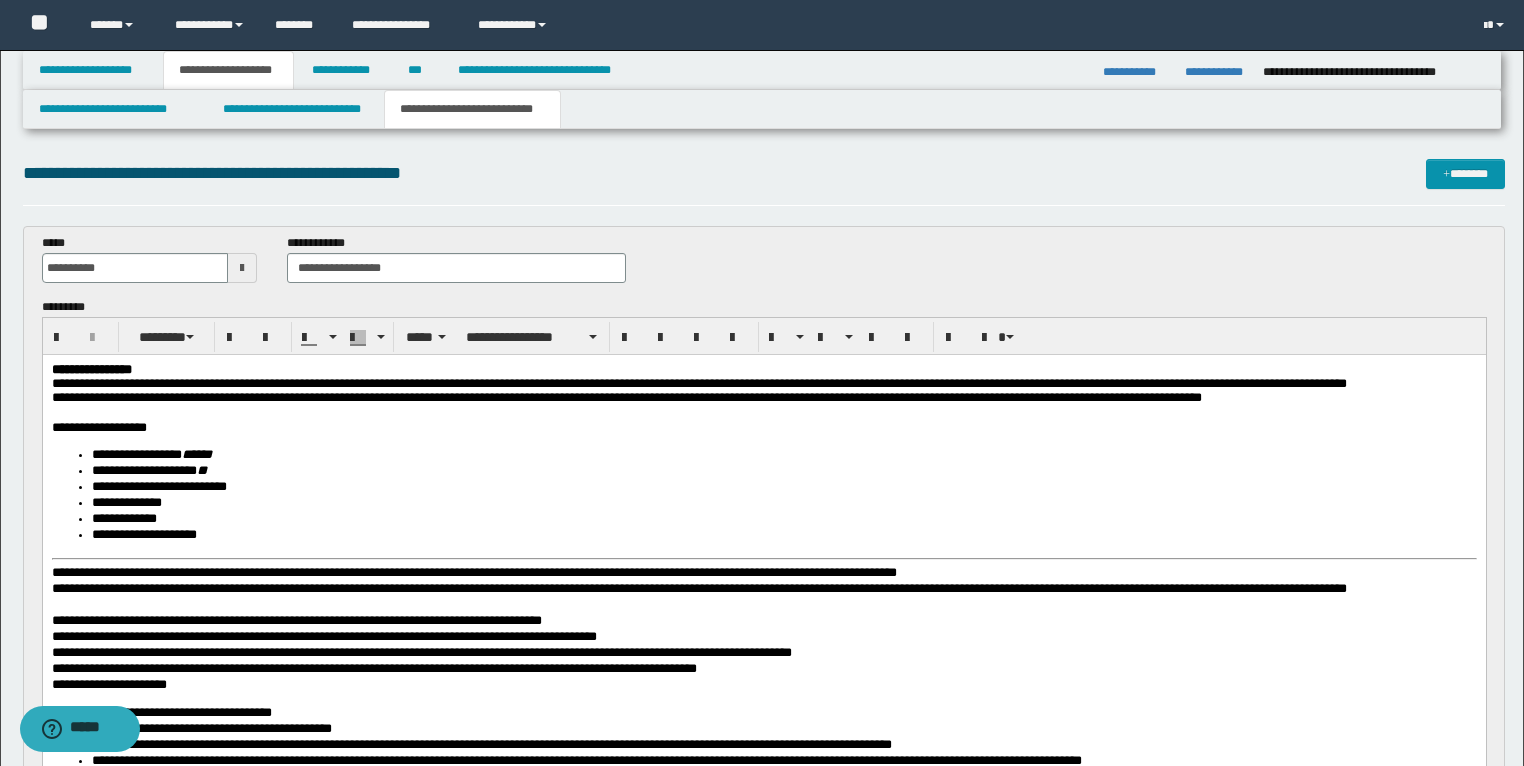 click on "**********" at bounding box center [626, 396] 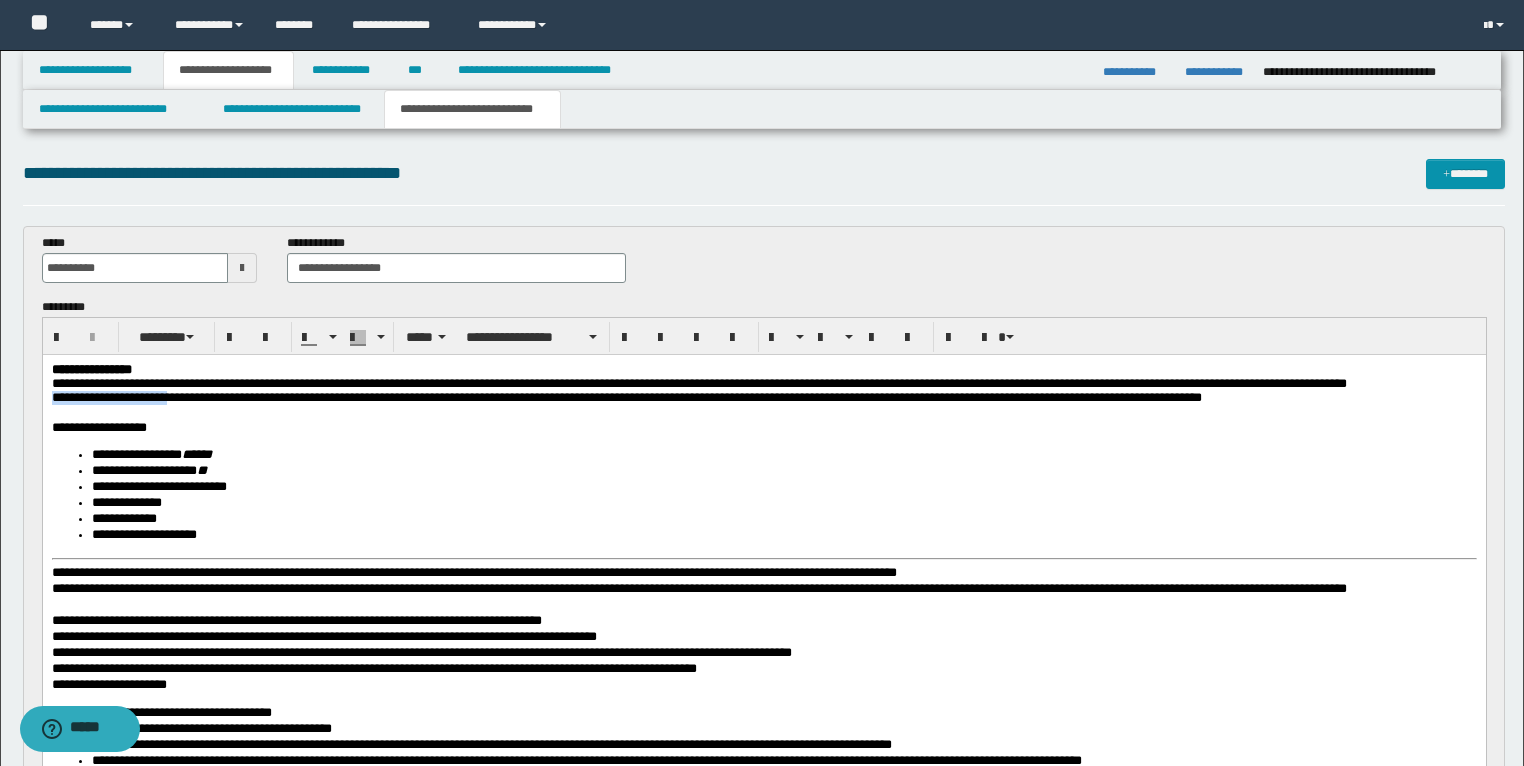 drag, startPoint x: 194, startPoint y: 420, endPoint x: 46, endPoint y: 421, distance: 148.00337 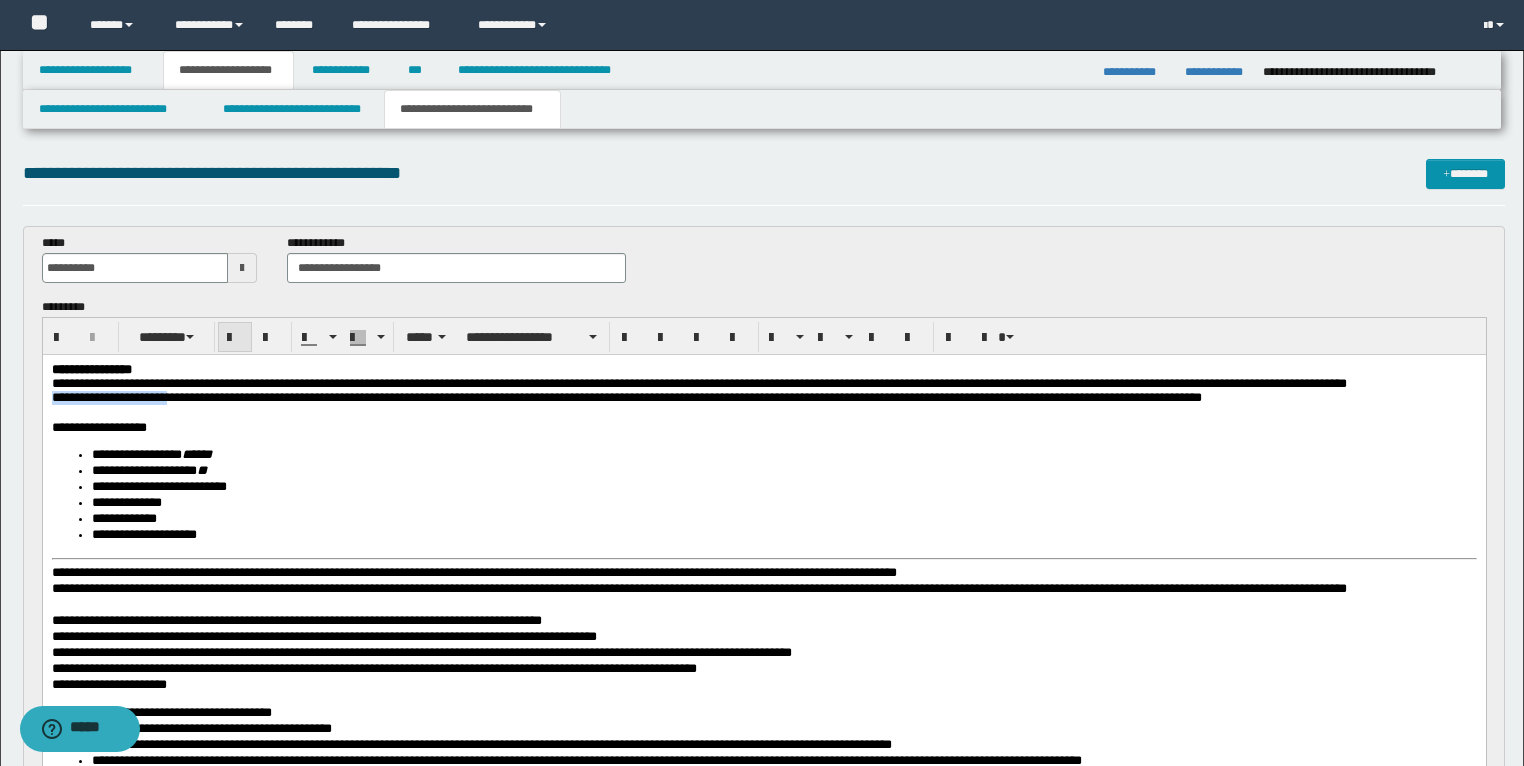 click at bounding box center (235, 338) 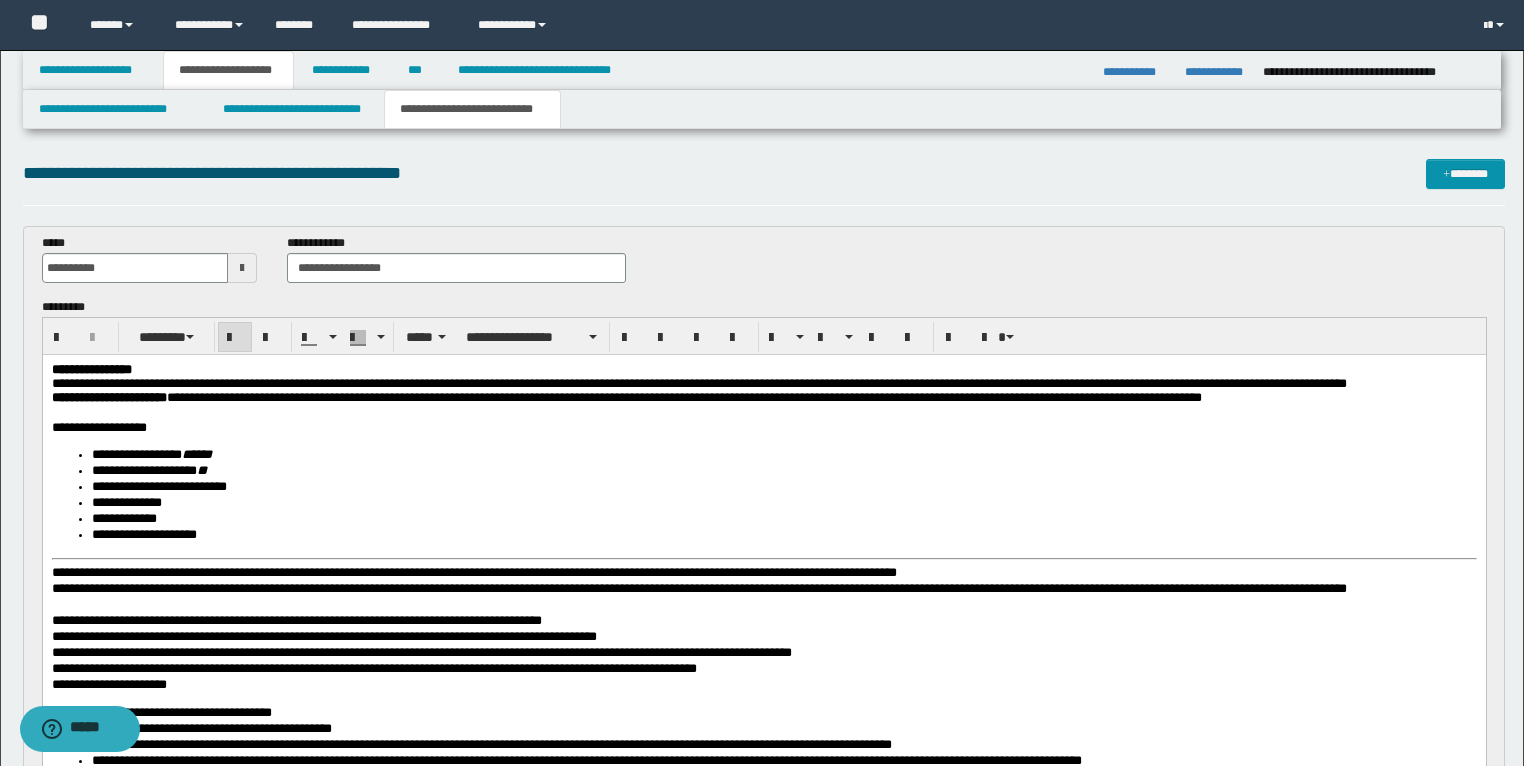 click on "**********" at bounding box center [763, 647] 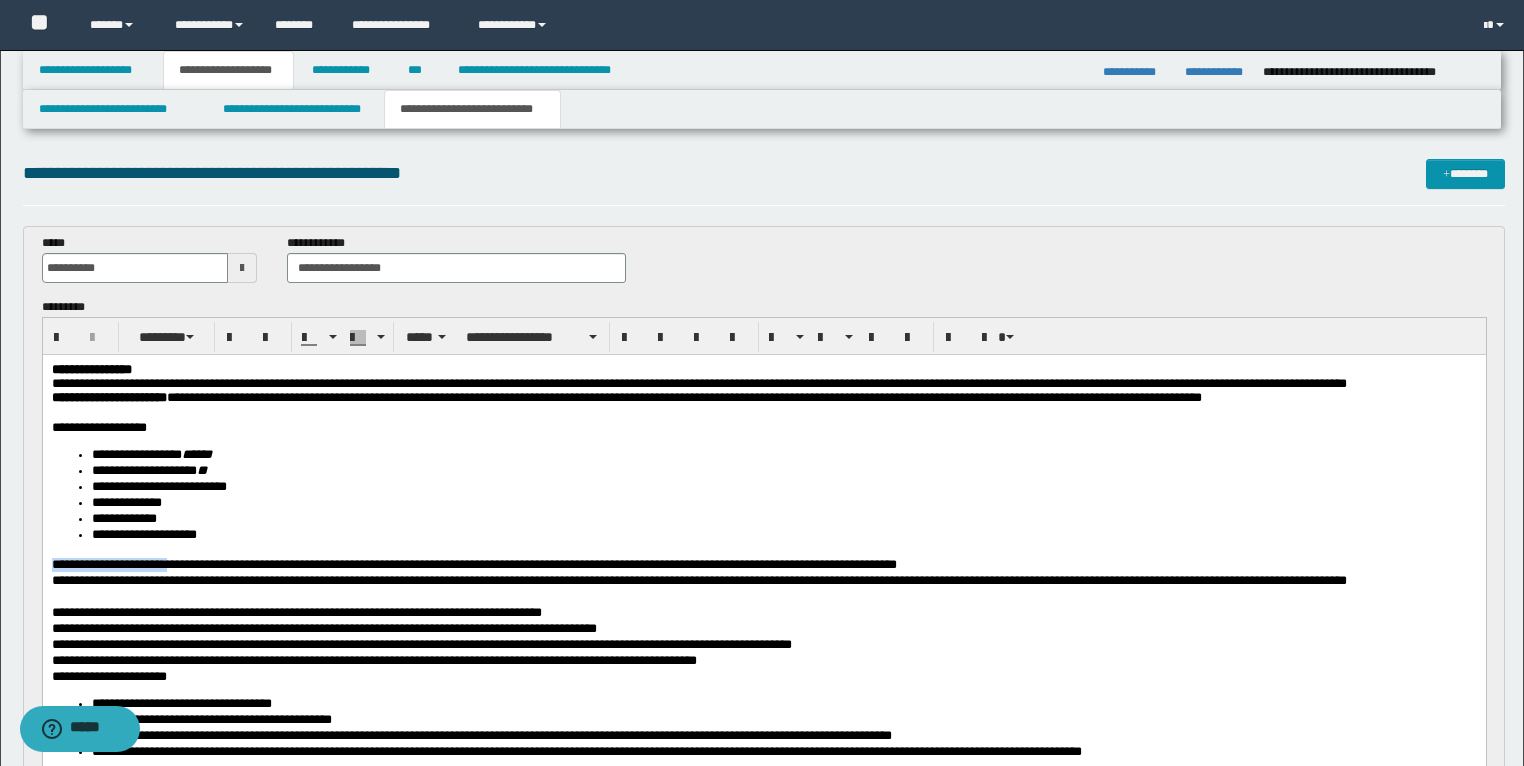 drag, startPoint x: 192, startPoint y: 585, endPoint x: 48, endPoint y: 587, distance: 144.01389 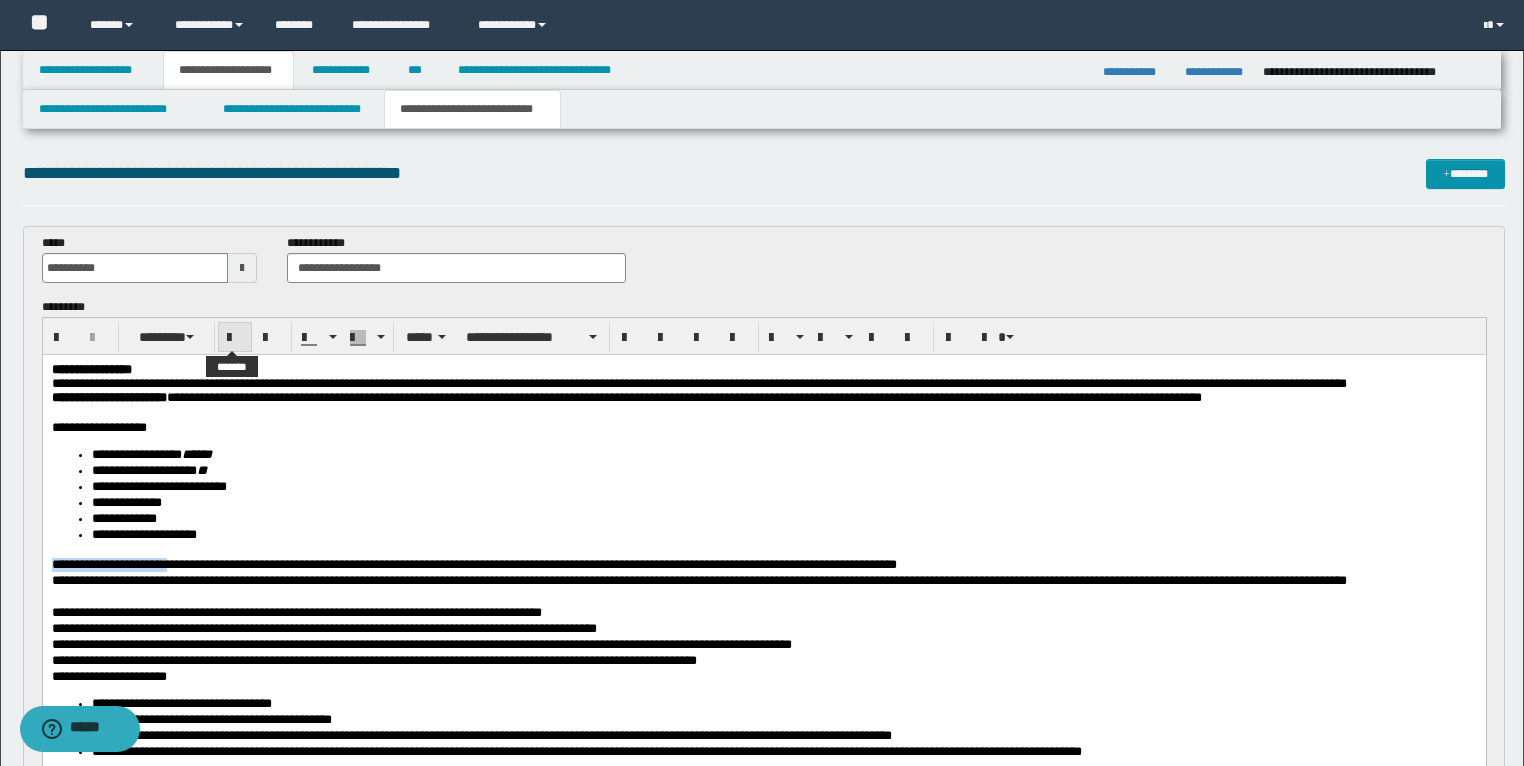 click at bounding box center (235, 338) 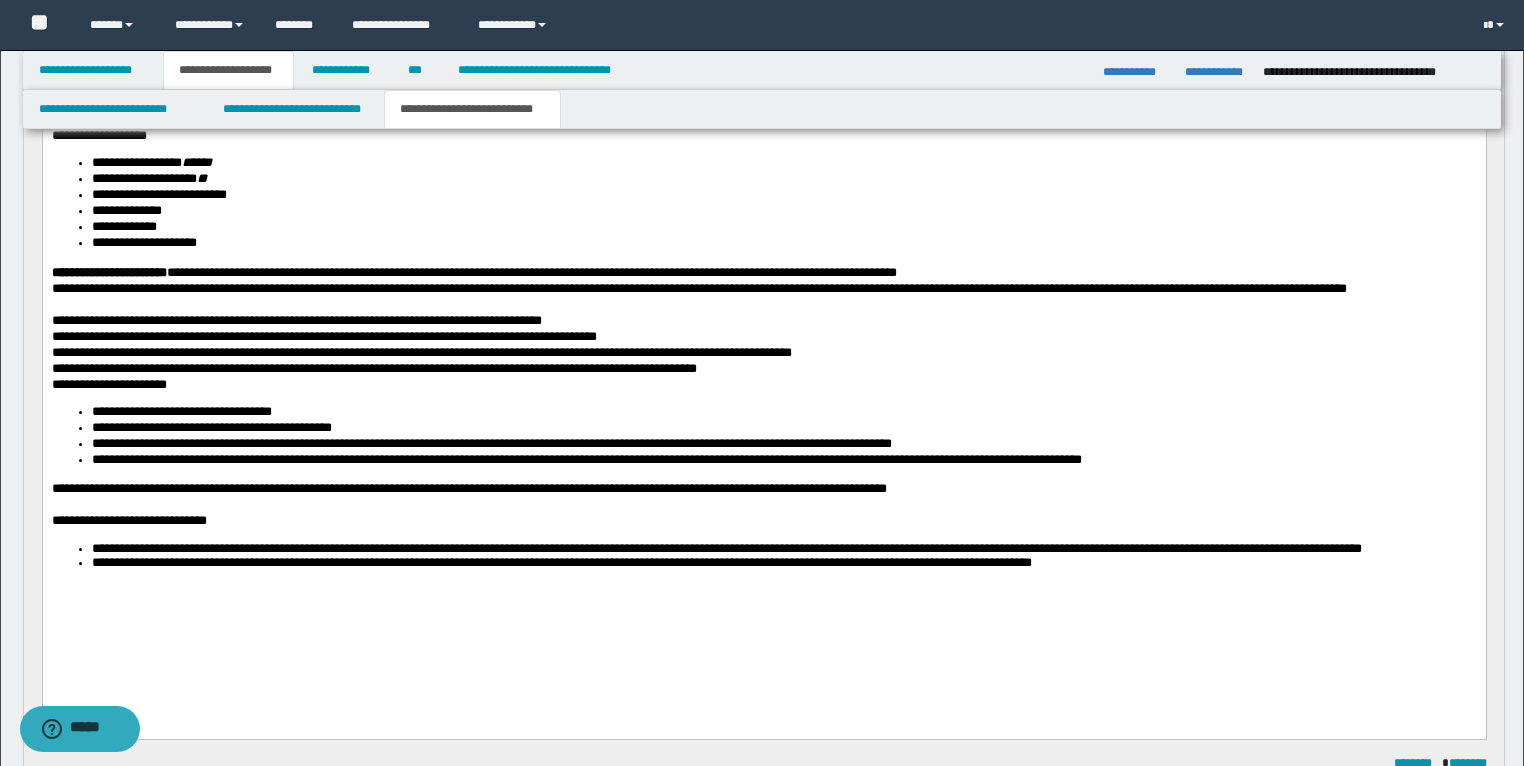 scroll, scrollTop: 320, scrollLeft: 0, axis: vertical 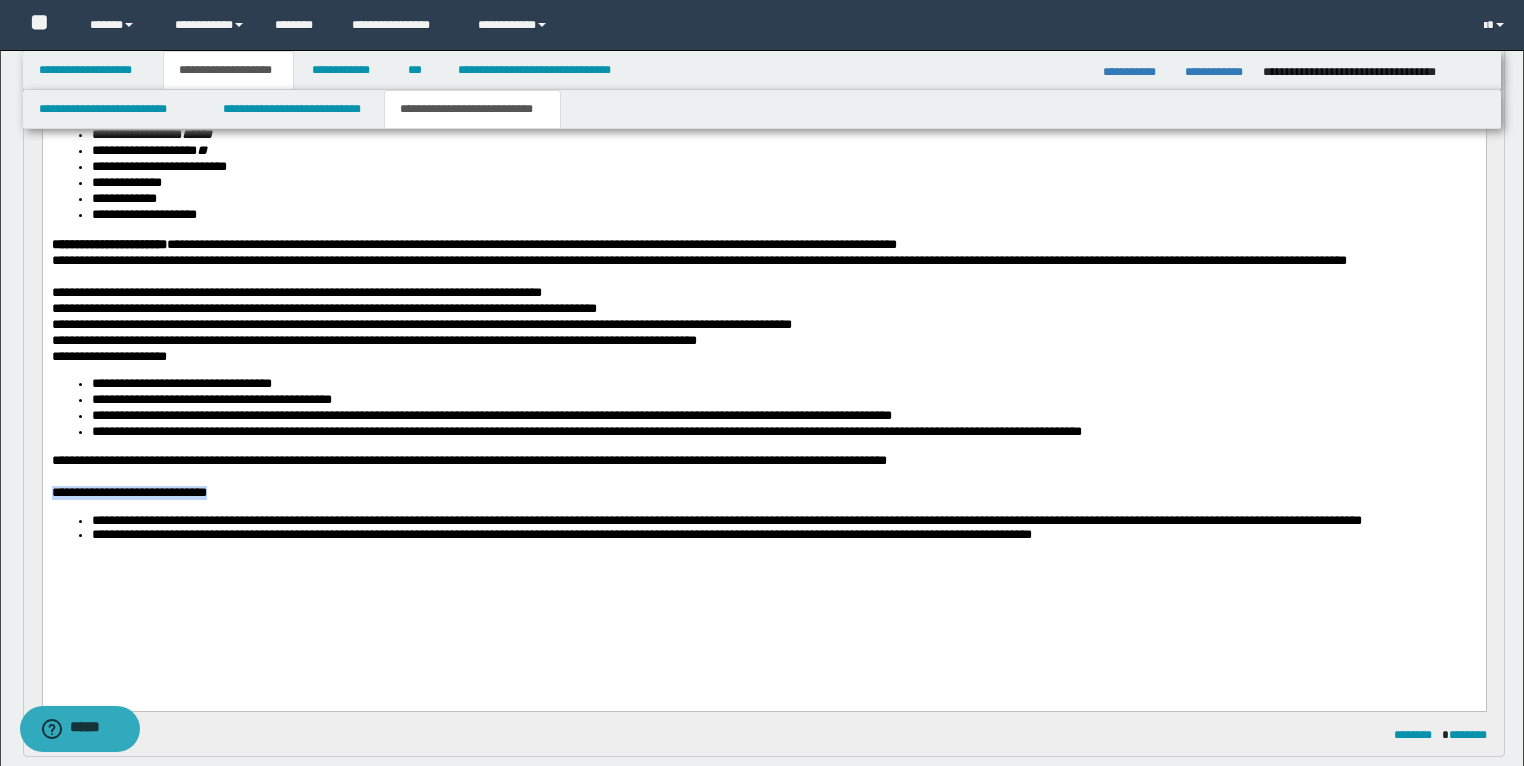 drag, startPoint x: 136, startPoint y: 519, endPoint x: 32, endPoint y: 521, distance: 104.019226 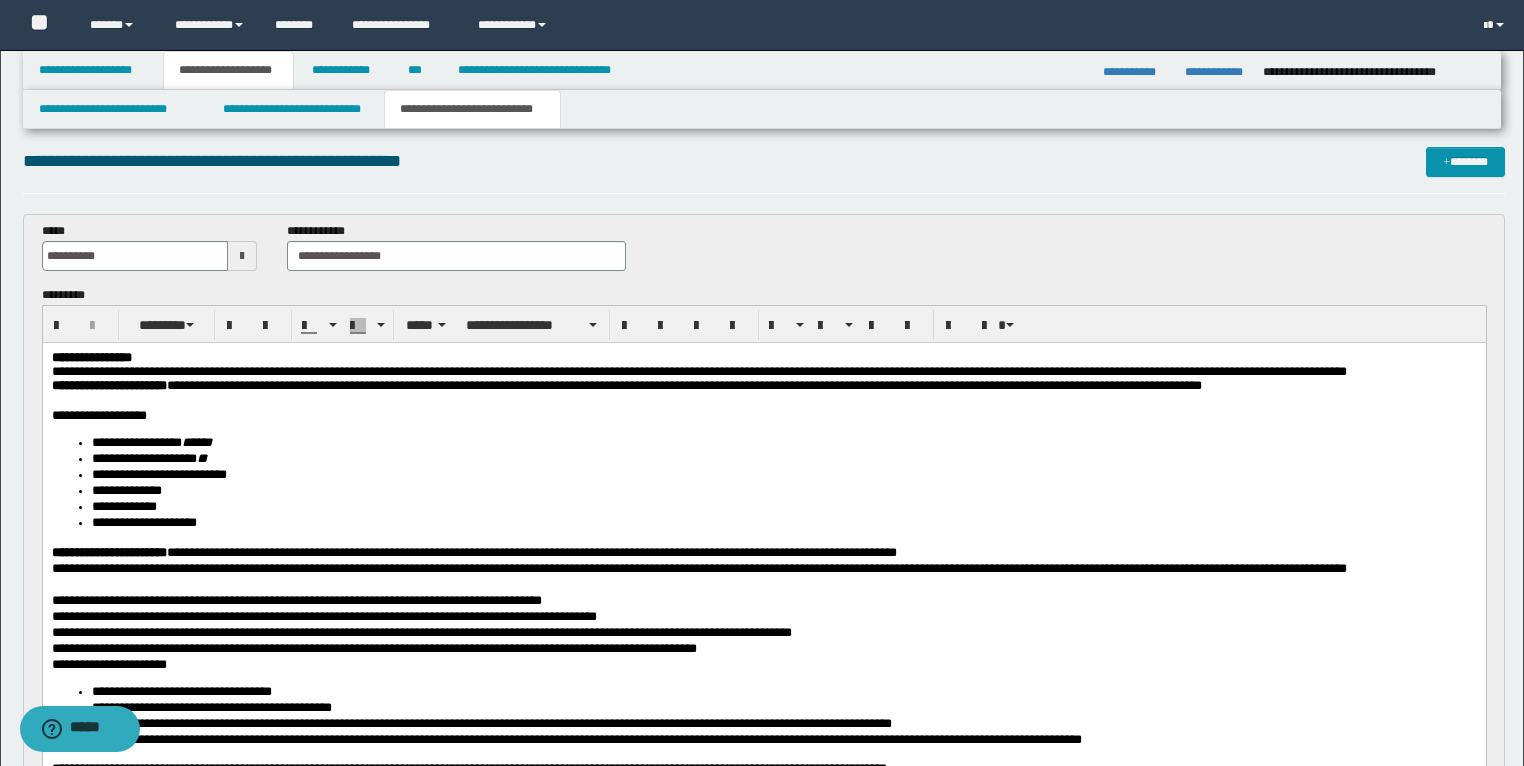 scroll, scrollTop: 0, scrollLeft: 0, axis: both 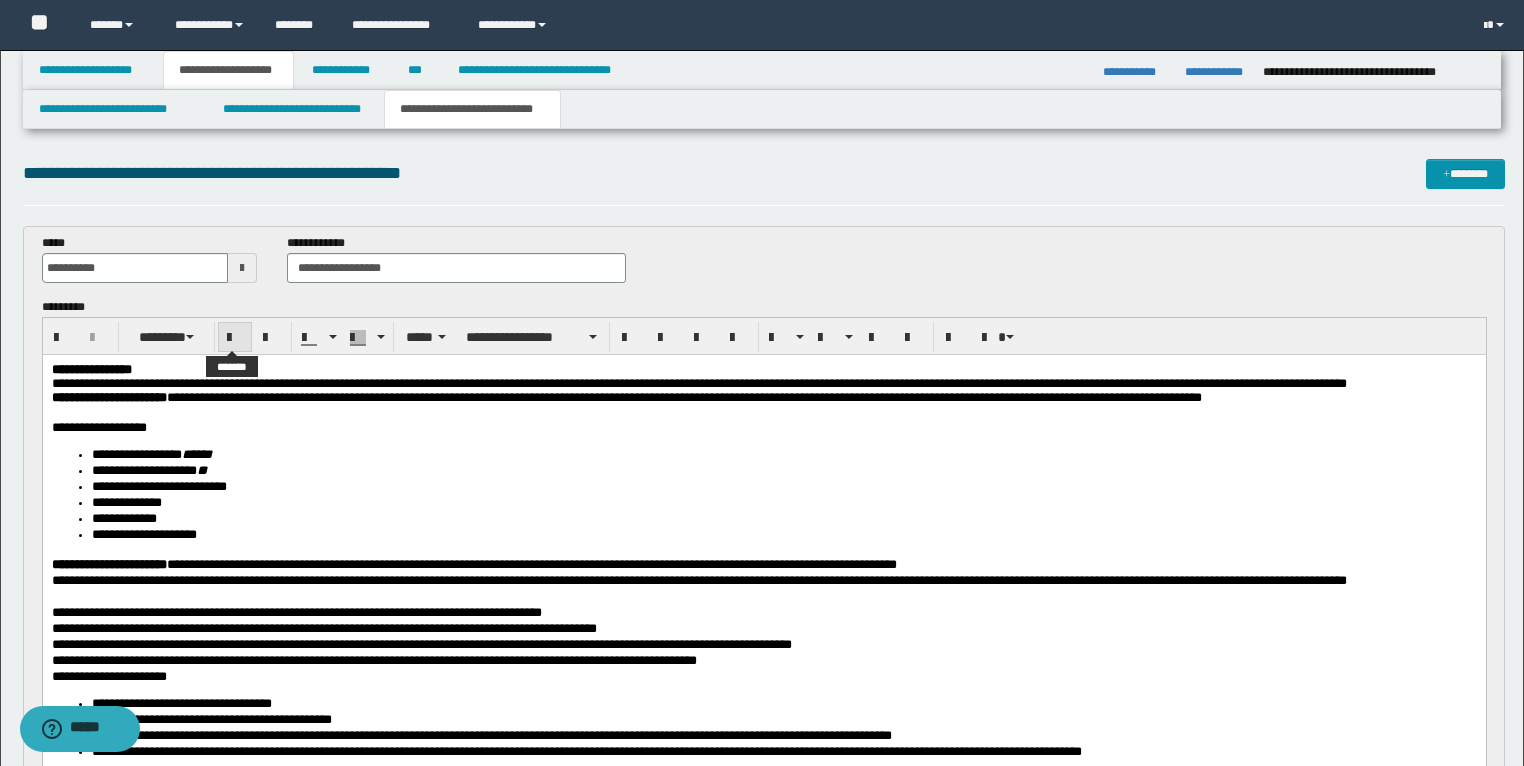 click at bounding box center [235, 338] 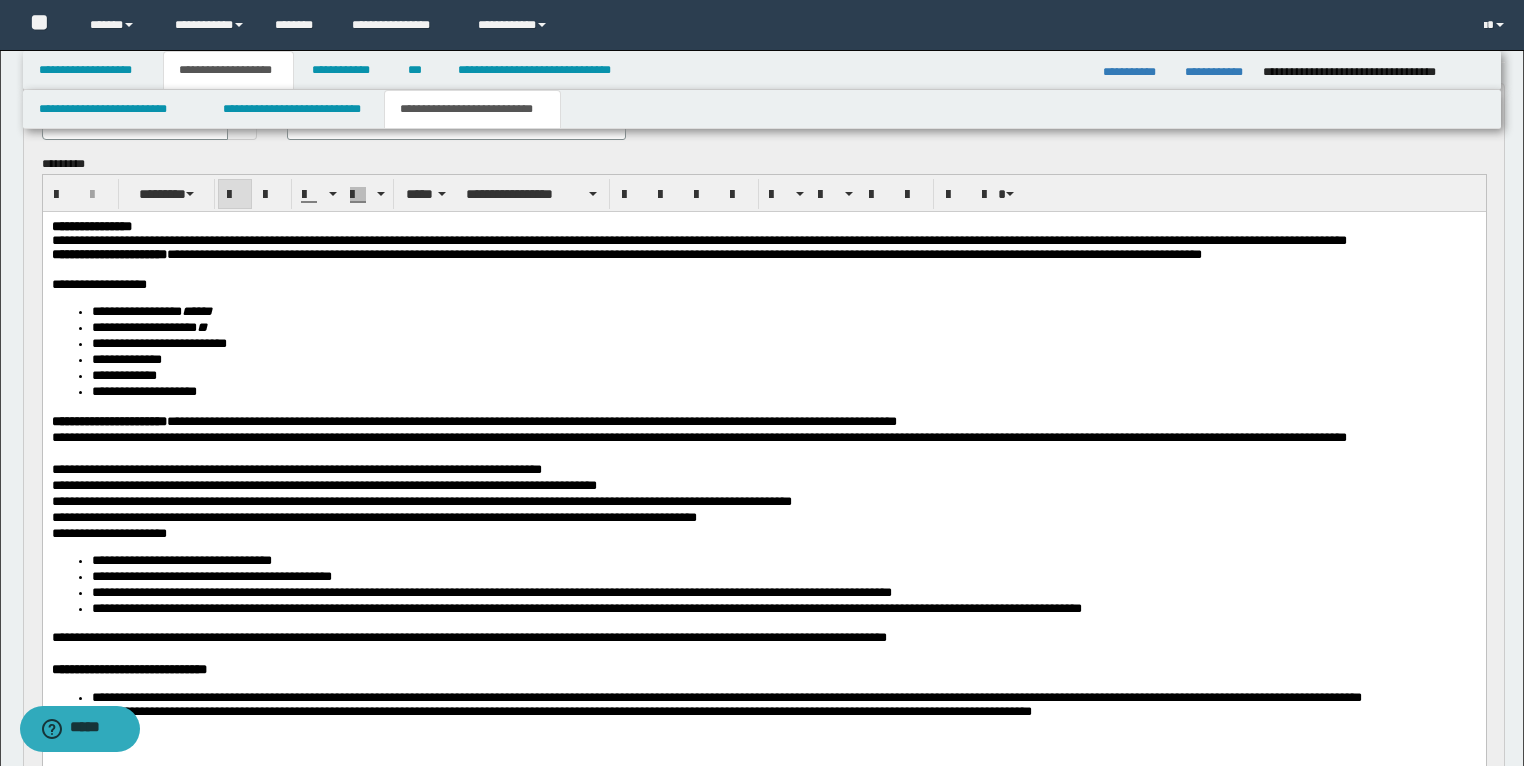 scroll, scrollTop: 320, scrollLeft: 0, axis: vertical 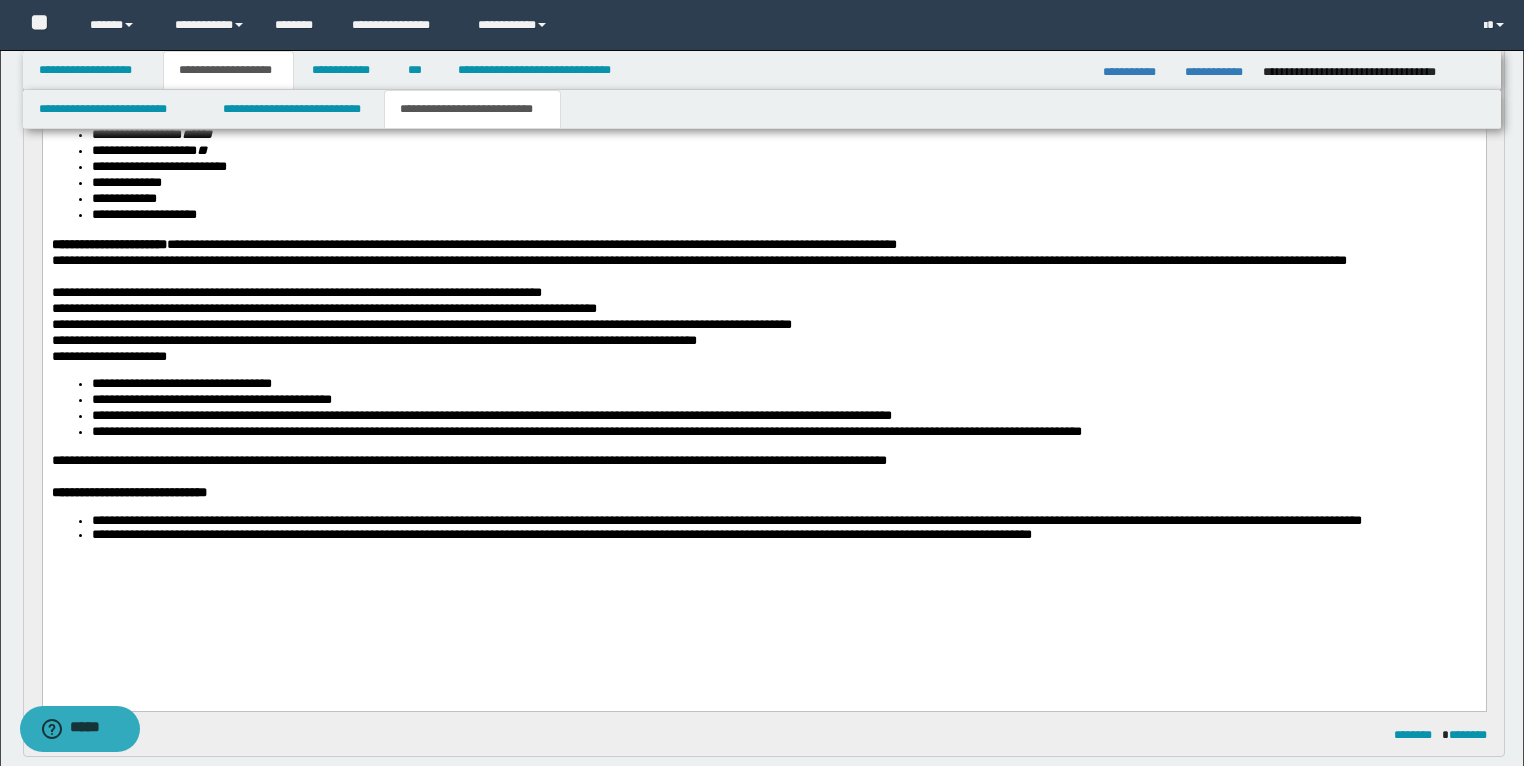 click on "**********" at bounding box center [726, 519] 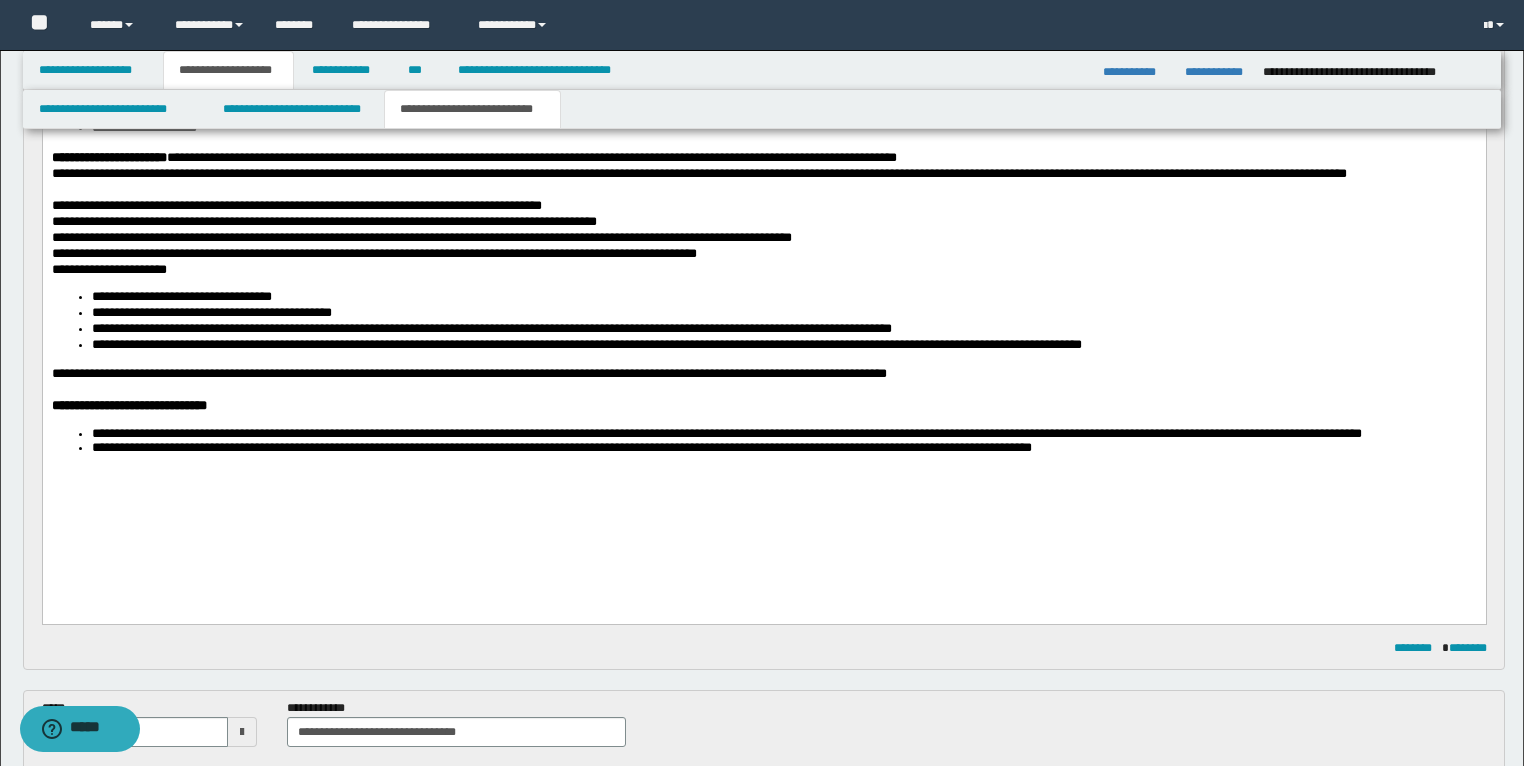 scroll, scrollTop: 400, scrollLeft: 0, axis: vertical 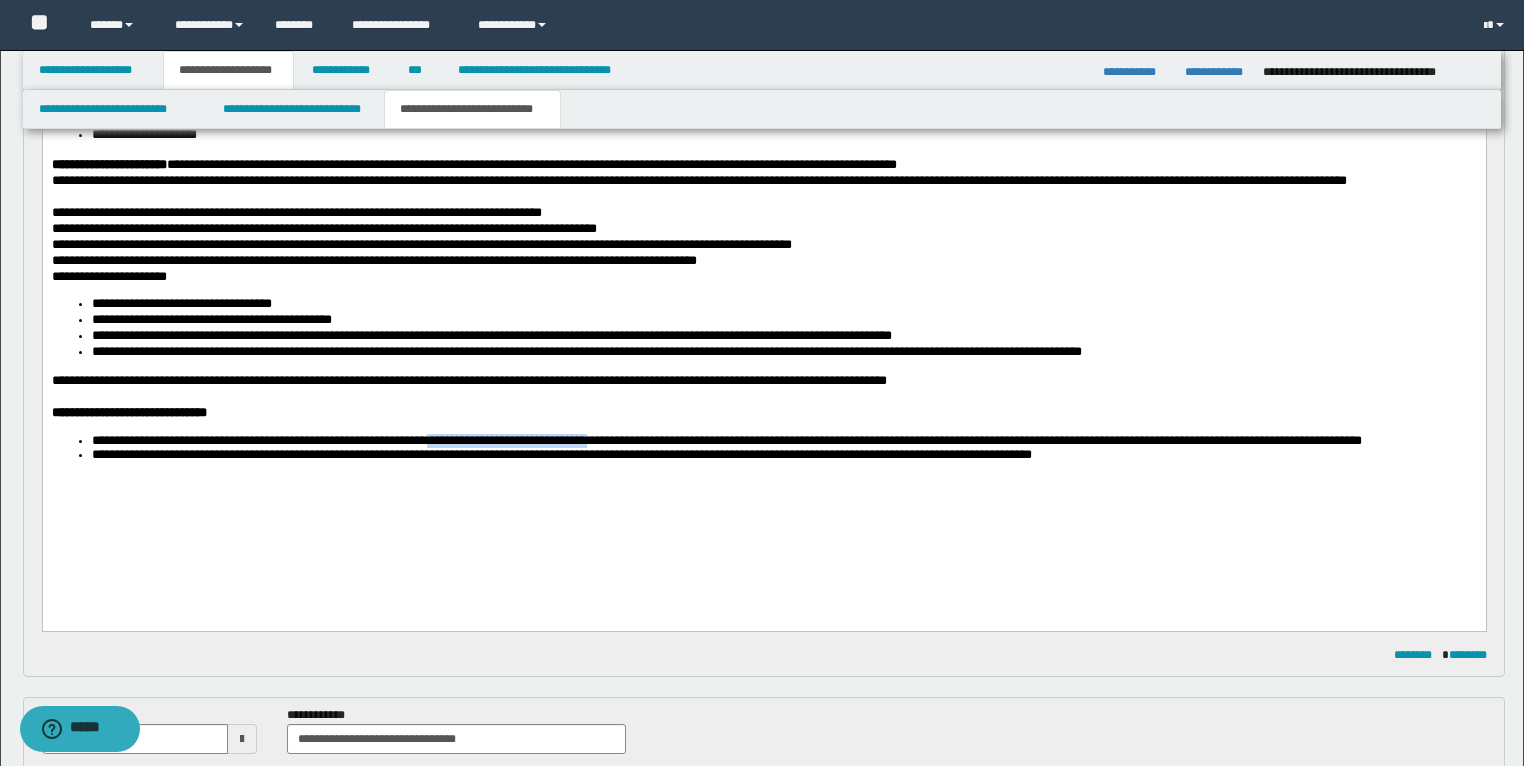 drag, startPoint x: 704, startPoint y: 466, endPoint x: 514, endPoint y: 469, distance: 190.02368 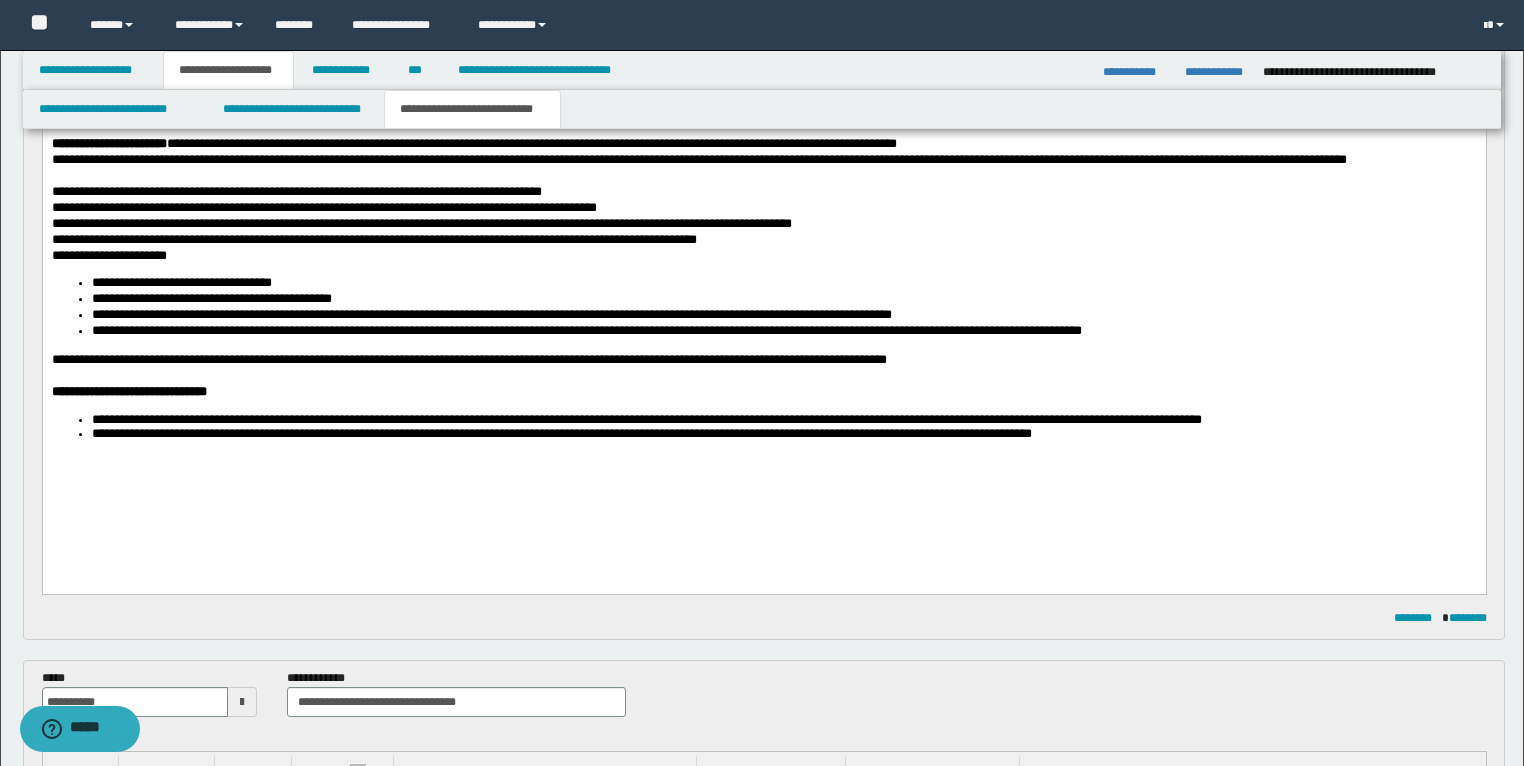 scroll, scrollTop: 400, scrollLeft: 0, axis: vertical 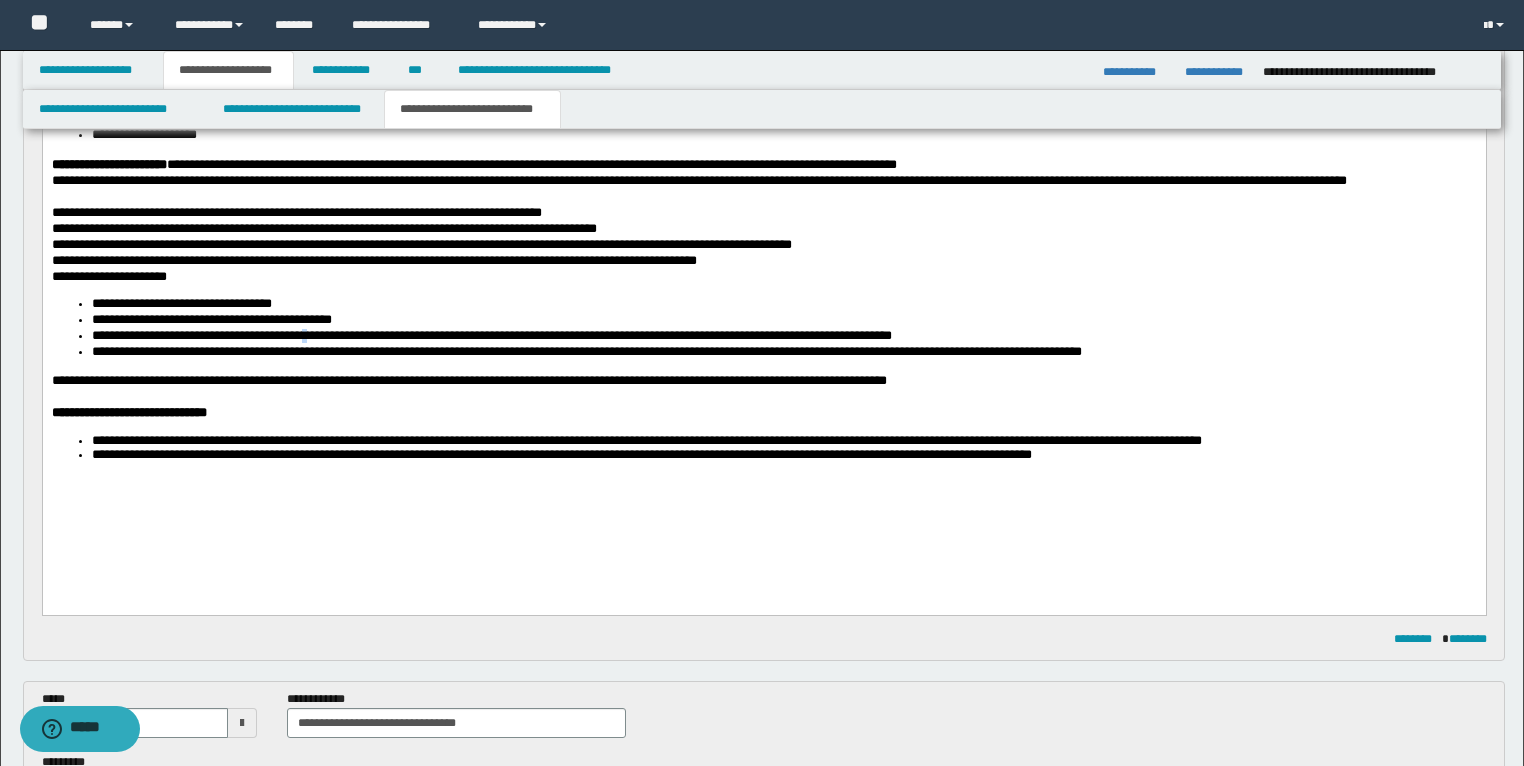 click on "**********" at bounding box center [491, 335] 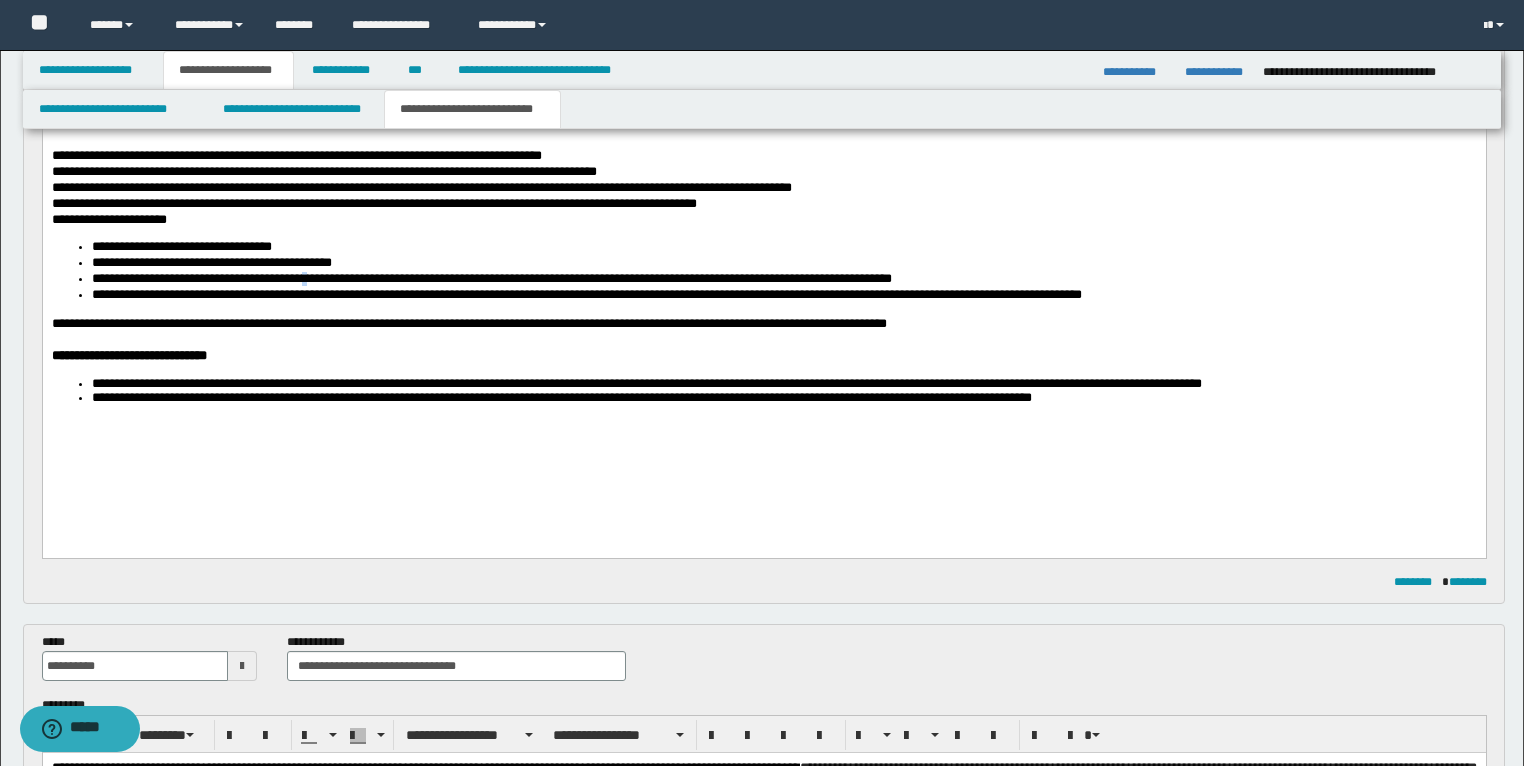 scroll, scrollTop: 400, scrollLeft: 0, axis: vertical 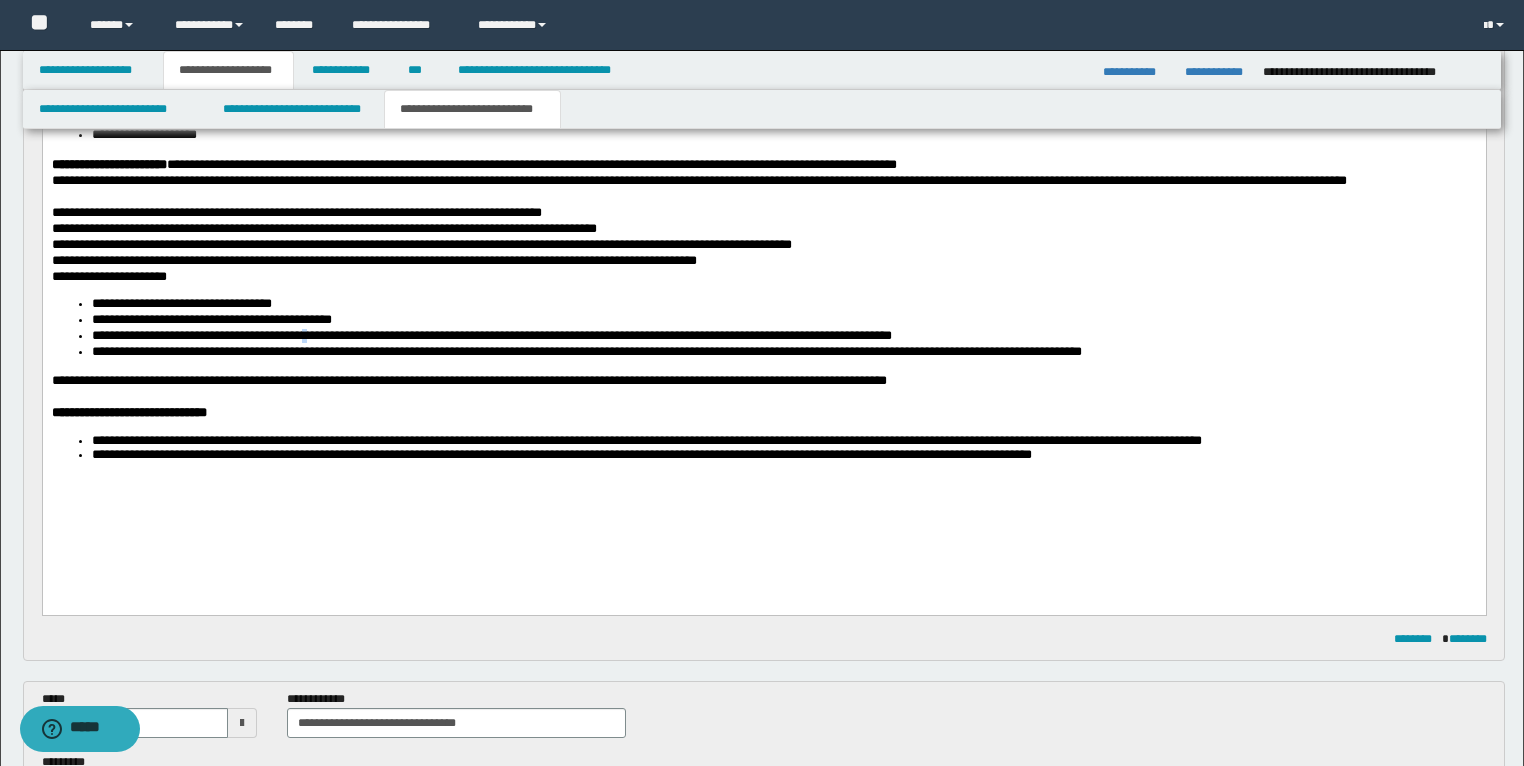 click on "**********" at bounding box center [491, 335] 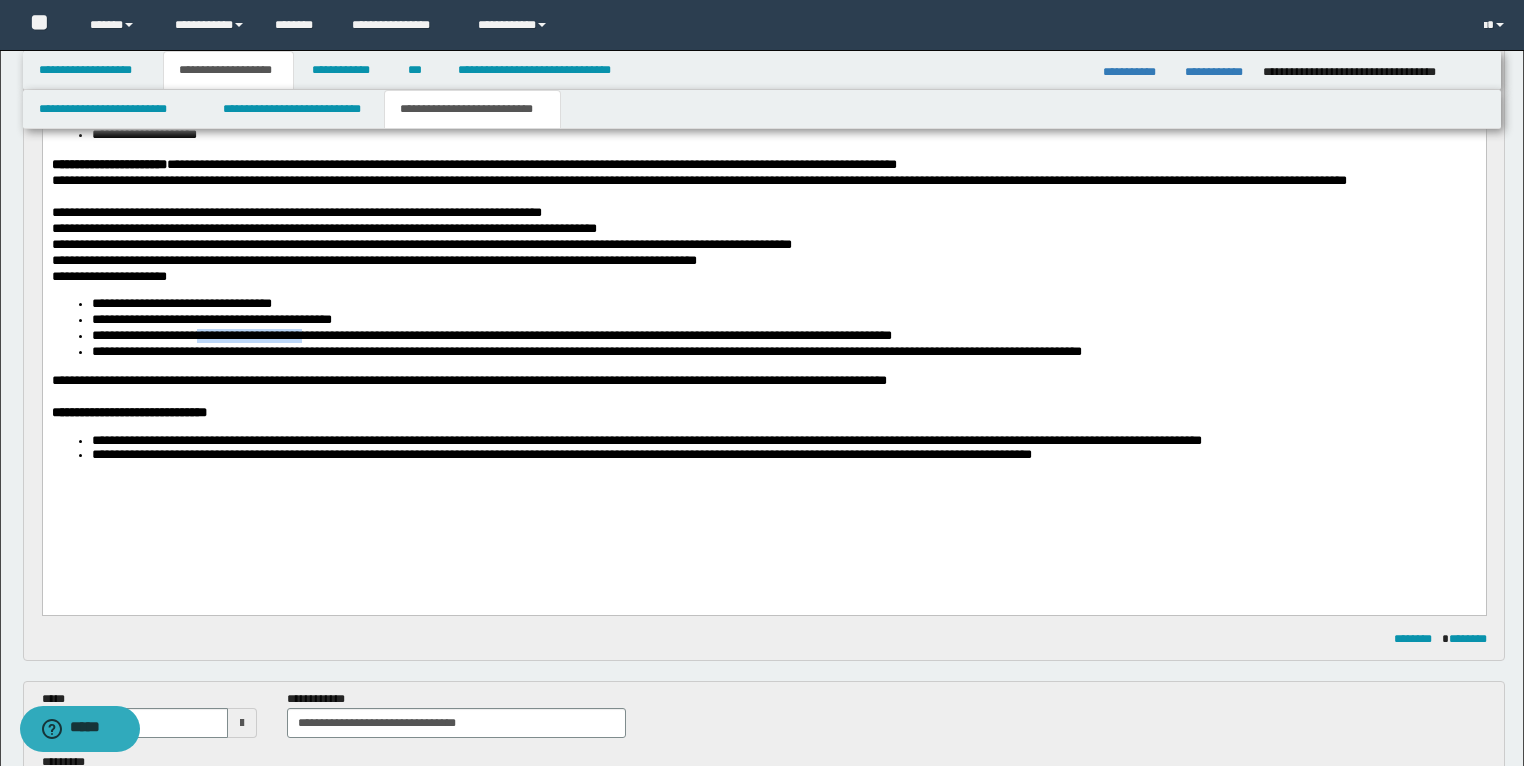 drag, startPoint x: 364, startPoint y: 363, endPoint x: 224, endPoint y: 366, distance: 140.03214 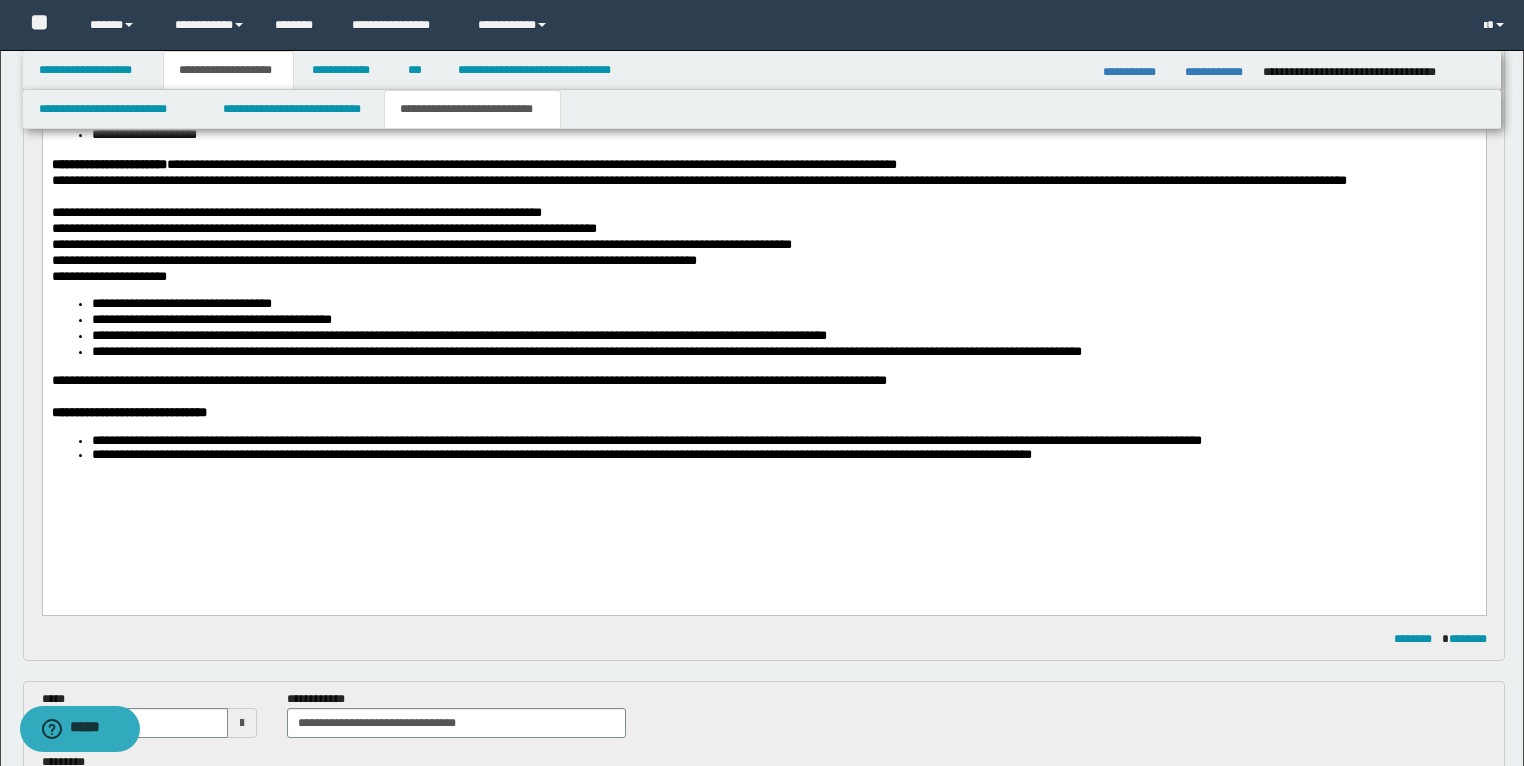 click on "**********" at bounding box center (458, 335) 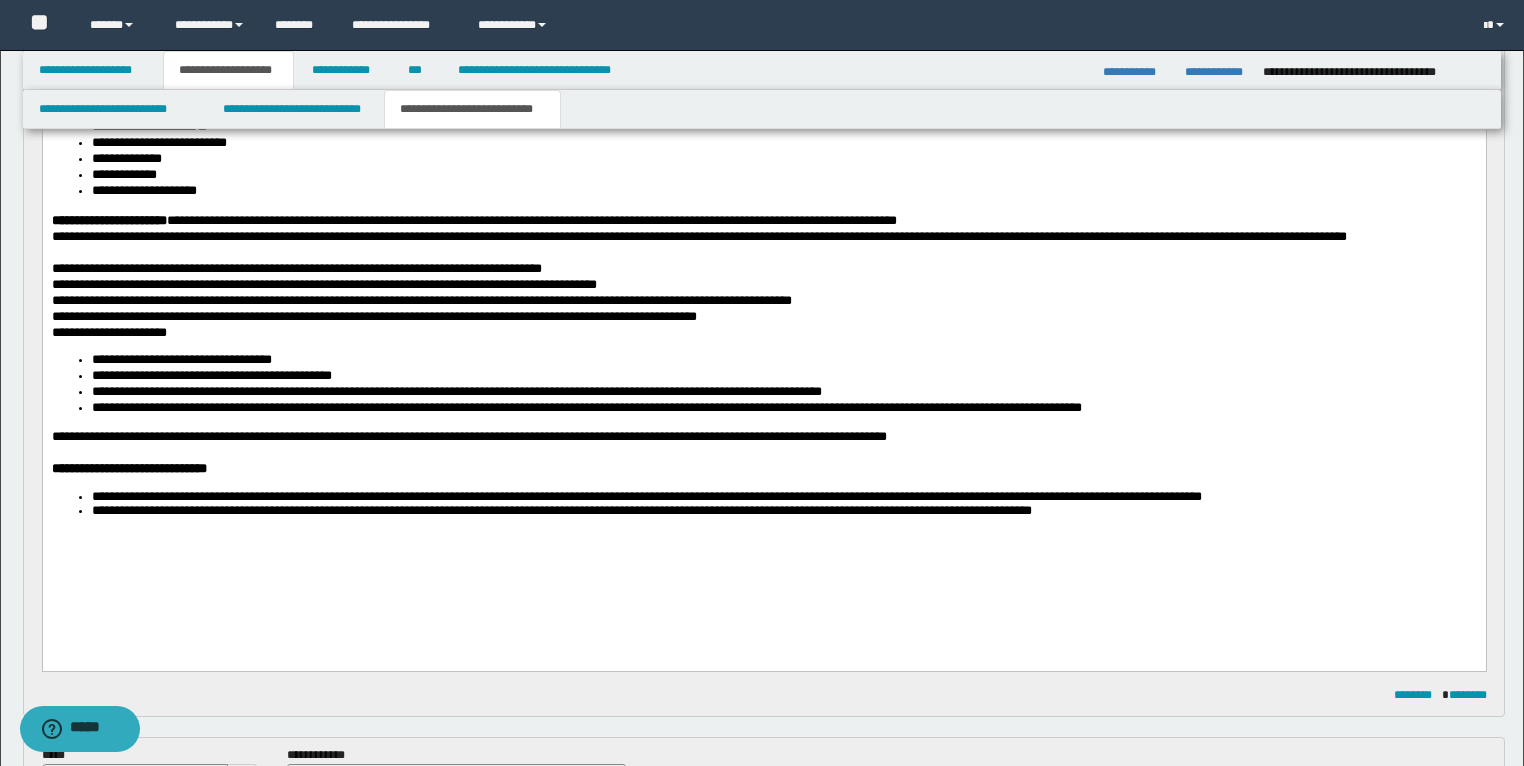 scroll, scrollTop: 320, scrollLeft: 0, axis: vertical 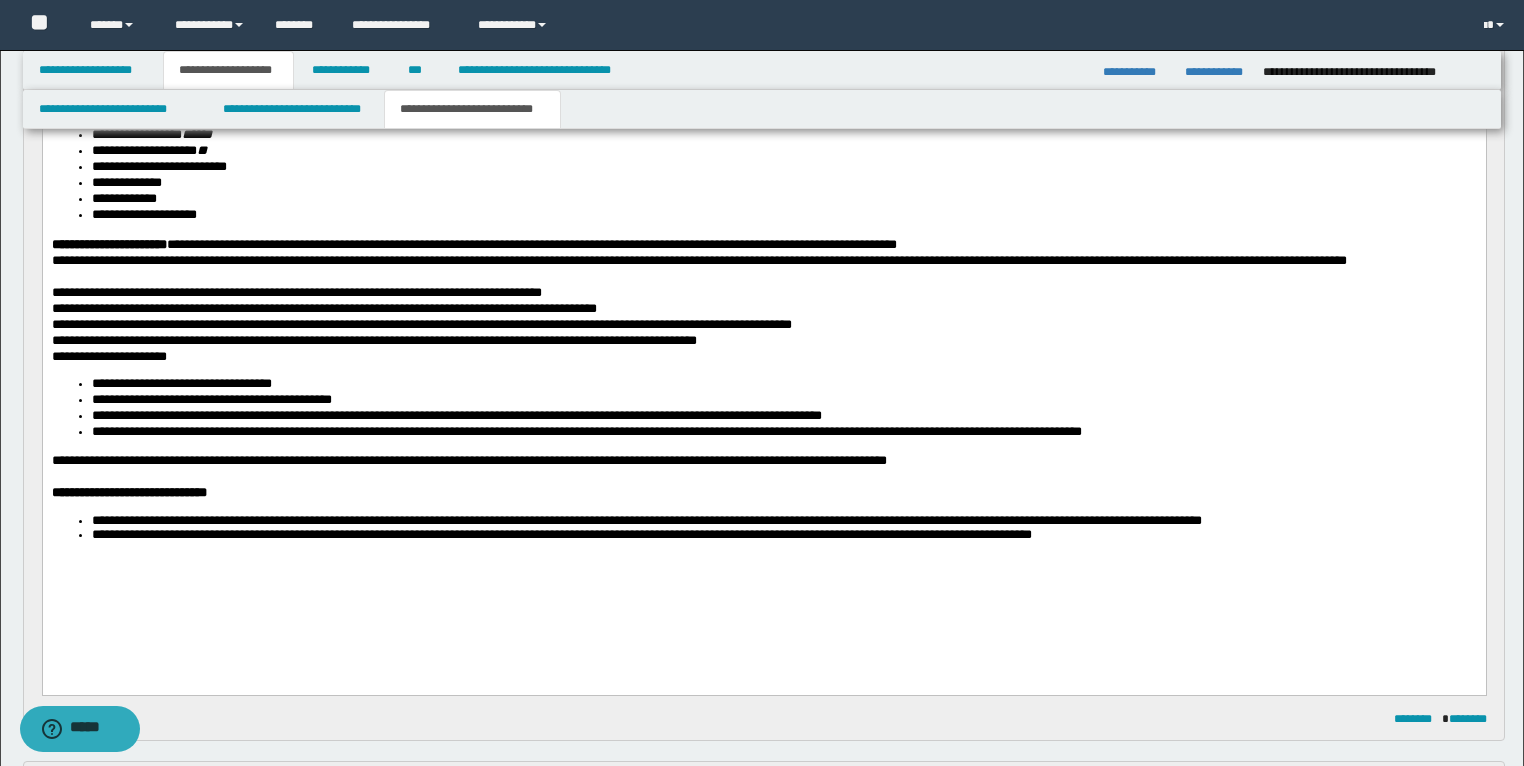 click on "**********" at bounding box center [646, 519] 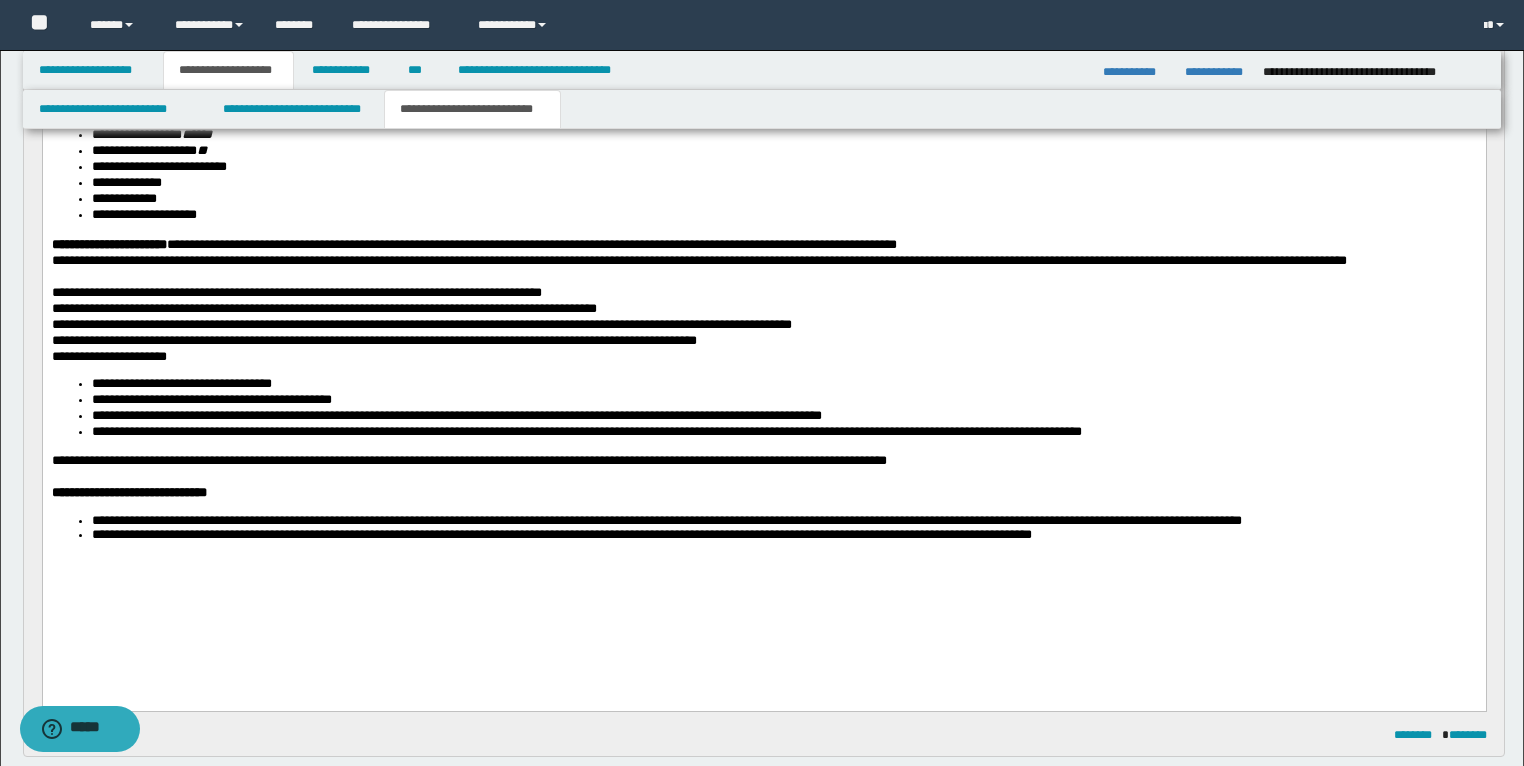 click on "**********" at bounding box center [666, 519] 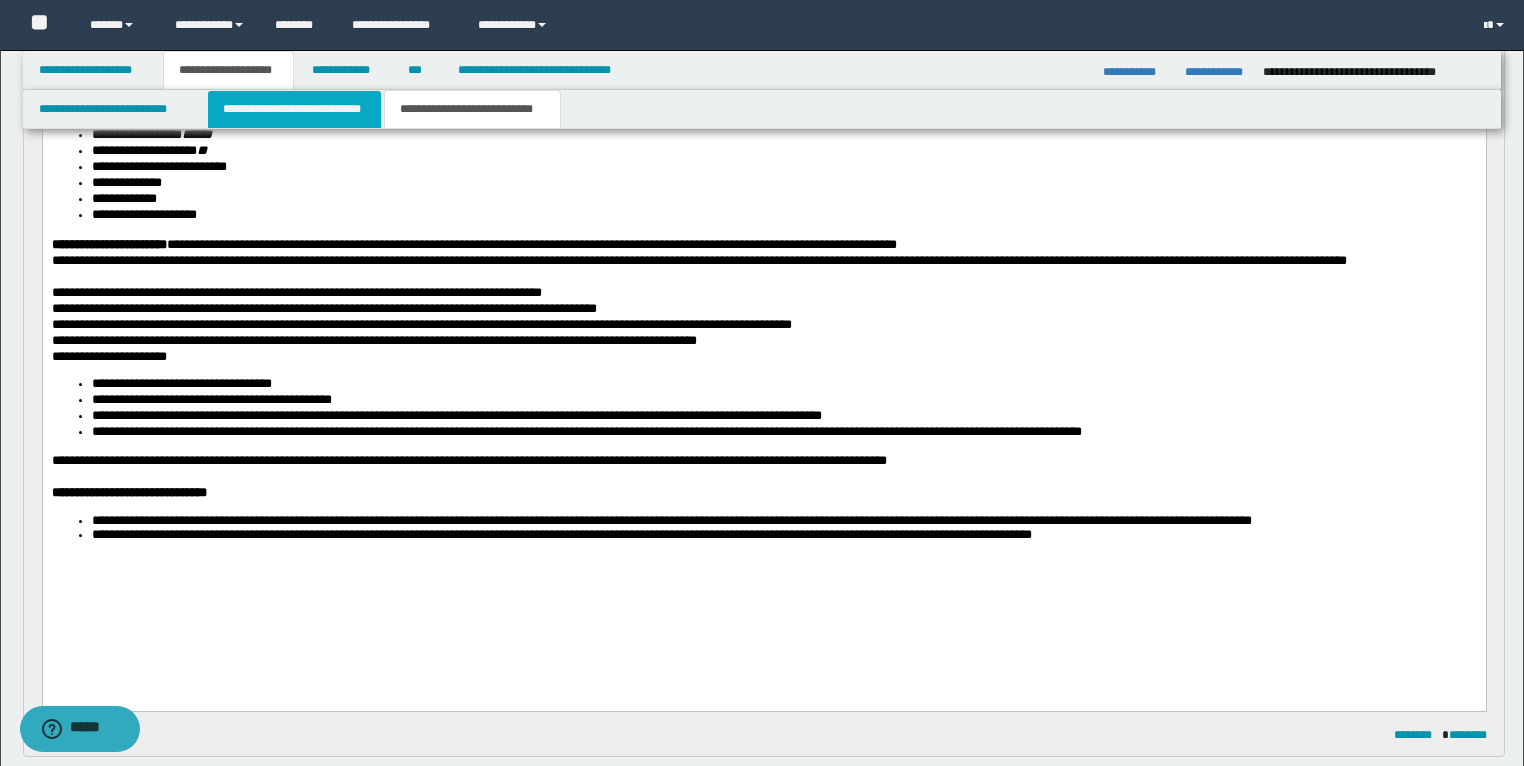 click on "**********" at bounding box center (294, 109) 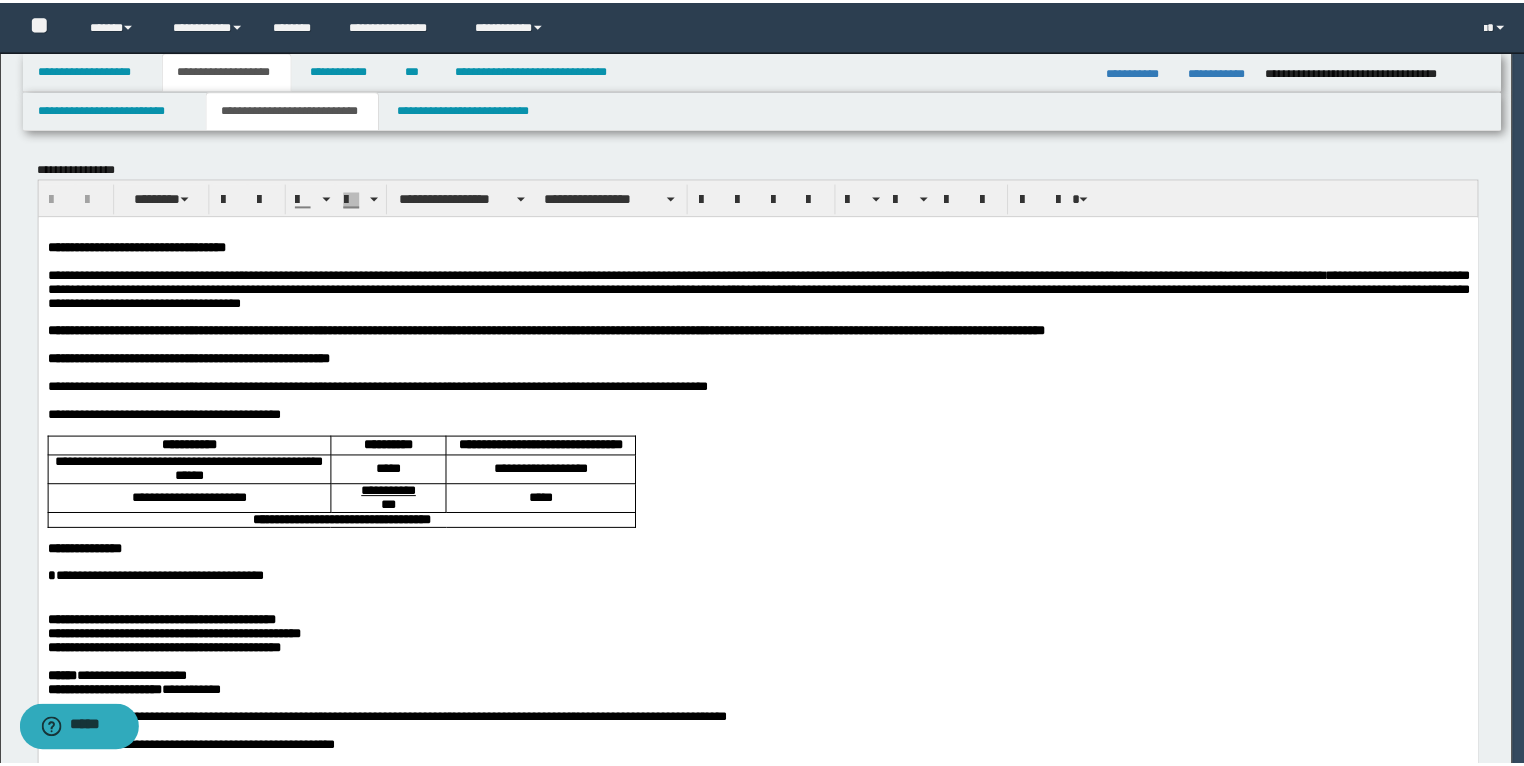 scroll, scrollTop: 0, scrollLeft: 0, axis: both 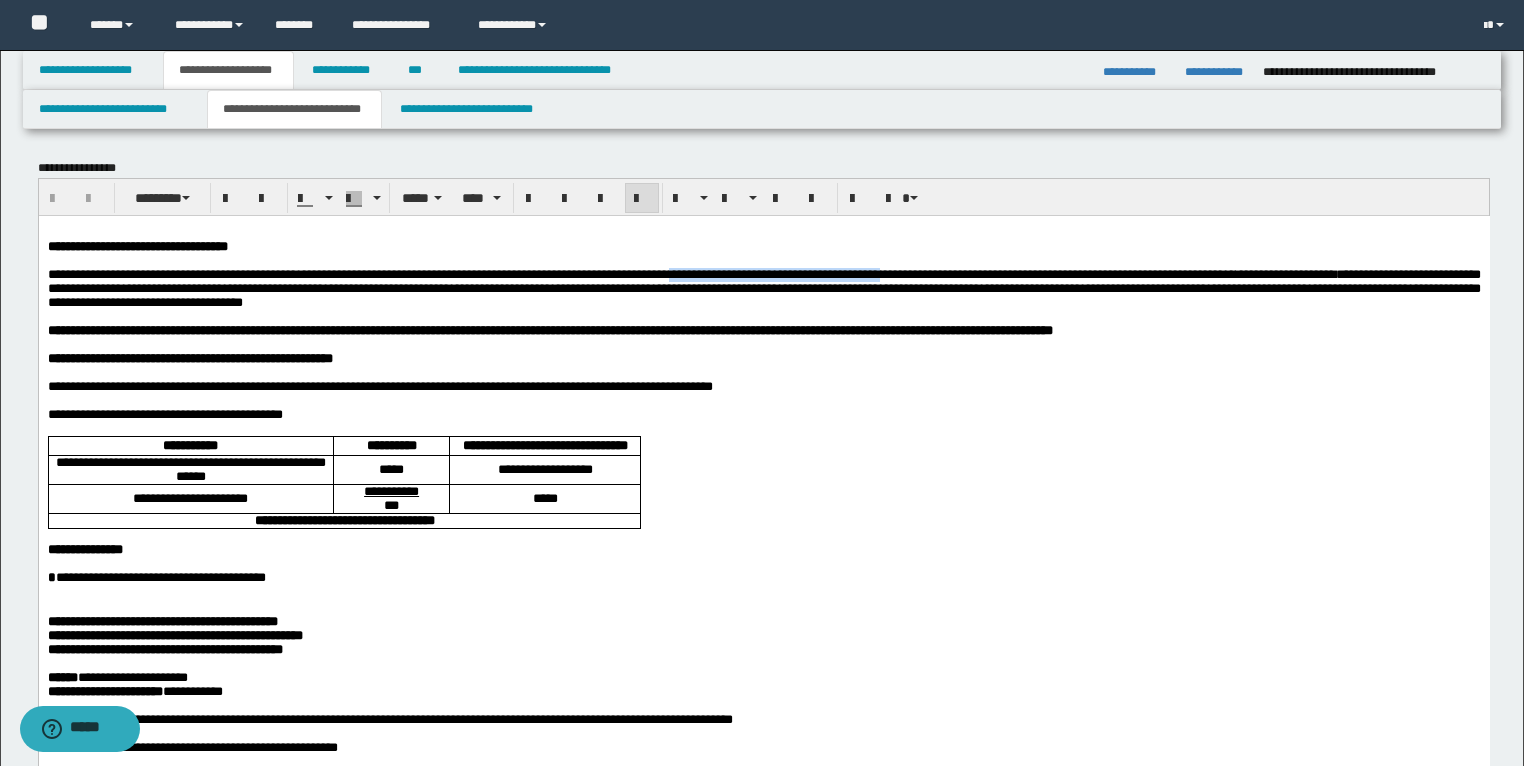 drag, startPoint x: 821, startPoint y: 277, endPoint x: 1089, endPoint y: 282, distance: 268.04663 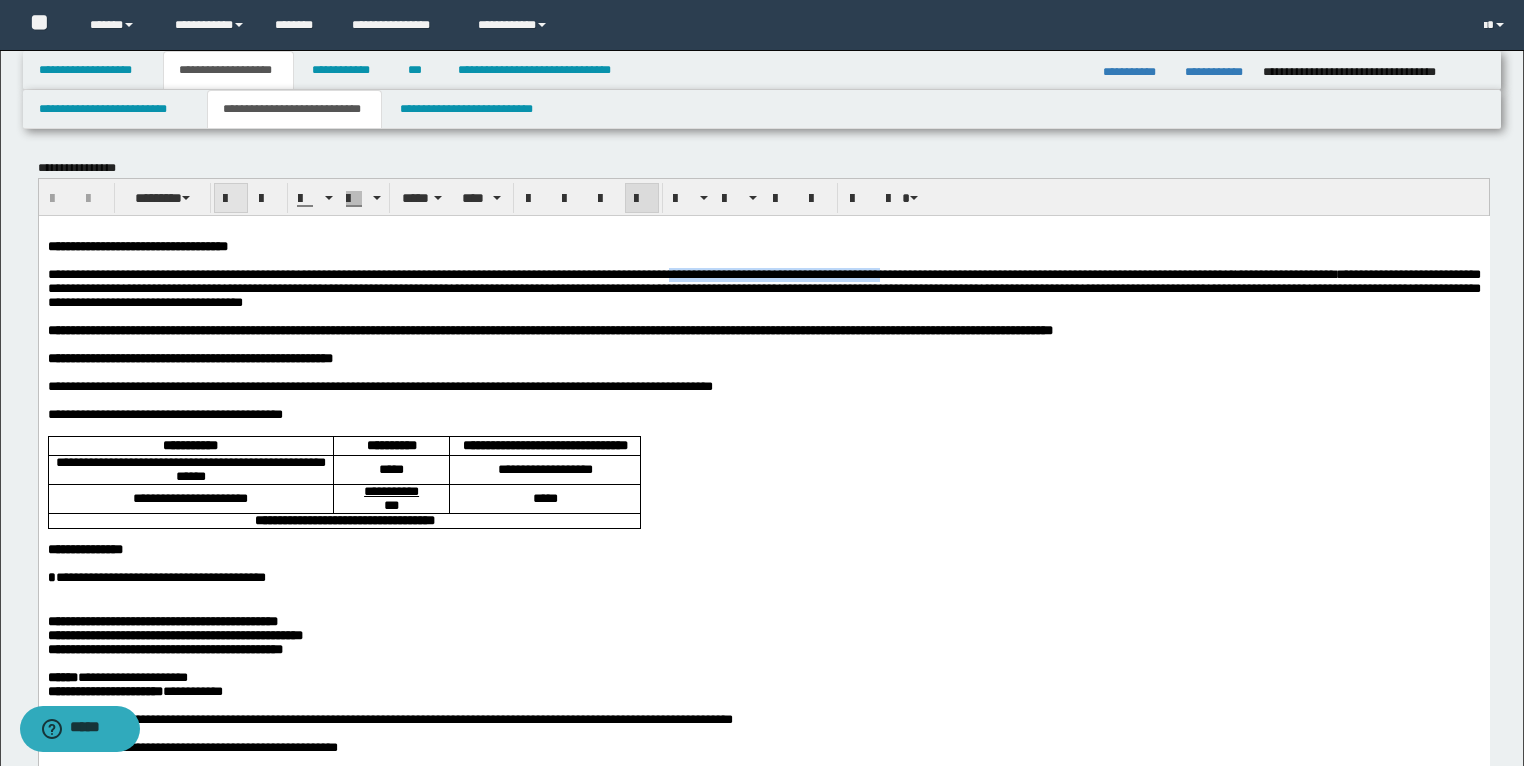 click at bounding box center (231, 199) 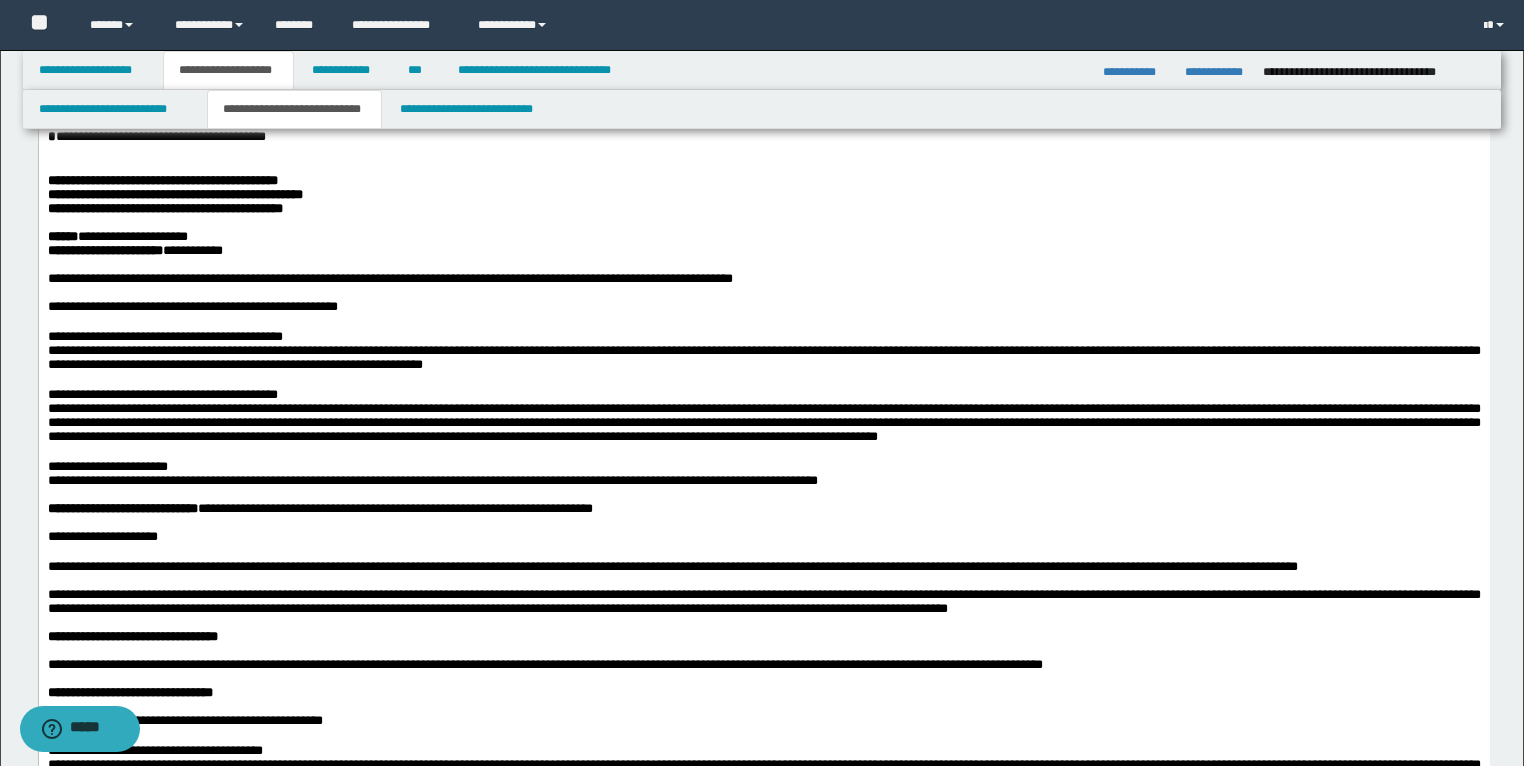 scroll, scrollTop: 240, scrollLeft: 0, axis: vertical 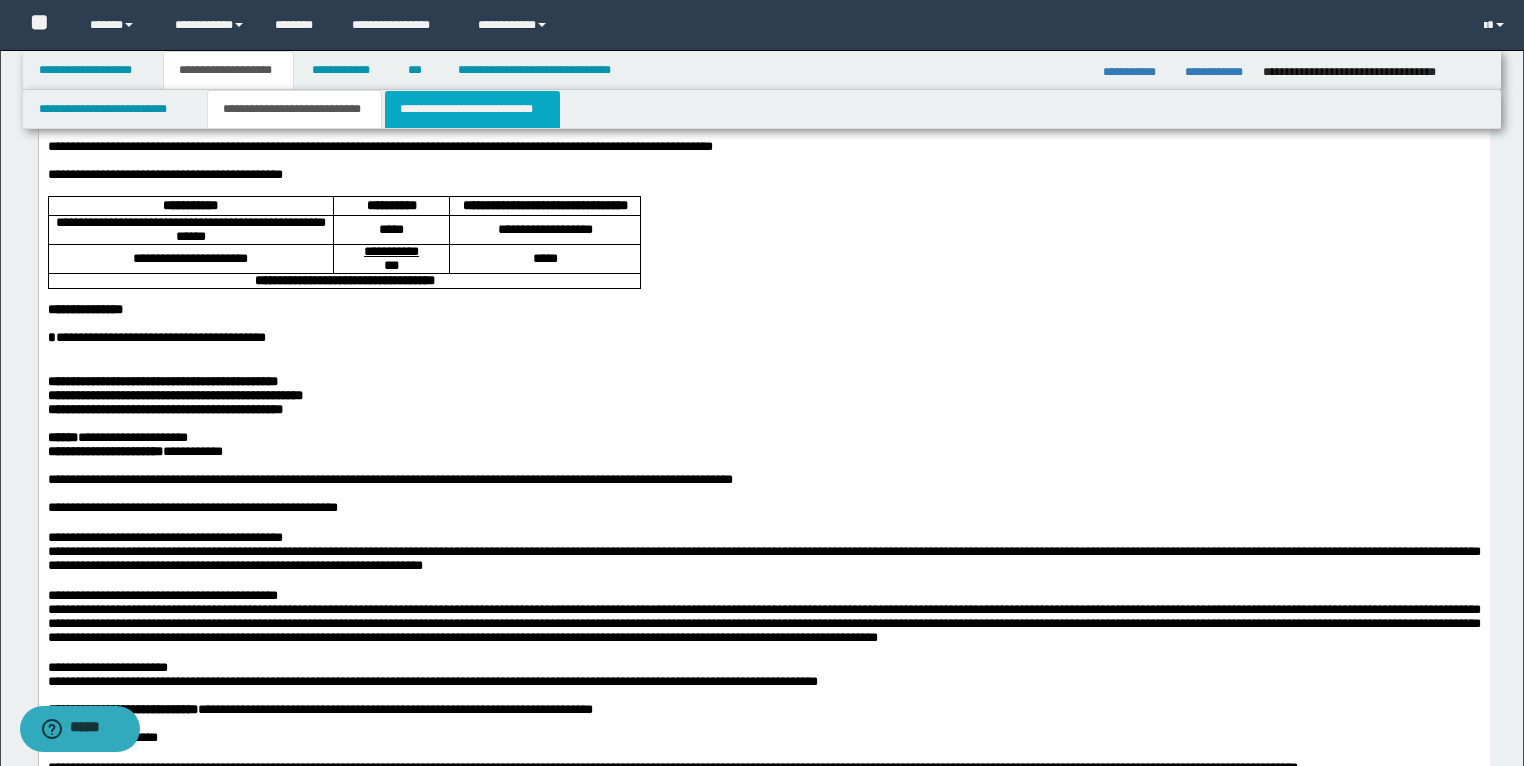 click on "**********" at bounding box center [472, 109] 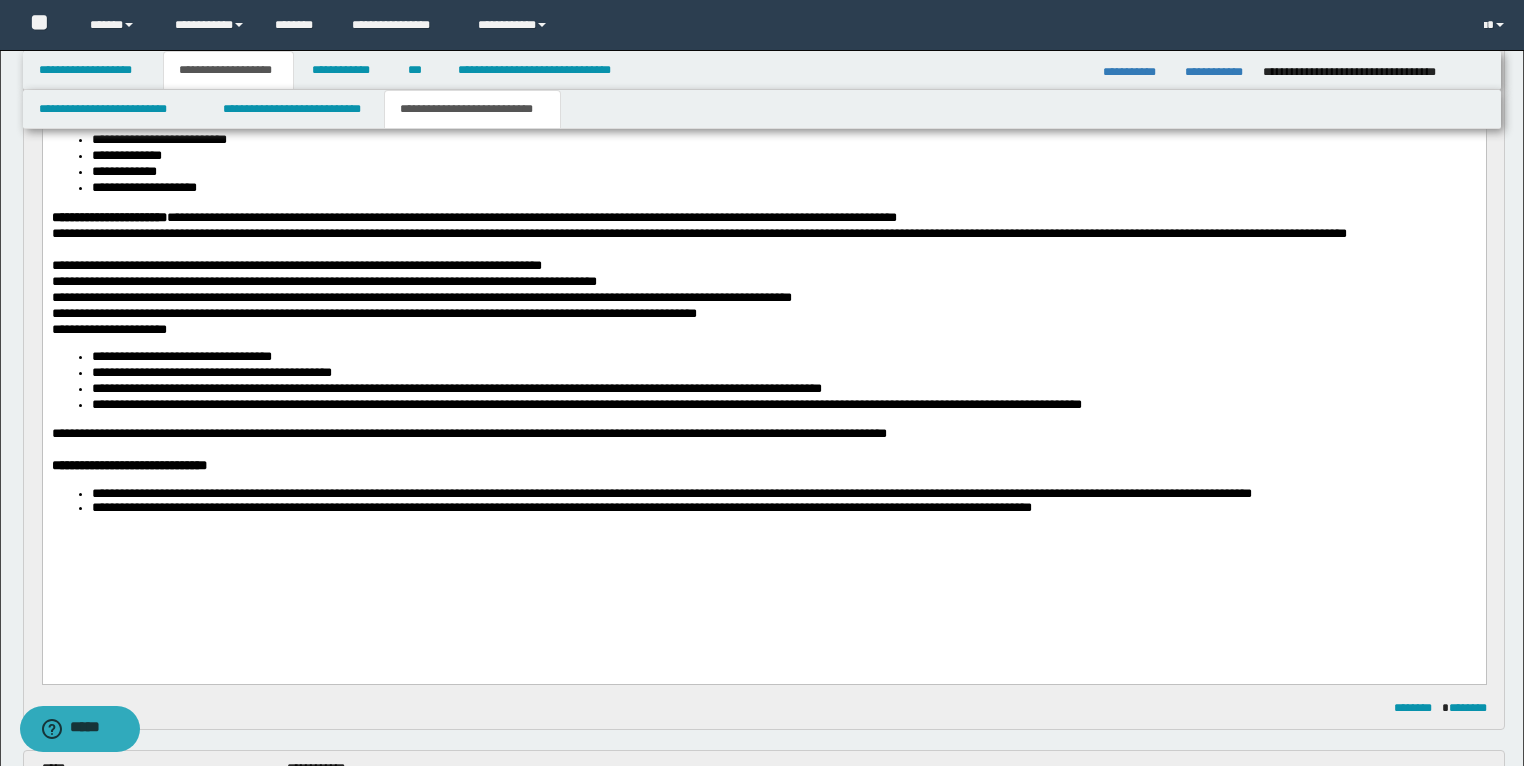 scroll, scrollTop: 400, scrollLeft: 0, axis: vertical 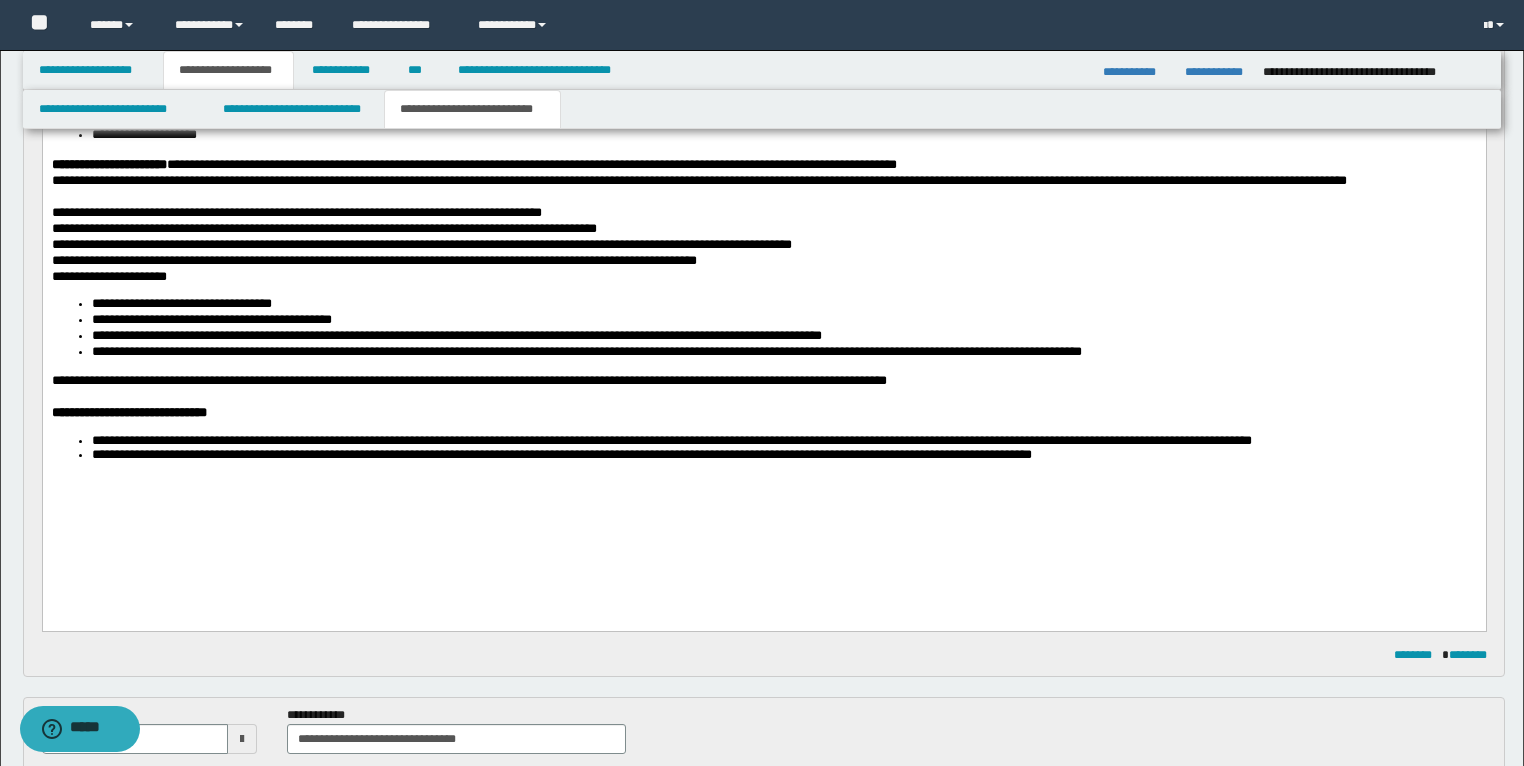 click on "**********" at bounding box center (586, 351) 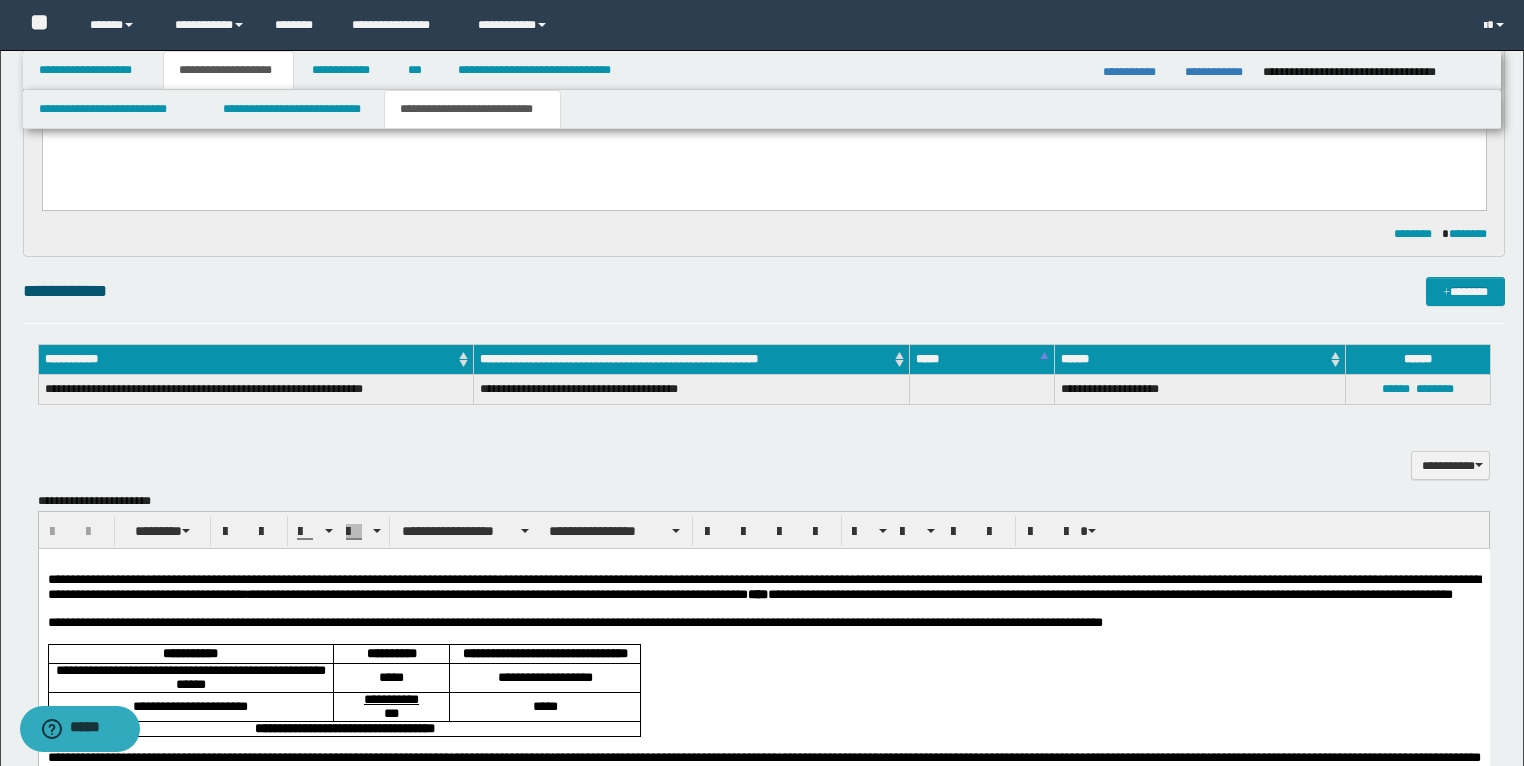scroll, scrollTop: 1440, scrollLeft: 0, axis: vertical 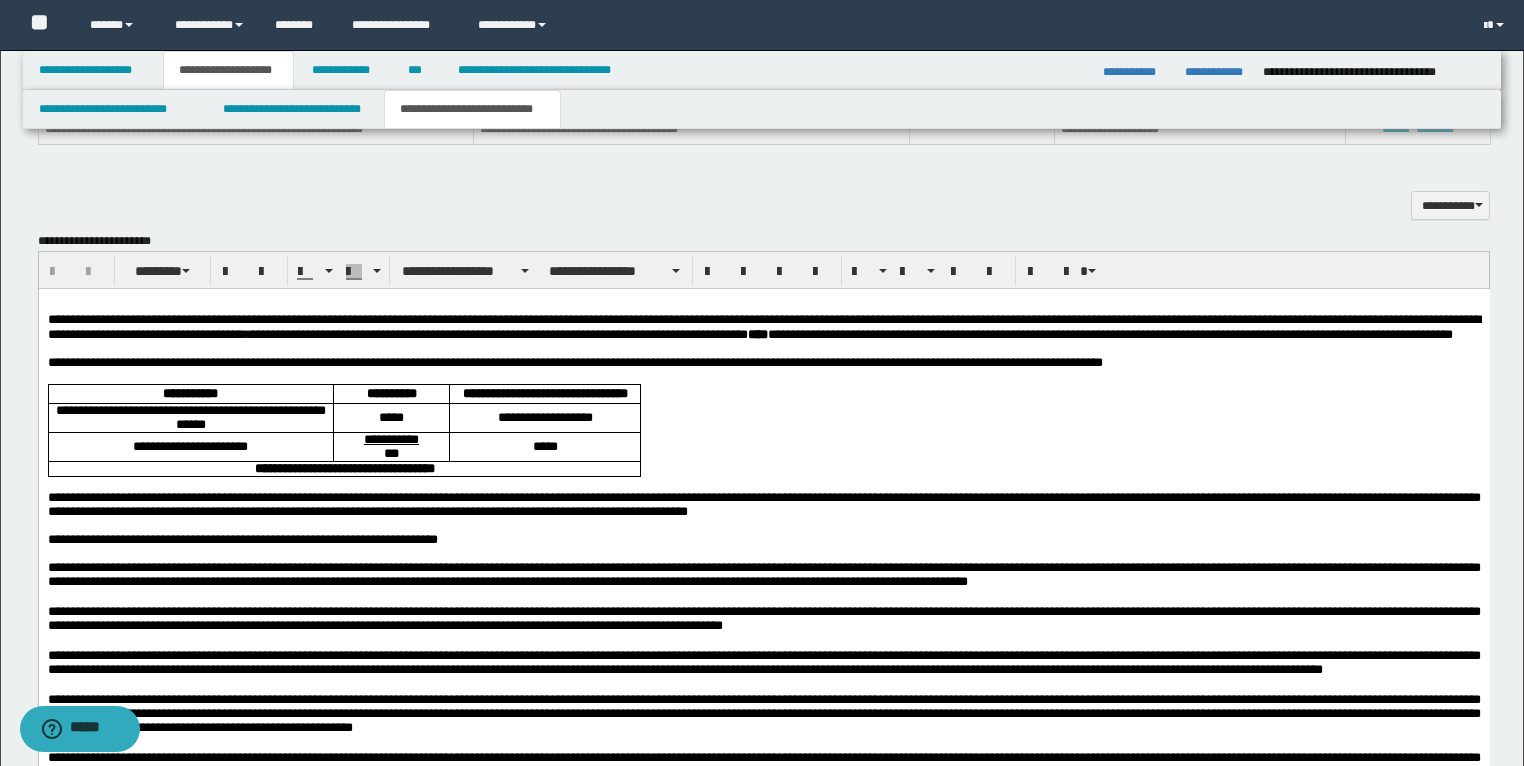 click on "**********" at bounding box center [763, 363] 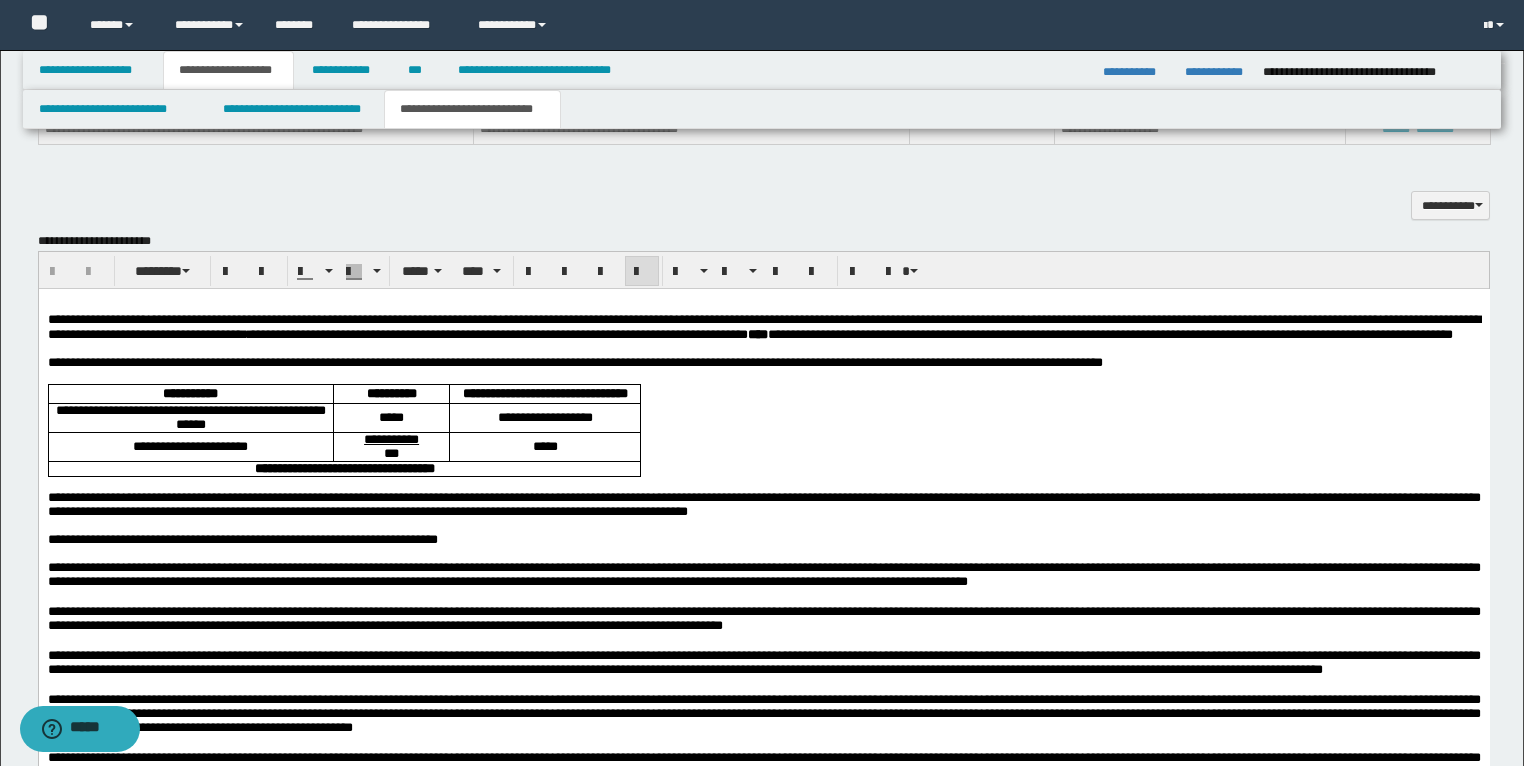 type 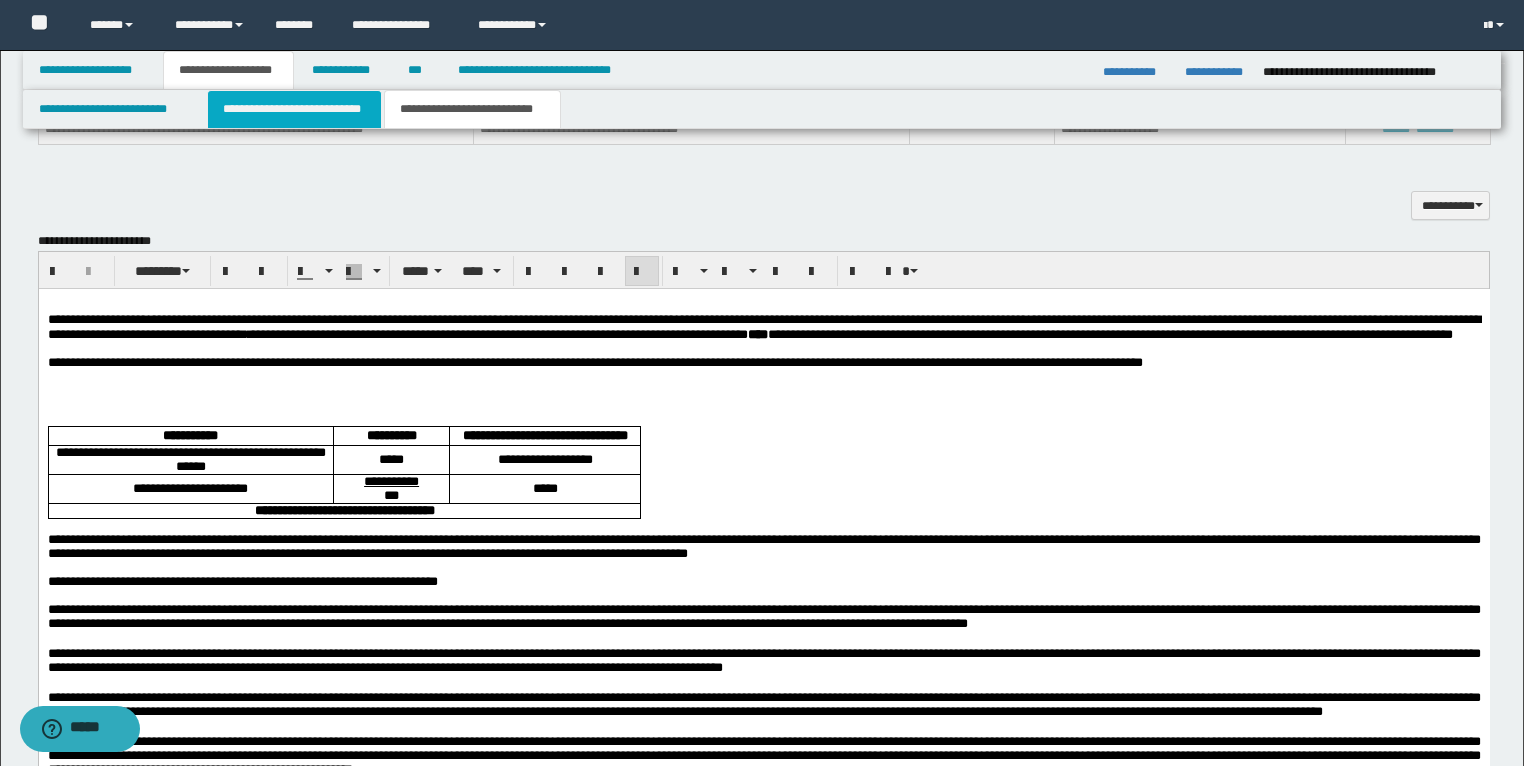 click on "**********" at bounding box center (294, 109) 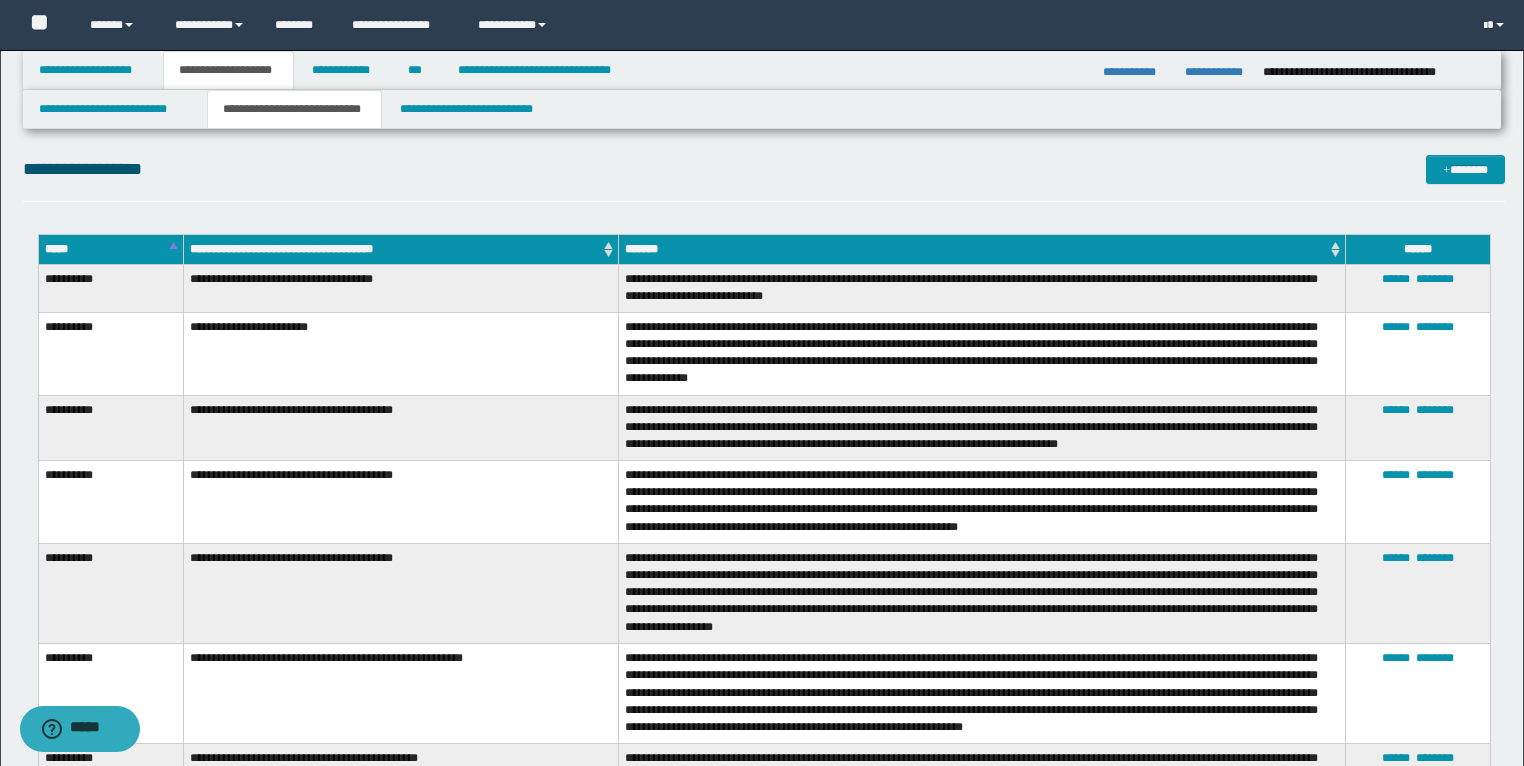 scroll, scrollTop: 1680, scrollLeft: 0, axis: vertical 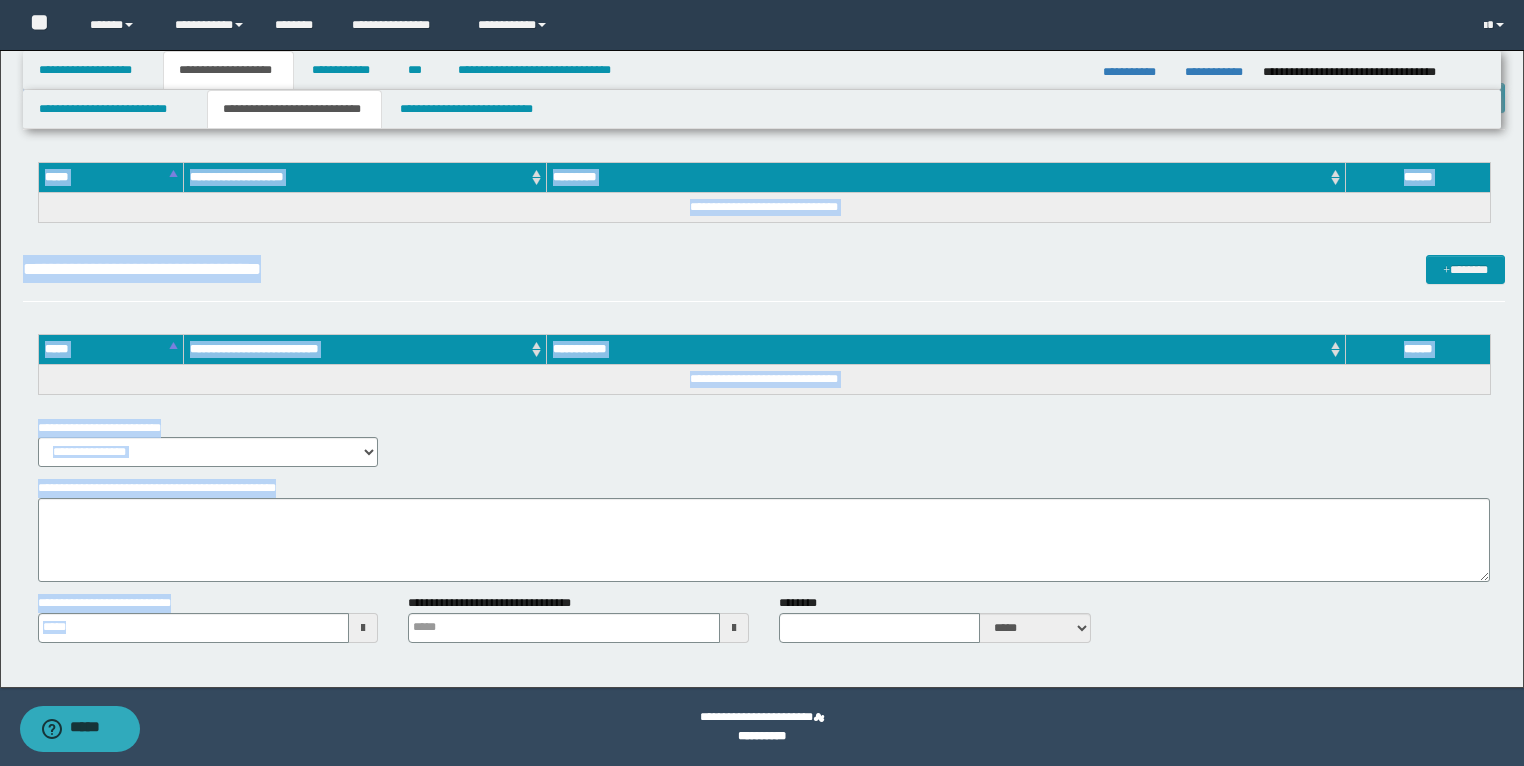 type 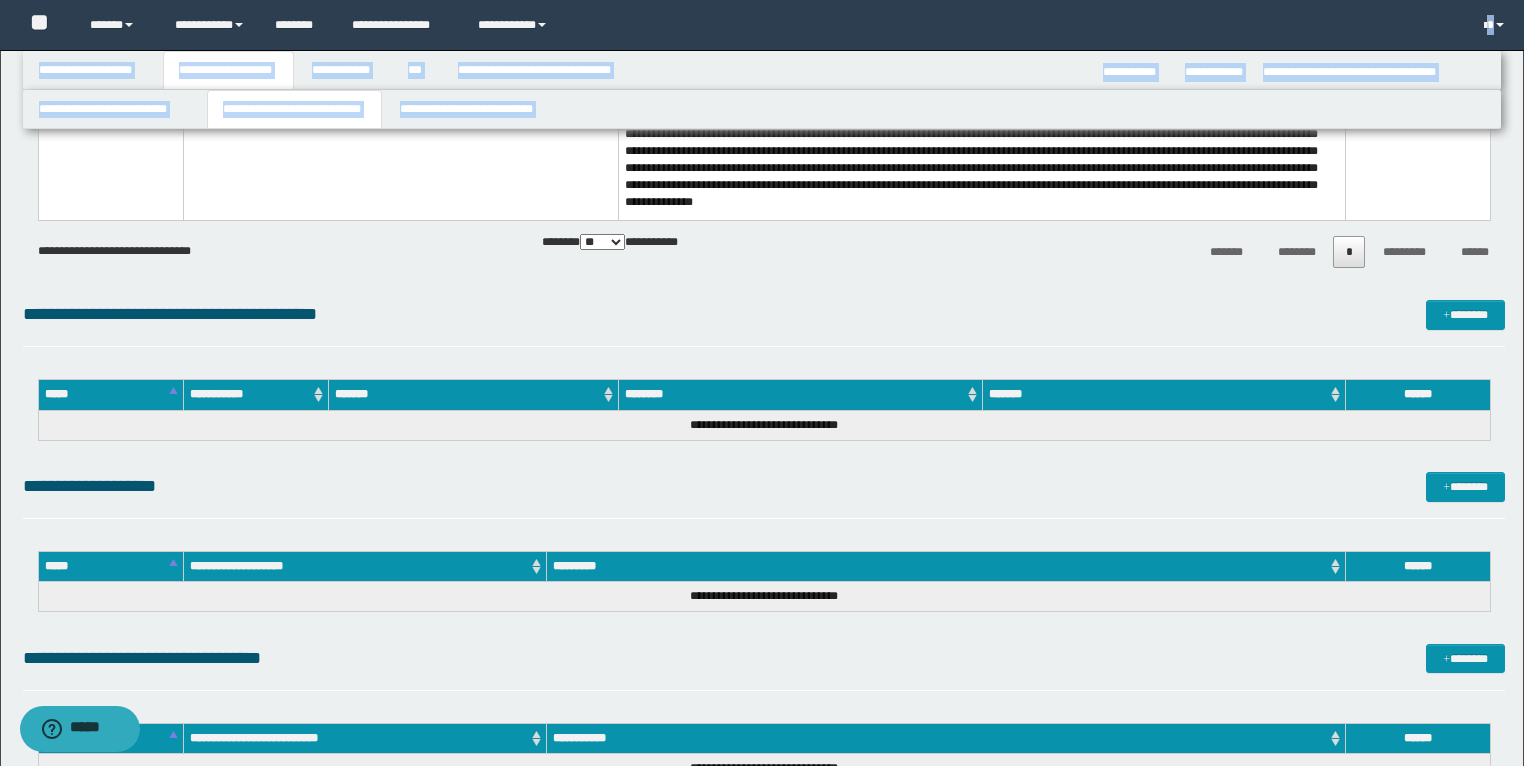 scroll, scrollTop: 2600, scrollLeft: 0, axis: vertical 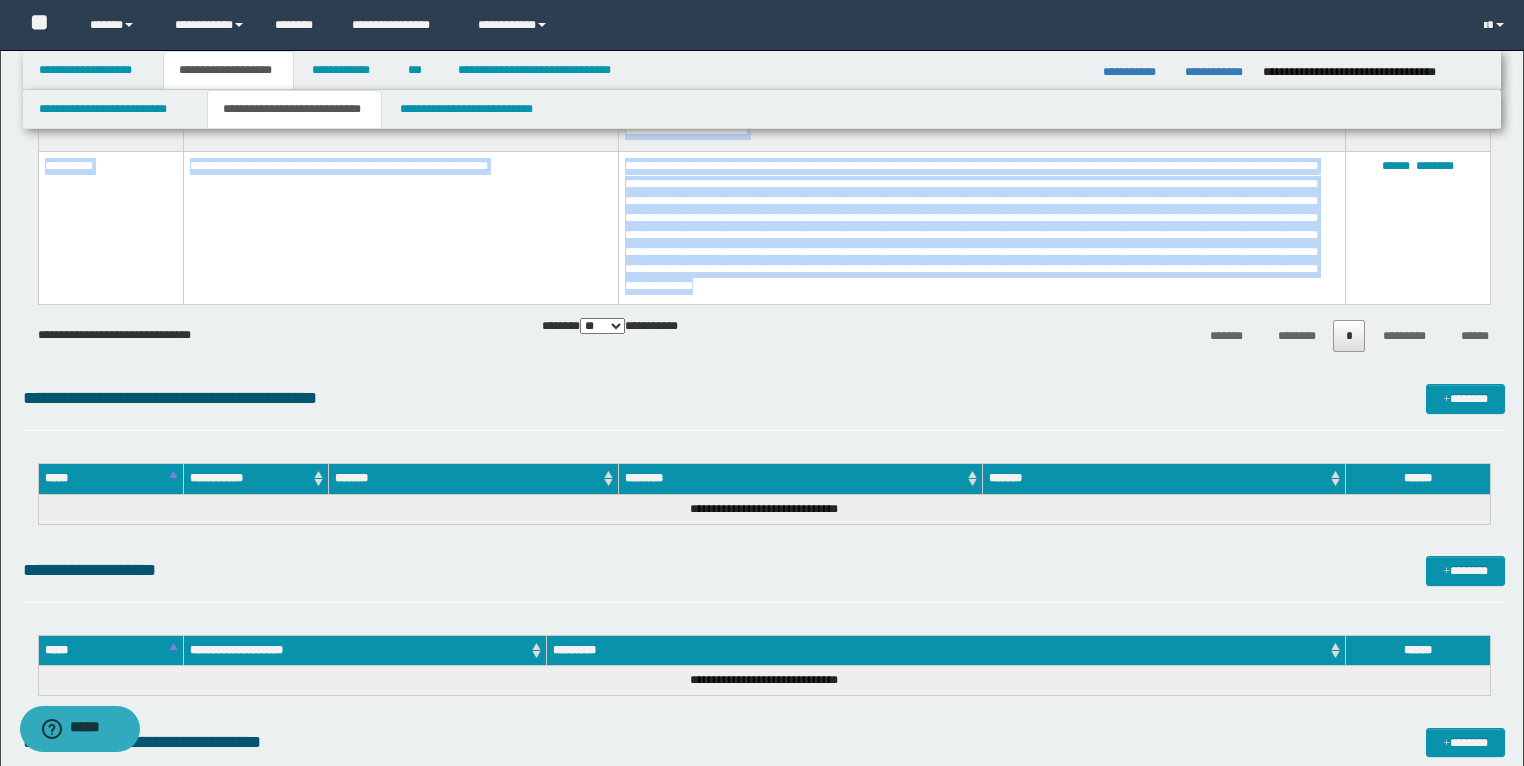 drag, startPoint x: 40, startPoint y: 267, endPoint x: 1150, endPoint y: 296, distance: 1110.3788 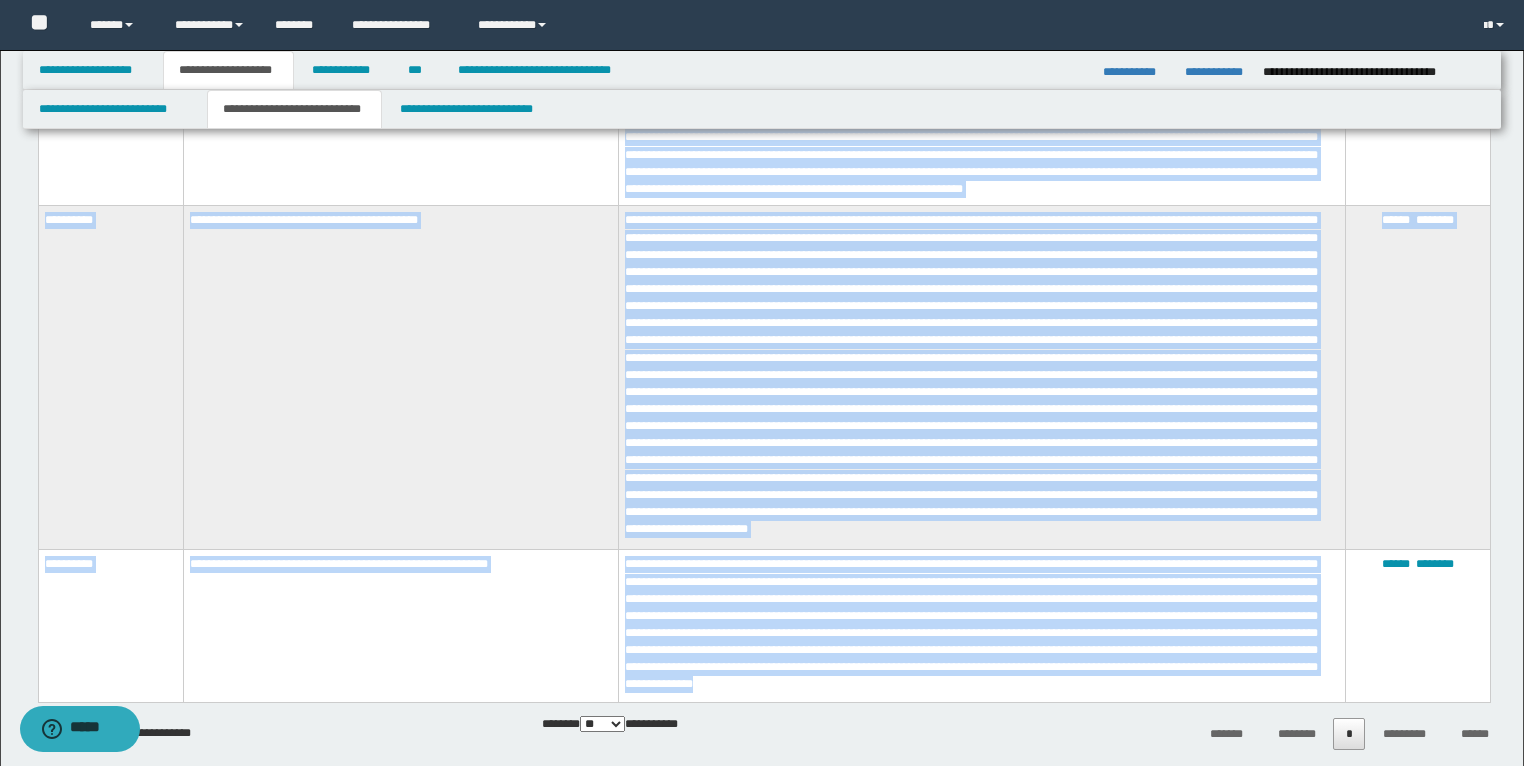 scroll, scrollTop: 2200, scrollLeft: 0, axis: vertical 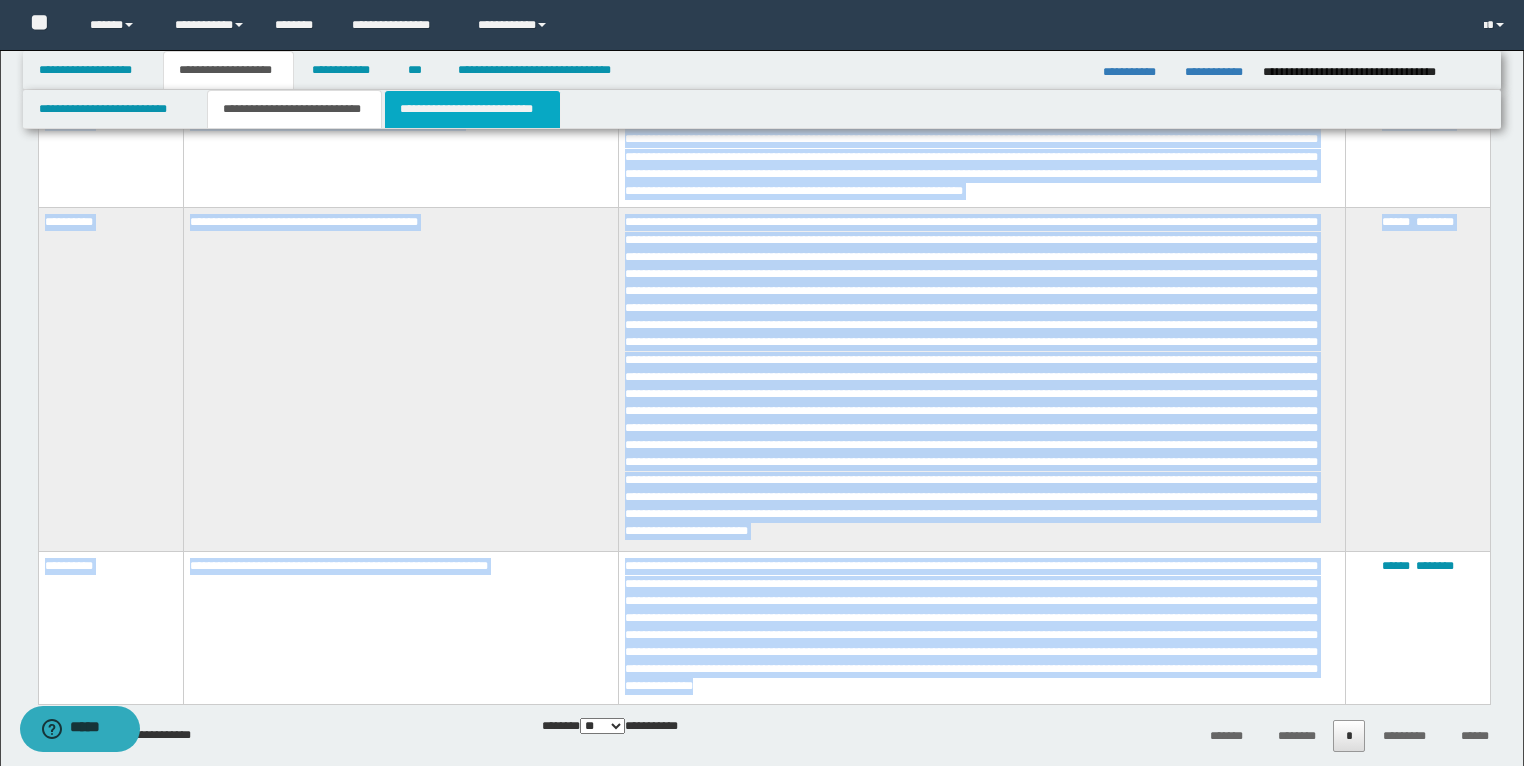 click on "**********" at bounding box center (472, 109) 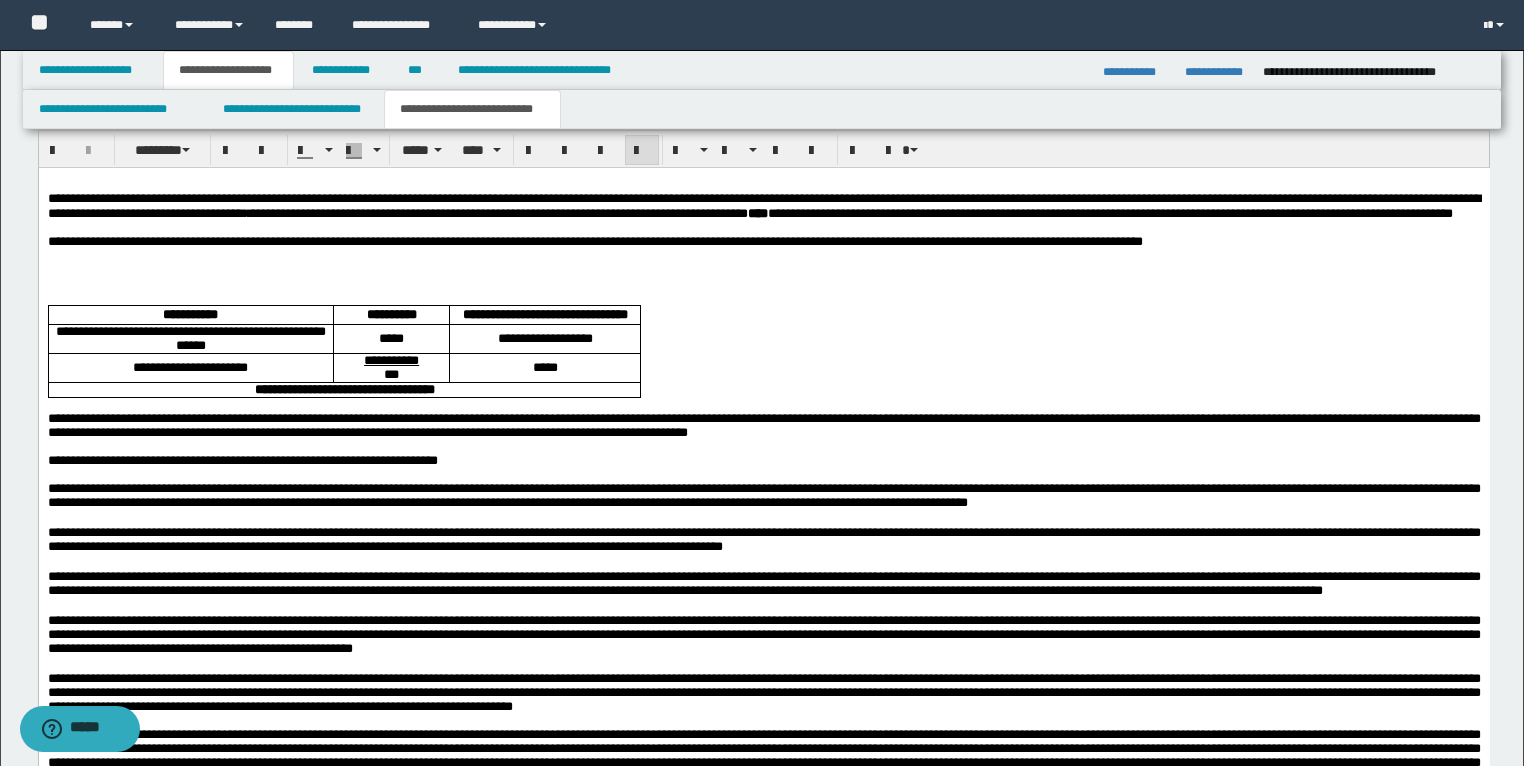 scroll, scrollTop: 1560, scrollLeft: 0, axis: vertical 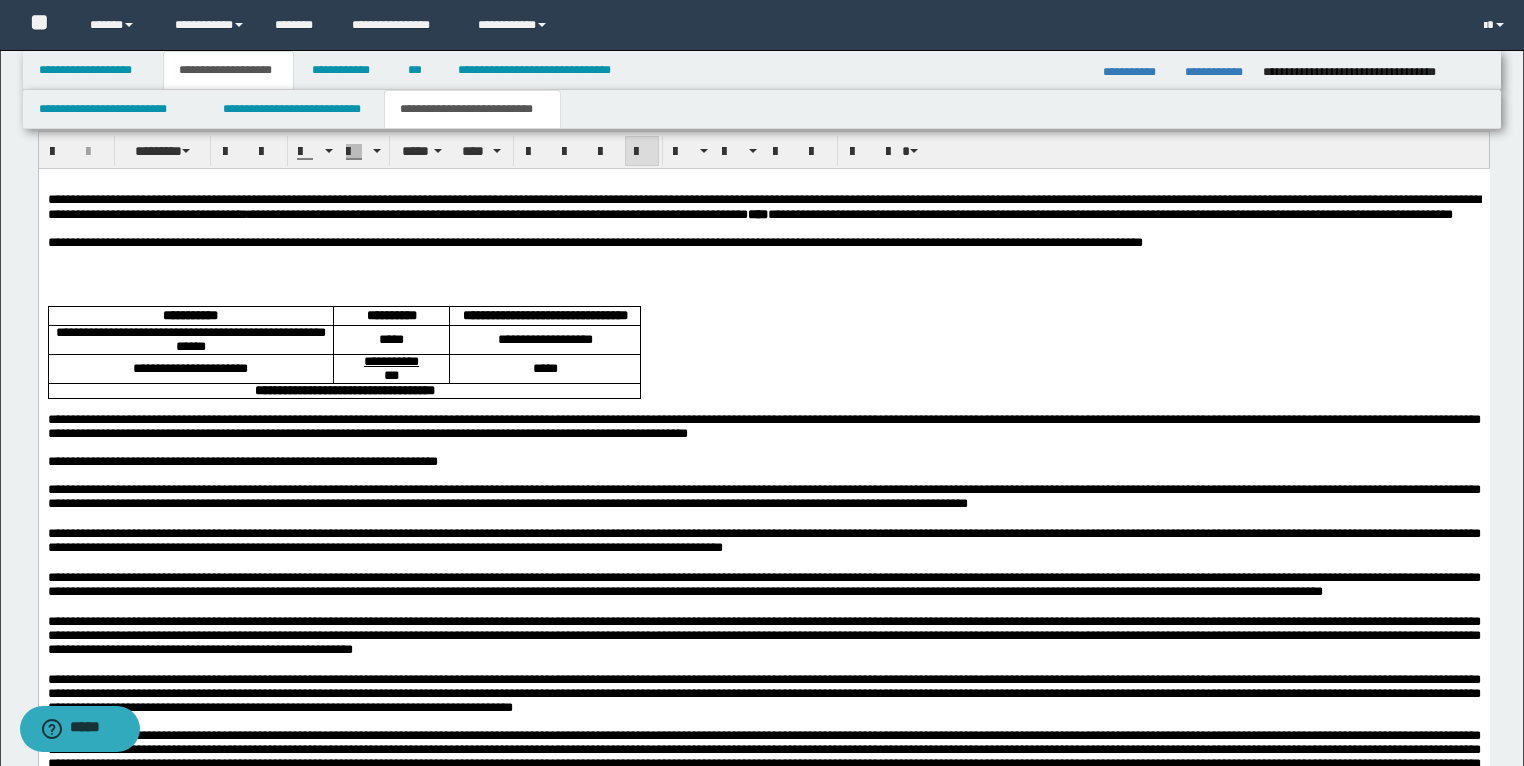 click at bounding box center [763, 271] 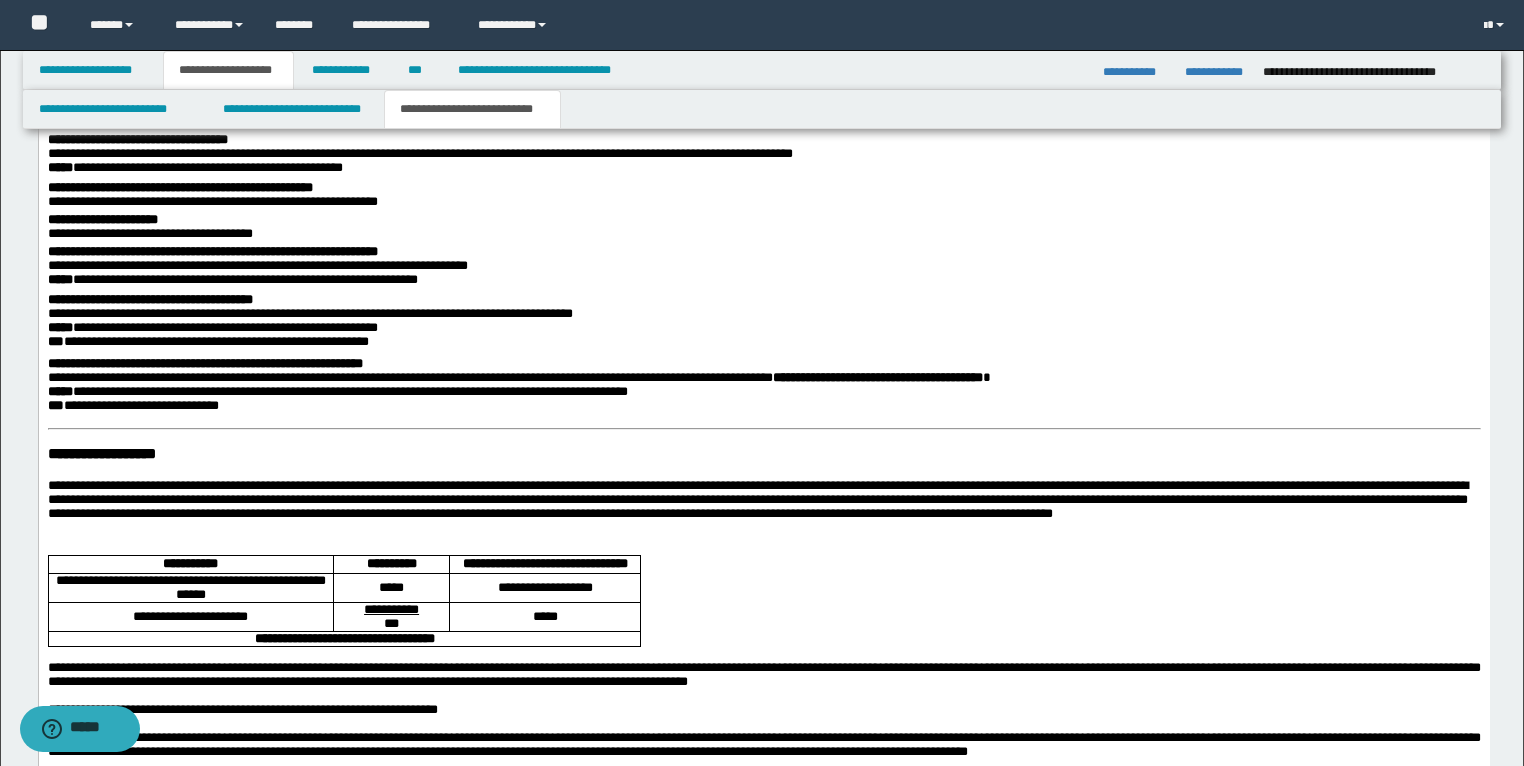 scroll, scrollTop: 2040, scrollLeft: 0, axis: vertical 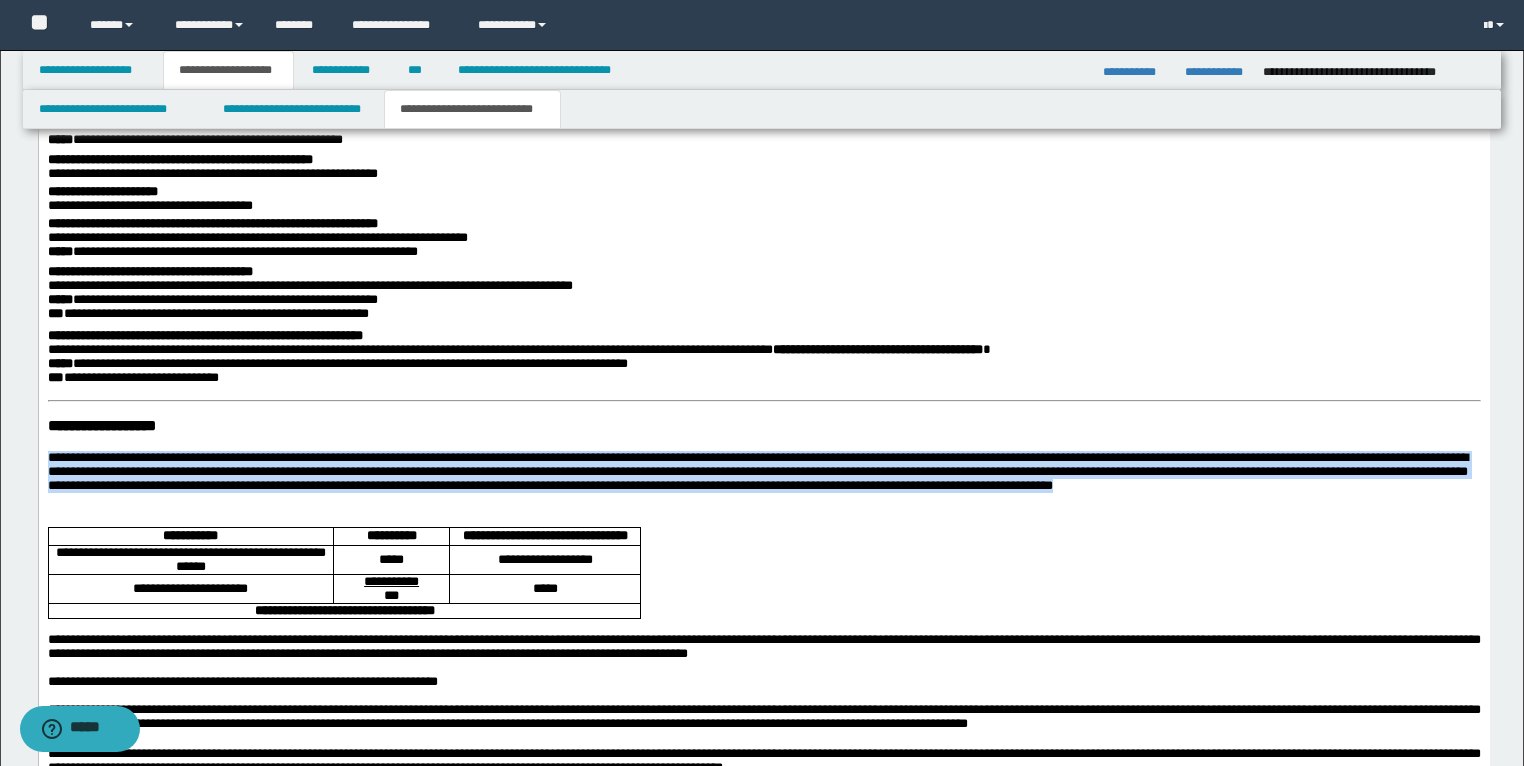 drag, startPoint x: 1347, startPoint y: 522, endPoint x: 45, endPoint y: 471, distance: 1302.9984 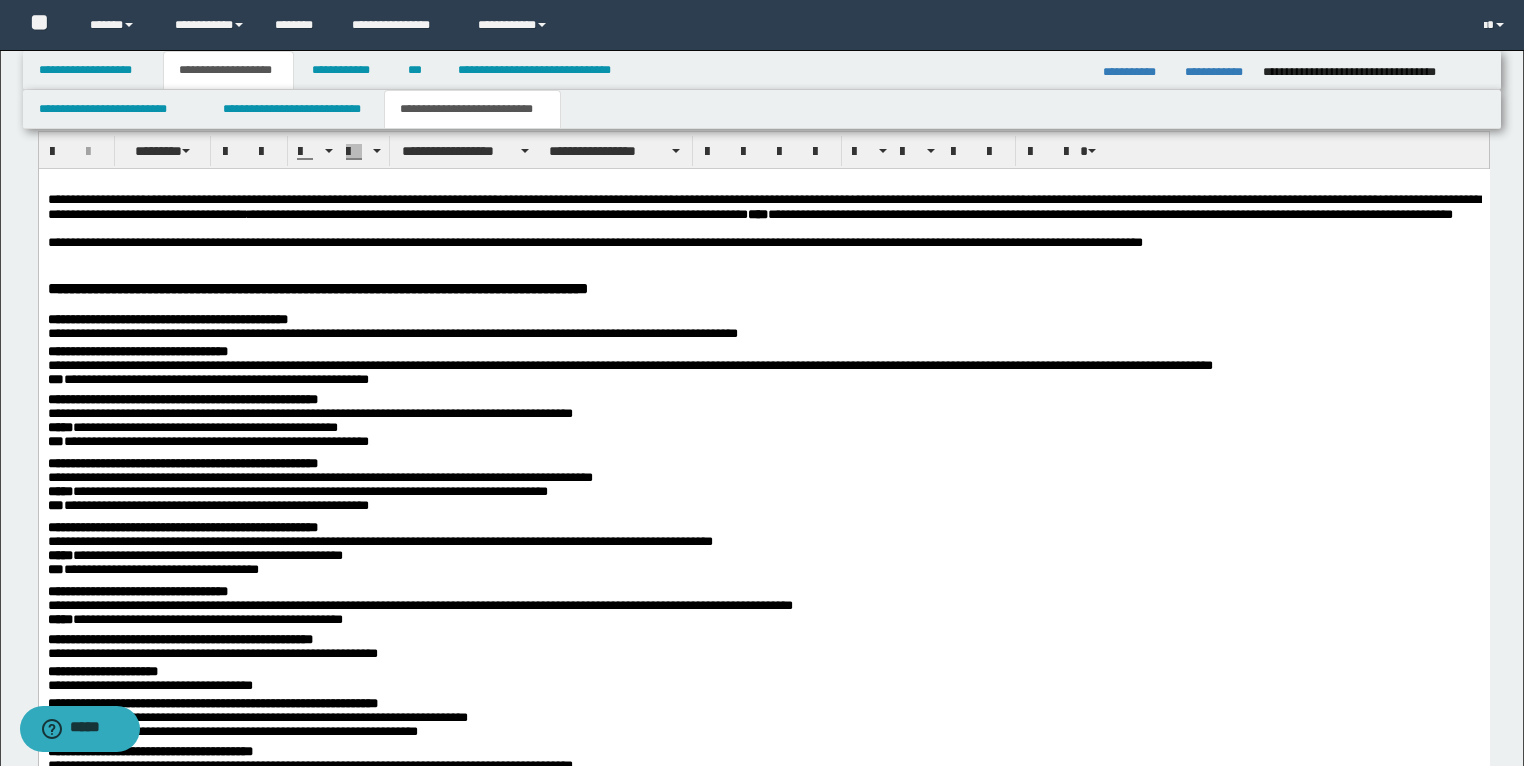 scroll, scrollTop: 1400, scrollLeft: 0, axis: vertical 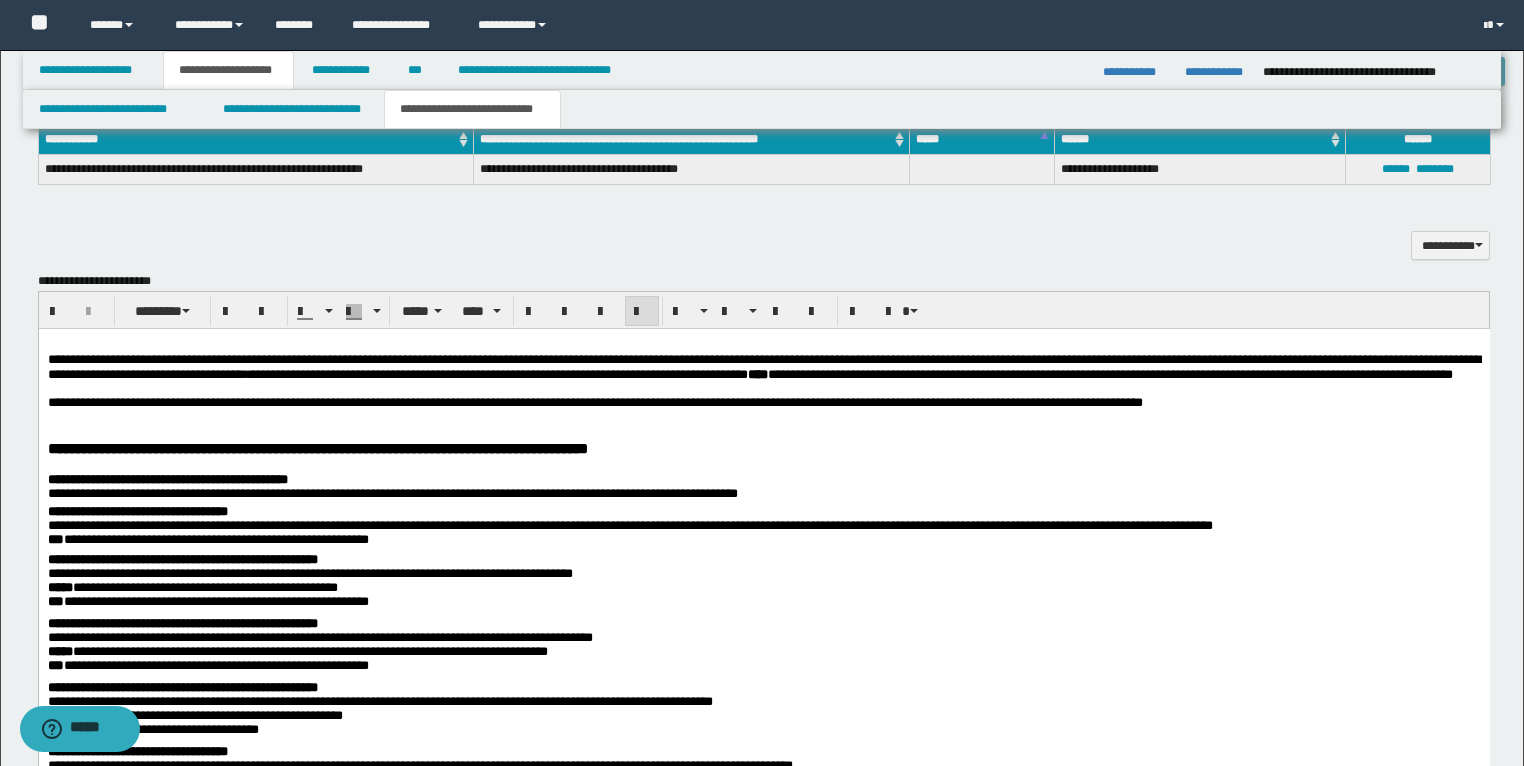 click at bounding box center (763, 417) 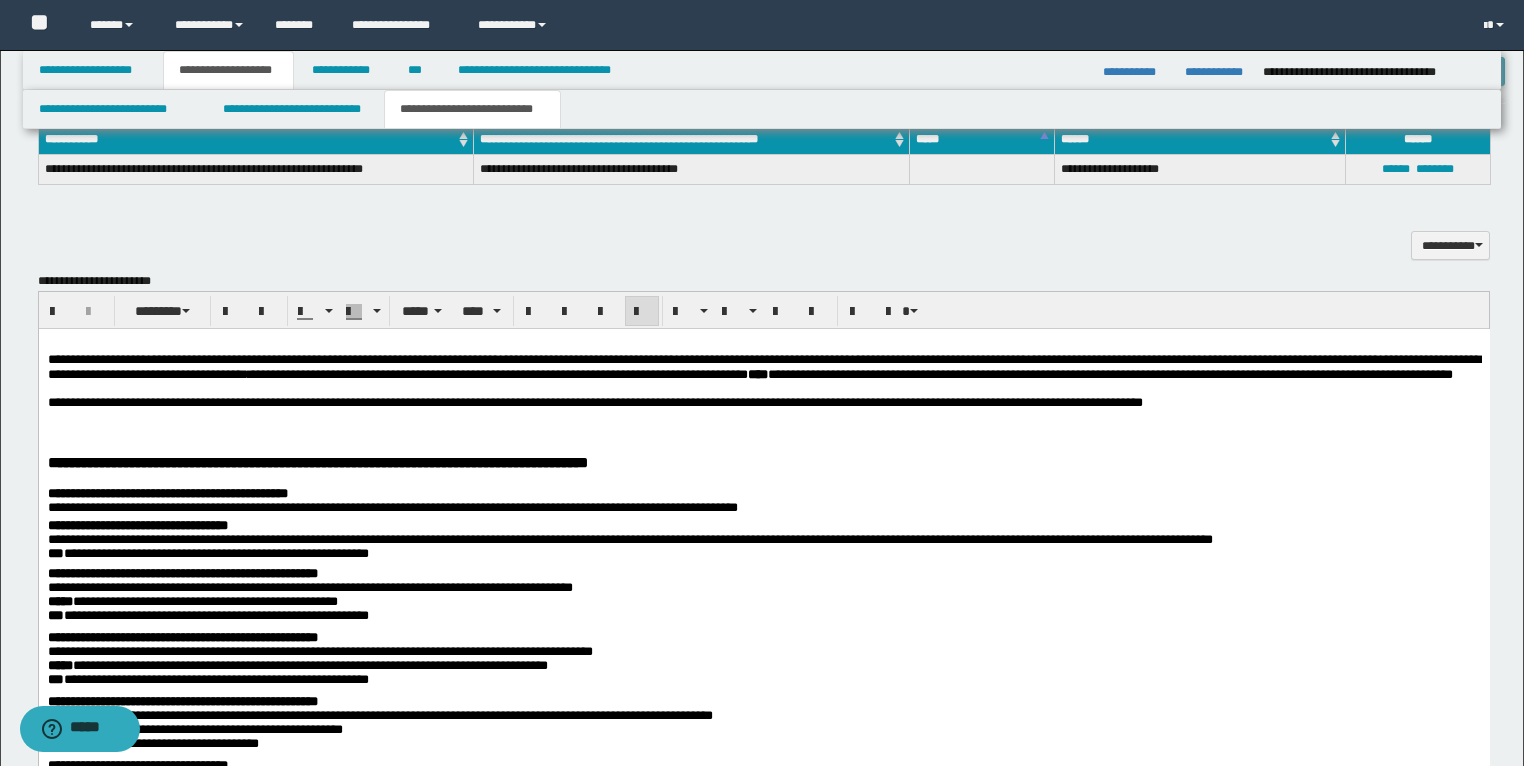 click at bounding box center (763, 431) 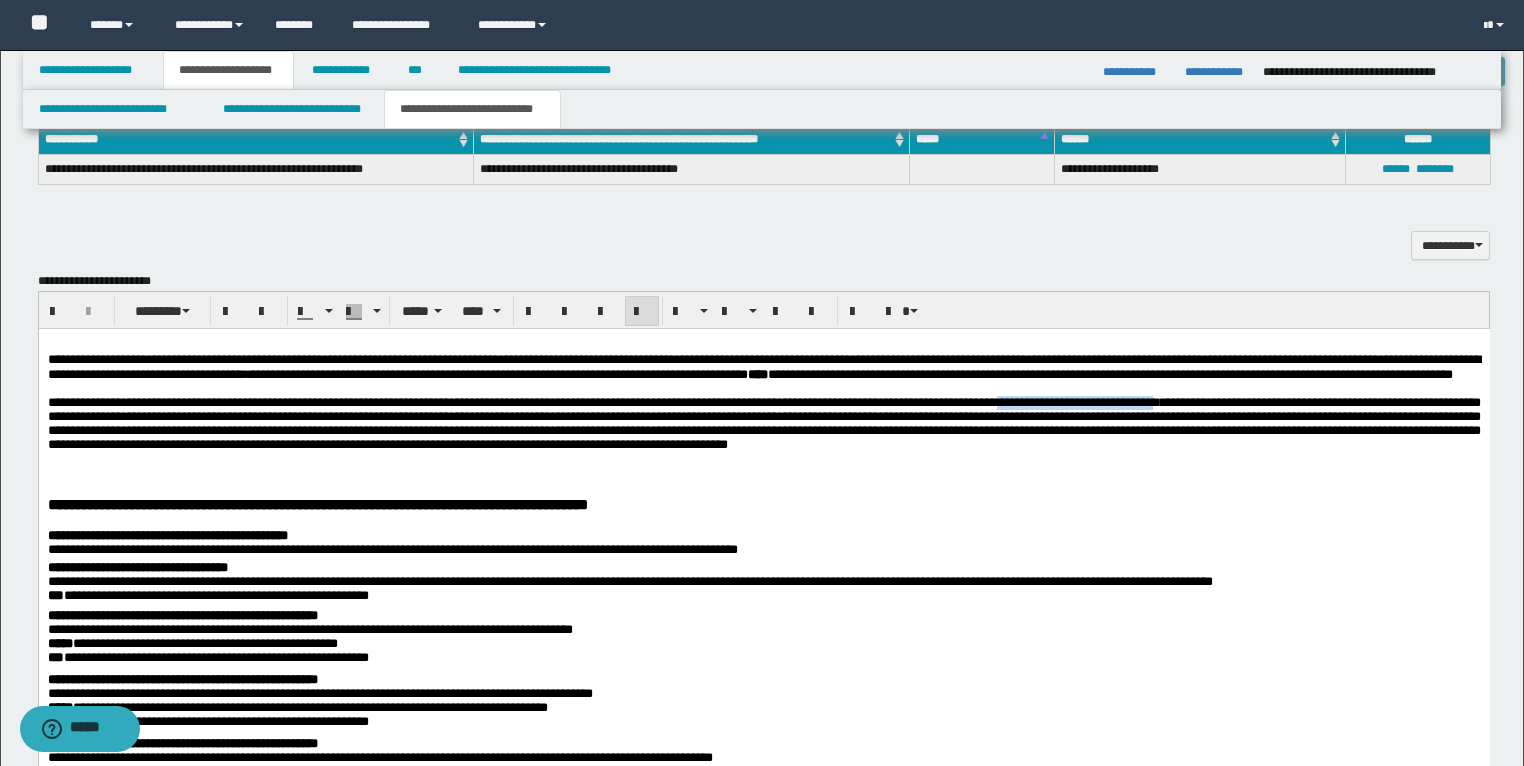 drag, startPoint x: 1406, startPoint y: 425, endPoint x: 1161, endPoint y: 419, distance: 245.07346 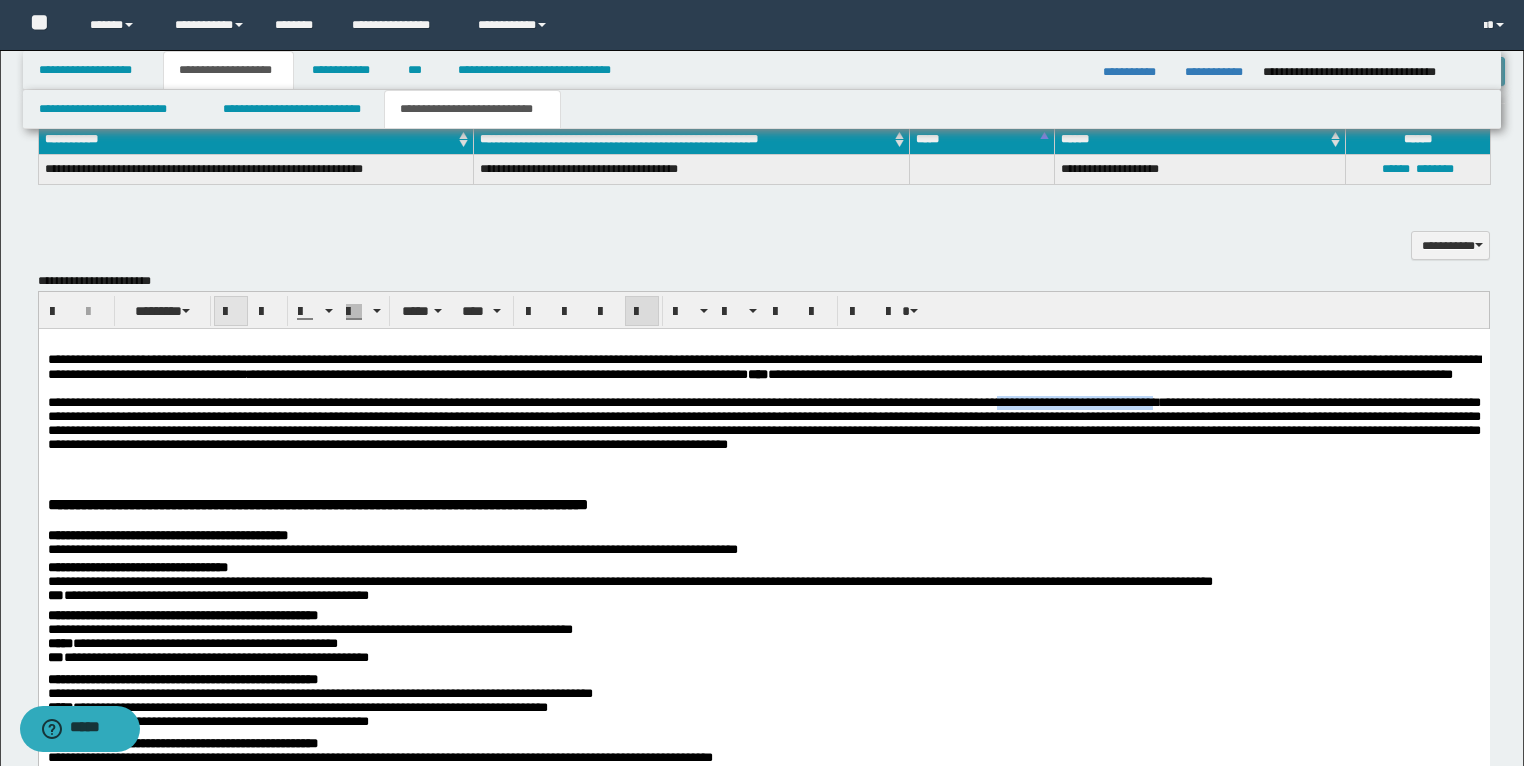 click at bounding box center (231, 312) 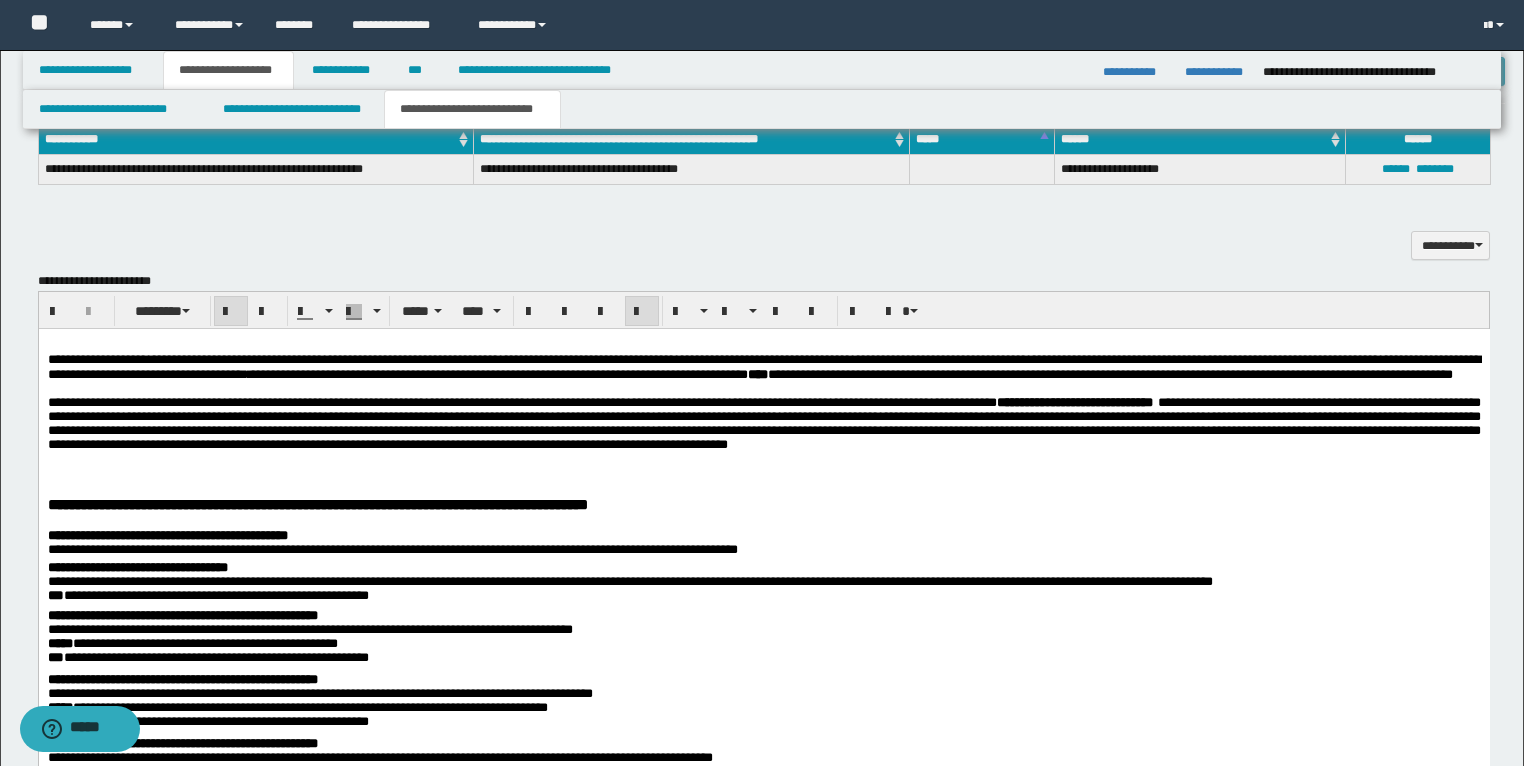 click on "**********" at bounding box center (763, 545) 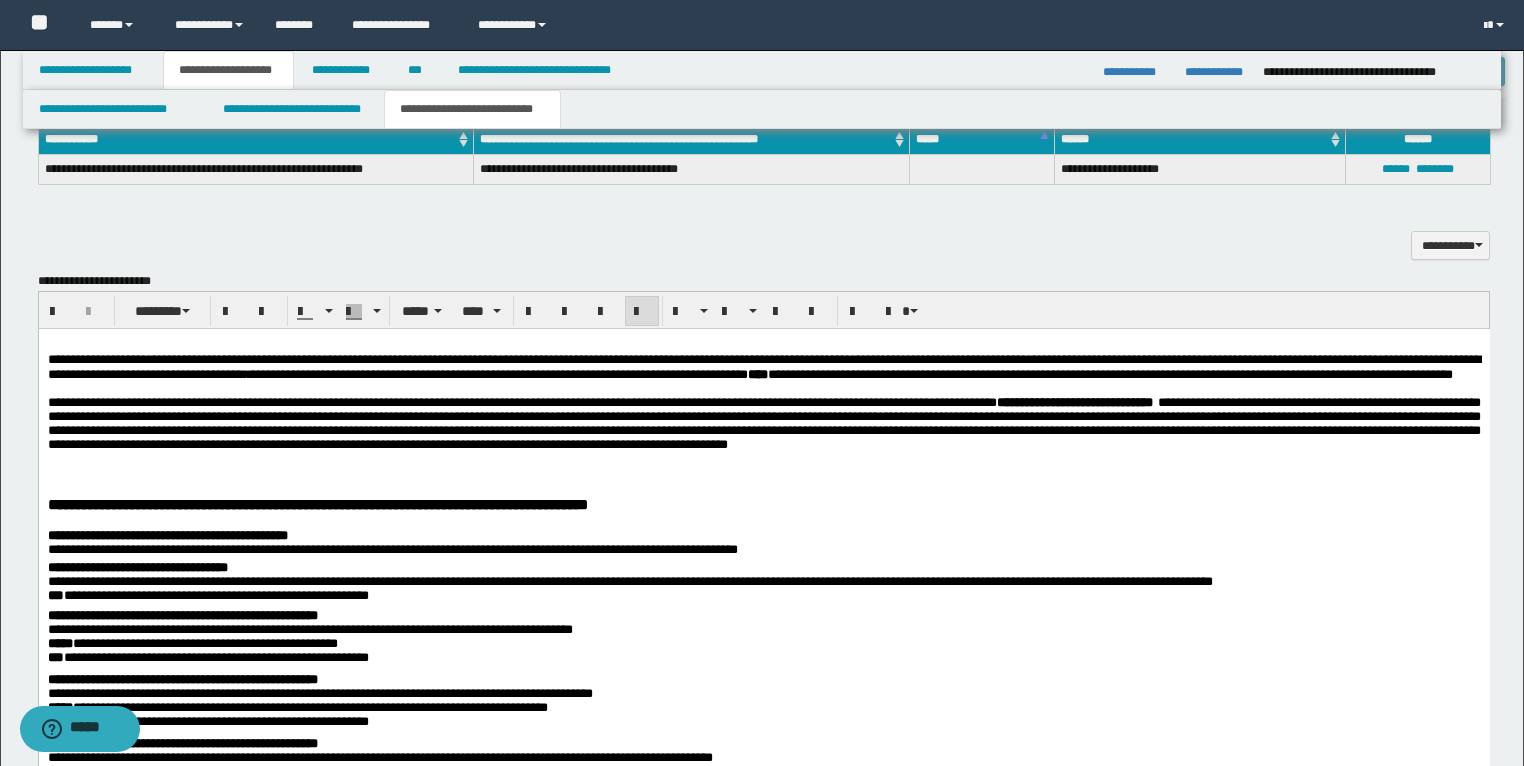 click at bounding box center (763, 473) 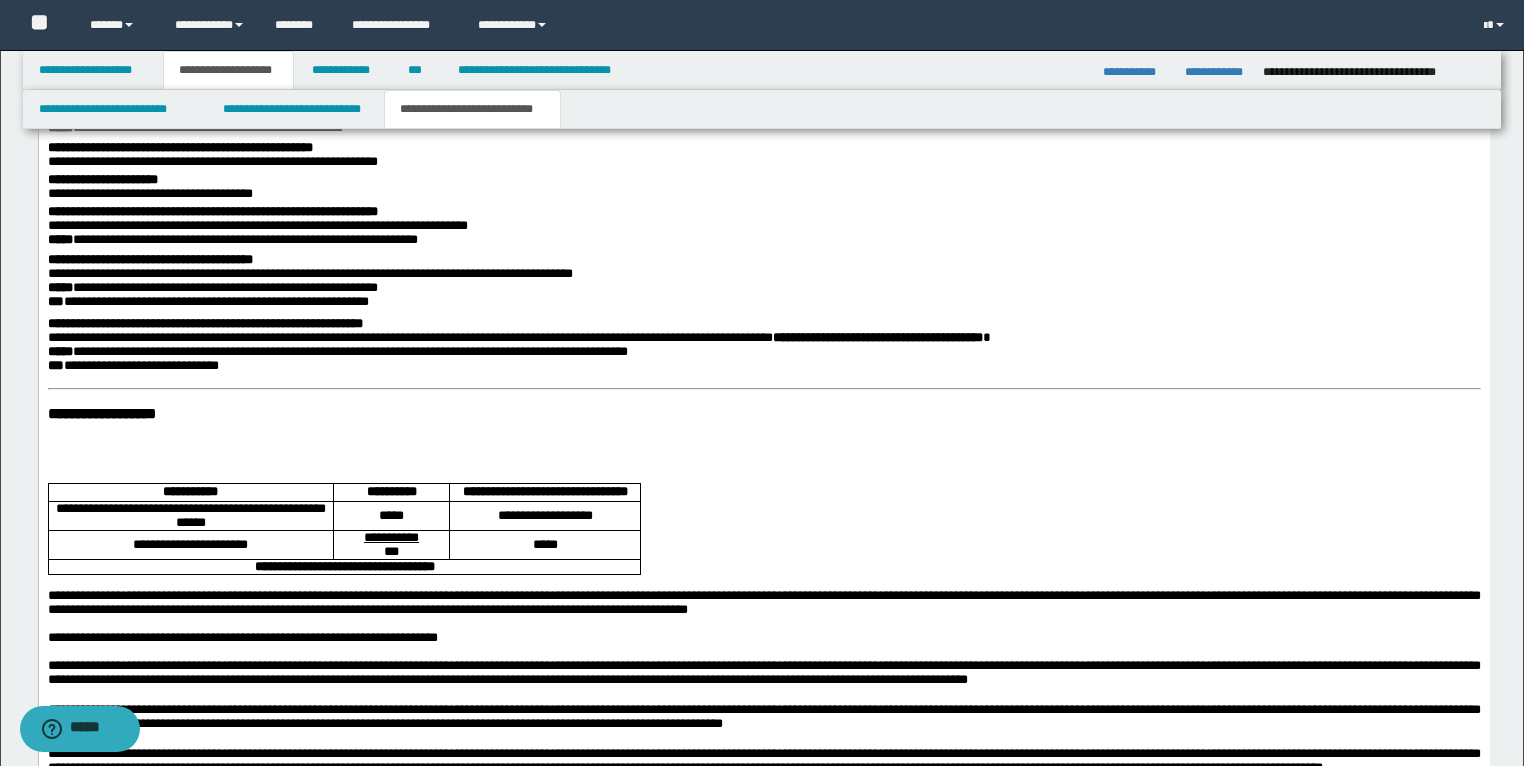 scroll, scrollTop: 2120, scrollLeft: 0, axis: vertical 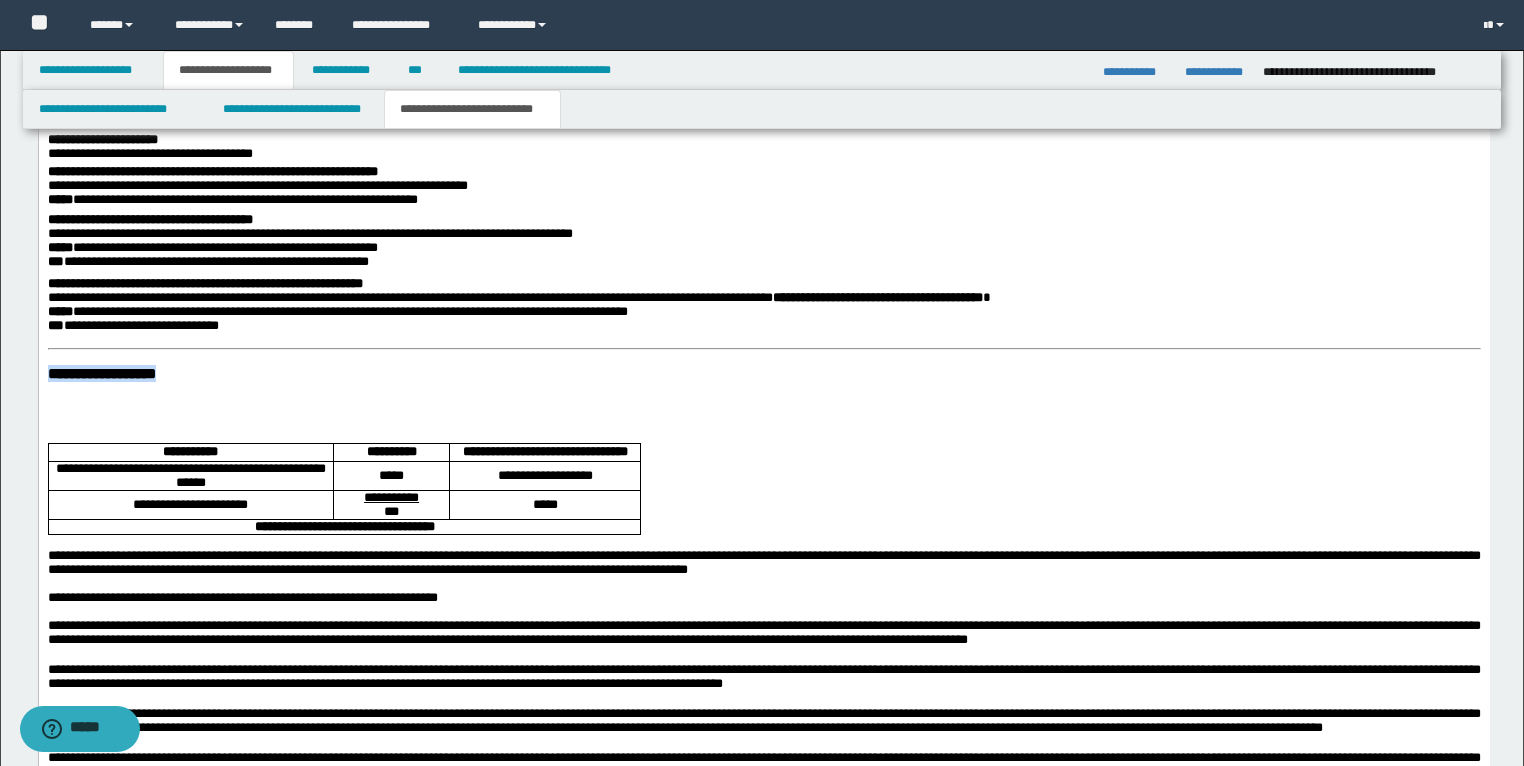 drag, startPoint x: 251, startPoint y: 424, endPoint x: -1, endPoint y: 427, distance: 252.01785 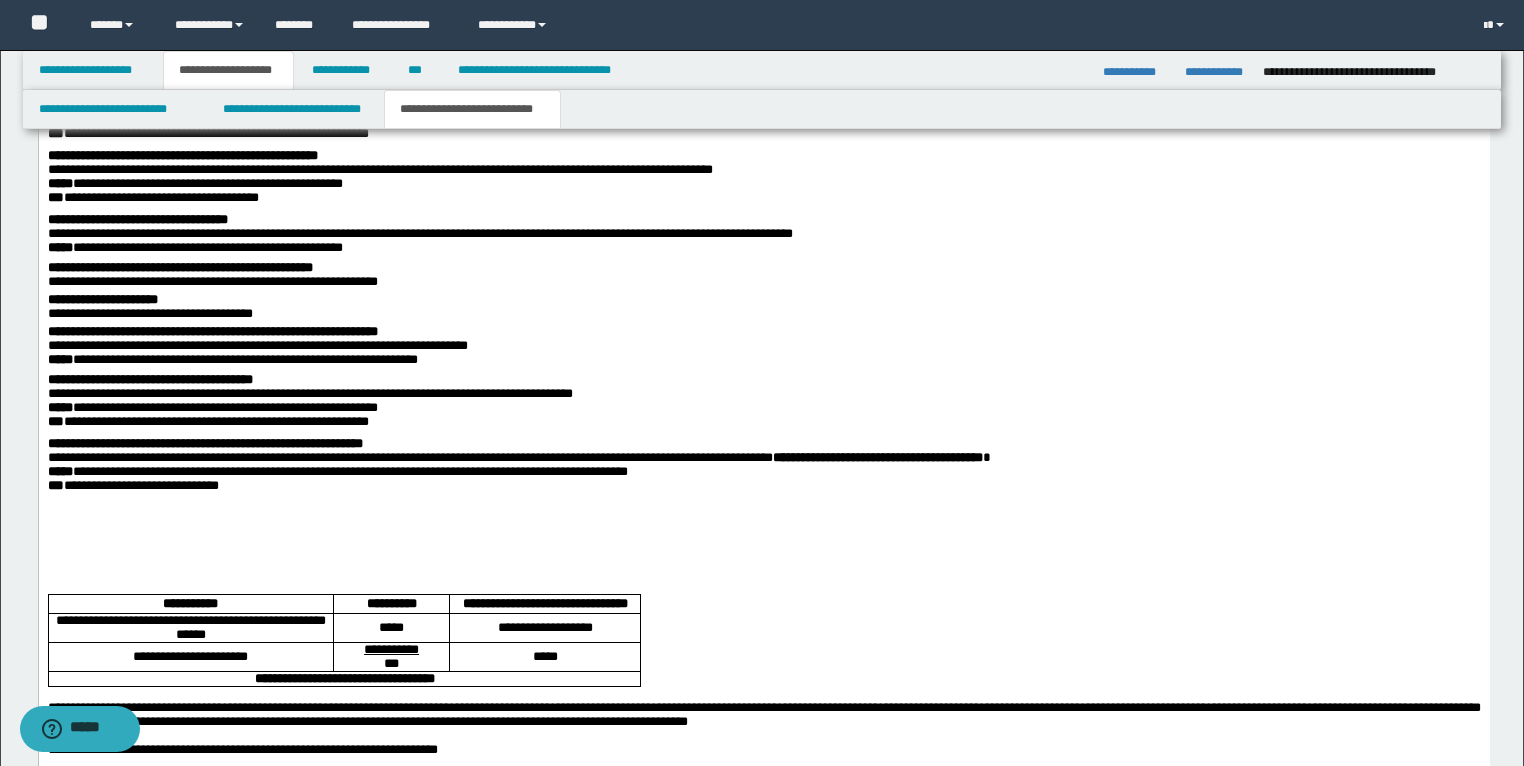 scroll, scrollTop: 1960, scrollLeft: 0, axis: vertical 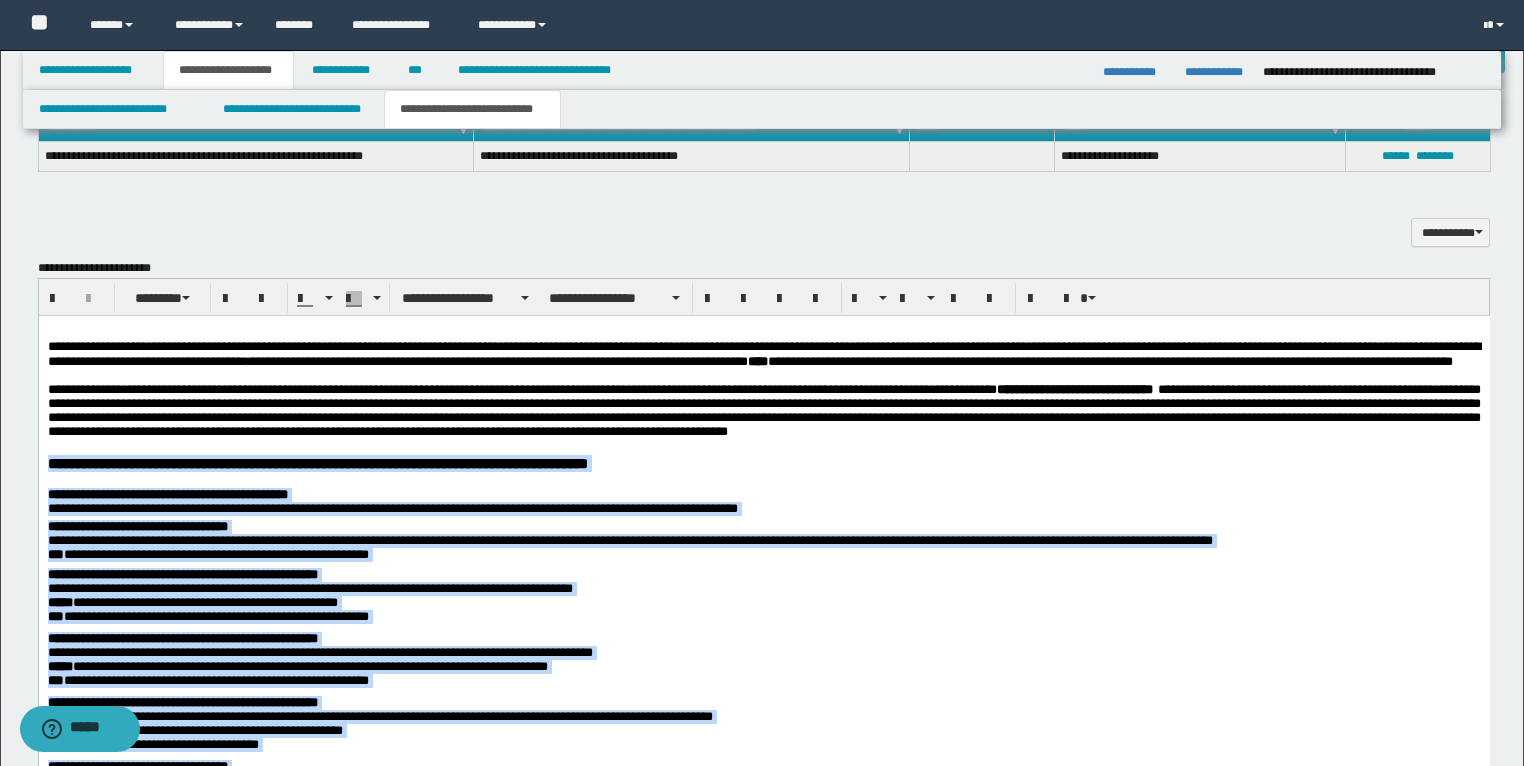 drag, startPoint x: 260, startPoint y: 1090, endPoint x: 44, endPoint y: 514, distance: 615.1683 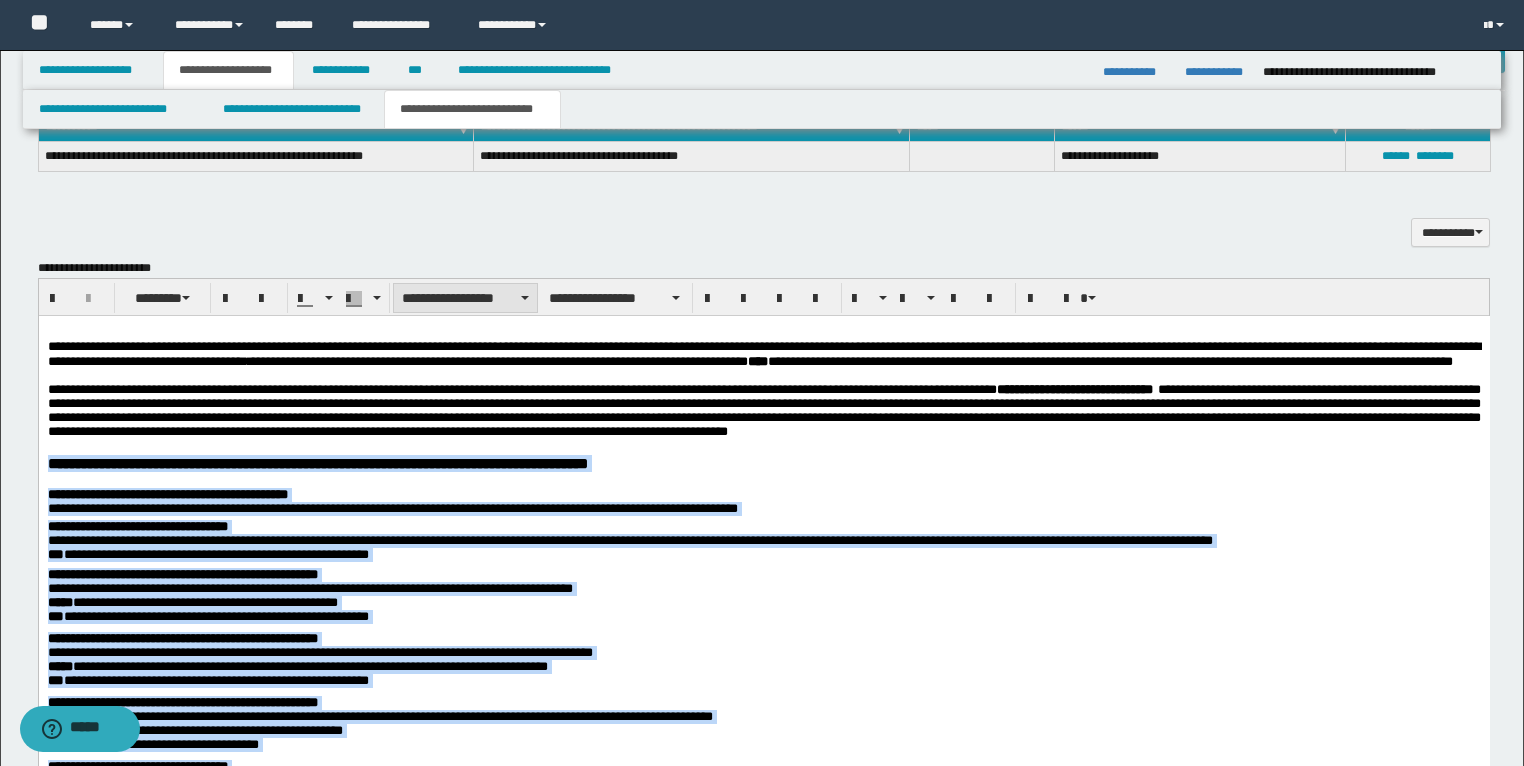 click on "**********" at bounding box center (465, 298) 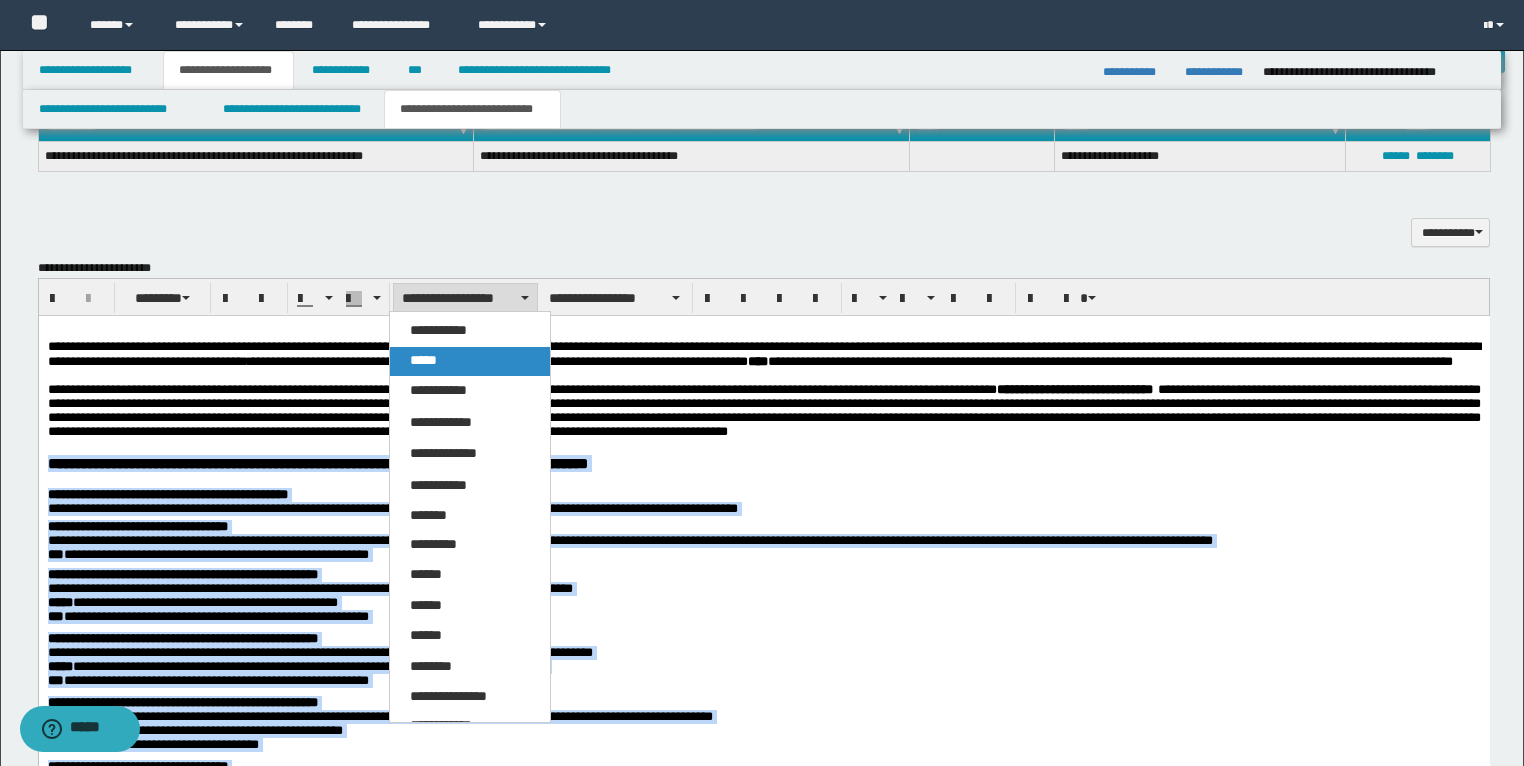 click on "*****" at bounding box center (423, 360) 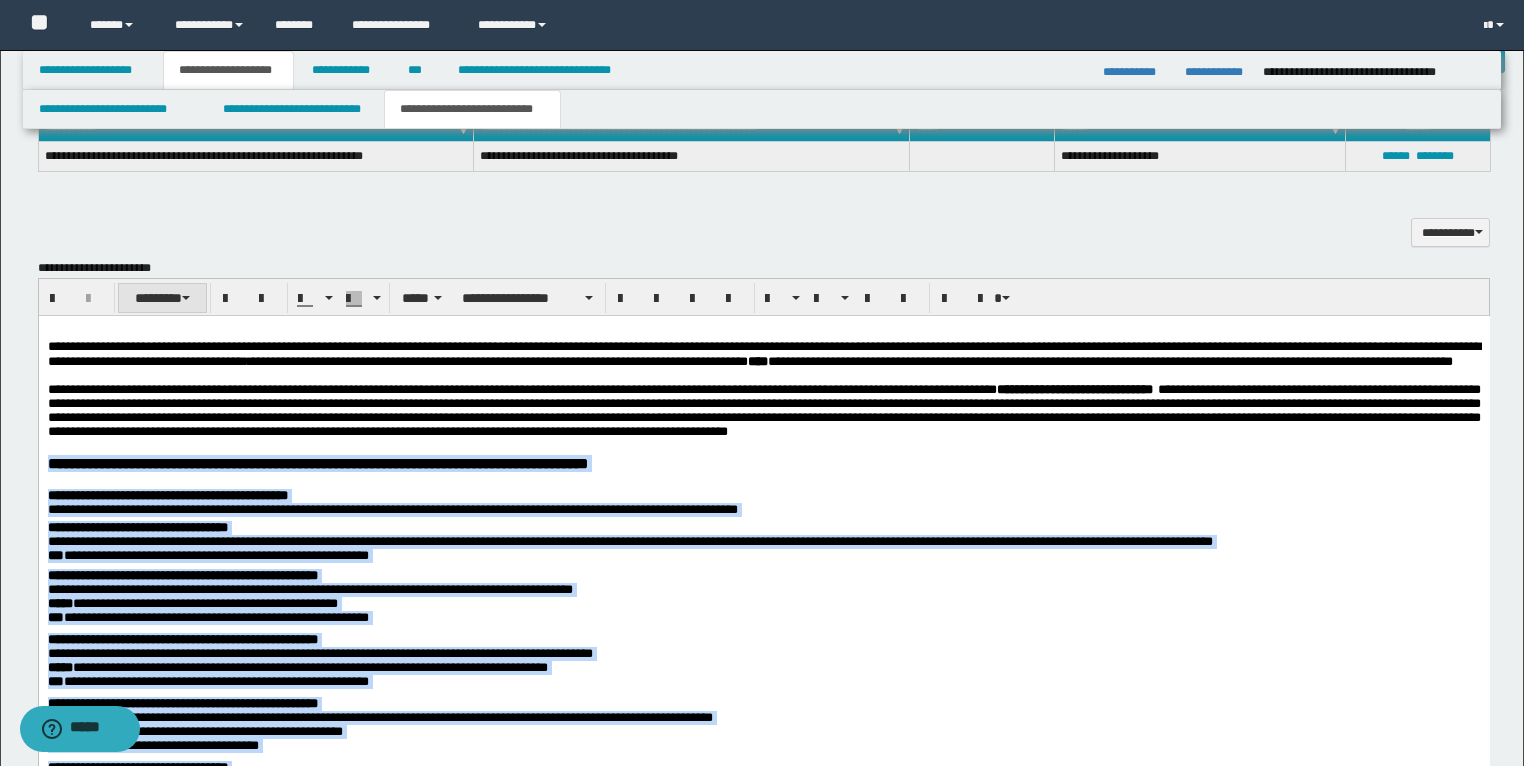 click on "********" at bounding box center [162, 298] 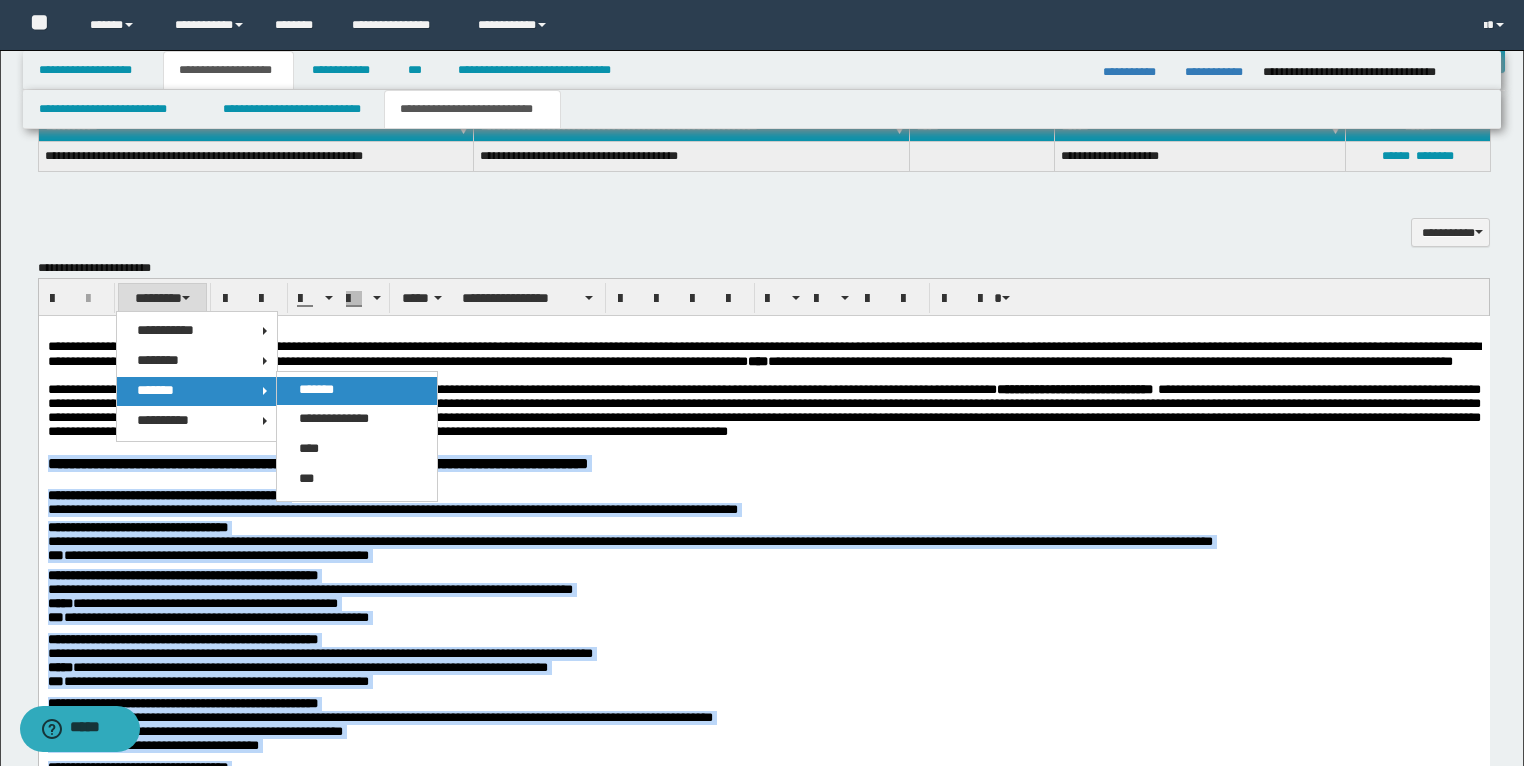drag, startPoint x: 317, startPoint y: 391, endPoint x: 280, endPoint y: 77, distance: 316.17242 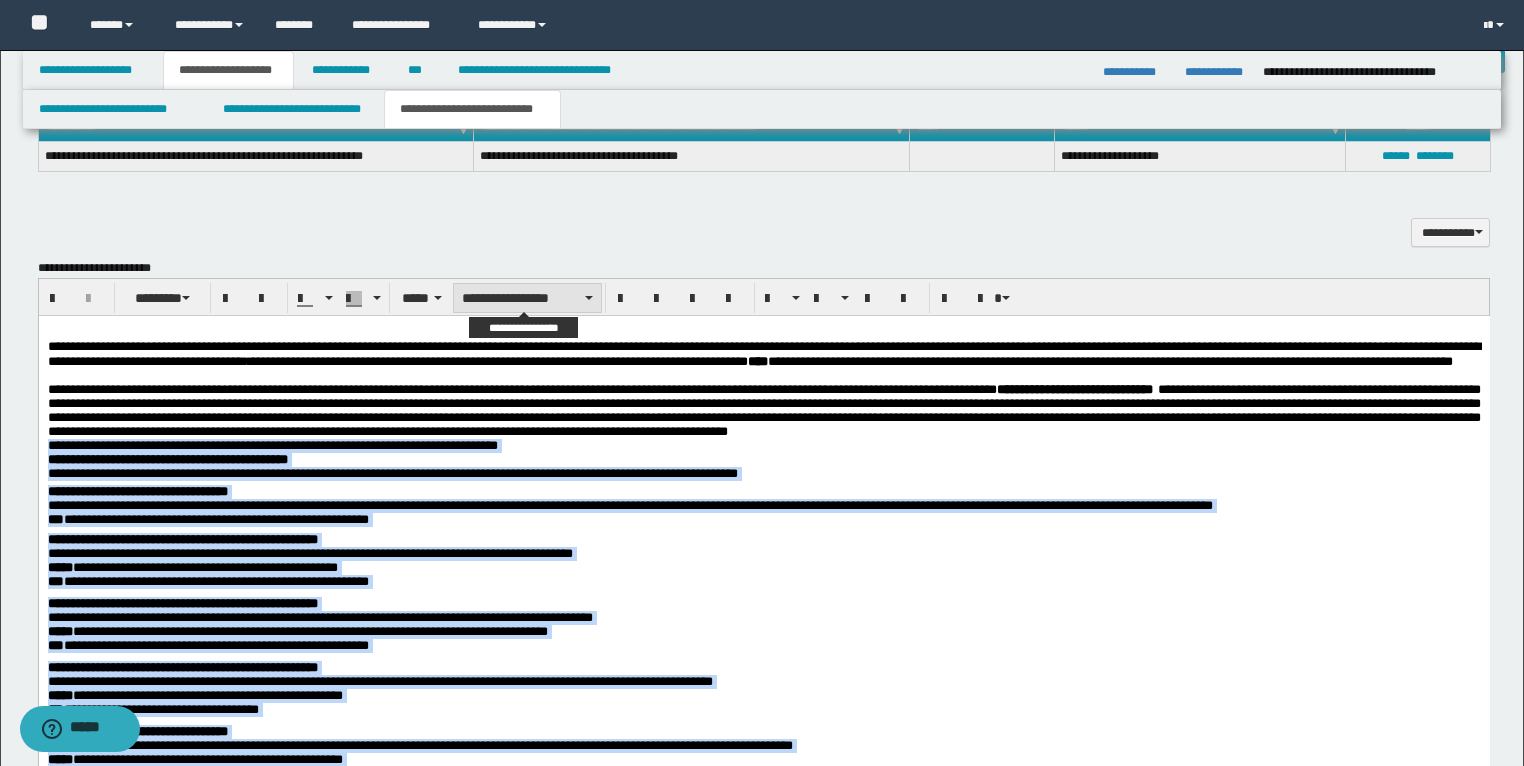click on "**********" at bounding box center (527, 298) 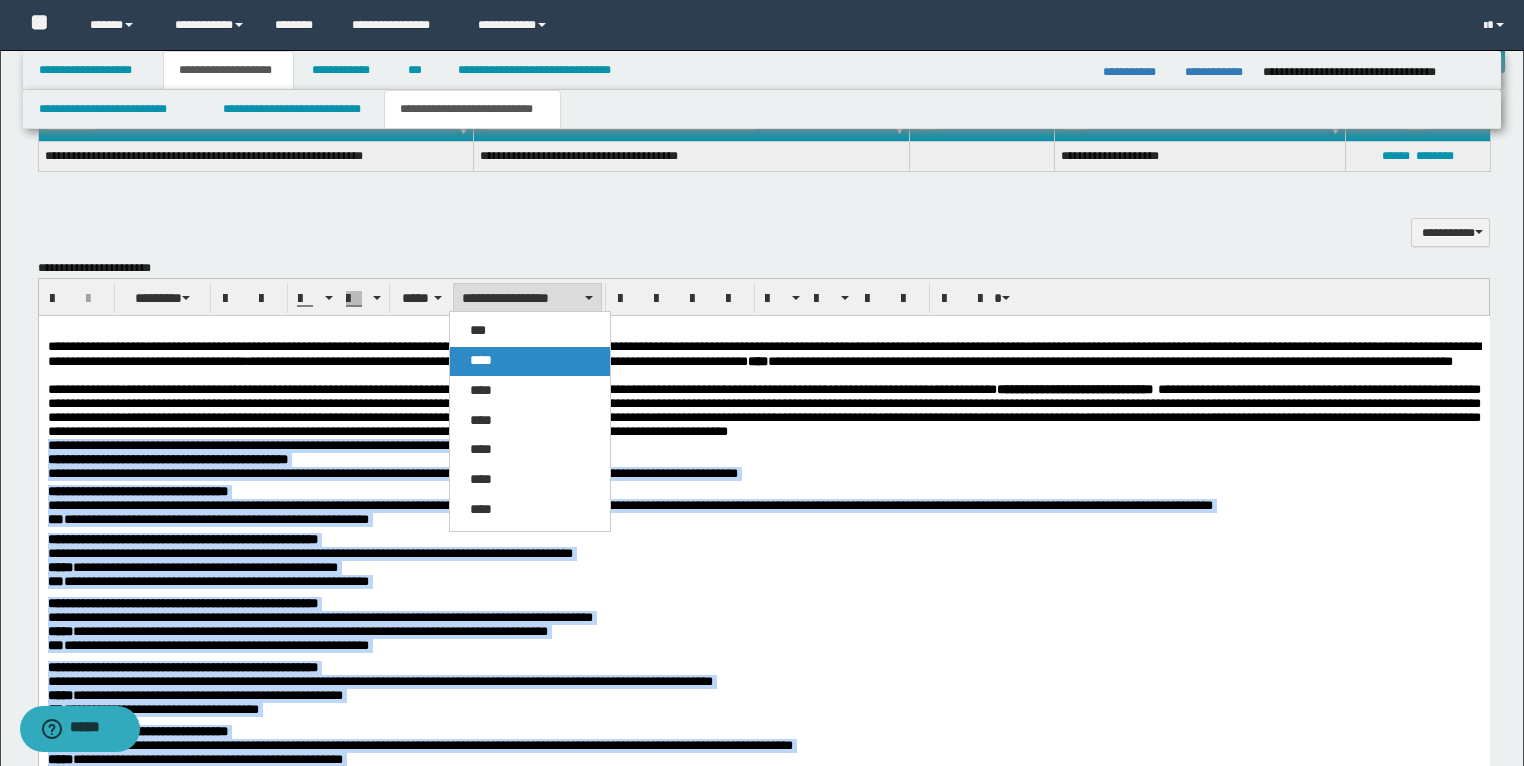 click on "****" at bounding box center [481, 360] 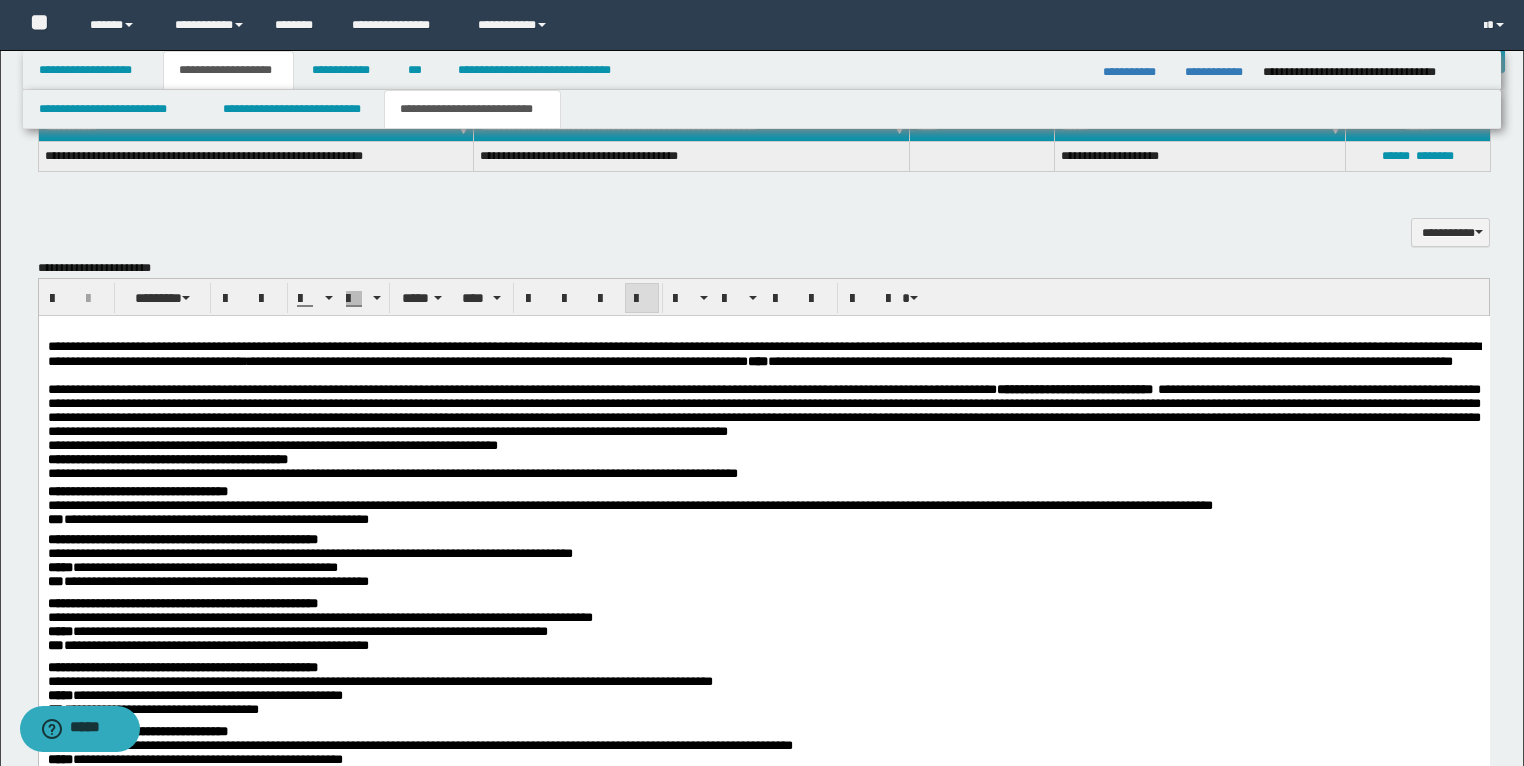 click on "**********" at bounding box center (763, 411) 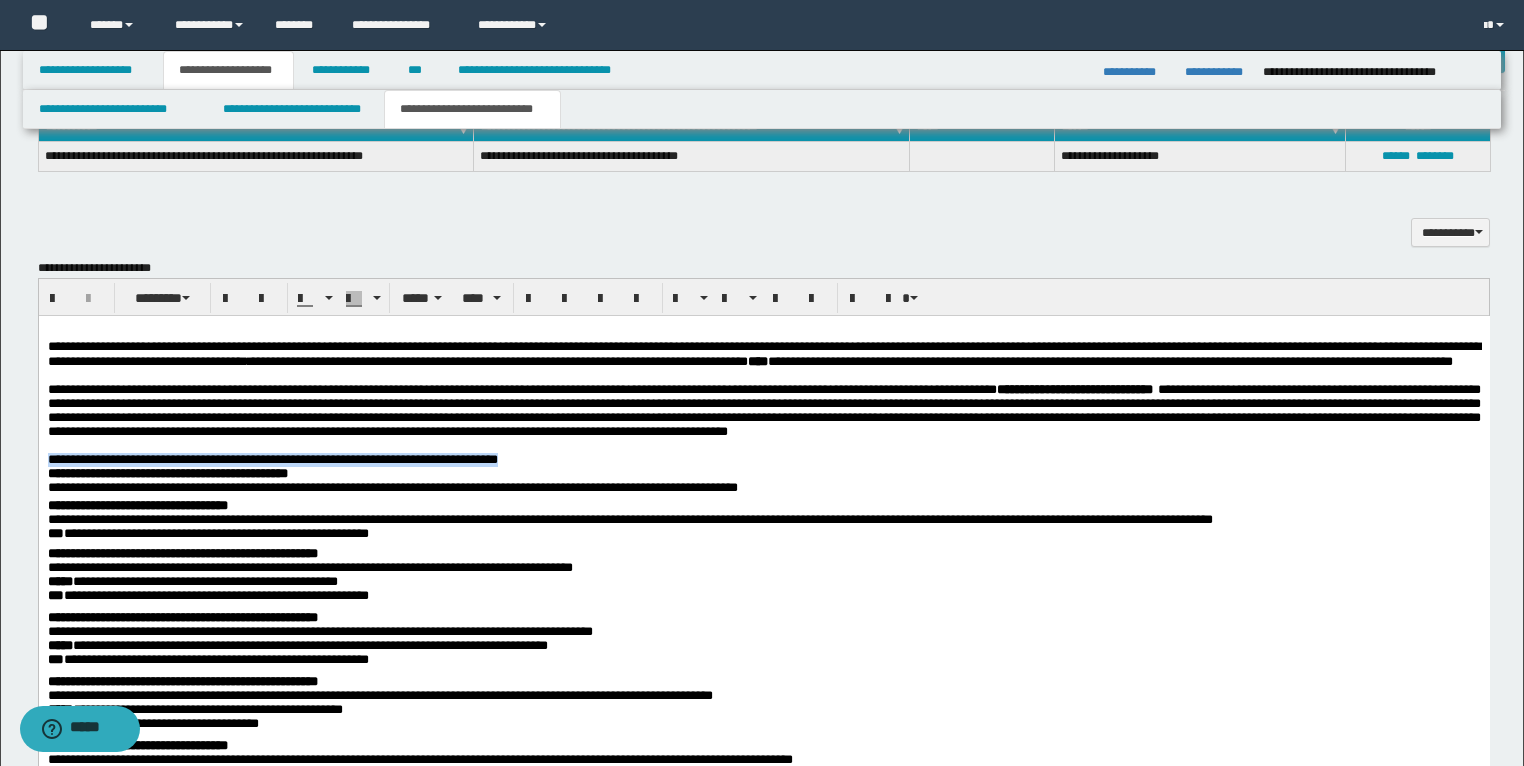 drag, startPoint x: 787, startPoint y: 506, endPoint x: 47, endPoint y: 511, distance: 740.0169 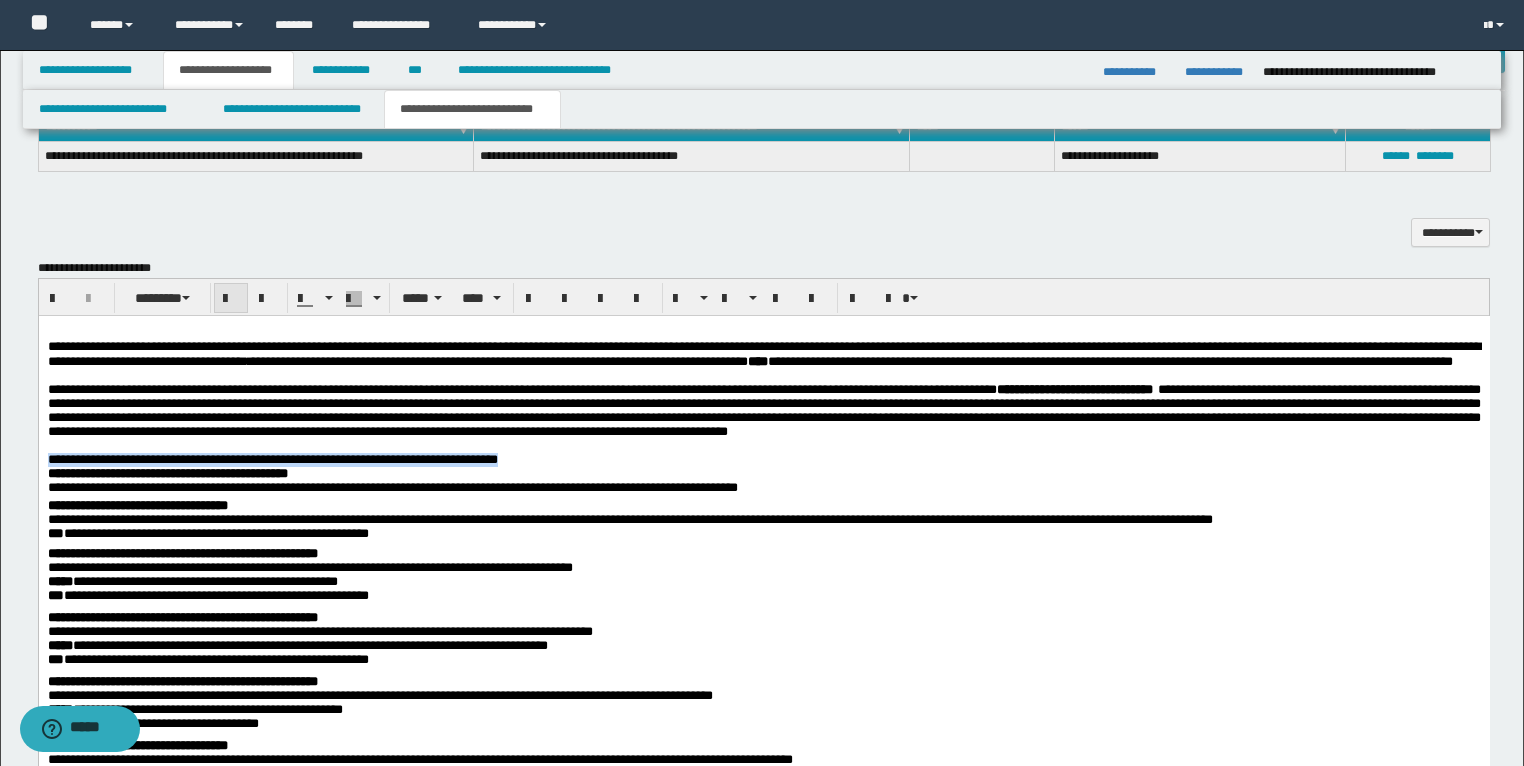click at bounding box center (231, 299) 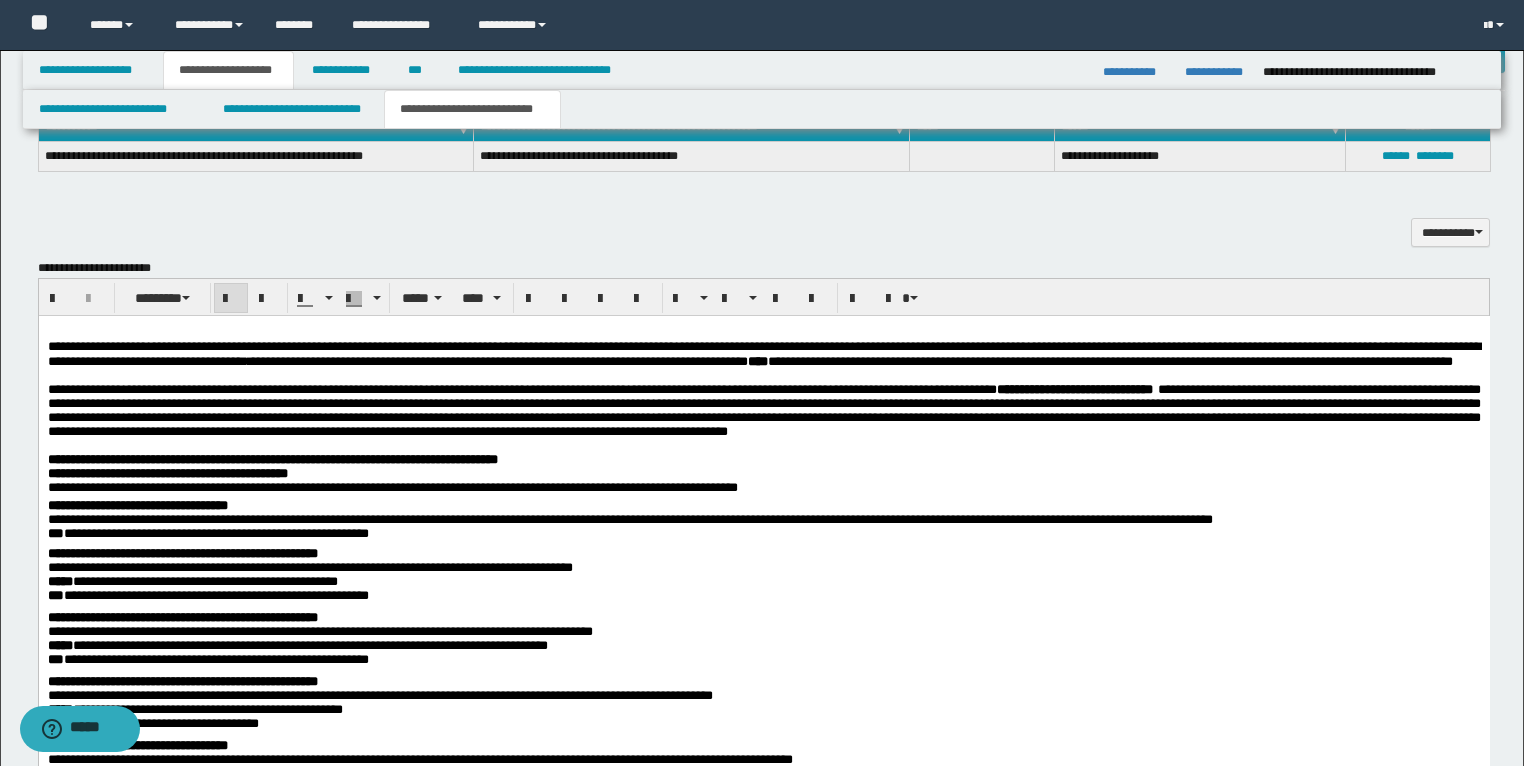 click on "**********" at bounding box center (763, 460) 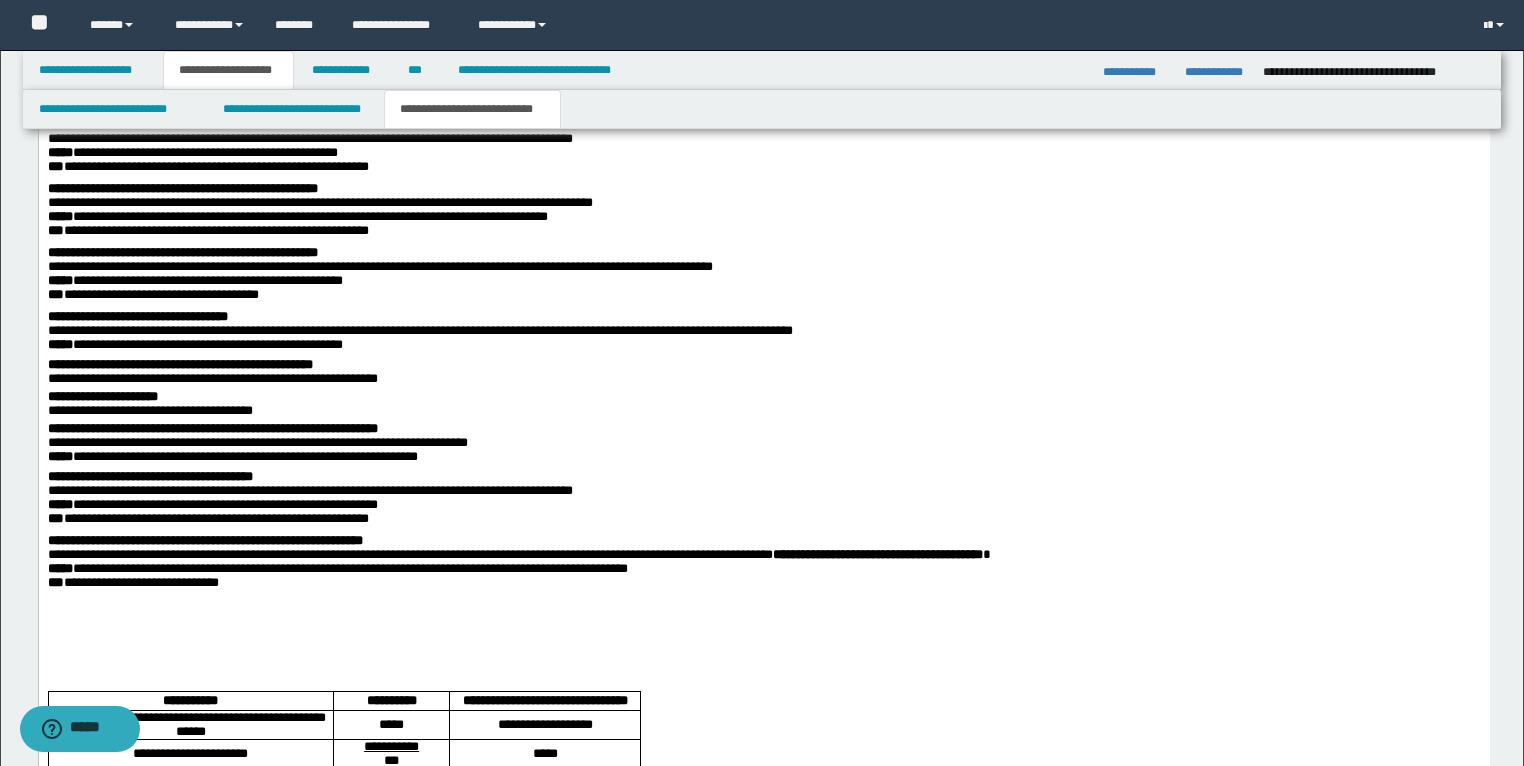 scroll, scrollTop: 1813, scrollLeft: 0, axis: vertical 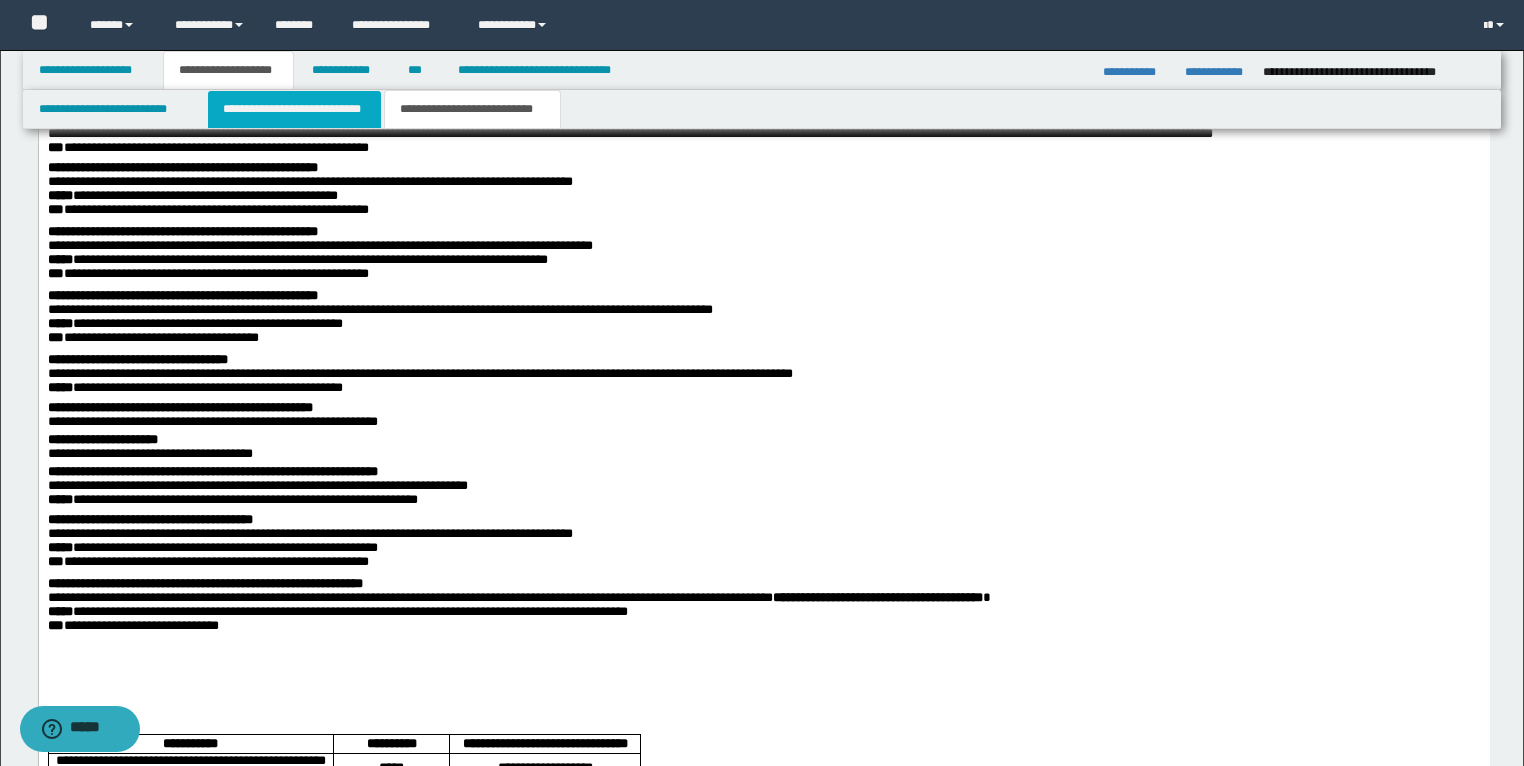 click on "**********" at bounding box center (294, 109) 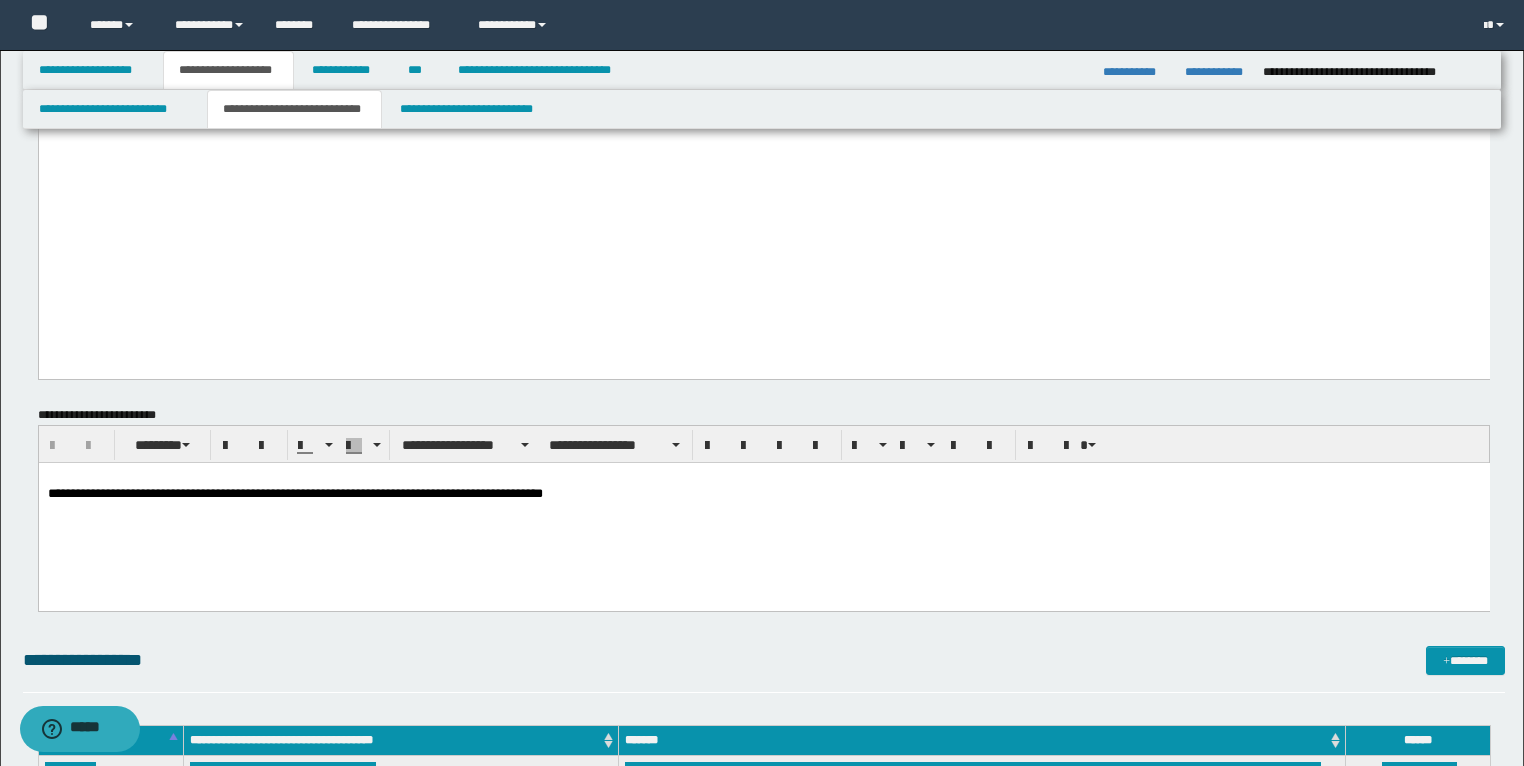 click on "**********" at bounding box center [763, -400] 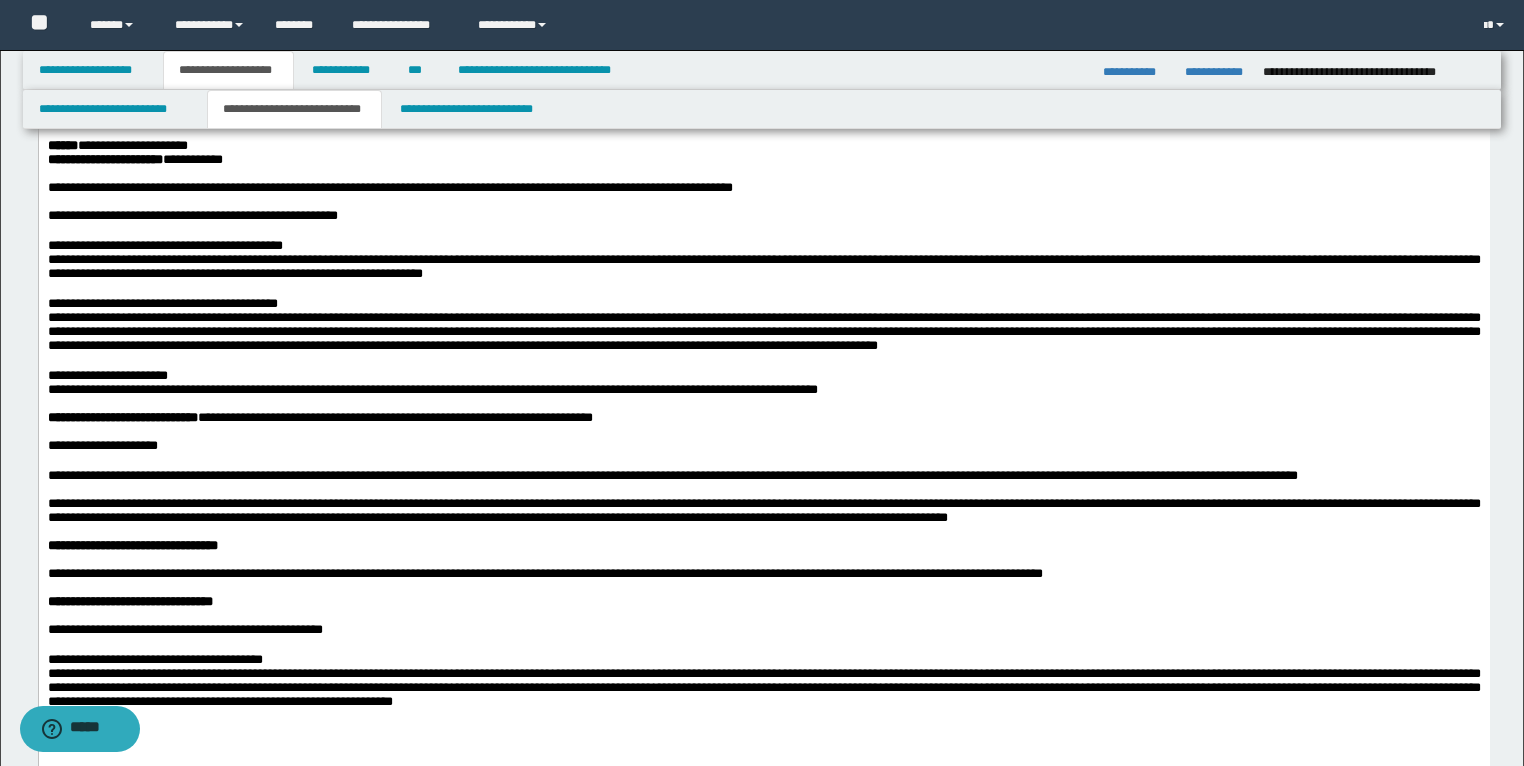 scroll, scrollTop: 560, scrollLeft: 0, axis: vertical 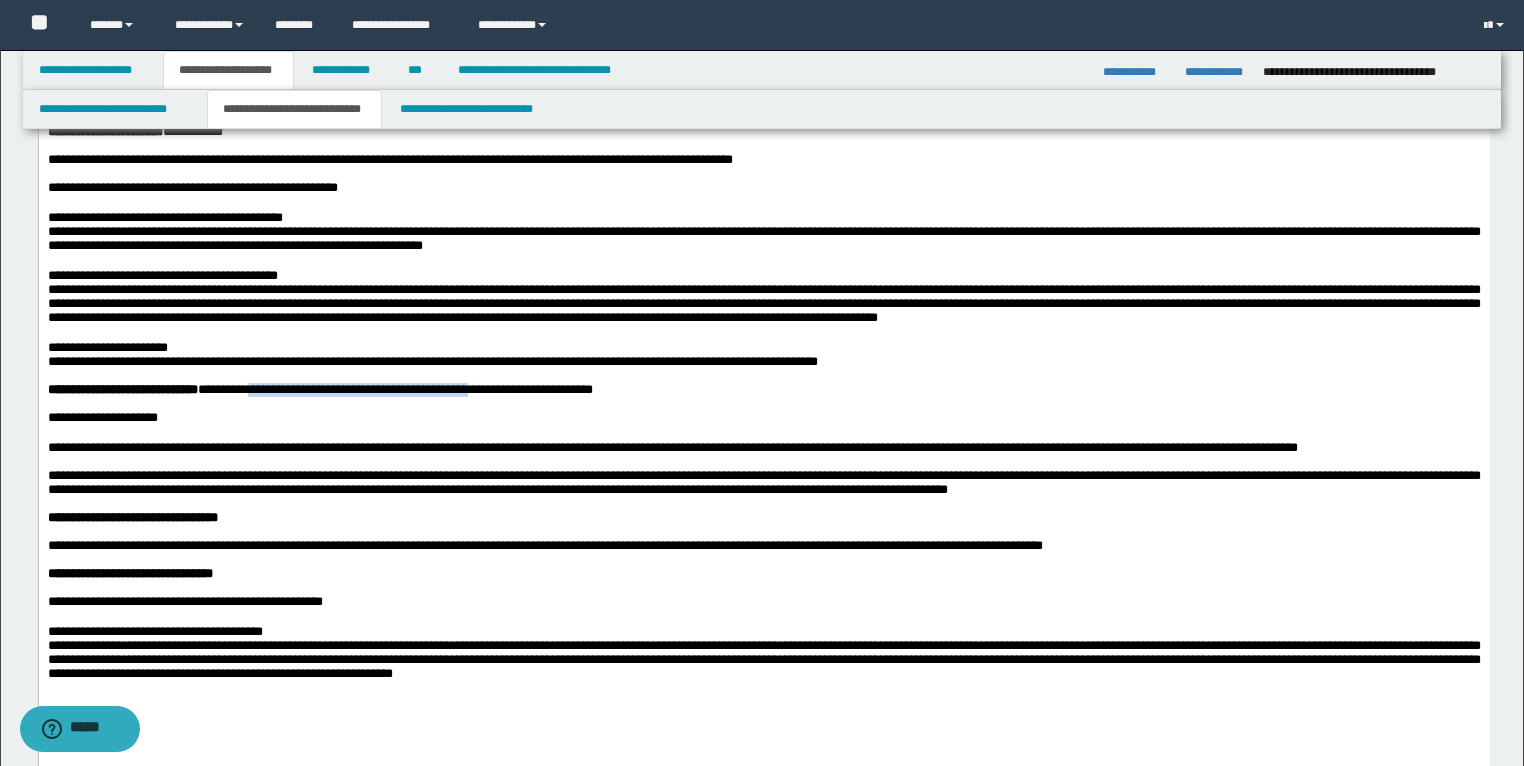 drag, startPoint x: 297, startPoint y: 511, endPoint x: 565, endPoint y: 508, distance: 268.01678 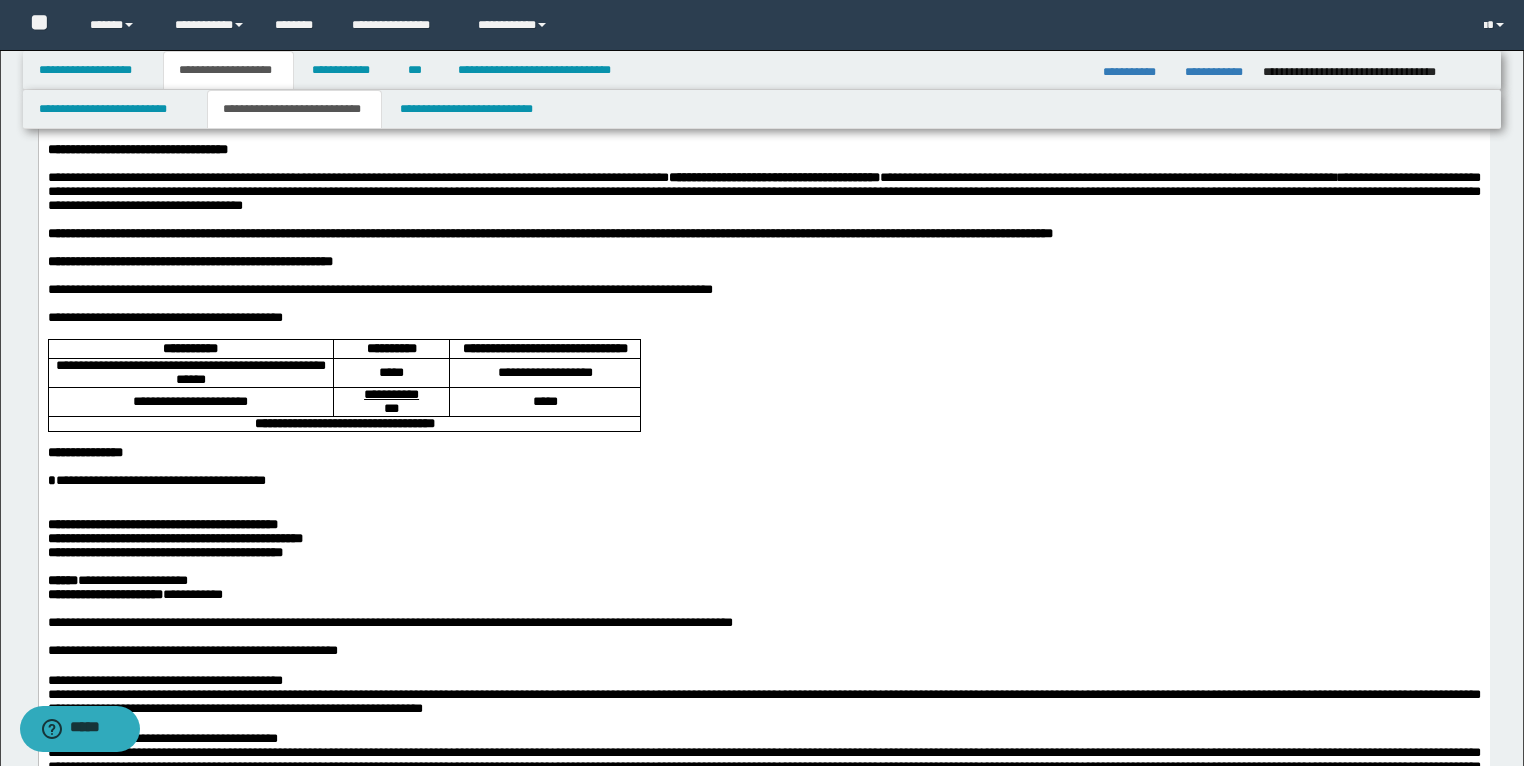 scroll, scrollTop: 0, scrollLeft: 0, axis: both 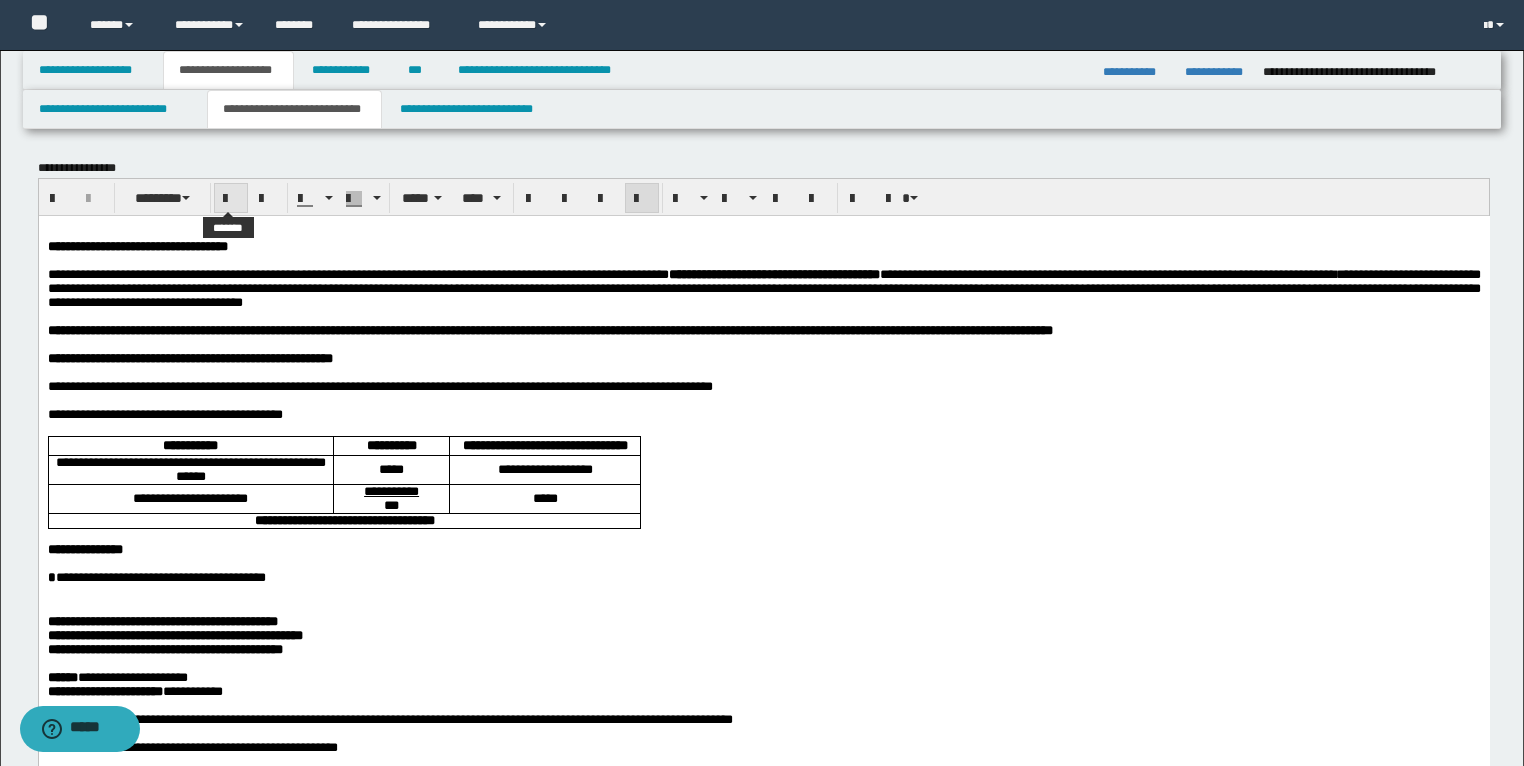 click at bounding box center (231, 199) 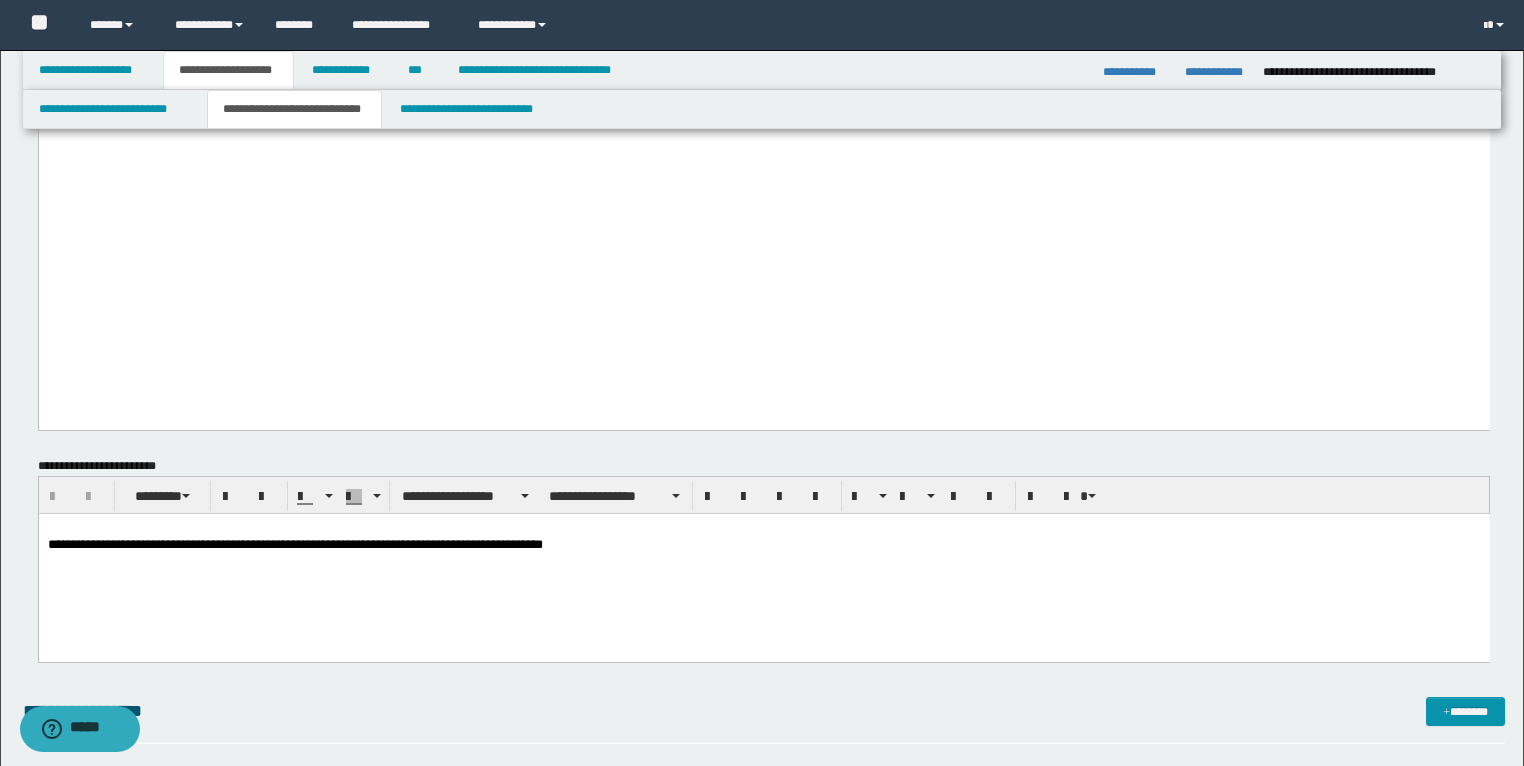 scroll, scrollTop: 1120, scrollLeft: 0, axis: vertical 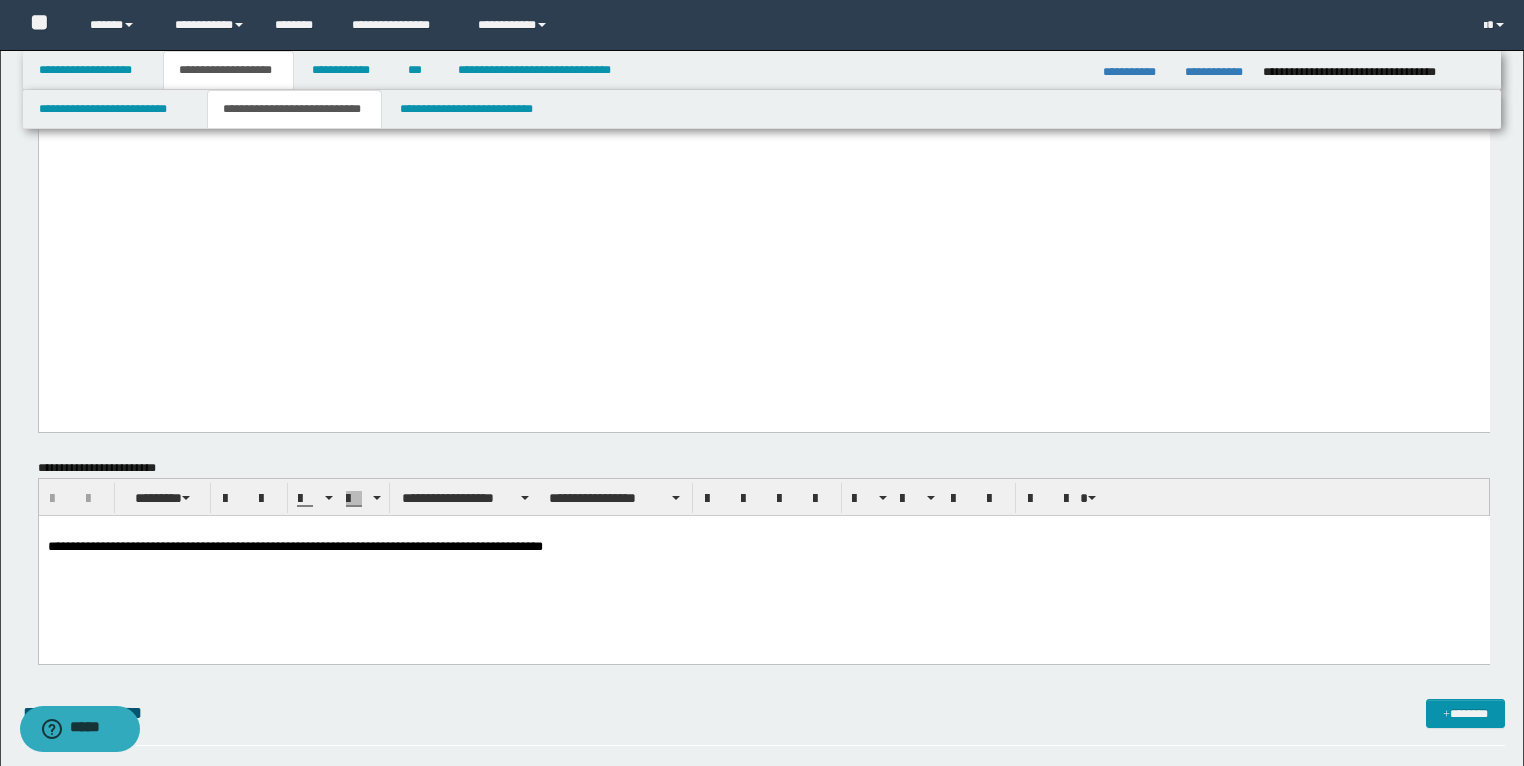 click on "**********" at bounding box center [763, -347] 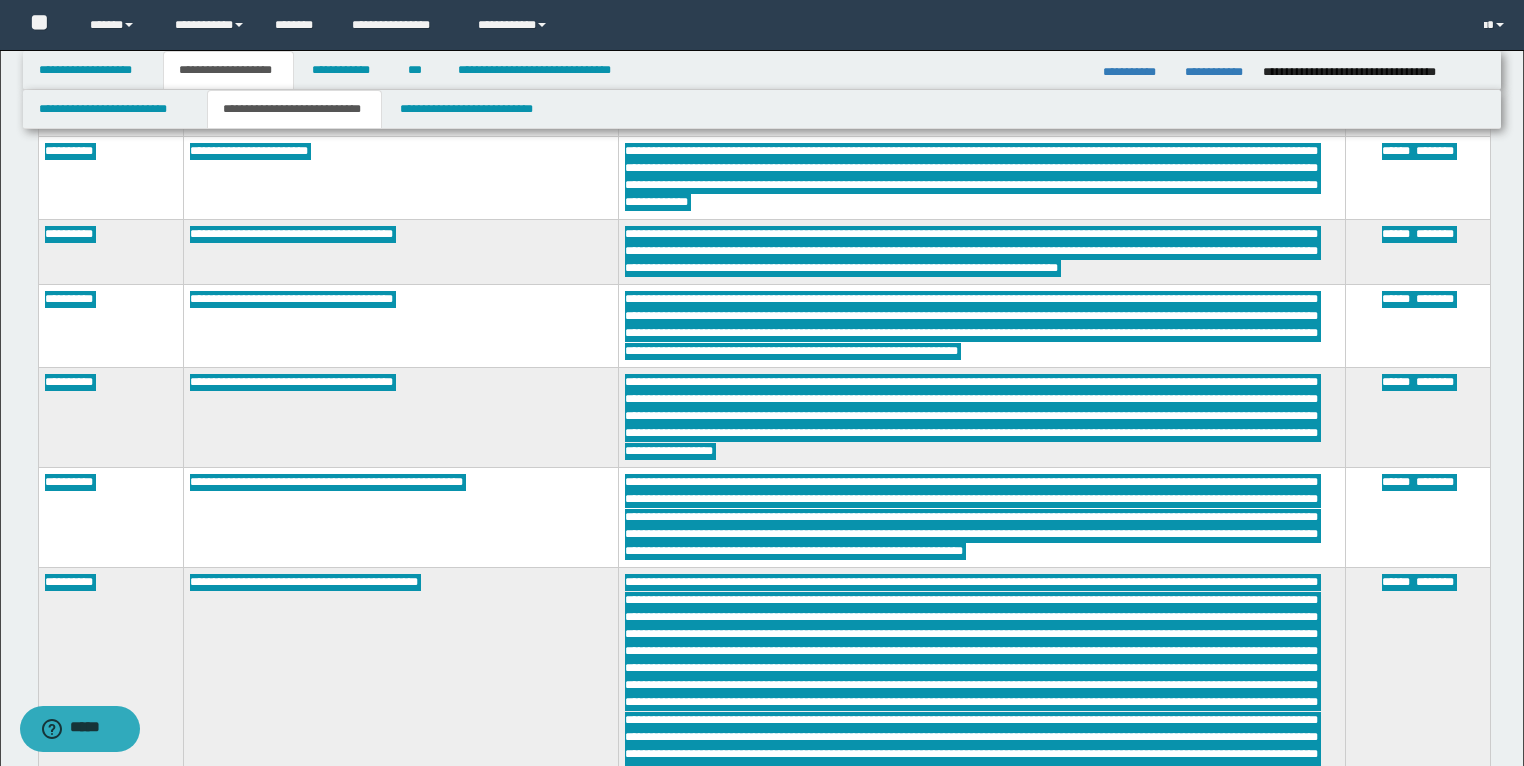 scroll, scrollTop: 1600, scrollLeft: 0, axis: vertical 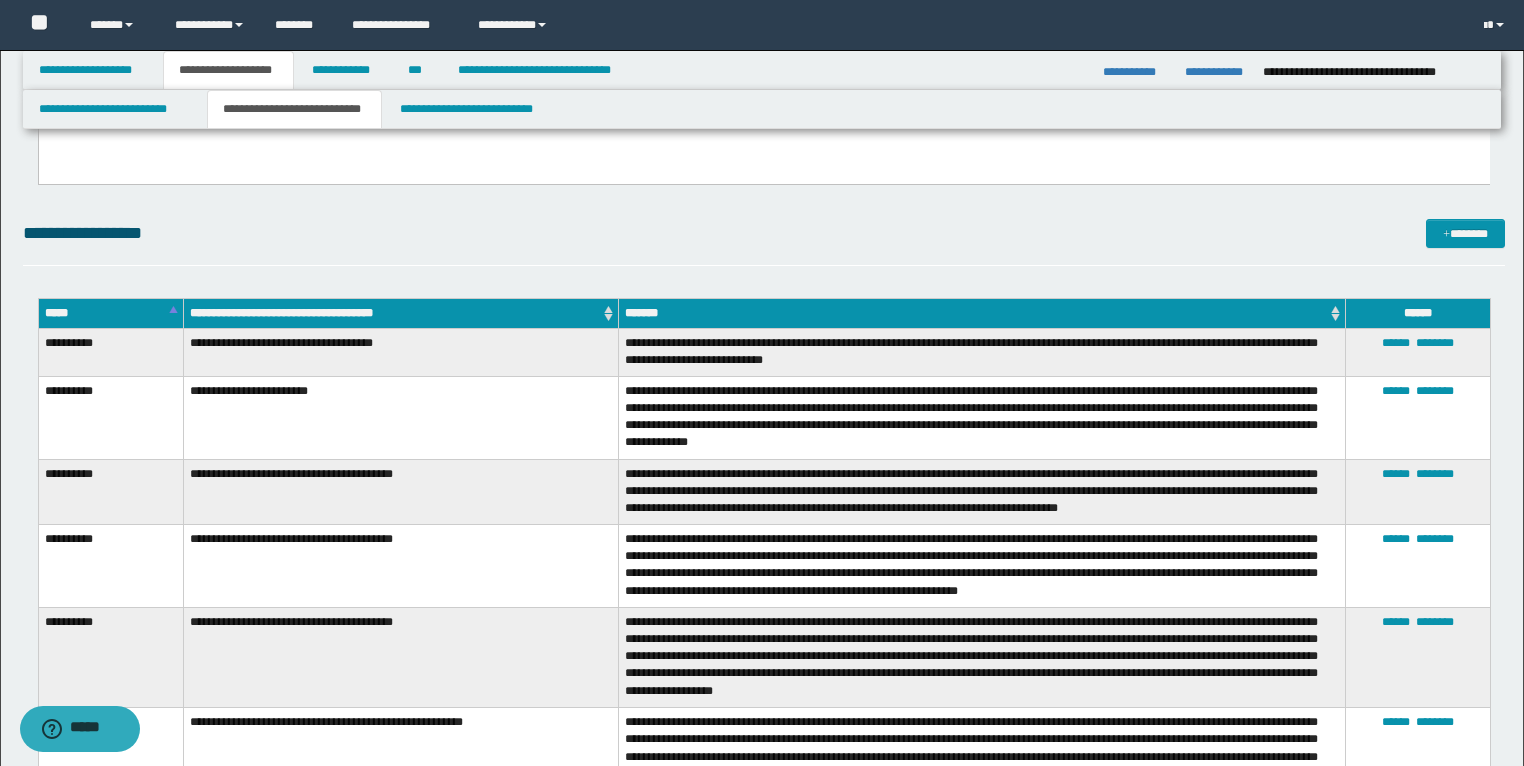 click on "**********" at bounding box center (764, 89) 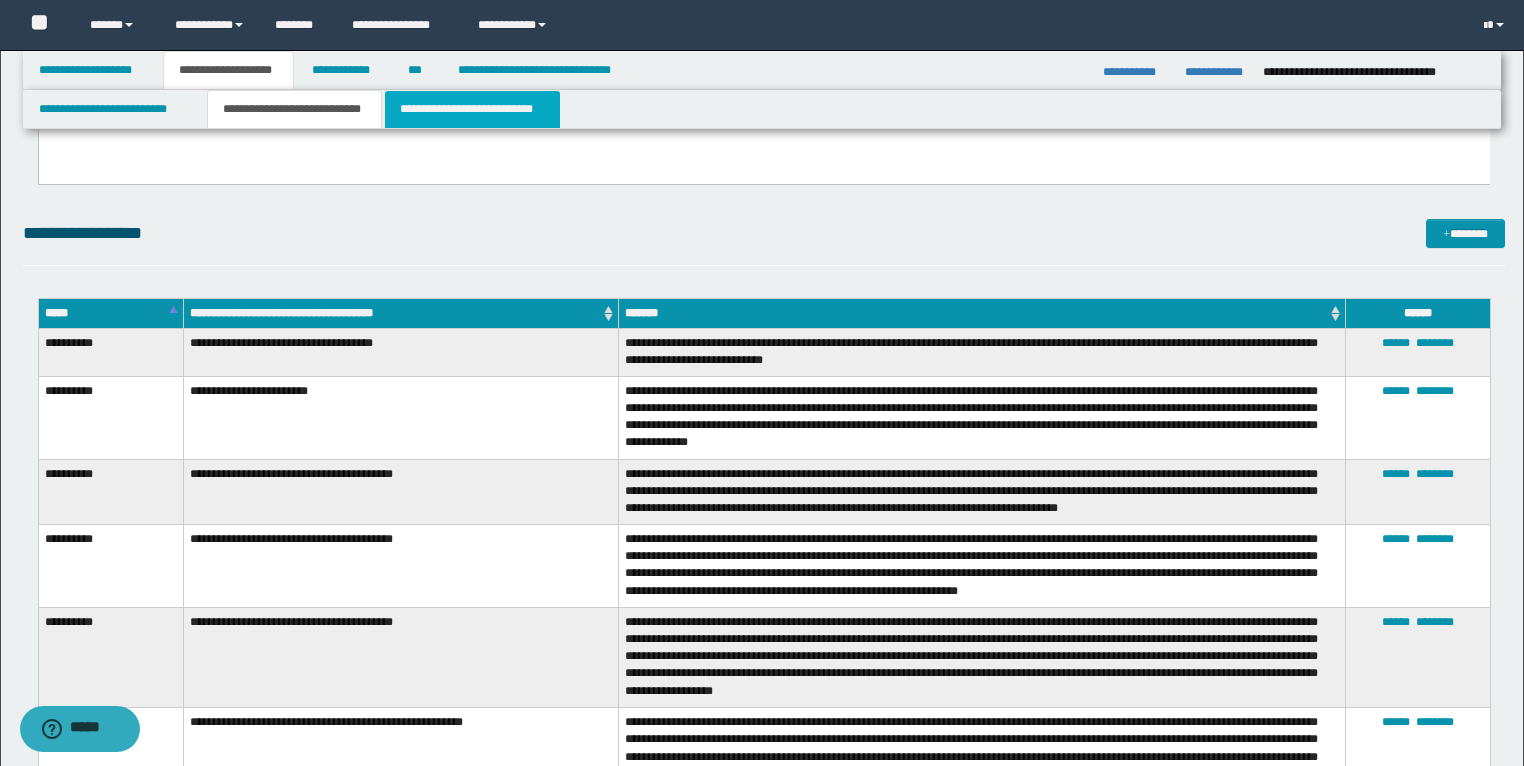 click on "**********" at bounding box center [472, 109] 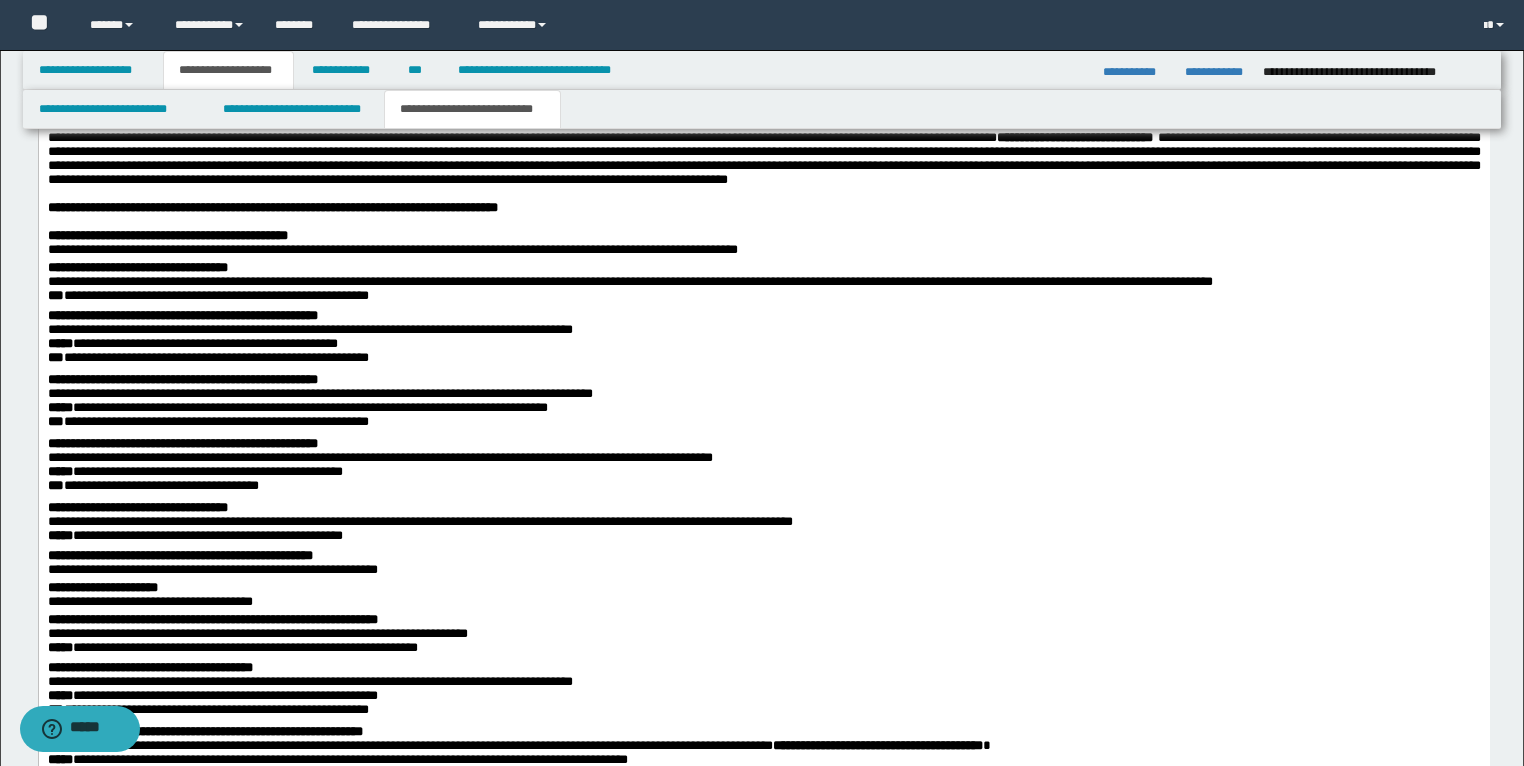 scroll, scrollTop: 1920, scrollLeft: 0, axis: vertical 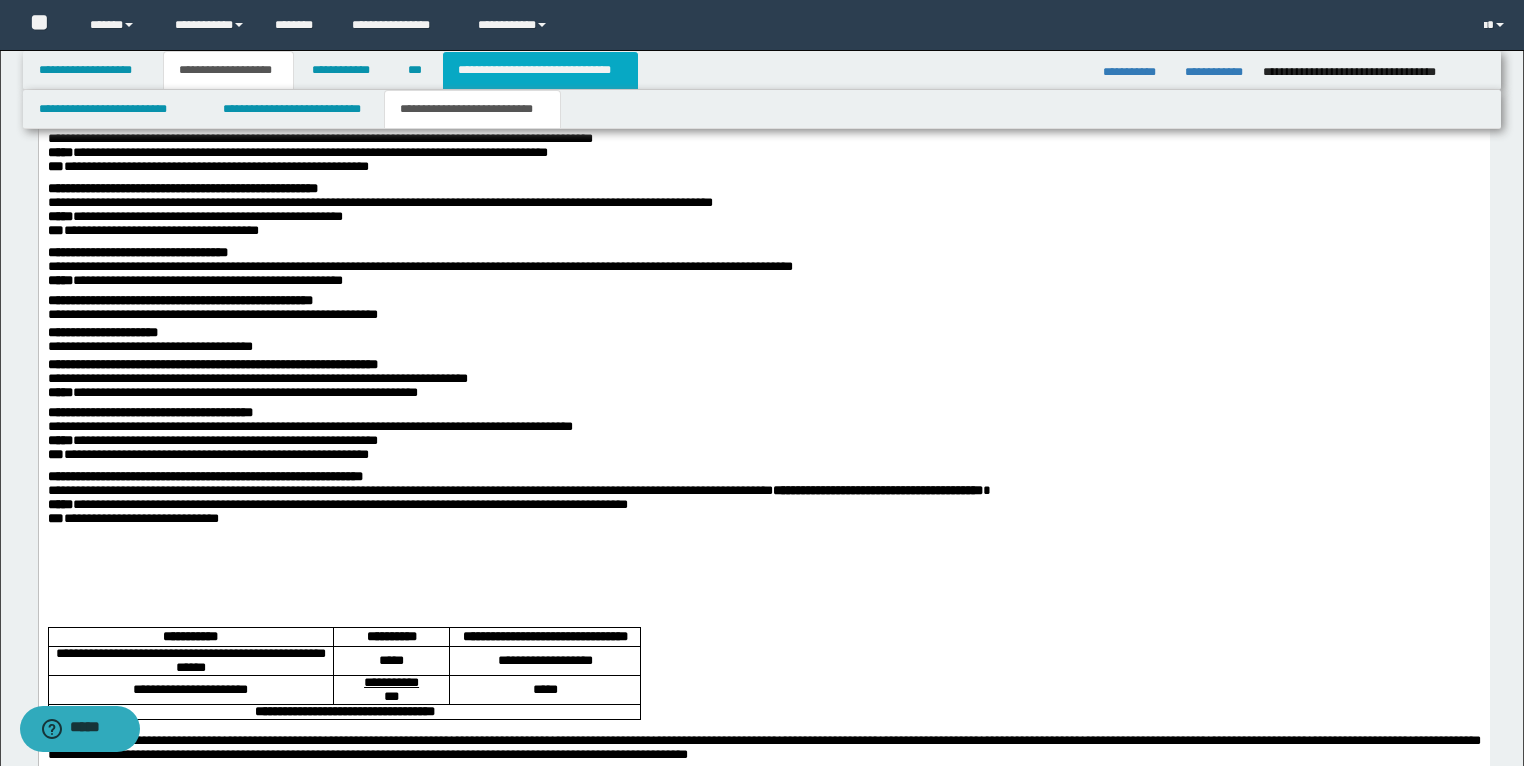click on "**********" at bounding box center (540, 70) 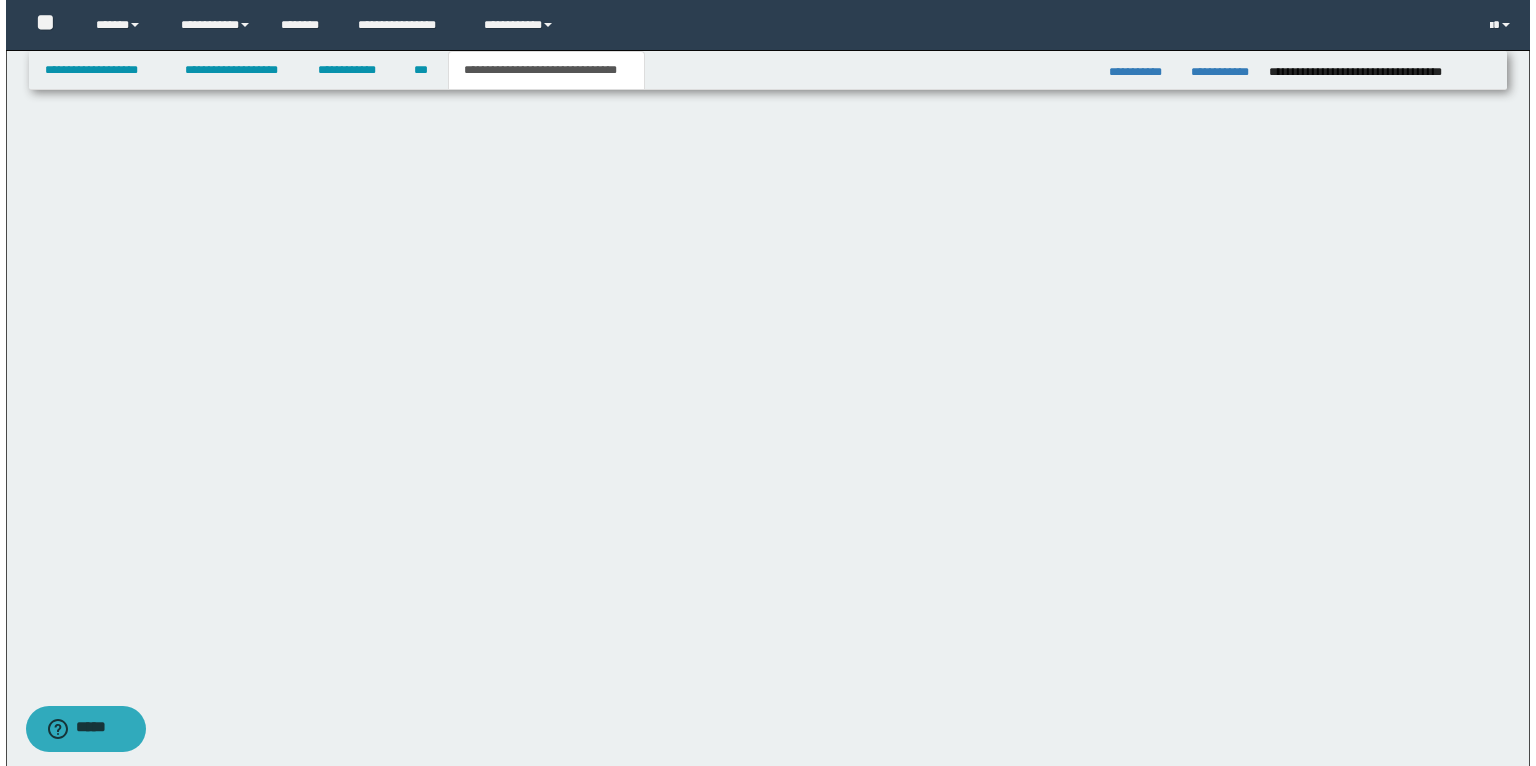scroll, scrollTop: 0, scrollLeft: 0, axis: both 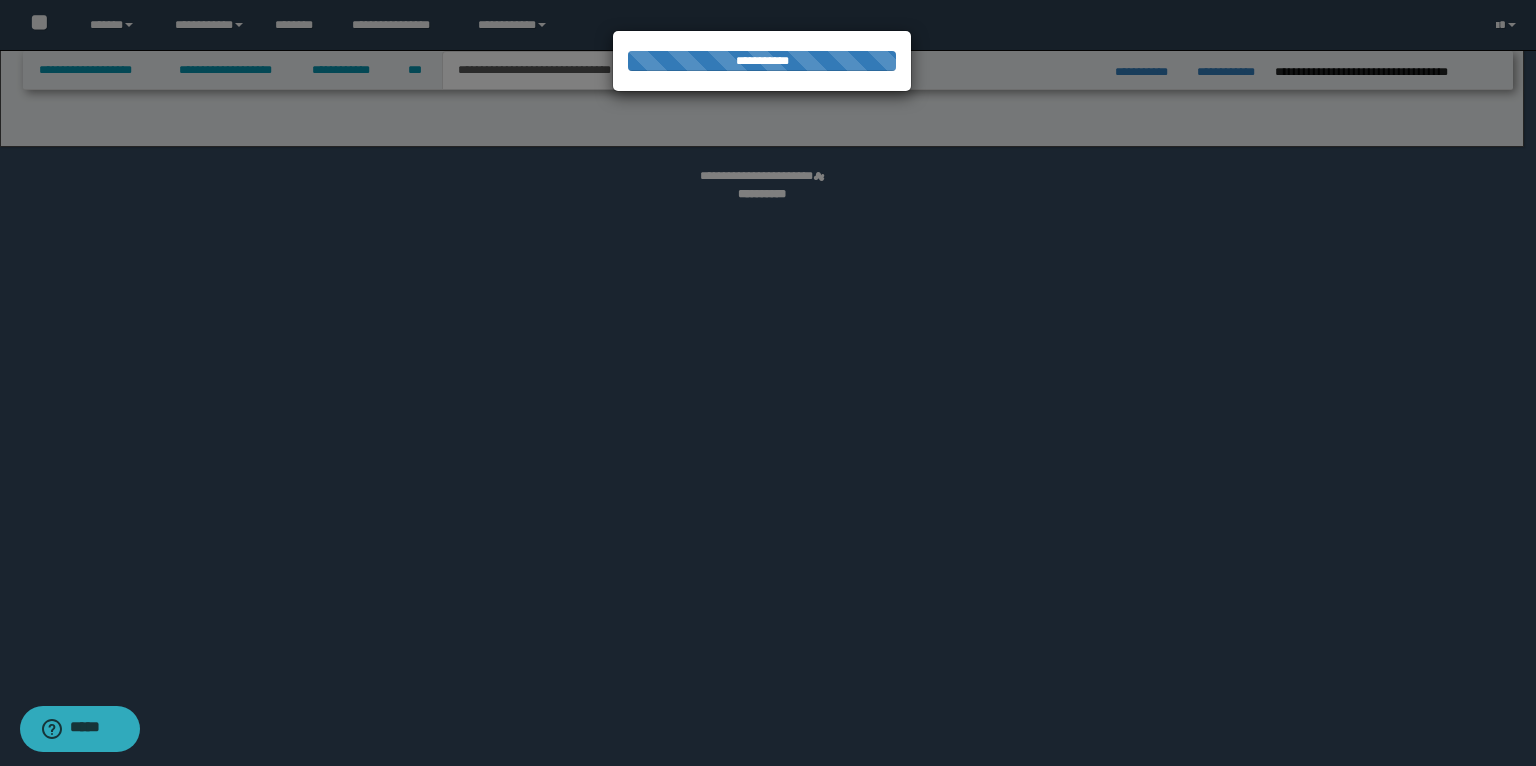 select on "*" 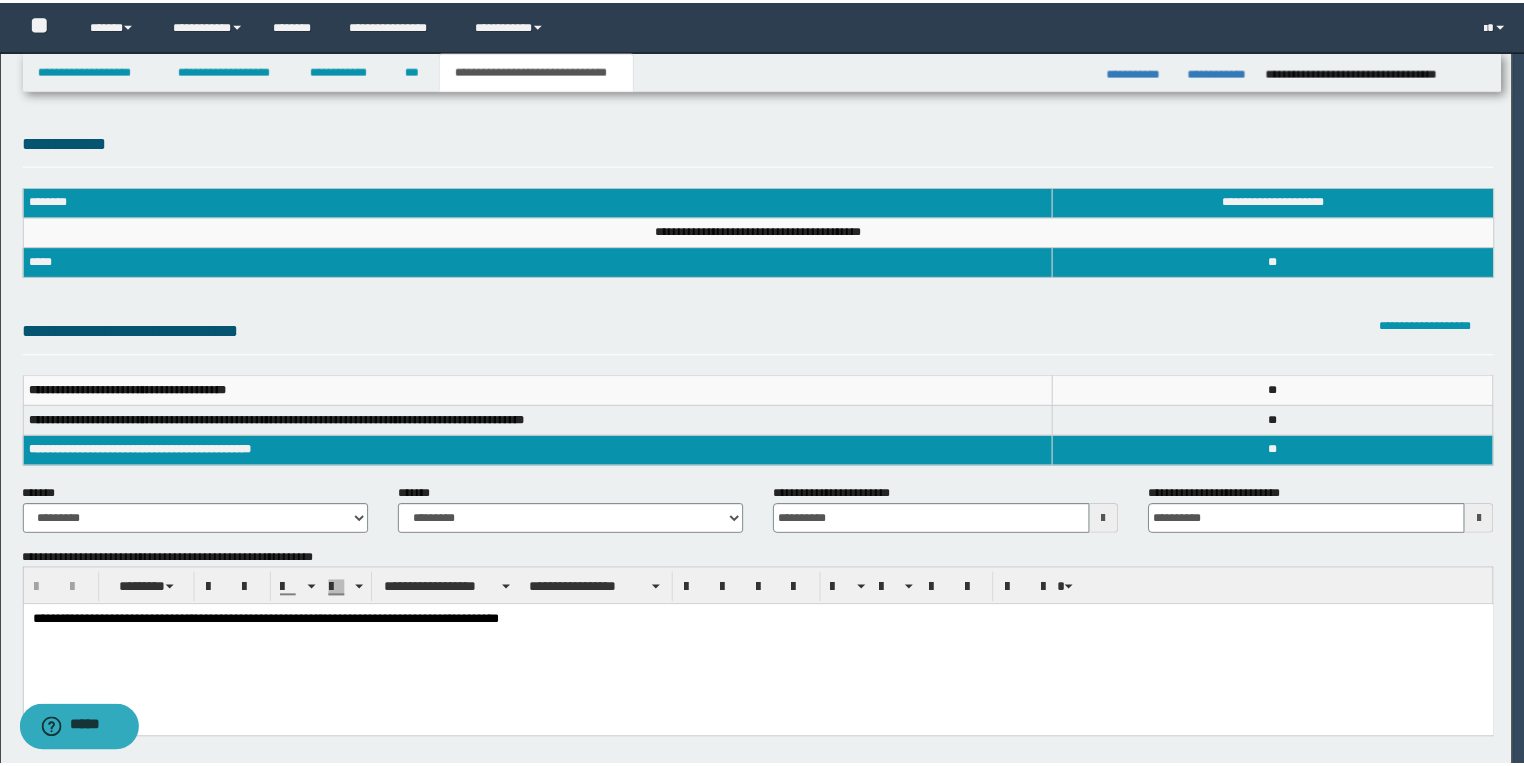 scroll, scrollTop: 0, scrollLeft: 0, axis: both 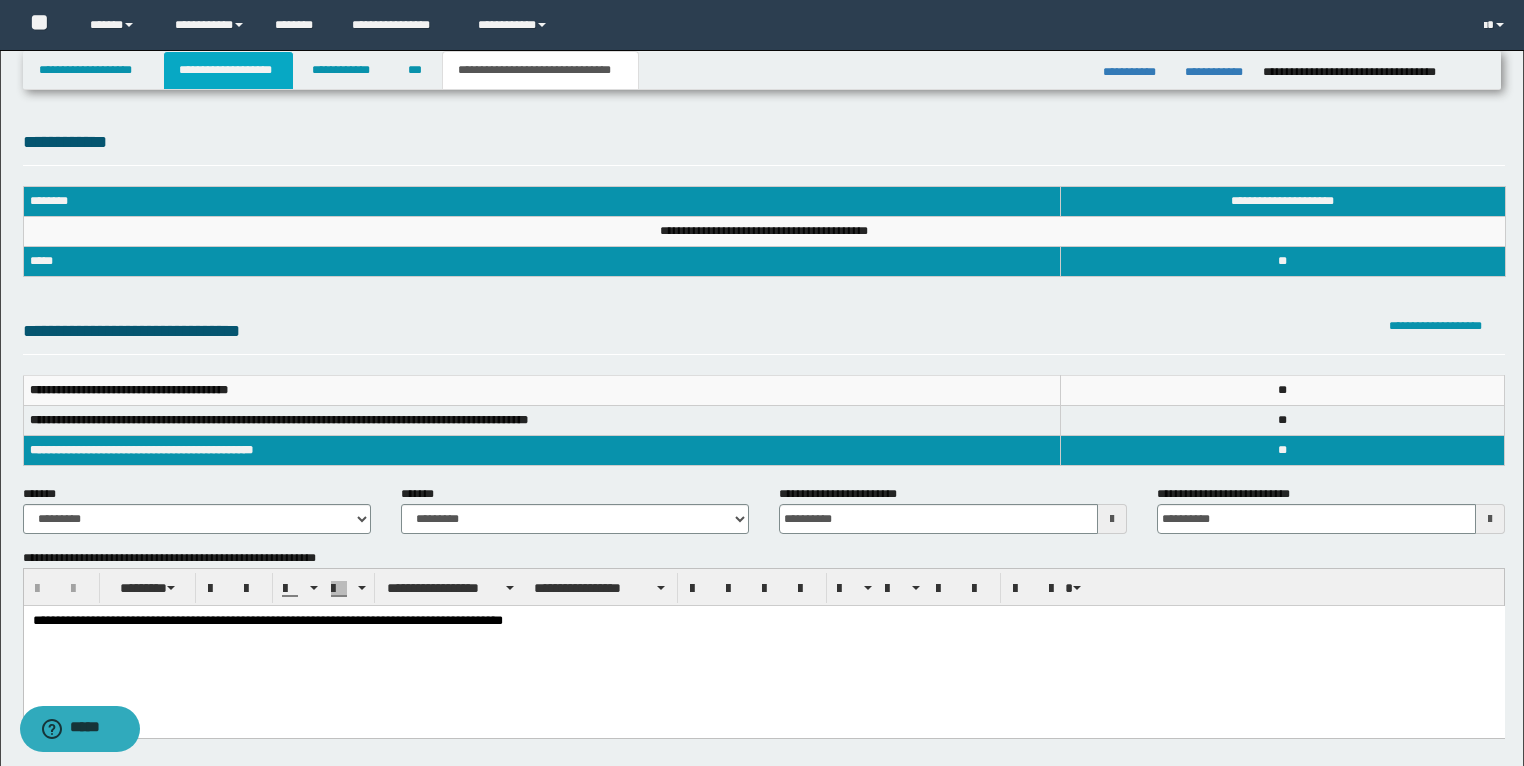 click on "**********" at bounding box center [228, 70] 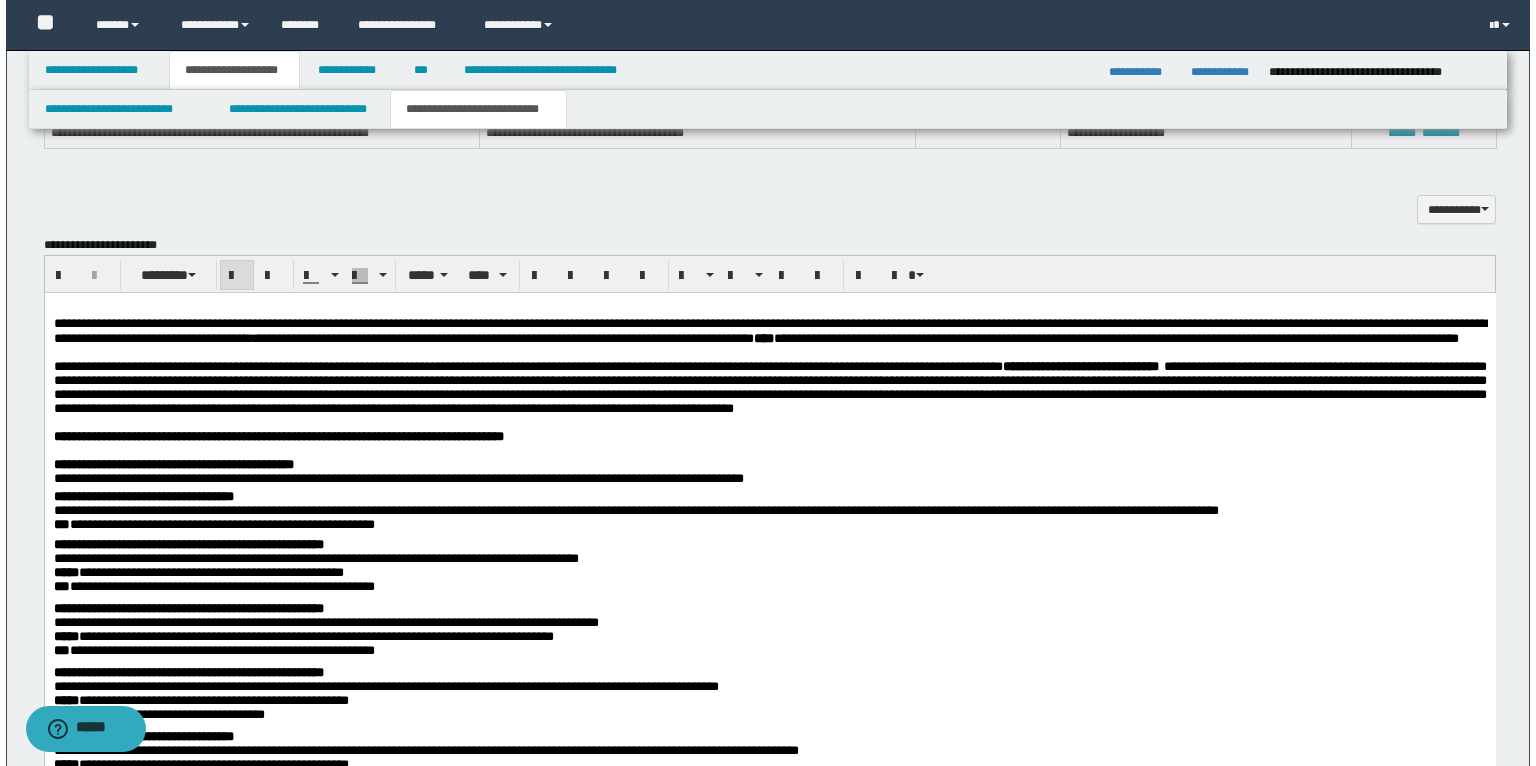 scroll, scrollTop: 1440, scrollLeft: 0, axis: vertical 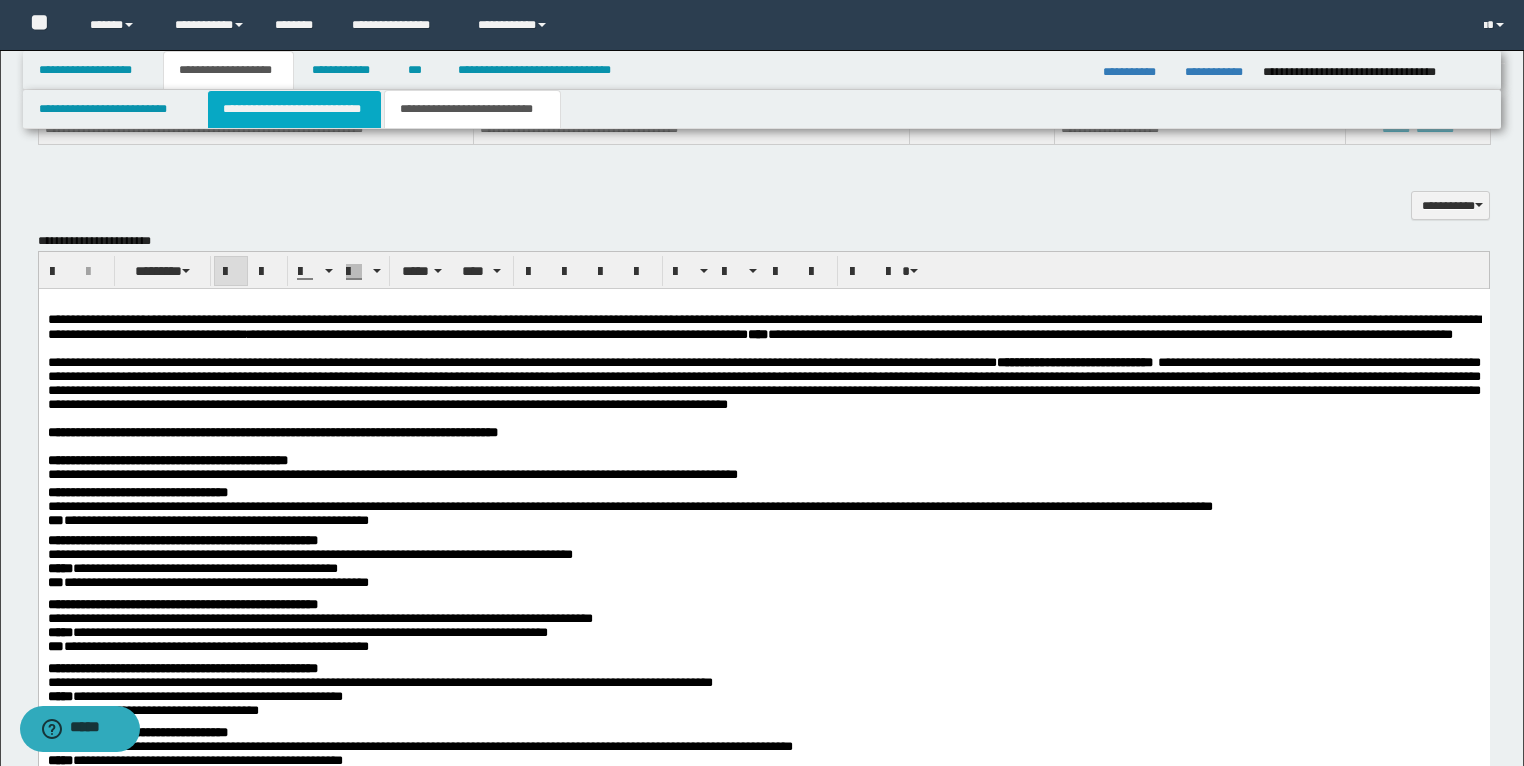 click on "**********" at bounding box center [294, 109] 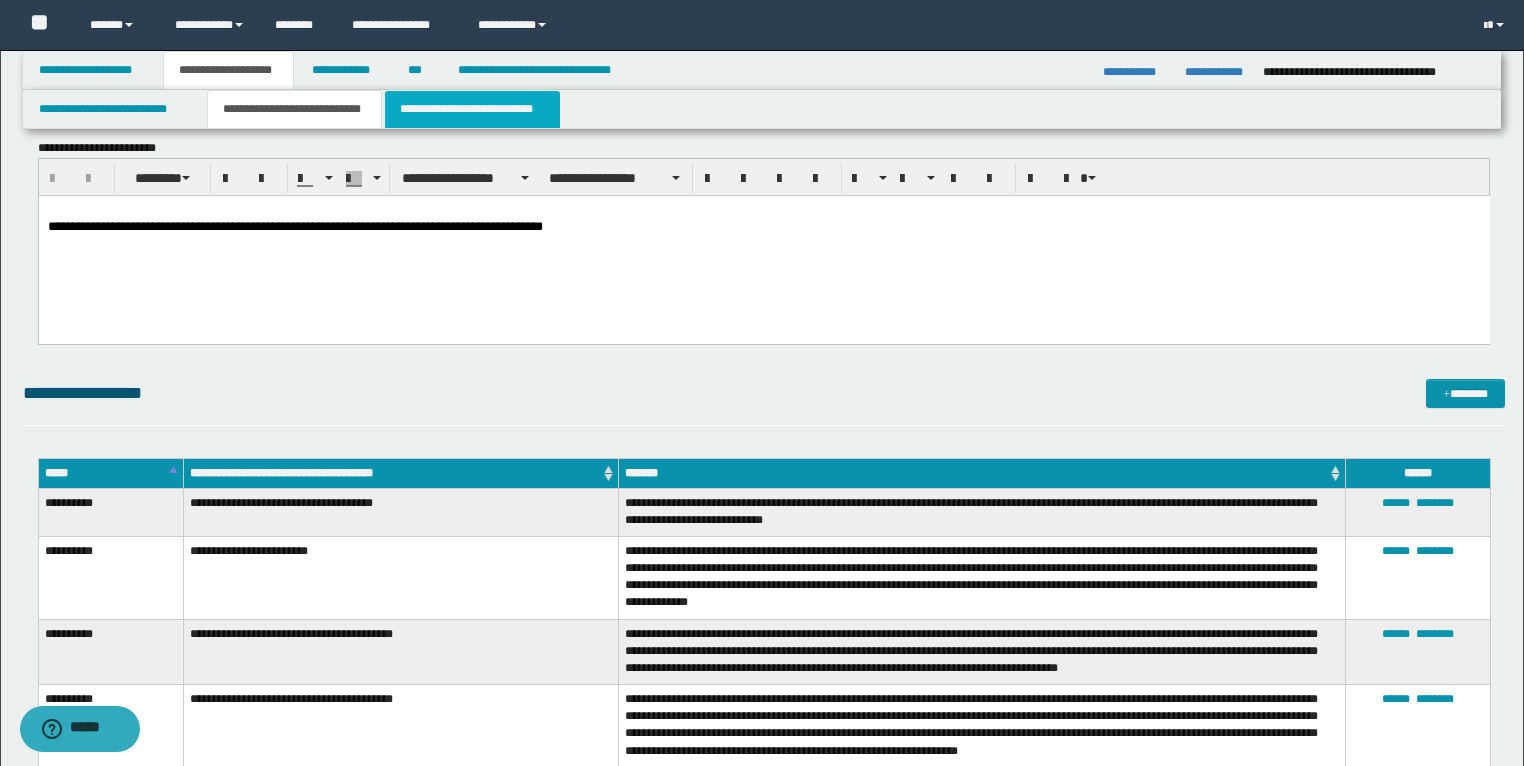 click on "**********" at bounding box center [472, 109] 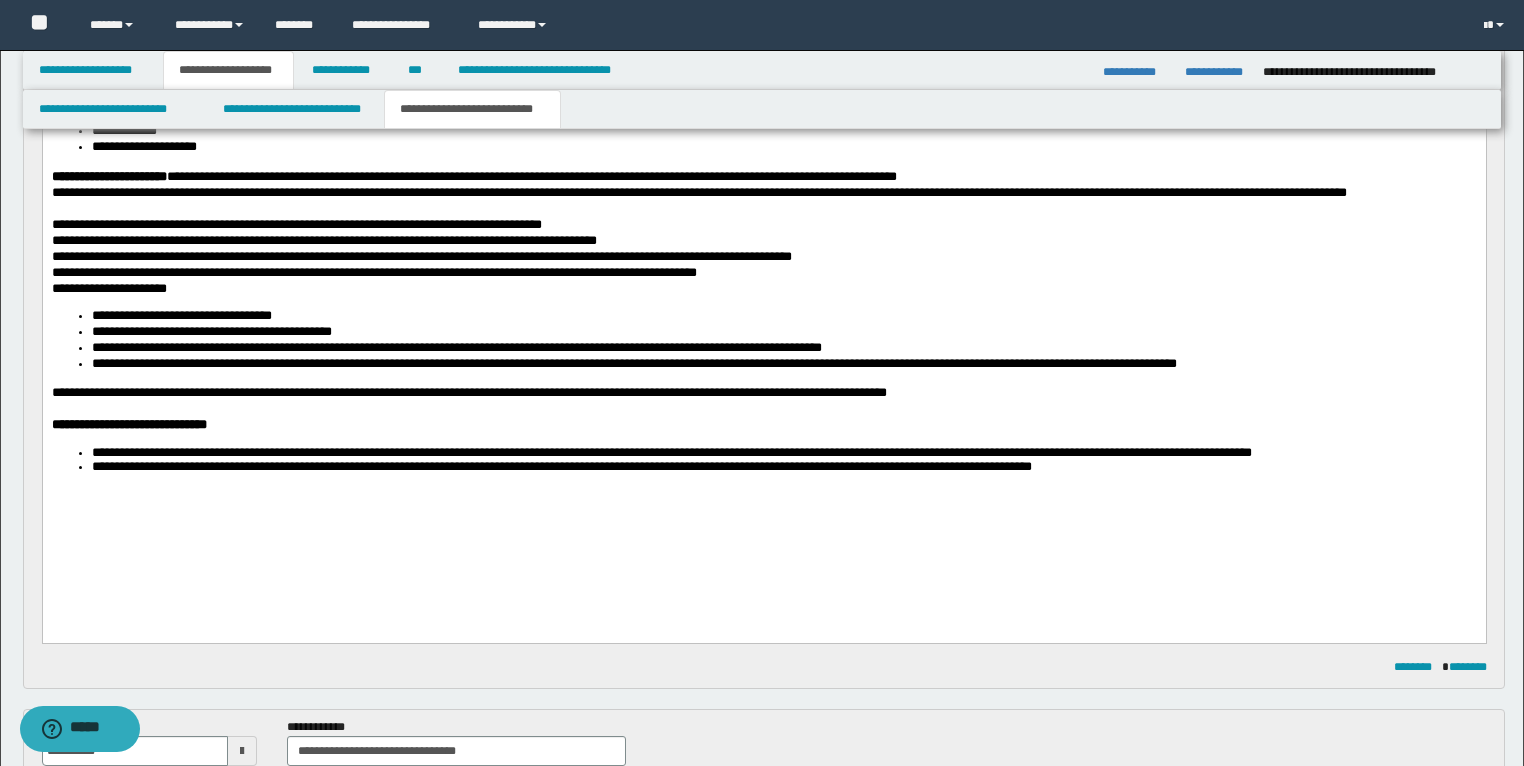 scroll, scrollTop: 359, scrollLeft: 0, axis: vertical 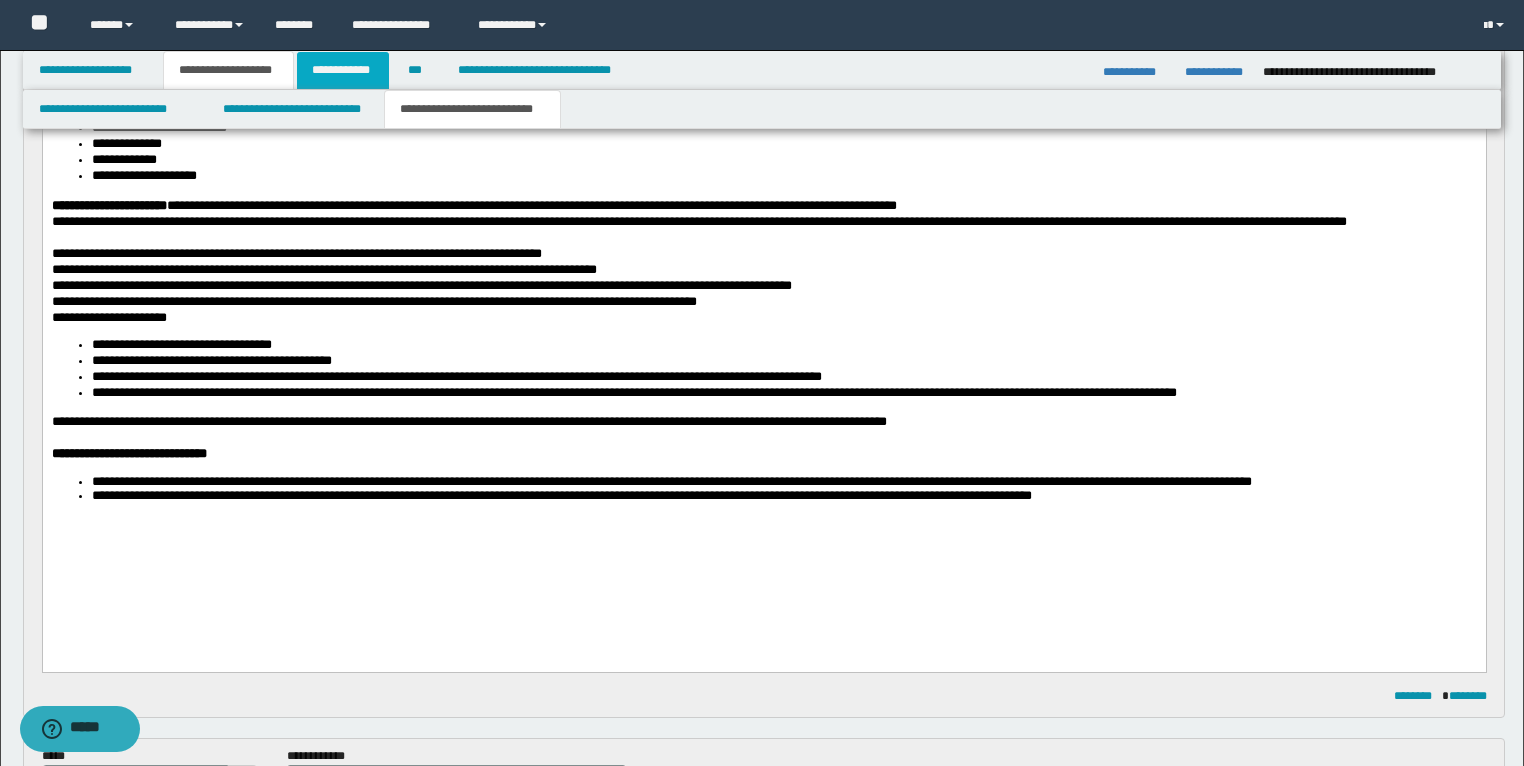 click on "**********" at bounding box center (343, 70) 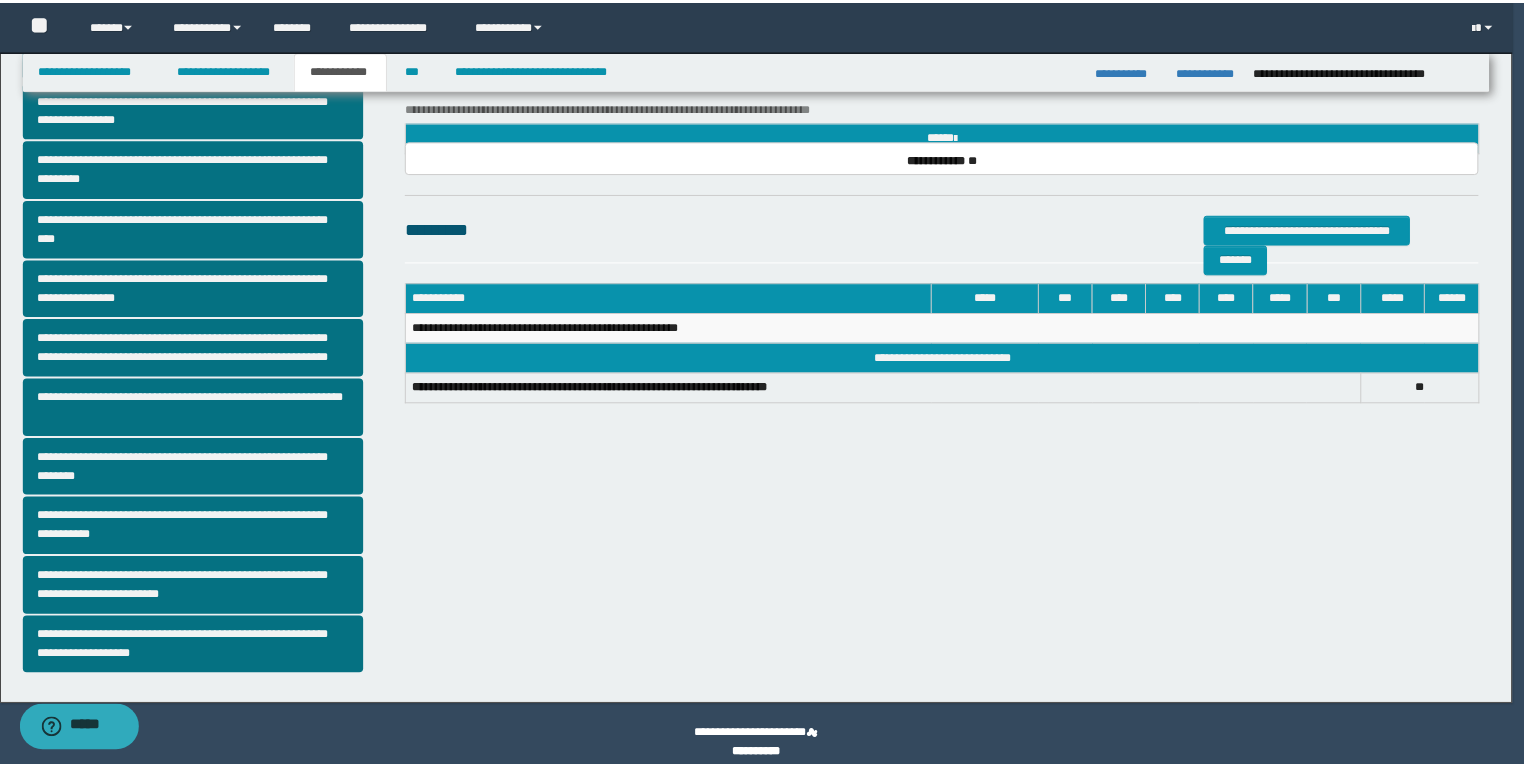scroll, scrollTop: 308, scrollLeft: 0, axis: vertical 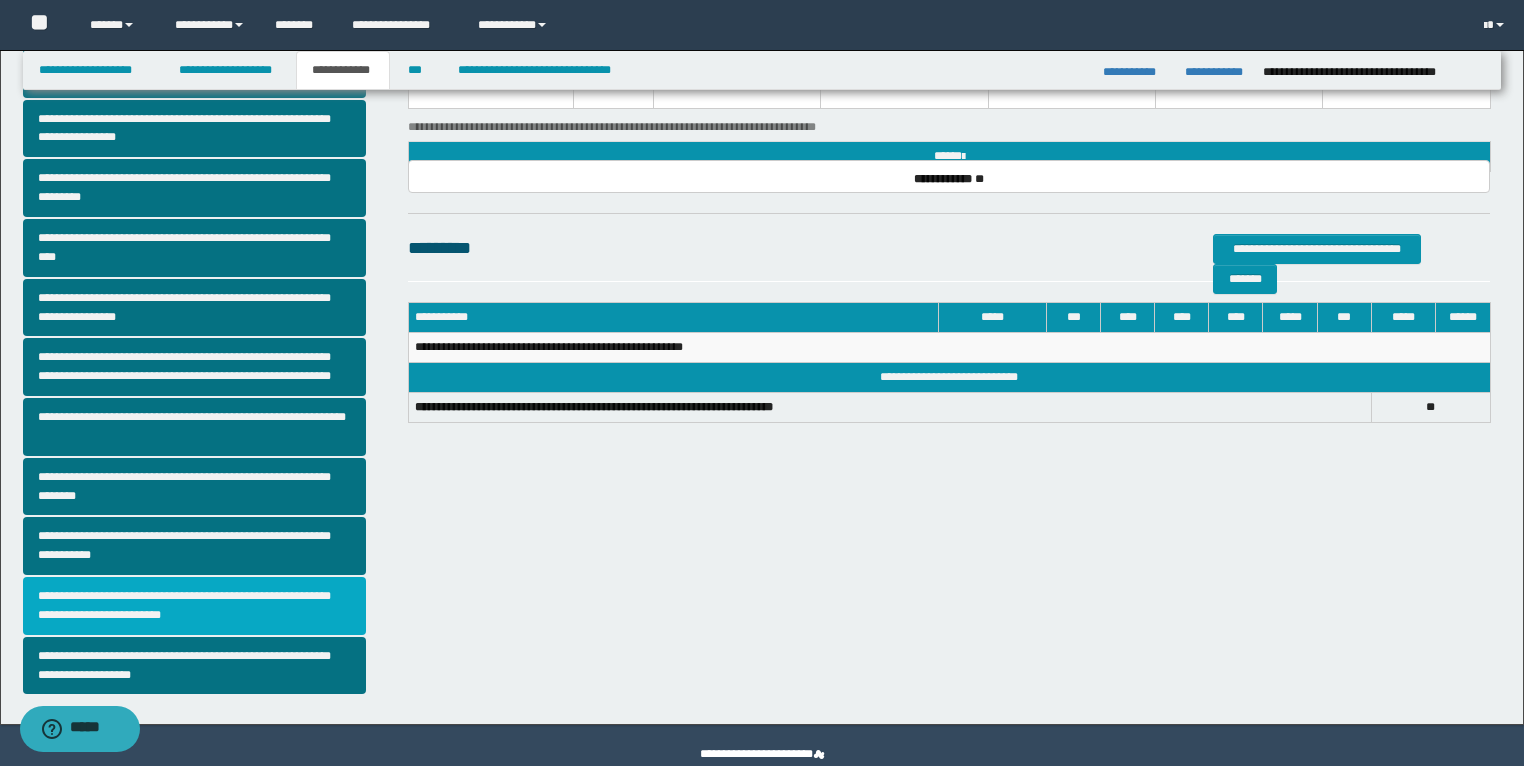click on "**********" at bounding box center (195, 606) 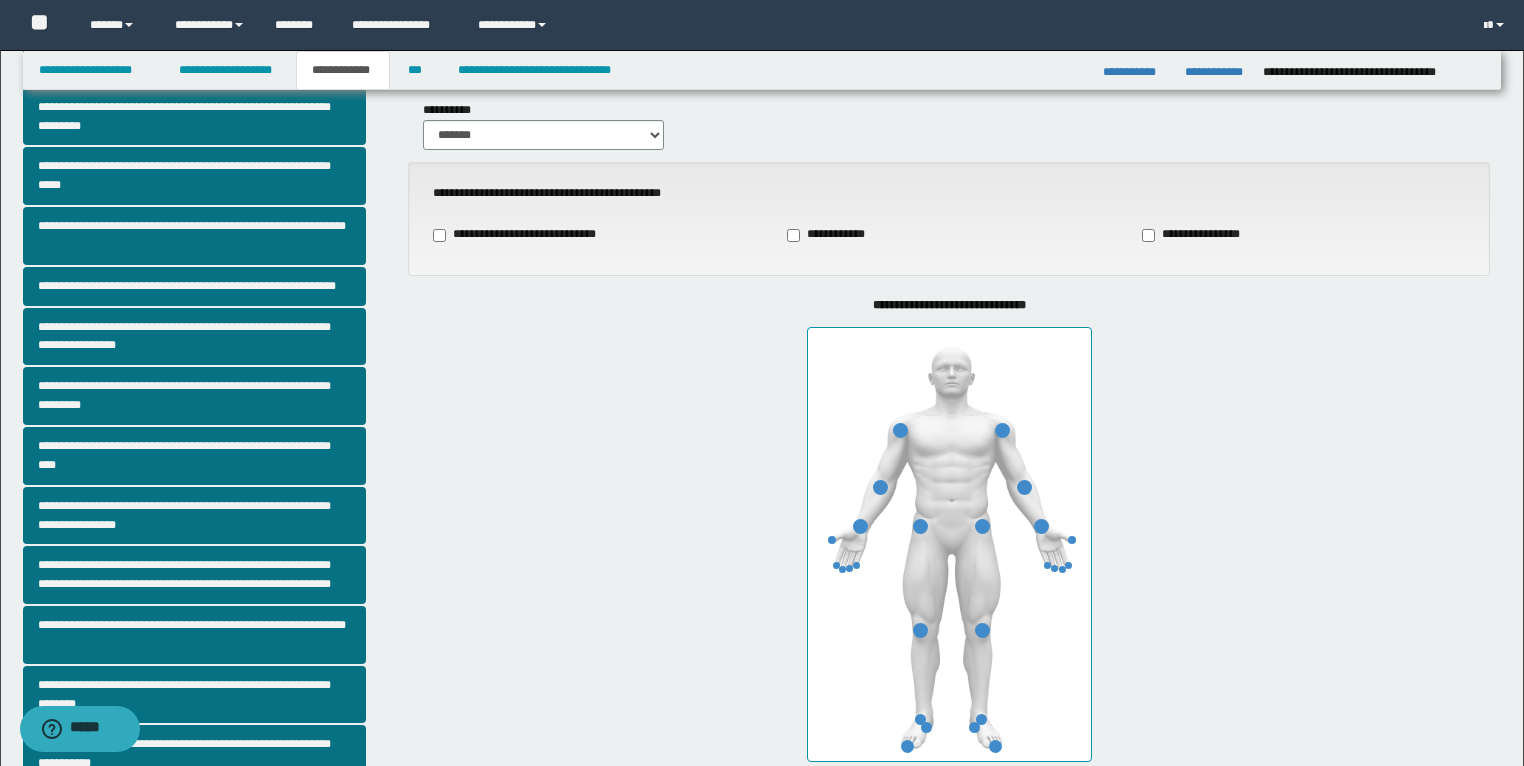 scroll, scrollTop: 320, scrollLeft: 0, axis: vertical 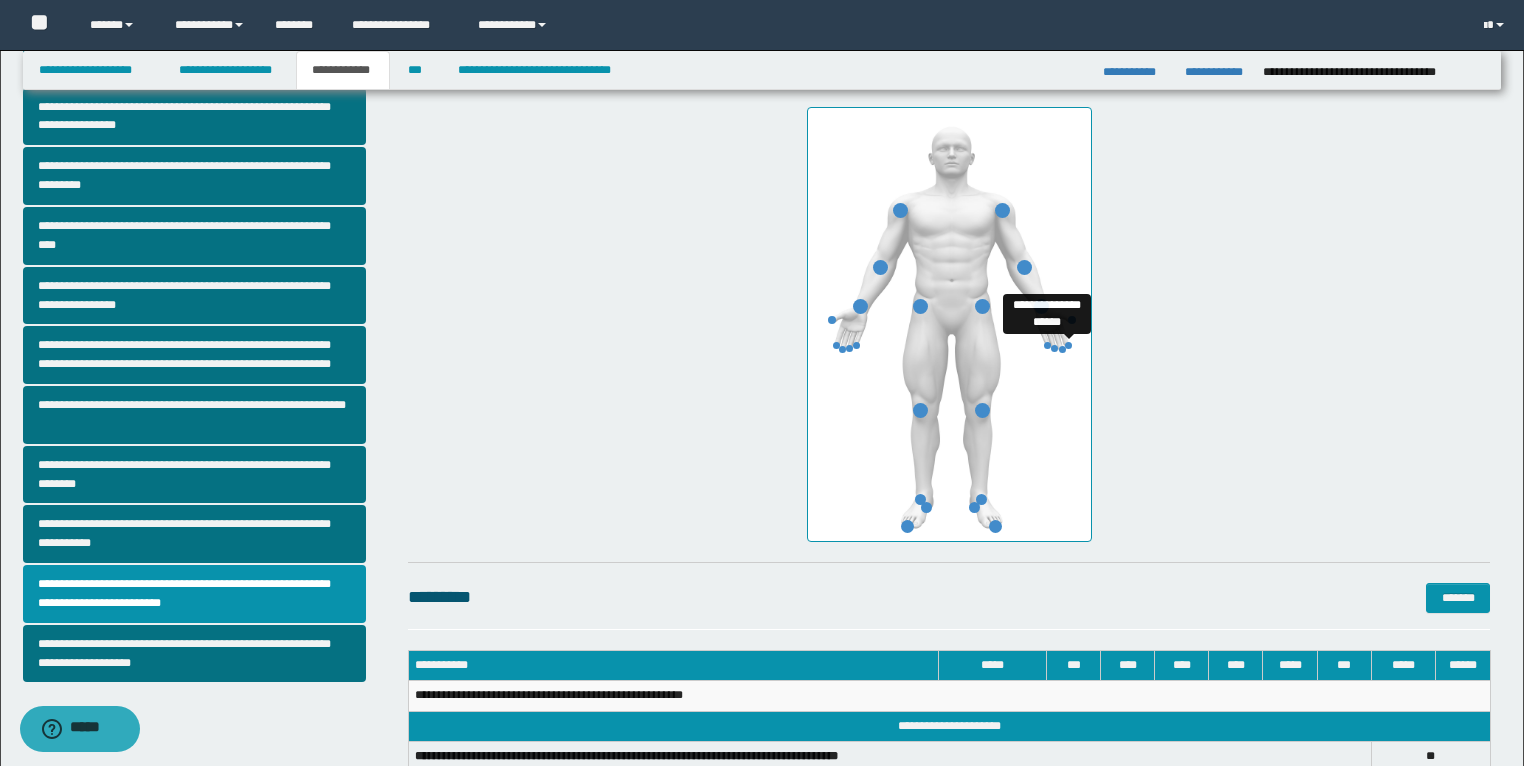 click at bounding box center [1068, 345] 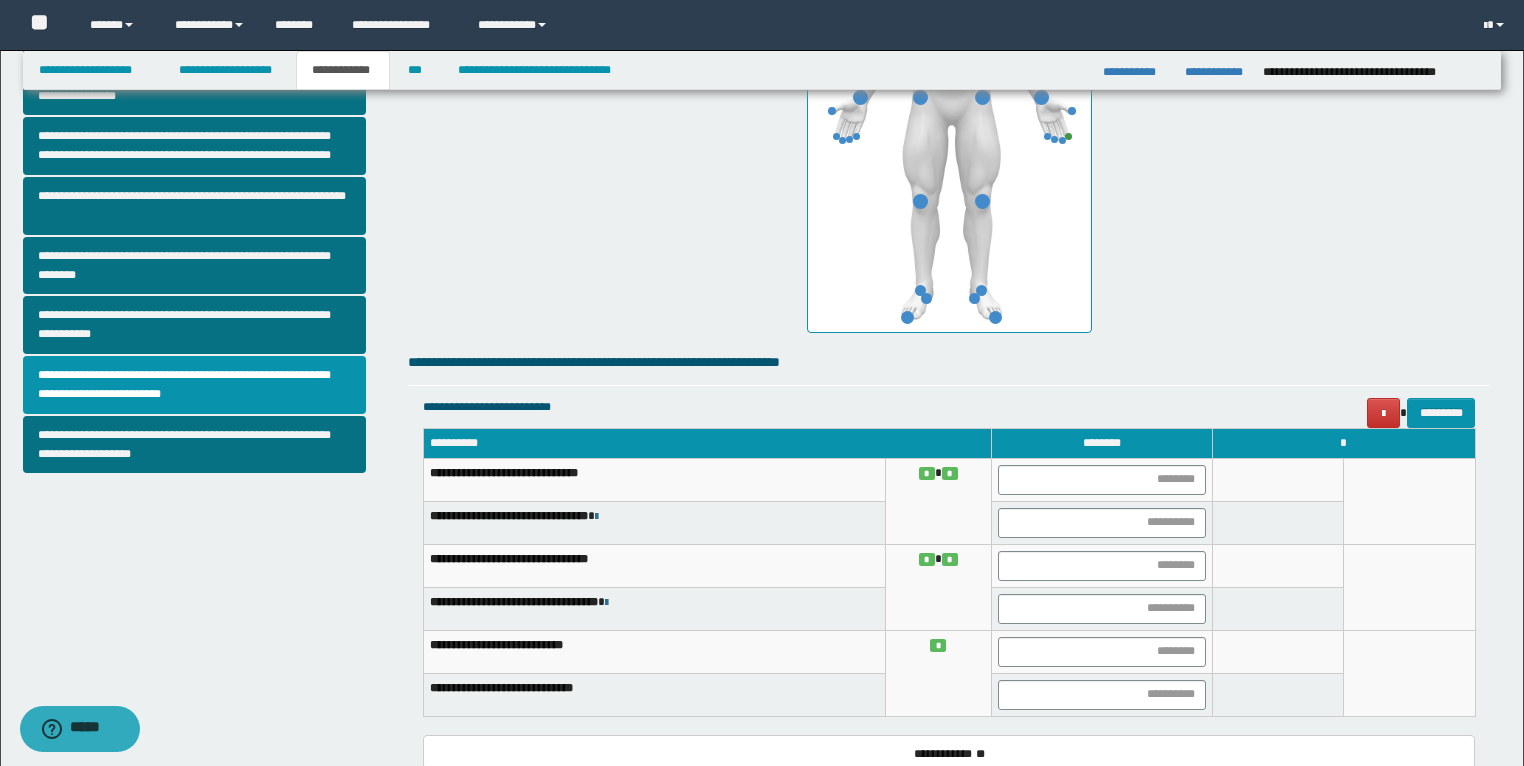 scroll, scrollTop: 560, scrollLeft: 0, axis: vertical 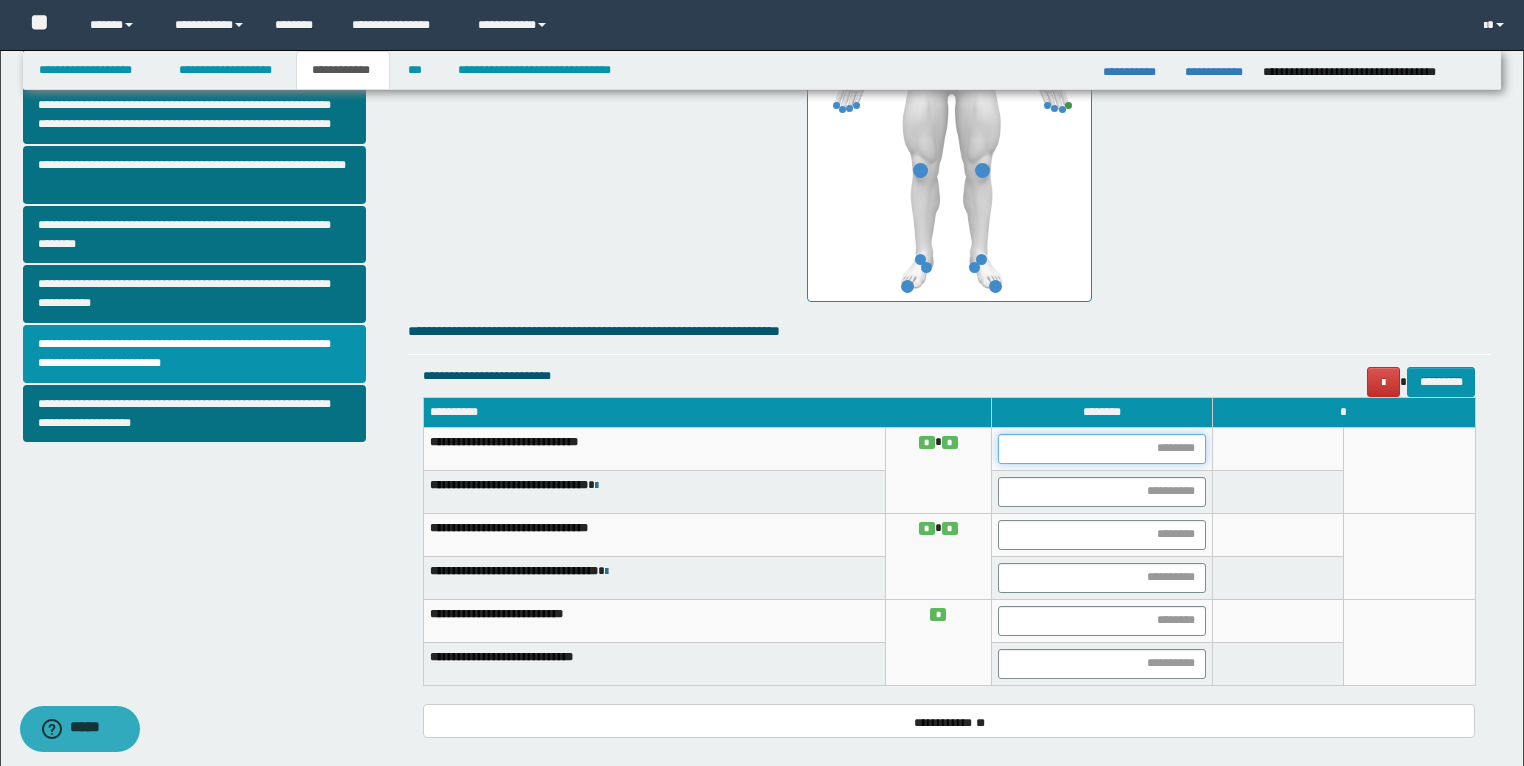 click at bounding box center [1102, 449] 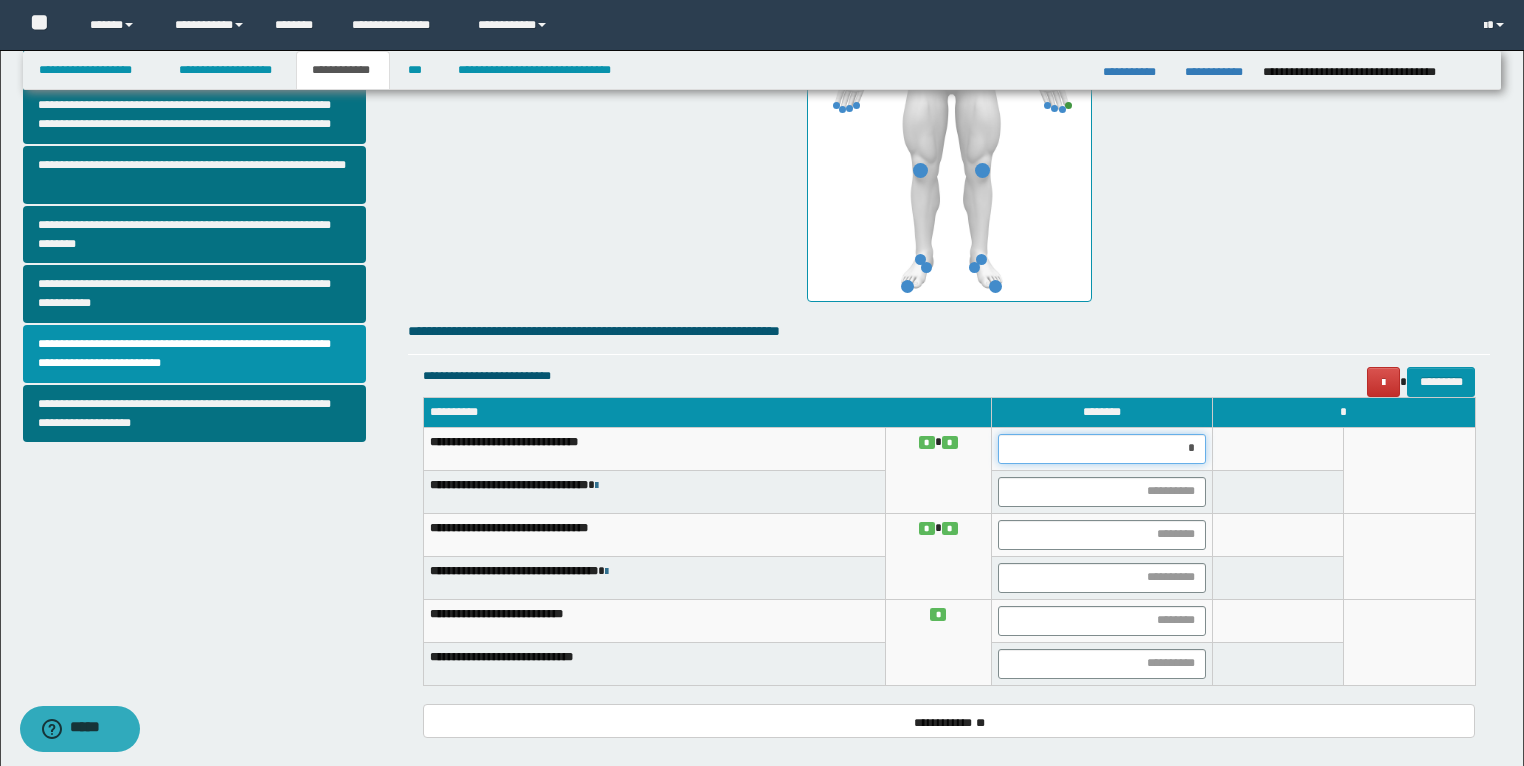 type on "**" 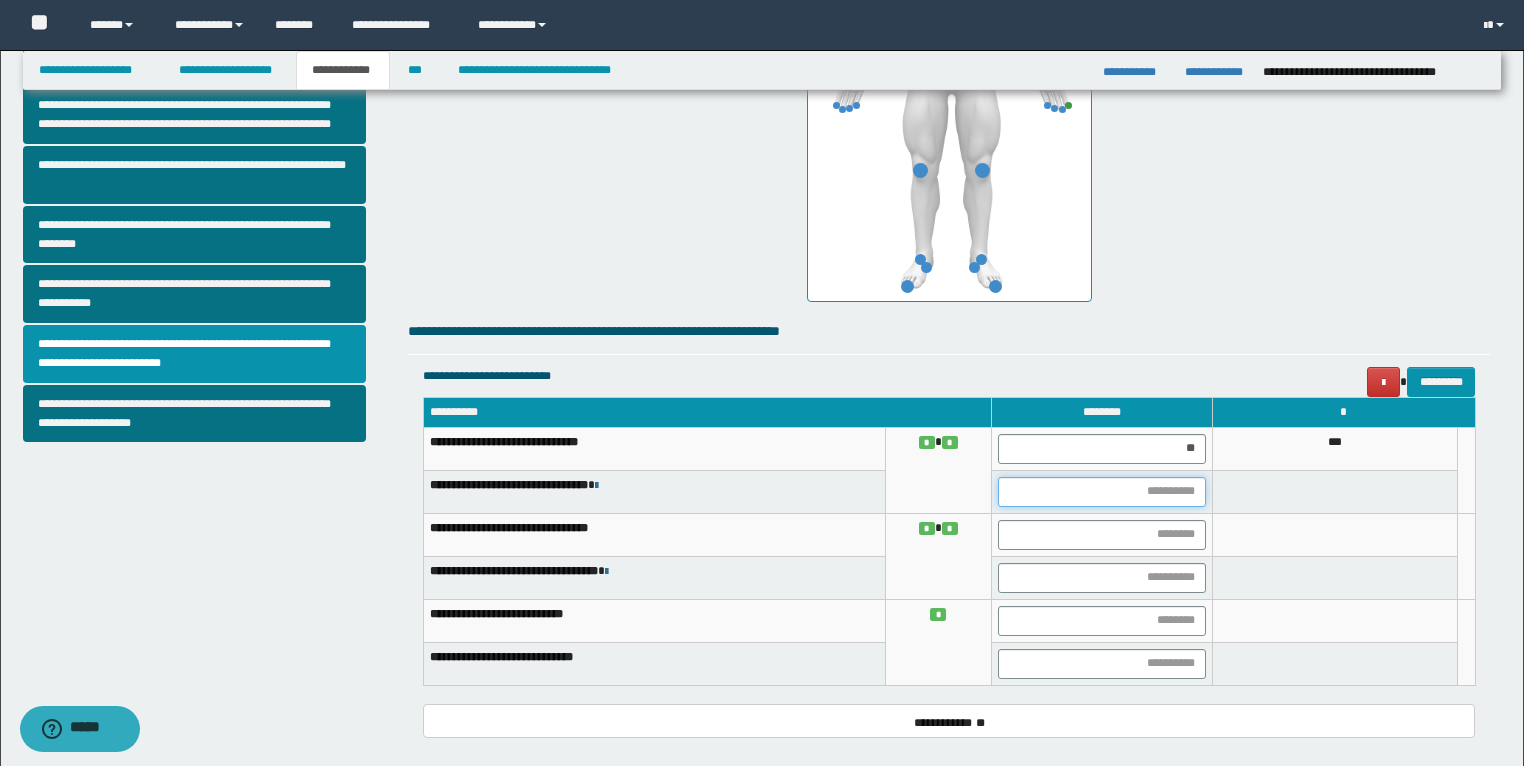 click at bounding box center (1102, 492) 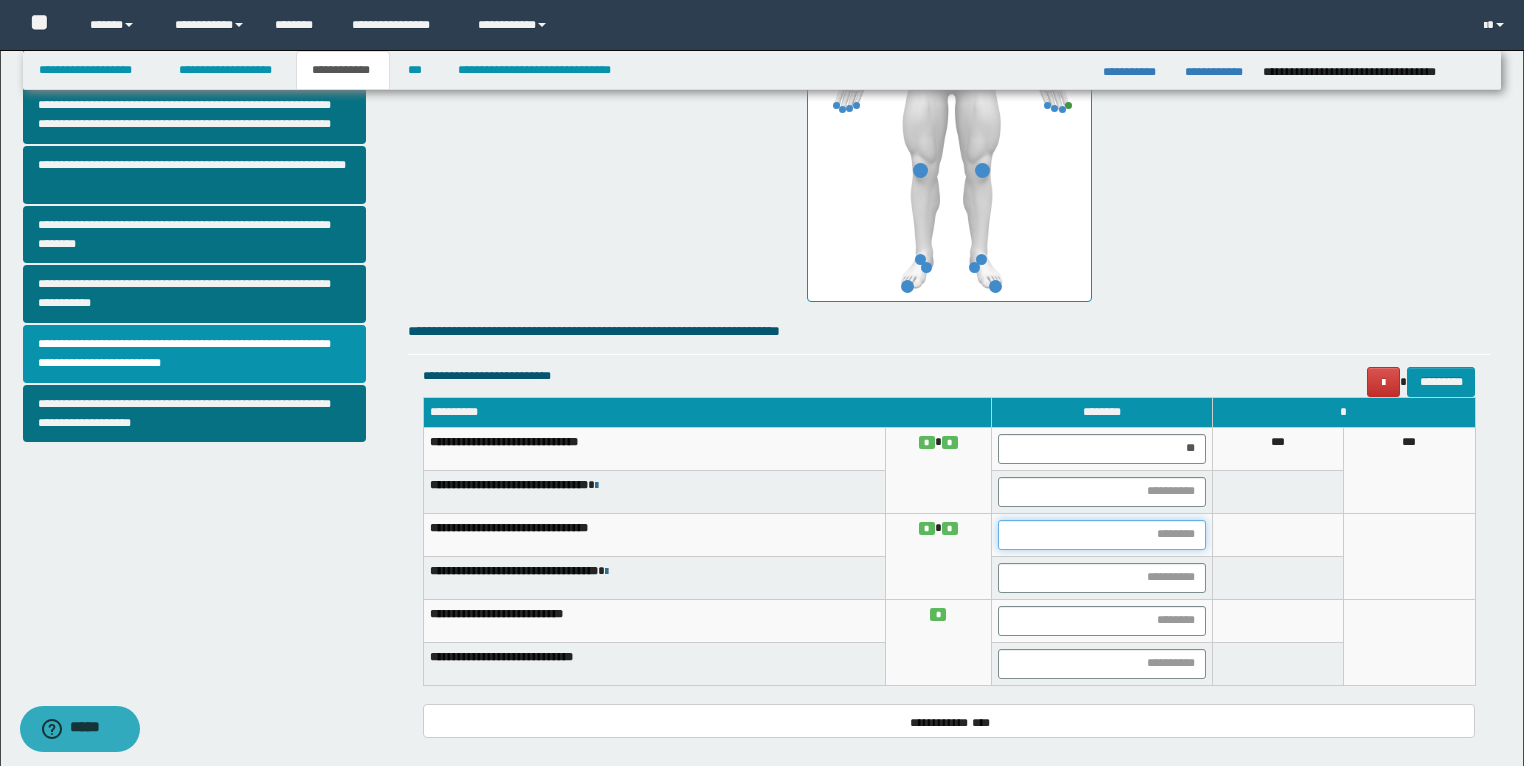 click at bounding box center [1102, 535] 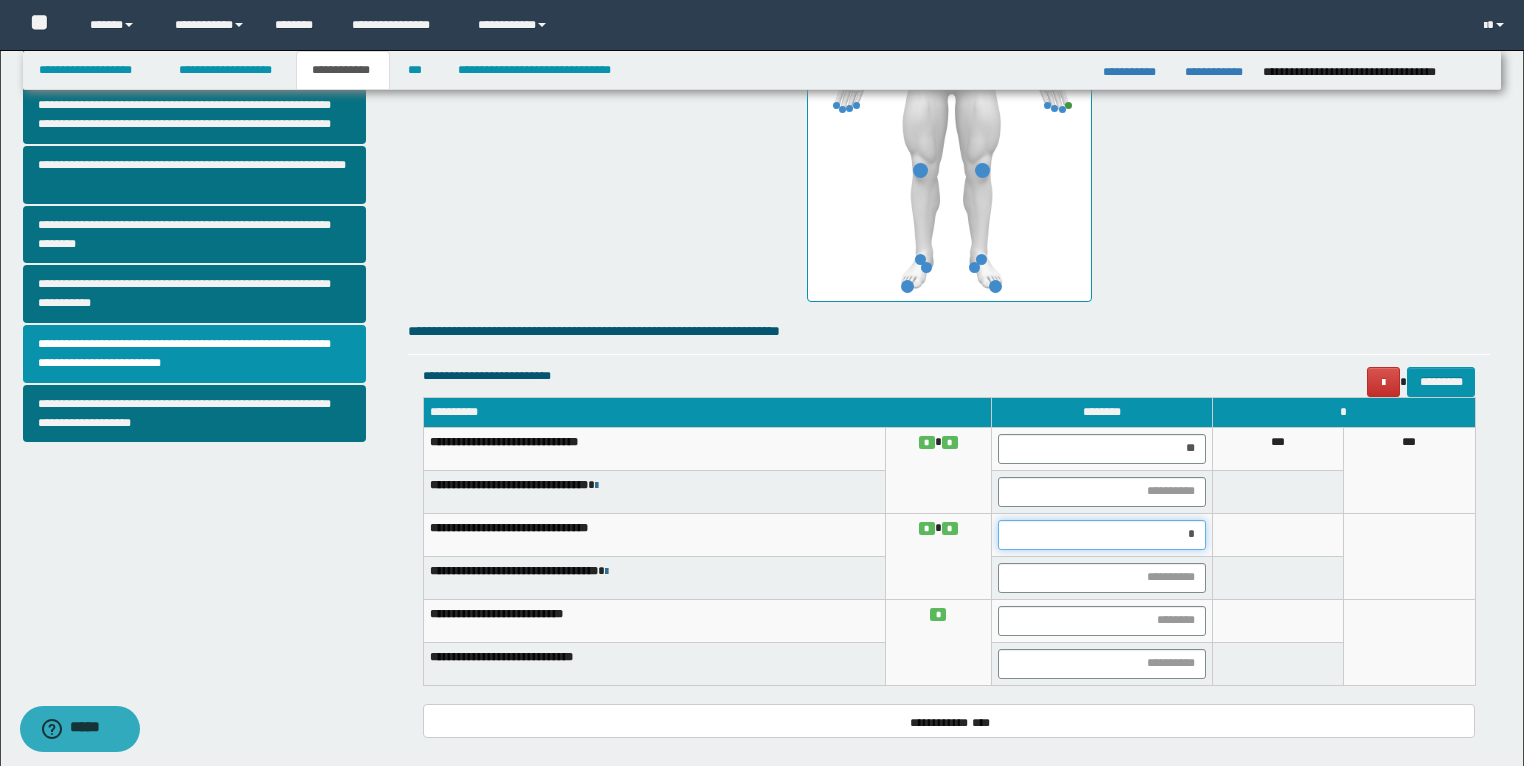 type on "**" 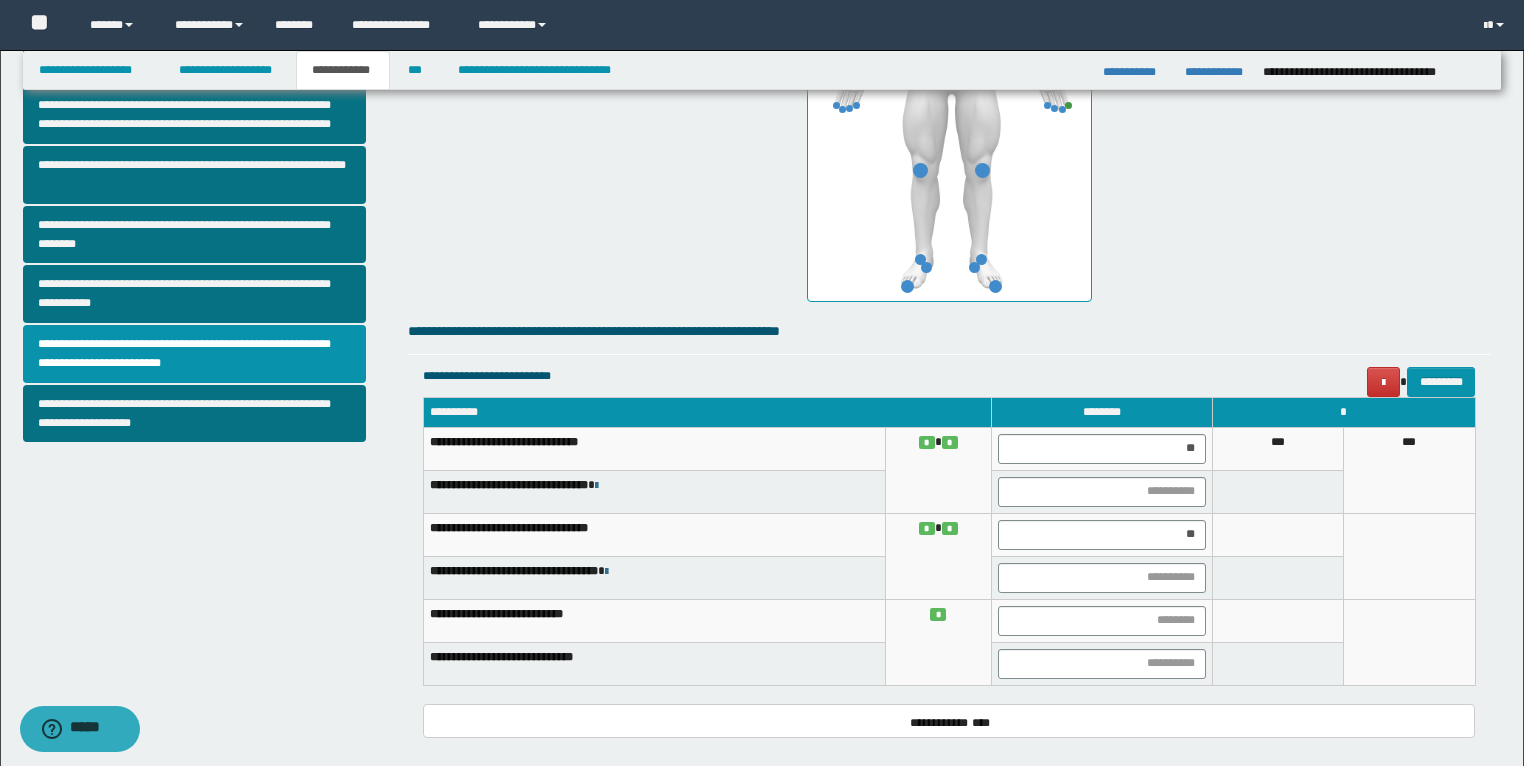 click at bounding box center (1277, 577) 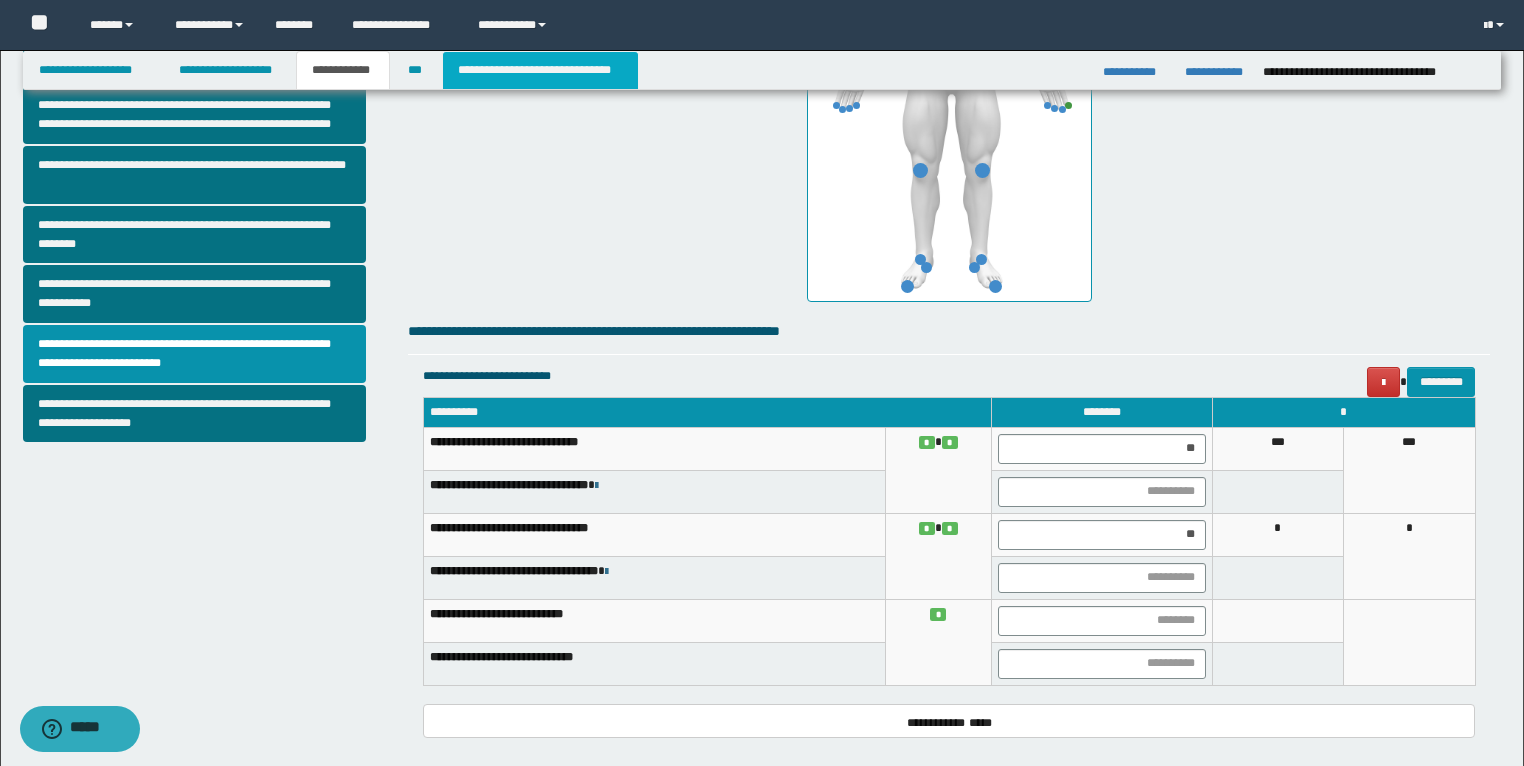 click on "**********" at bounding box center [540, 70] 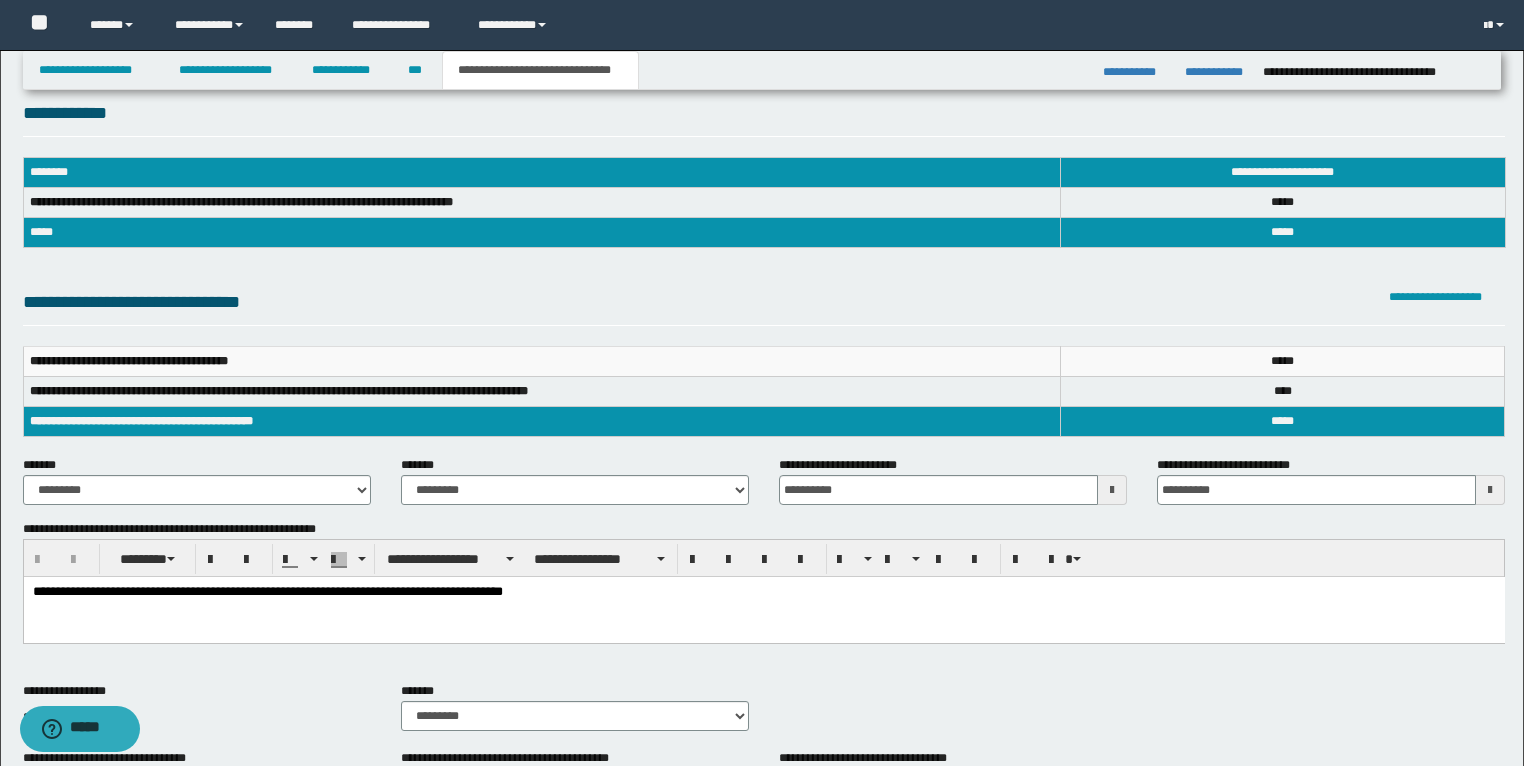 scroll, scrollTop: 0, scrollLeft: 0, axis: both 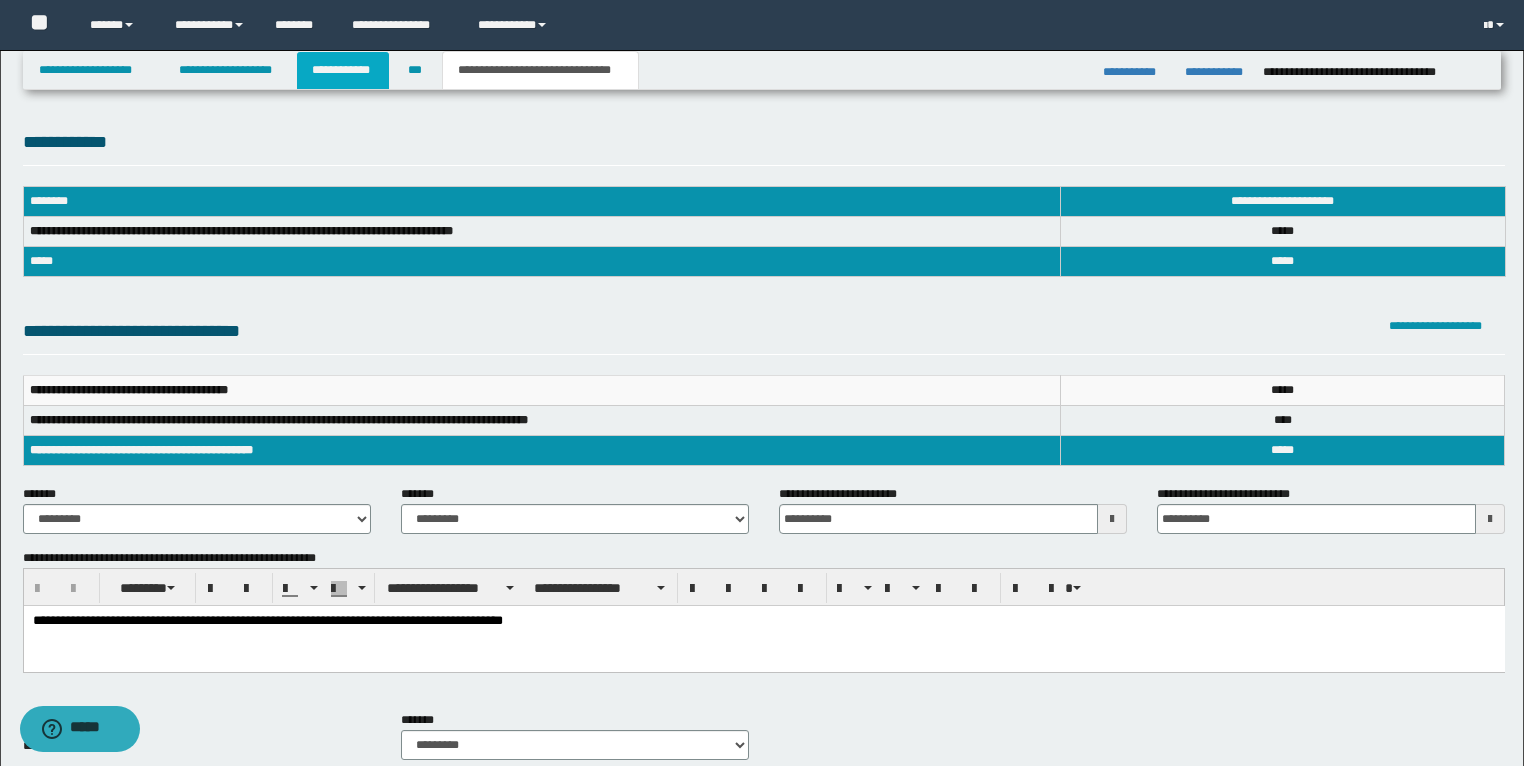 click on "**********" at bounding box center [343, 70] 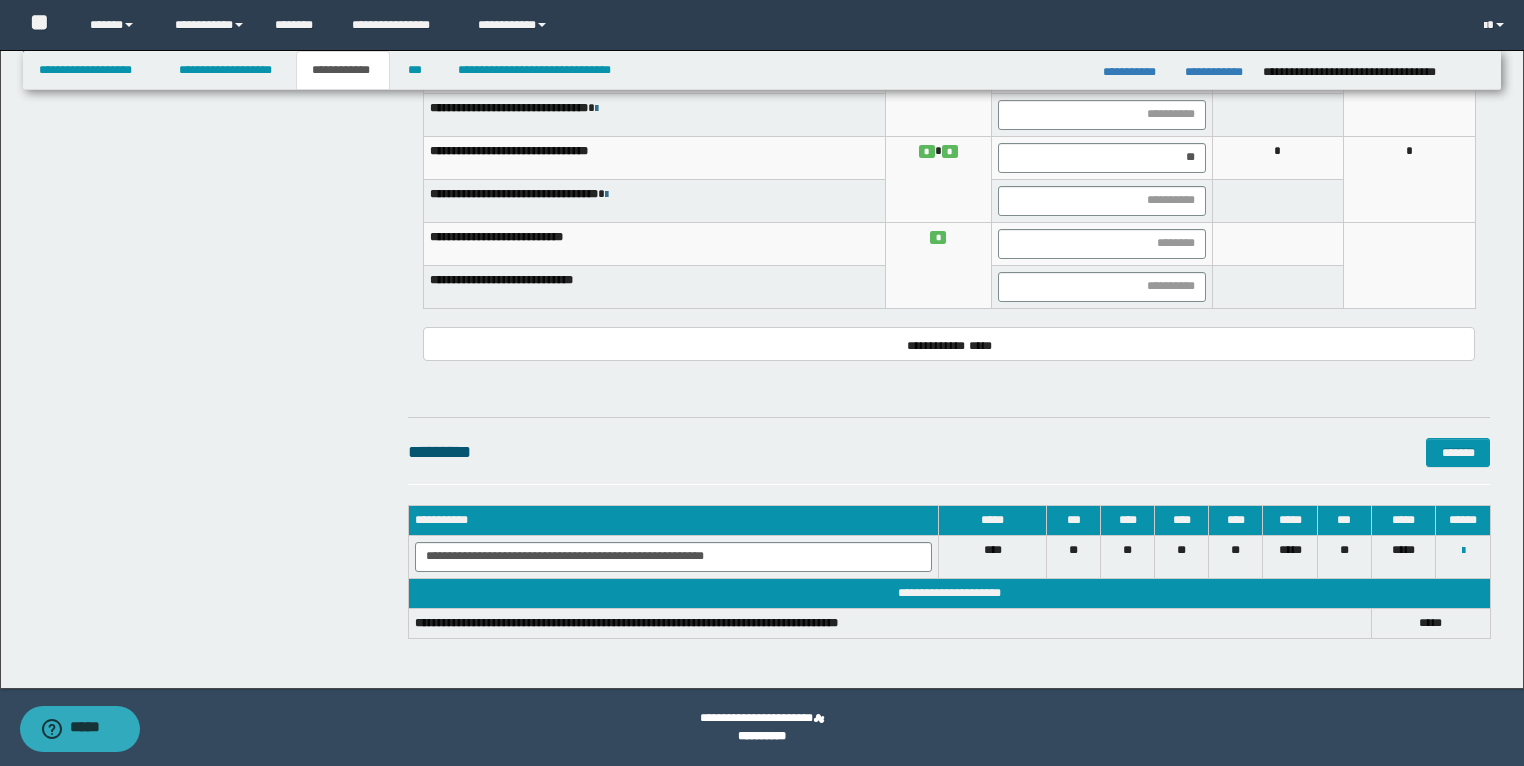 scroll, scrollTop: 537, scrollLeft: 0, axis: vertical 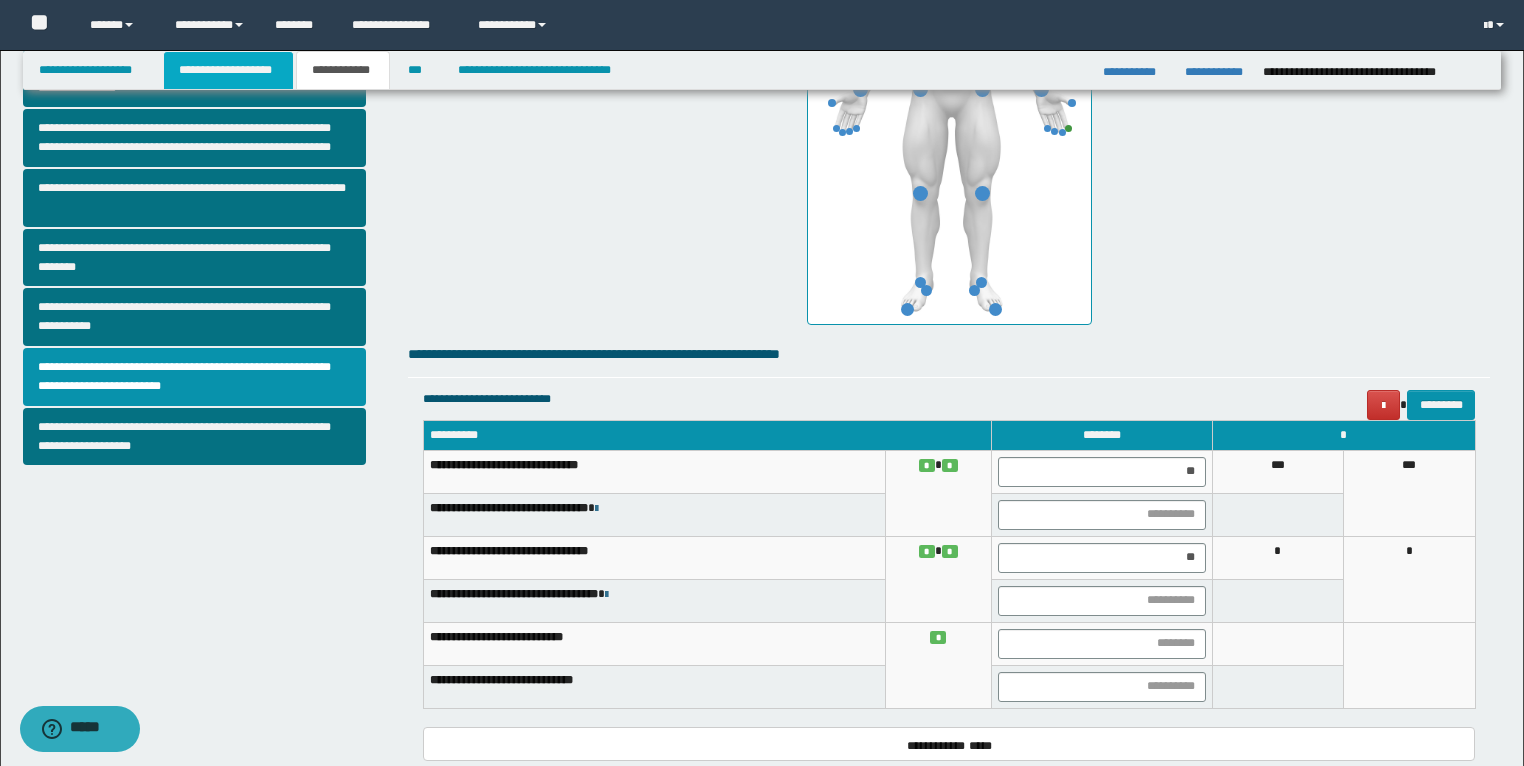 click on "**********" at bounding box center (228, 70) 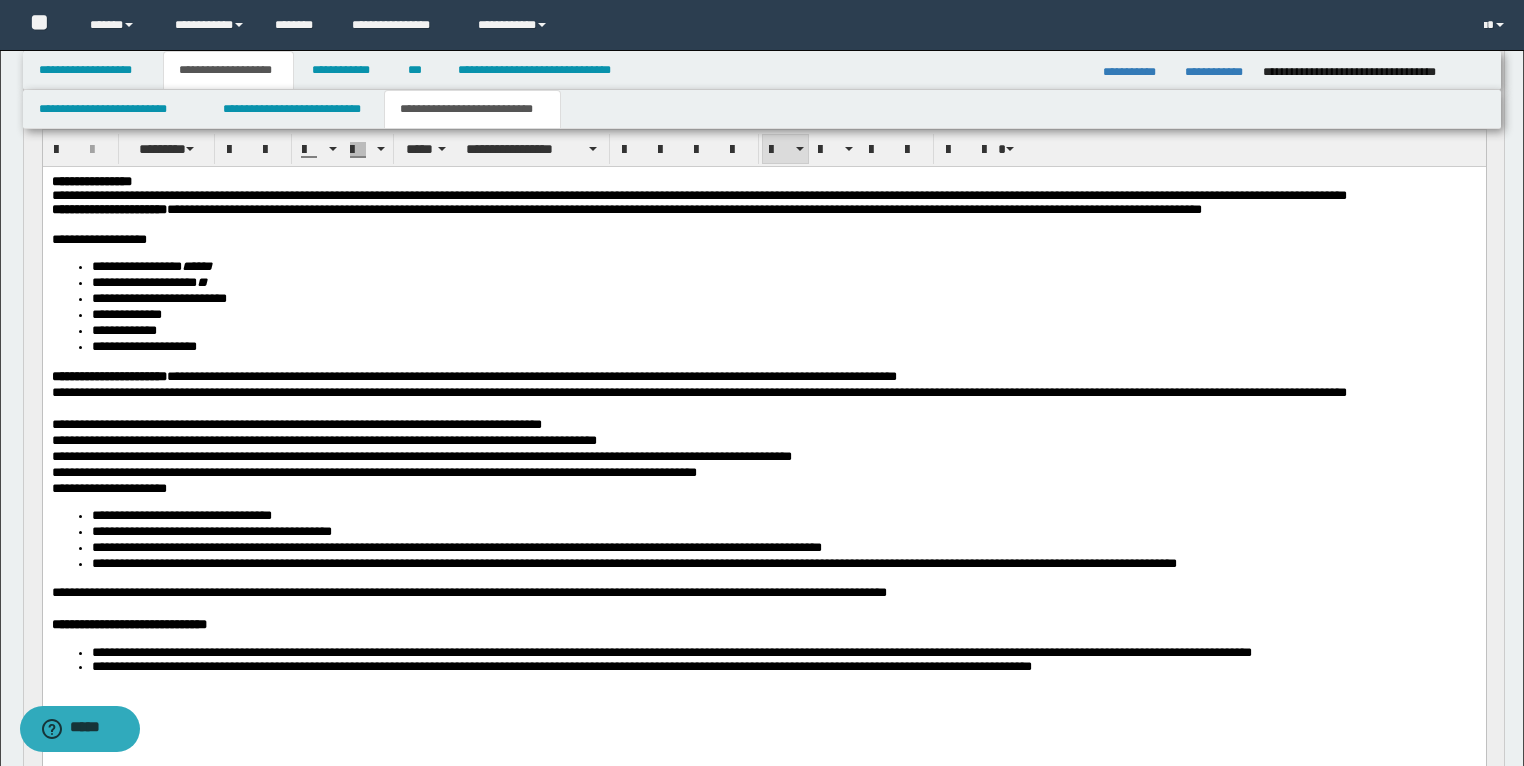 scroll, scrollTop: 160, scrollLeft: 0, axis: vertical 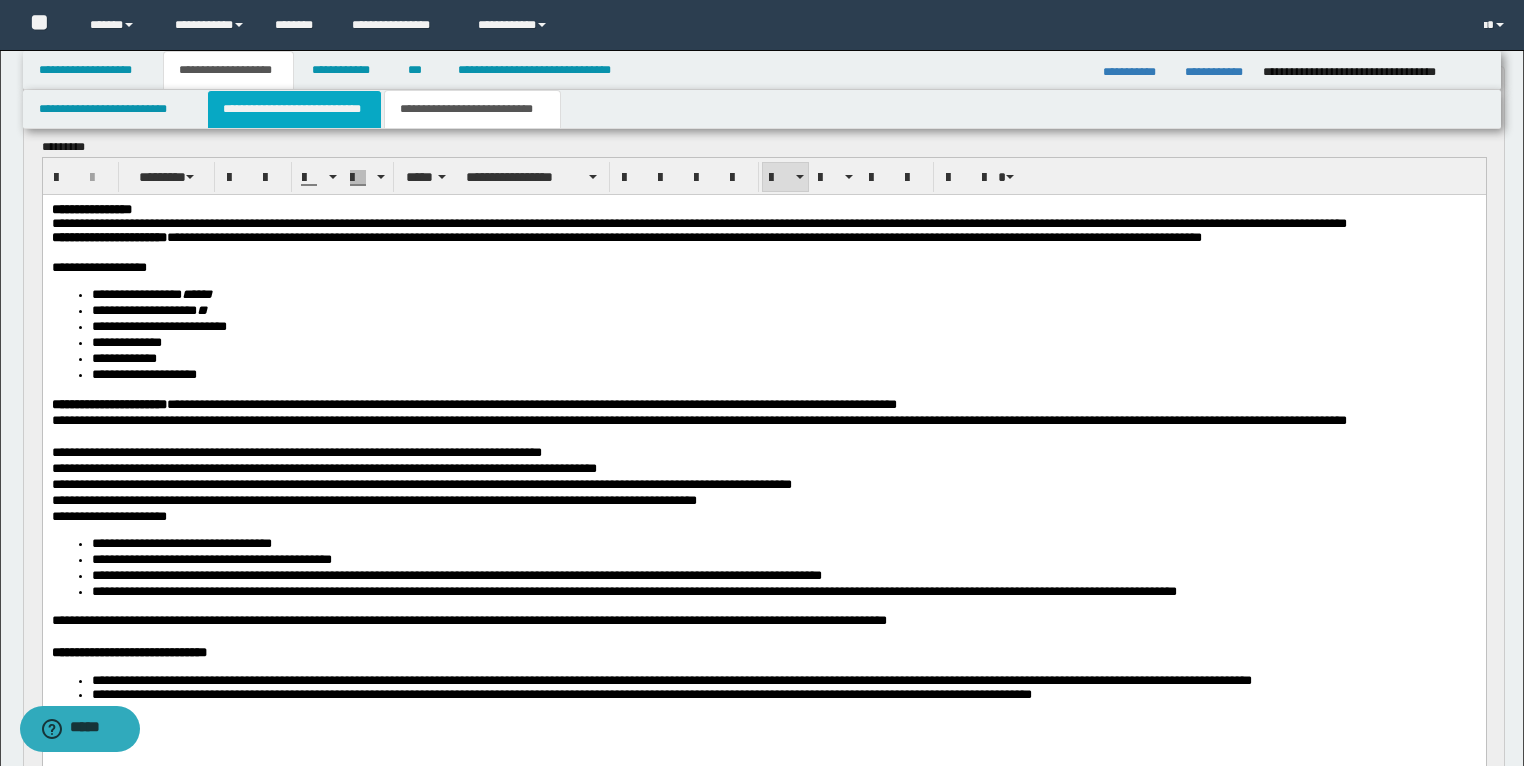 click on "**********" at bounding box center (294, 109) 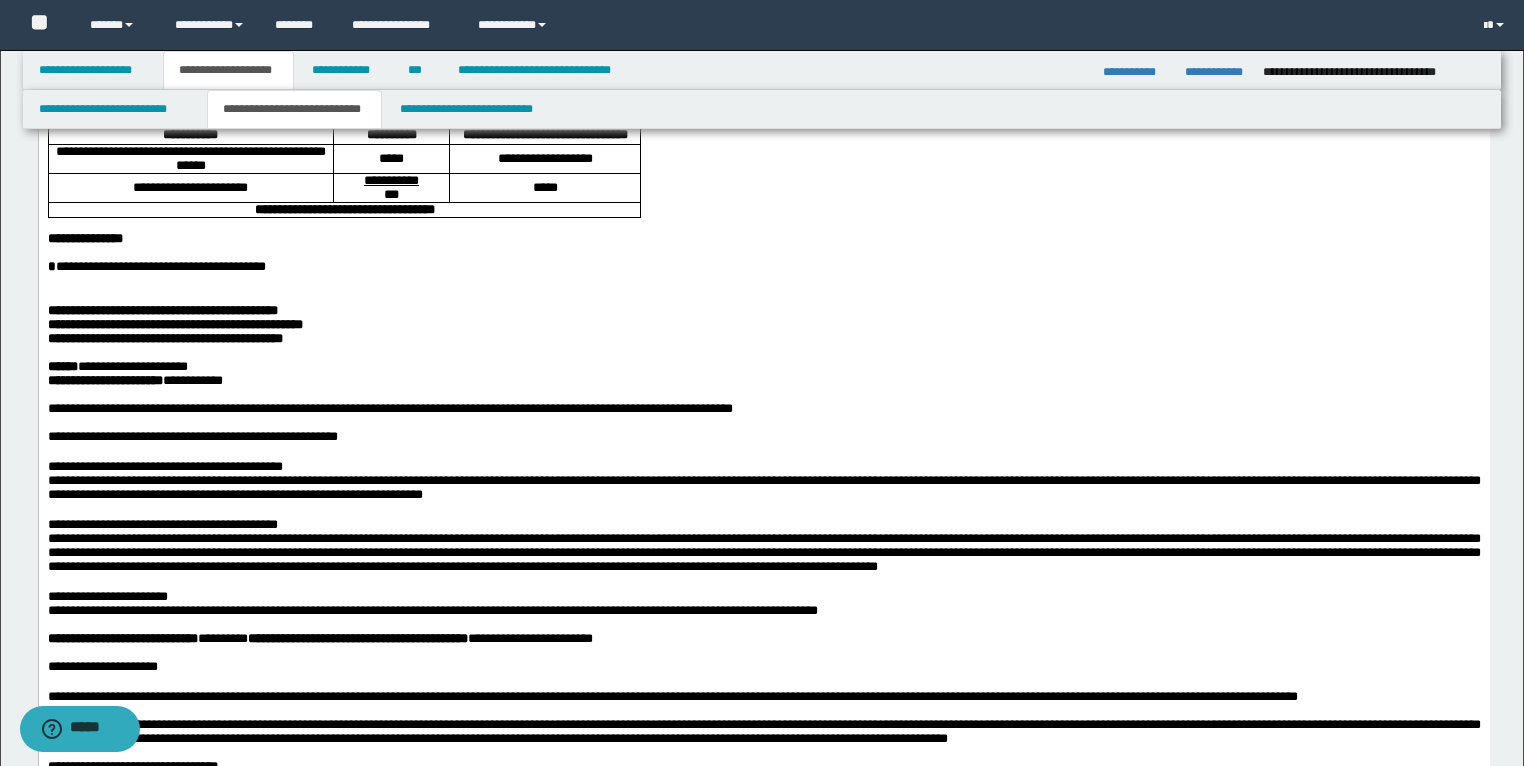 scroll, scrollTop: 320, scrollLeft: 0, axis: vertical 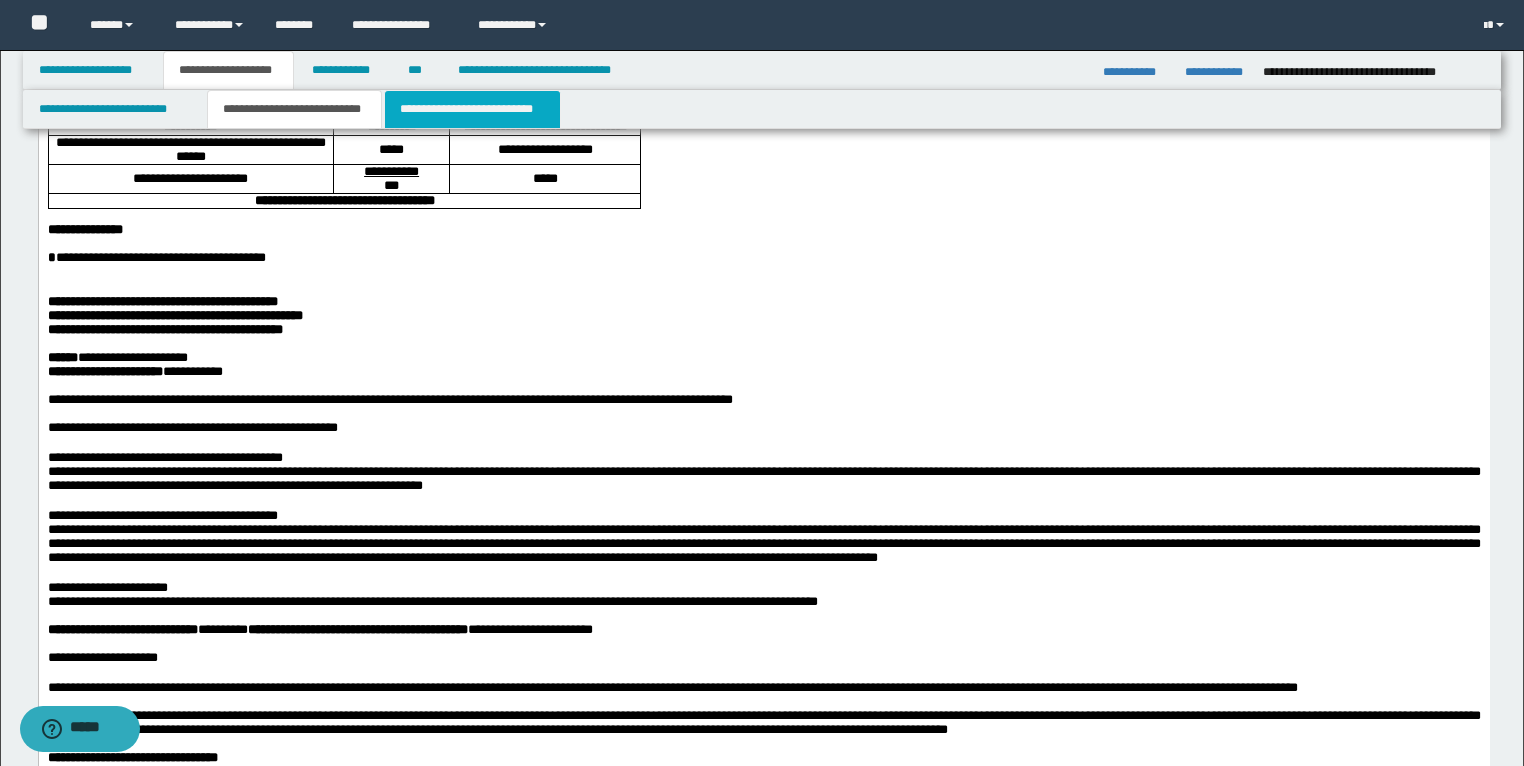 click on "**********" at bounding box center (472, 109) 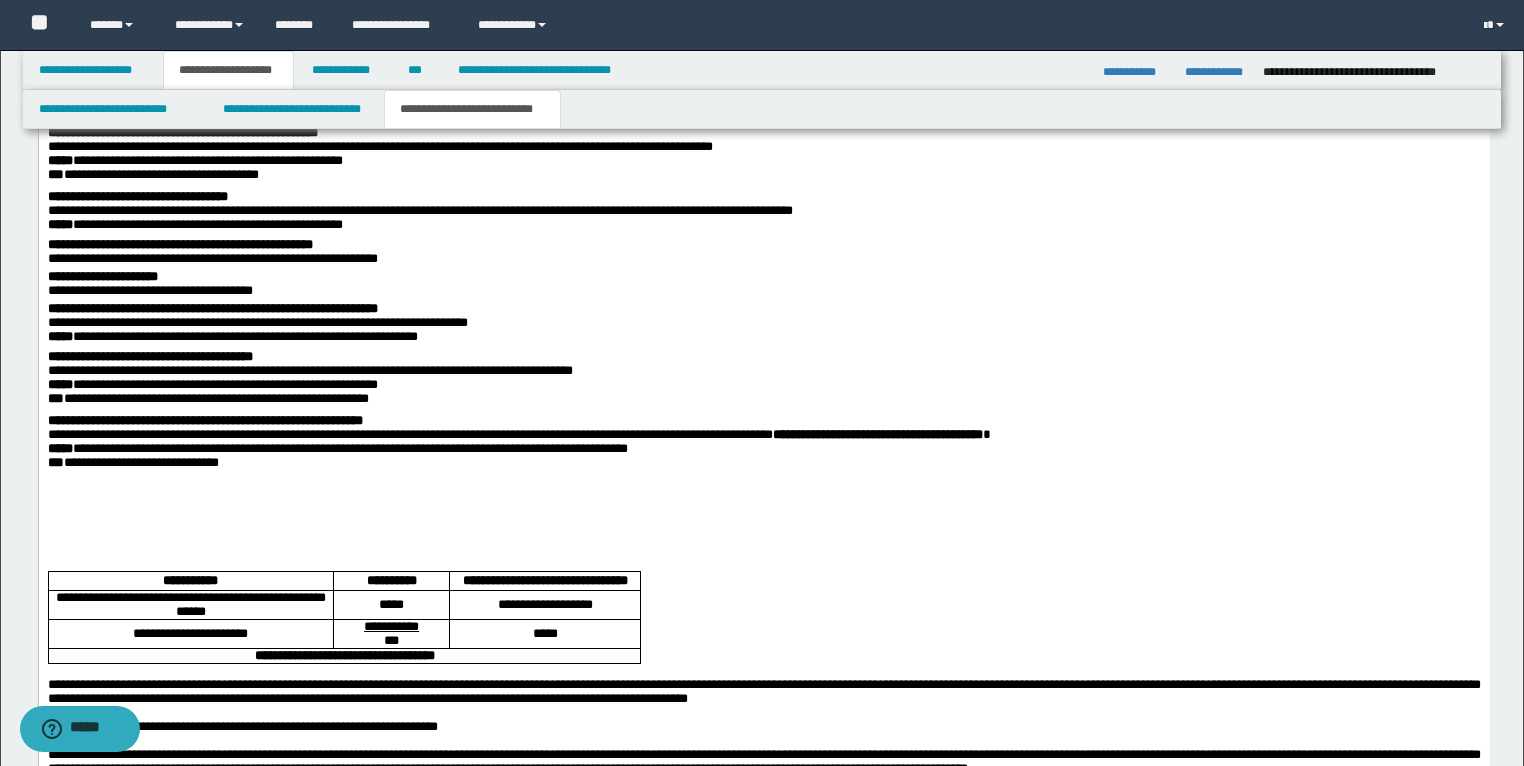 scroll, scrollTop: 2160, scrollLeft: 0, axis: vertical 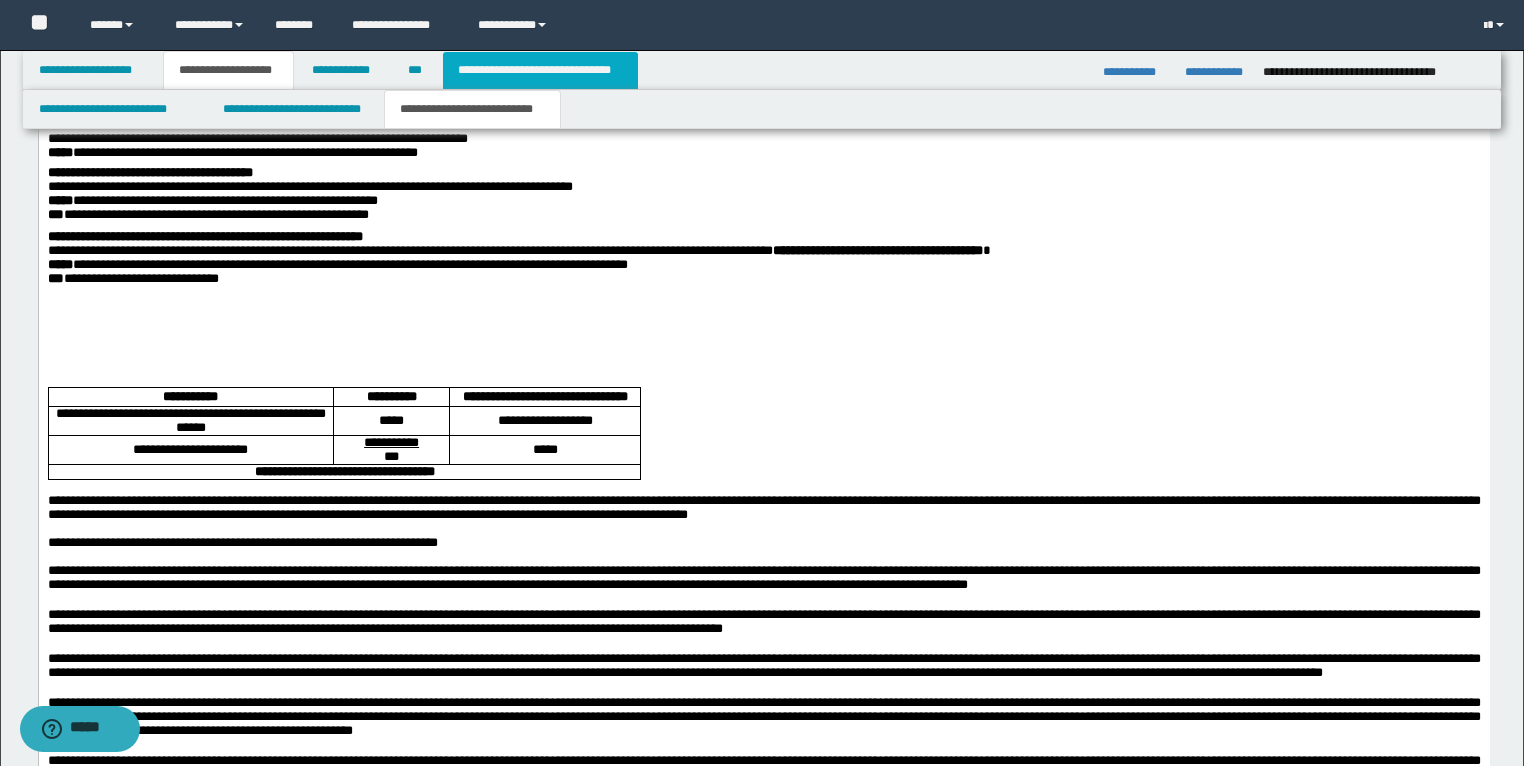click on "**********" at bounding box center [540, 70] 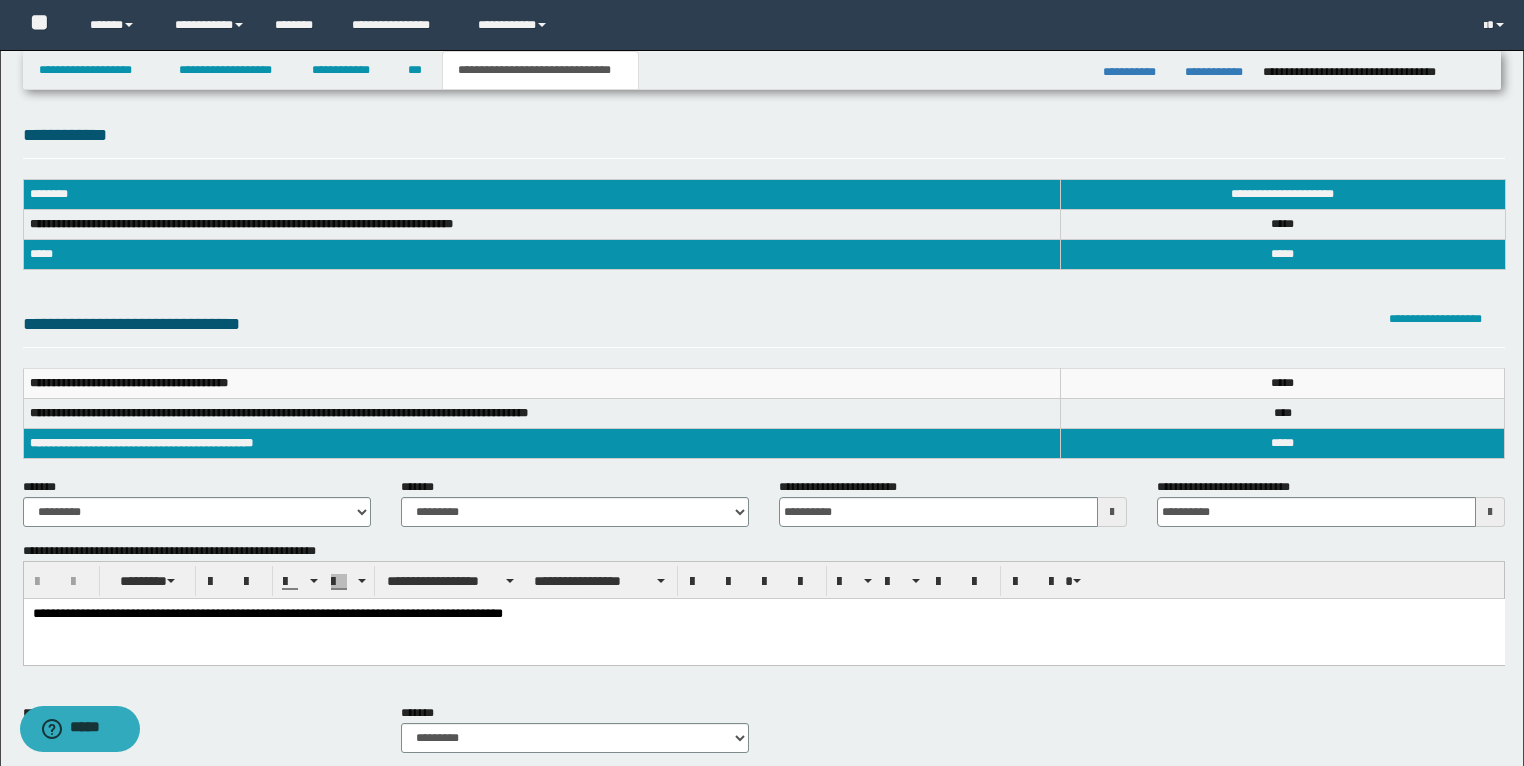 scroll, scrollTop: 0, scrollLeft: 0, axis: both 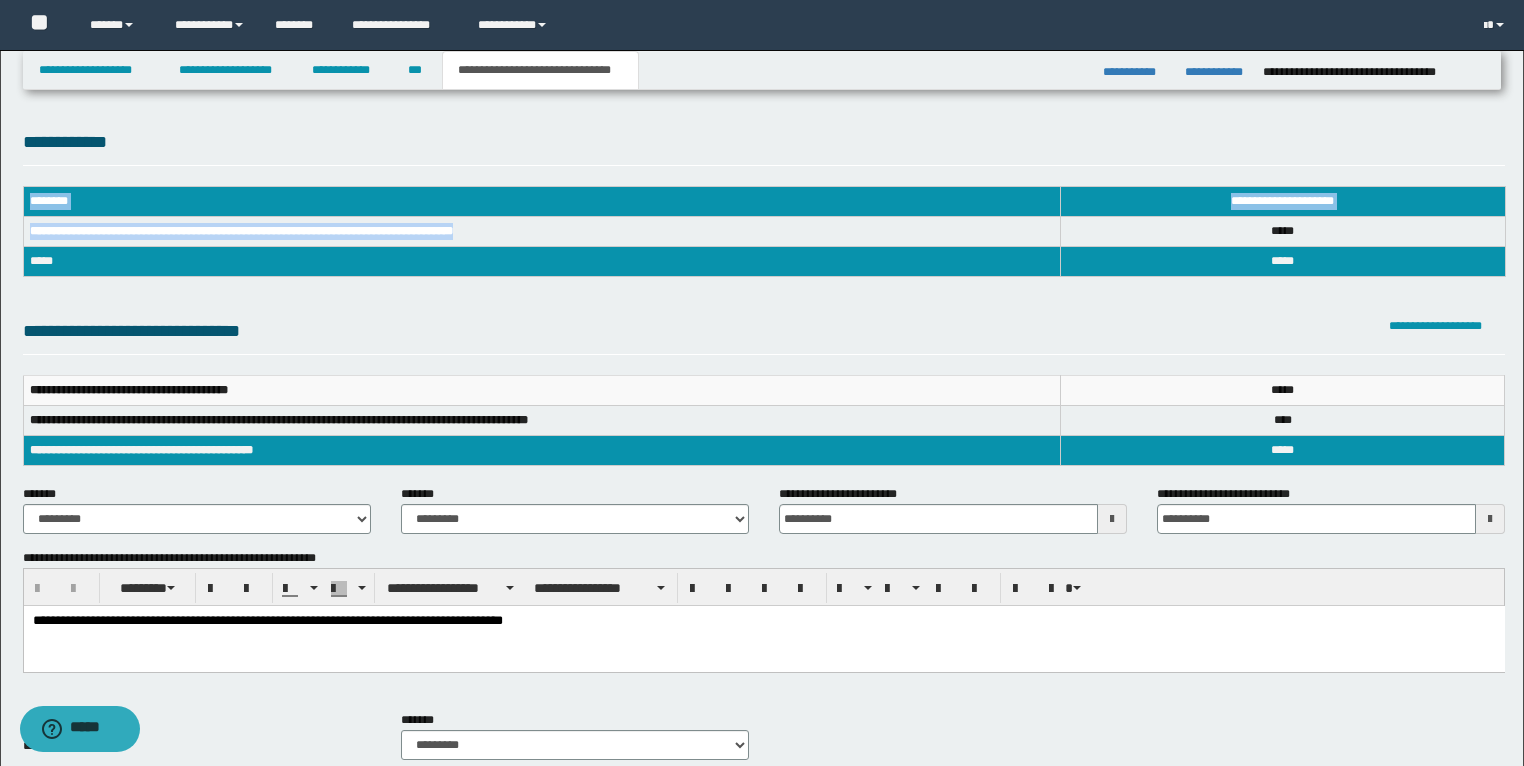 drag, startPoint x: 534, startPoint y: 228, endPoint x: 12, endPoint y: 234, distance: 522.0345 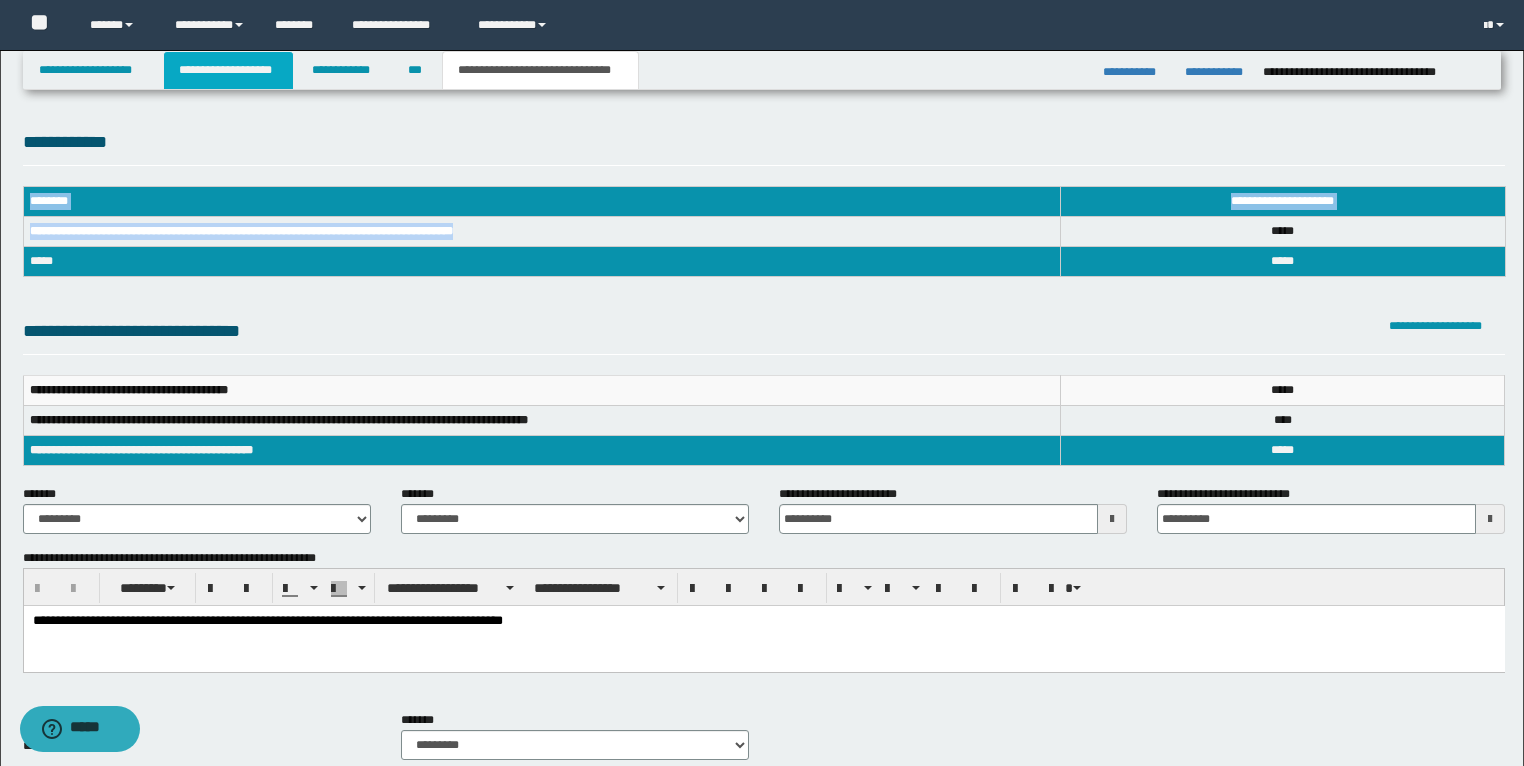 click on "**********" at bounding box center [228, 70] 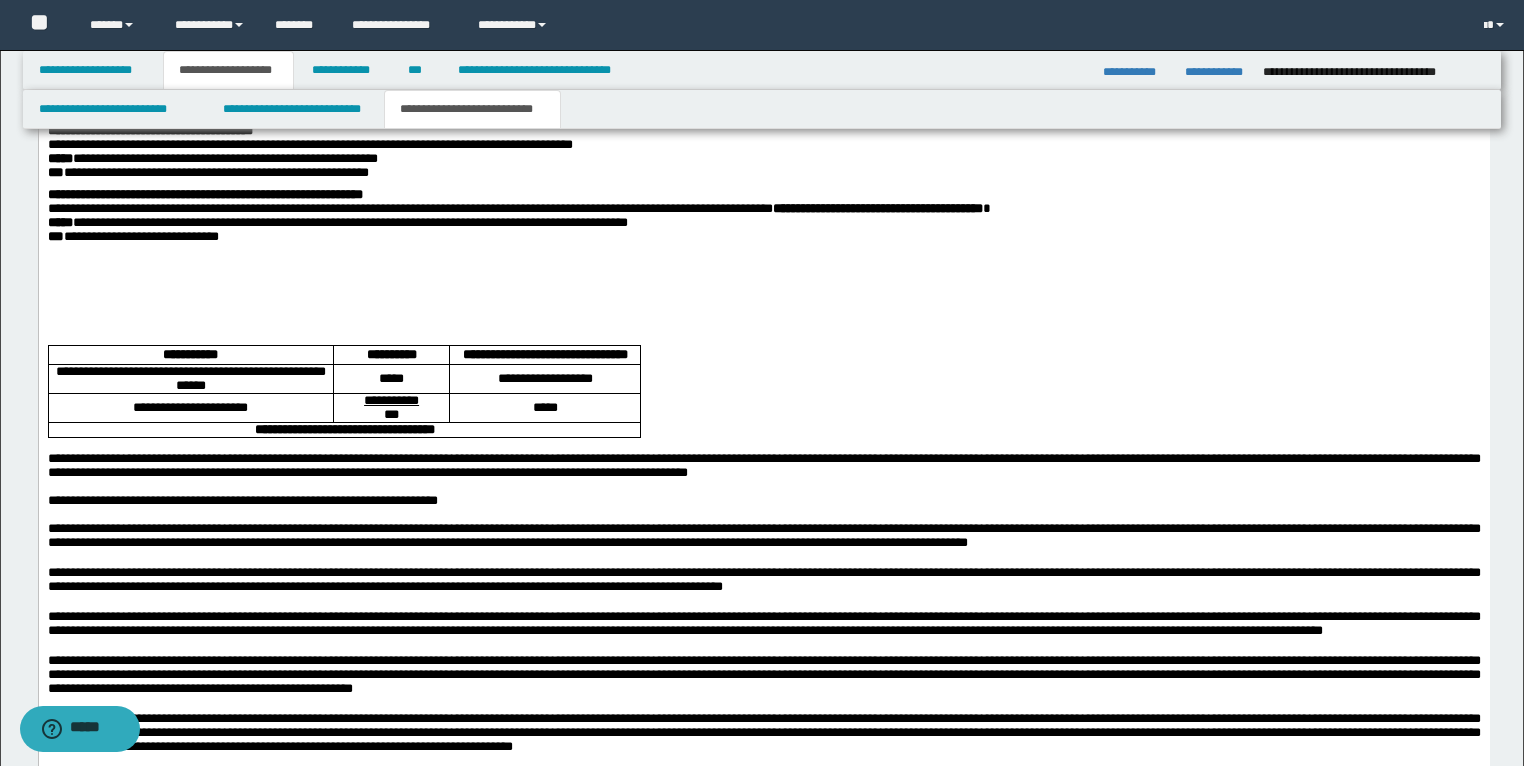 scroll, scrollTop: 2240, scrollLeft: 0, axis: vertical 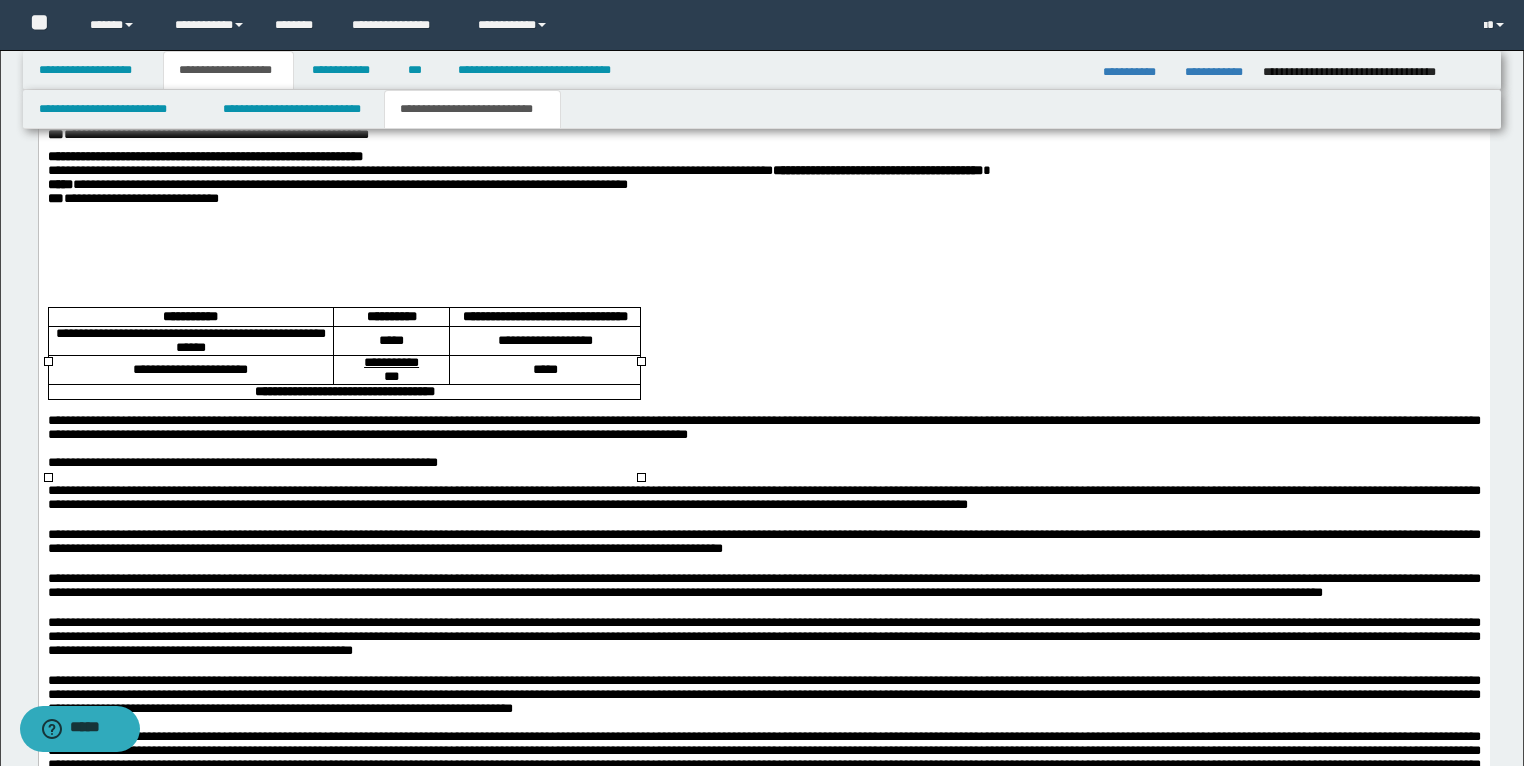 click on "**********" at bounding box center [190, 342] 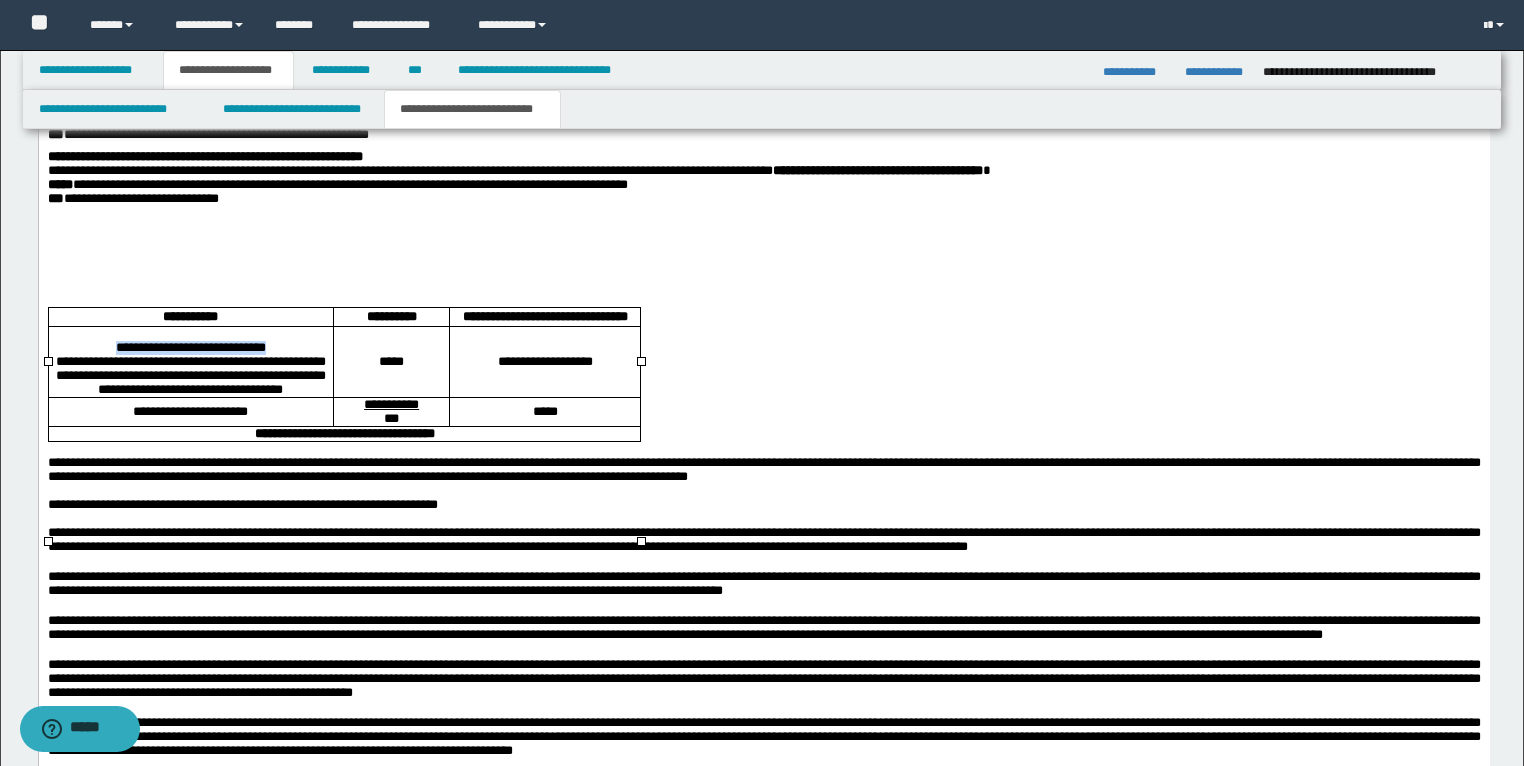 drag, startPoint x: 288, startPoint y: 419, endPoint x: 79, endPoint y: 422, distance: 209.02153 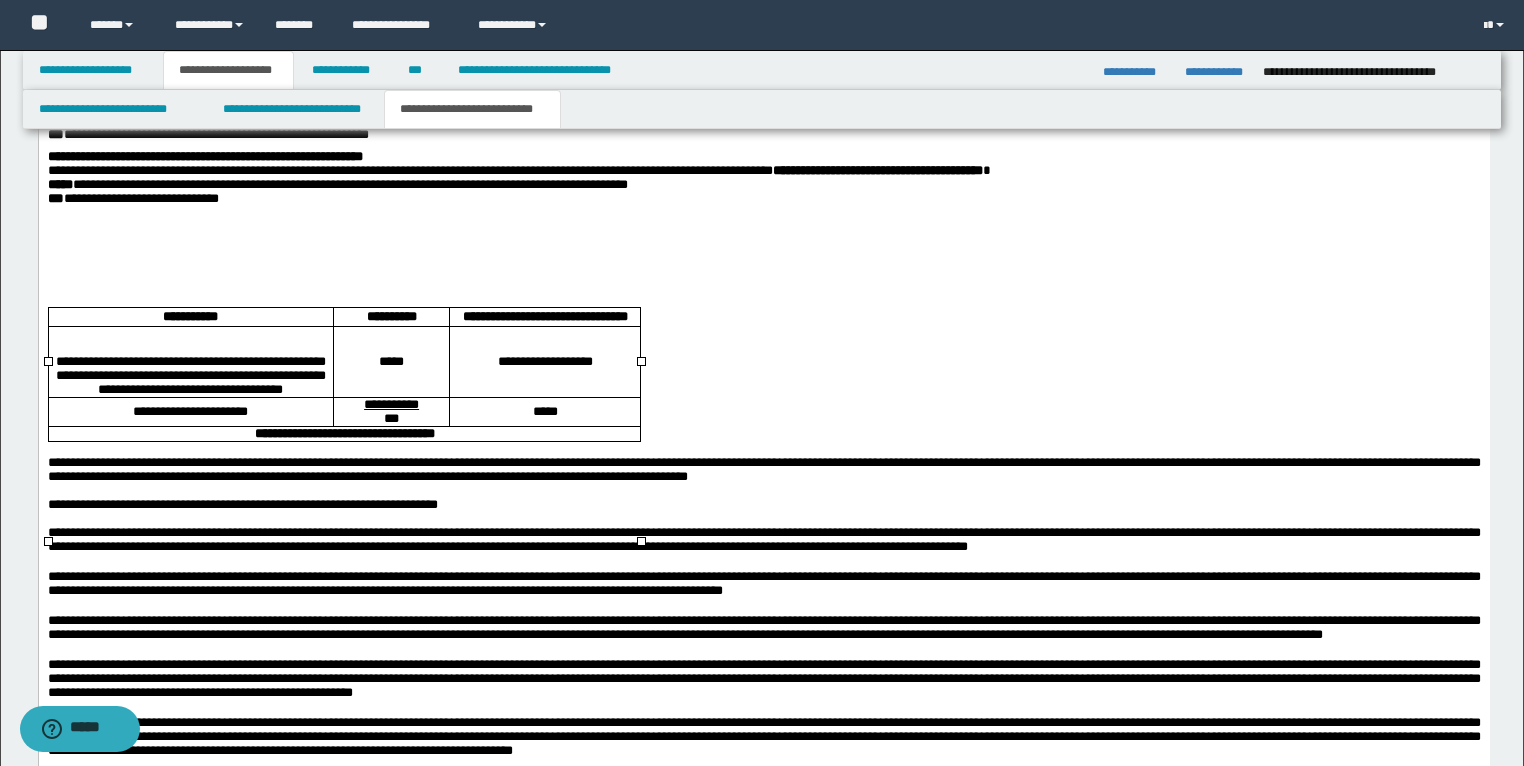 click on "**********" at bounding box center [190, 363] 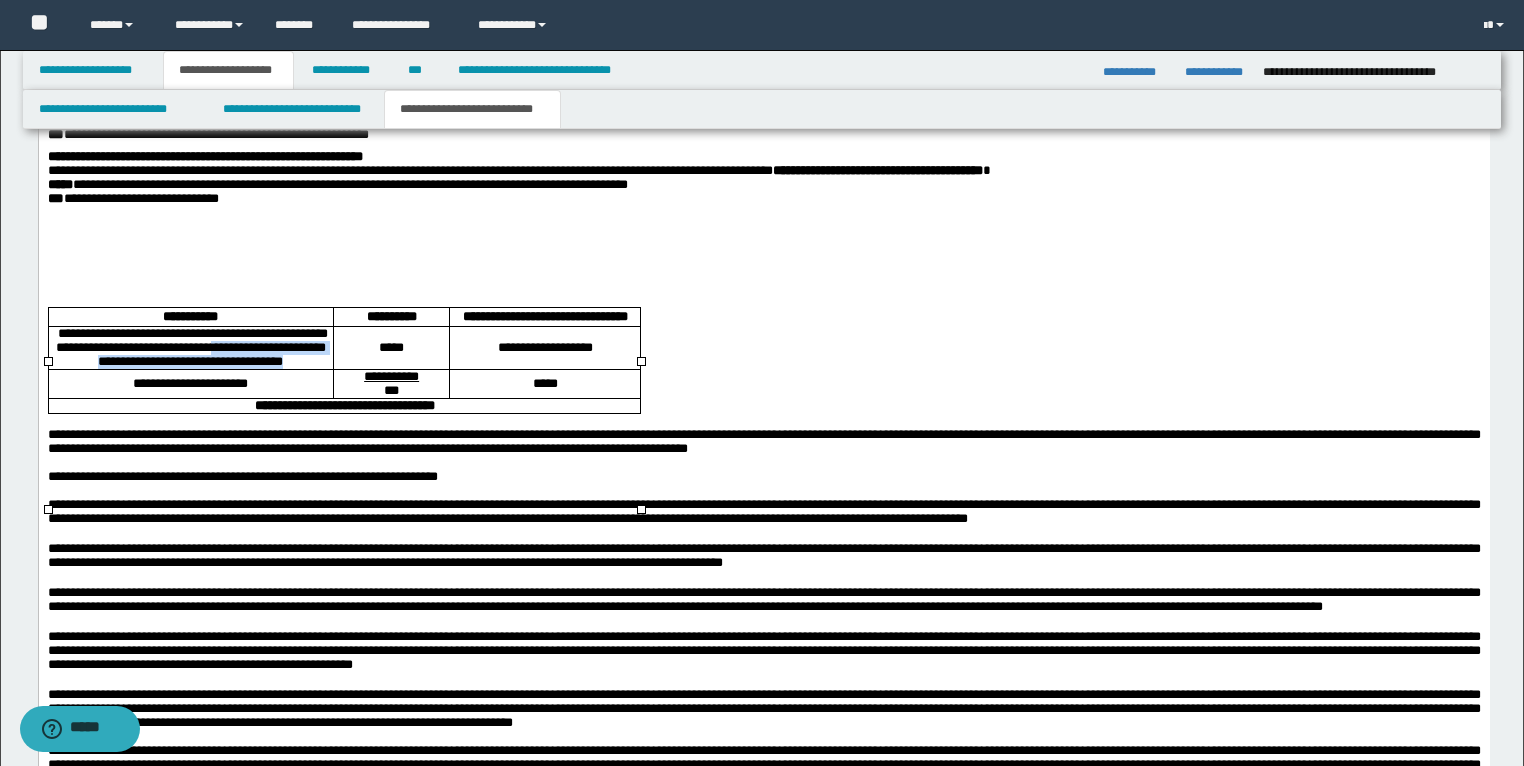 drag, startPoint x: 291, startPoint y: 453, endPoint x: 127, endPoint y: 432, distance: 165.33905 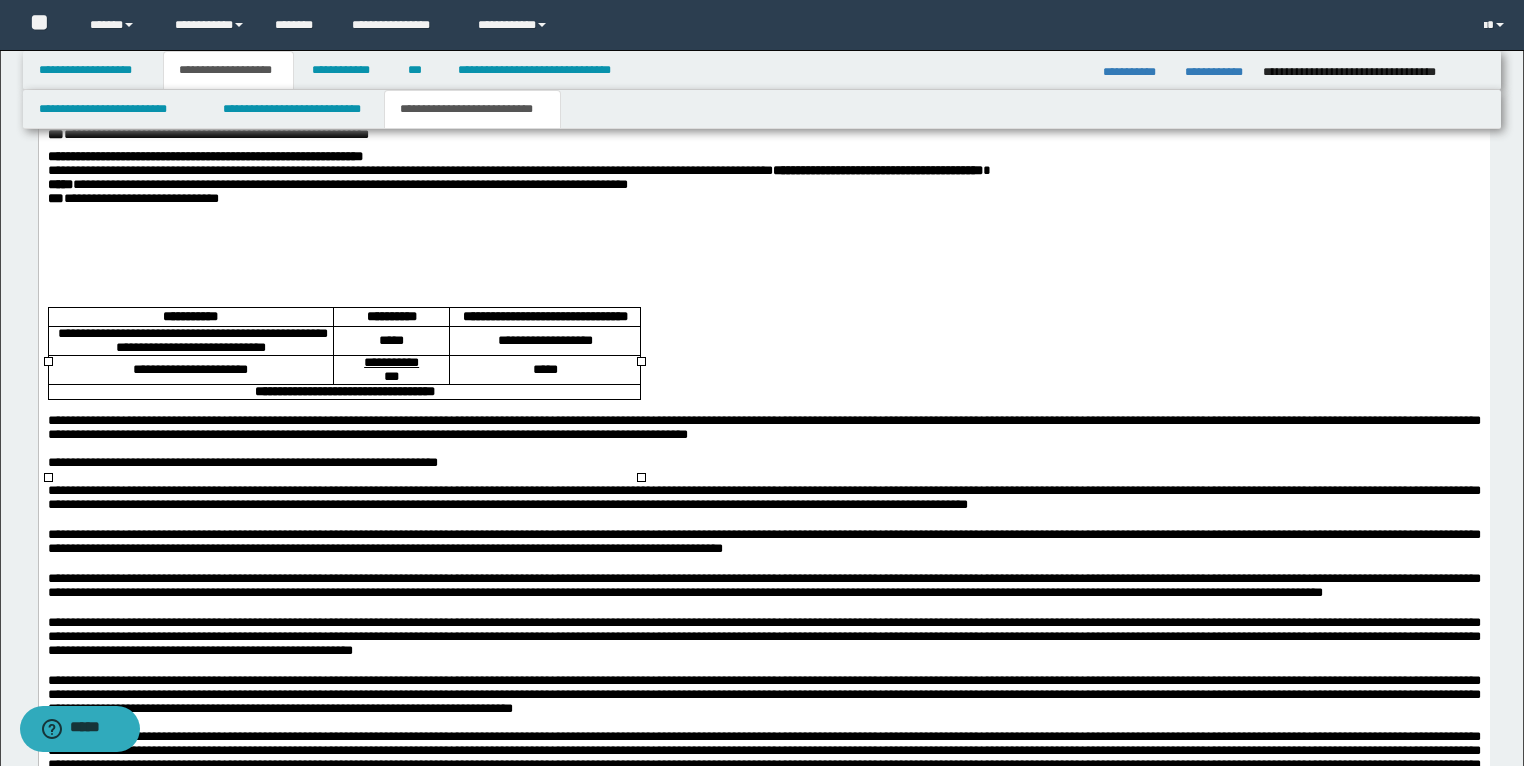 click on "**********" at bounding box center [544, 342] 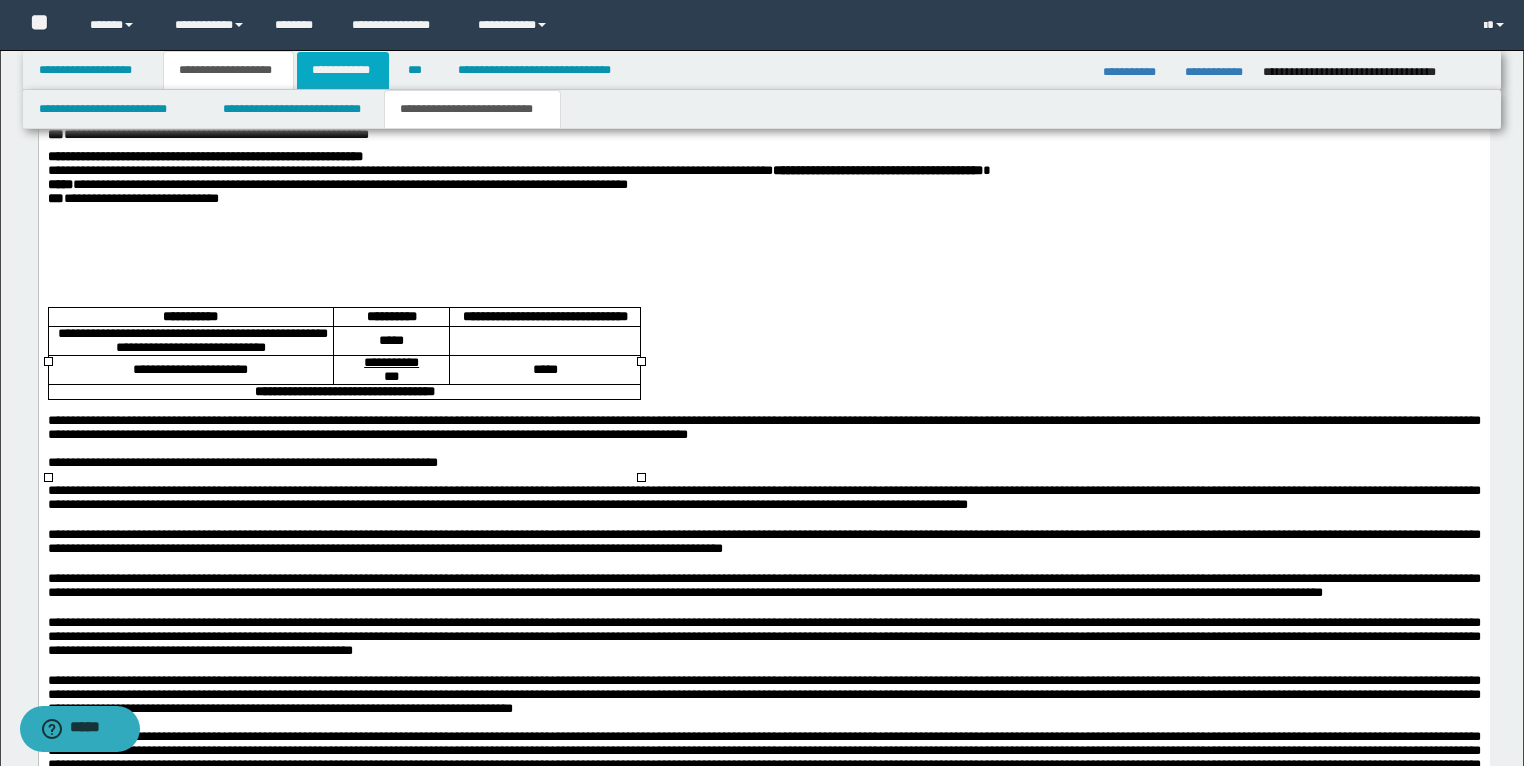 click on "**********" at bounding box center [343, 70] 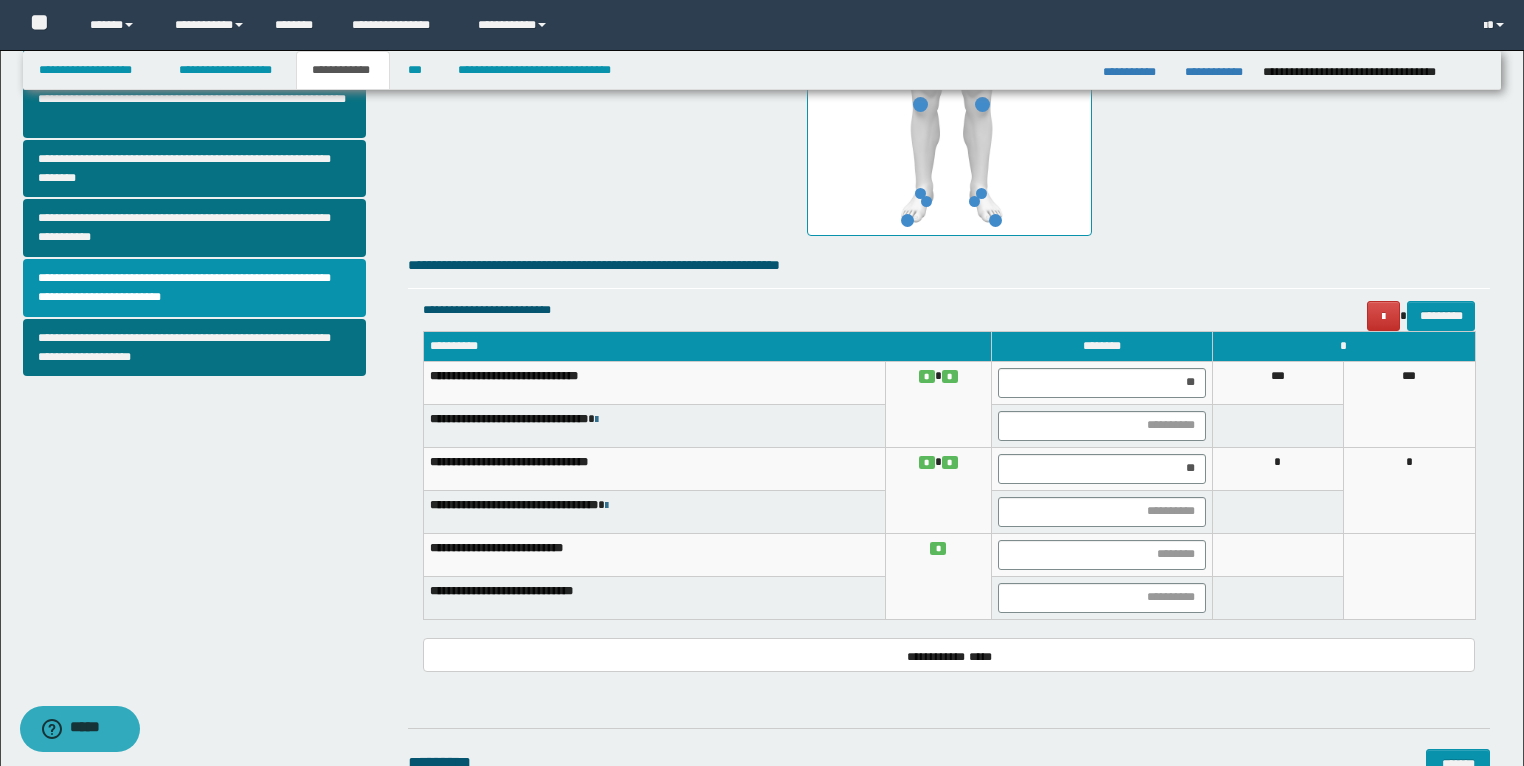 scroll, scrollTop: 617, scrollLeft: 0, axis: vertical 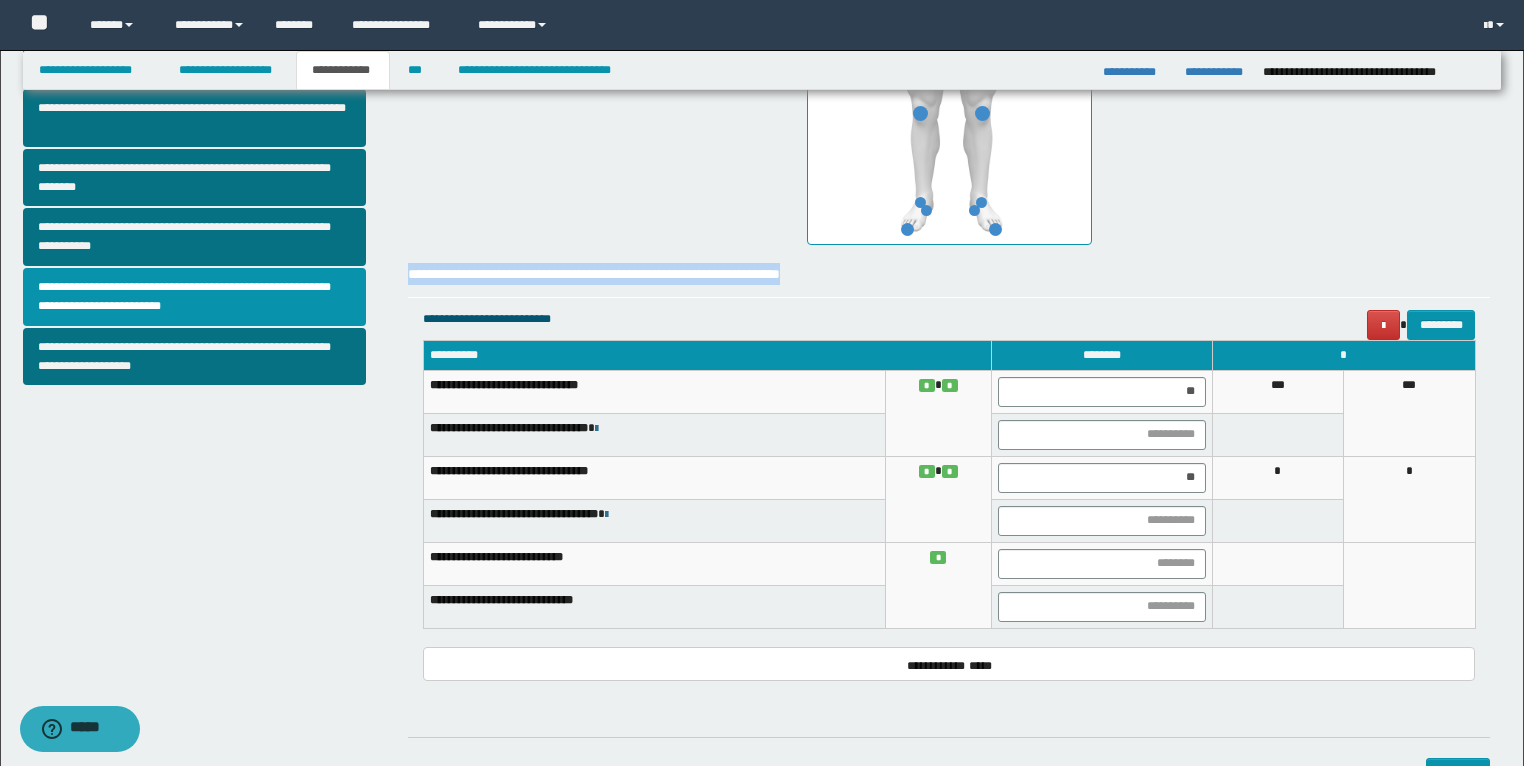 drag, startPoint x: 888, startPoint y: 272, endPoint x: 399, endPoint y: 282, distance: 489.10223 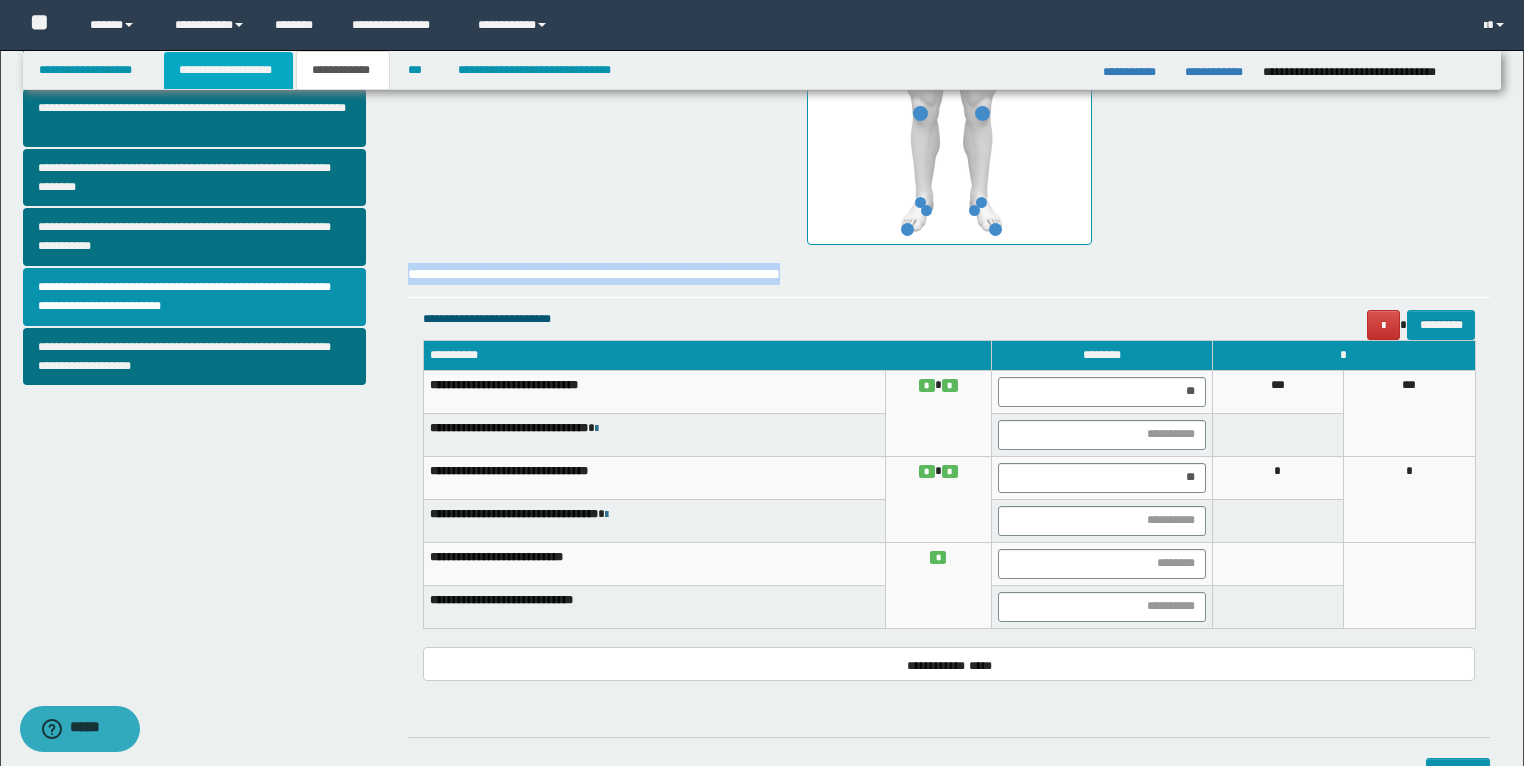 click on "**********" at bounding box center [228, 70] 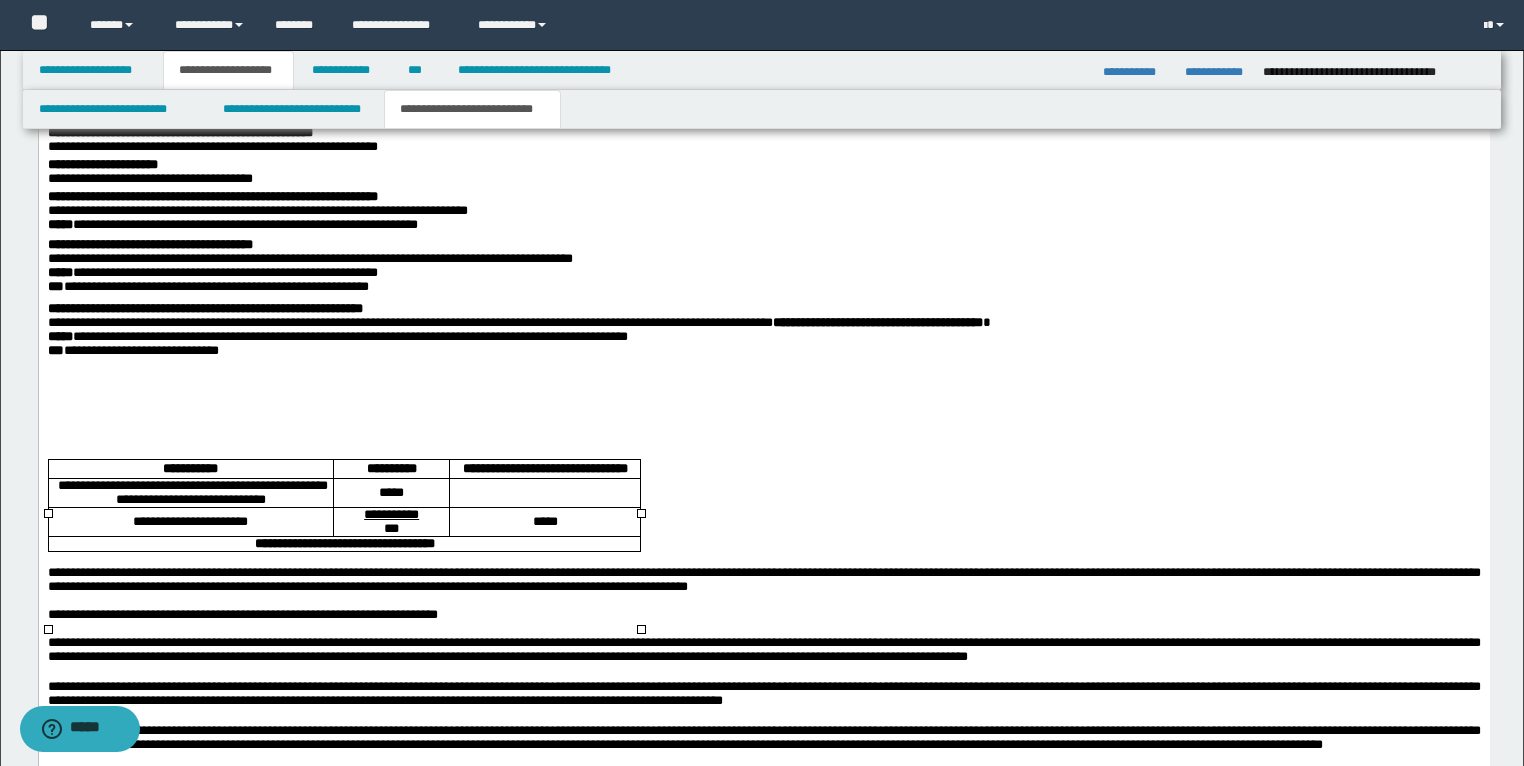 scroll, scrollTop: 2328, scrollLeft: 0, axis: vertical 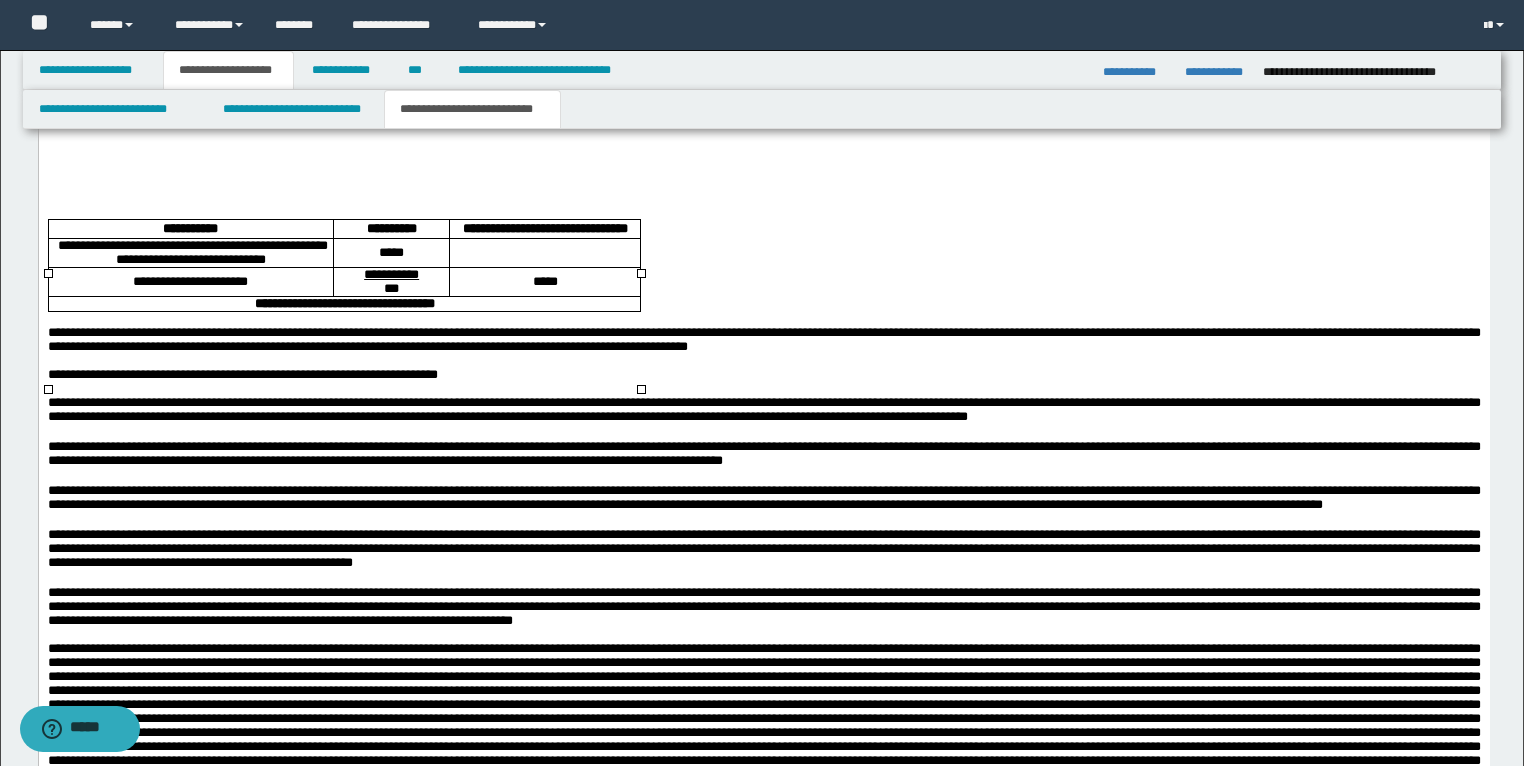 click at bounding box center (544, 254) 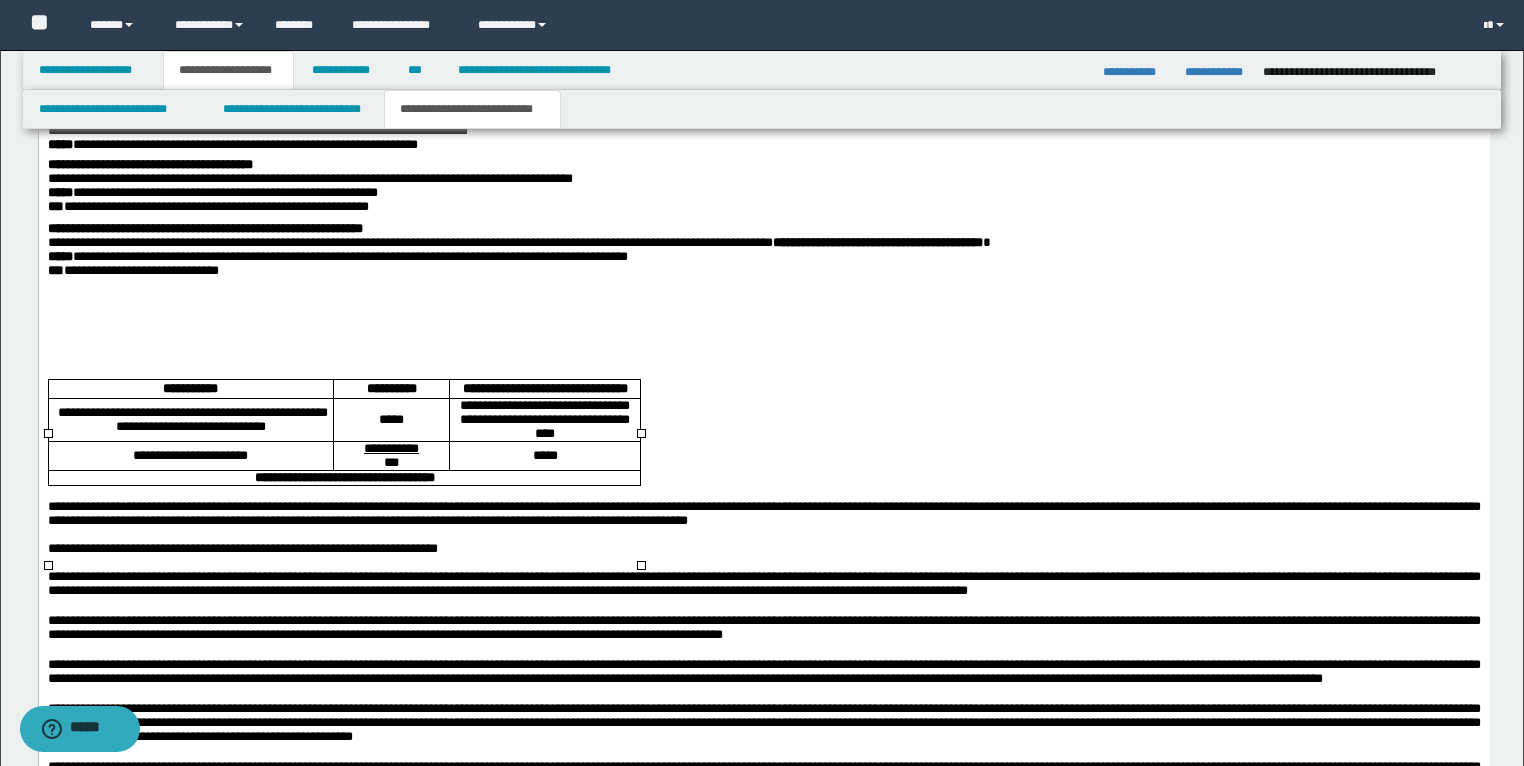 scroll, scrollTop: 2008, scrollLeft: 0, axis: vertical 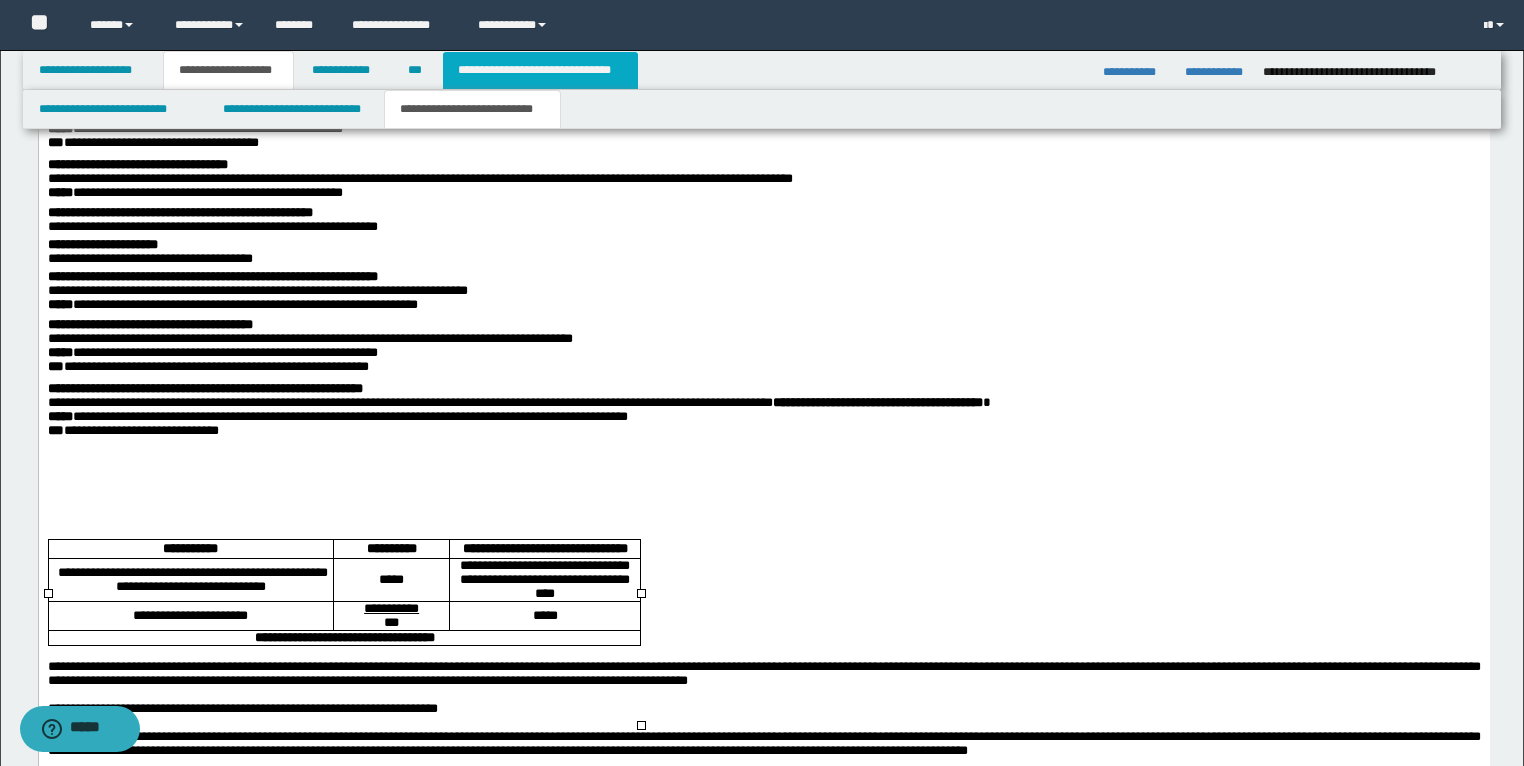 click on "**********" at bounding box center (540, 70) 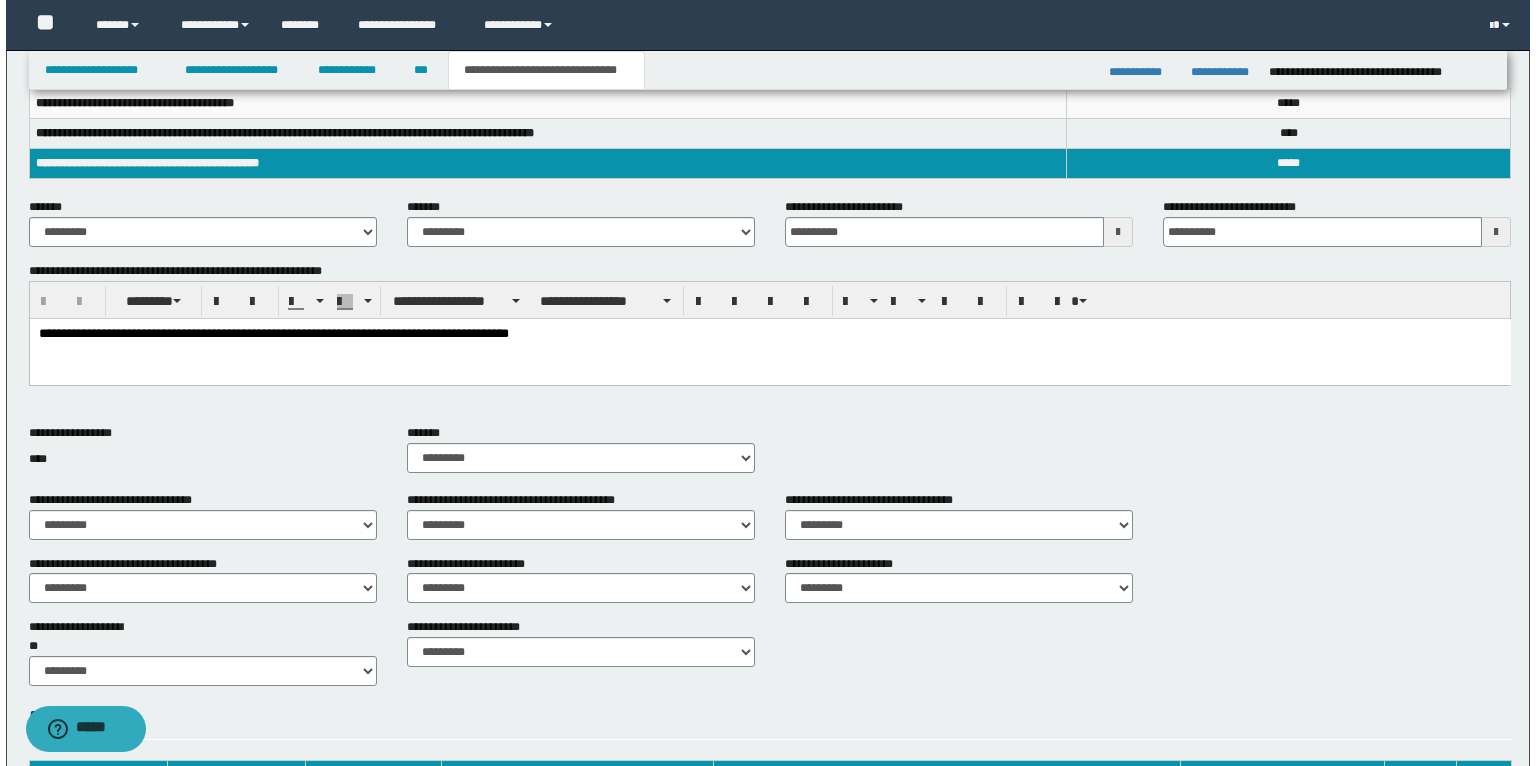 scroll, scrollTop: 0, scrollLeft: 0, axis: both 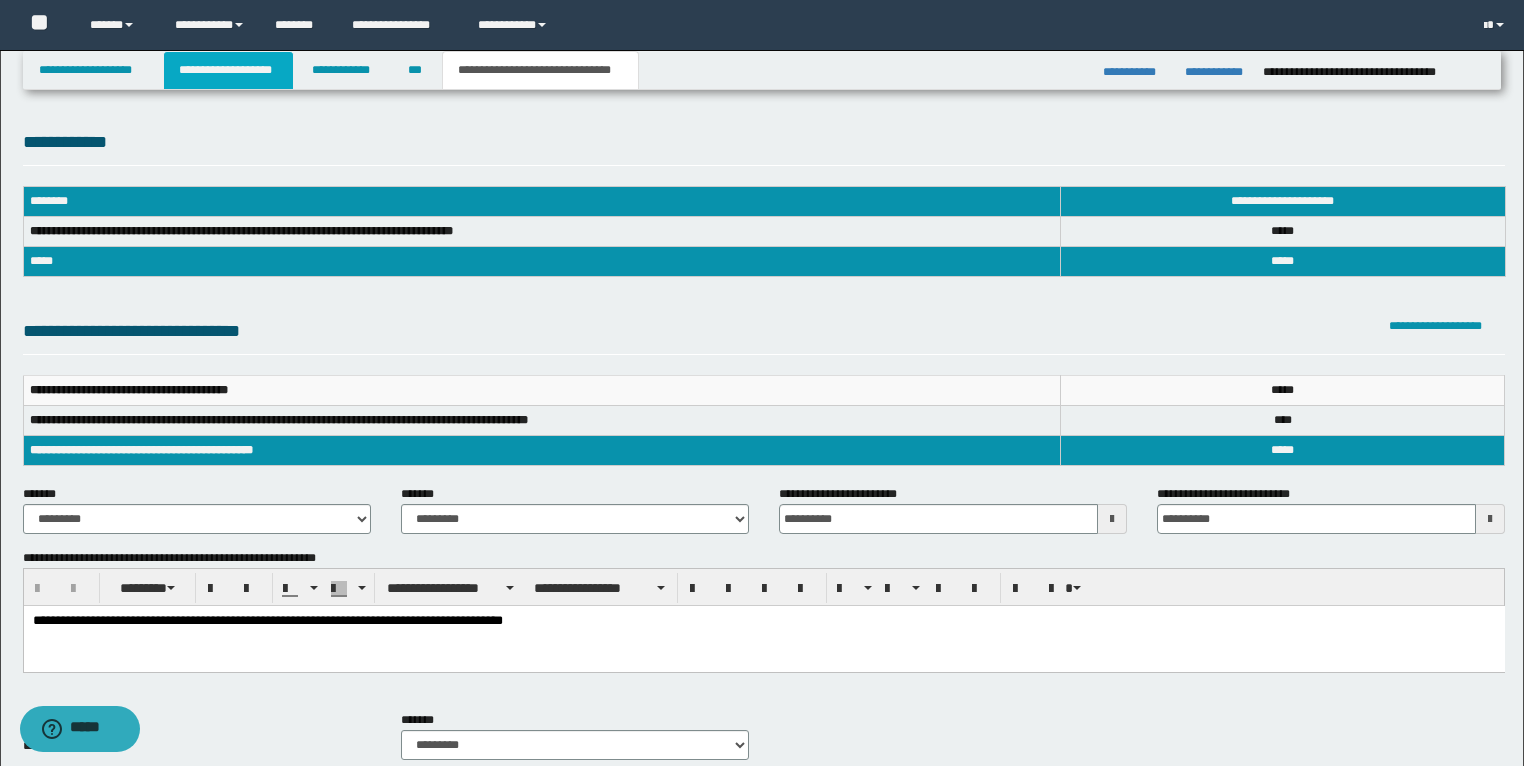 click on "**********" at bounding box center [228, 70] 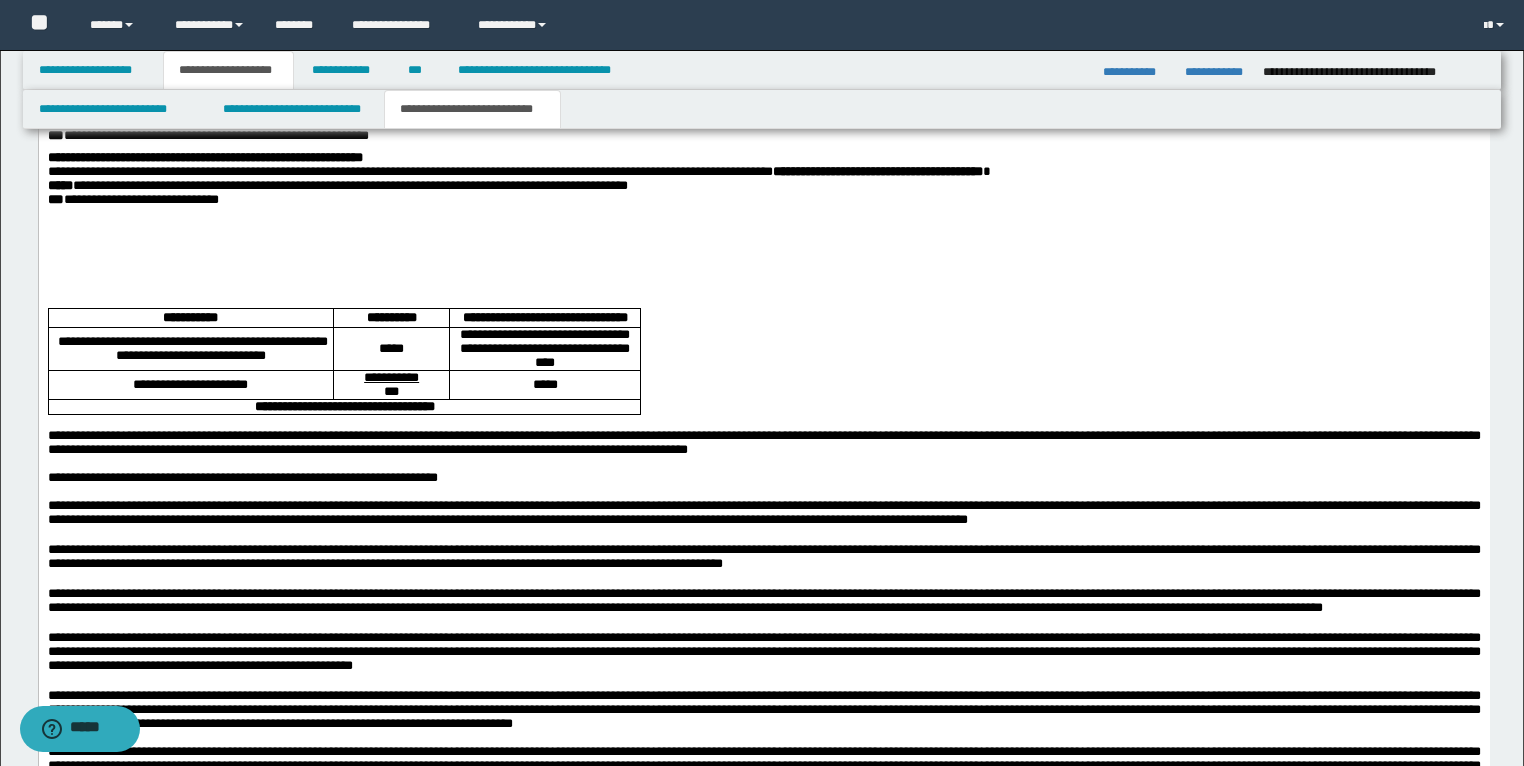 scroll, scrollTop: 2240, scrollLeft: 0, axis: vertical 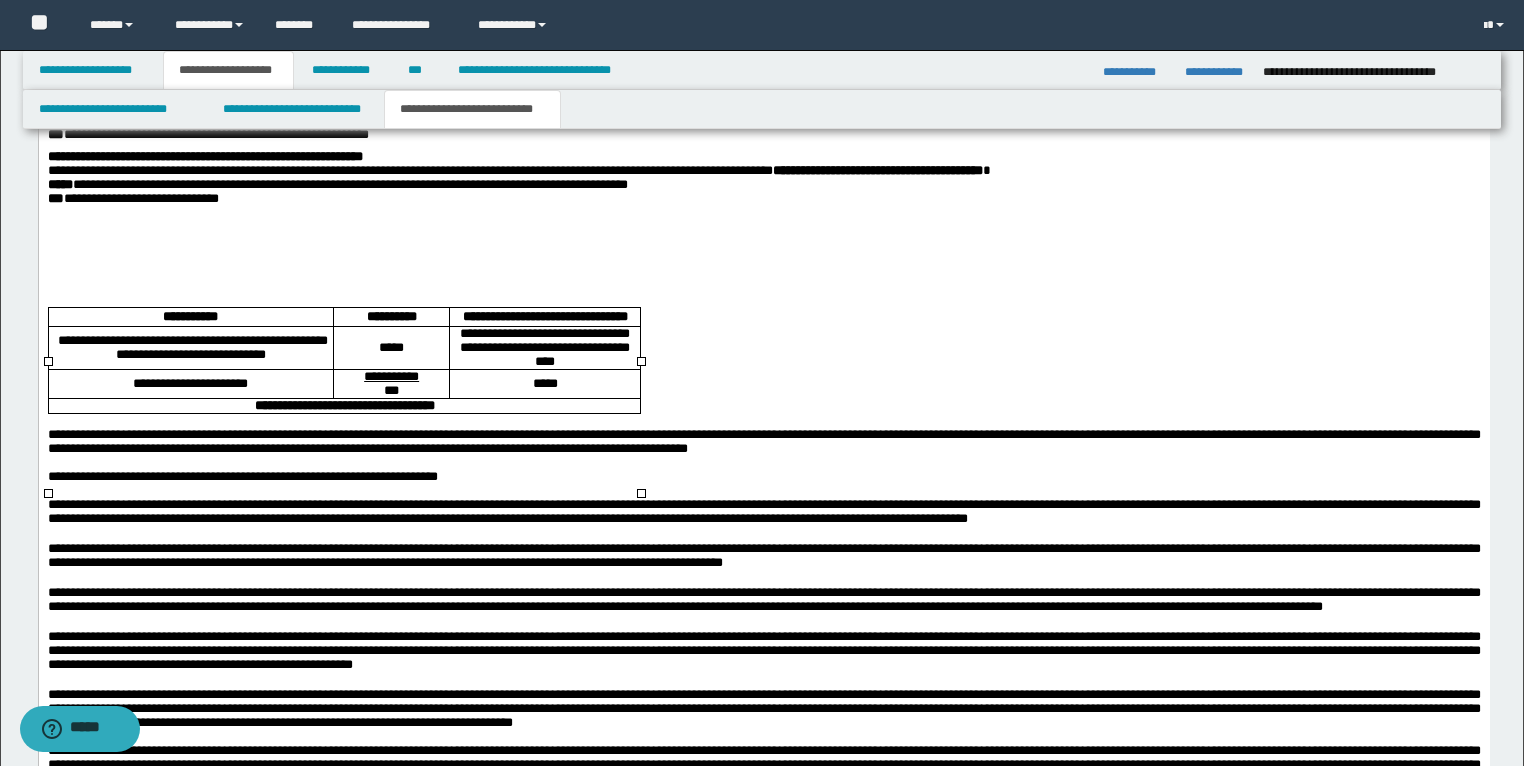 click on "*****" at bounding box center [390, 348] 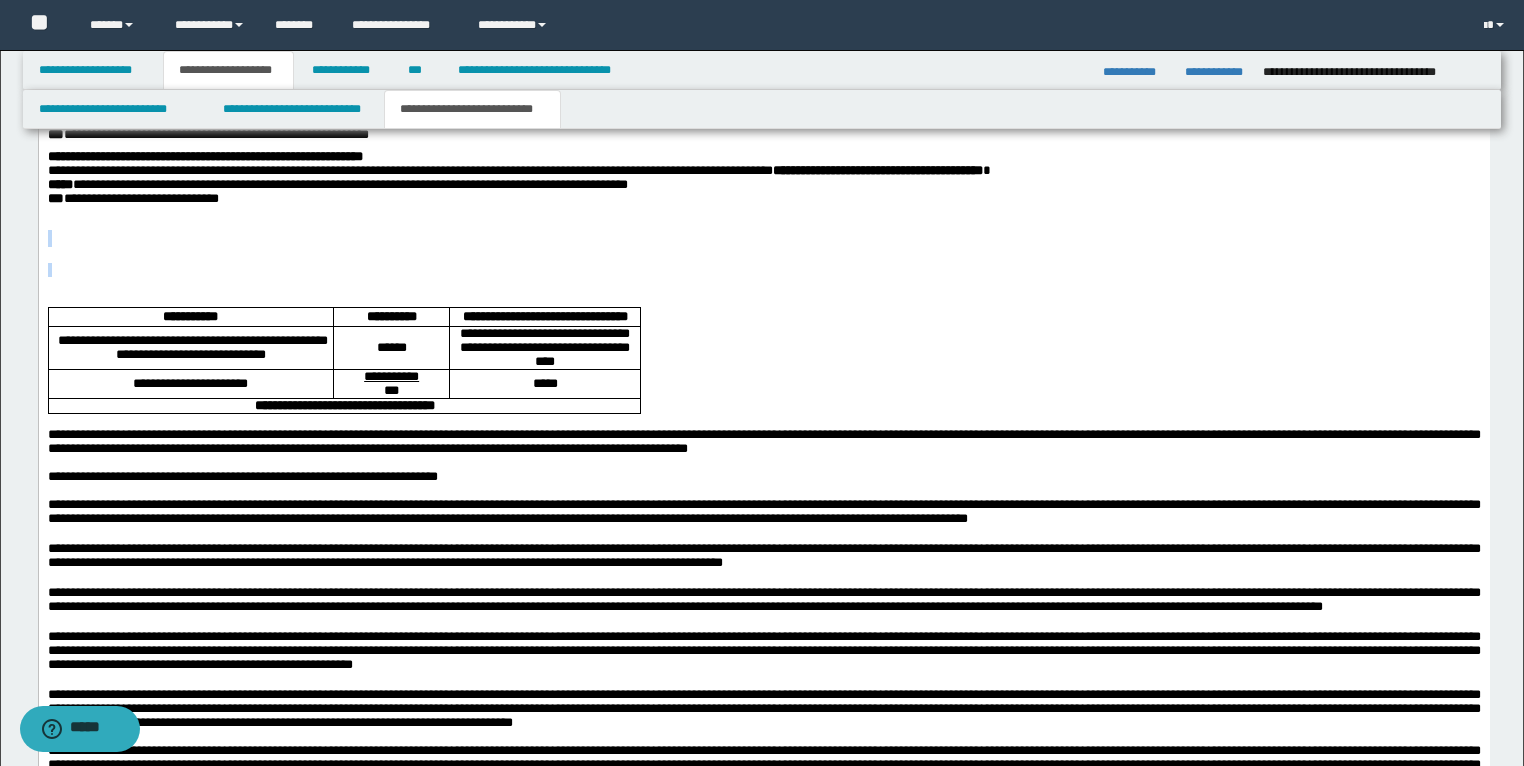 drag, startPoint x: 127, startPoint y: 335, endPoint x: 53, endPoint y: 281, distance: 91.60786 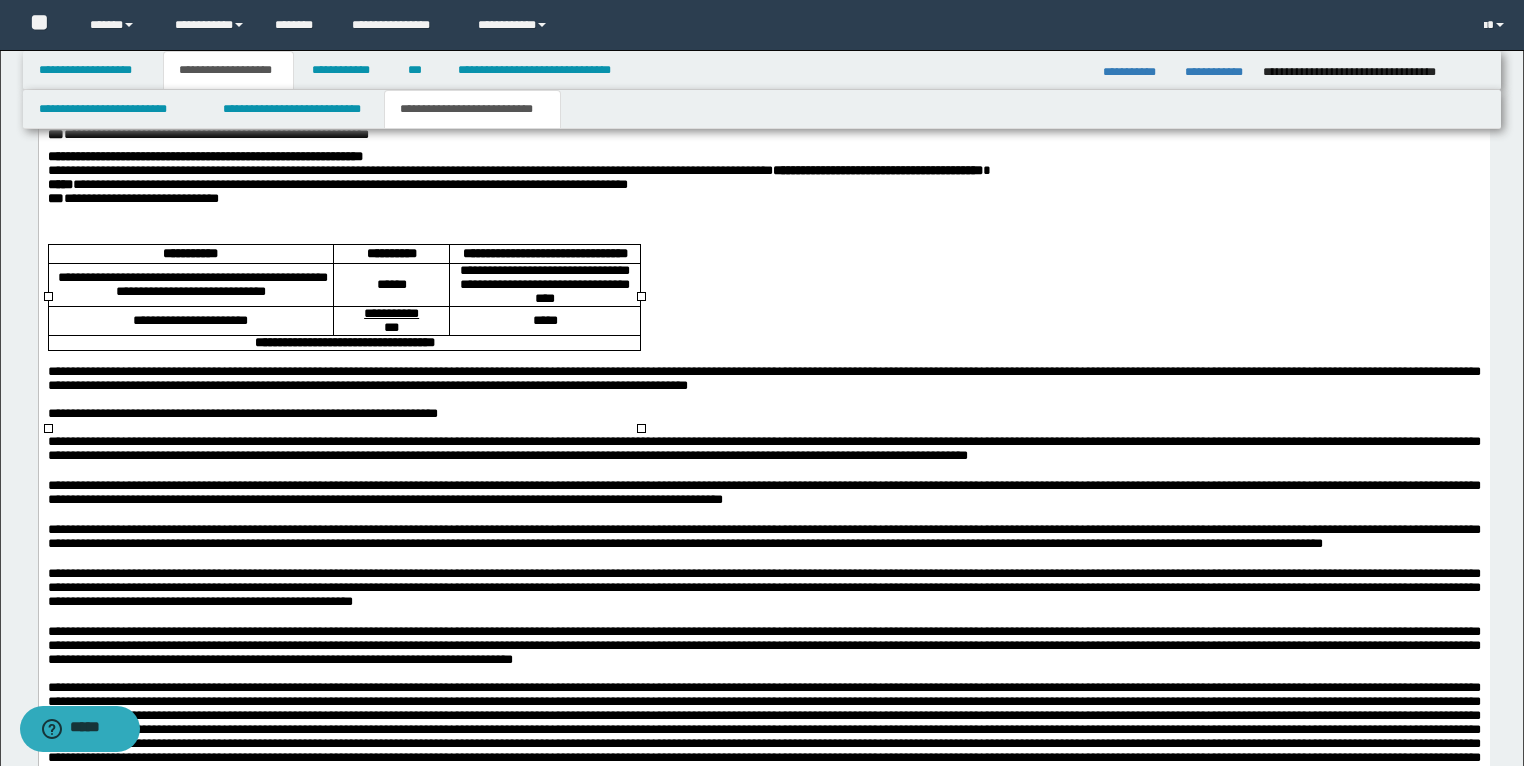 click on "*****" at bounding box center [544, 321] 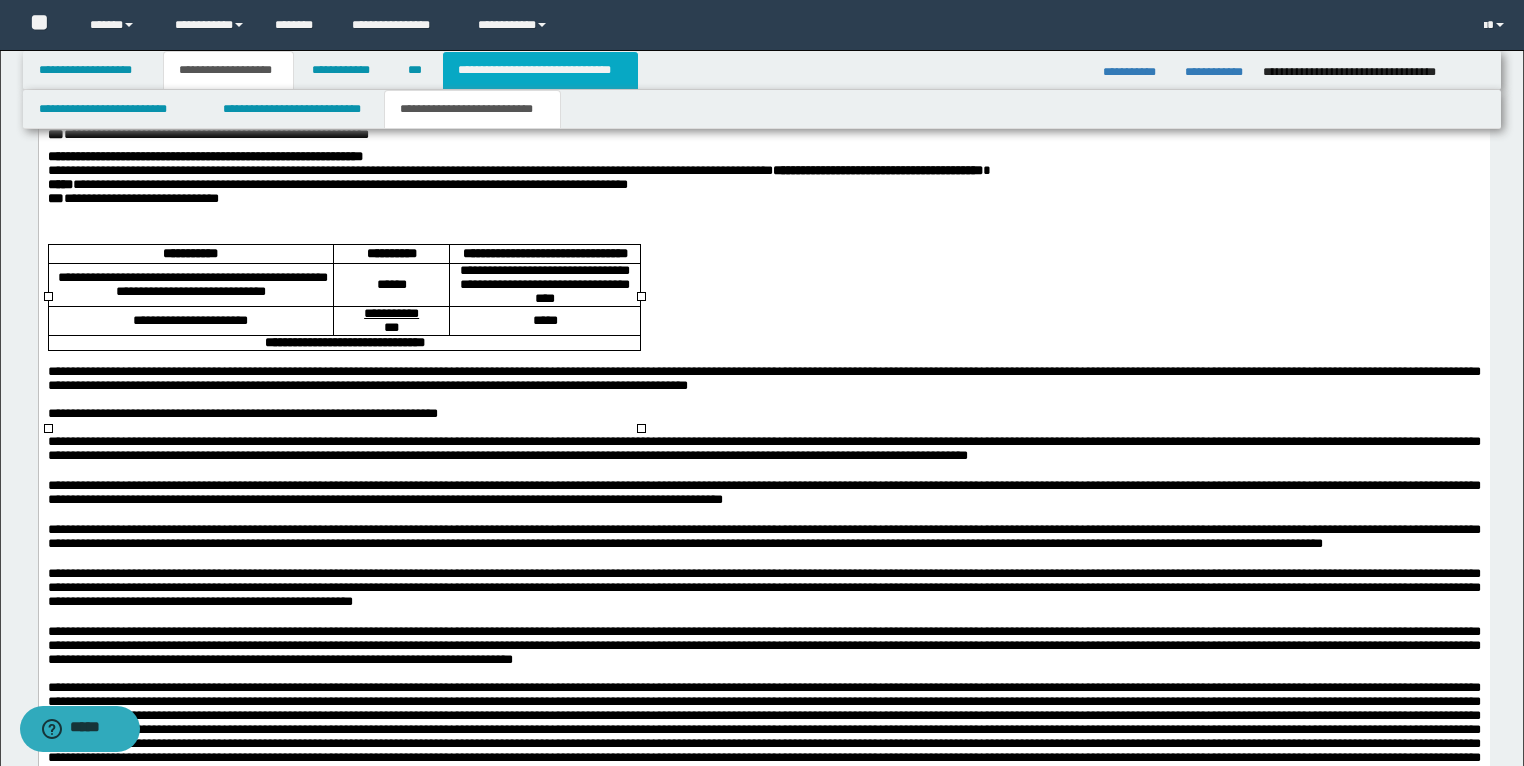 click on "**********" at bounding box center [540, 70] 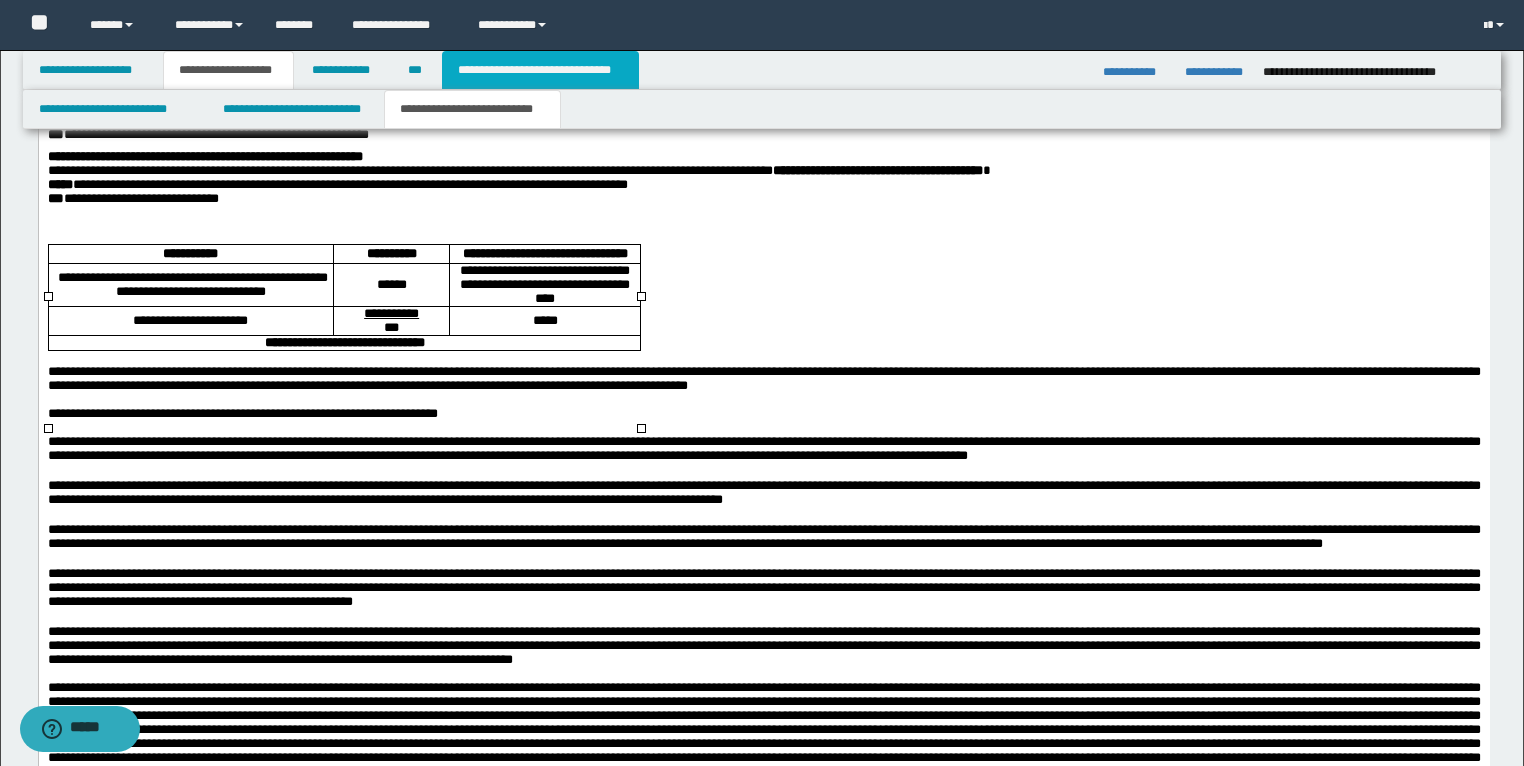type on "**********" 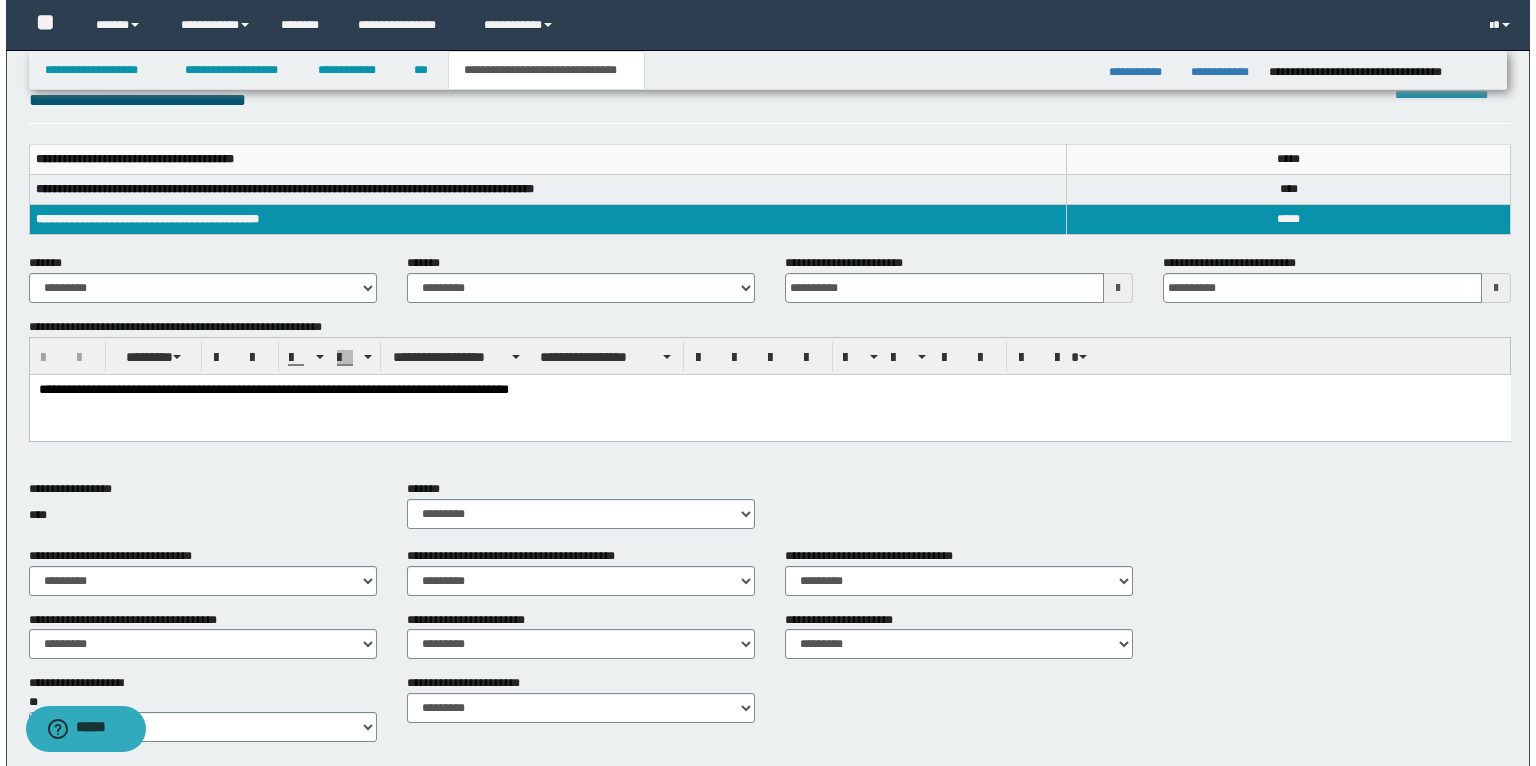 scroll, scrollTop: 0, scrollLeft: 0, axis: both 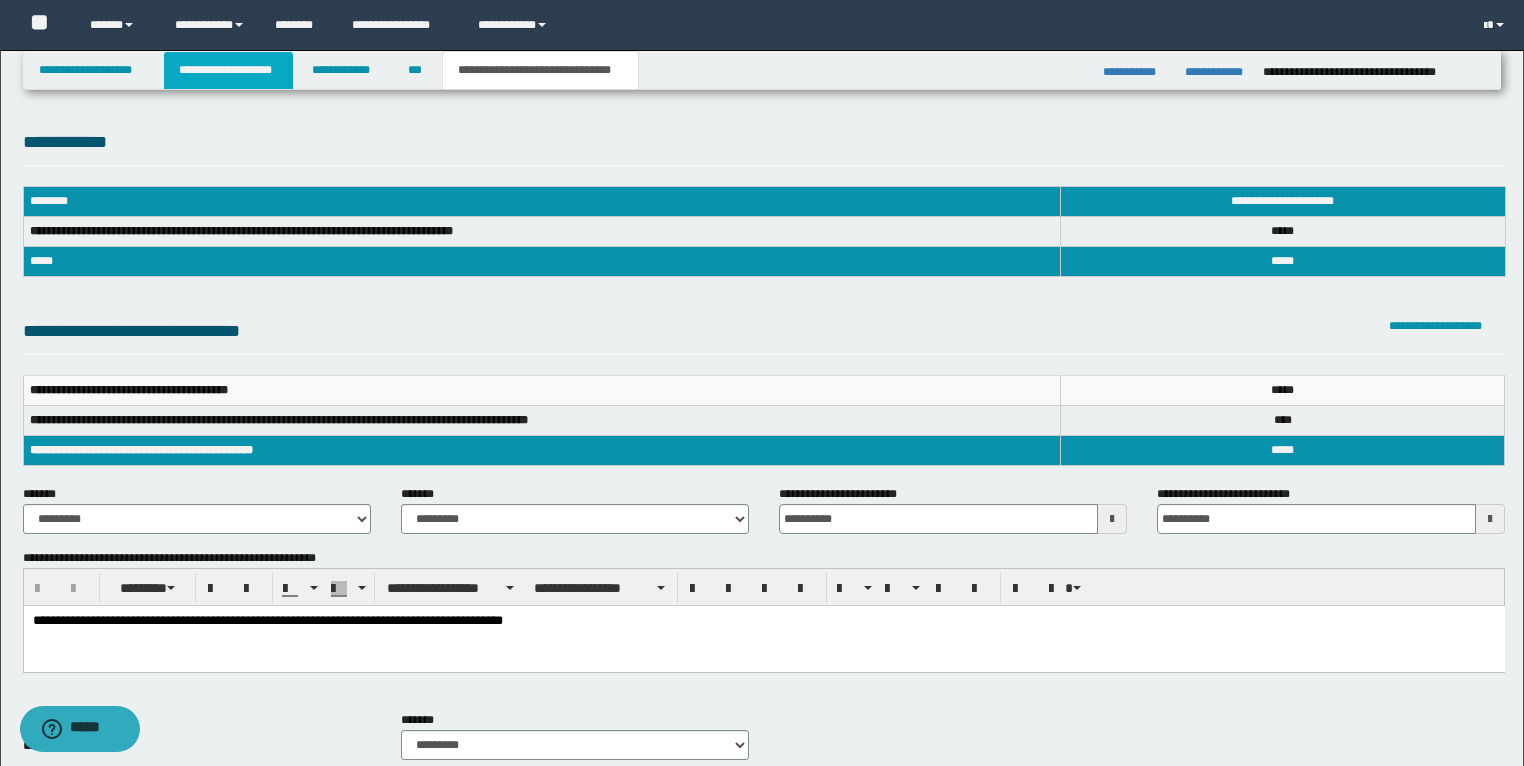click on "**********" at bounding box center (228, 70) 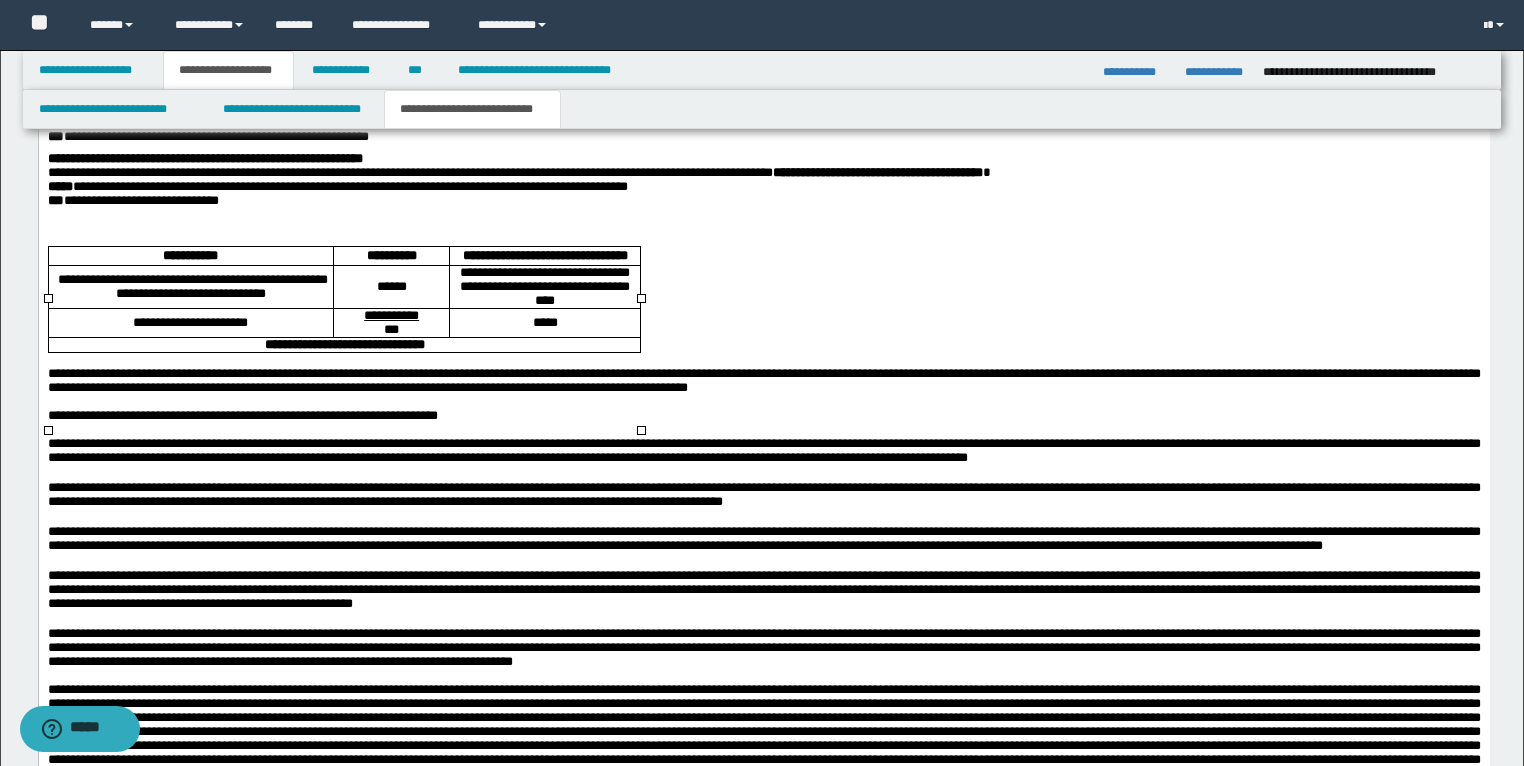 scroll, scrollTop: 2240, scrollLeft: 0, axis: vertical 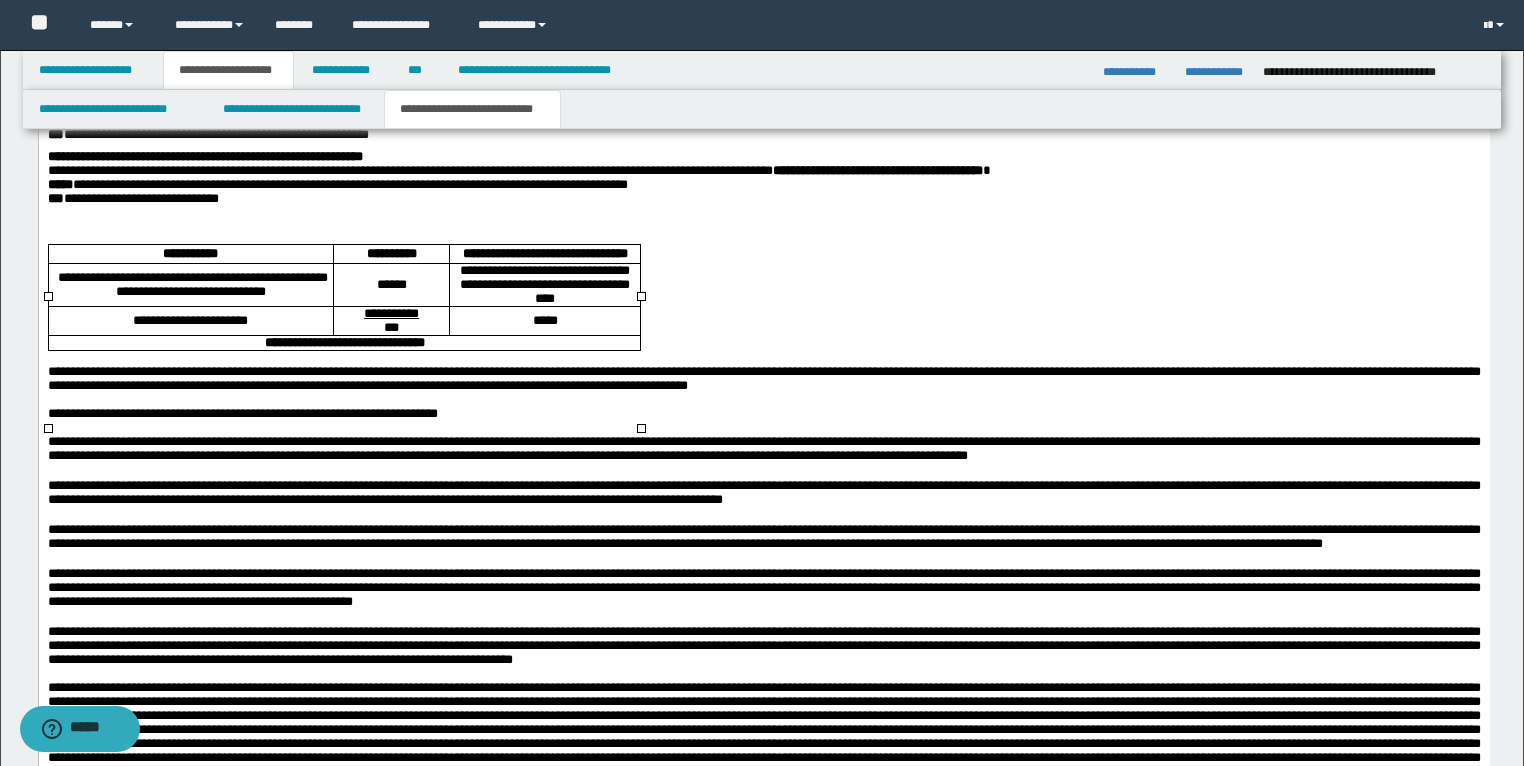 click on "**********" at bounding box center [344, 343] 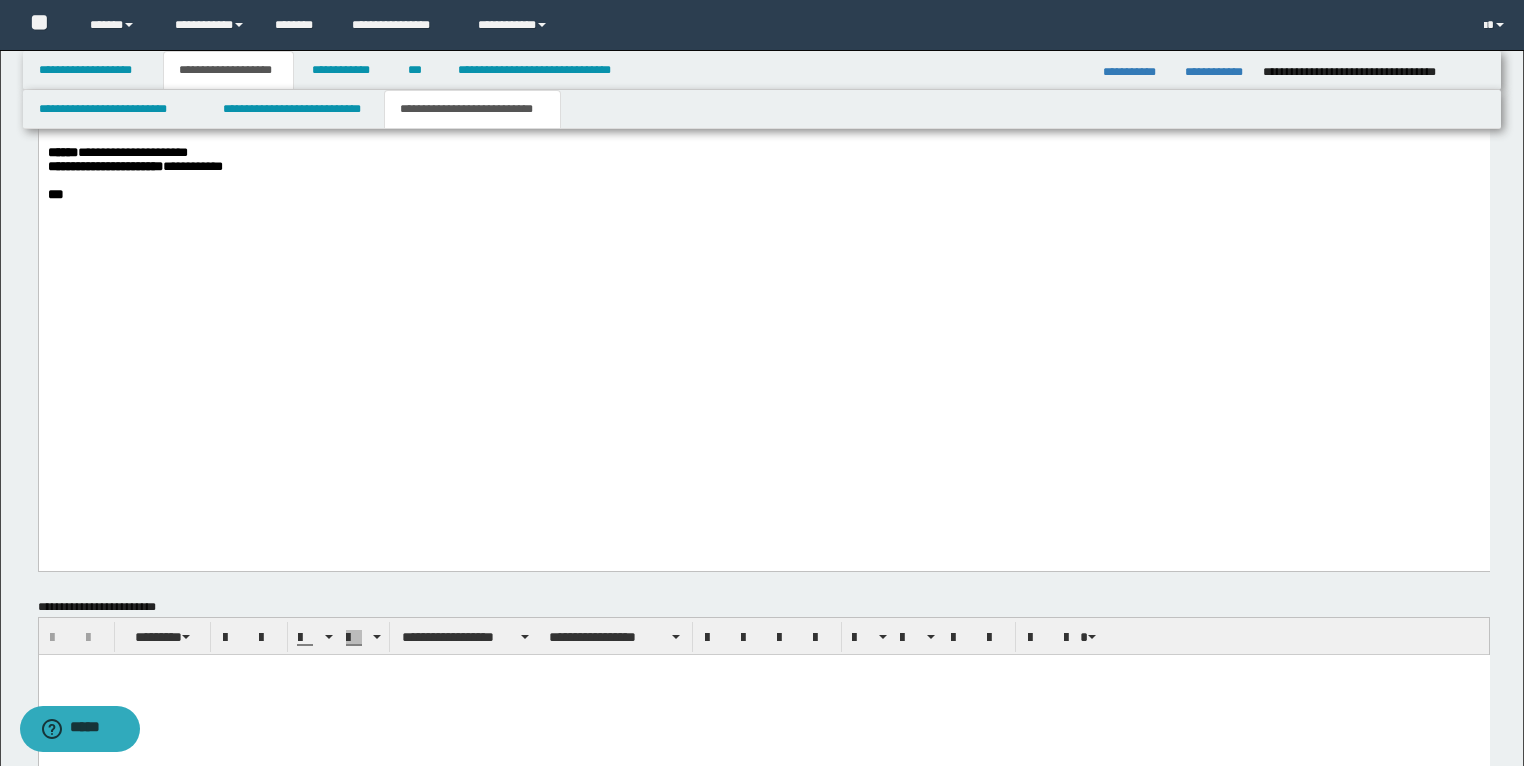 scroll, scrollTop: 3200, scrollLeft: 0, axis: vertical 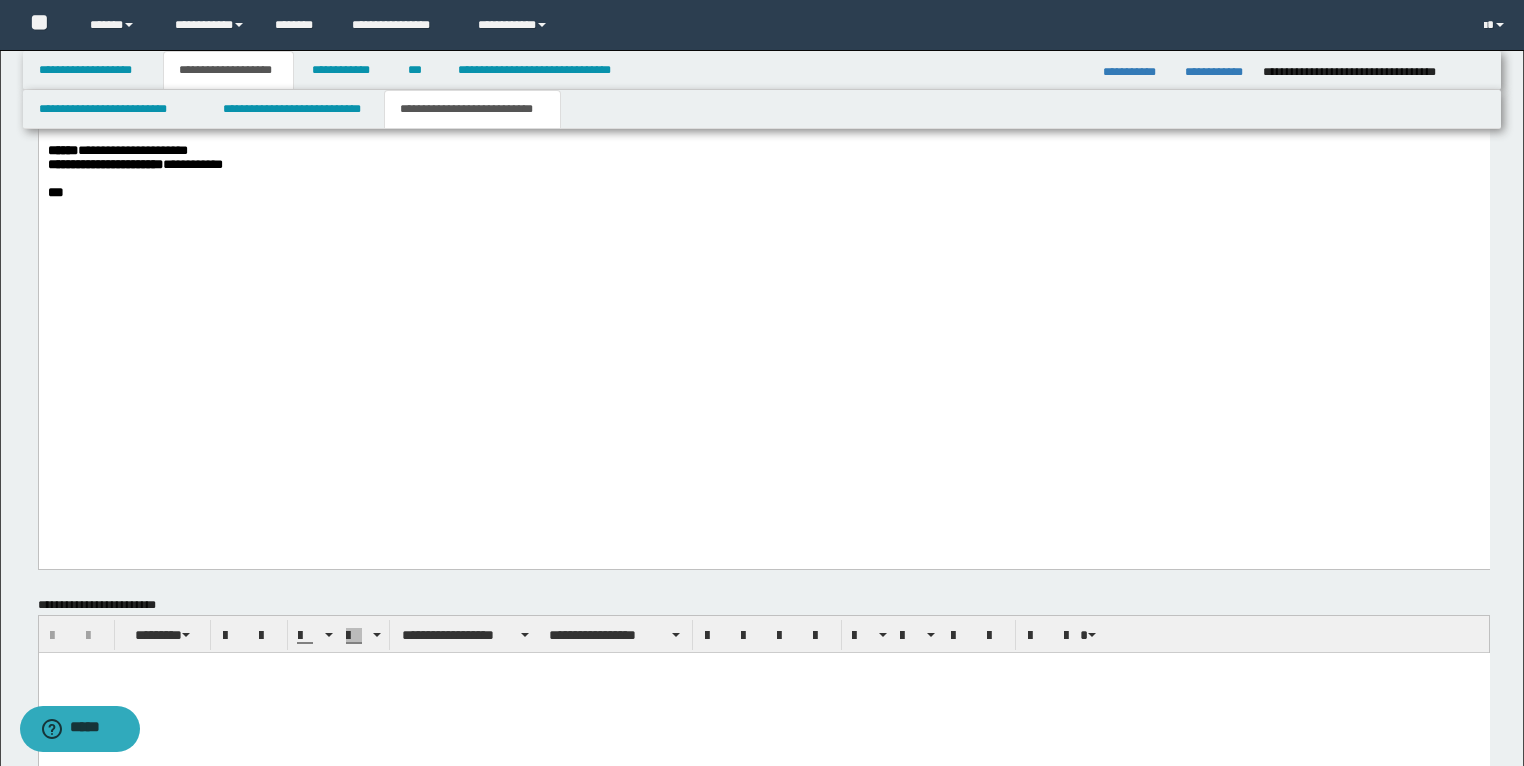 click on "**********" at bounding box center (162, 95) 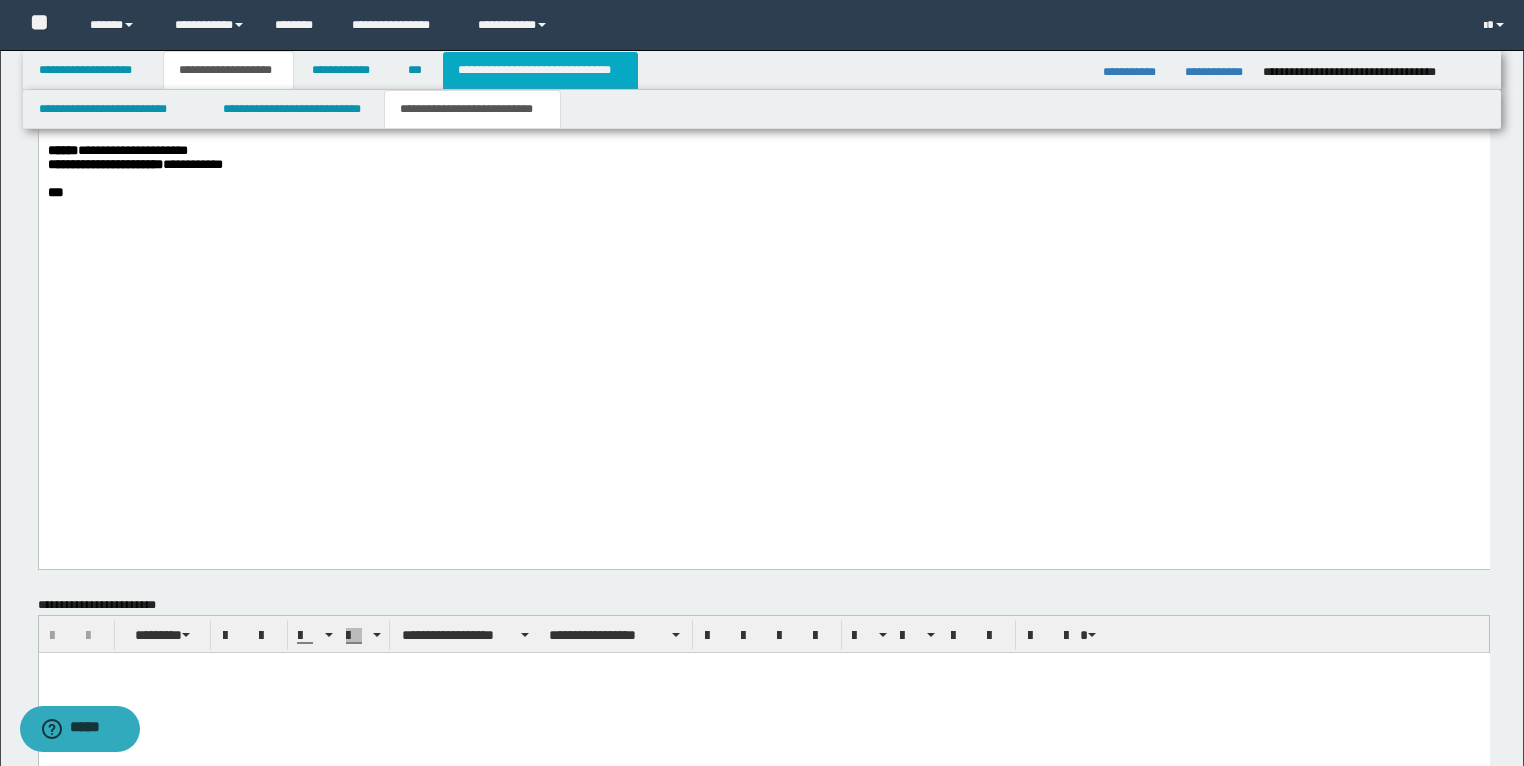 click on "**********" at bounding box center (540, 70) 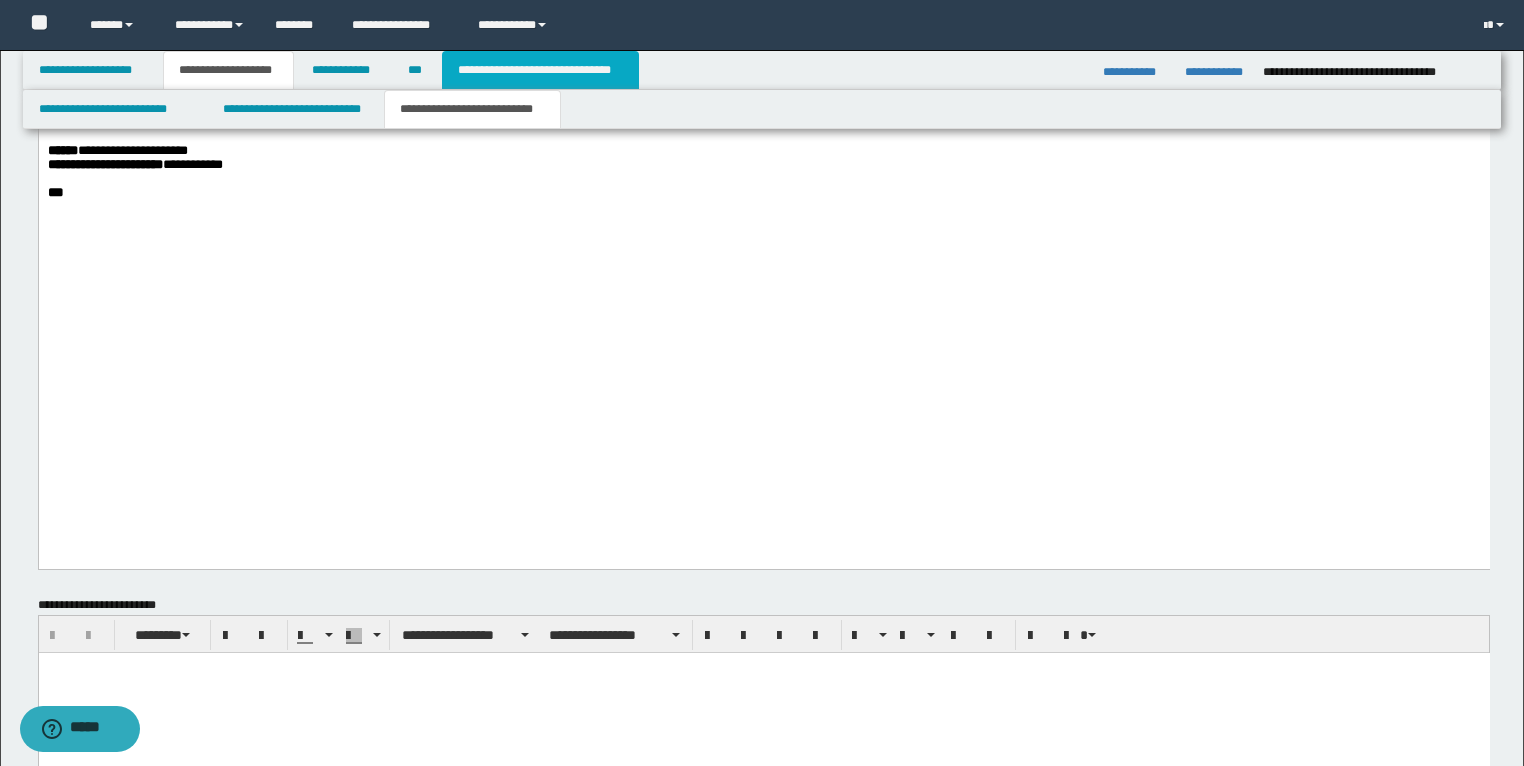 type on "**********" 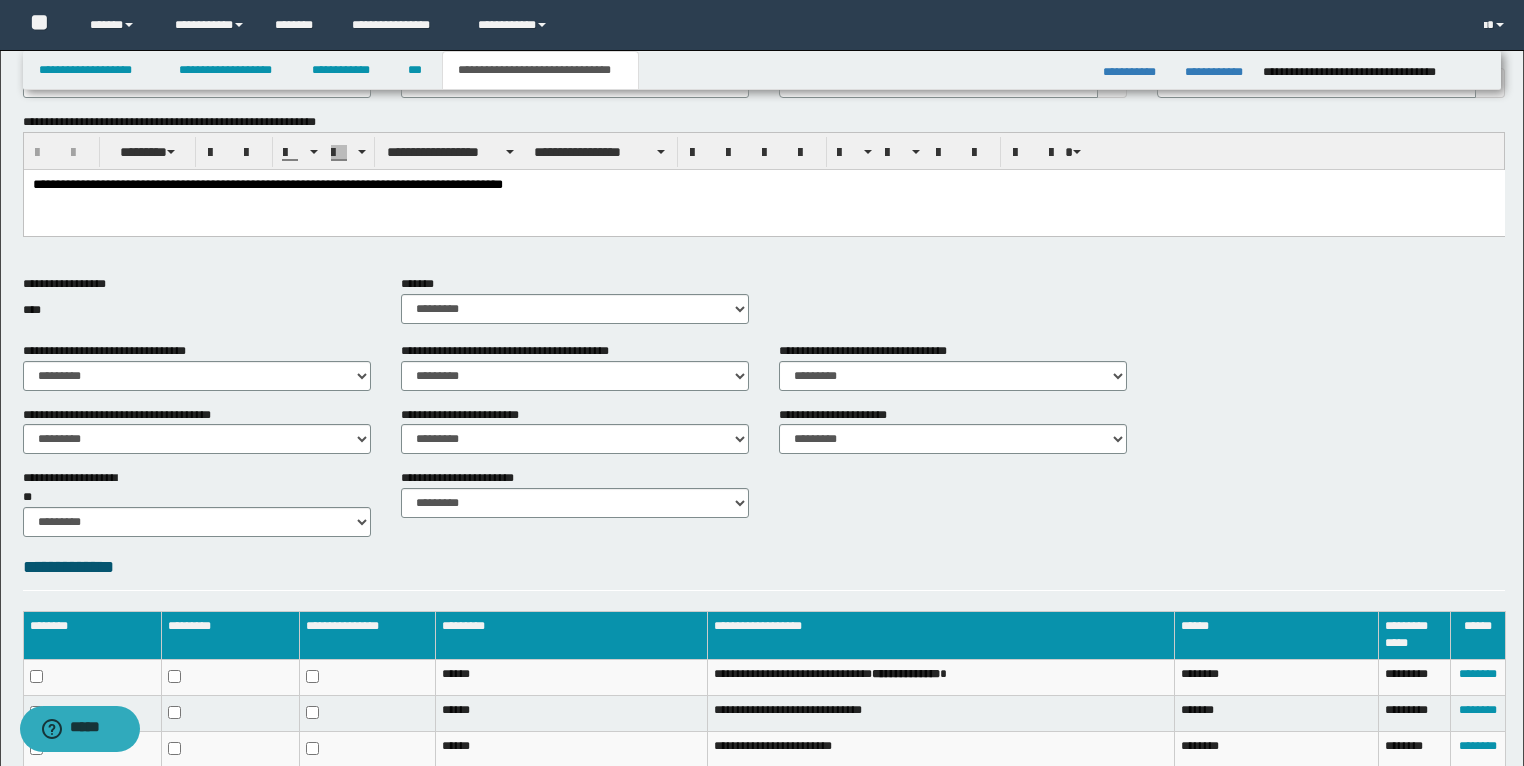 scroll, scrollTop: 151, scrollLeft: 0, axis: vertical 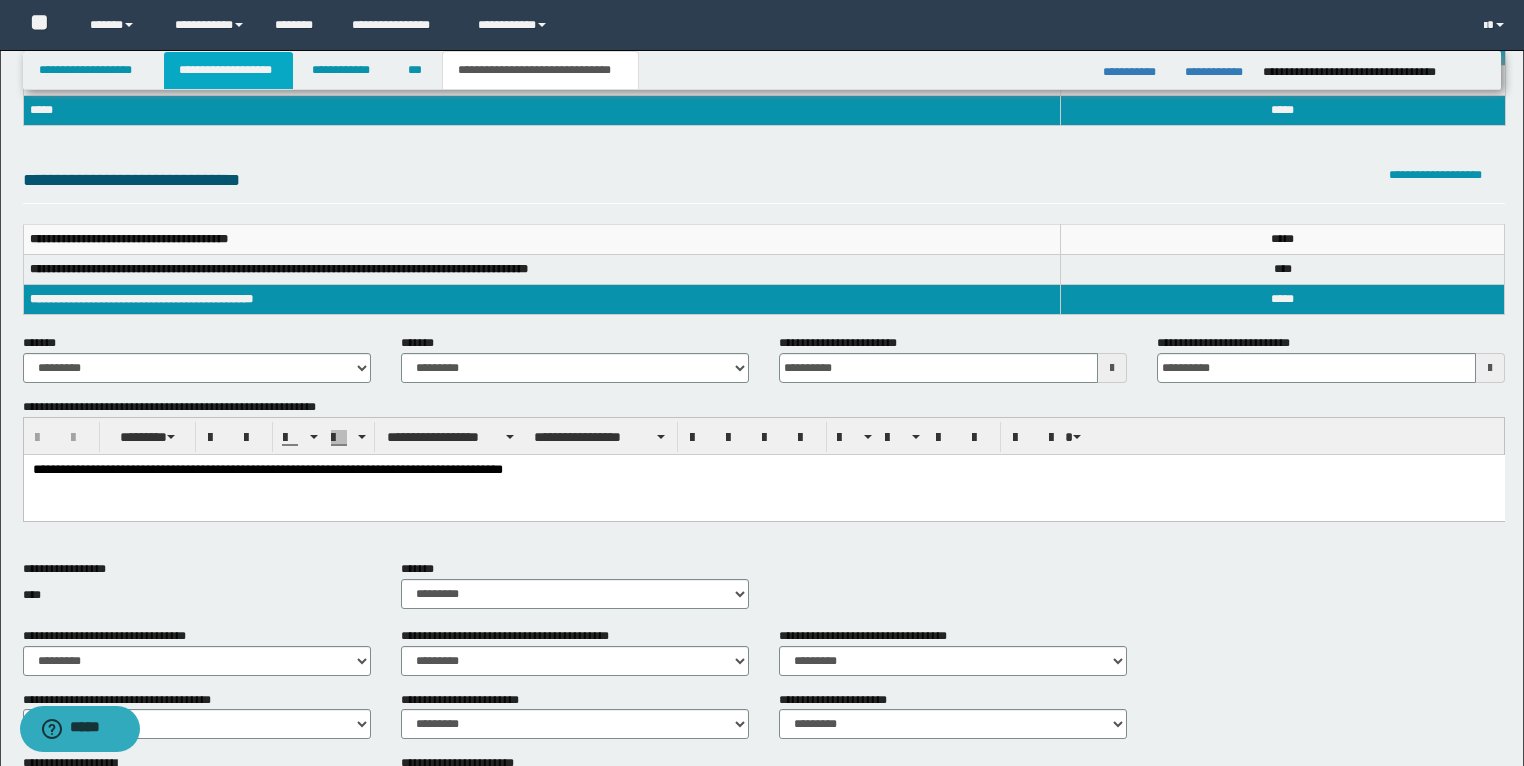 click on "**********" at bounding box center (228, 70) 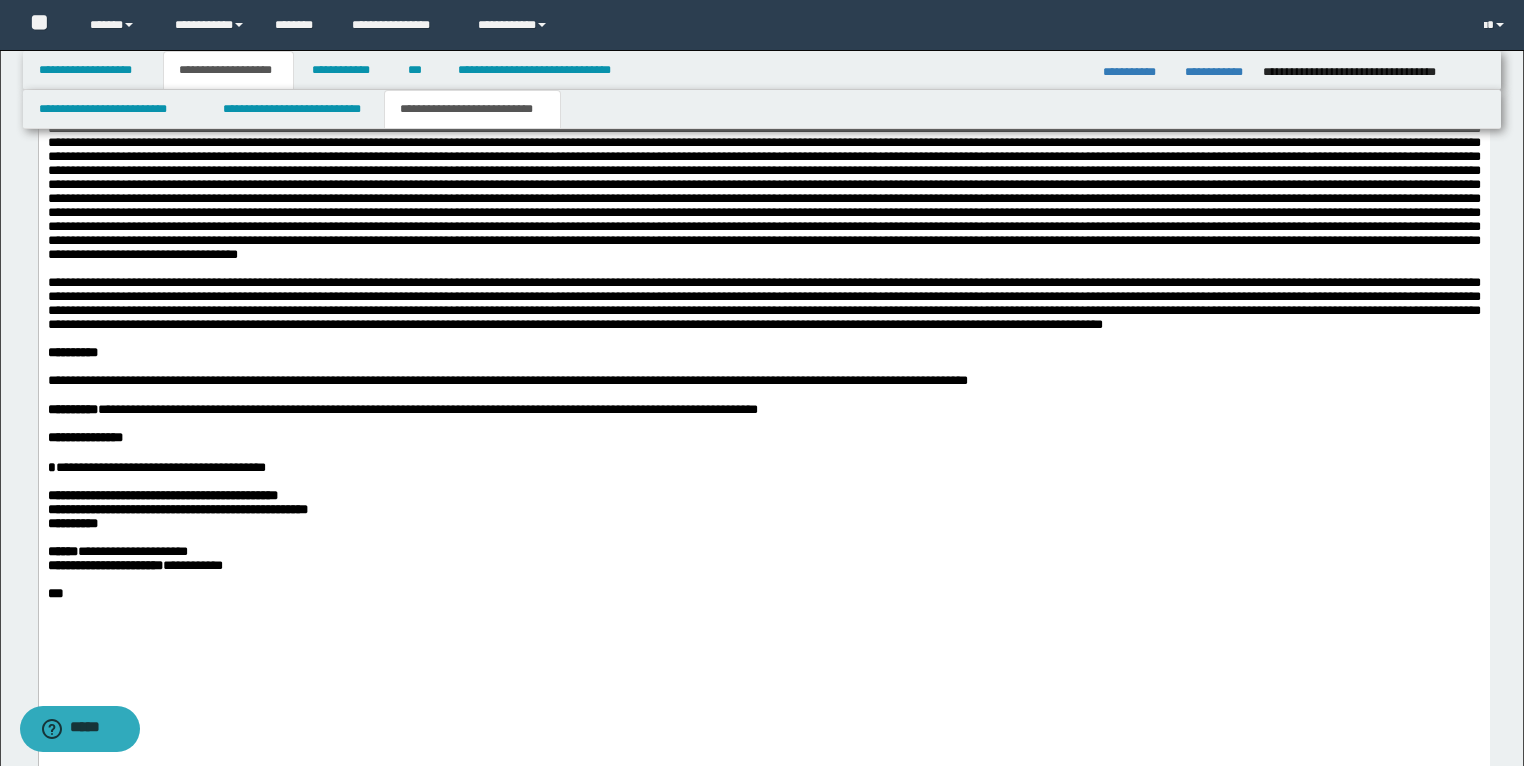scroll, scrollTop: 3062, scrollLeft: 0, axis: vertical 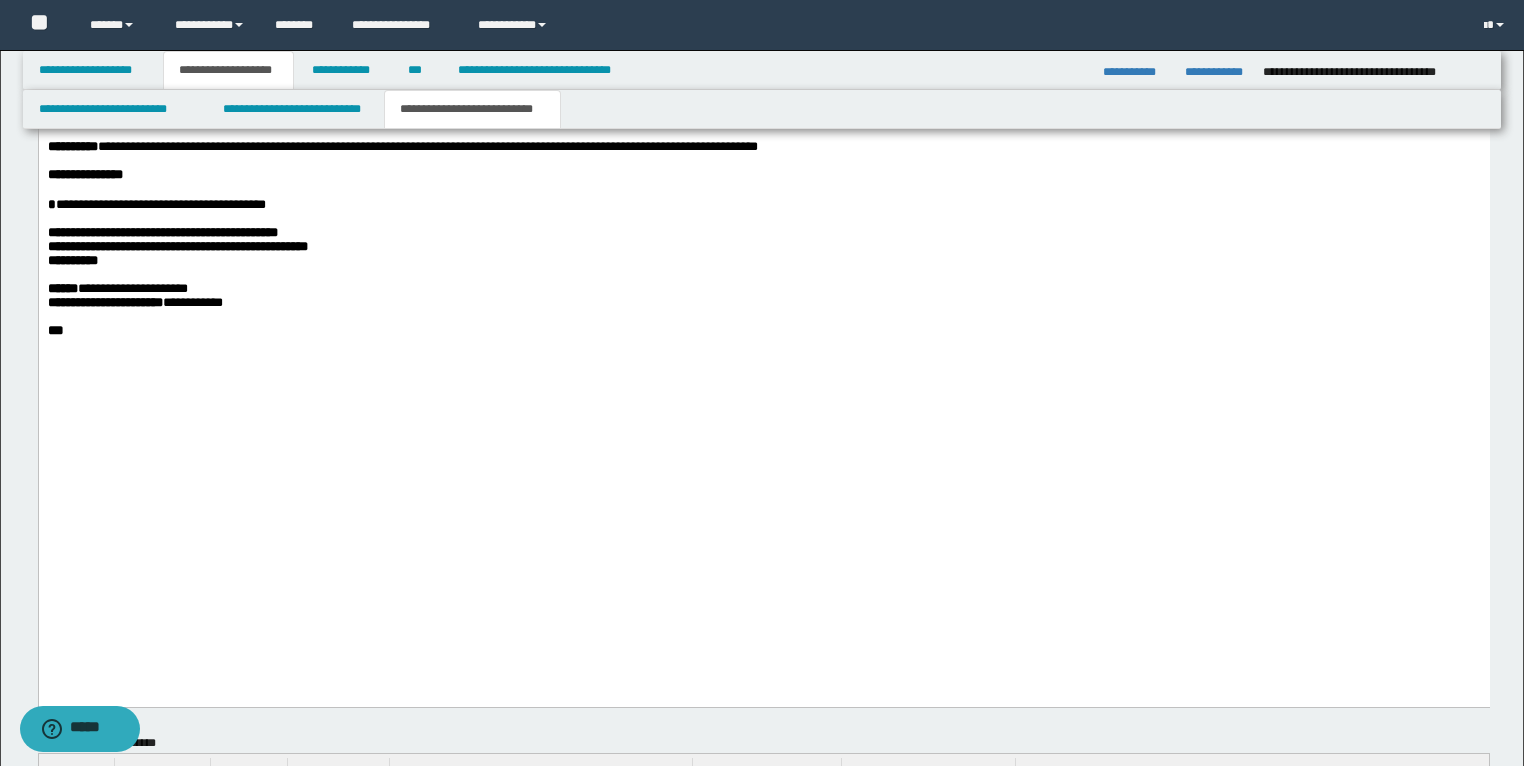 click on "**********" at bounding box center (763, 262) 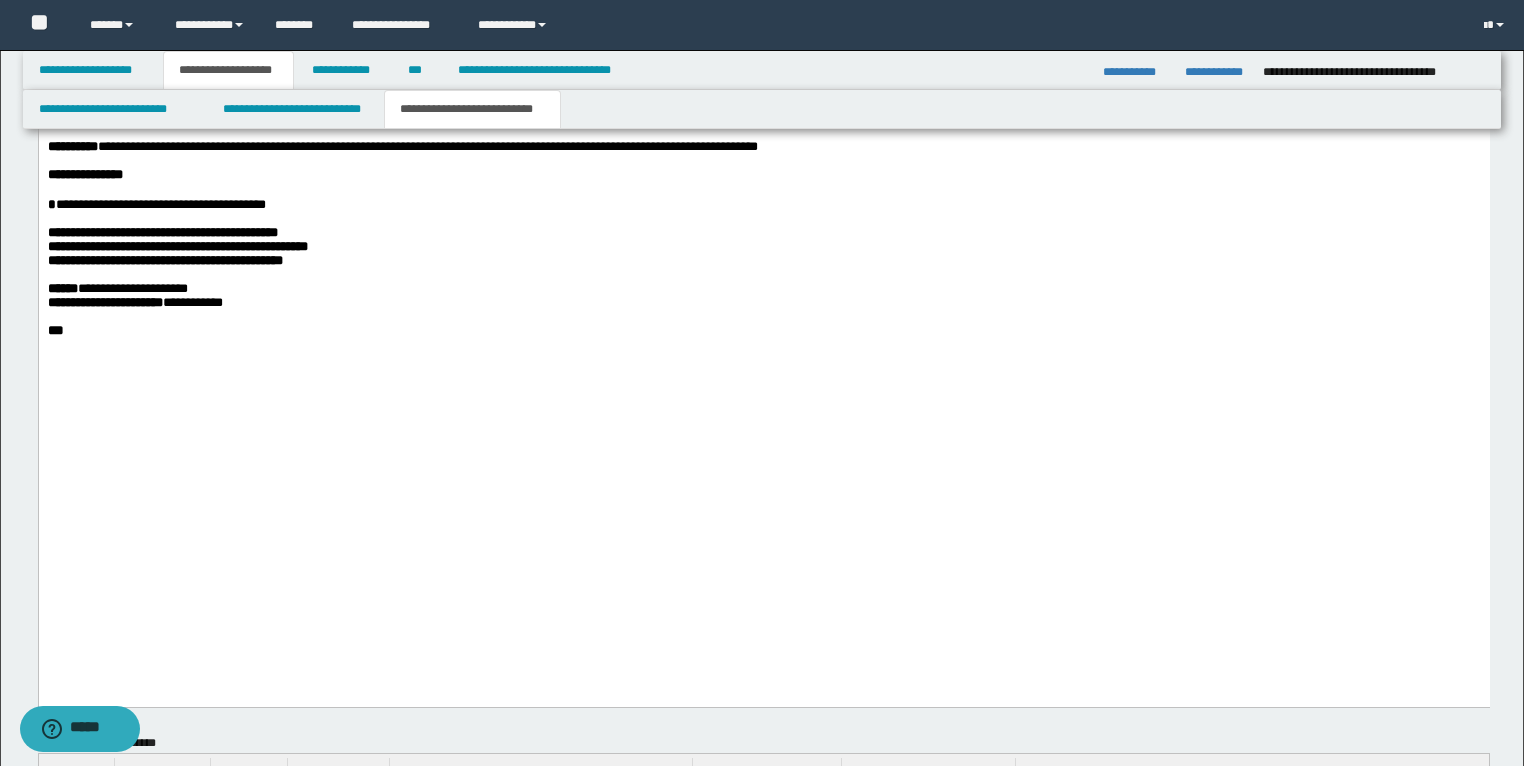 click on "**********" at bounding box center (164, 261) 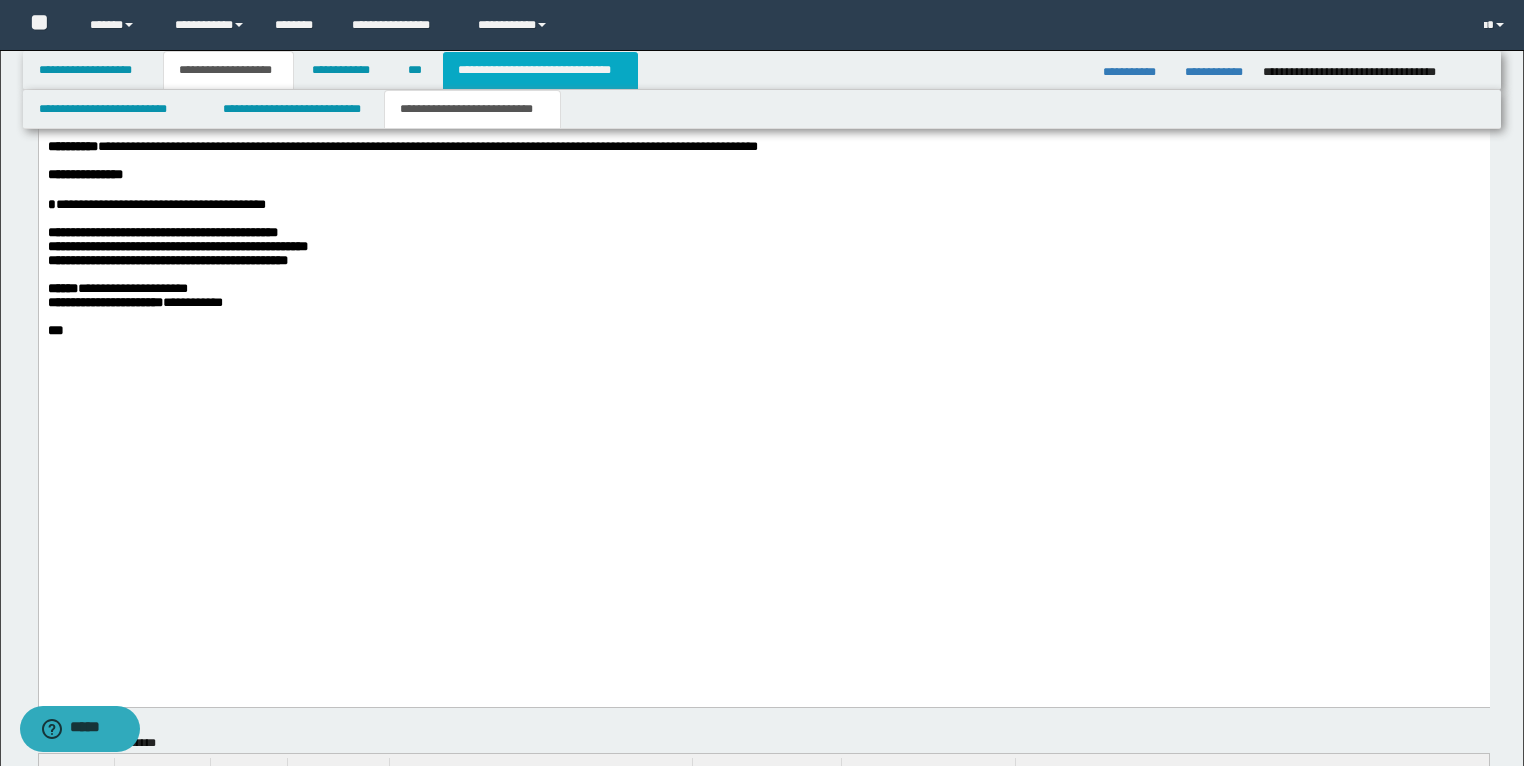 click on "**********" at bounding box center (540, 70) 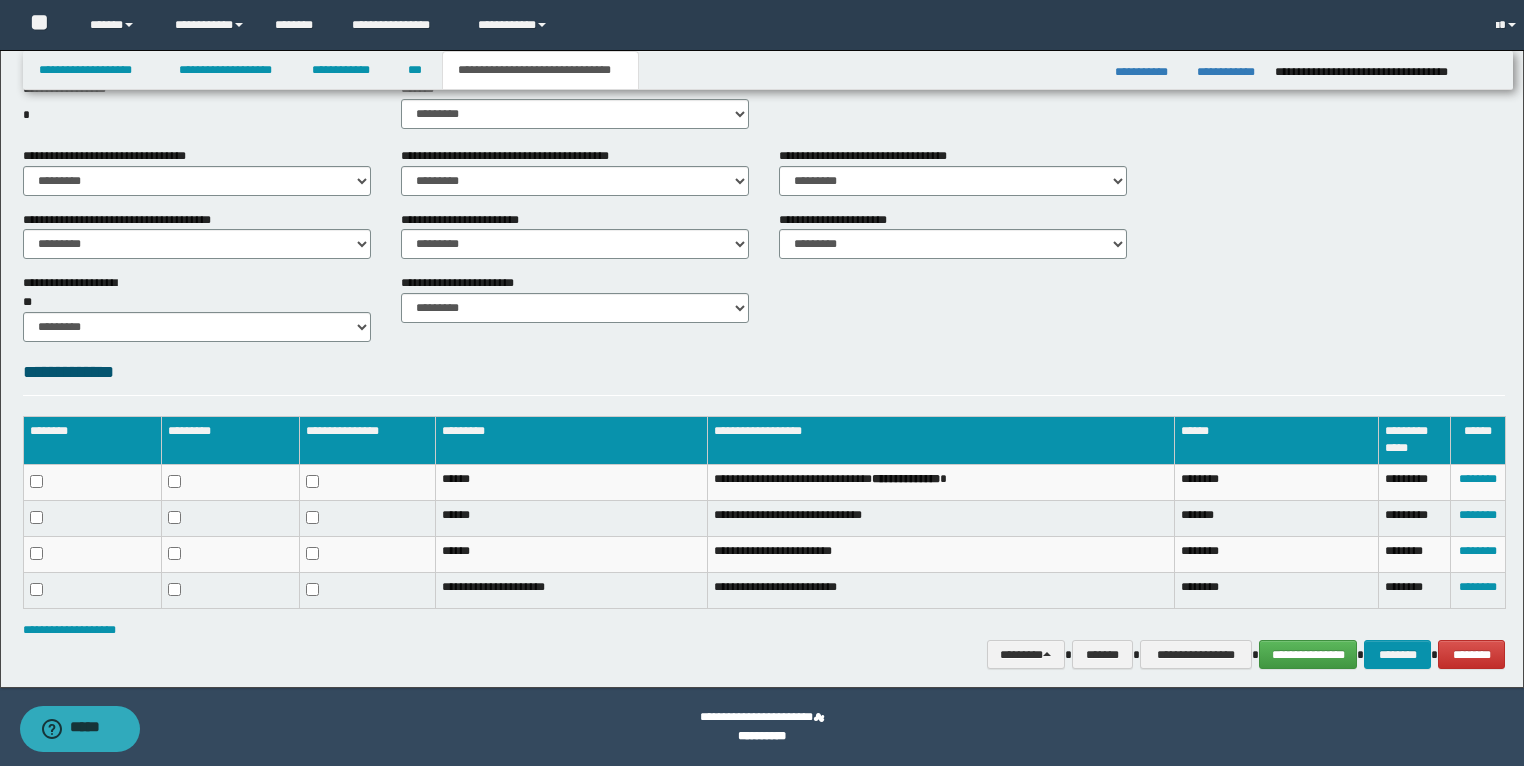 scroll, scrollTop: 631, scrollLeft: 0, axis: vertical 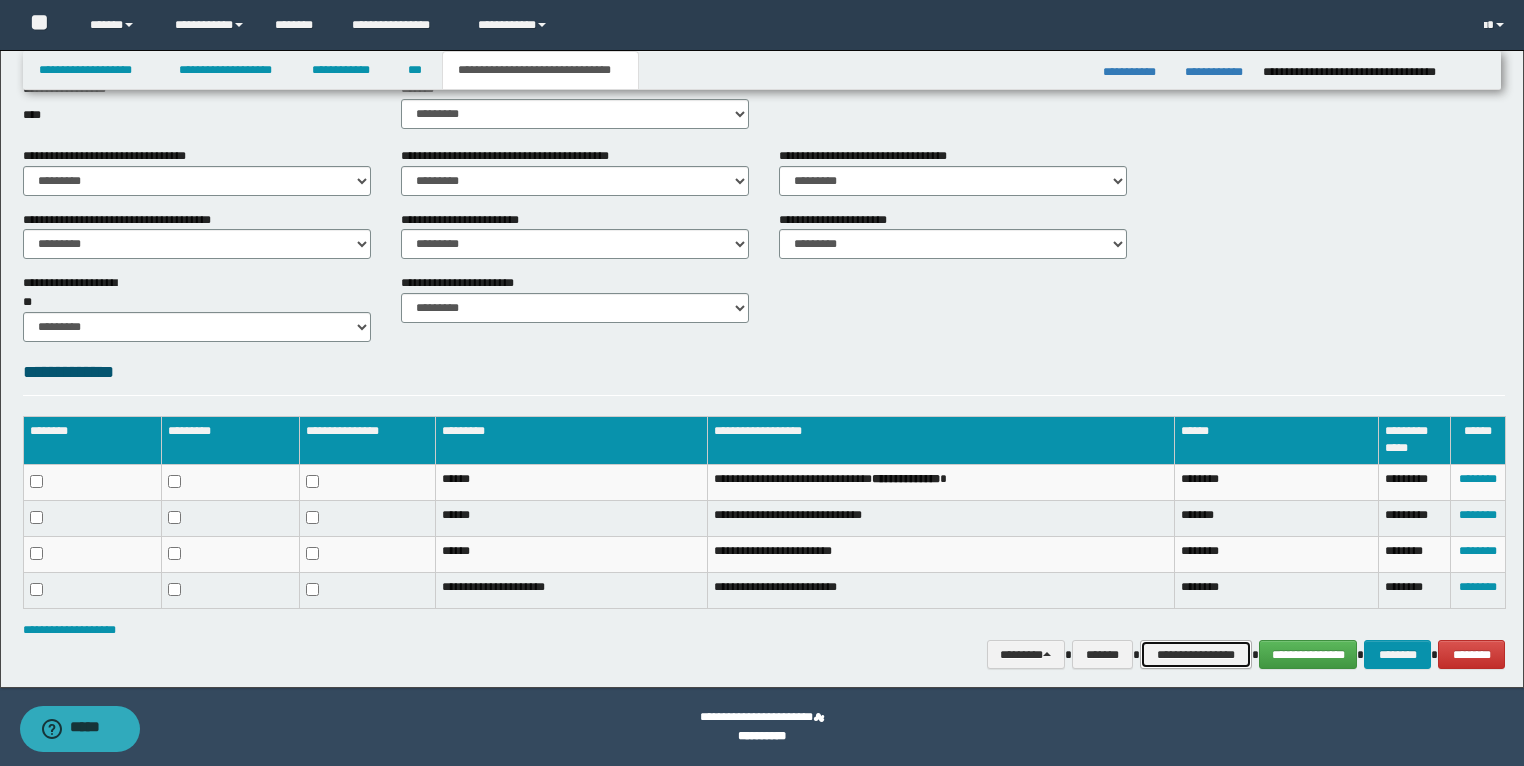 click on "**********" at bounding box center [1196, 655] 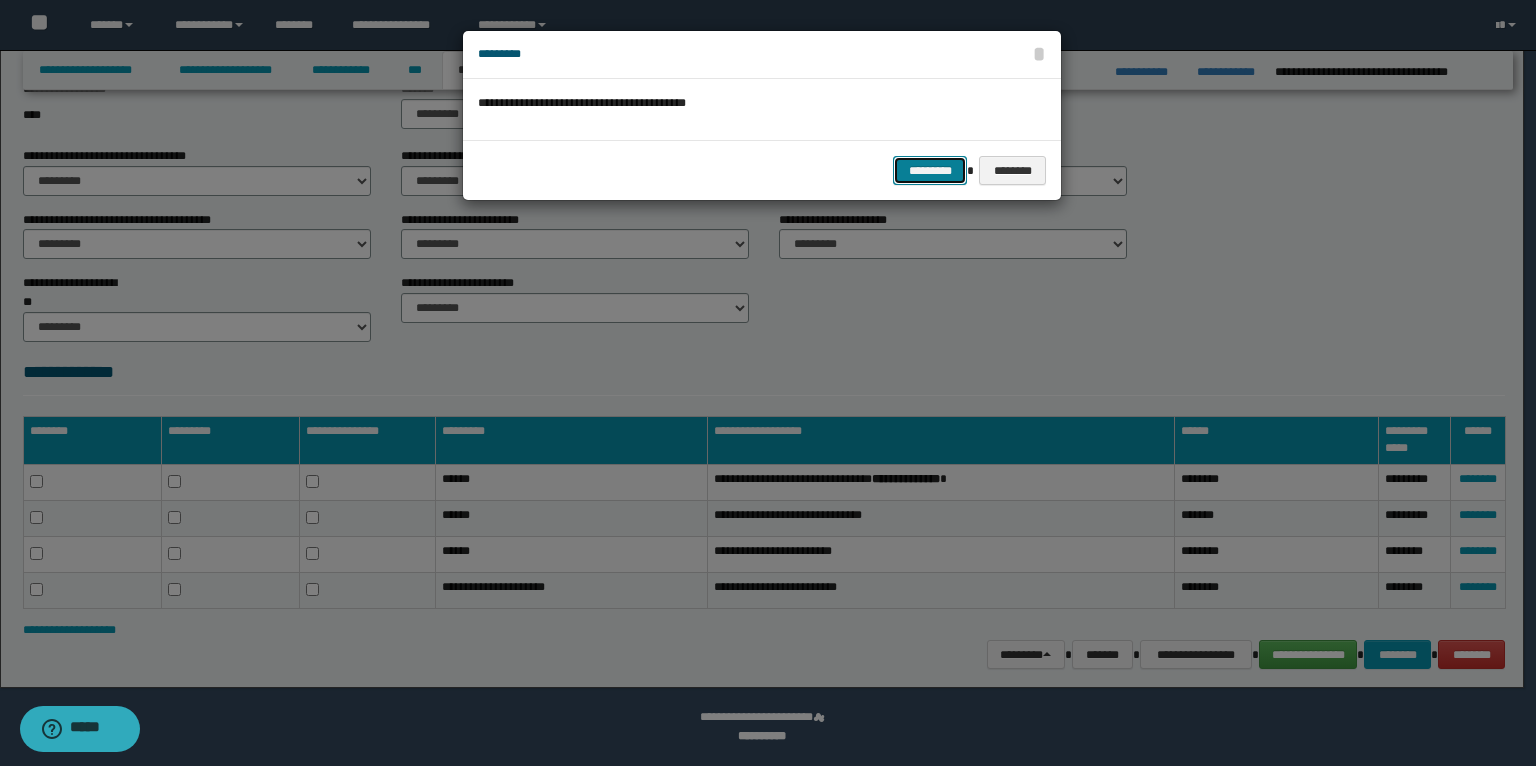 click on "*********" at bounding box center (930, 171) 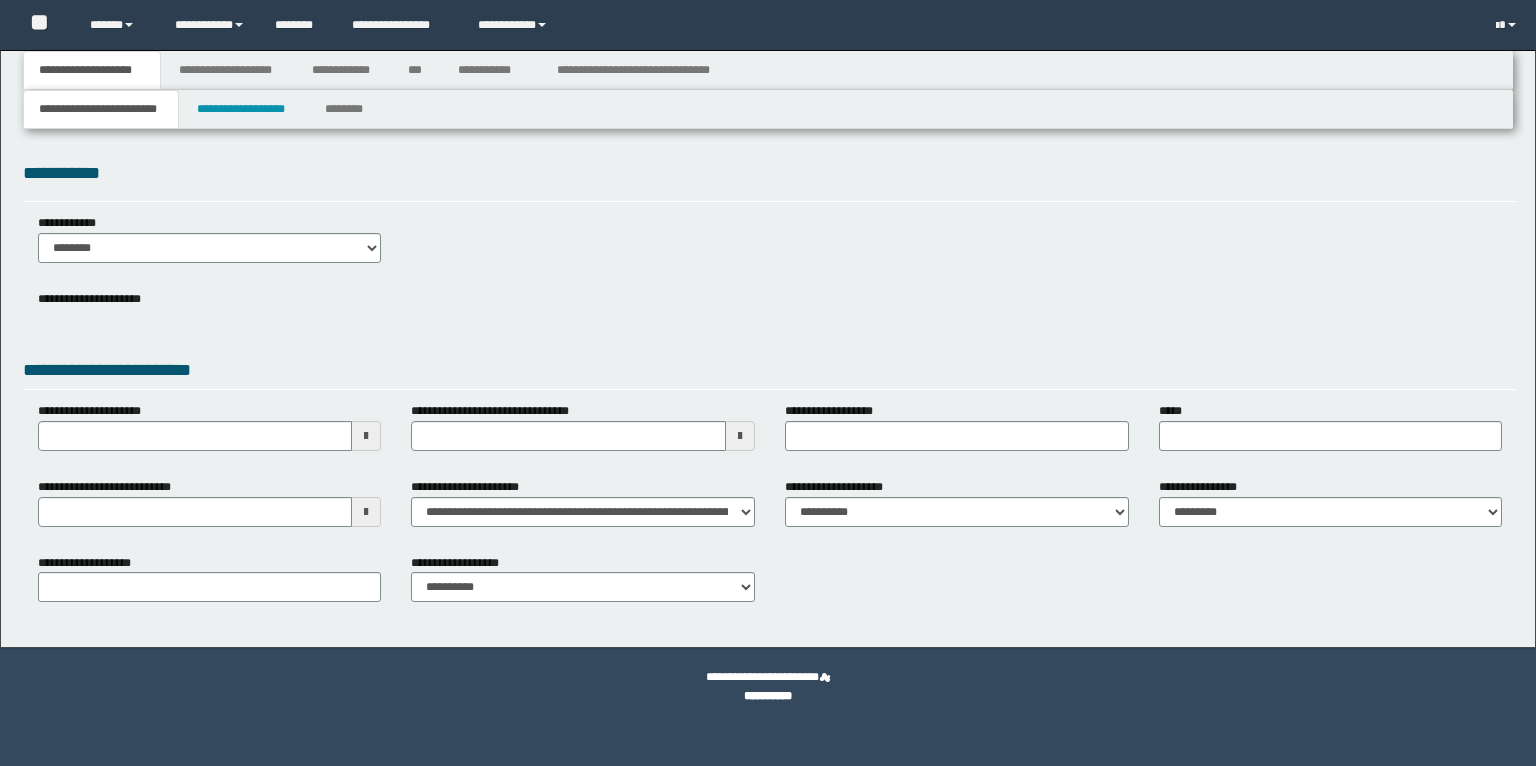 scroll, scrollTop: 0, scrollLeft: 0, axis: both 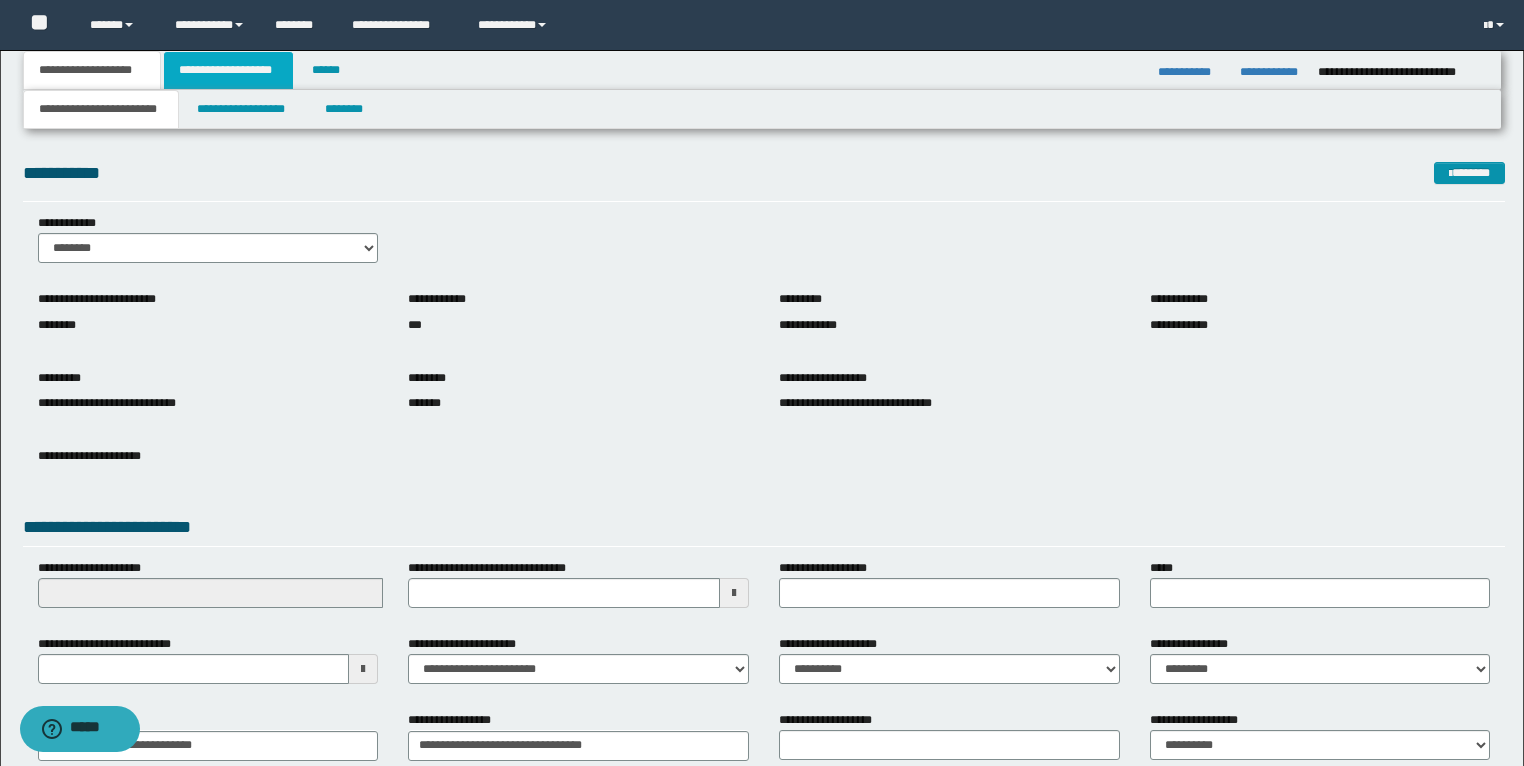 click on "**********" at bounding box center [228, 70] 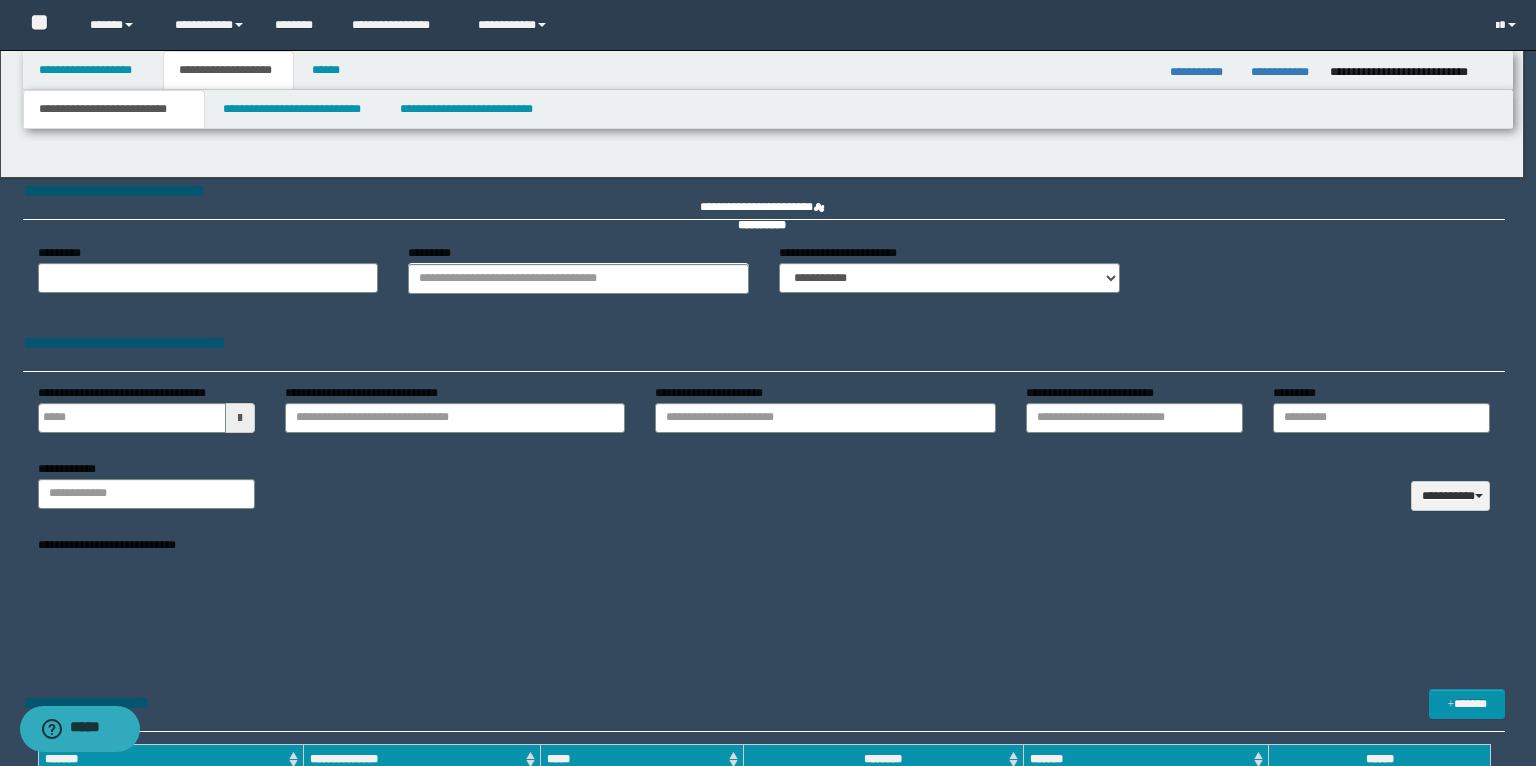 type 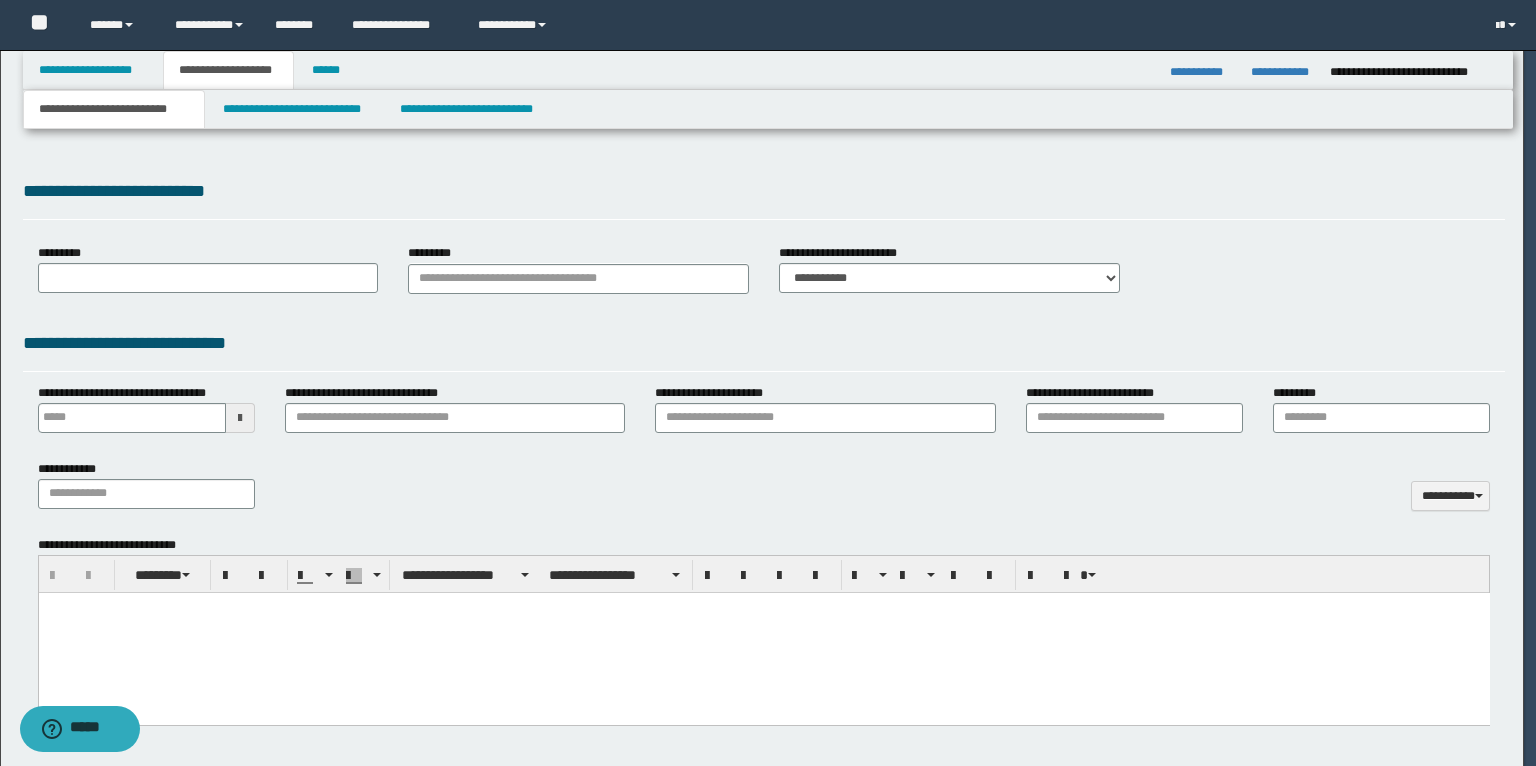 type on "**********" 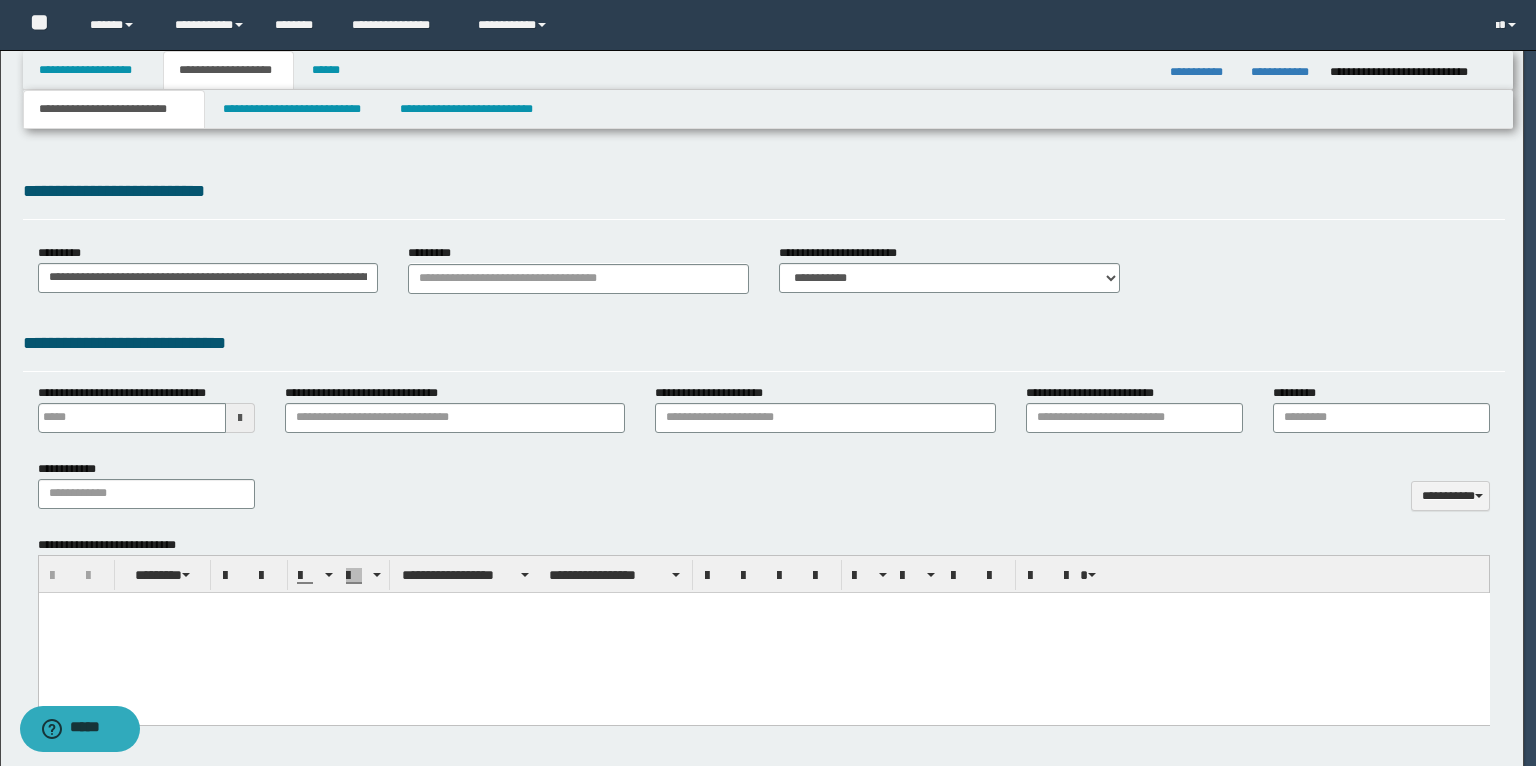 scroll, scrollTop: 0, scrollLeft: 0, axis: both 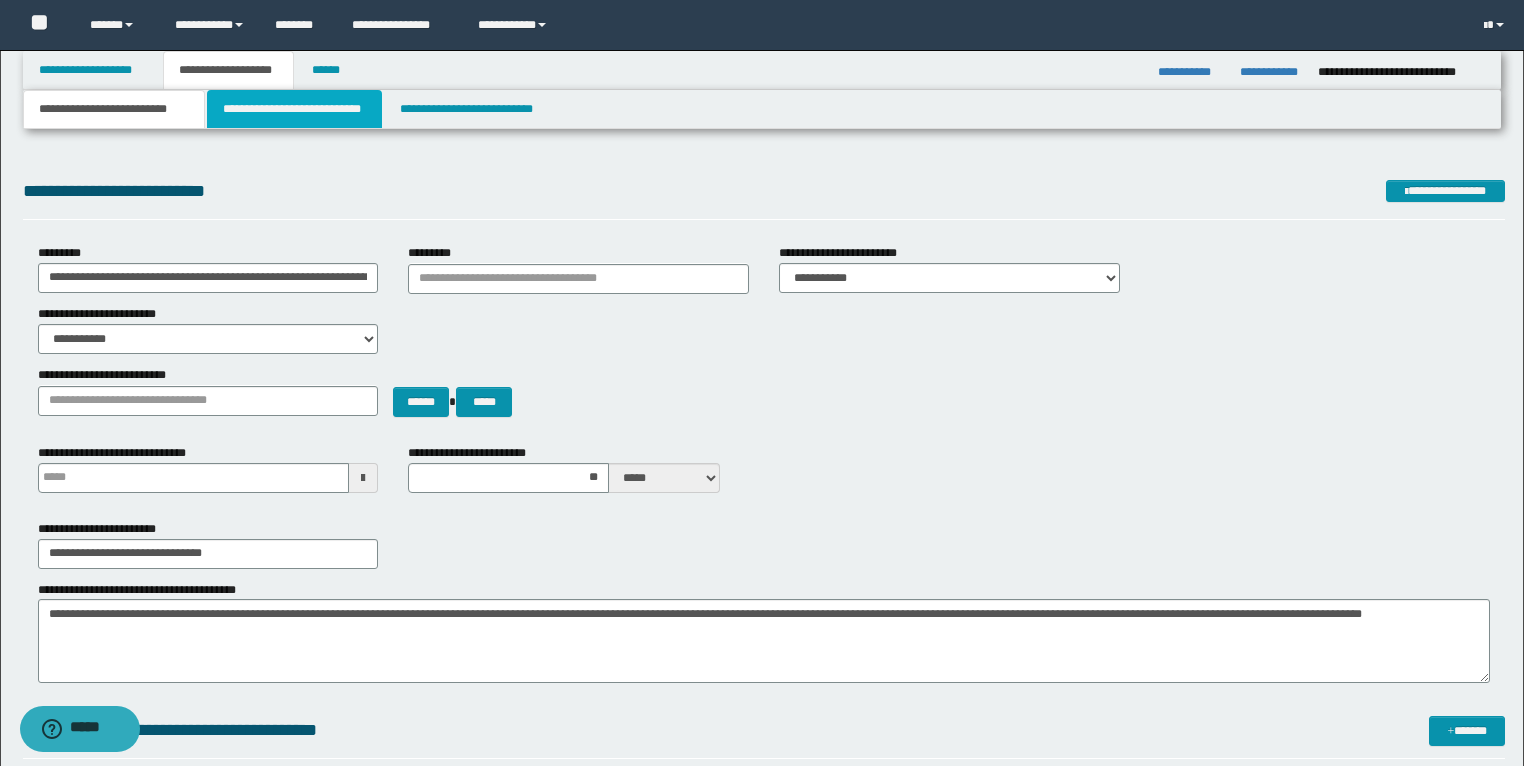 click on "**********" at bounding box center (294, 109) 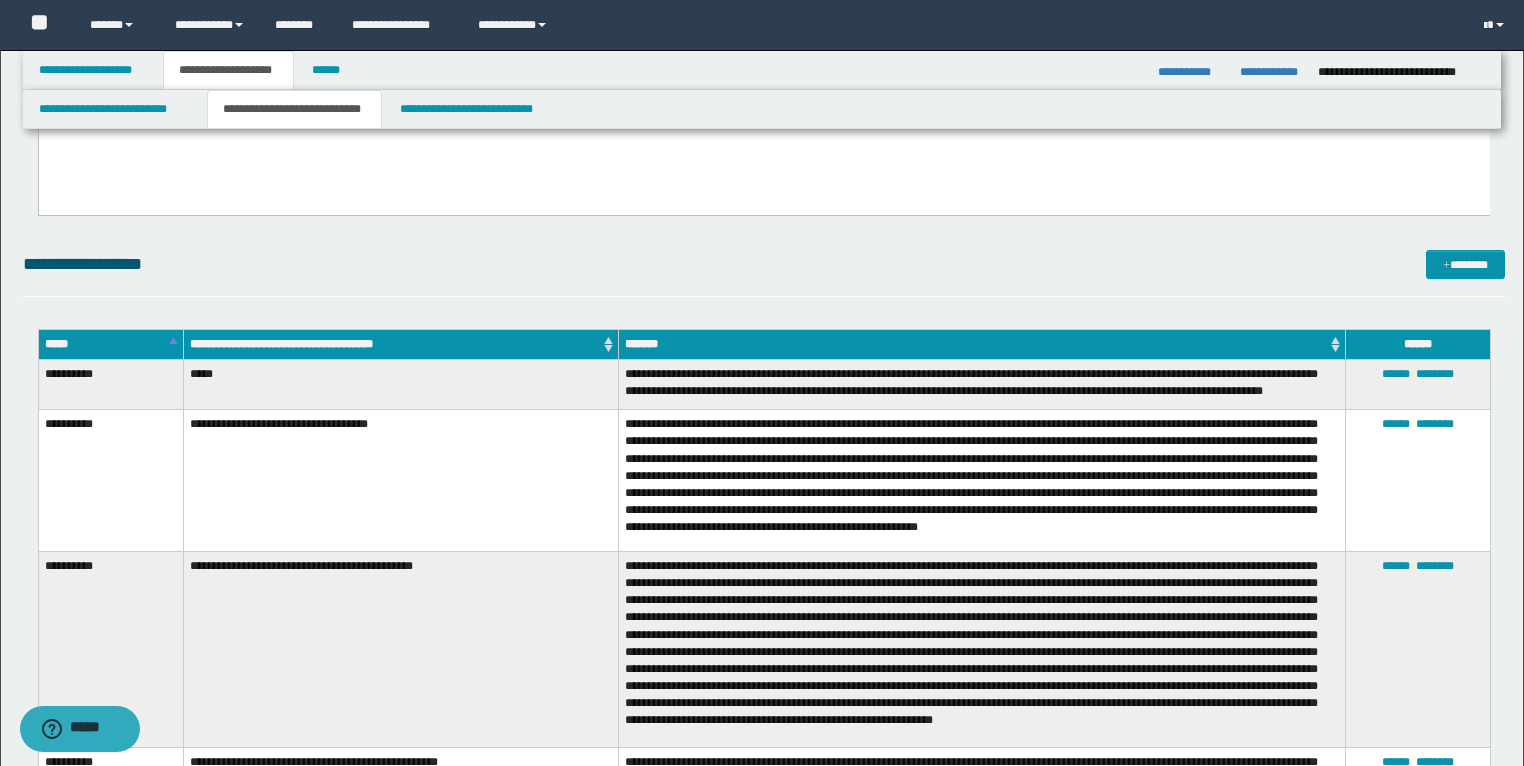 scroll, scrollTop: 2320, scrollLeft: 0, axis: vertical 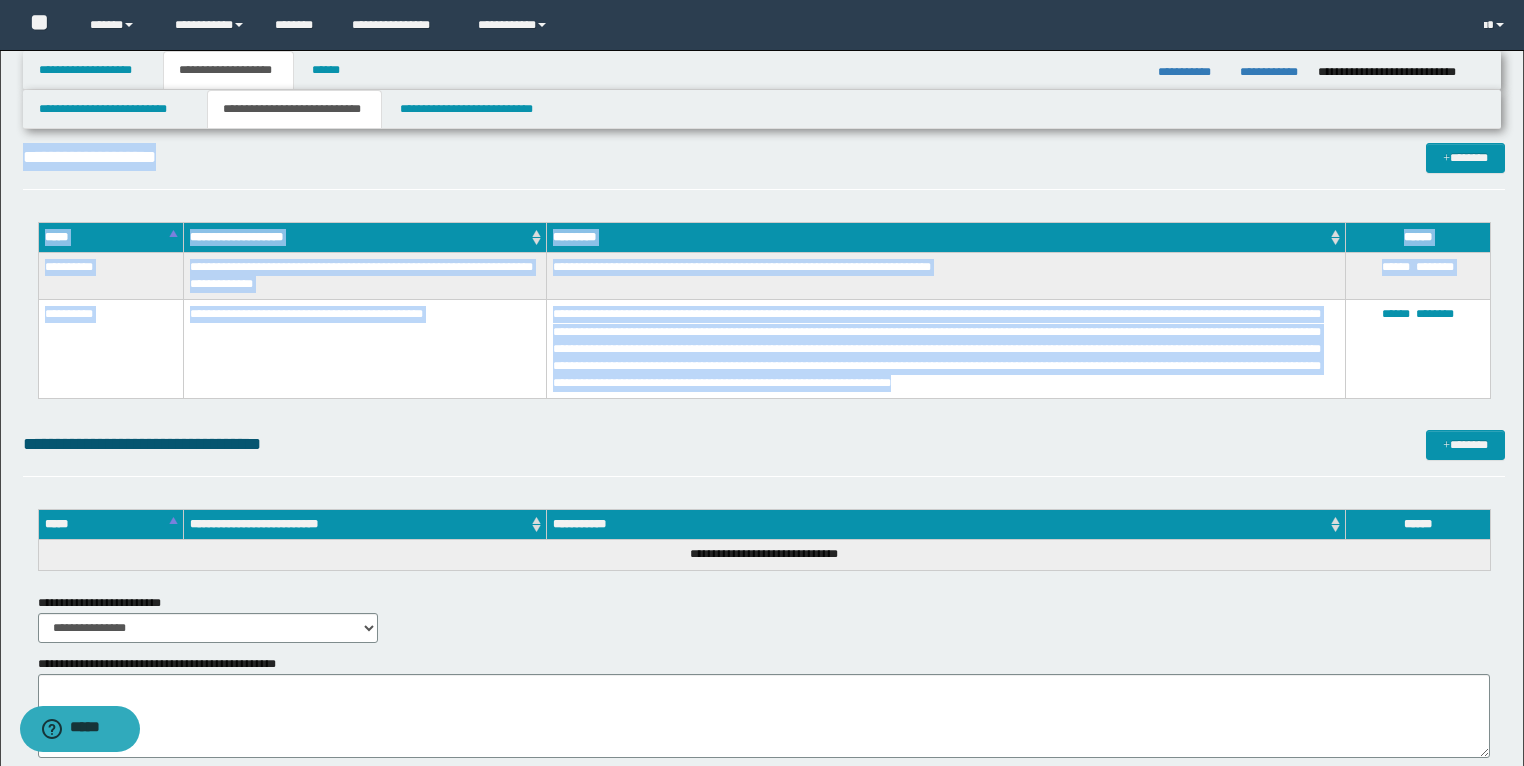 drag, startPoint x: 42, startPoint y: 228, endPoint x: 953, endPoint y: 397, distance: 926.543 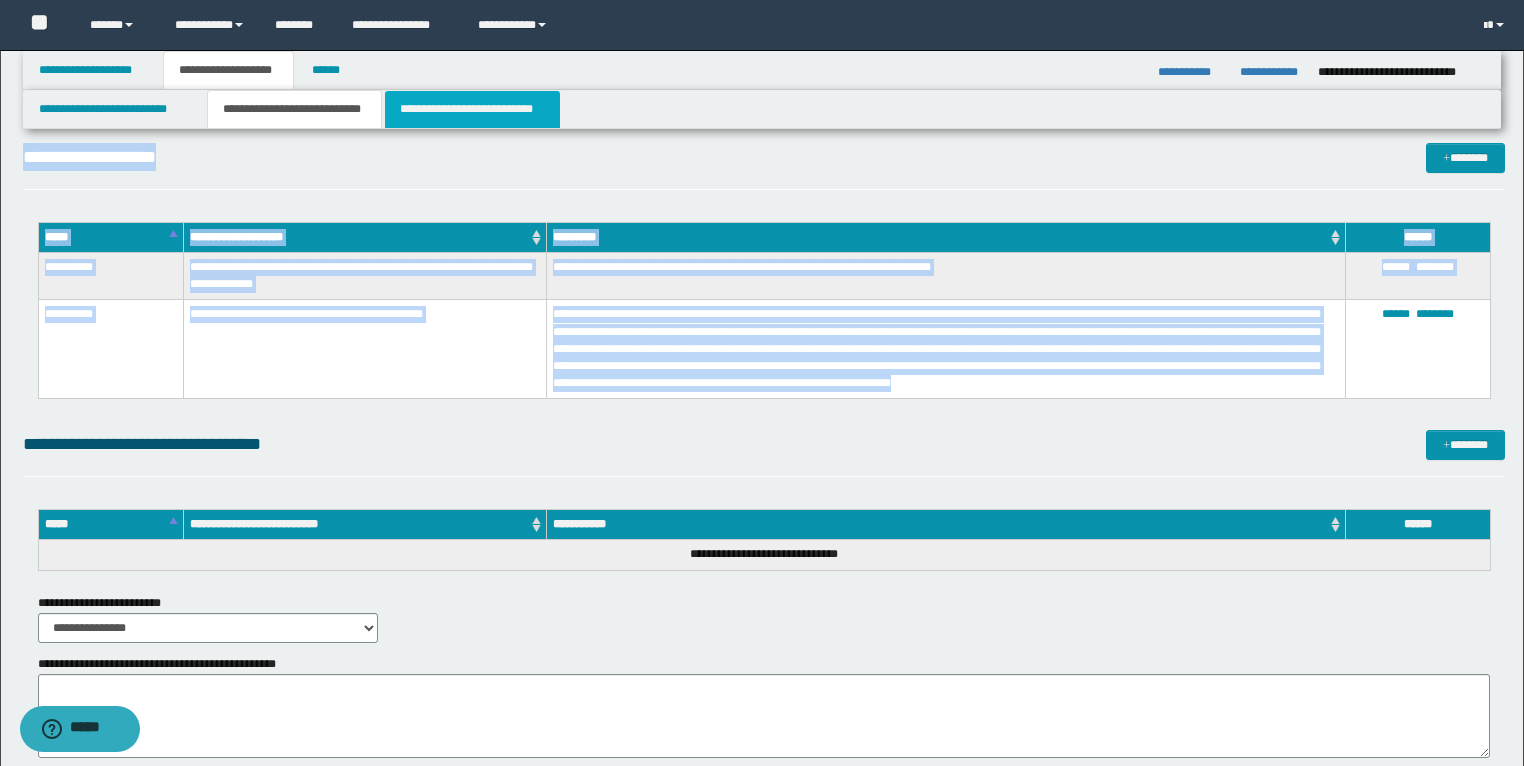 click on "**********" at bounding box center (472, 109) 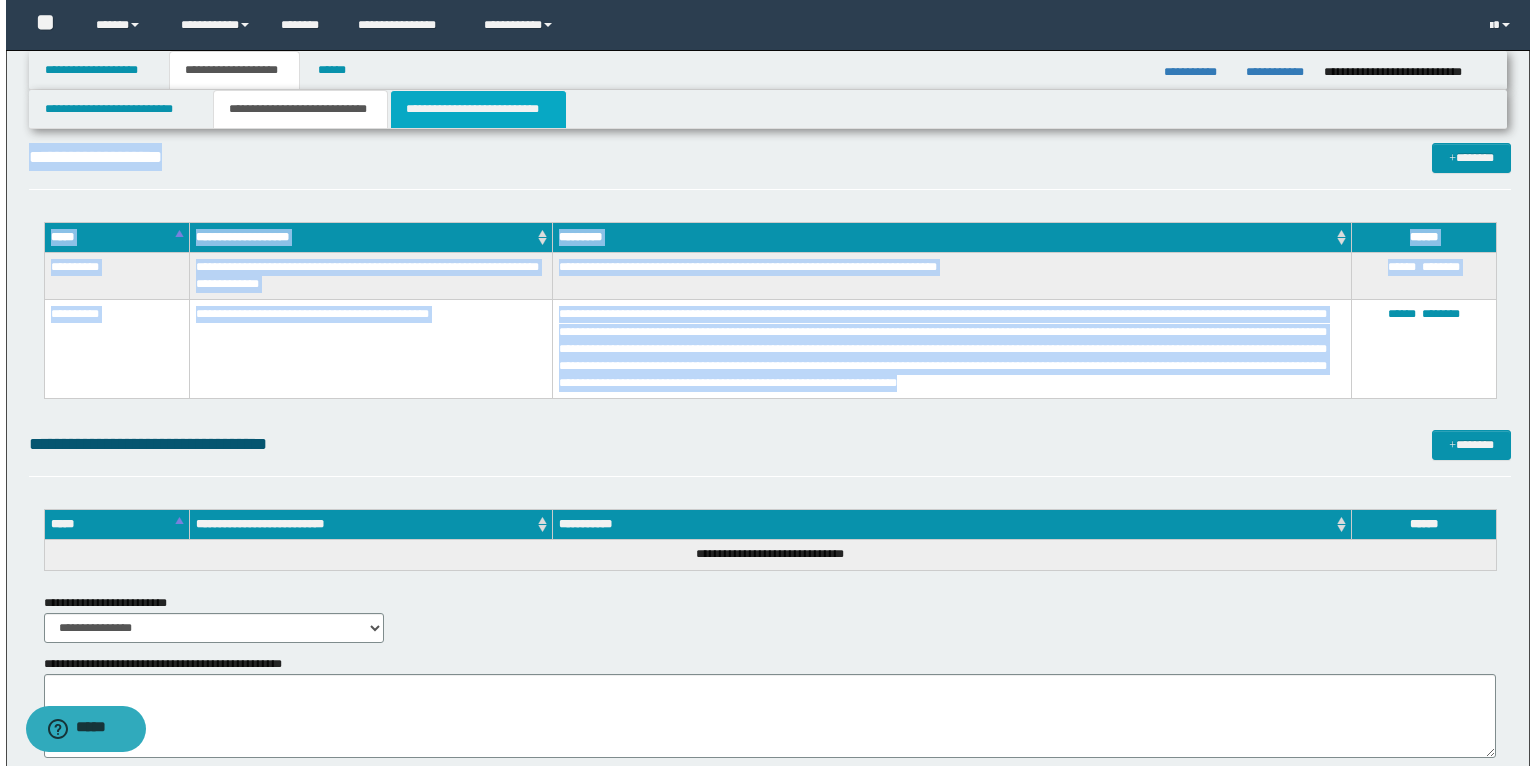scroll, scrollTop: 0, scrollLeft: 0, axis: both 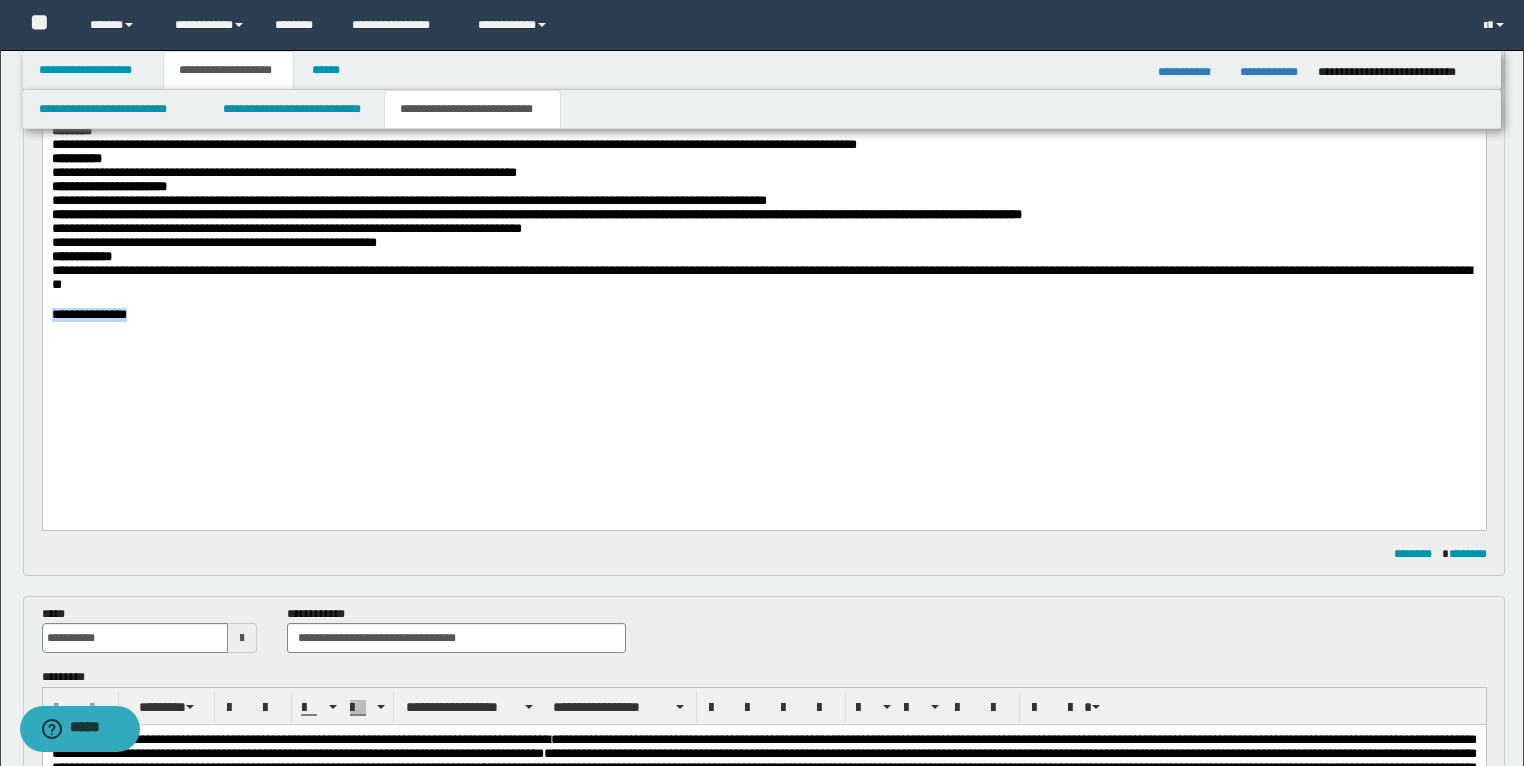 drag, startPoint x: 247, startPoint y: 396, endPoint x: 216, endPoint y: 411, distance: 34.43835 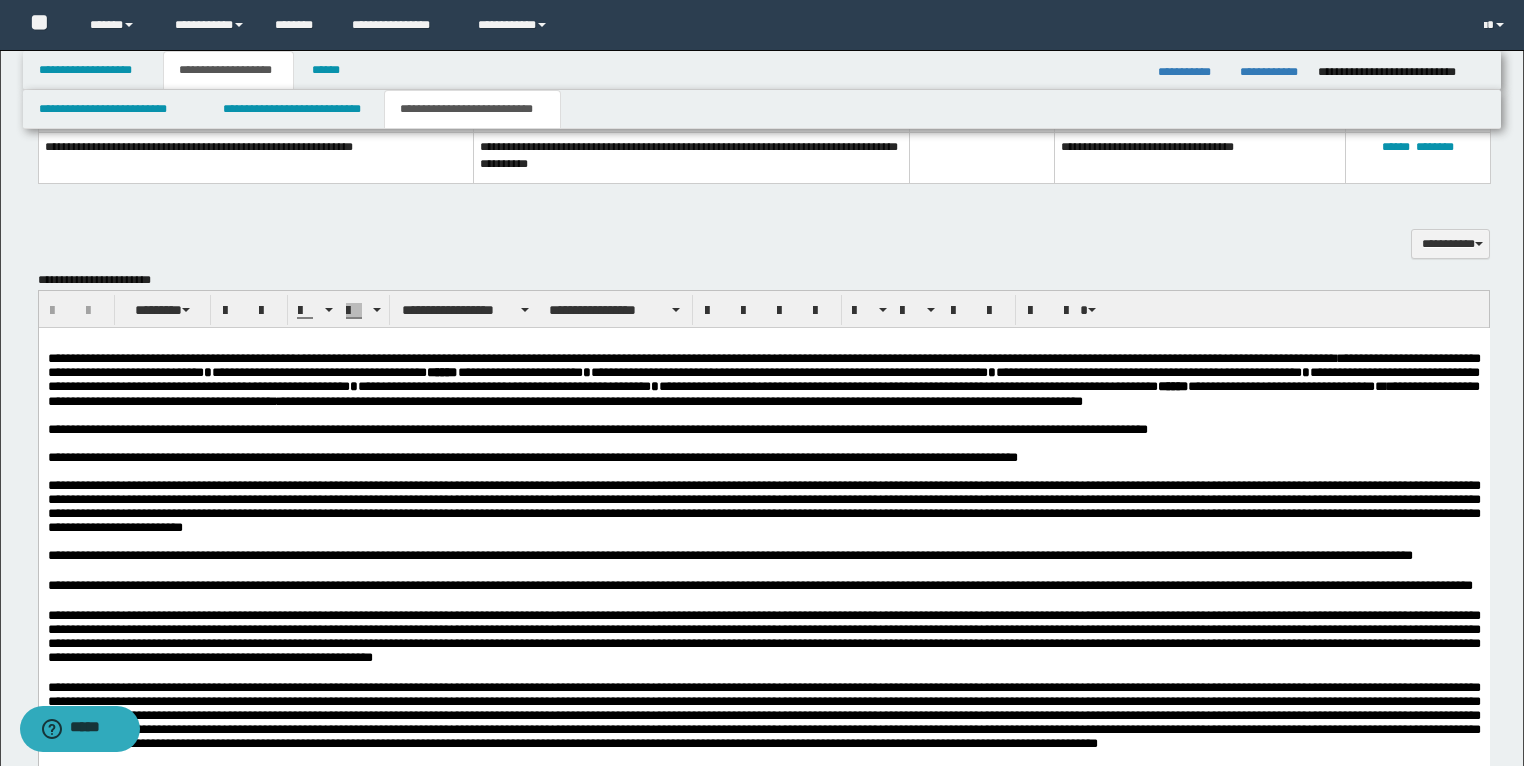 scroll, scrollTop: 1680, scrollLeft: 0, axis: vertical 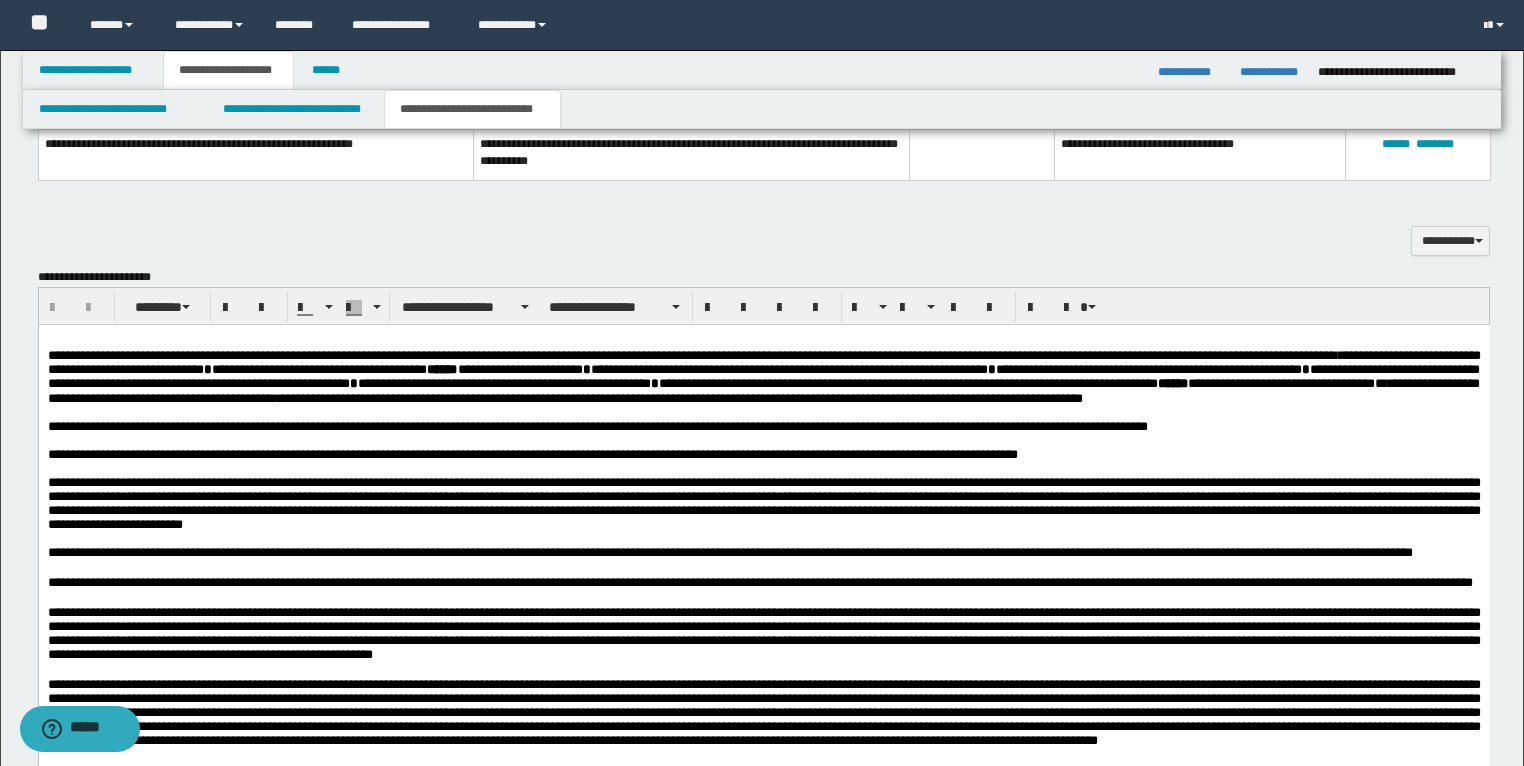 click on "**********" at bounding box center (763, 426) 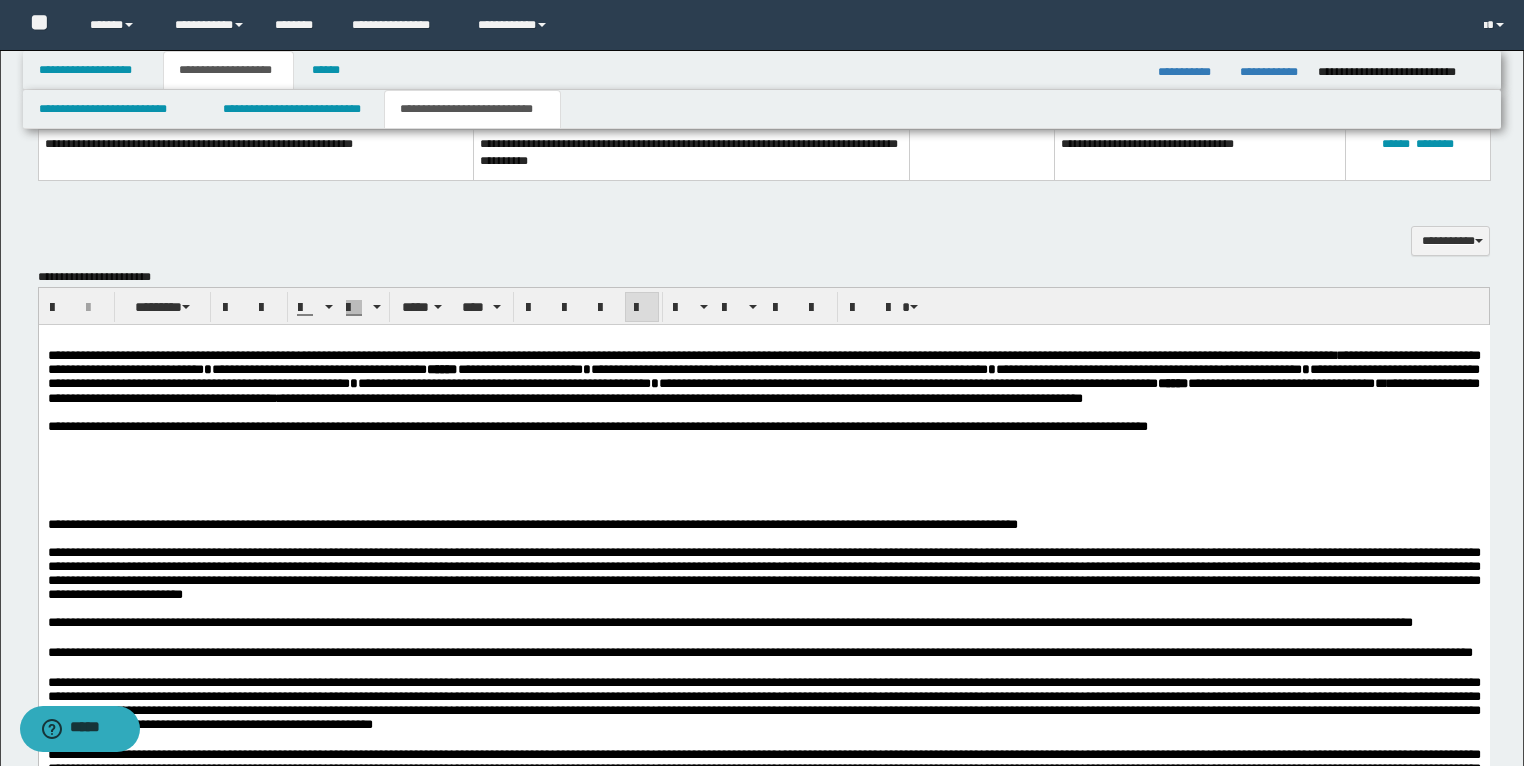 click at bounding box center [763, 468] 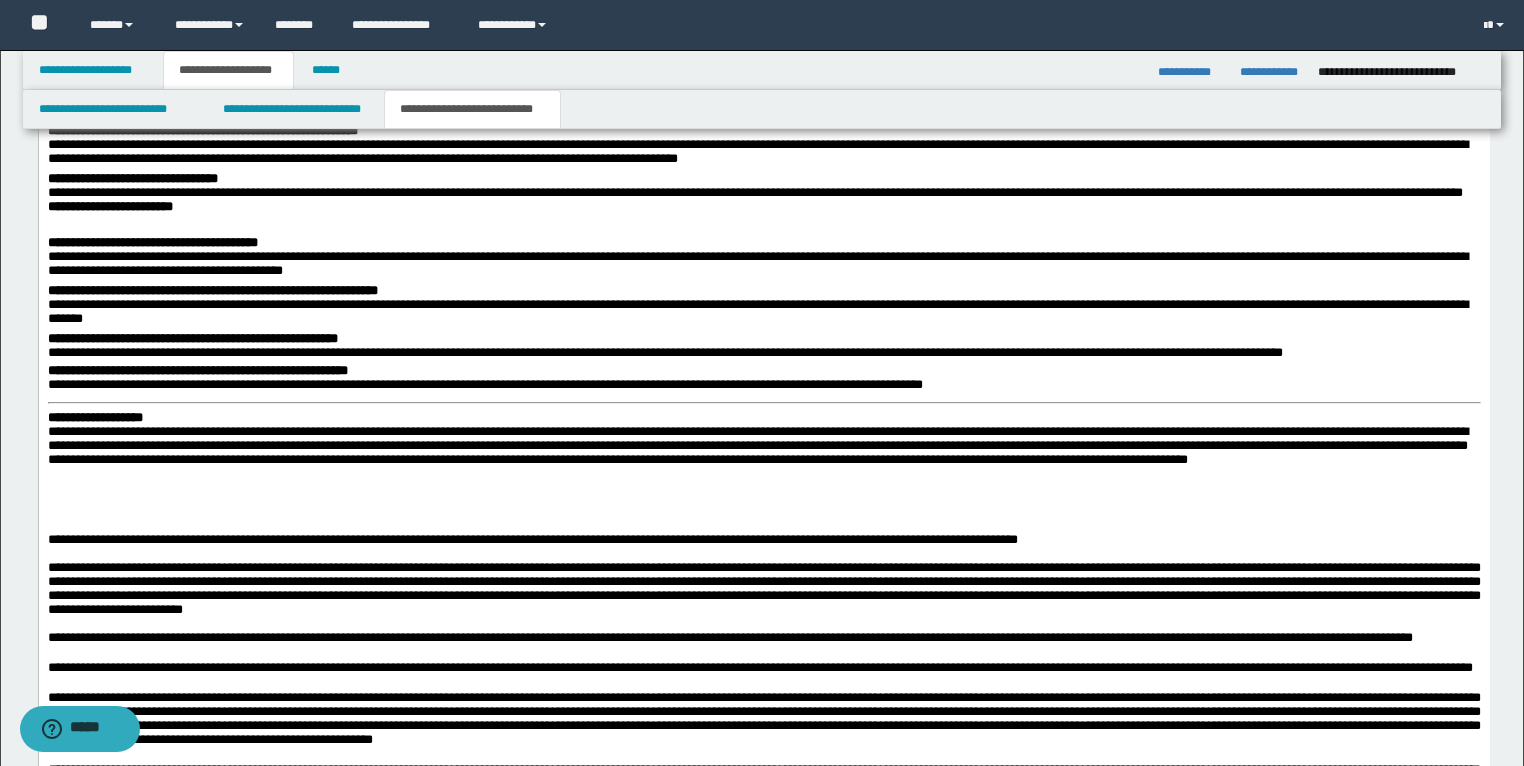 scroll, scrollTop: 2320, scrollLeft: 0, axis: vertical 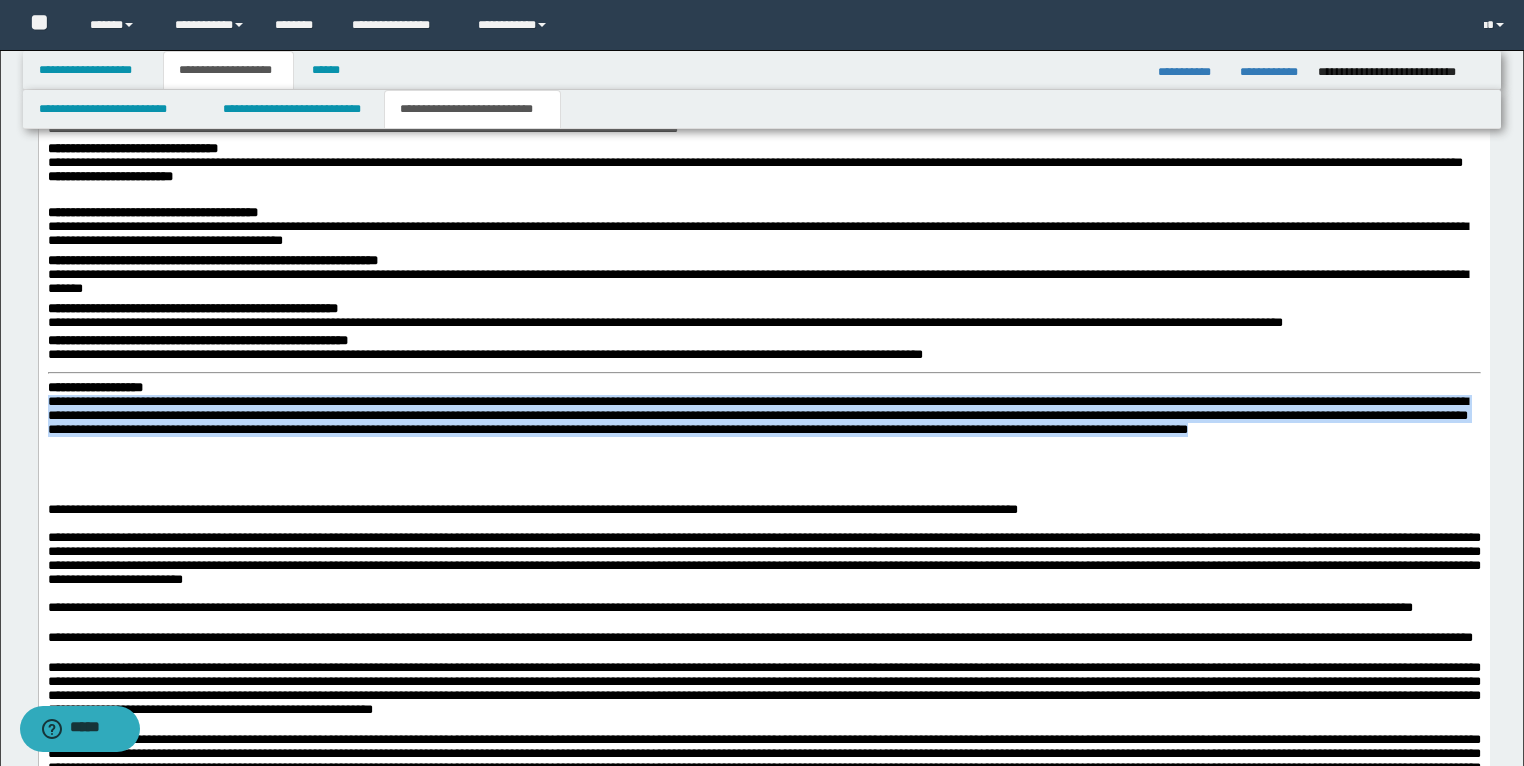 drag, startPoint x: 187, startPoint y: 490, endPoint x: 38, endPoint y: 434, distance: 159.17601 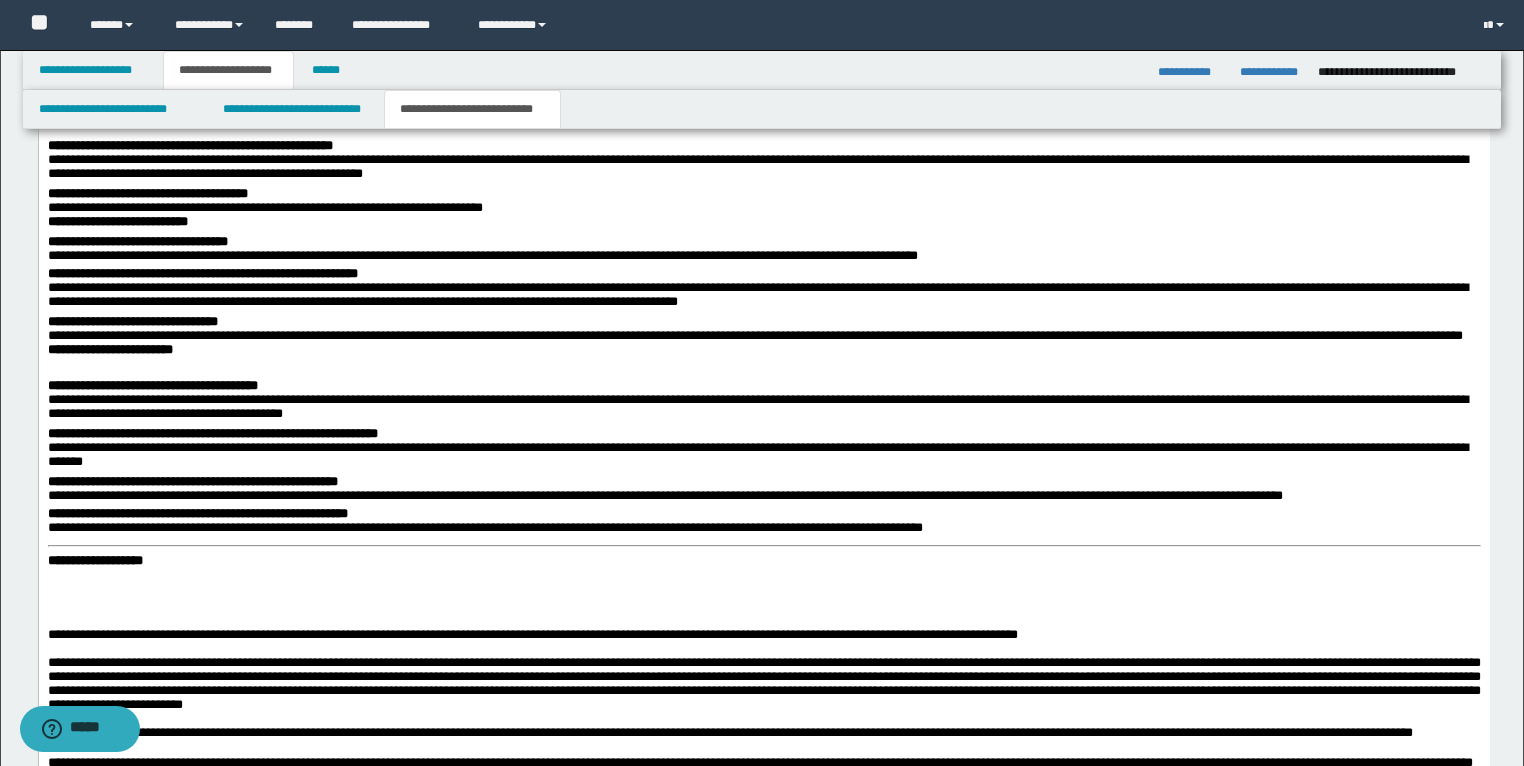 scroll, scrollTop: 1920, scrollLeft: 0, axis: vertical 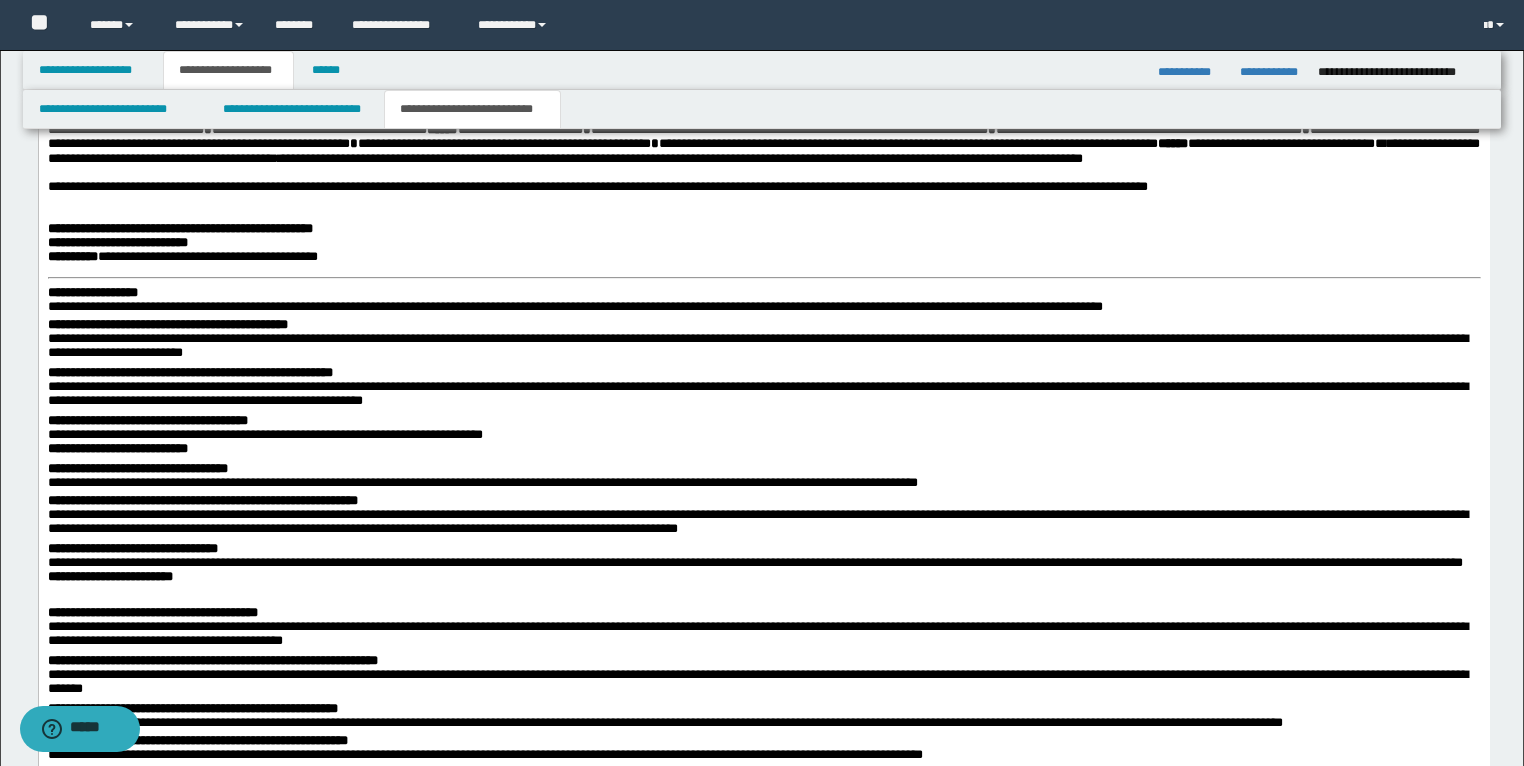 click at bounding box center (763, 200) 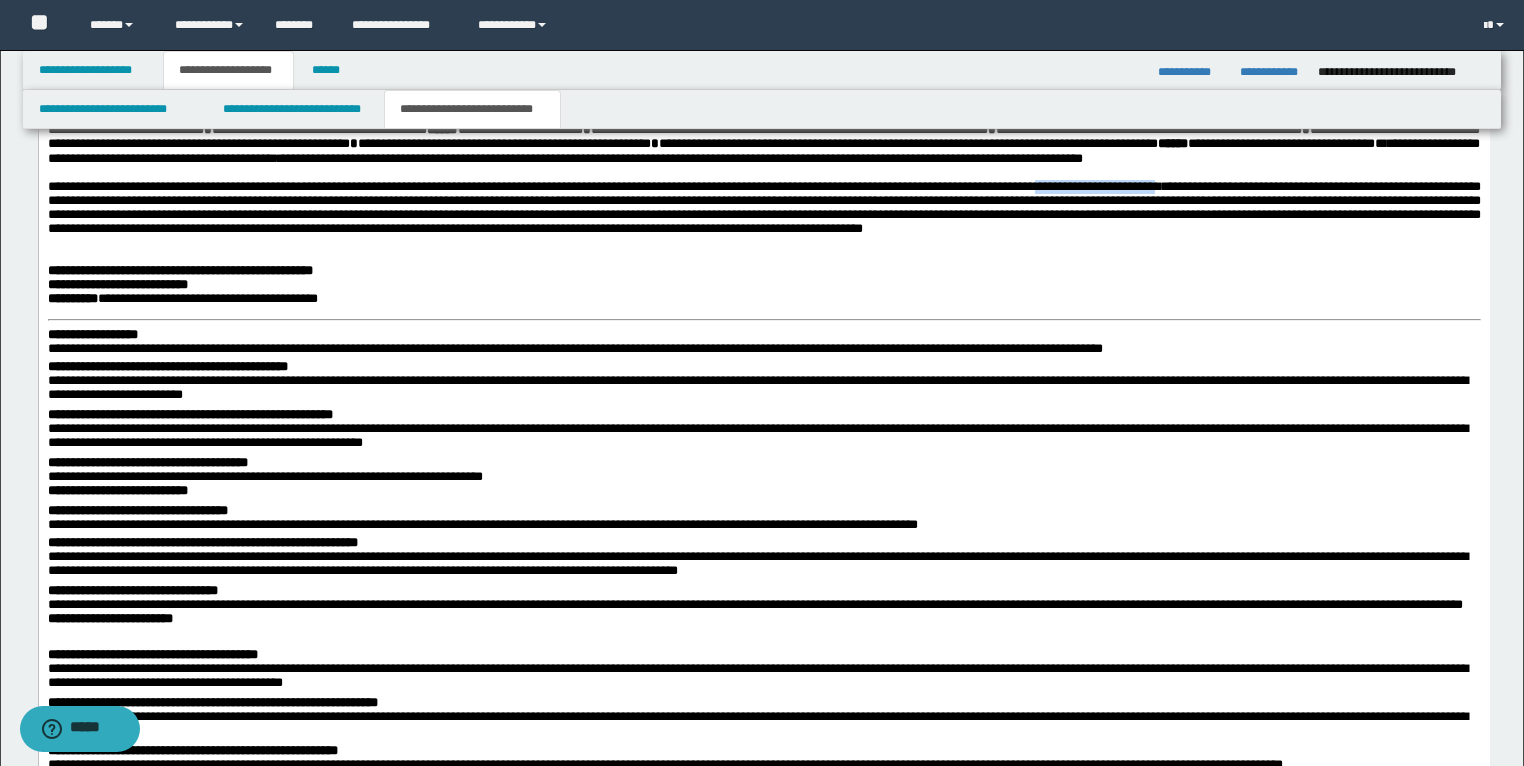 drag, startPoint x: 1423, startPoint y: 213, endPoint x: 1231, endPoint y: 214, distance: 192.00261 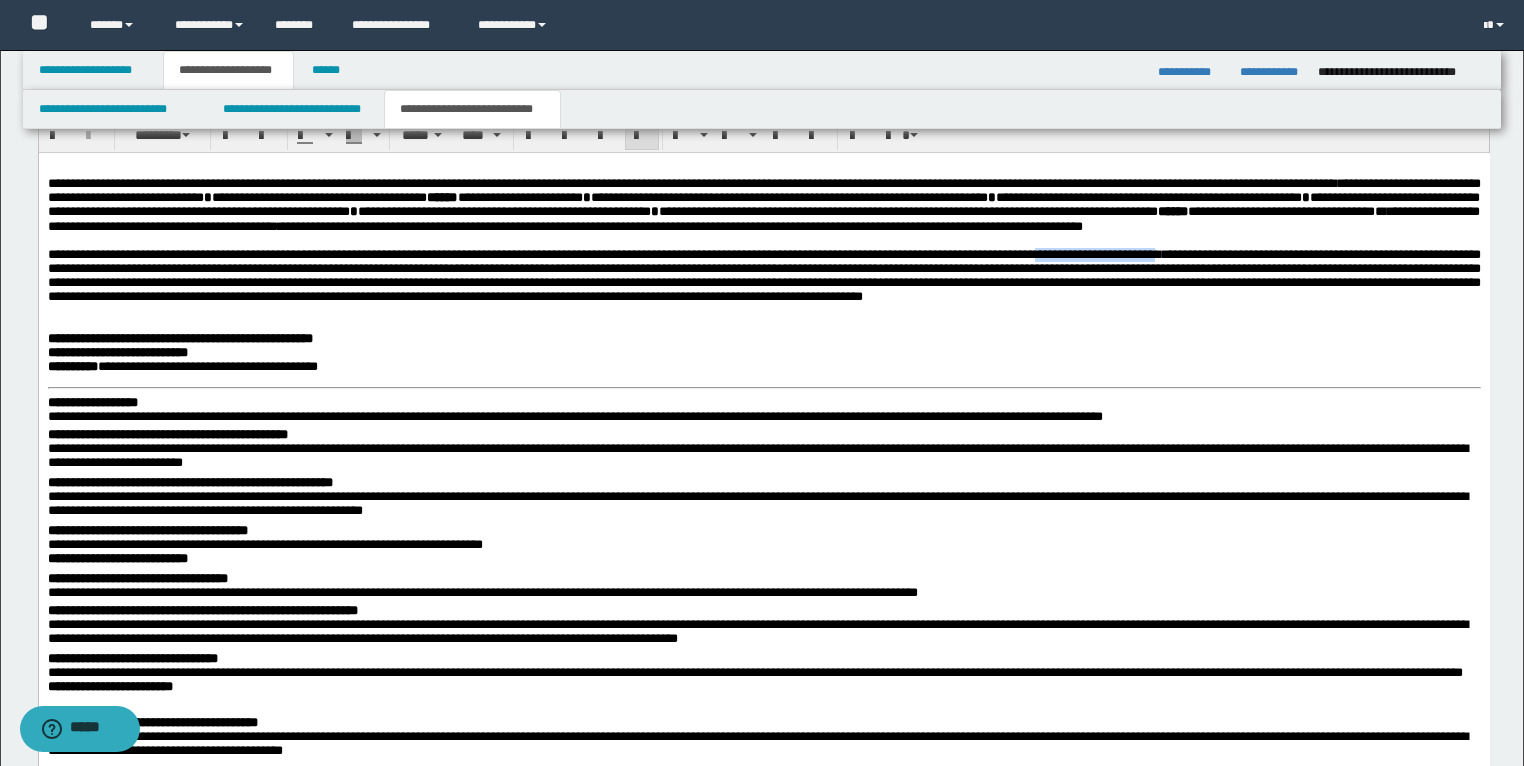 scroll, scrollTop: 1760, scrollLeft: 0, axis: vertical 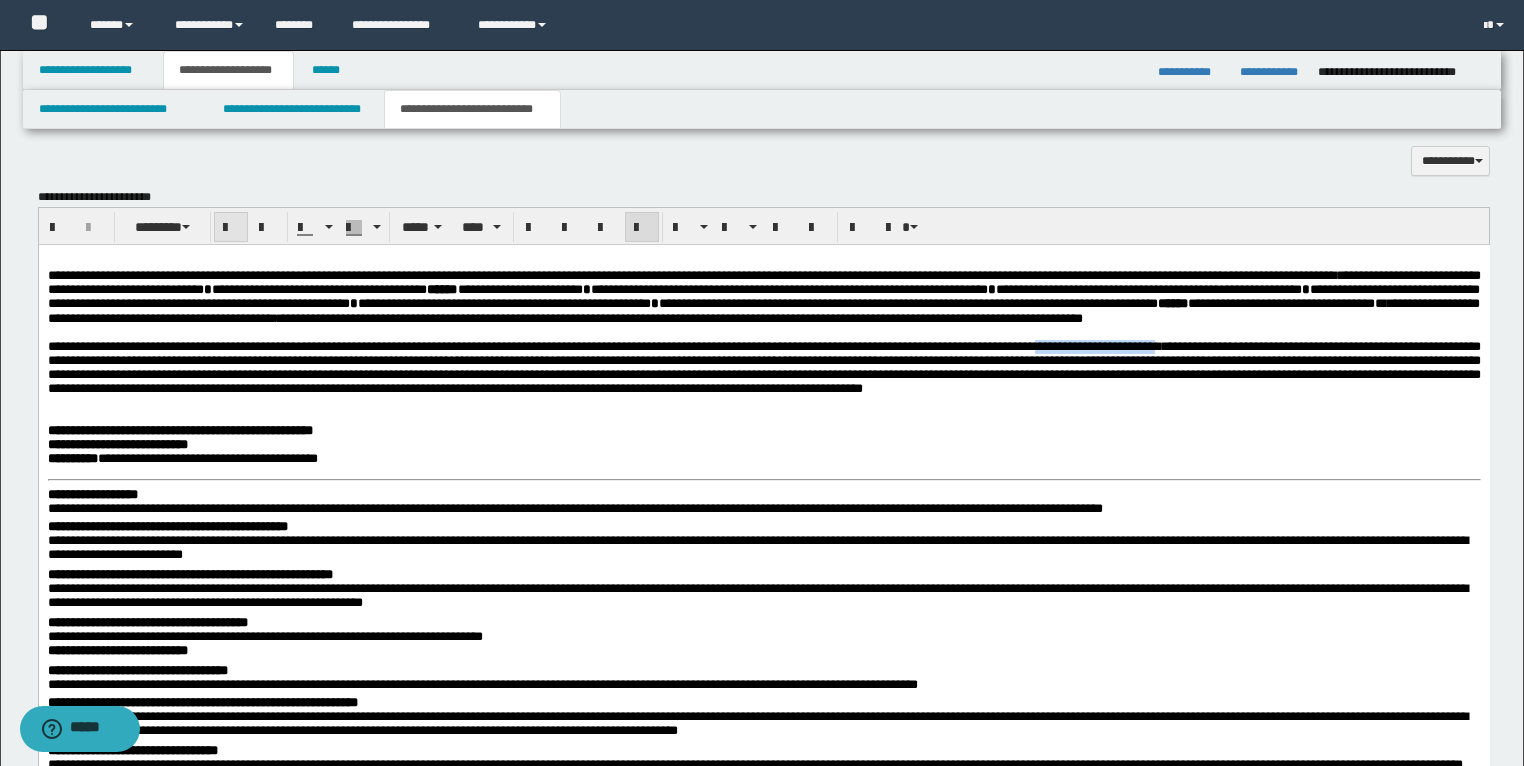 click at bounding box center (231, 228) 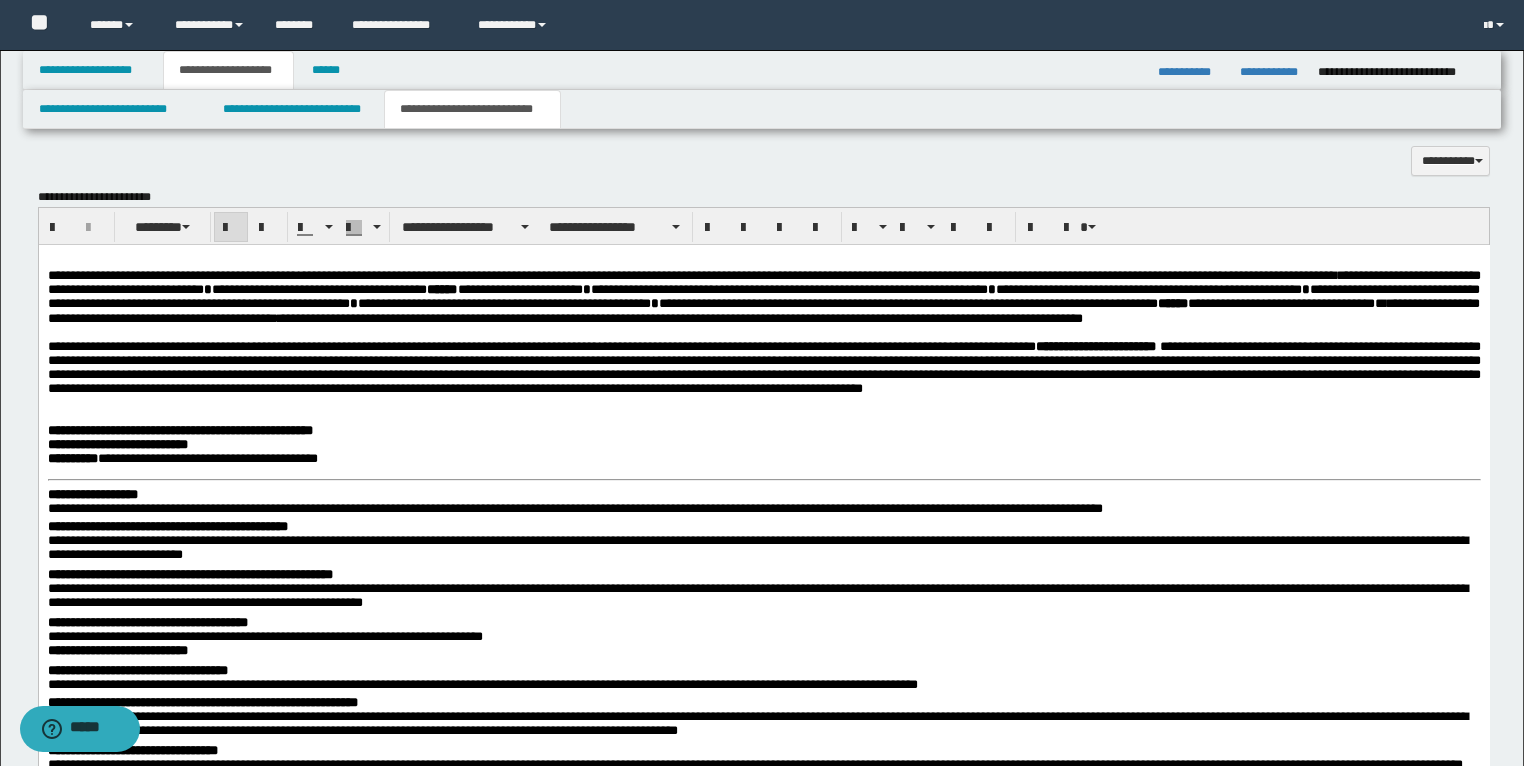 click on "**********" at bounding box center (763, 447) 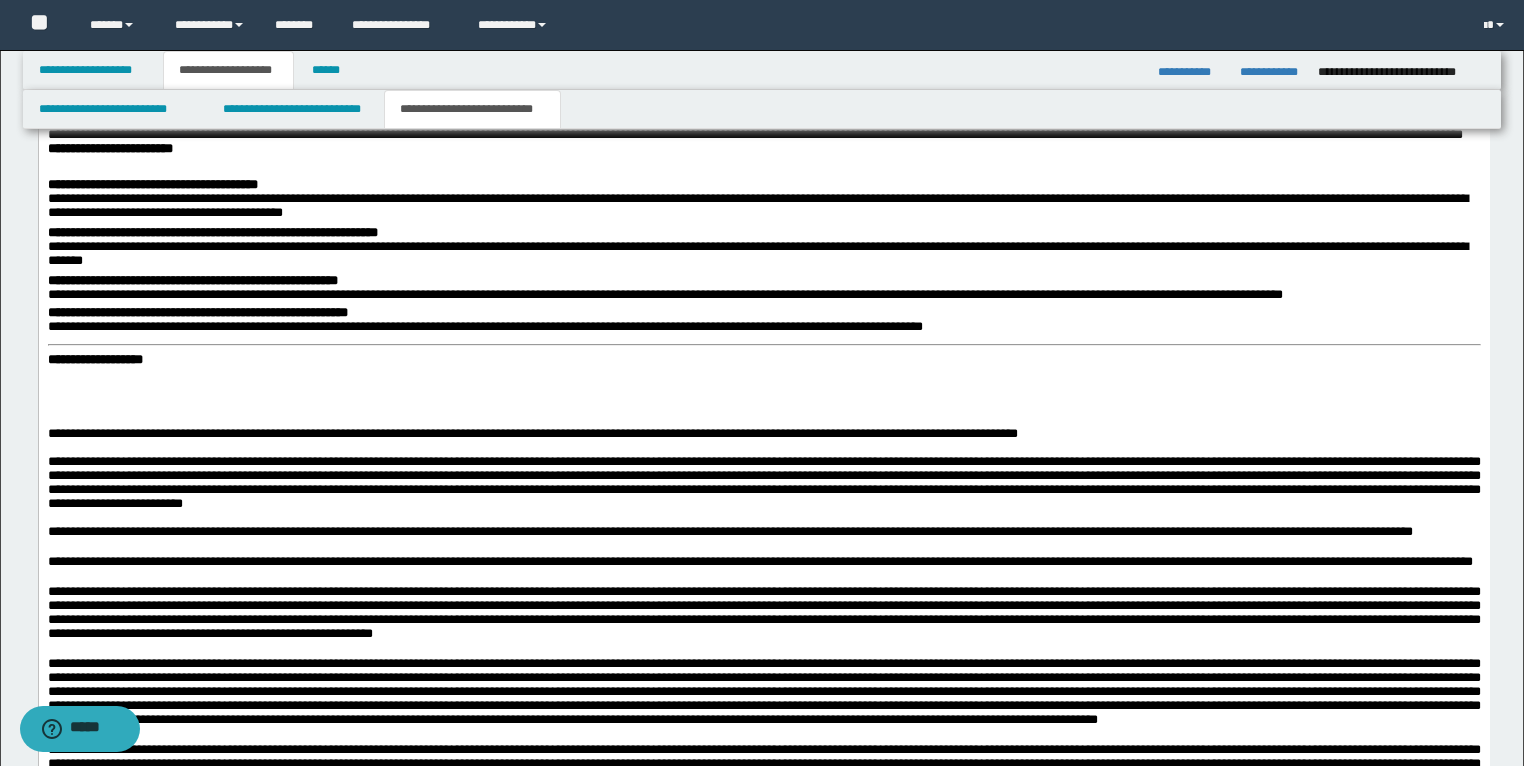 scroll, scrollTop: 2400, scrollLeft: 0, axis: vertical 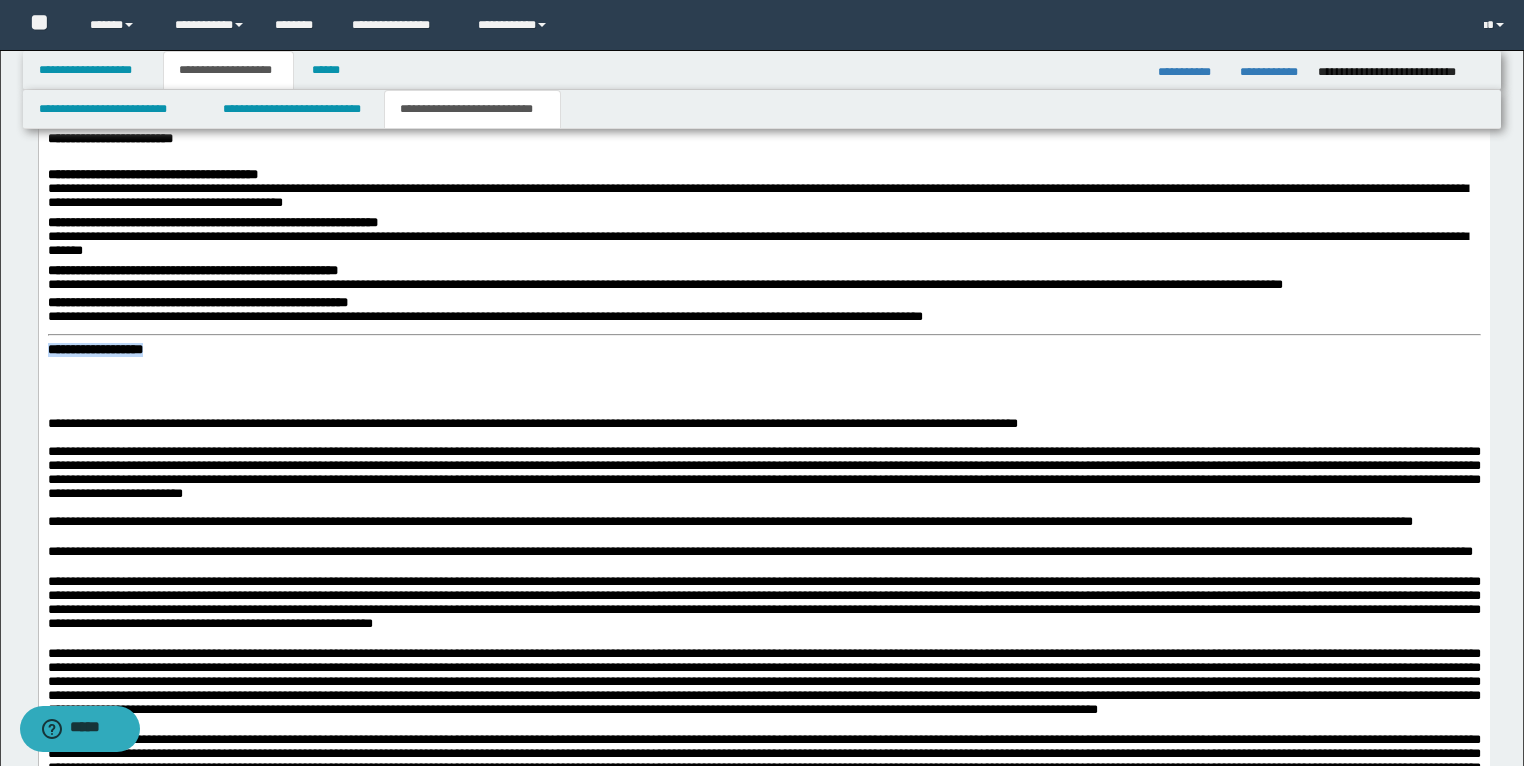 drag, startPoint x: 186, startPoint y: 400, endPoint x: 42, endPoint y: 394, distance: 144.12494 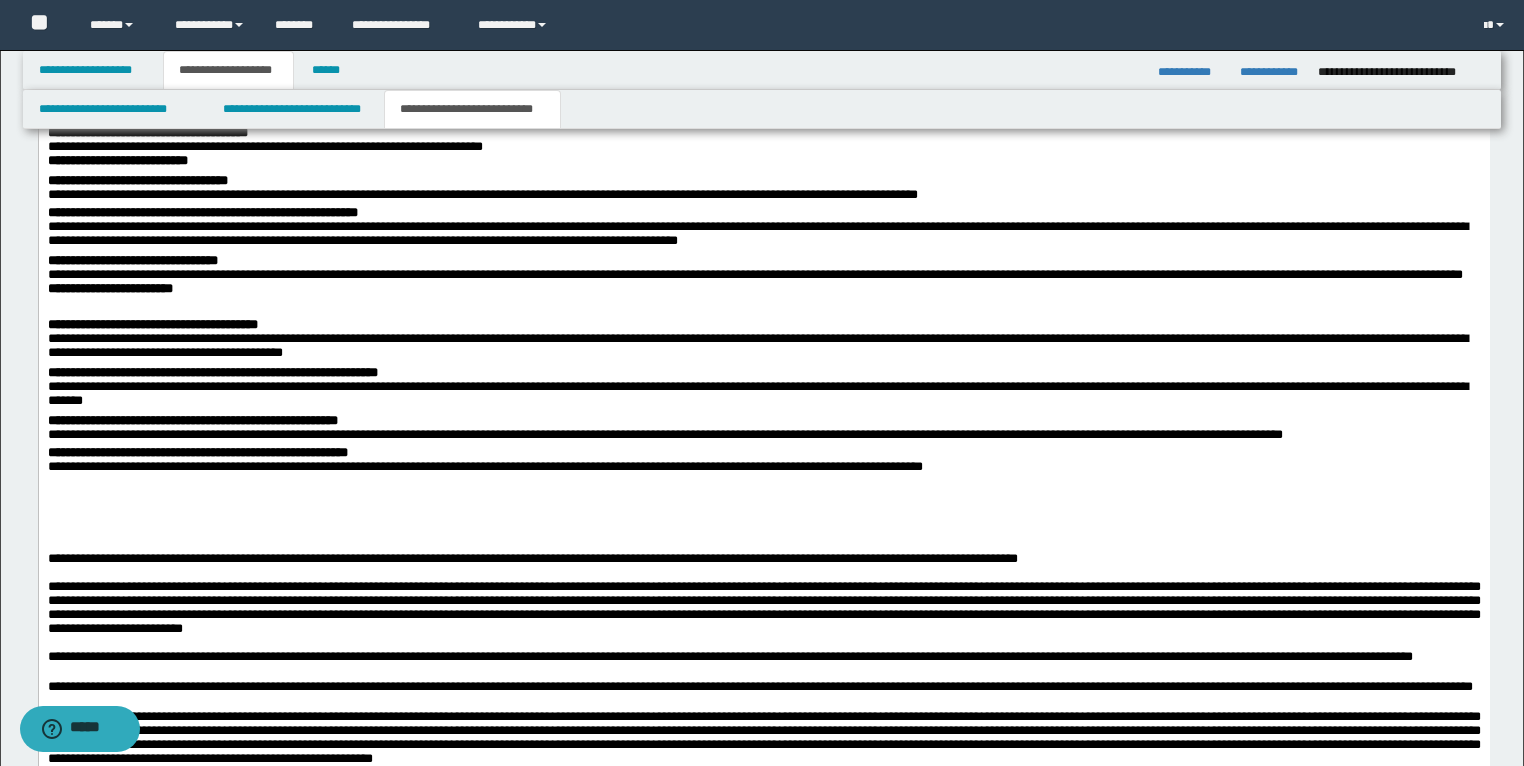 scroll, scrollTop: 2240, scrollLeft: 0, axis: vertical 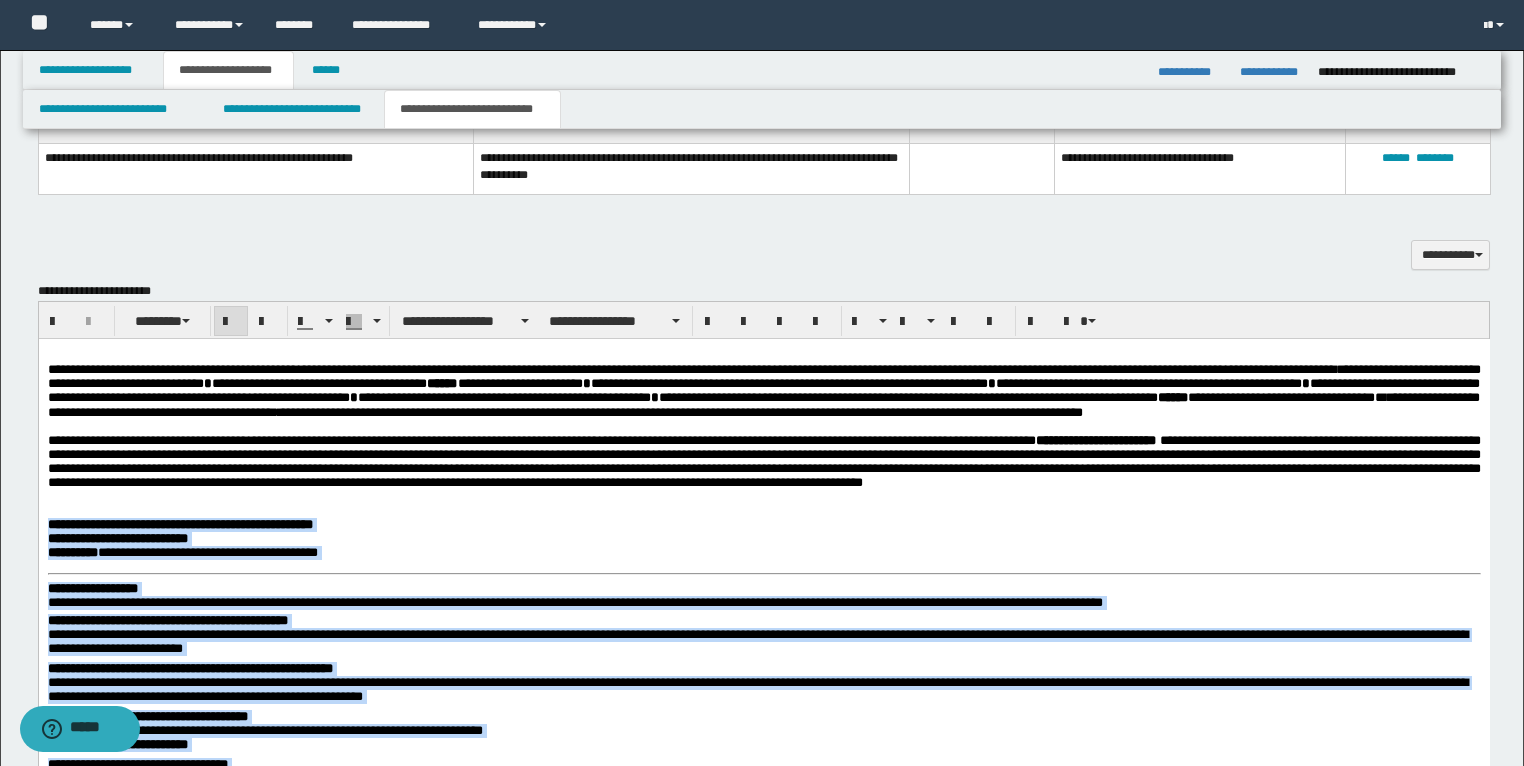 drag, startPoint x: 996, startPoint y: 1110, endPoint x: 47, endPoint y: 582, distance: 1085.995 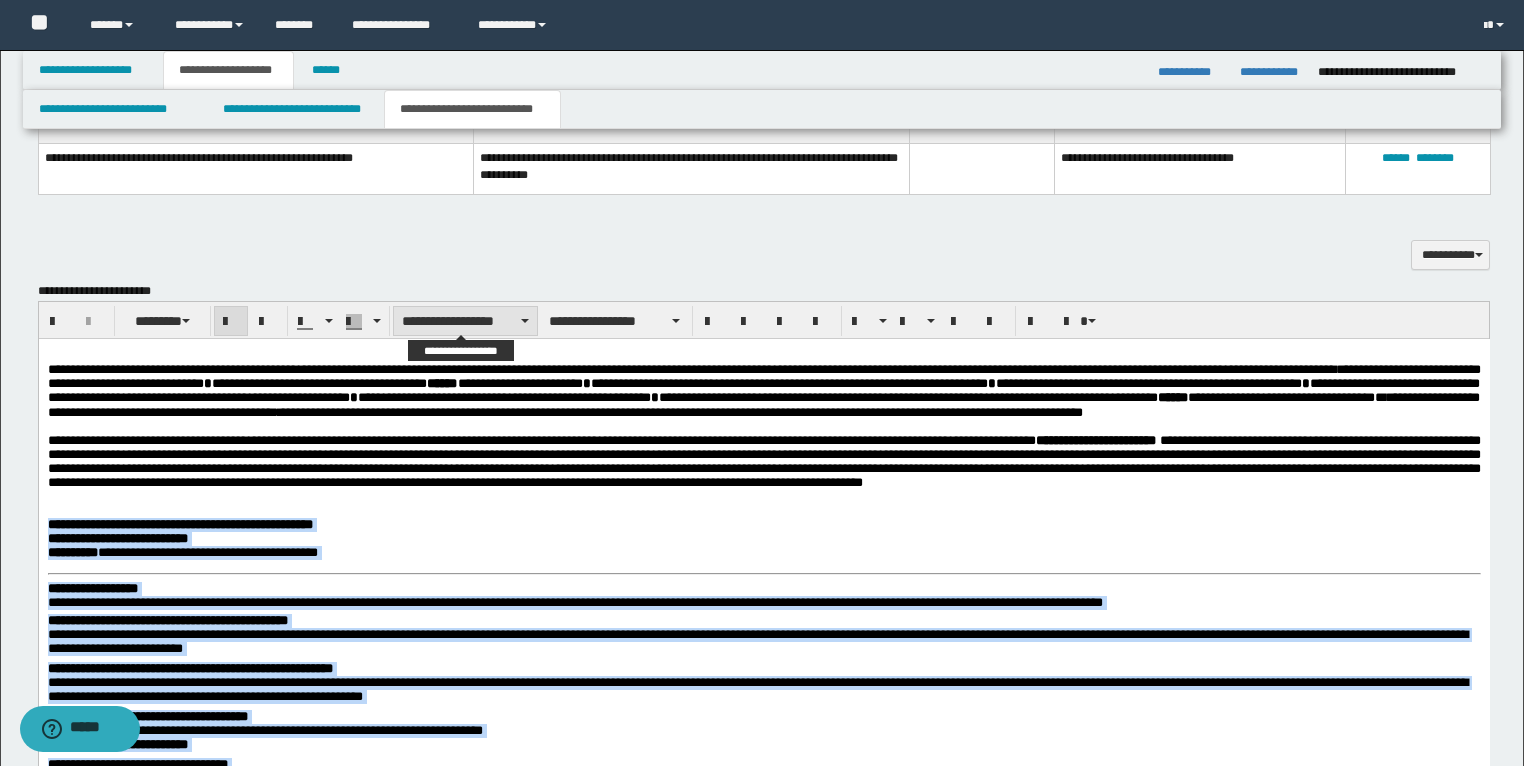 click on "**********" at bounding box center [465, 321] 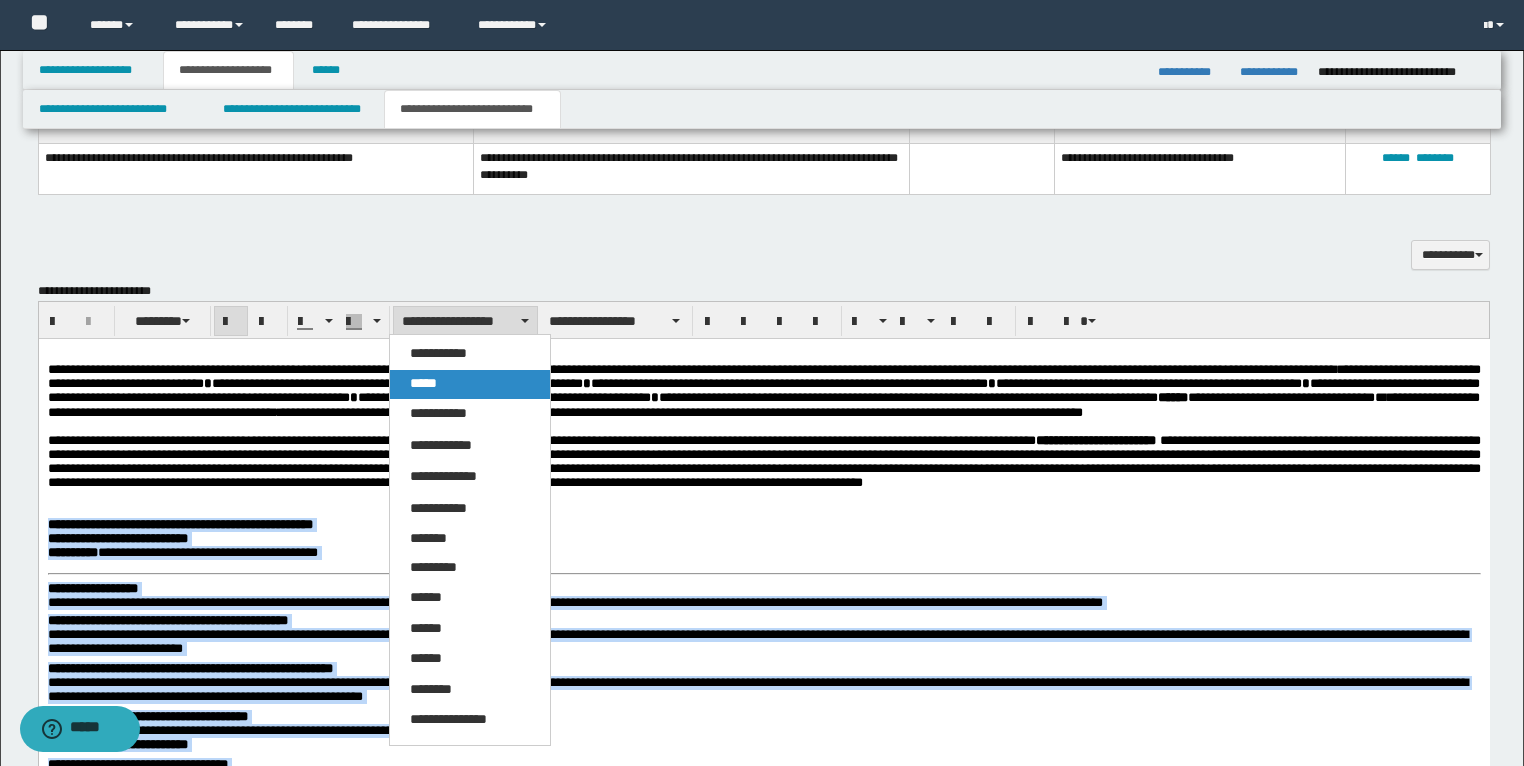 drag, startPoint x: 451, startPoint y: 378, endPoint x: 412, endPoint y: 54, distance: 326.33878 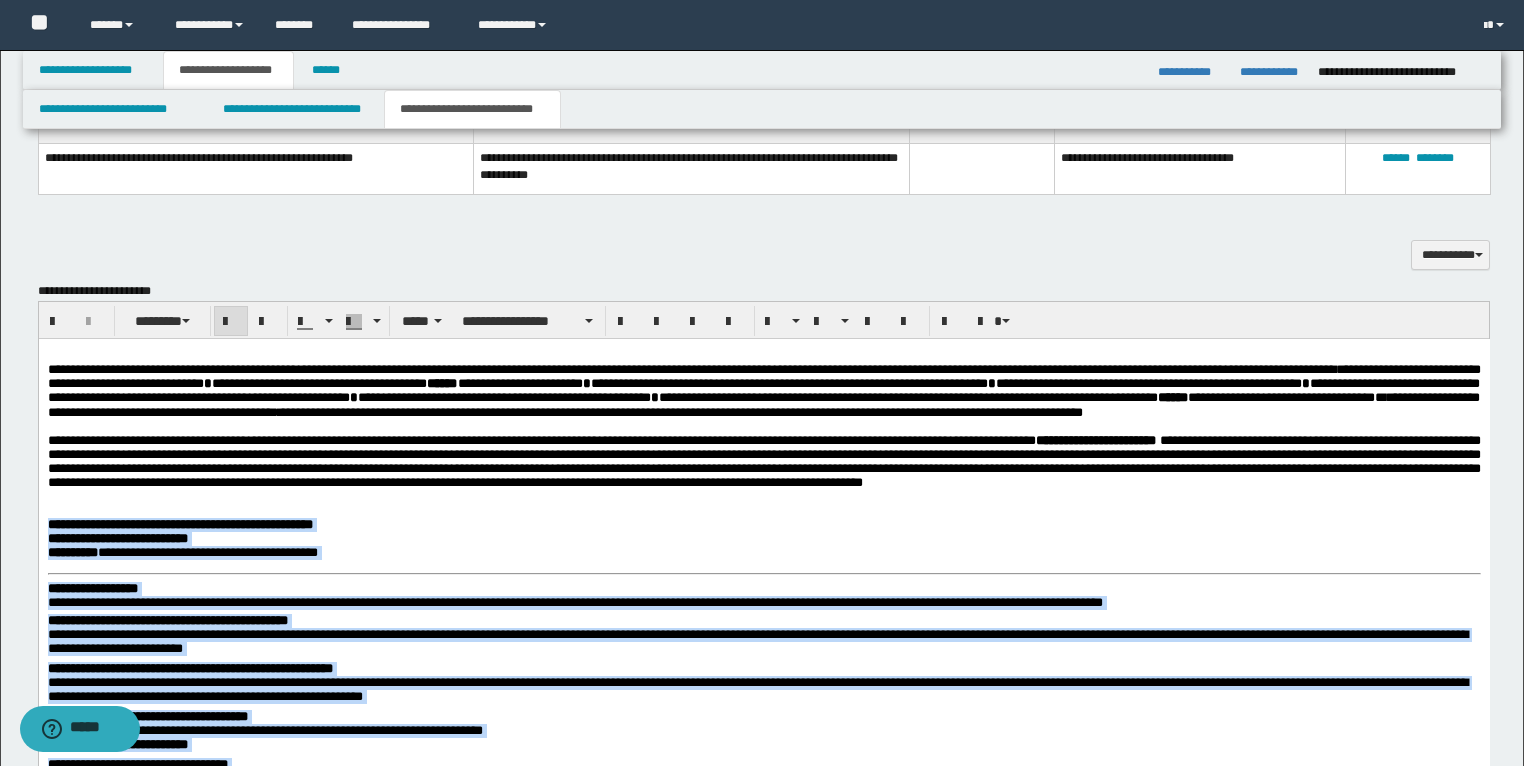 click on "**********" at bounding box center (763, 541) 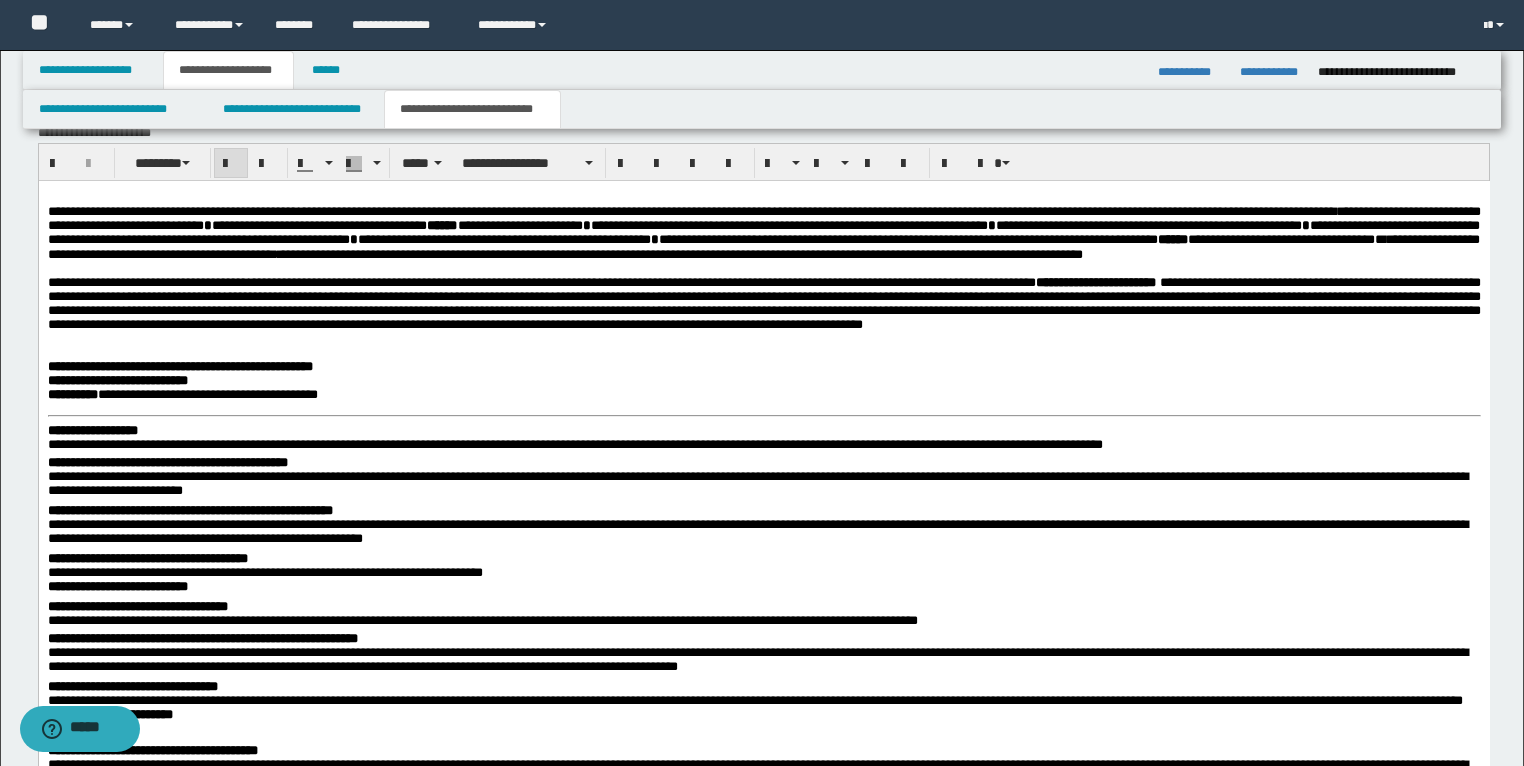 scroll, scrollTop: 1826, scrollLeft: 0, axis: vertical 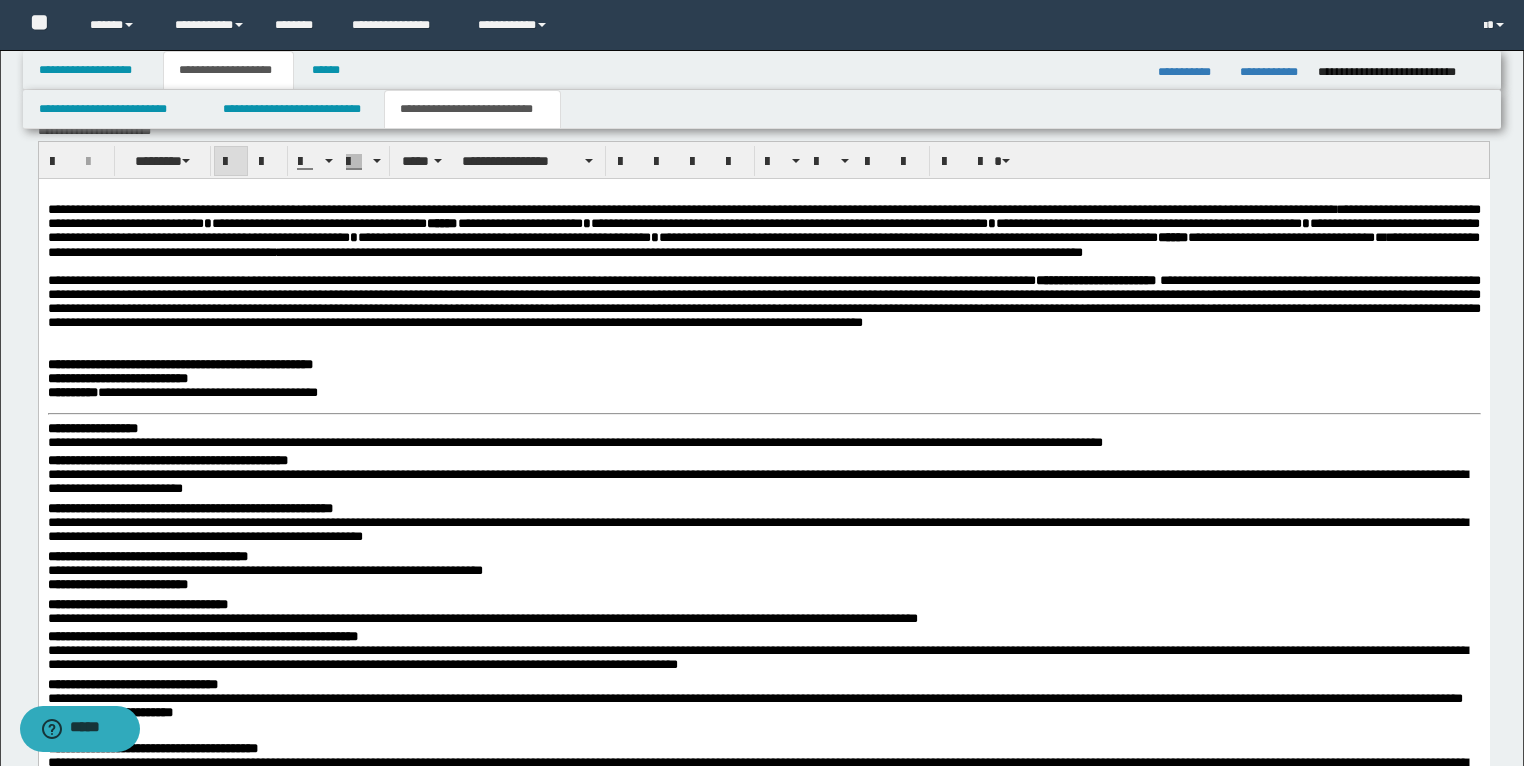 click on "**********" at bounding box center [92, 427] 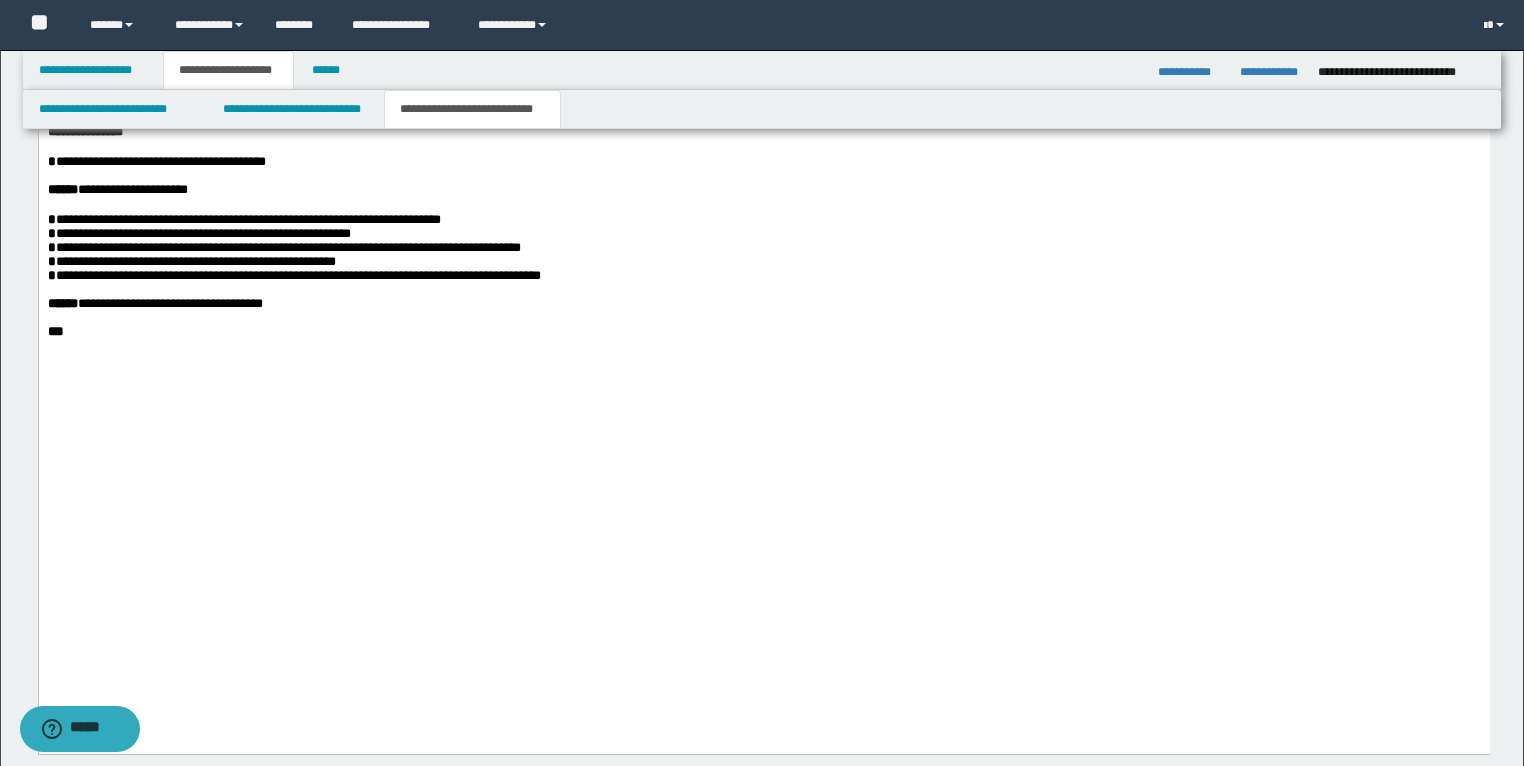 scroll, scrollTop: 3506, scrollLeft: 0, axis: vertical 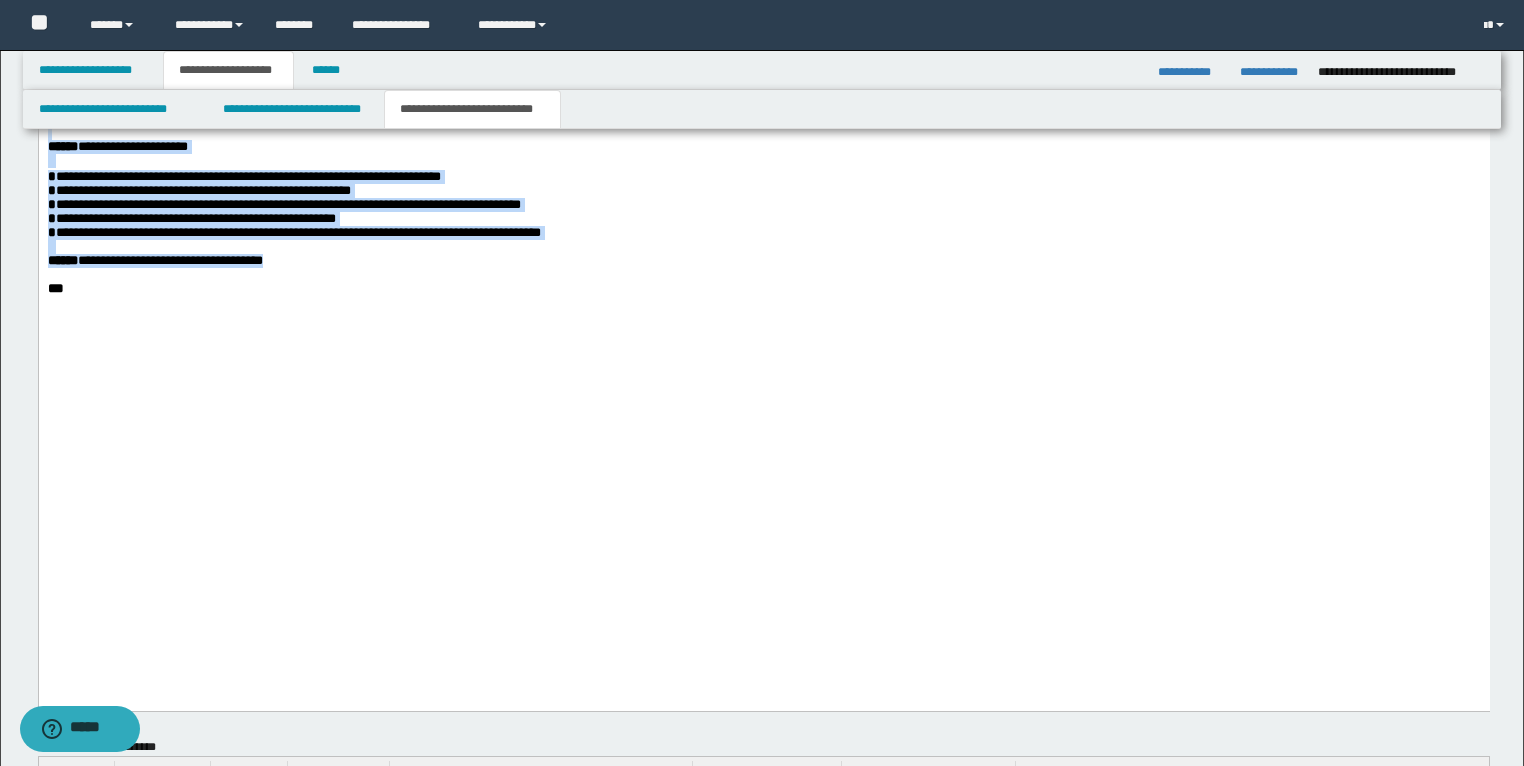 drag, startPoint x: 337, startPoint y: 564, endPoint x: 39, endPoint y: 400, distance: 340.14703 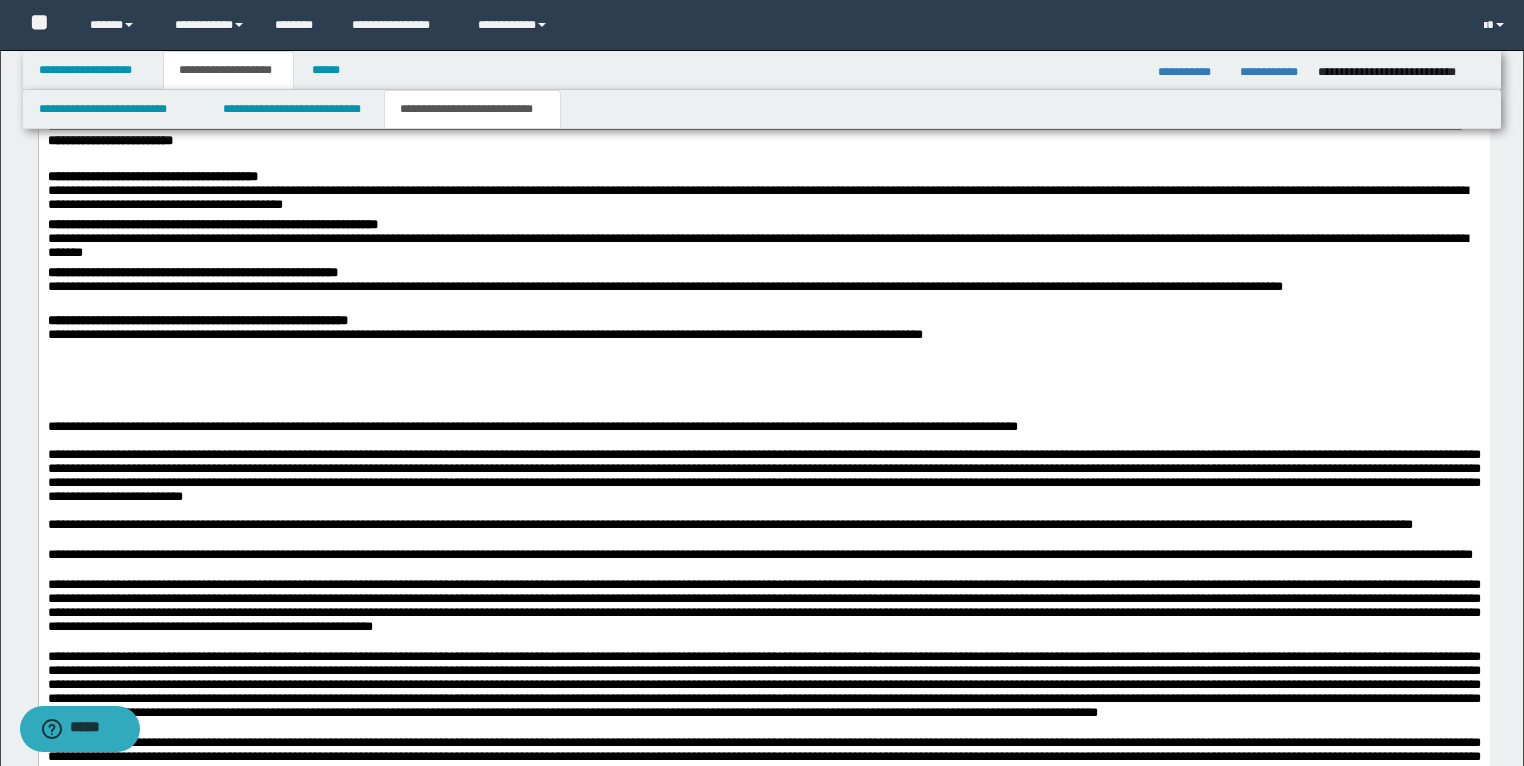 scroll, scrollTop: 2386, scrollLeft: 0, axis: vertical 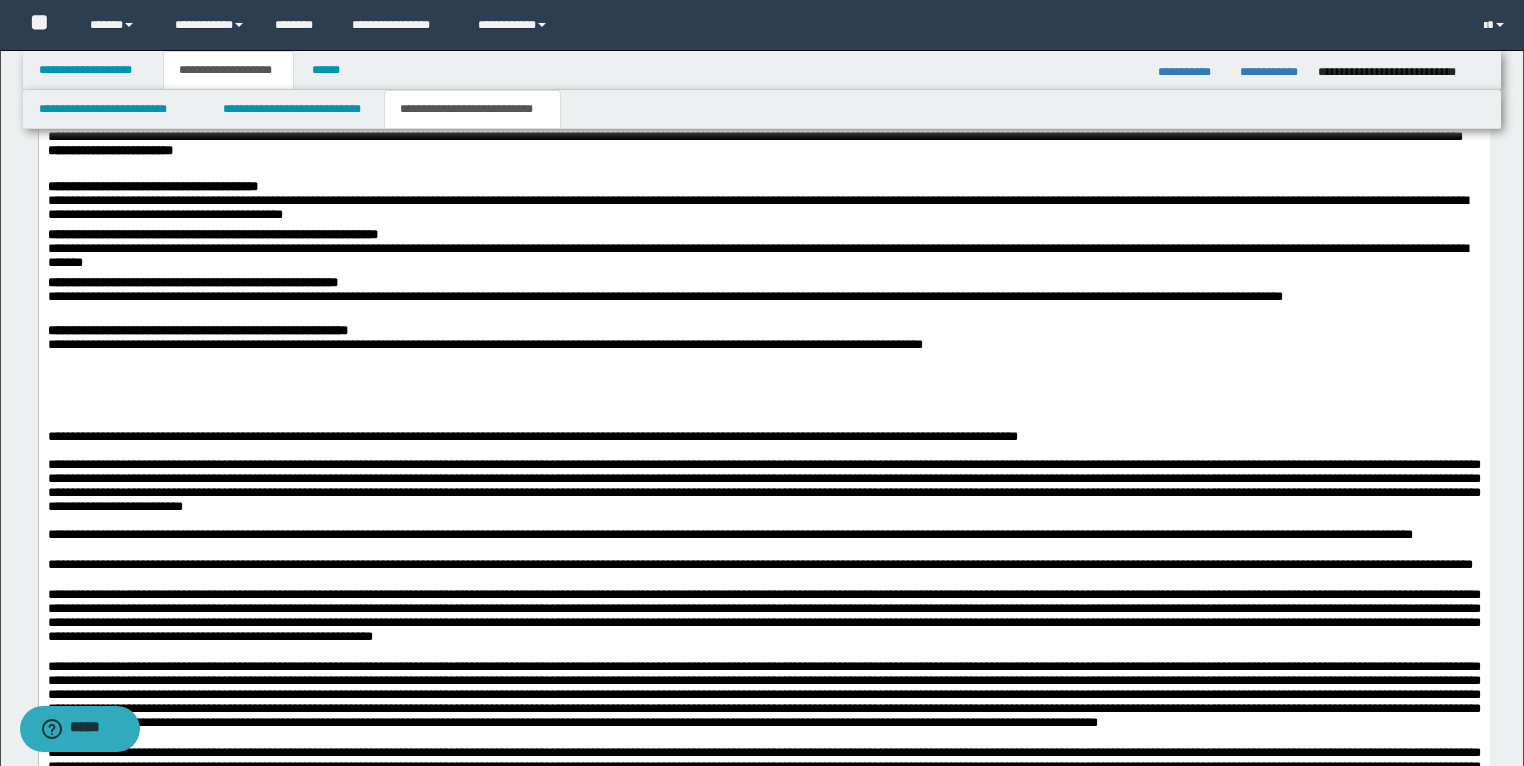 click at bounding box center (763, 372) 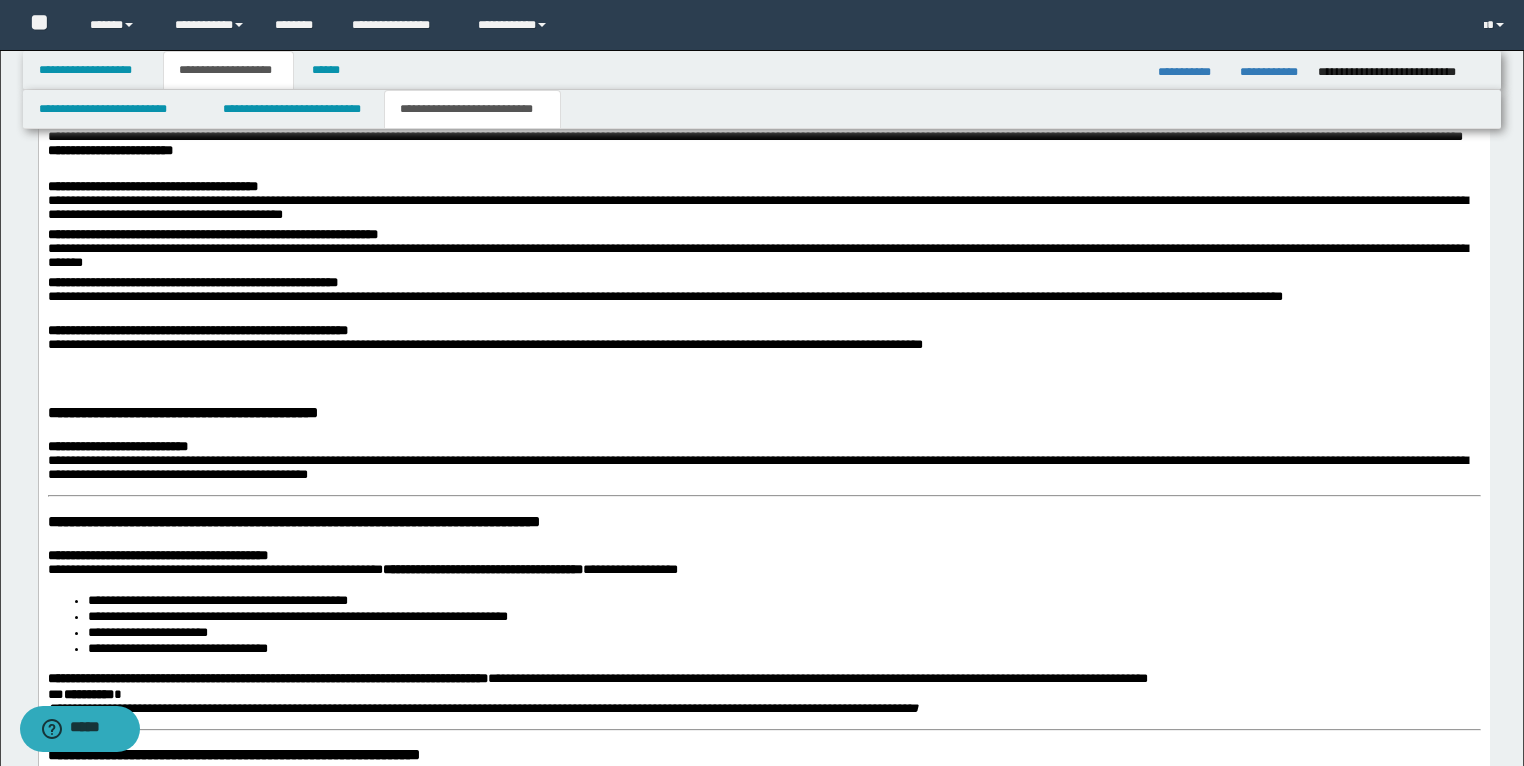 scroll, scrollTop: 2466, scrollLeft: 0, axis: vertical 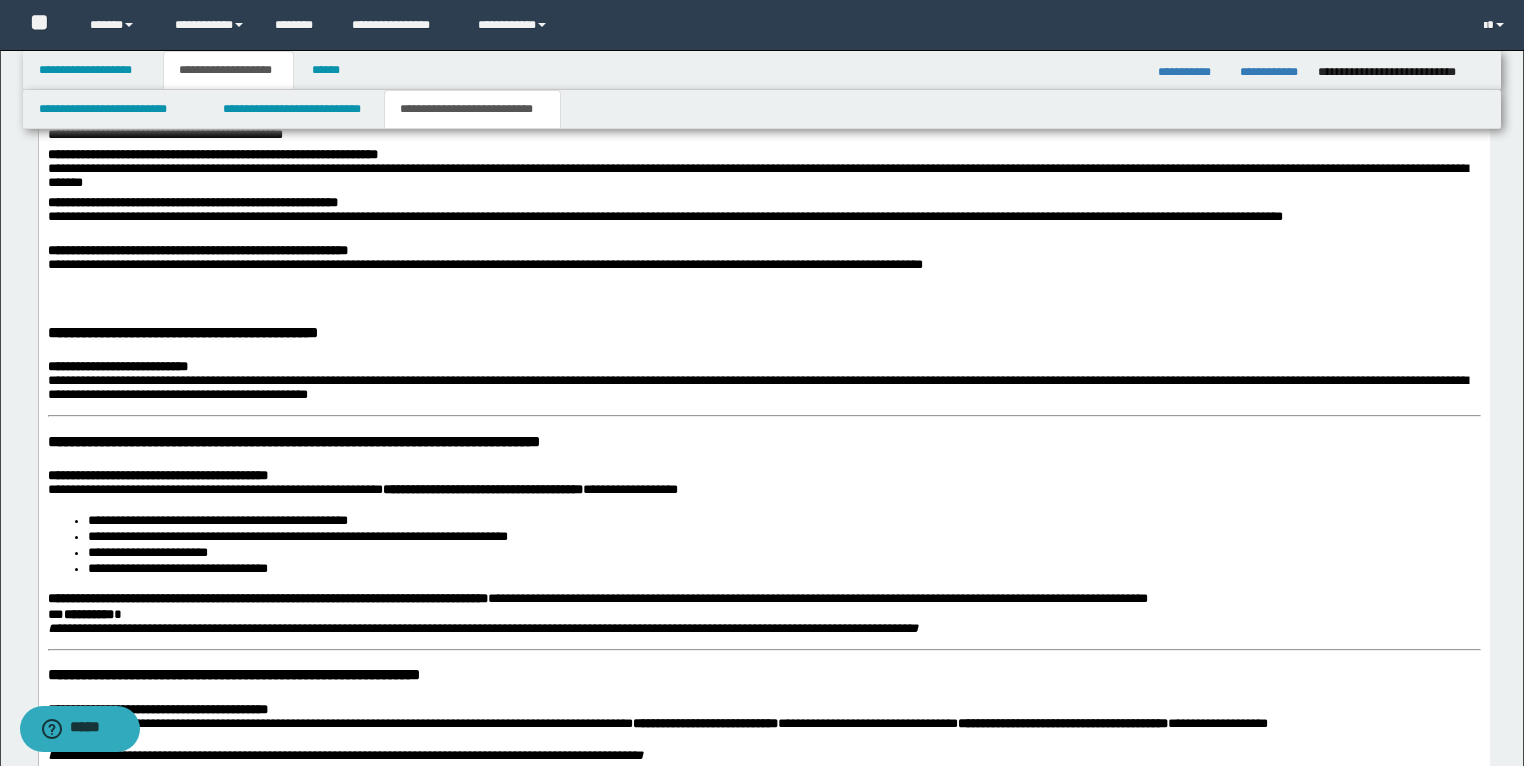 click at bounding box center (763, 292) 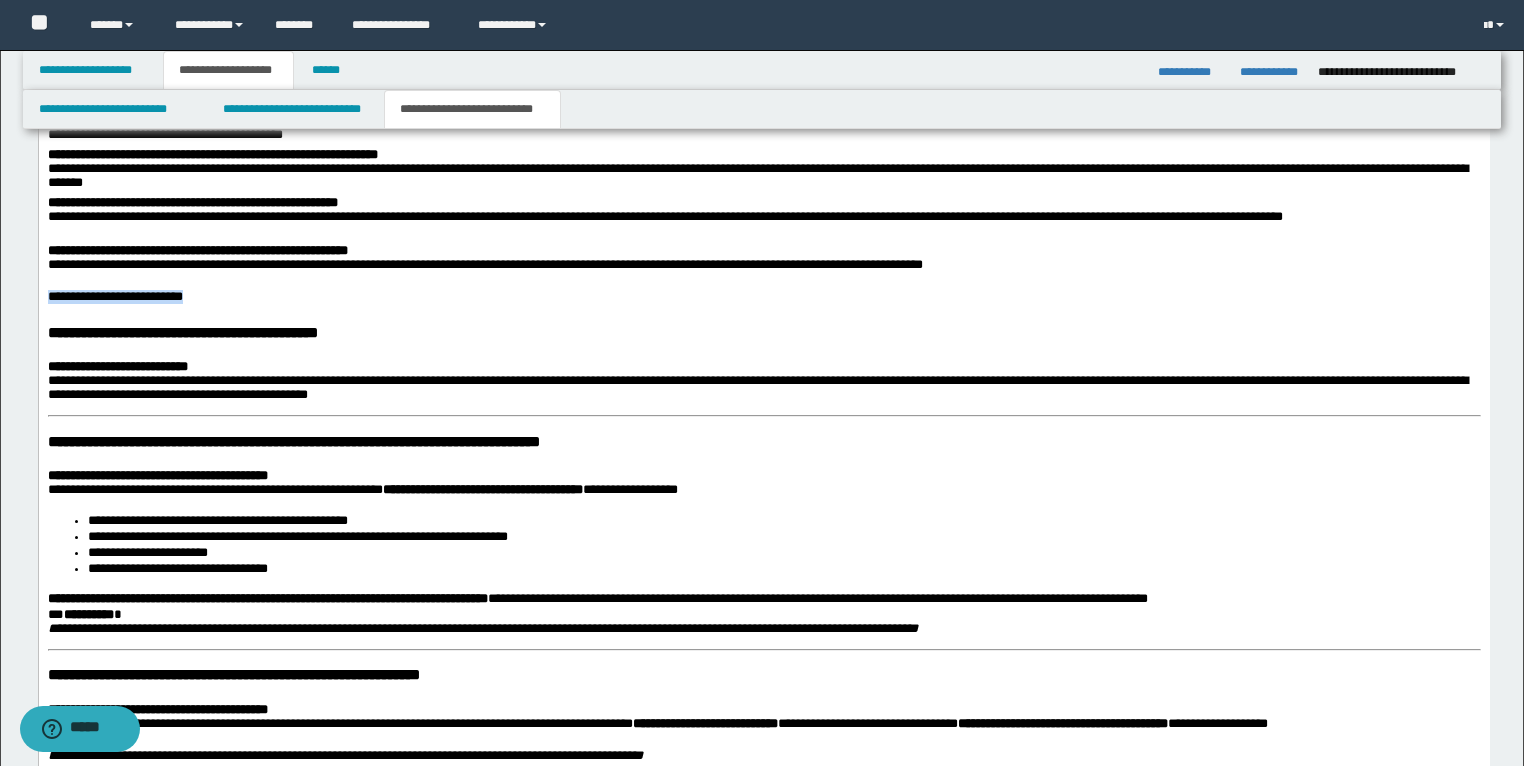 drag, startPoint x: 186, startPoint y: 364, endPoint x: 38, endPoint y: 356, distance: 148.21606 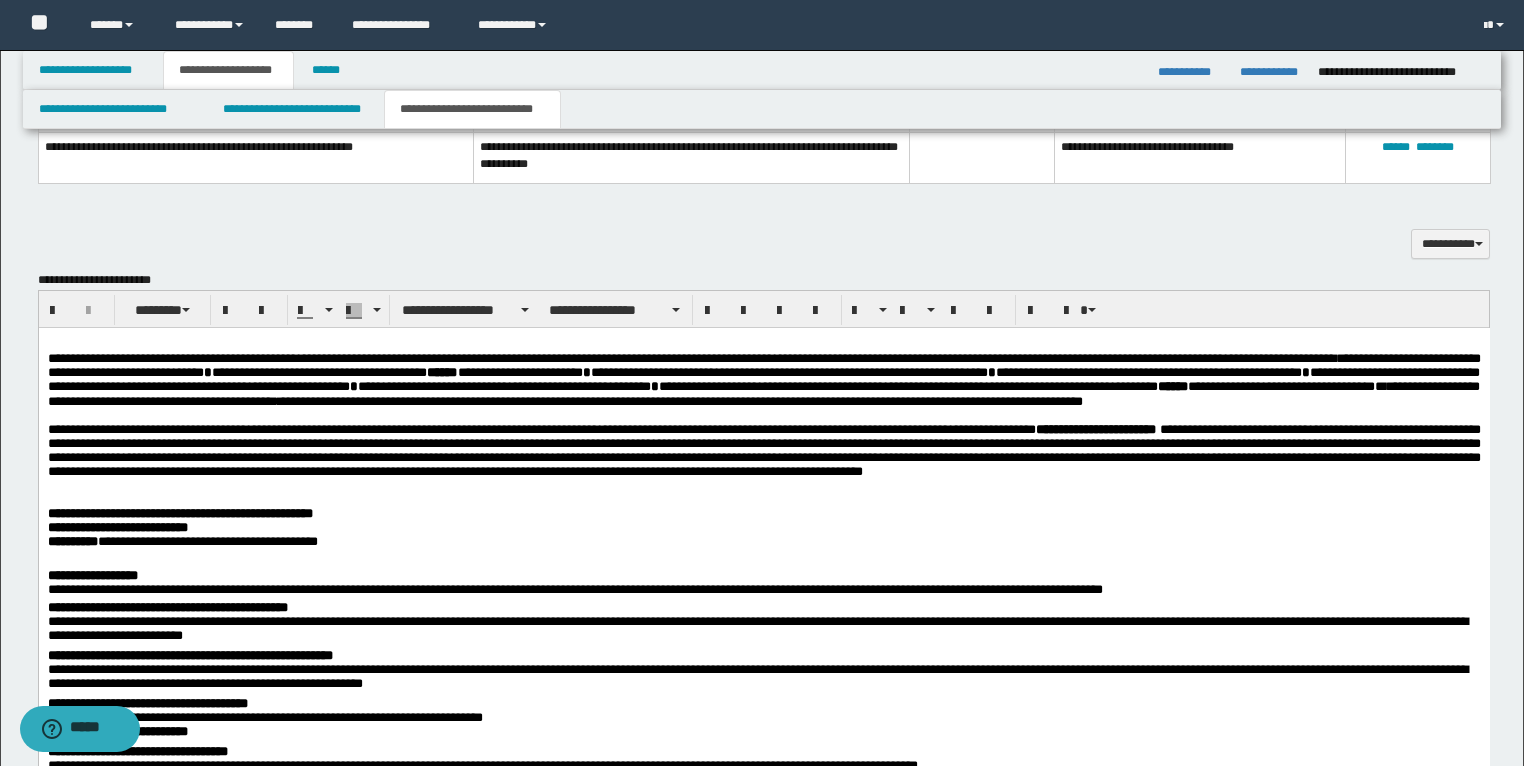 scroll, scrollTop: 1666, scrollLeft: 0, axis: vertical 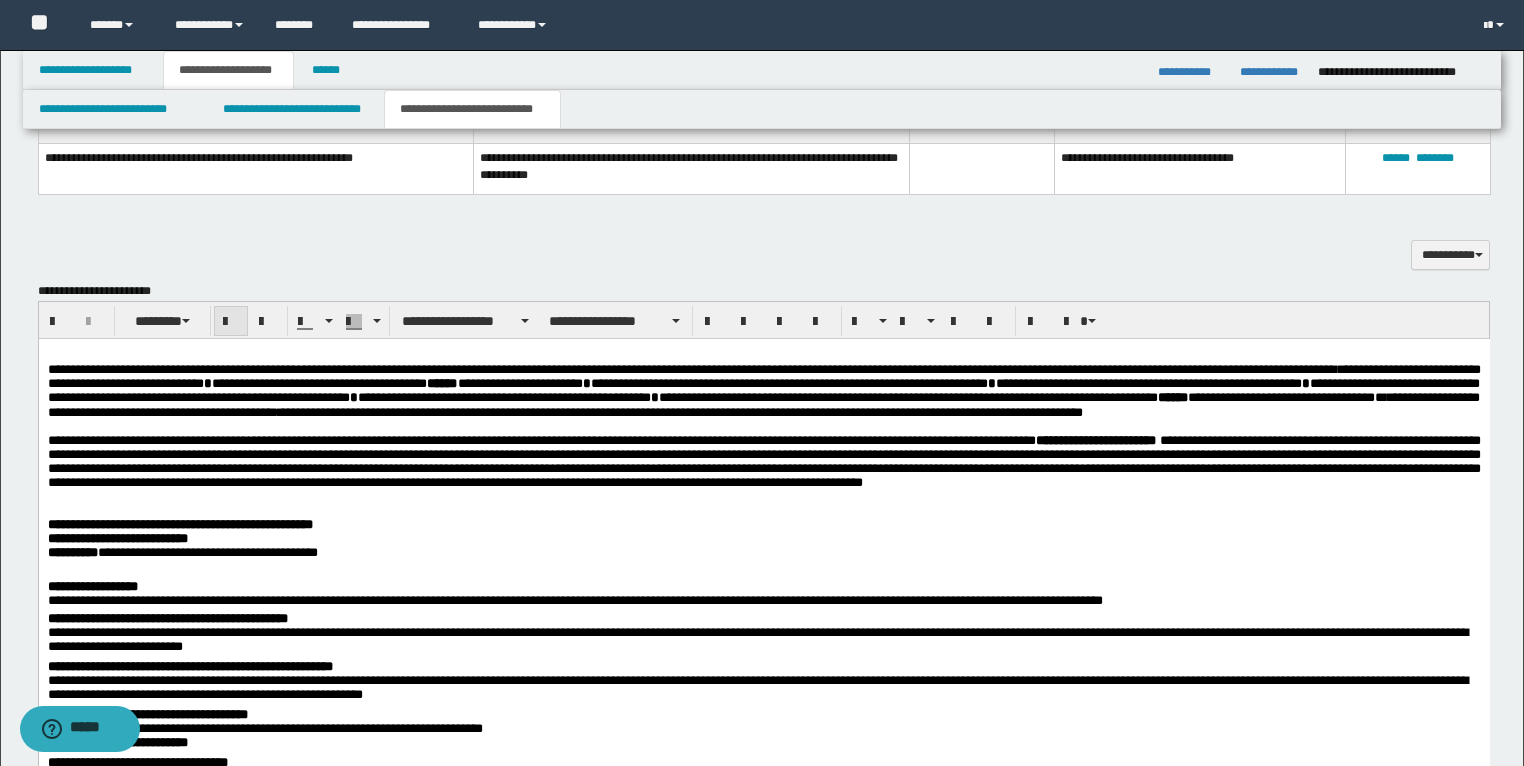 click at bounding box center [231, 322] 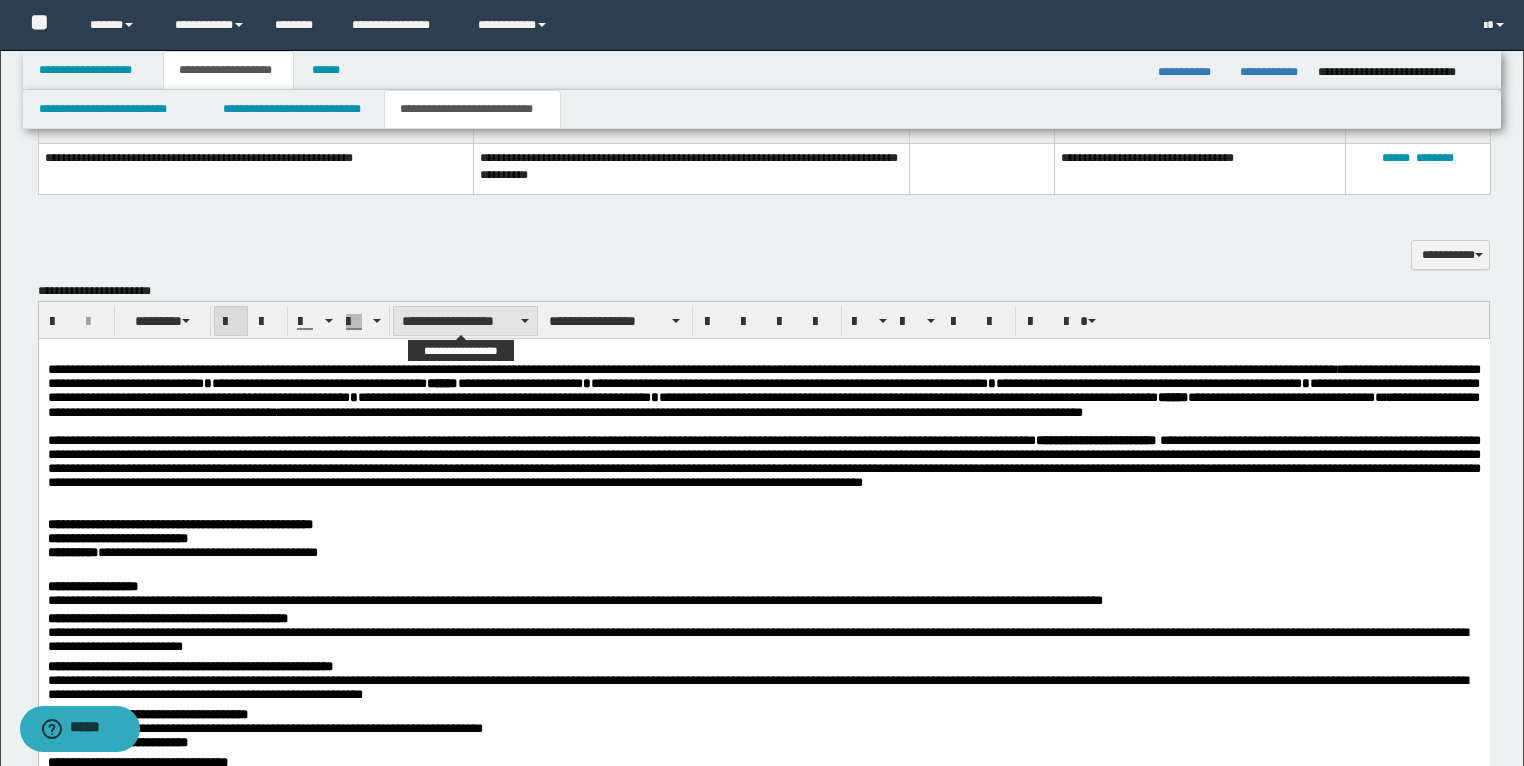 click on "**********" at bounding box center [465, 321] 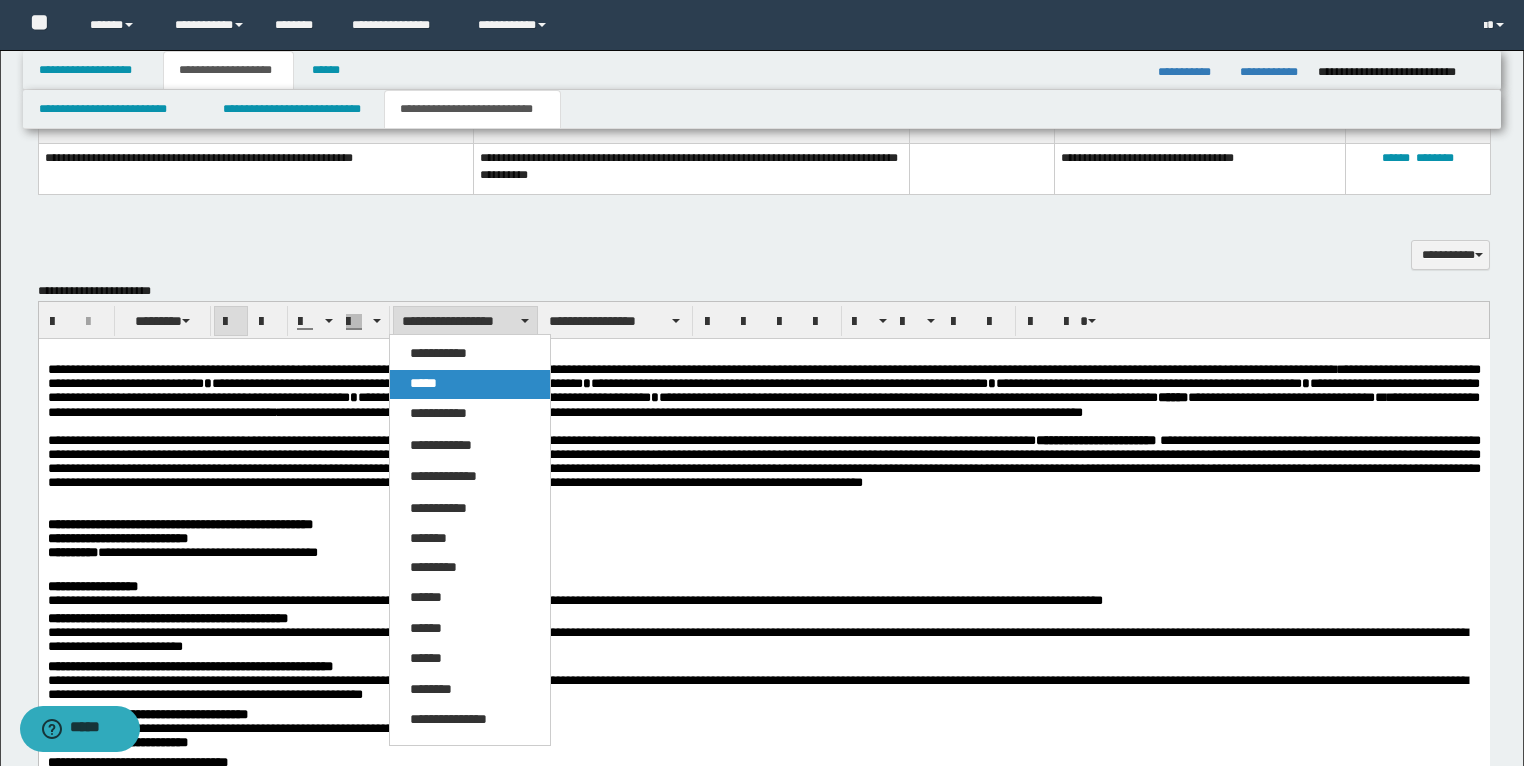 click on "*****" at bounding box center (470, 384) 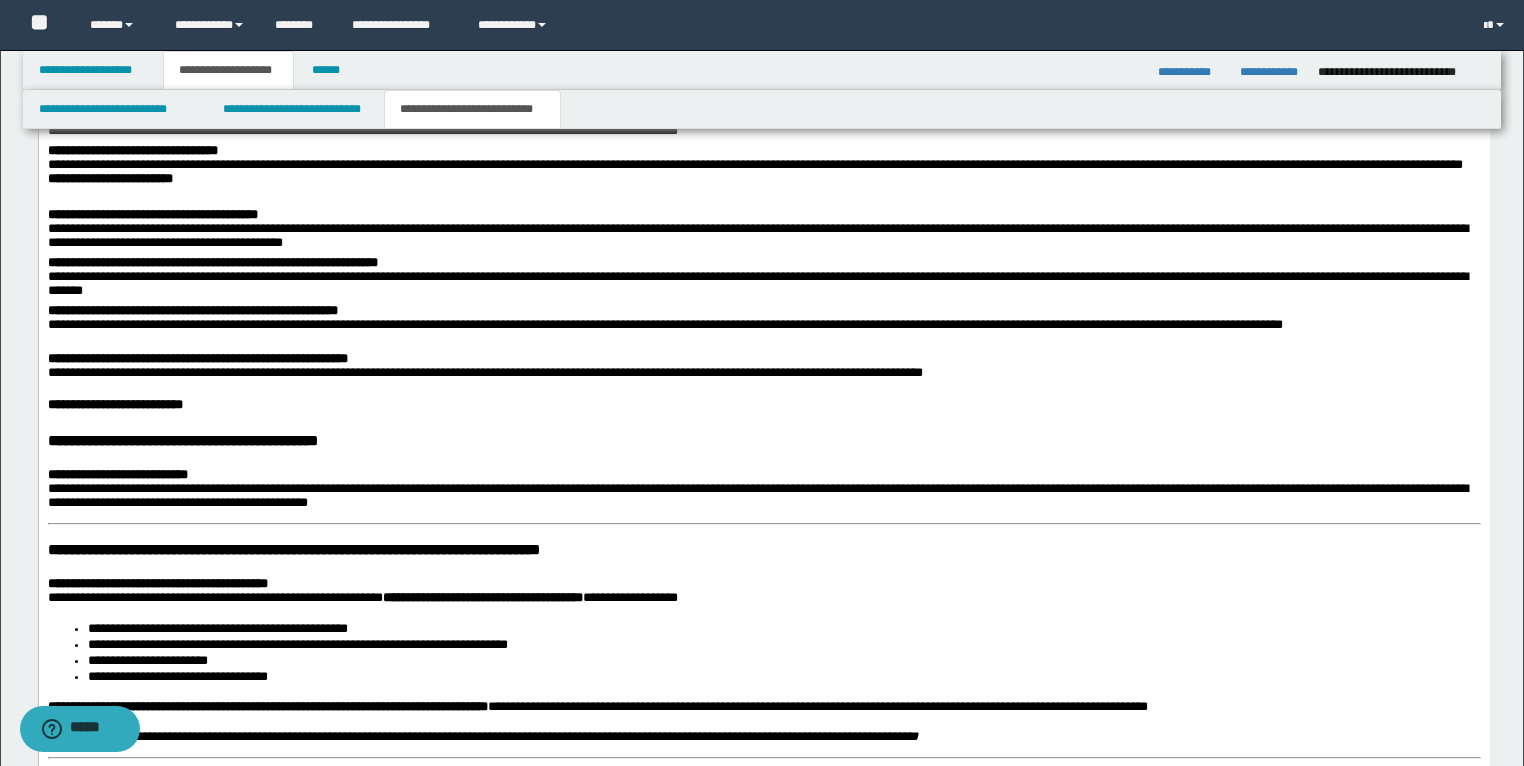 scroll, scrollTop: 2386, scrollLeft: 0, axis: vertical 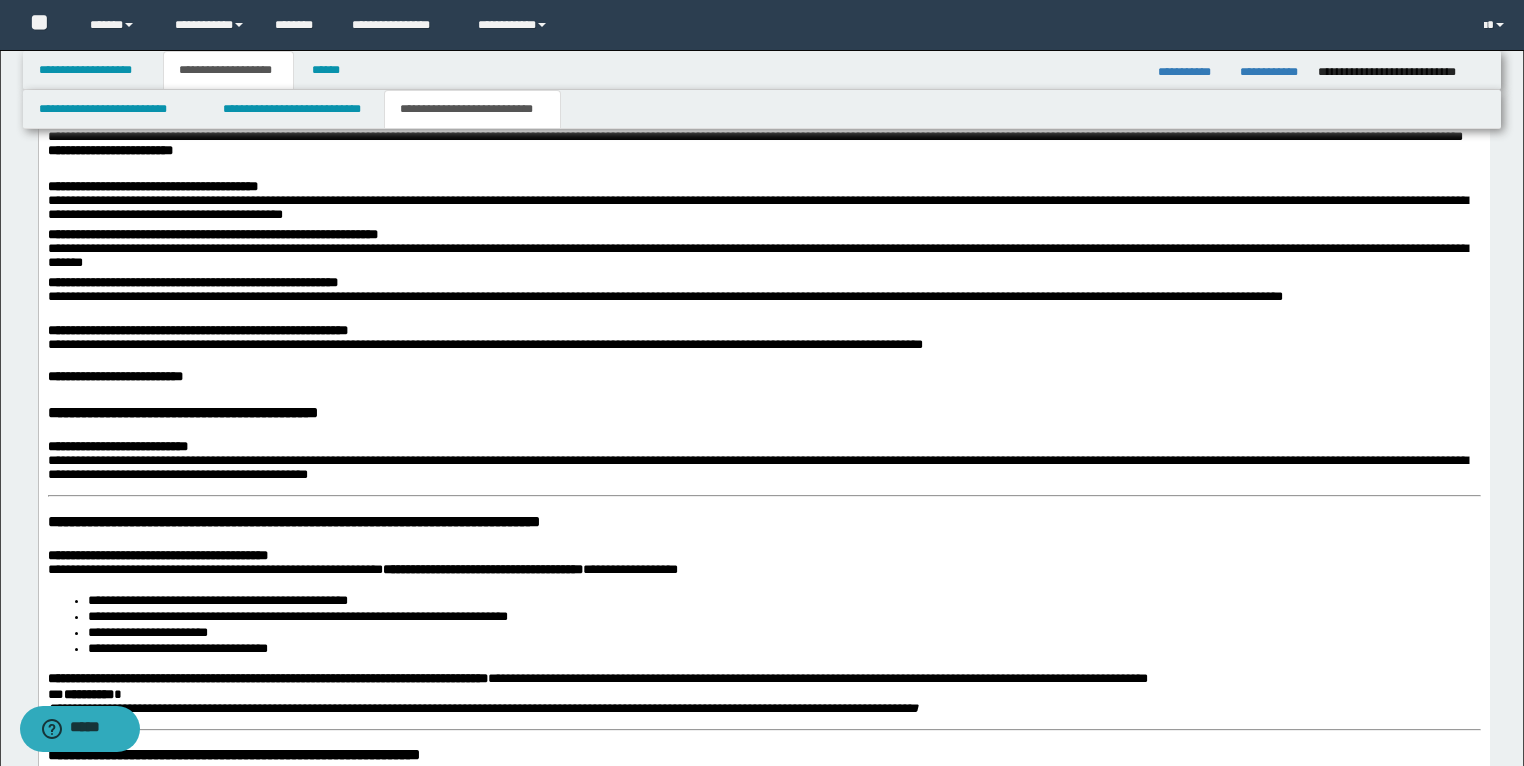 drag, startPoint x: 113, startPoint y: 462, endPoint x: 91, endPoint y: 471, distance: 23.769728 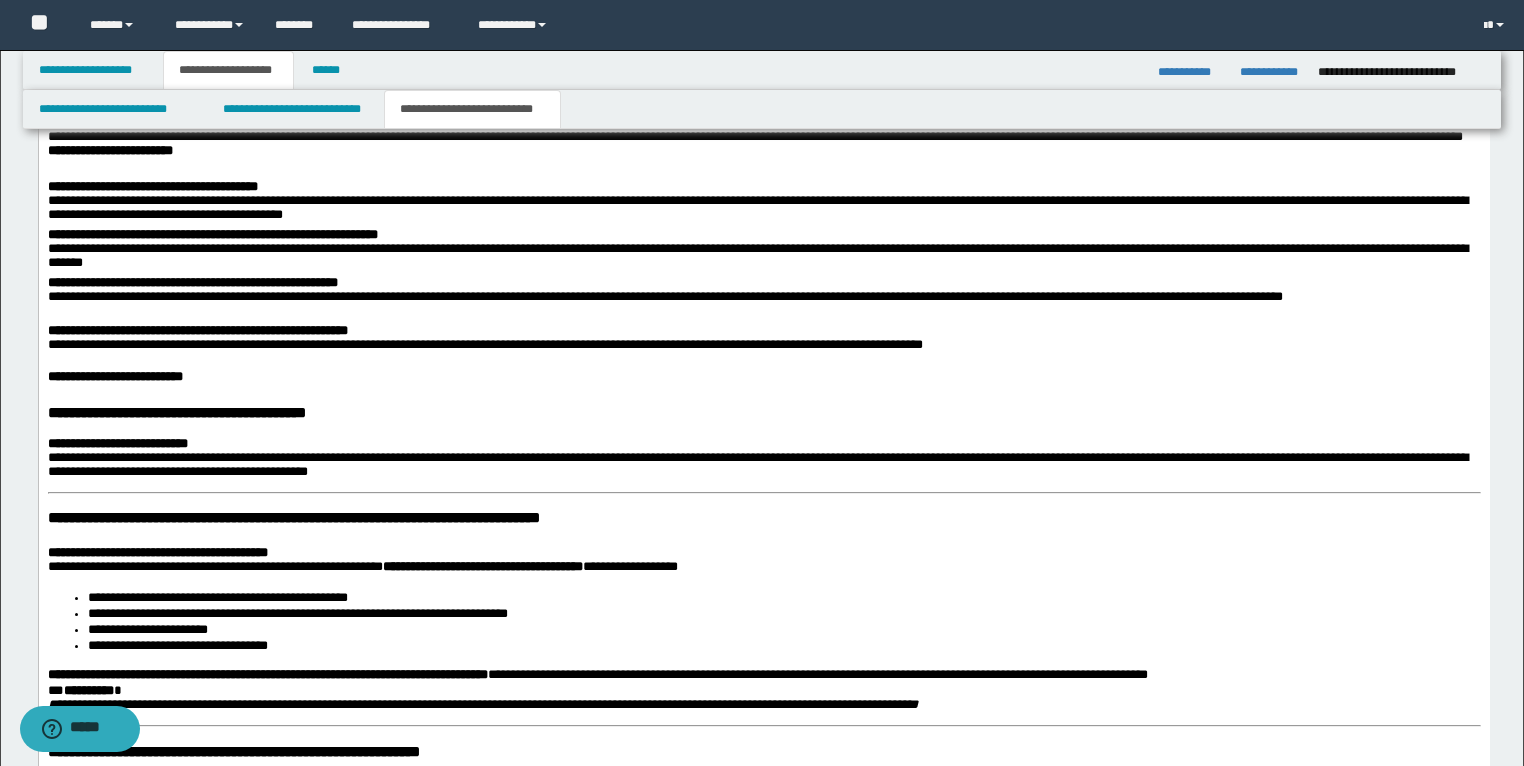 click on "**********" at bounding box center [299, 517] 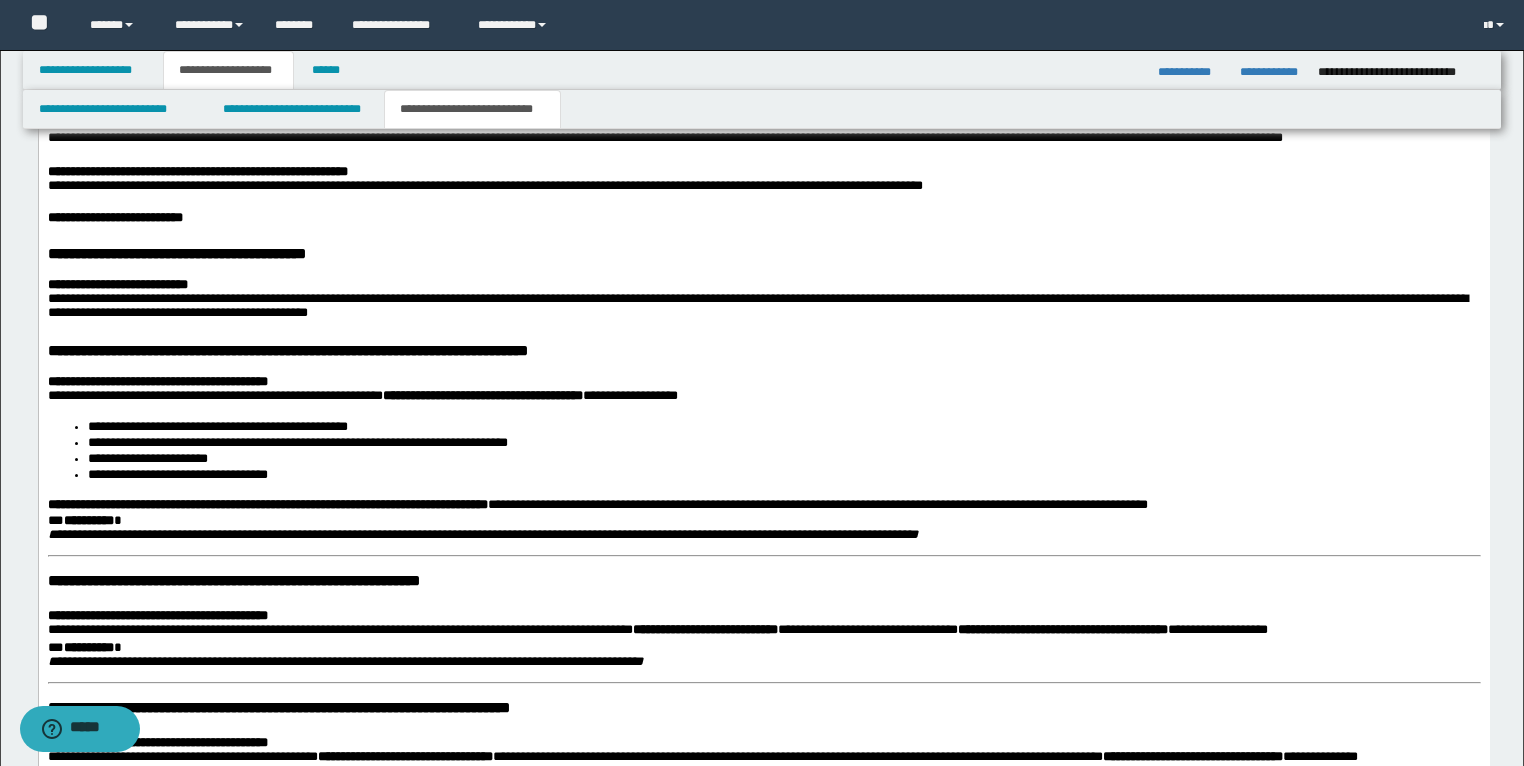 scroll, scrollTop: 2546, scrollLeft: 0, axis: vertical 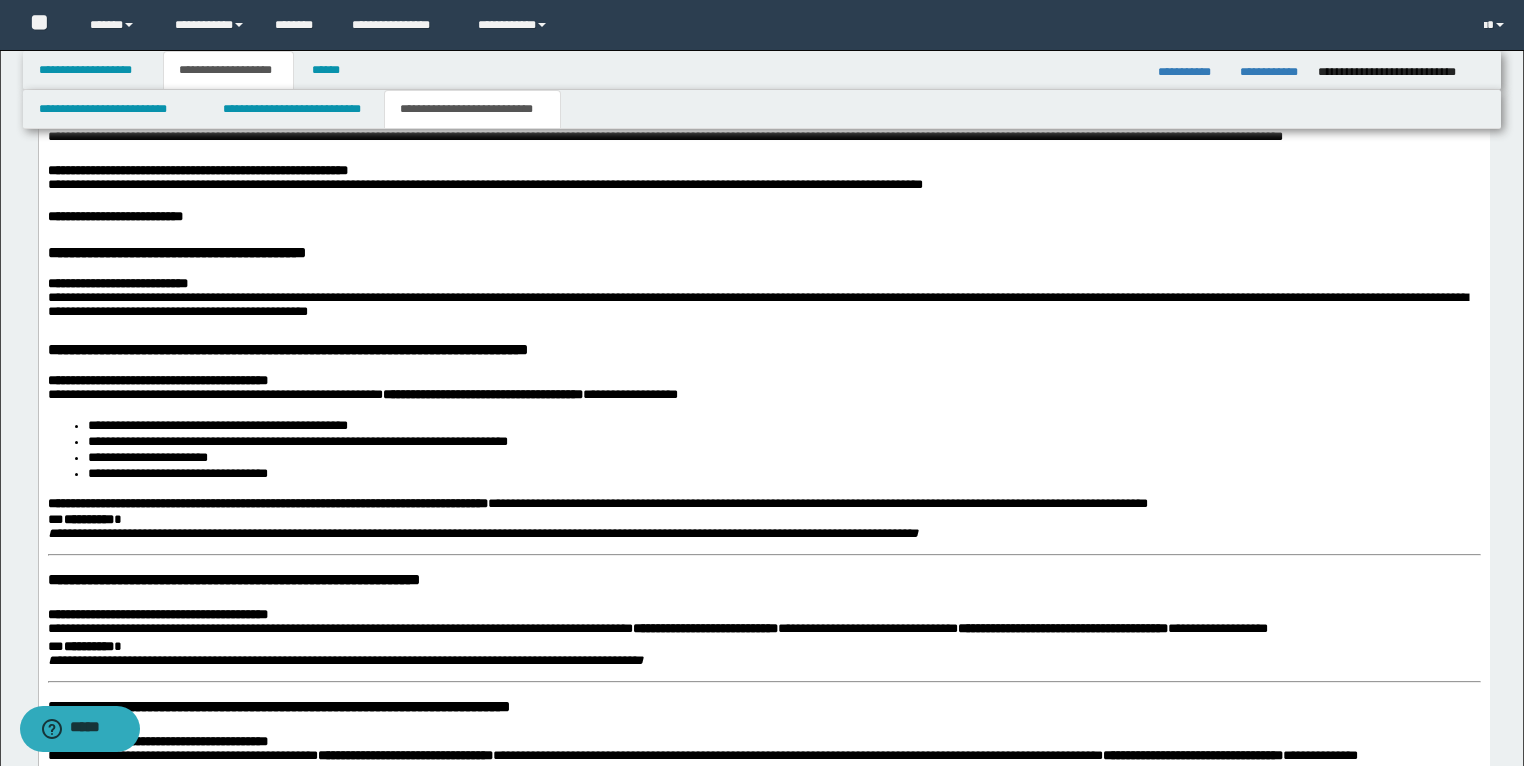 click on "**********" at bounding box center [88, 519] 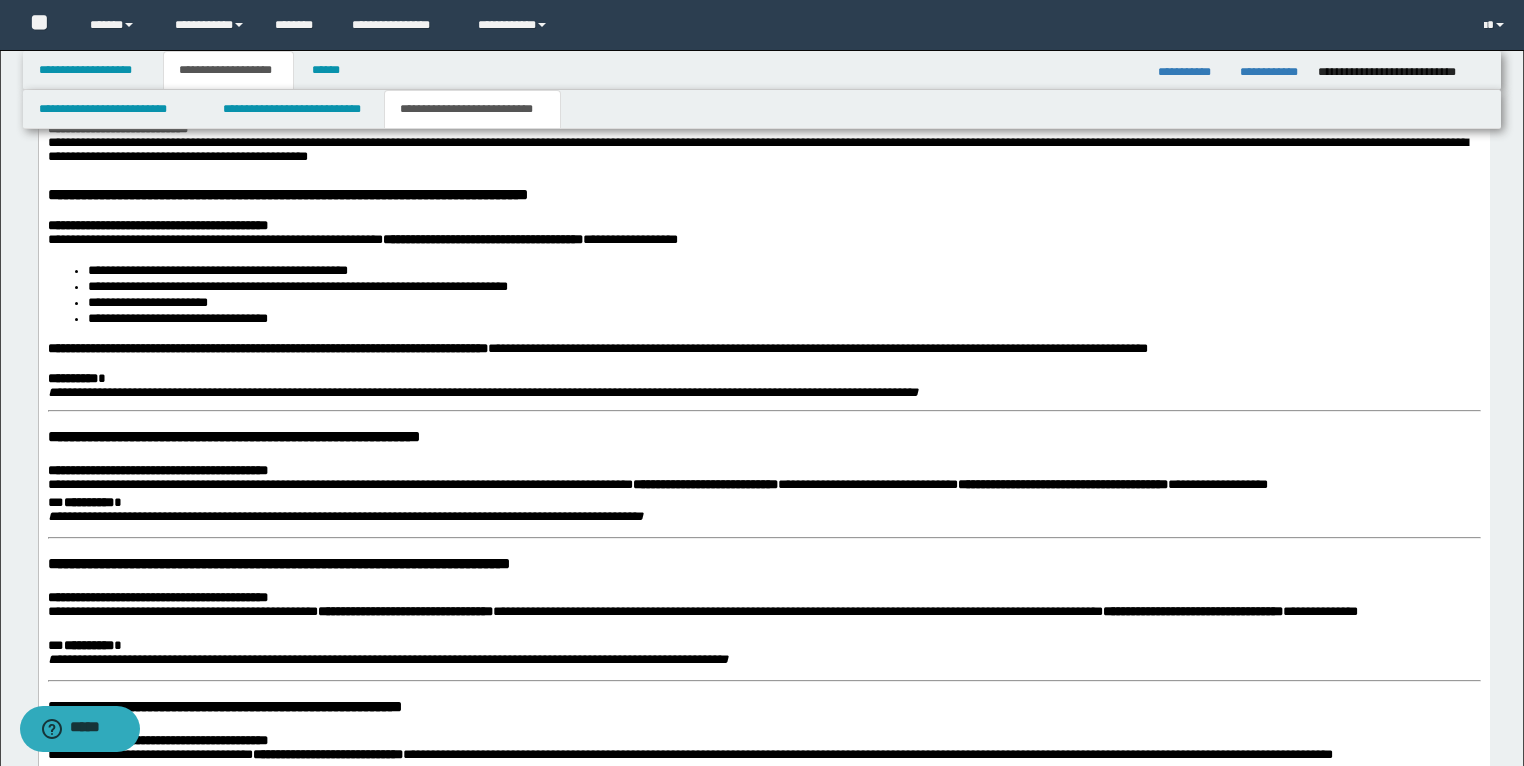 scroll, scrollTop: 2706, scrollLeft: 0, axis: vertical 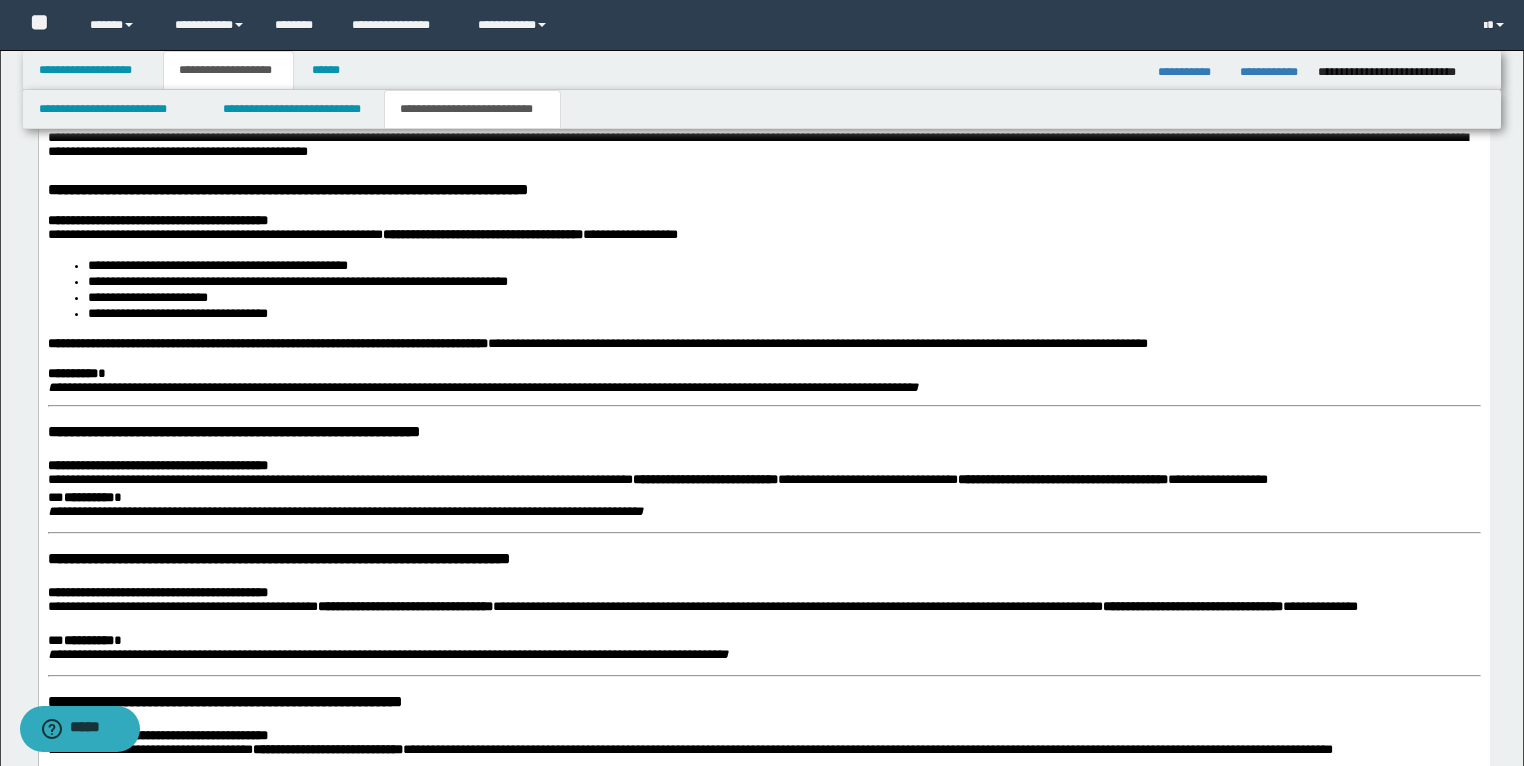 click on "**********" at bounding box center [239, 431] 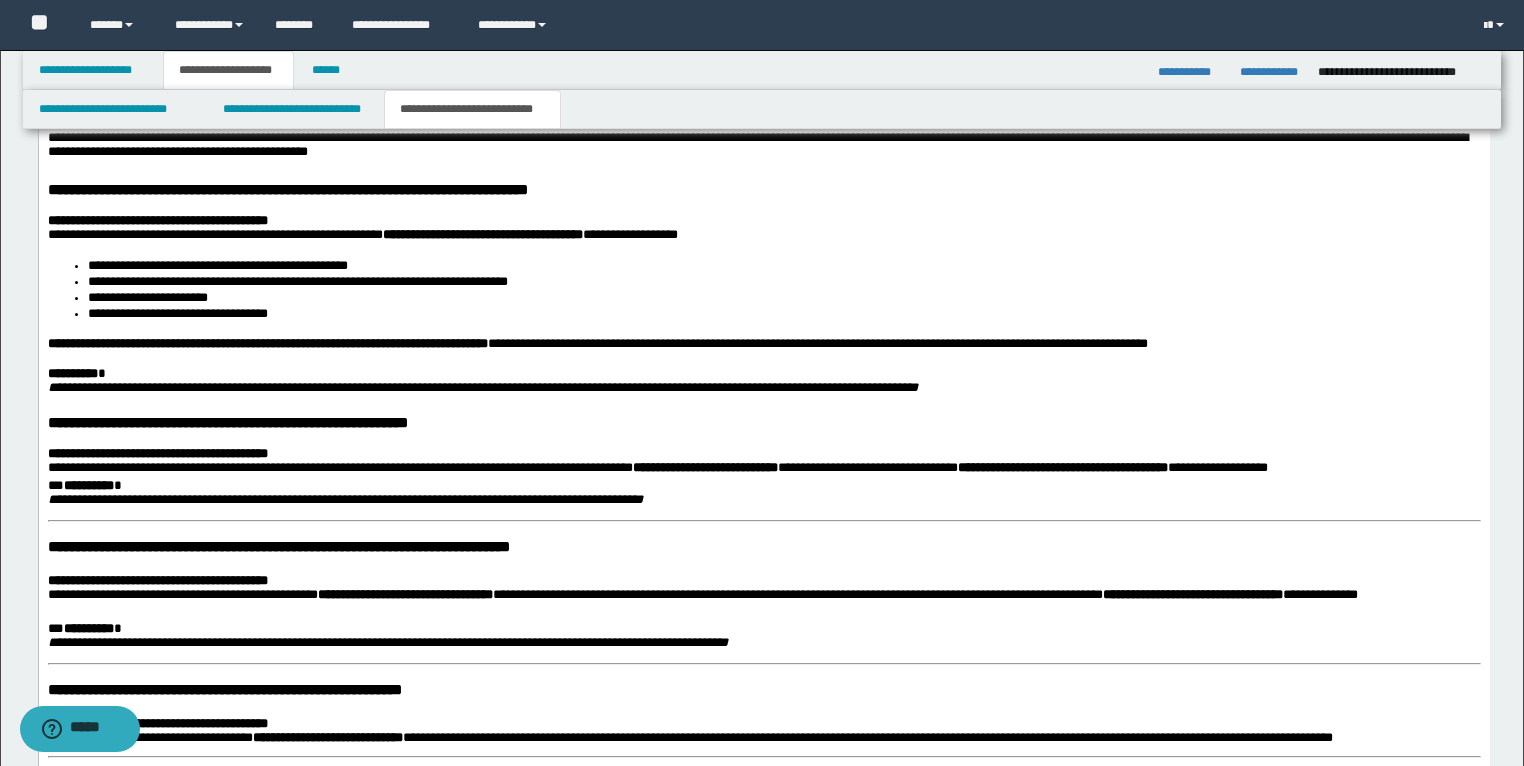 scroll, scrollTop: 2786, scrollLeft: 0, axis: vertical 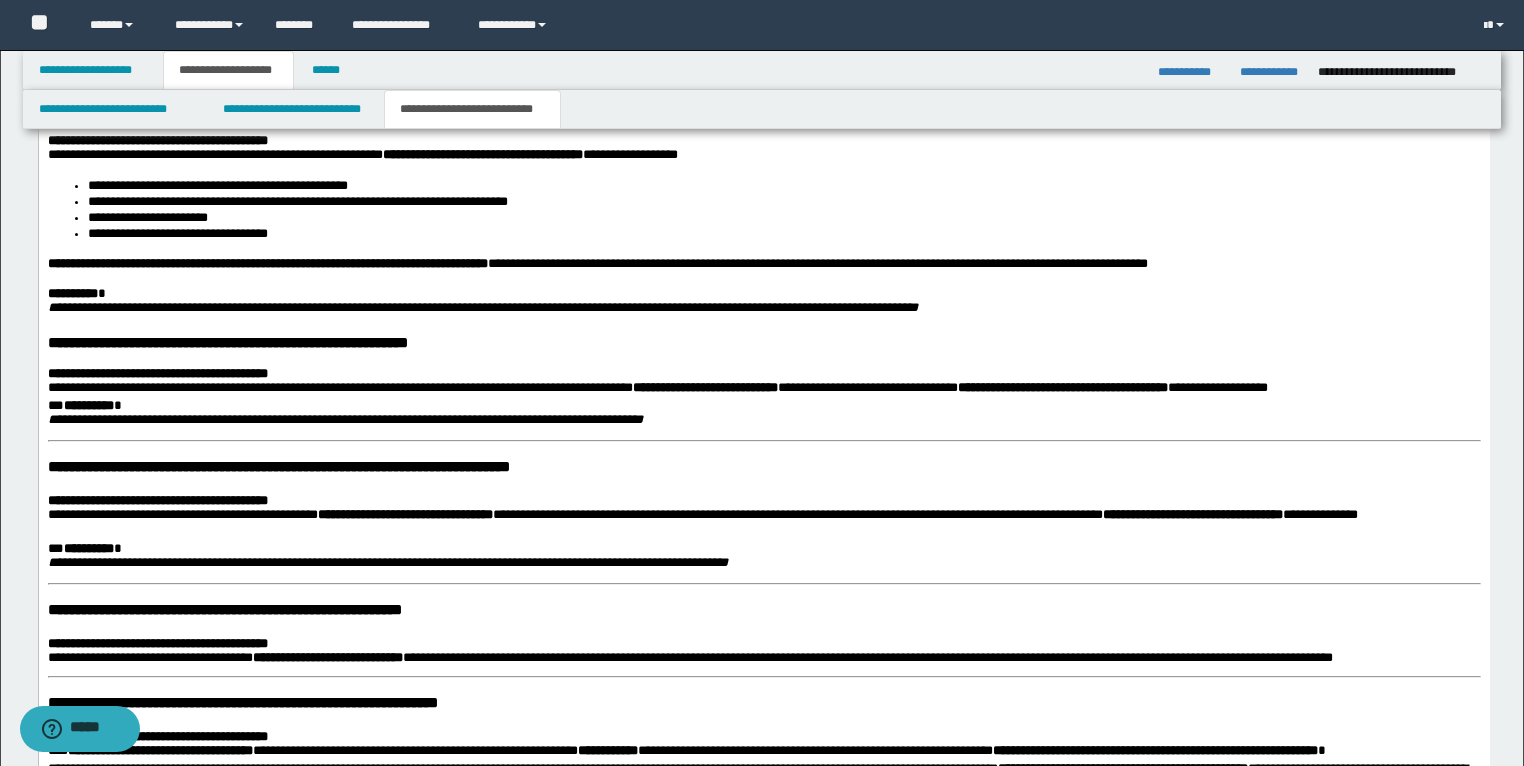 click on "**********" at bounding box center (284, 466) 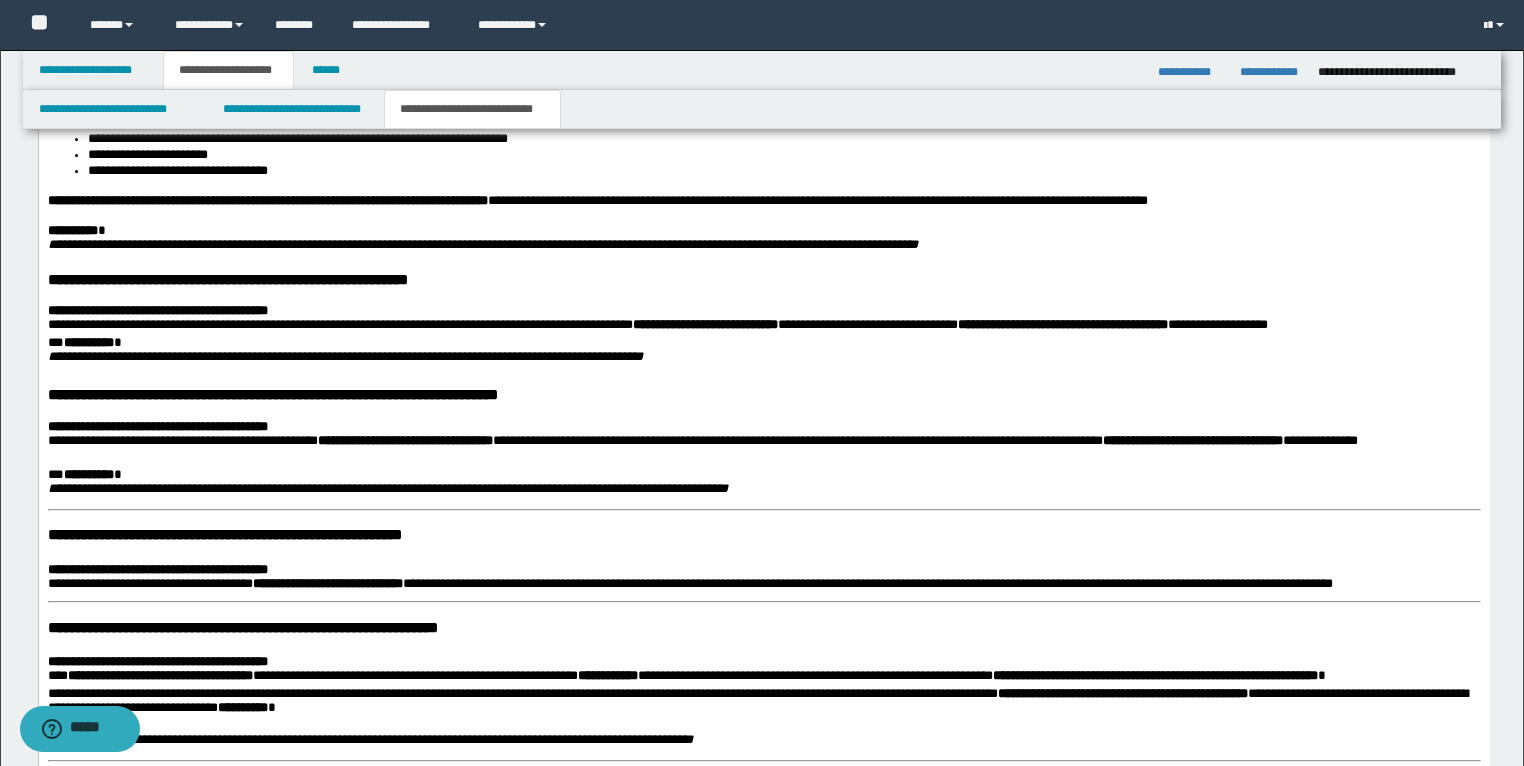 scroll, scrollTop: 2946, scrollLeft: 0, axis: vertical 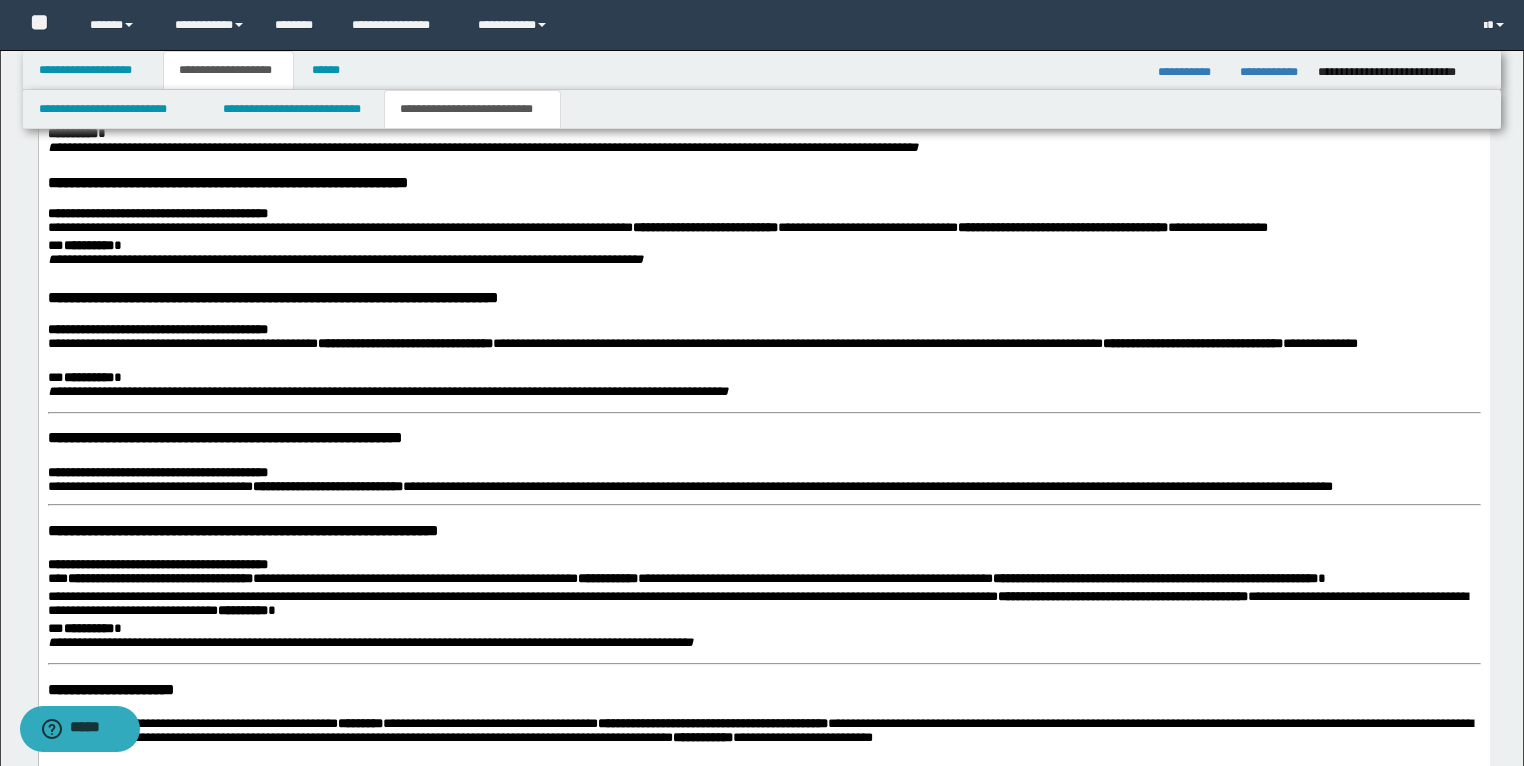 click on "**********" at bounding box center (763, 439) 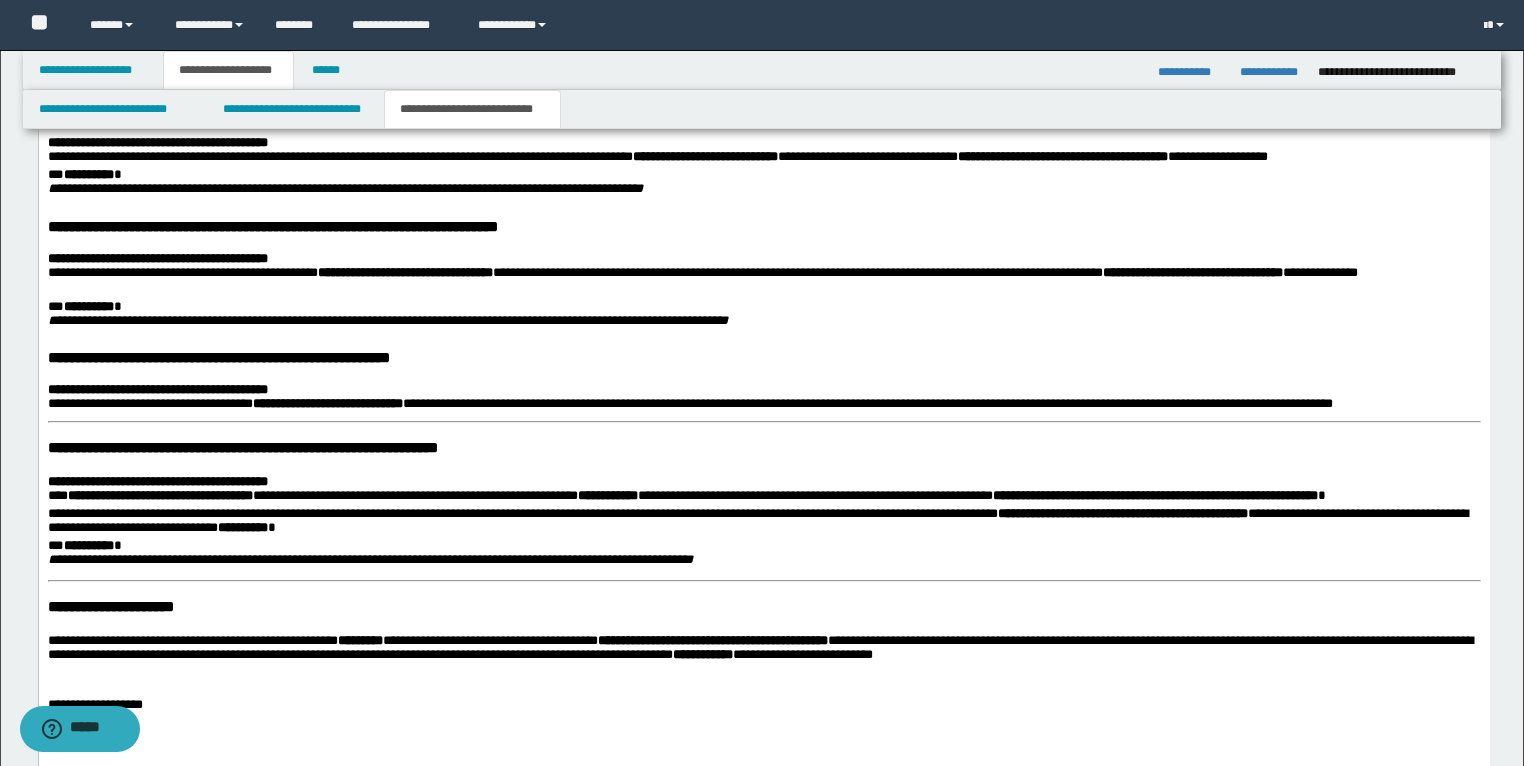 scroll, scrollTop: 3106, scrollLeft: 0, axis: vertical 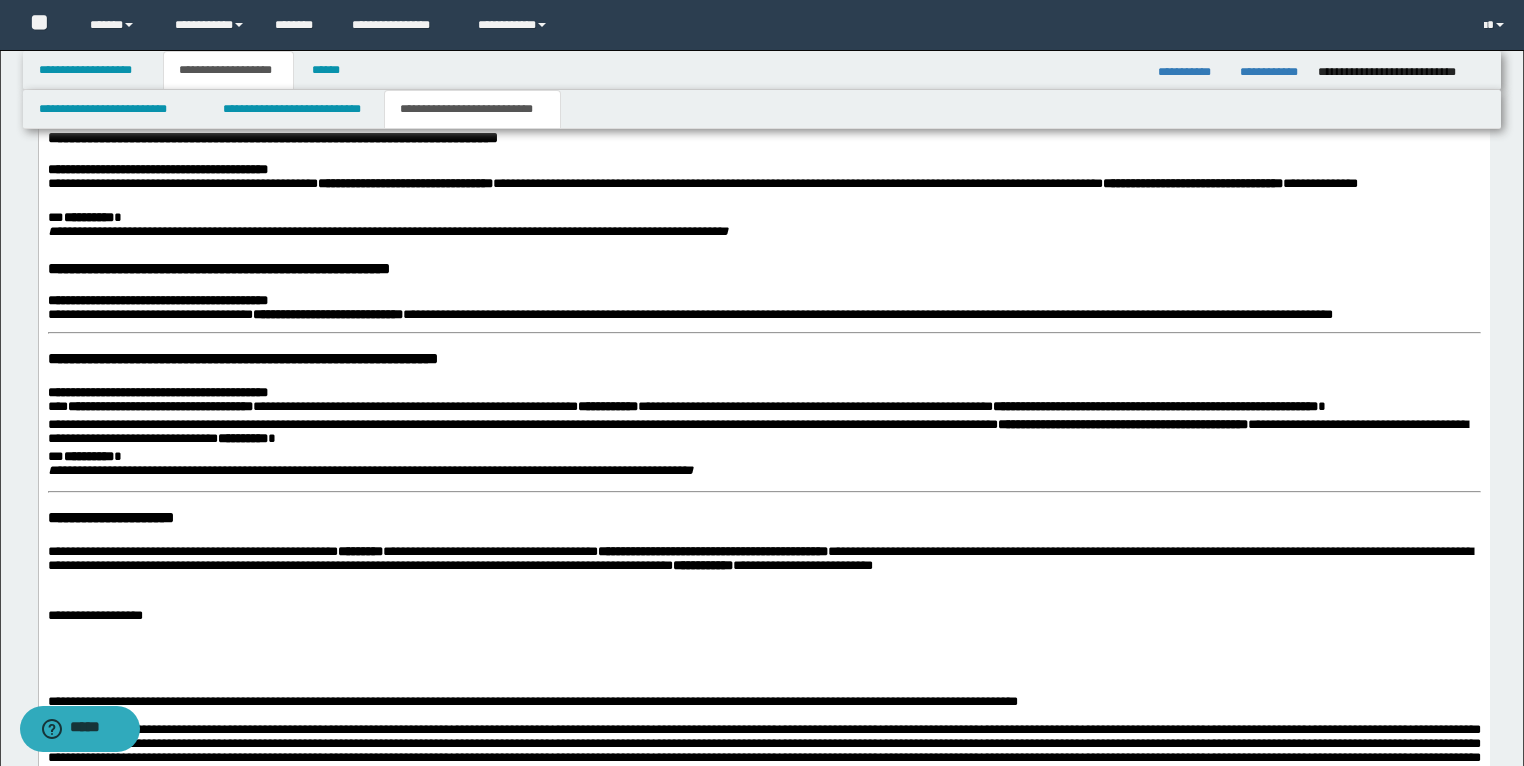 click on "**********" at bounding box center [248, 358] 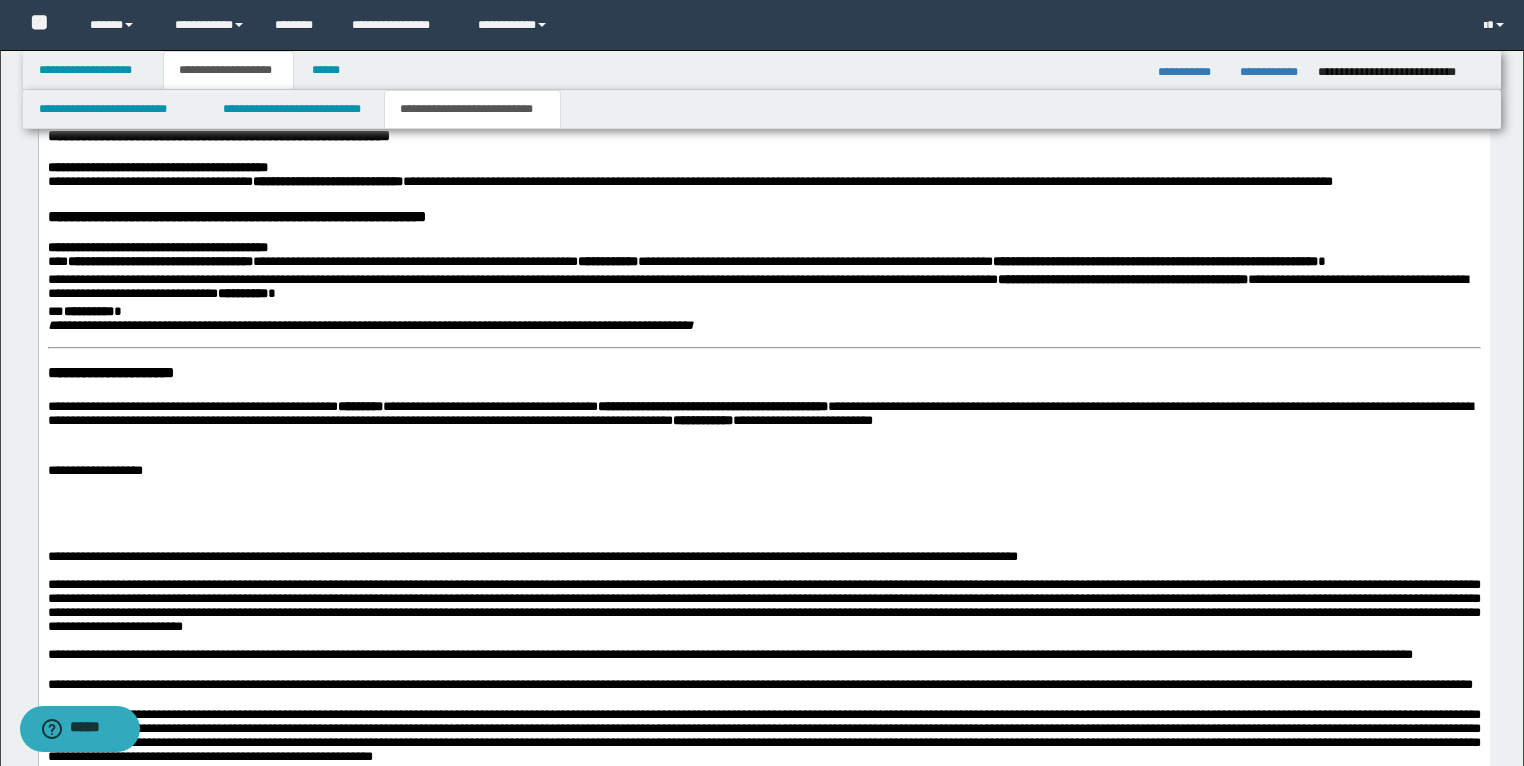scroll, scrollTop: 3266, scrollLeft: 0, axis: vertical 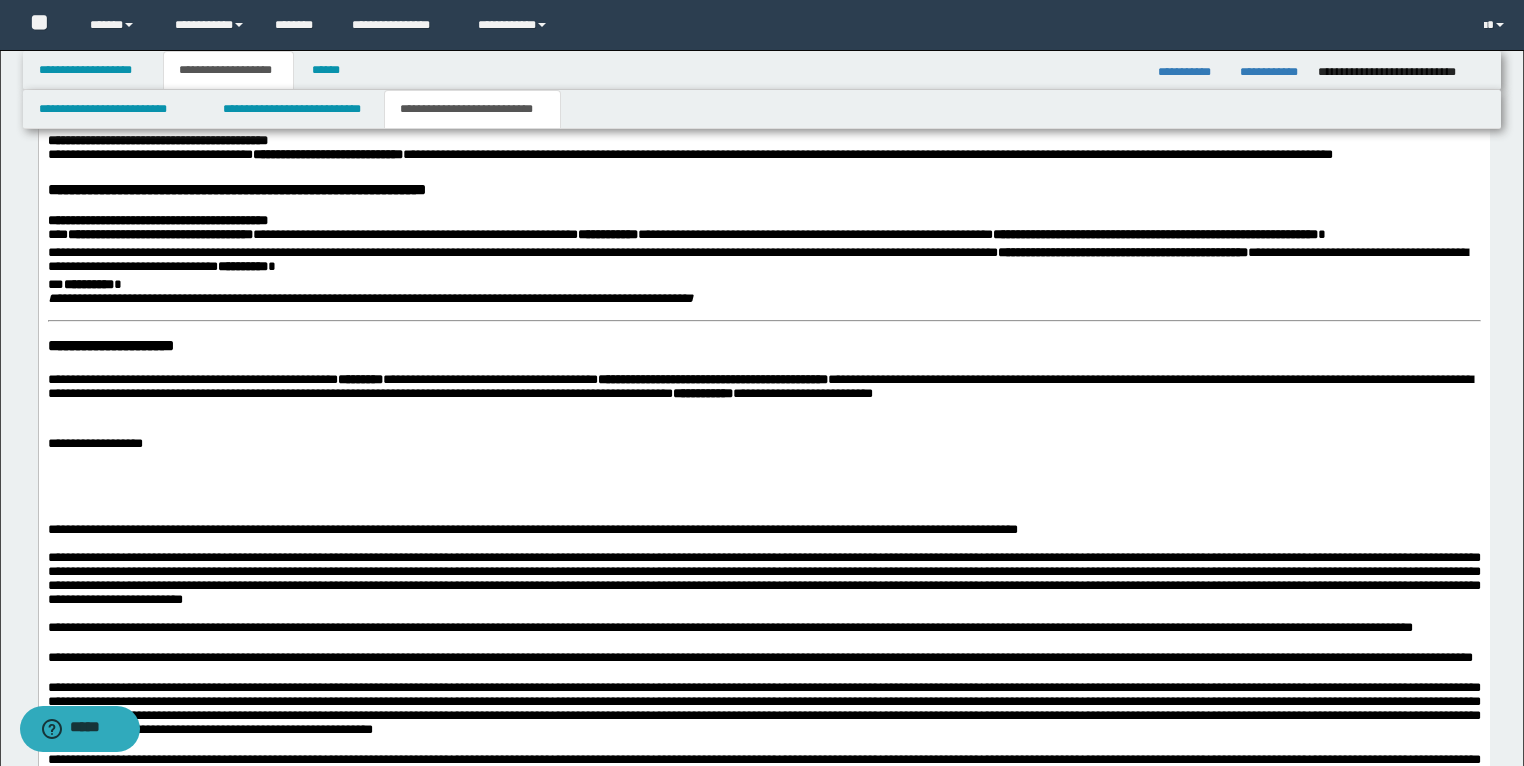 click on "**********" at bounding box center [763, 295] 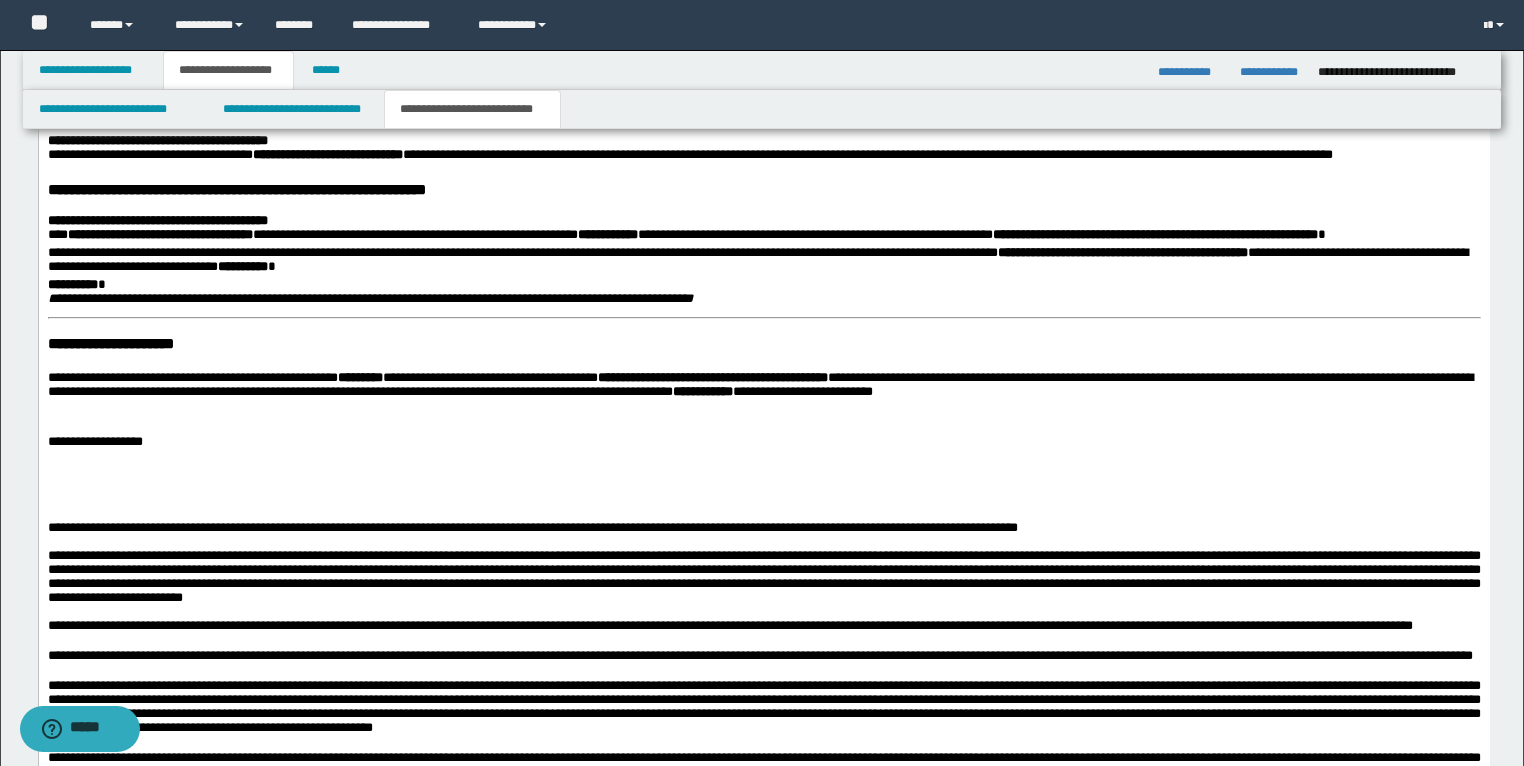 click on "**********" at bounding box center [119, 343] 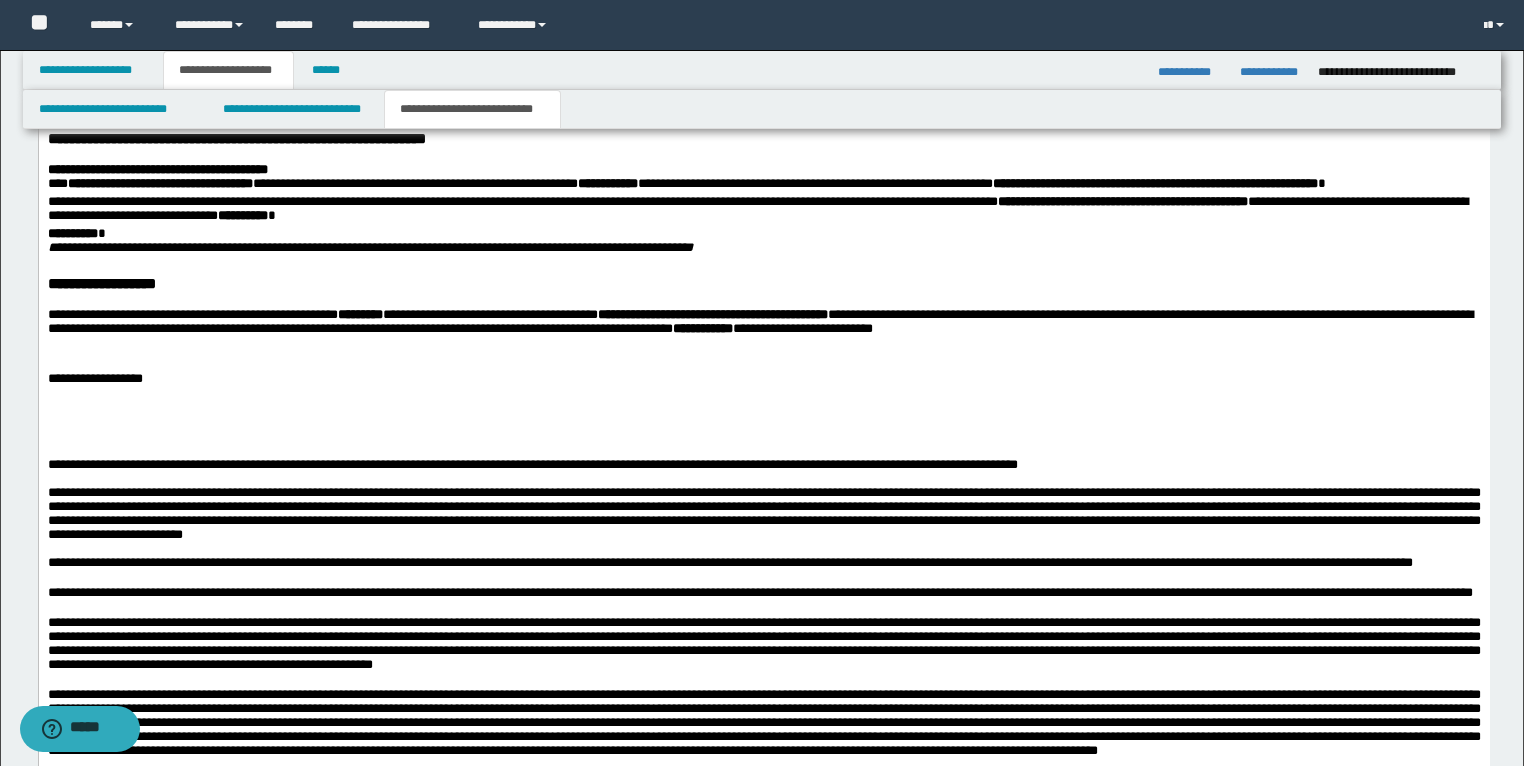 scroll, scrollTop: 3346, scrollLeft: 0, axis: vertical 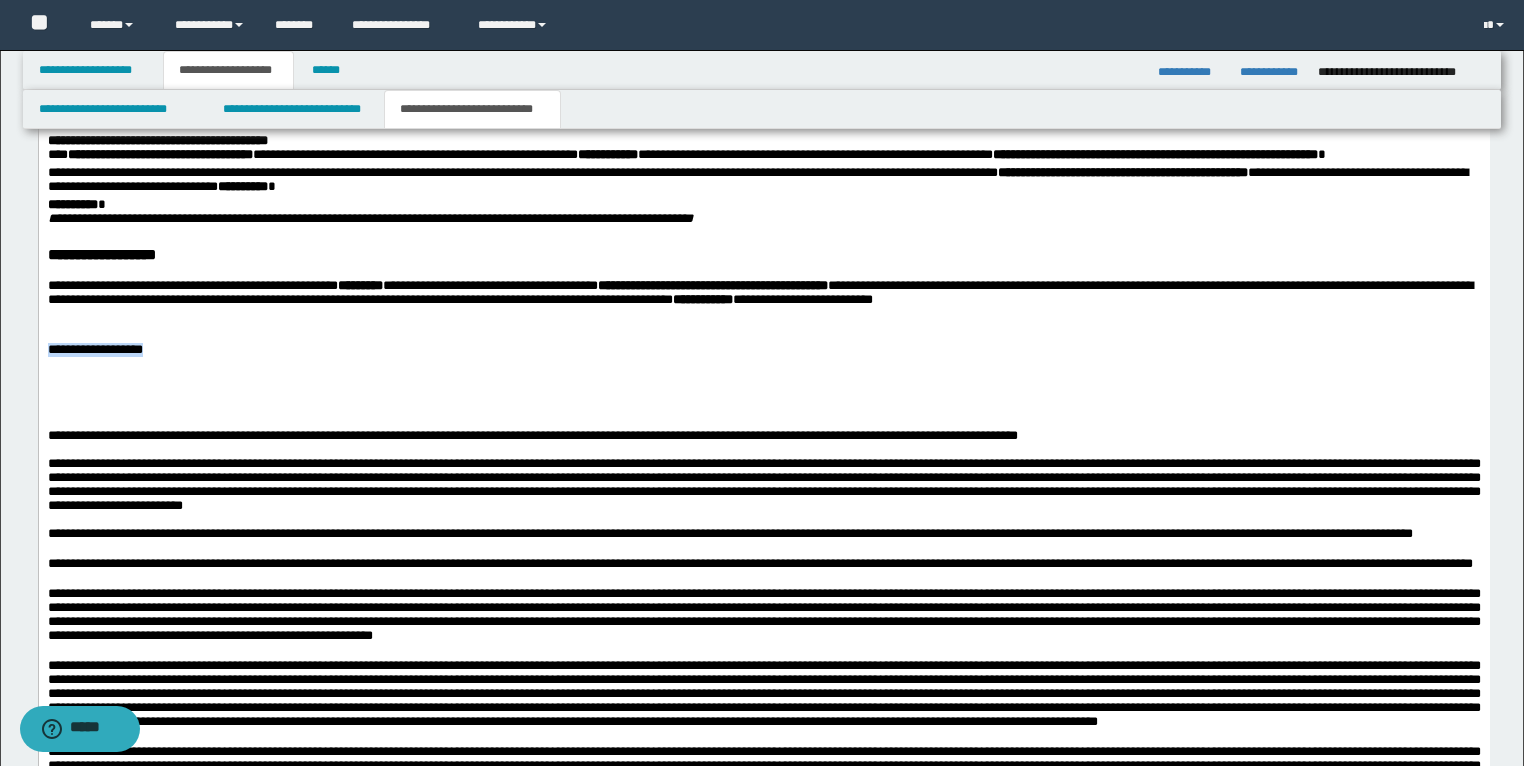 drag, startPoint x: 95, startPoint y: 406, endPoint x: 9, endPoint y: 402, distance: 86.09297 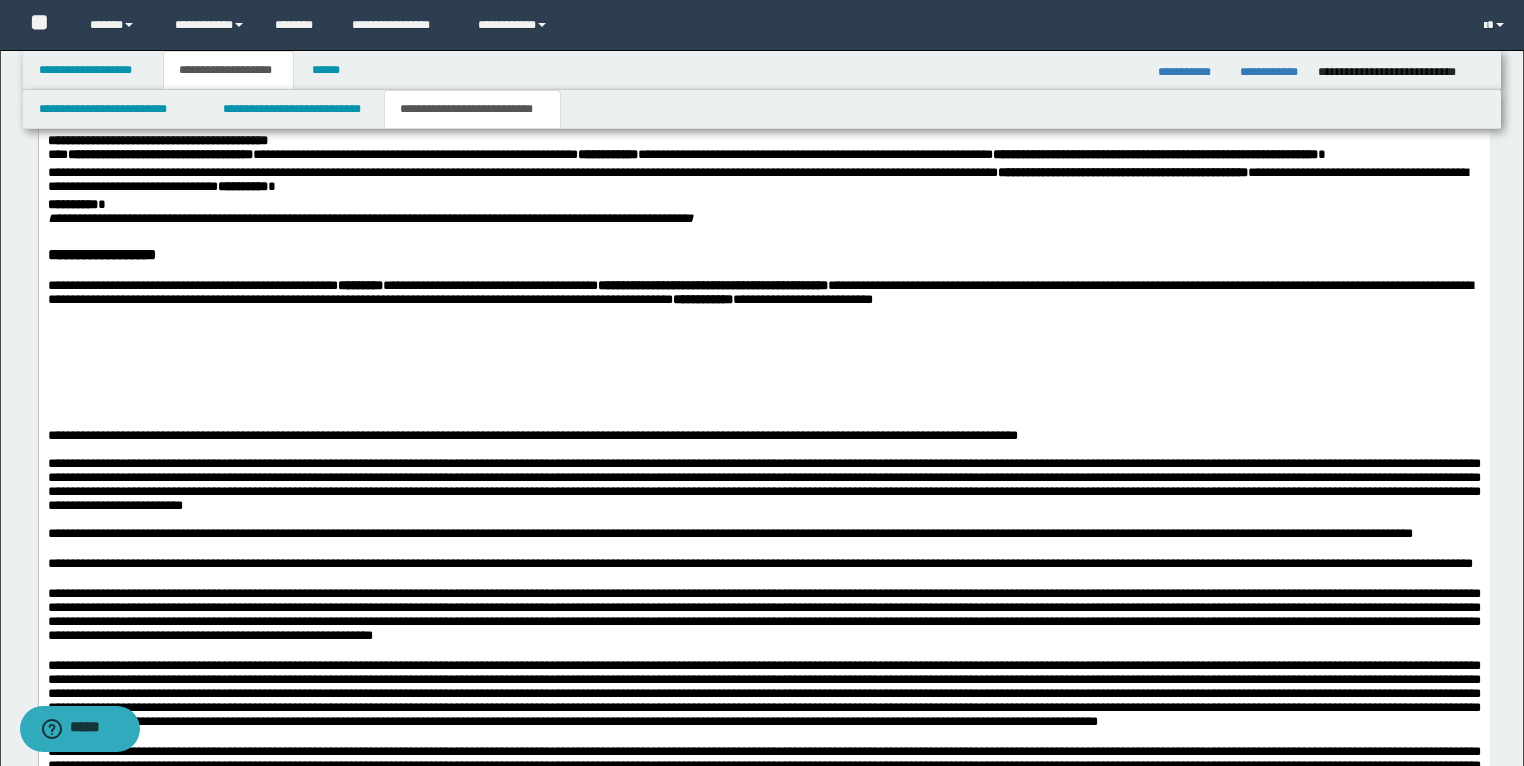 scroll, scrollTop: 3266, scrollLeft: 0, axis: vertical 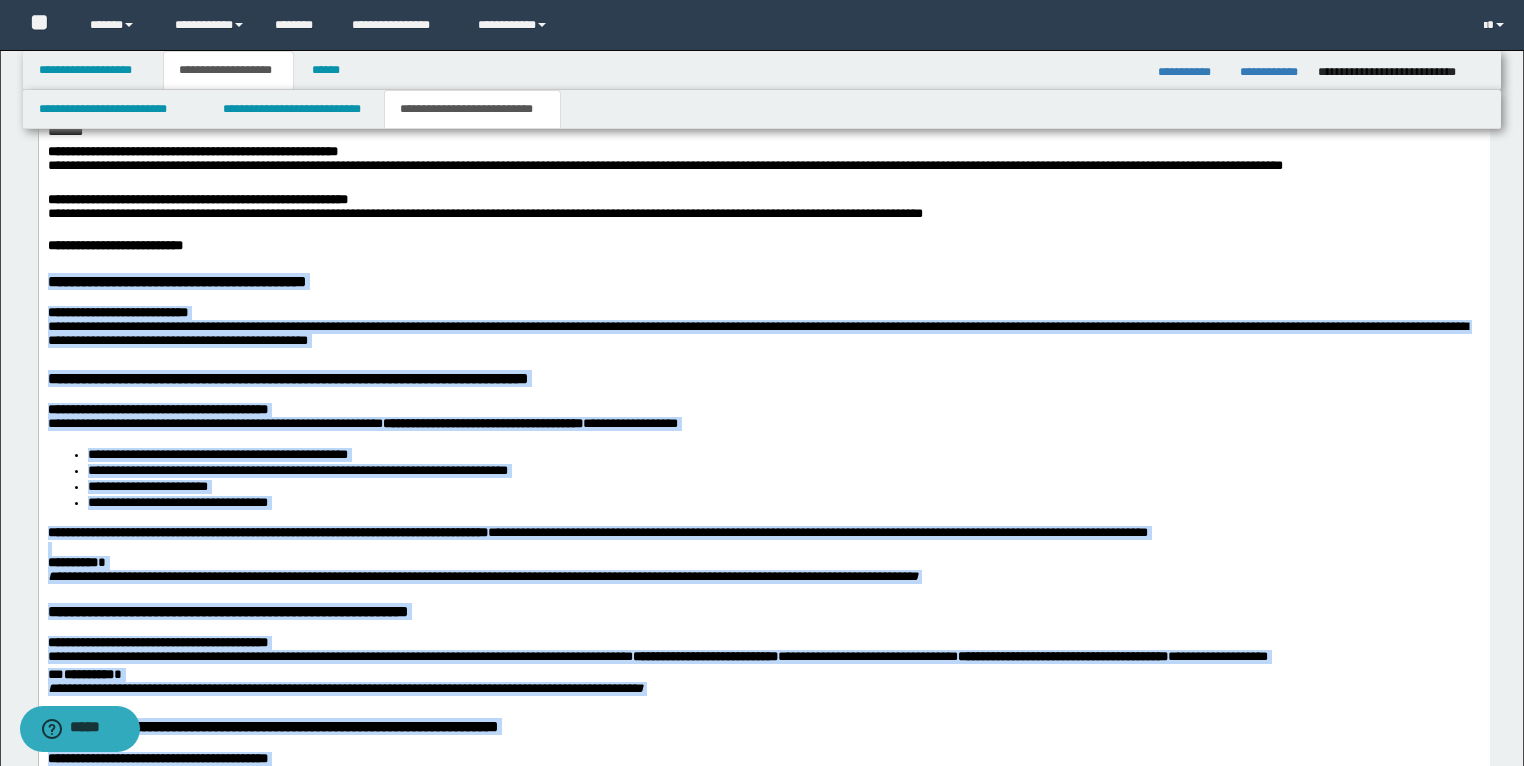 drag, startPoint x: 1042, startPoint y: 1192, endPoint x: 47, endPoint y: 312, distance: 1328.3167 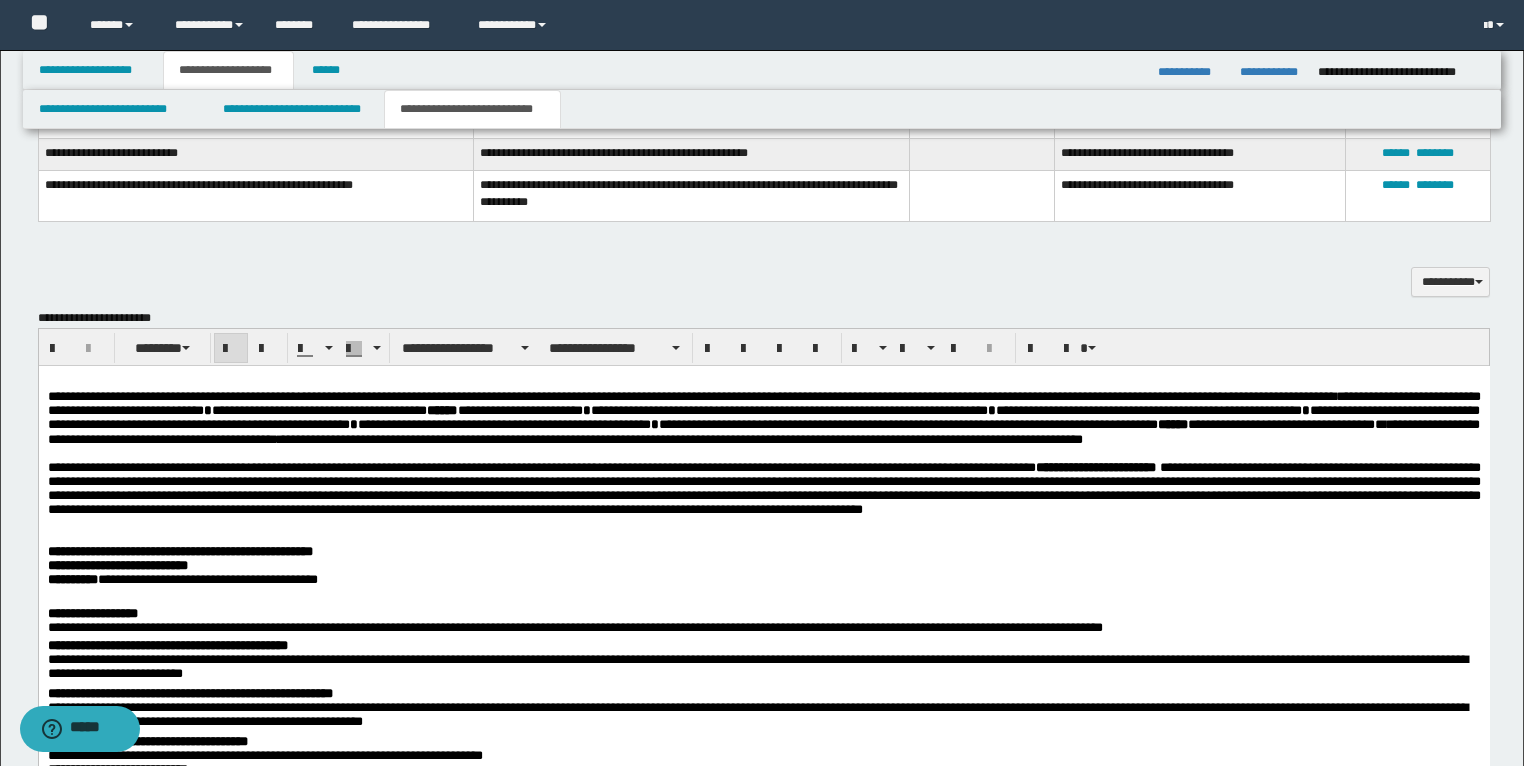 scroll, scrollTop: 1637, scrollLeft: 0, axis: vertical 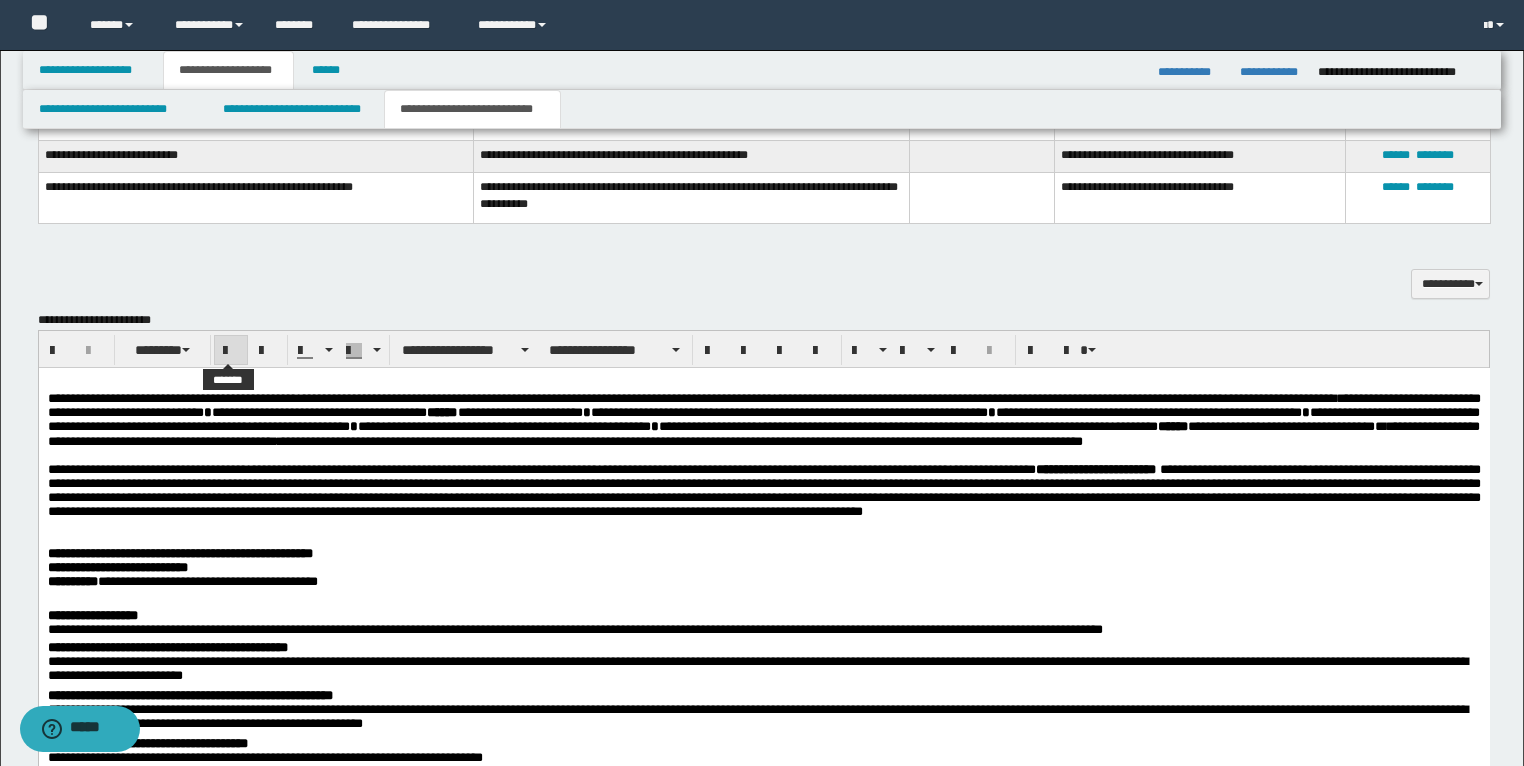 click at bounding box center (231, 351) 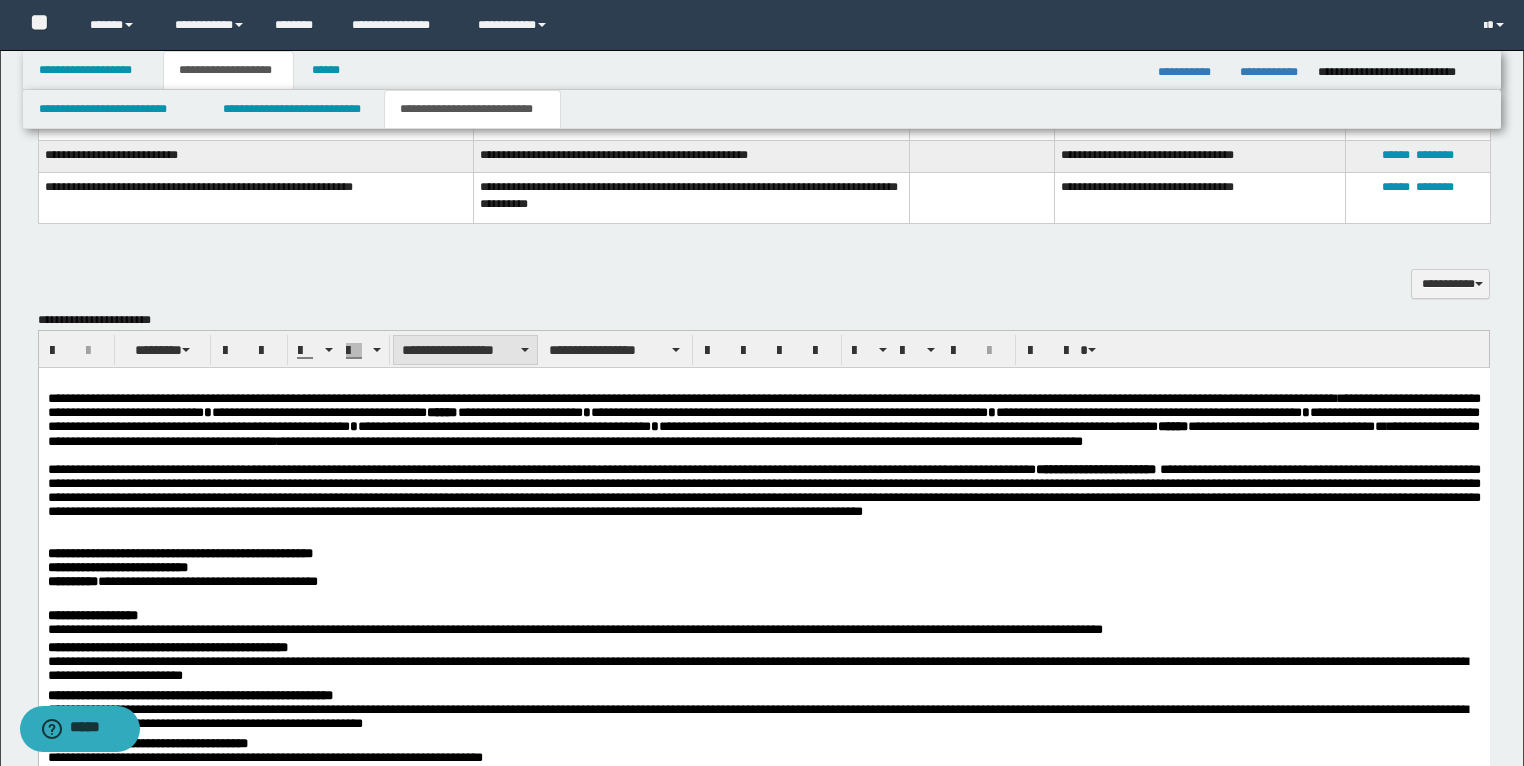 click on "**********" at bounding box center (465, 350) 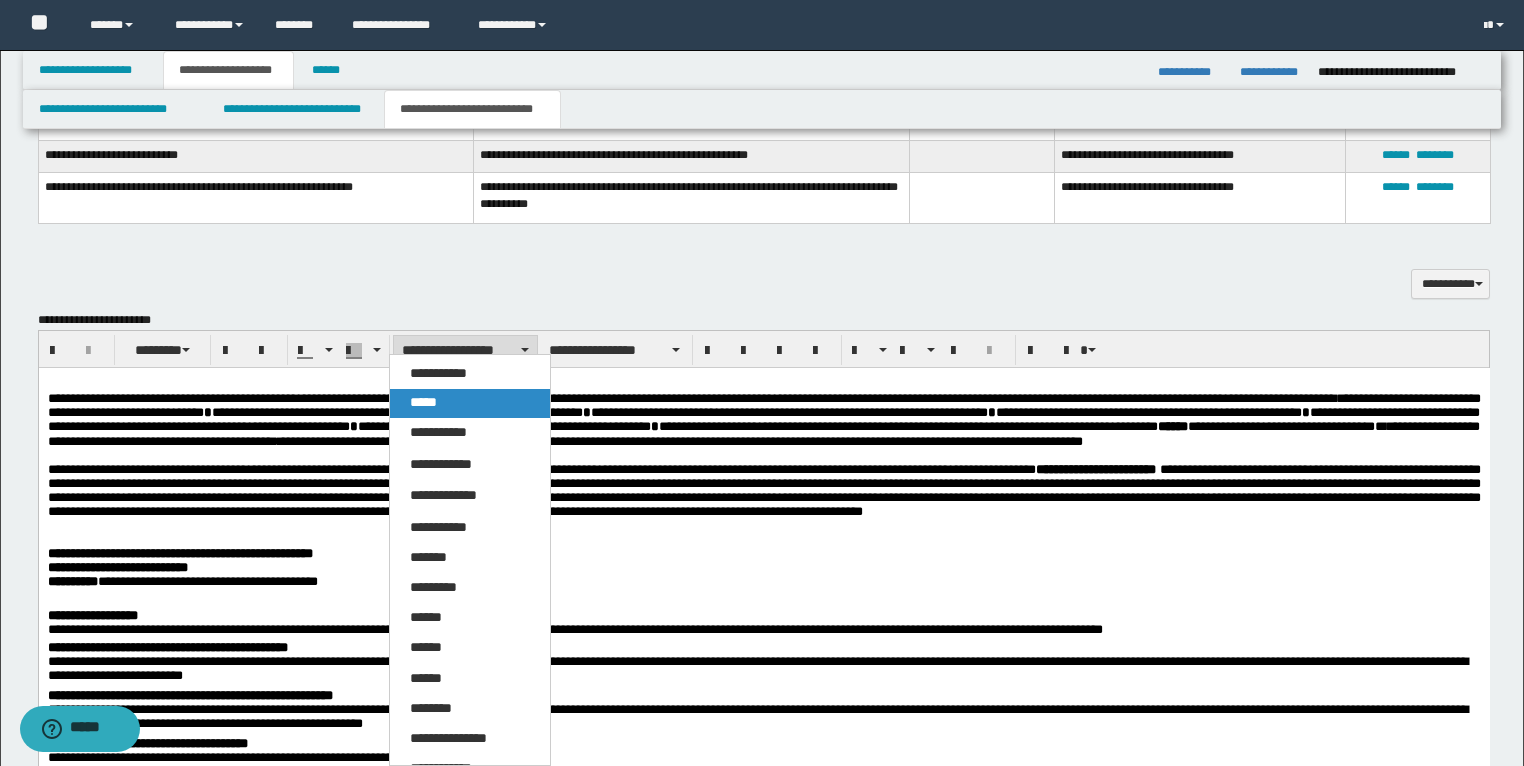 click on "*****" at bounding box center [470, 403] 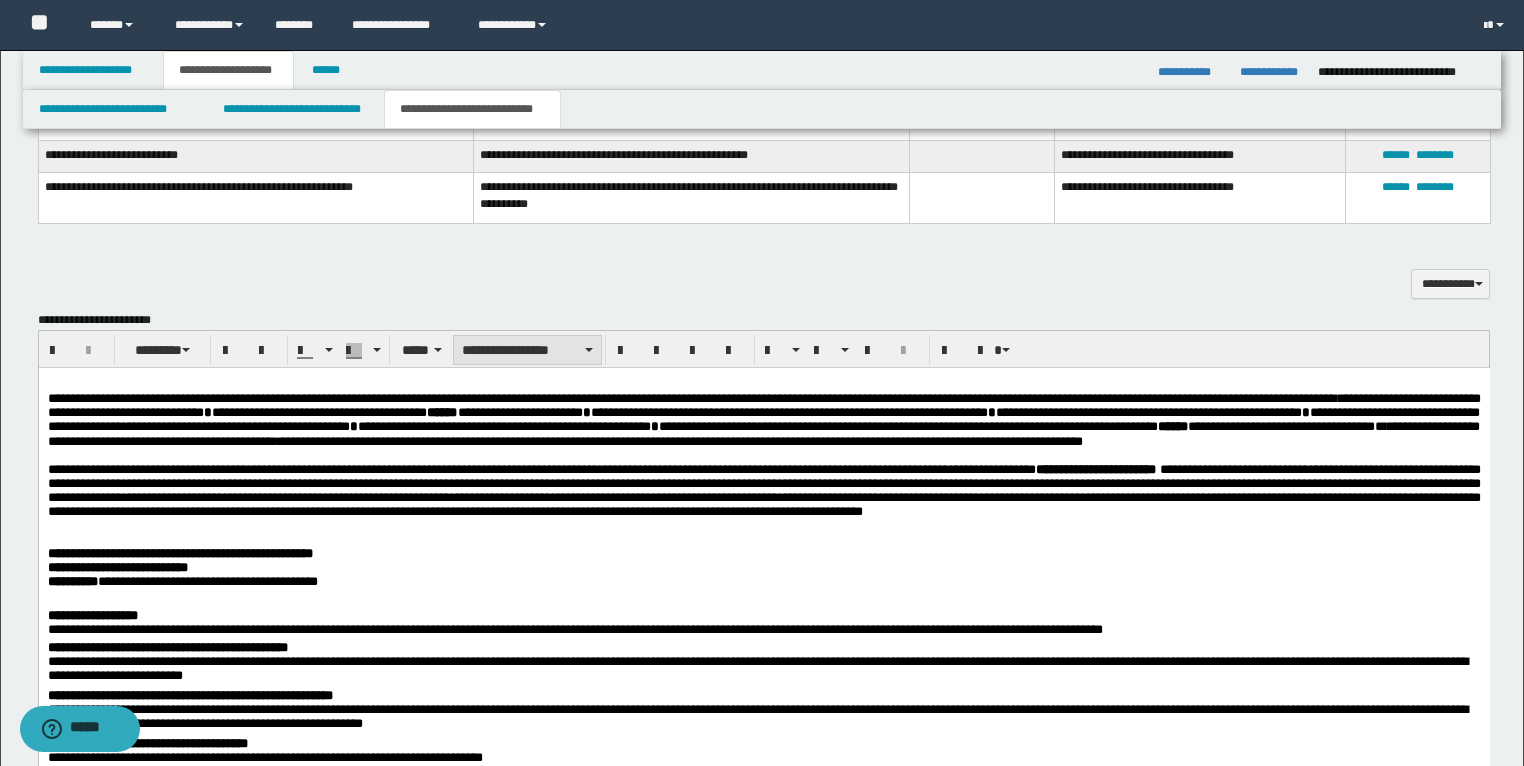 click on "**********" at bounding box center [527, 350] 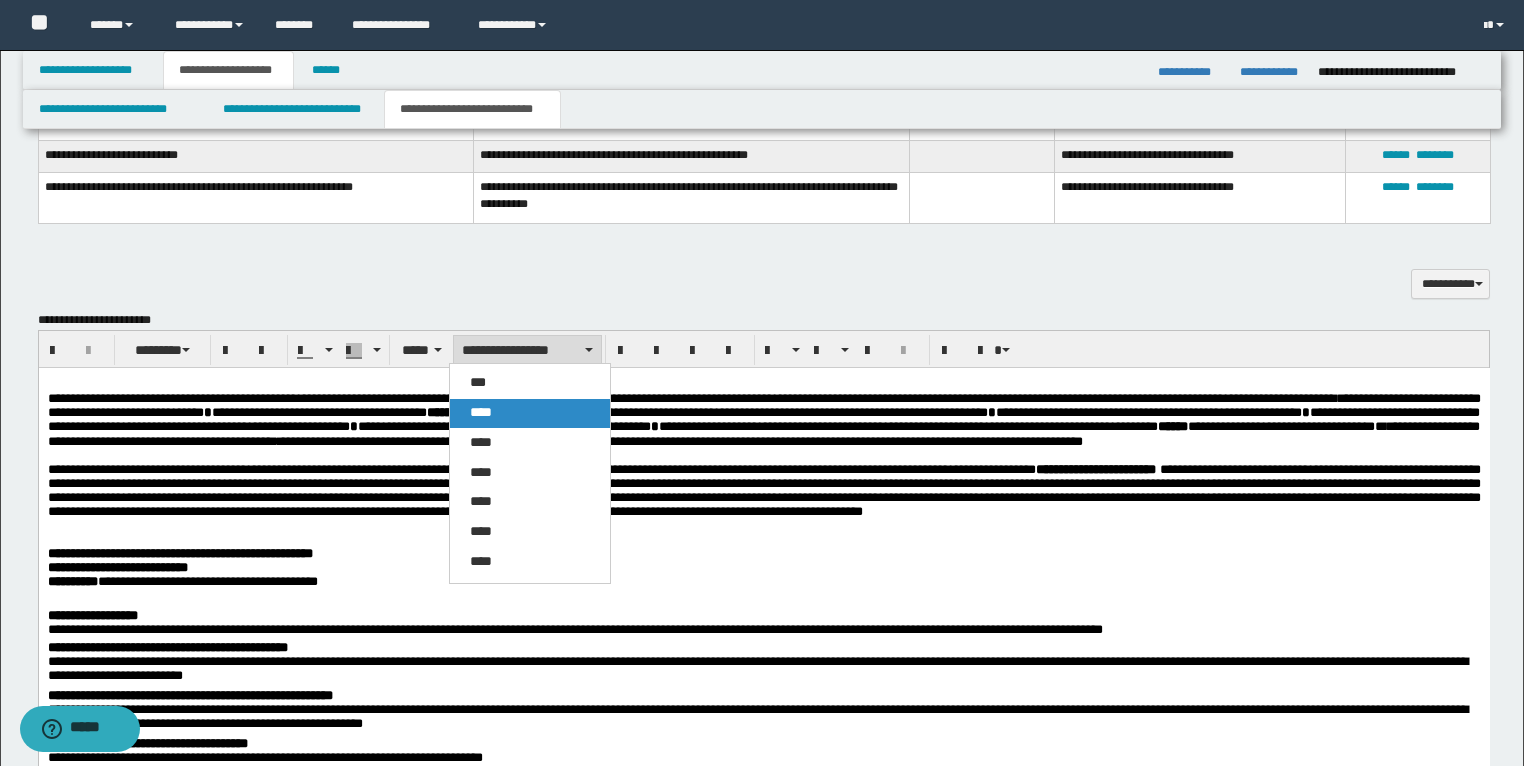 click on "****" at bounding box center (530, 413) 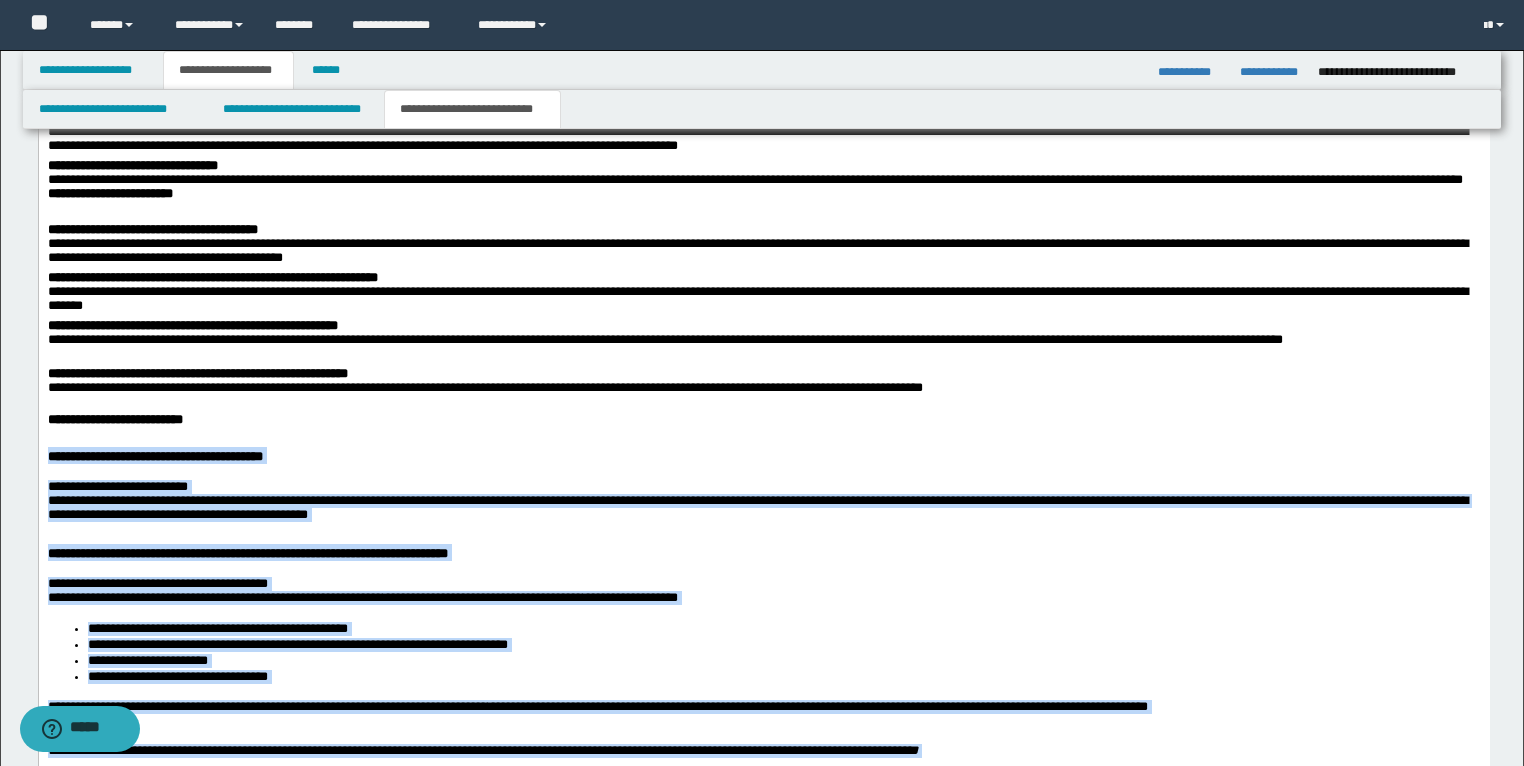 scroll, scrollTop: 2357, scrollLeft: 0, axis: vertical 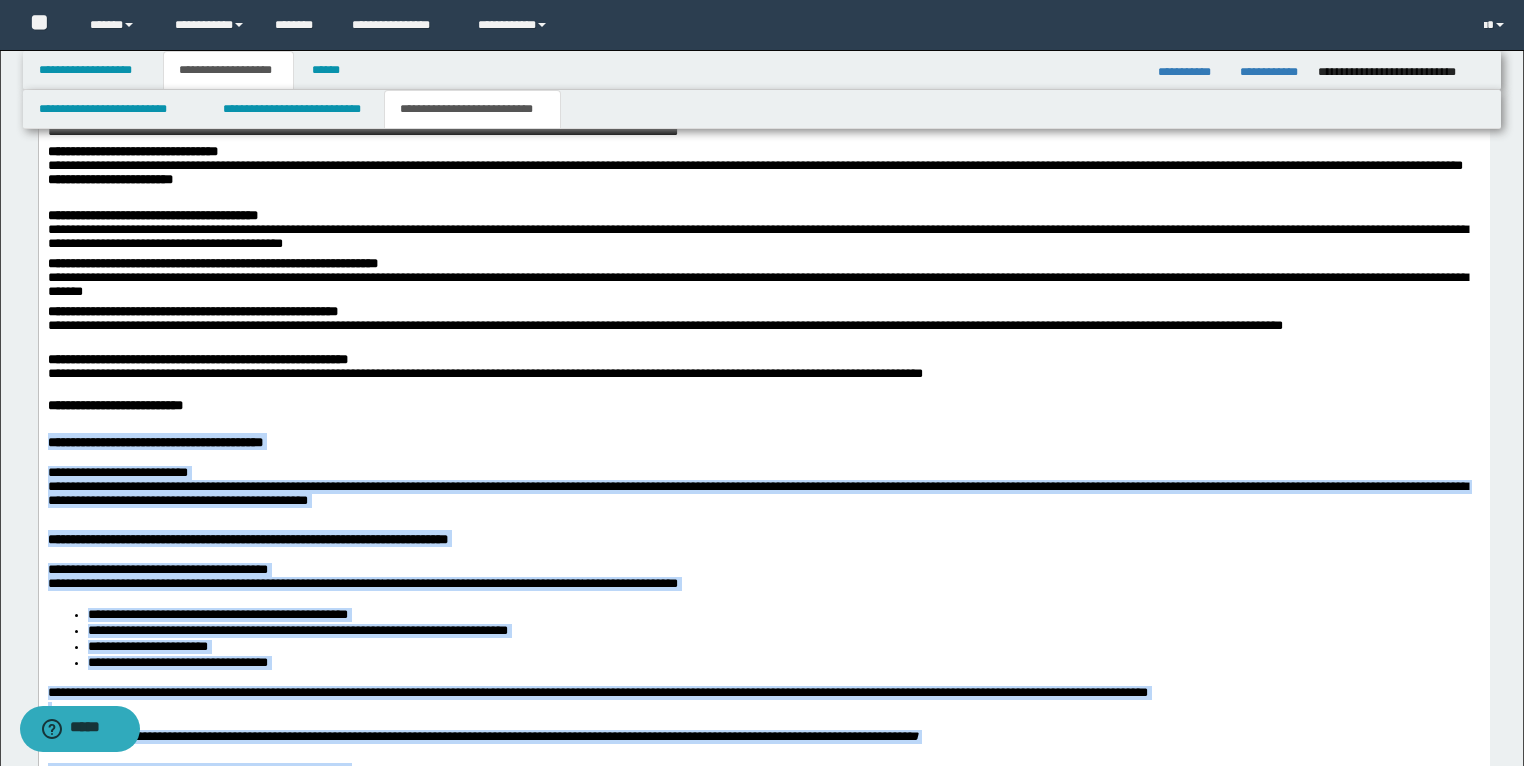 click on "**********" at bounding box center (763, 442) 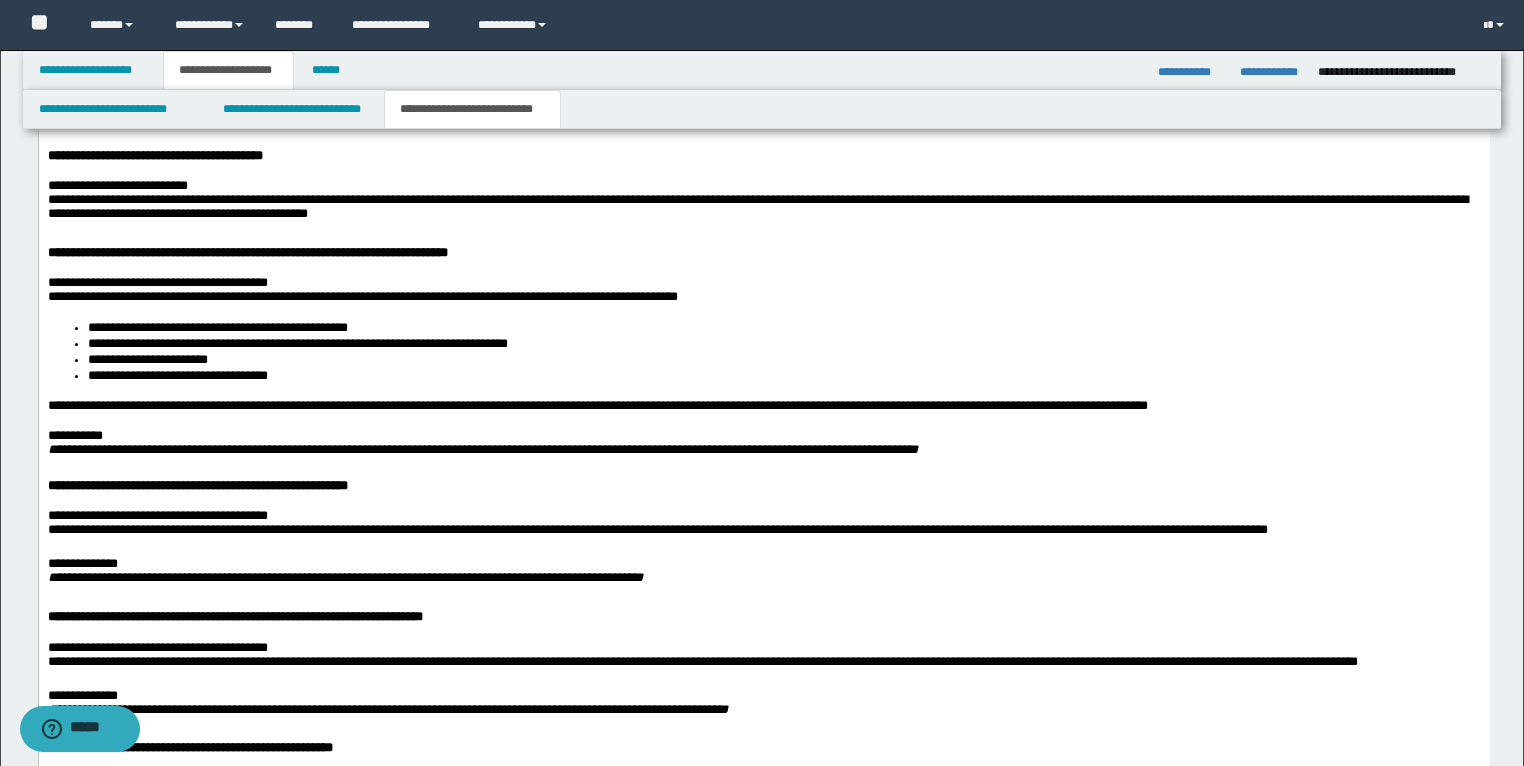 scroll, scrollTop: 2677, scrollLeft: 0, axis: vertical 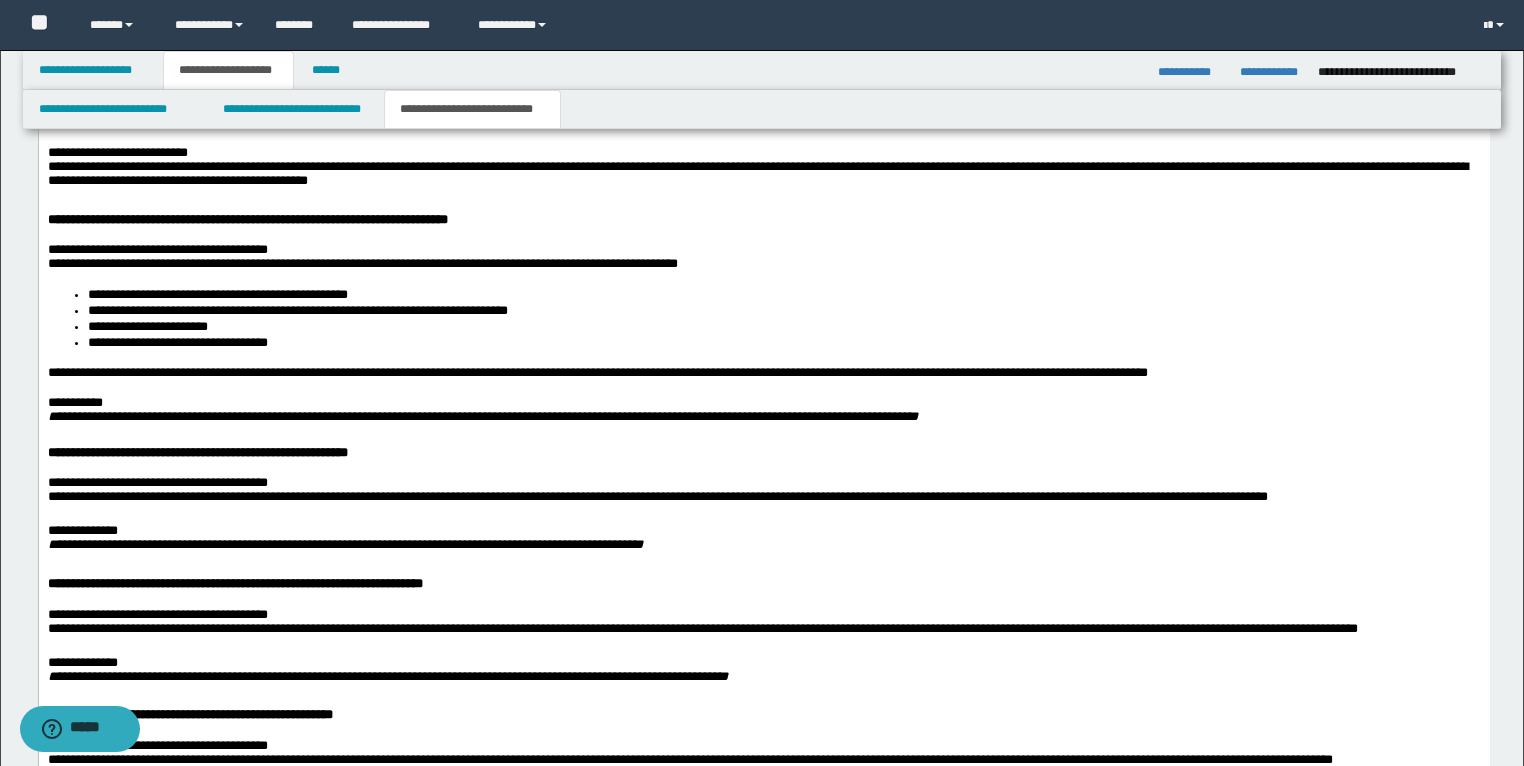 click on "**********" at bounding box center [82, 530] 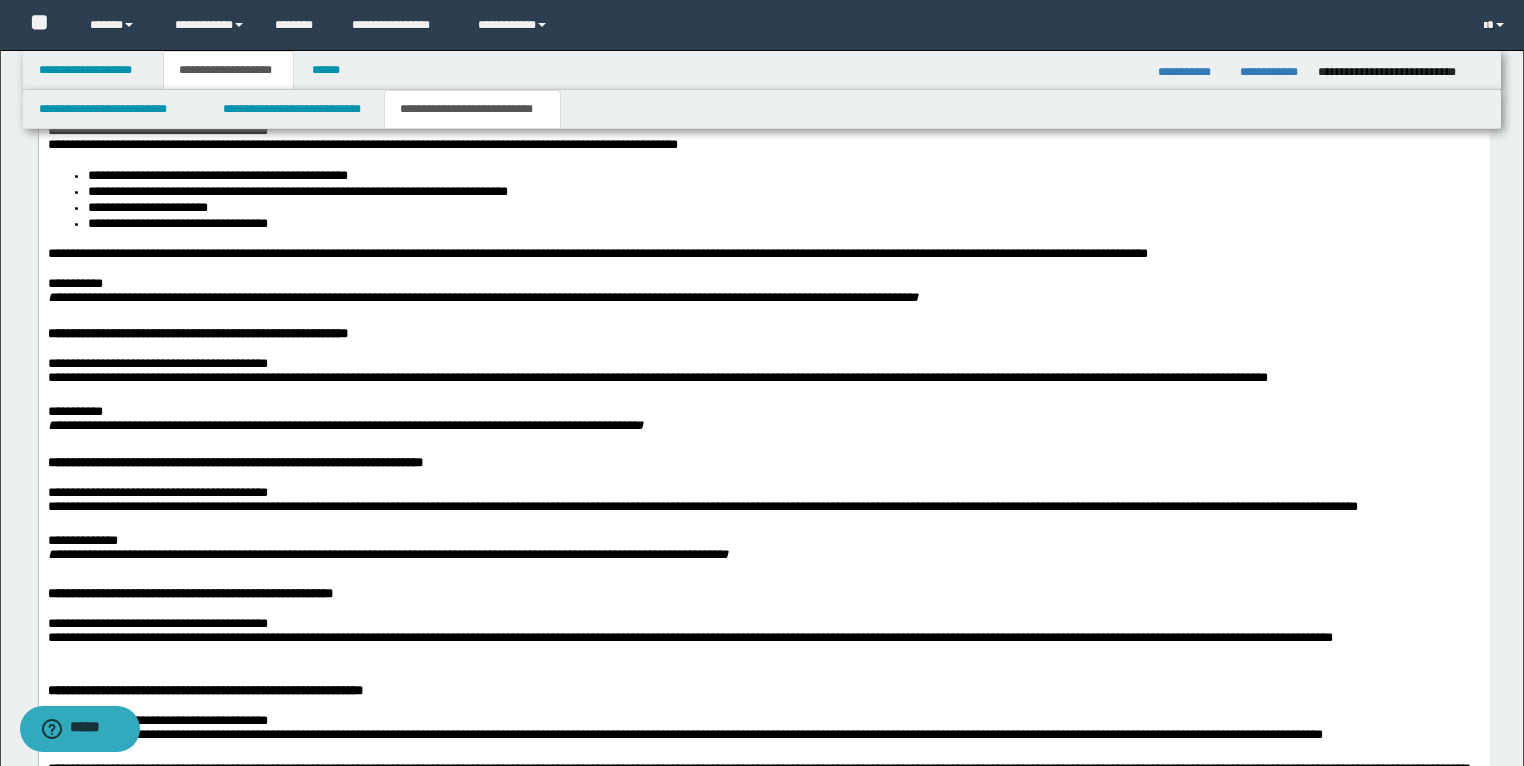 scroll, scrollTop: 2837, scrollLeft: 0, axis: vertical 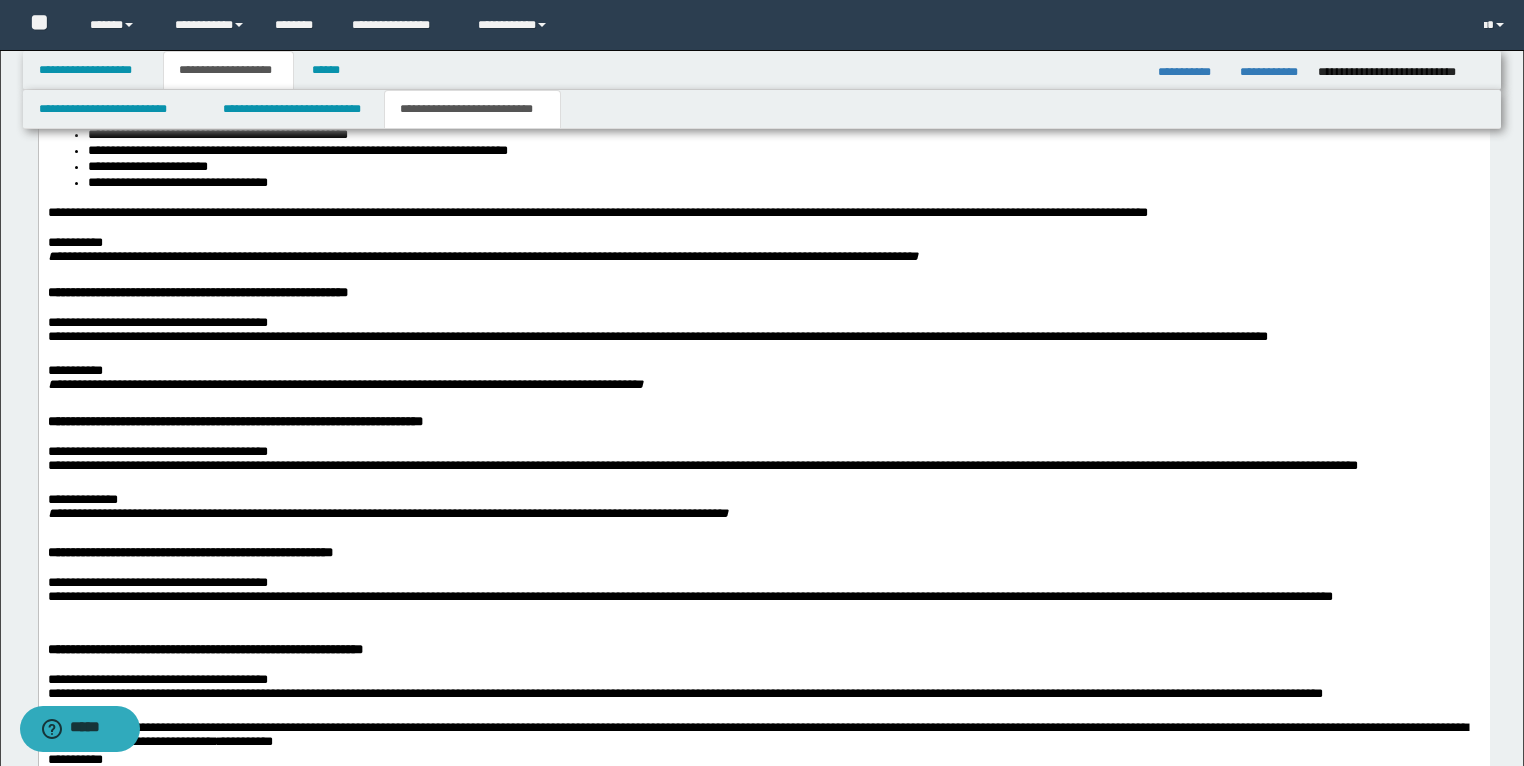 click at bounding box center (763, 229) 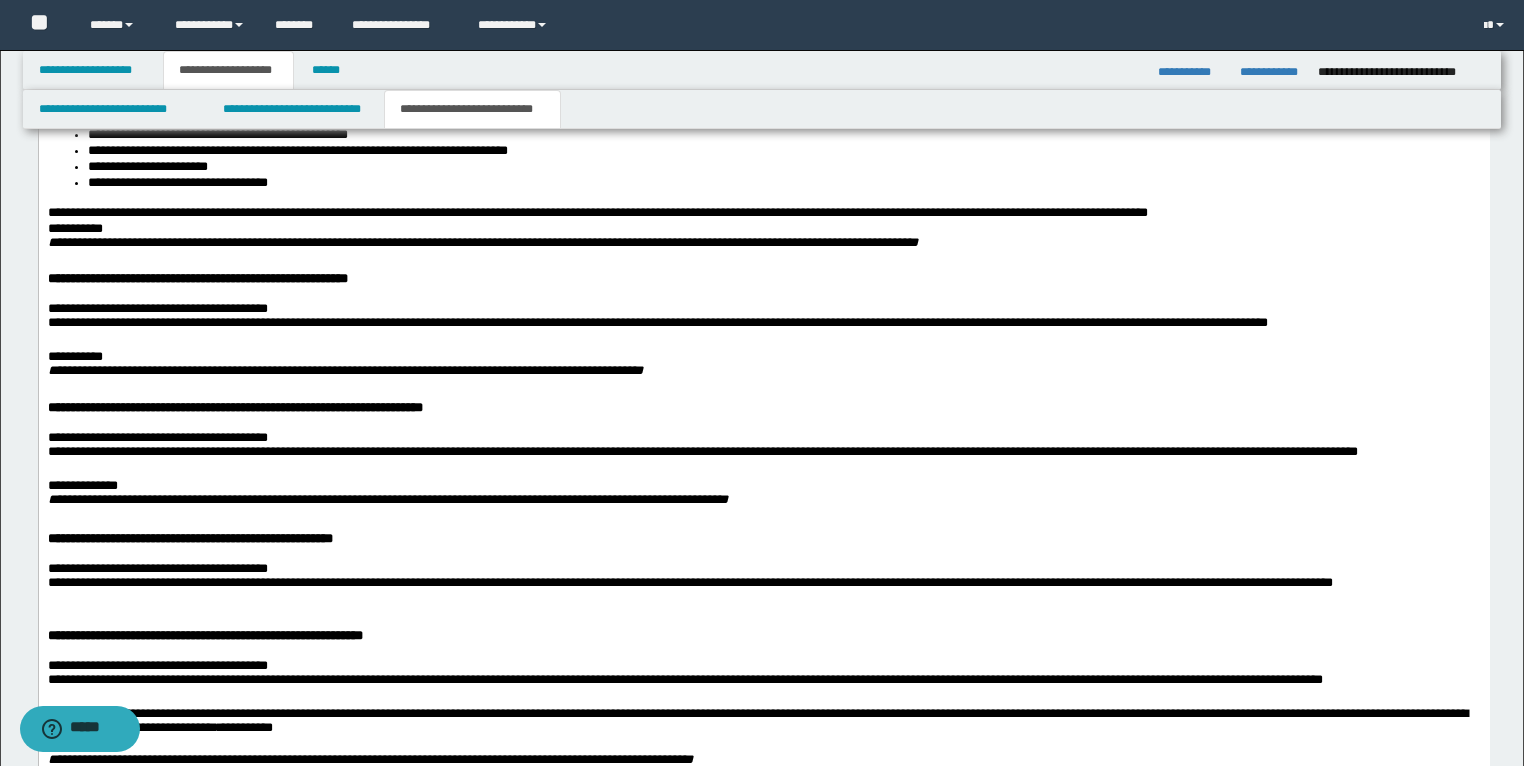 click on "**********" at bounding box center [82, 485] 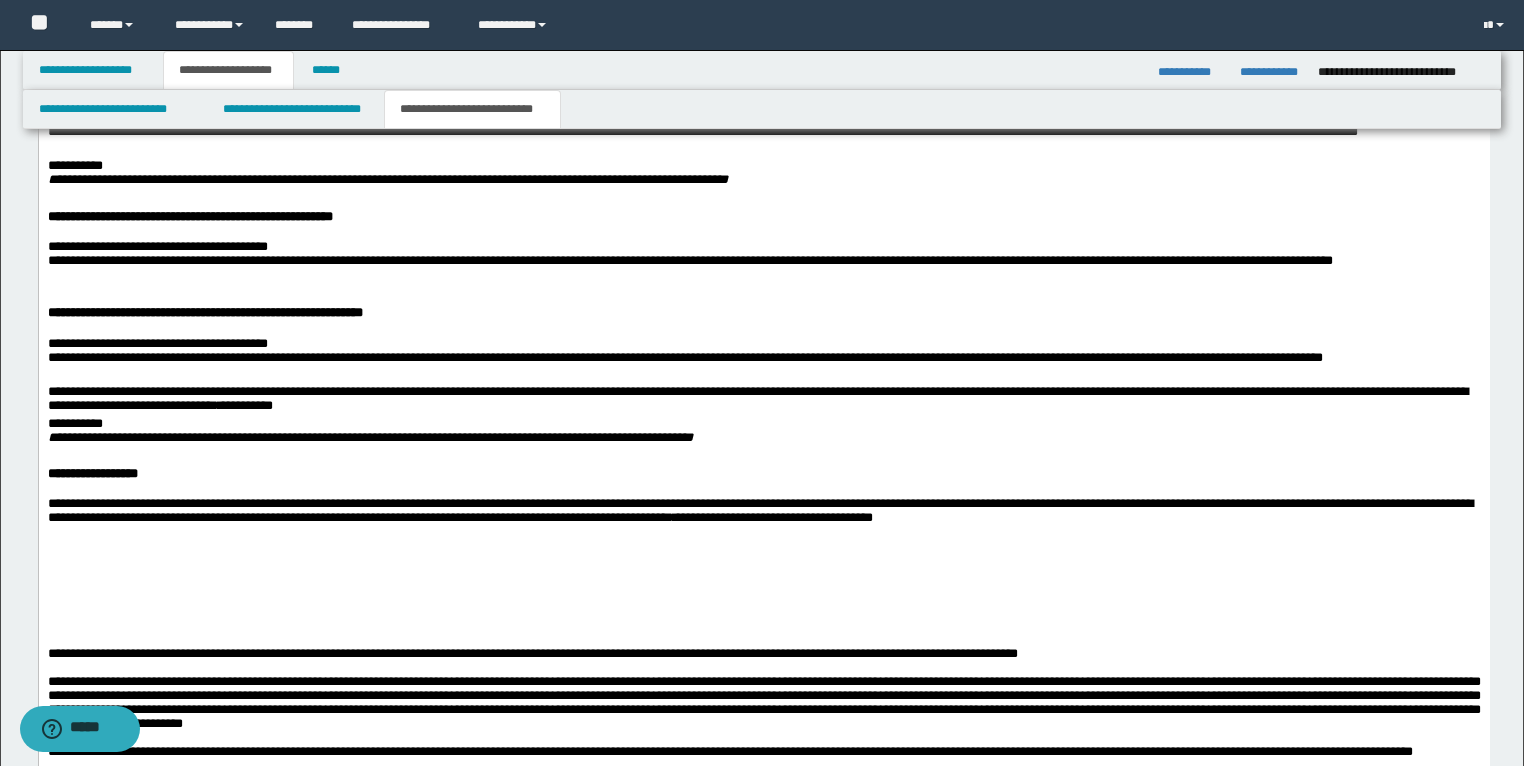 scroll, scrollTop: 3237, scrollLeft: 0, axis: vertical 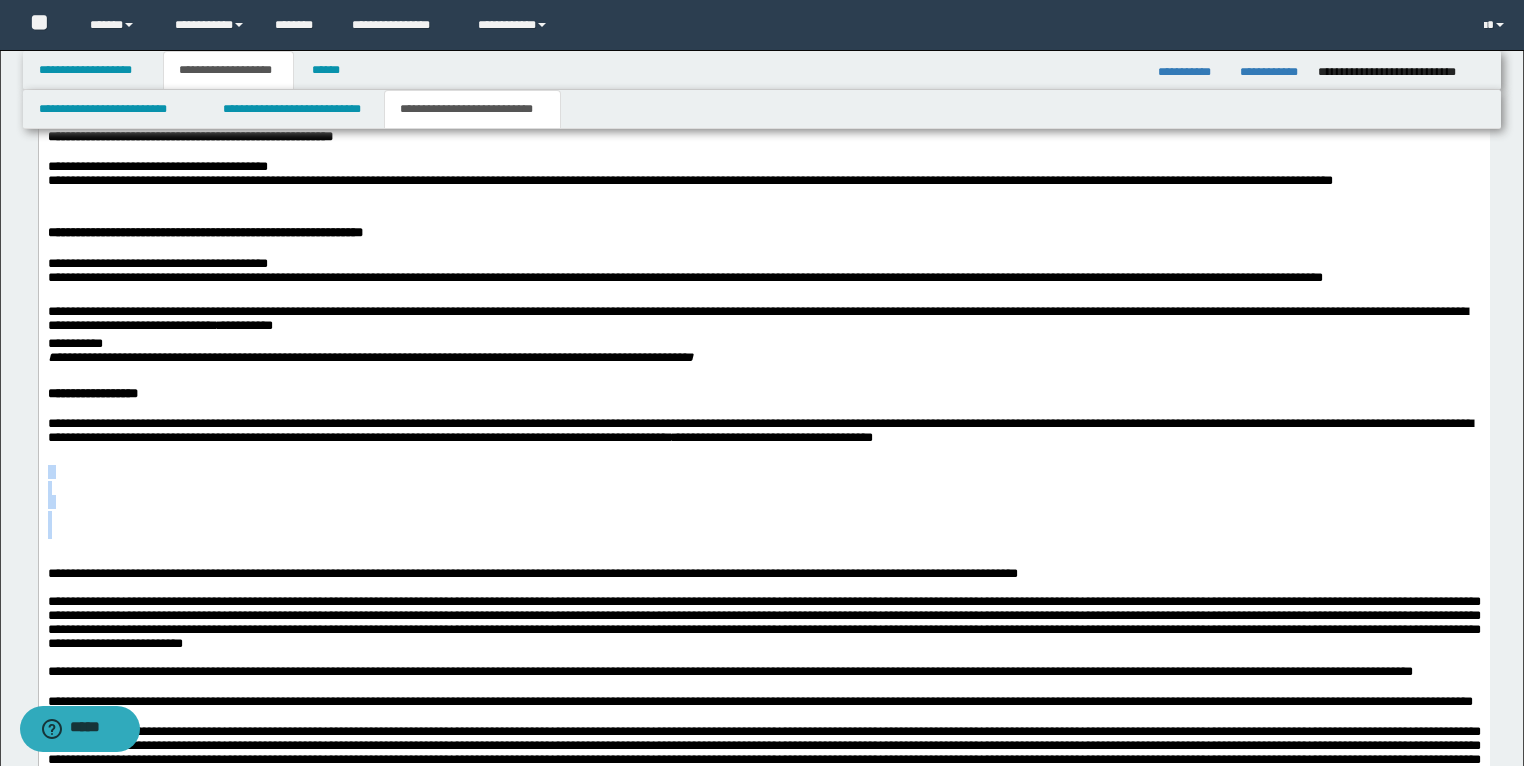 drag, startPoint x: 62, startPoint y: 607, endPoint x: 42, endPoint y: 529, distance: 80.523285 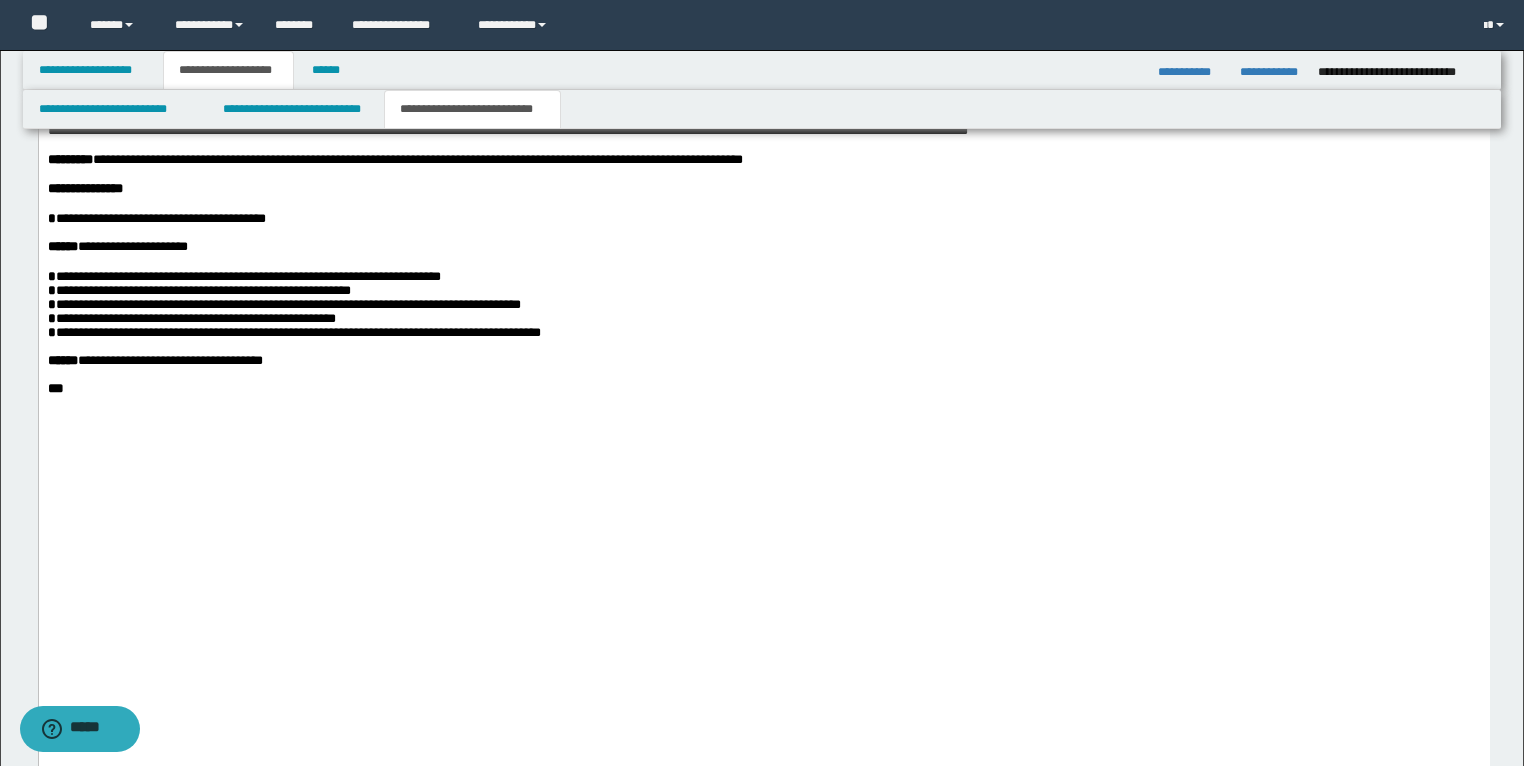 scroll, scrollTop: 4277, scrollLeft: 0, axis: vertical 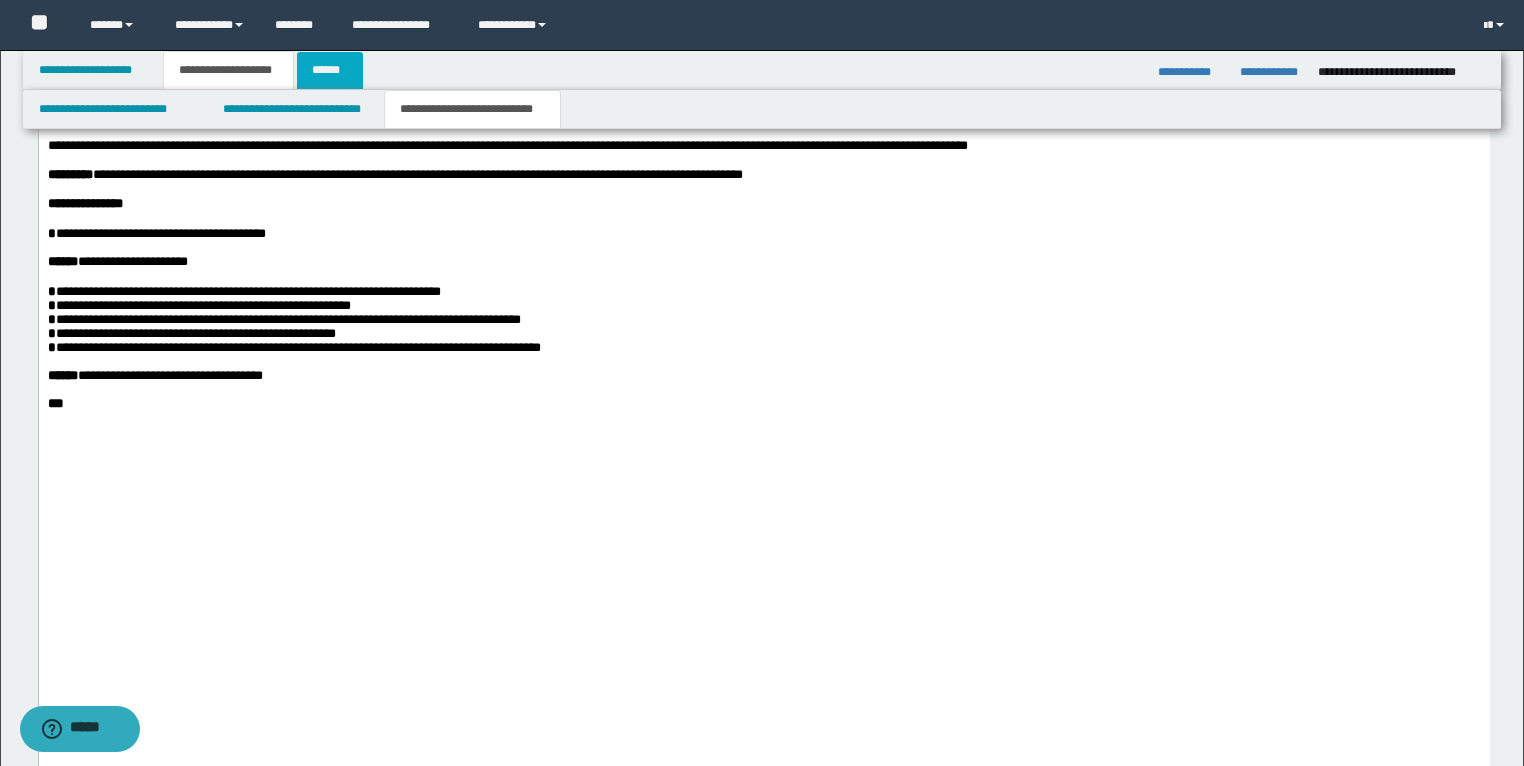 click on "******" at bounding box center [330, 70] 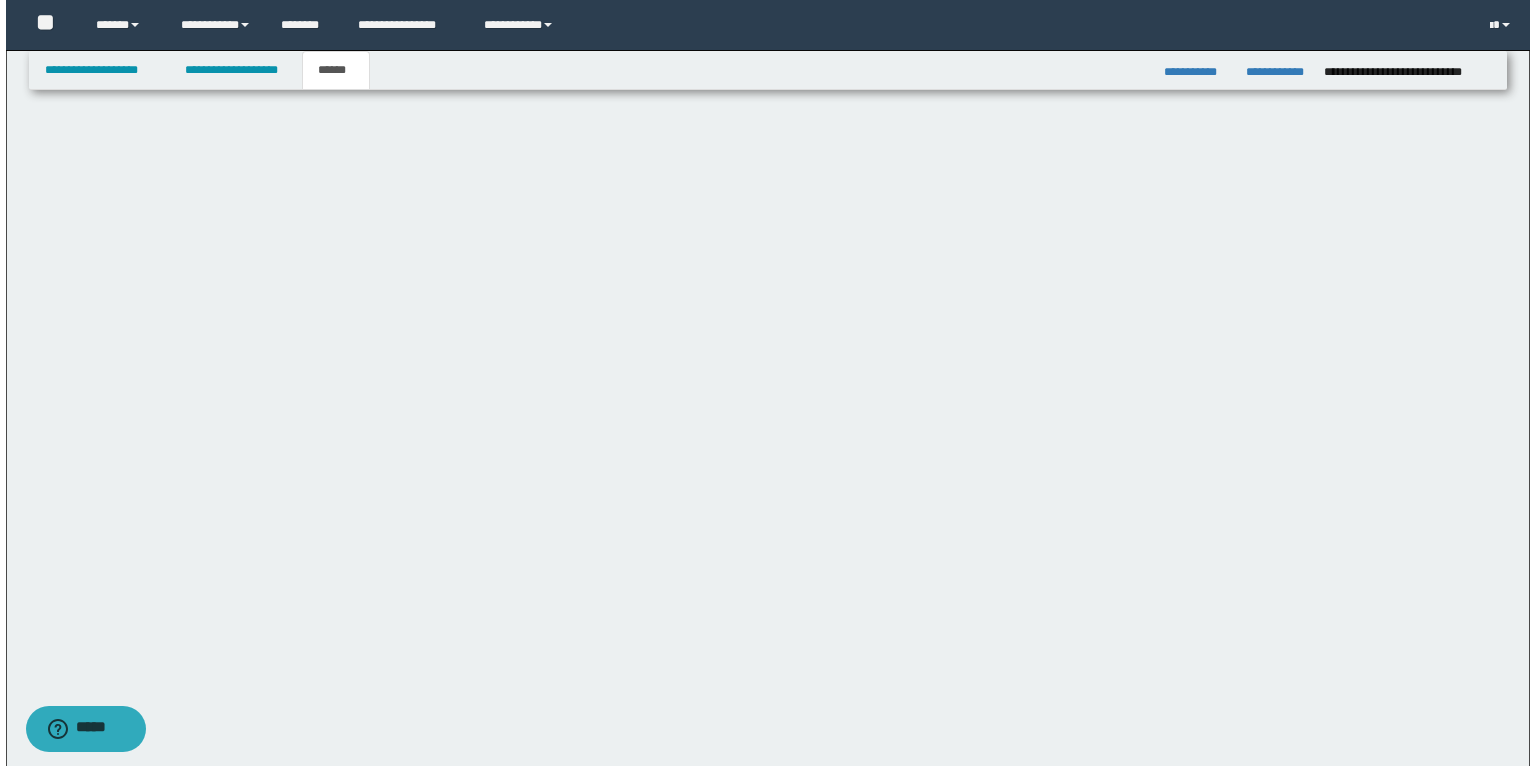 scroll, scrollTop: 0, scrollLeft: 0, axis: both 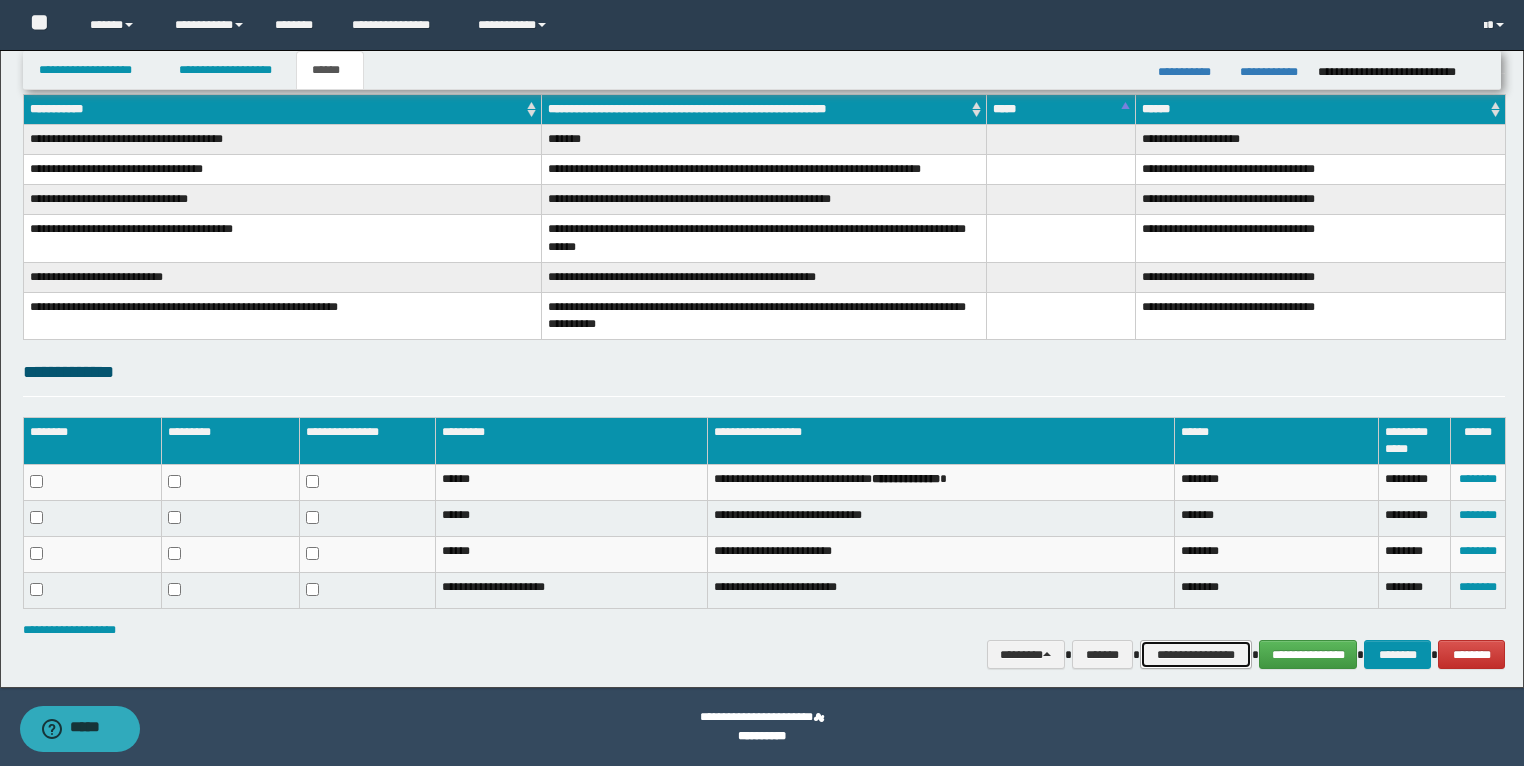 click on "**********" at bounding box center [1196, 655] 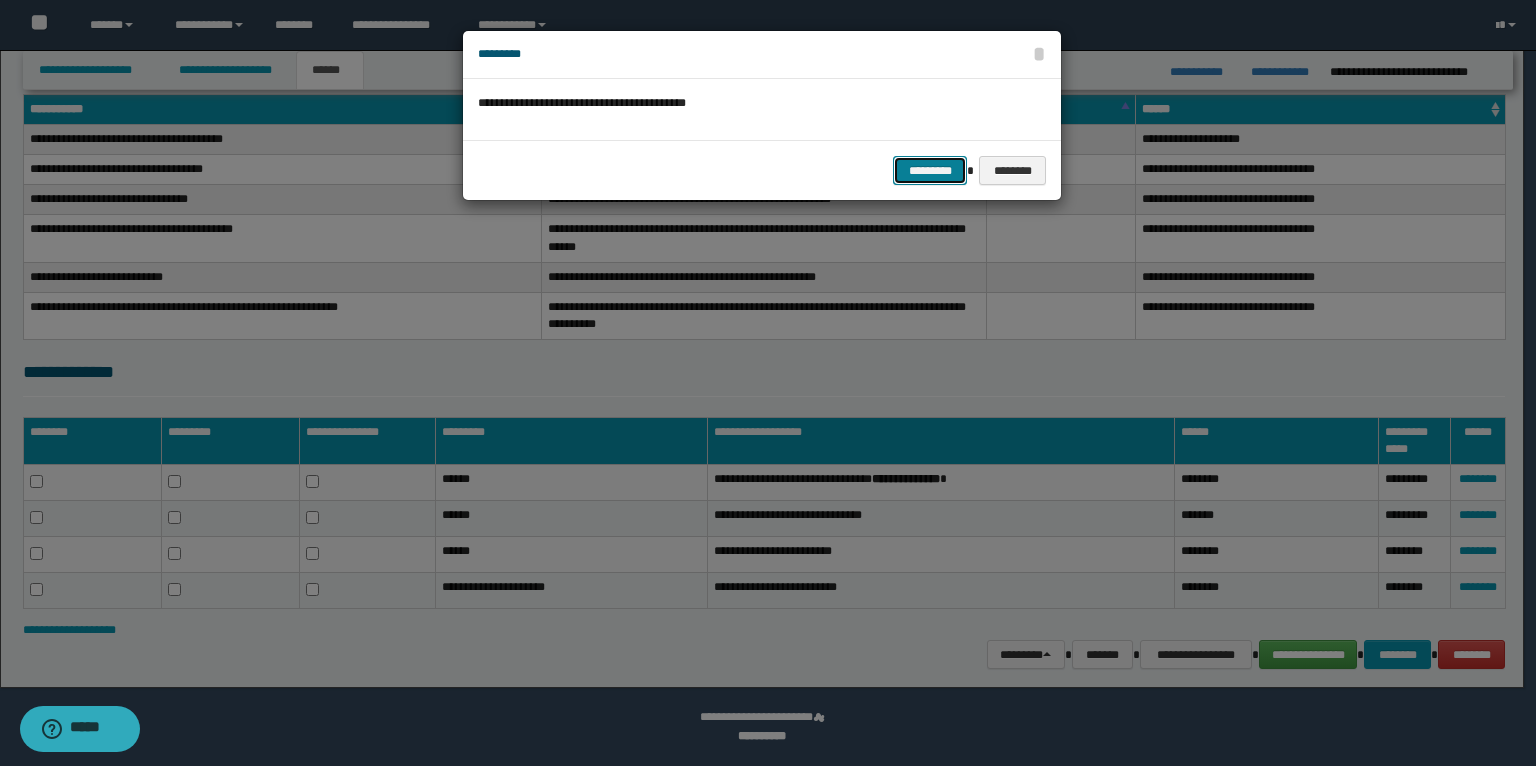 click on "*********" at bounding box center (930, 171) 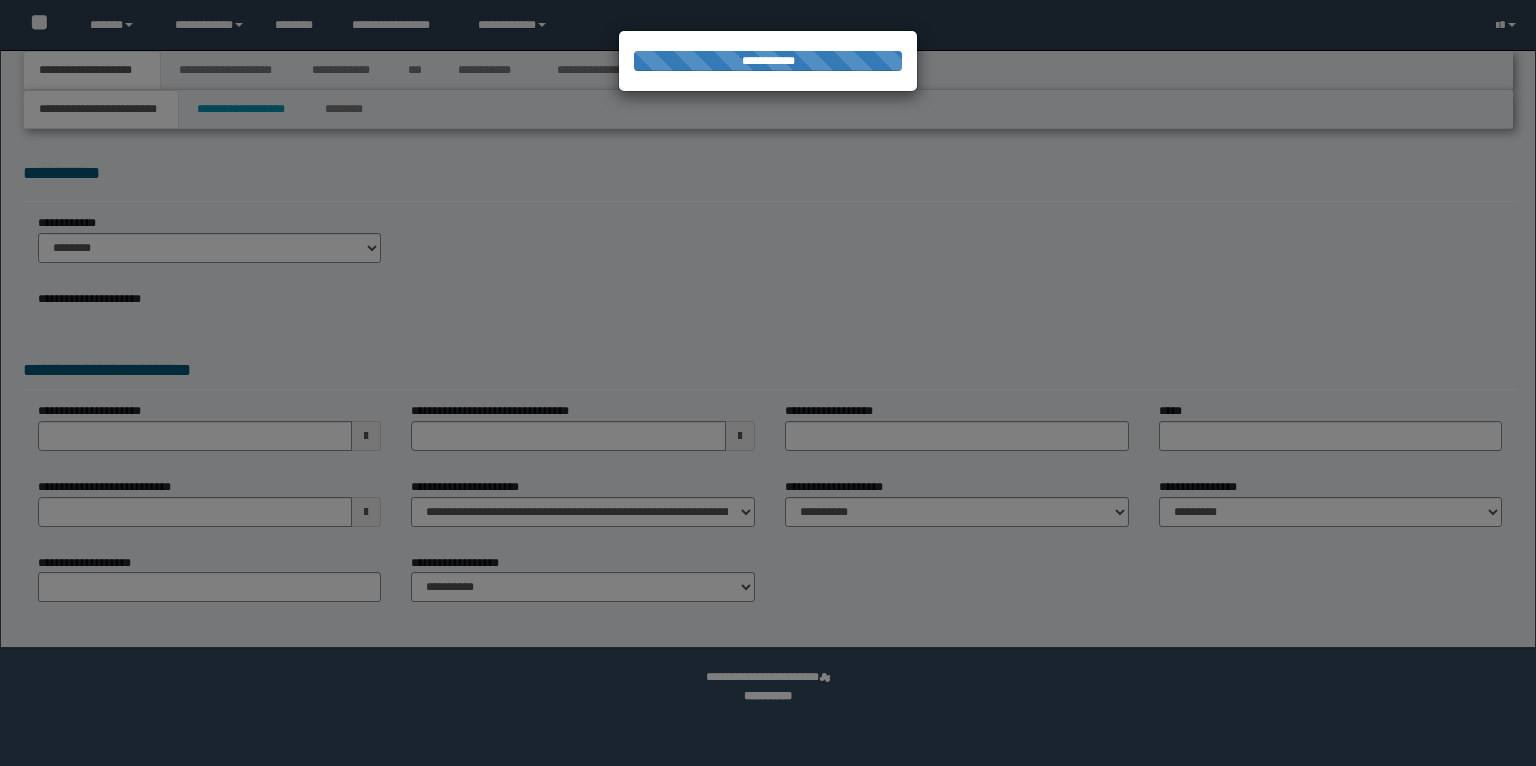 scroll, scrollTop: 0, scrollLeft: 0, axis: both 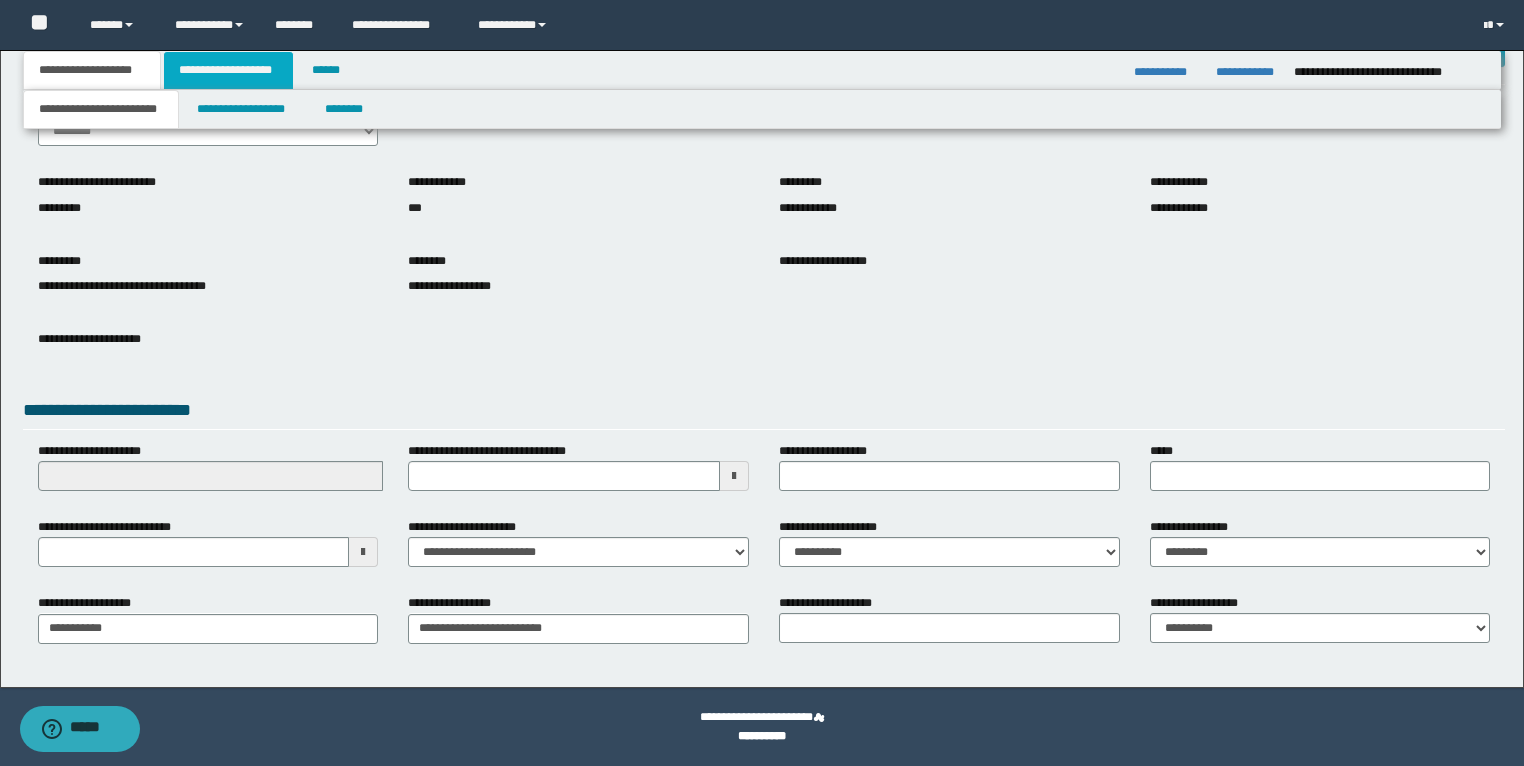 click on "**********" at bounding box center (228, 70) 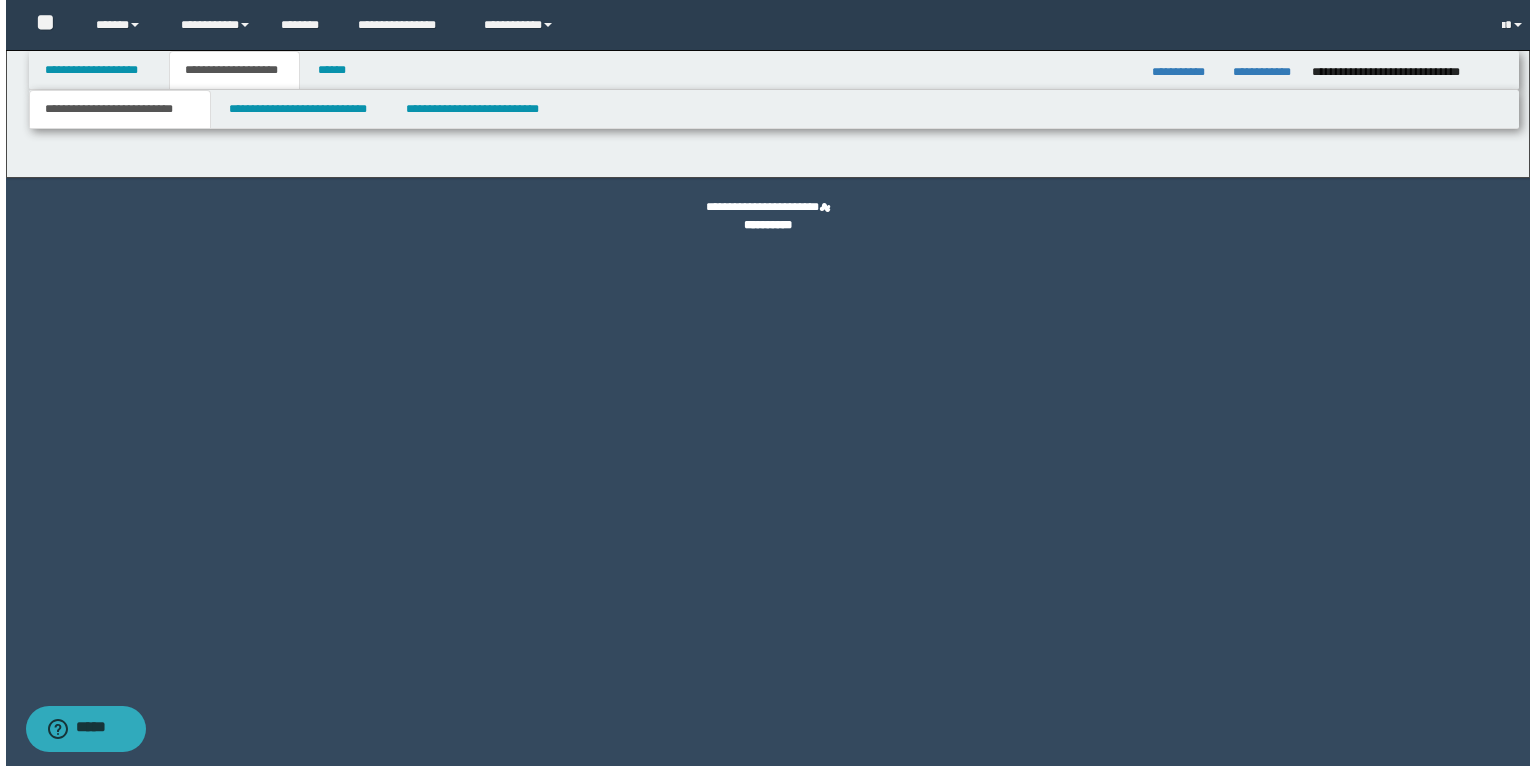 scroll, scrollTop: 0, scrollLeft: 0, axis: both 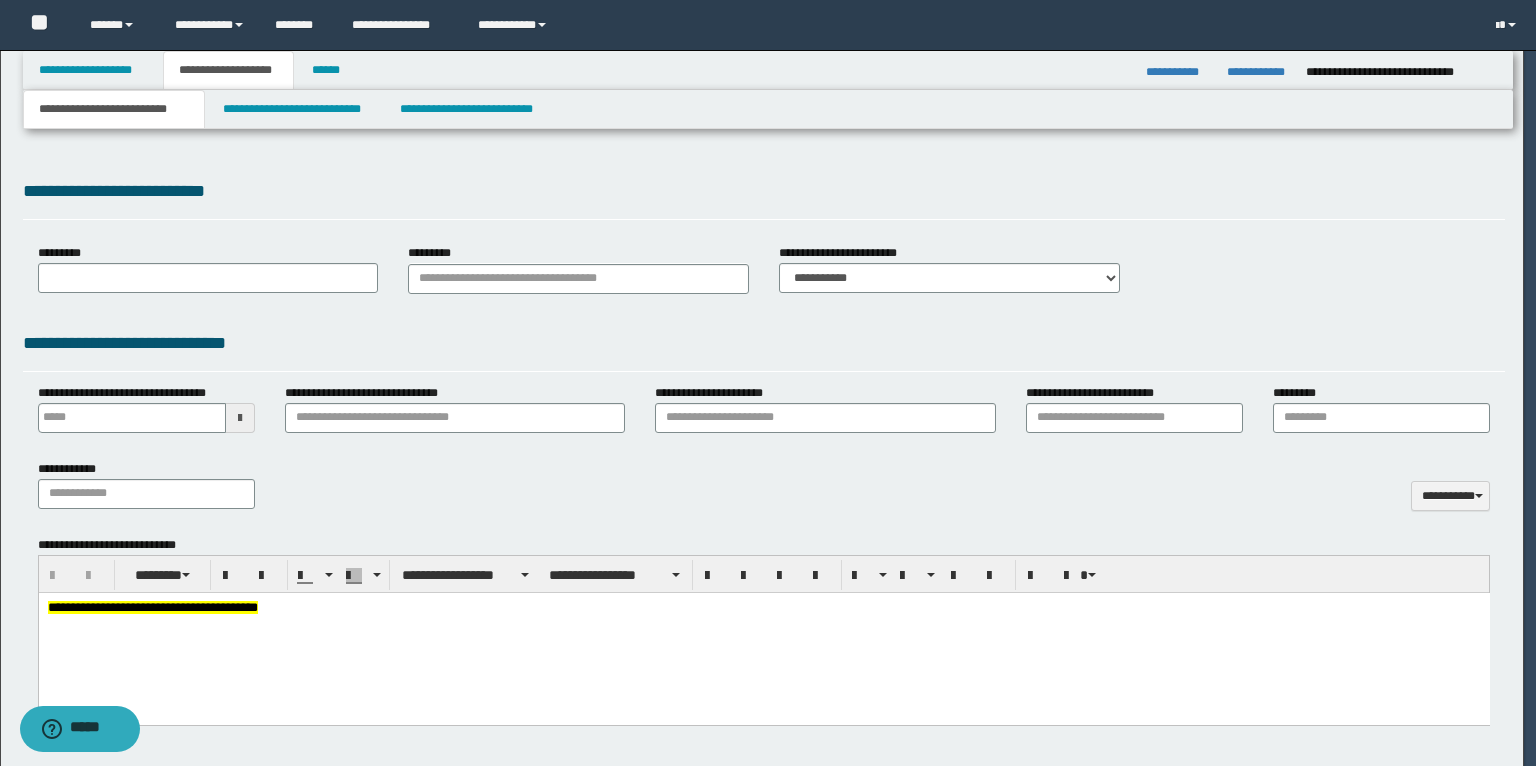 type on "**********" 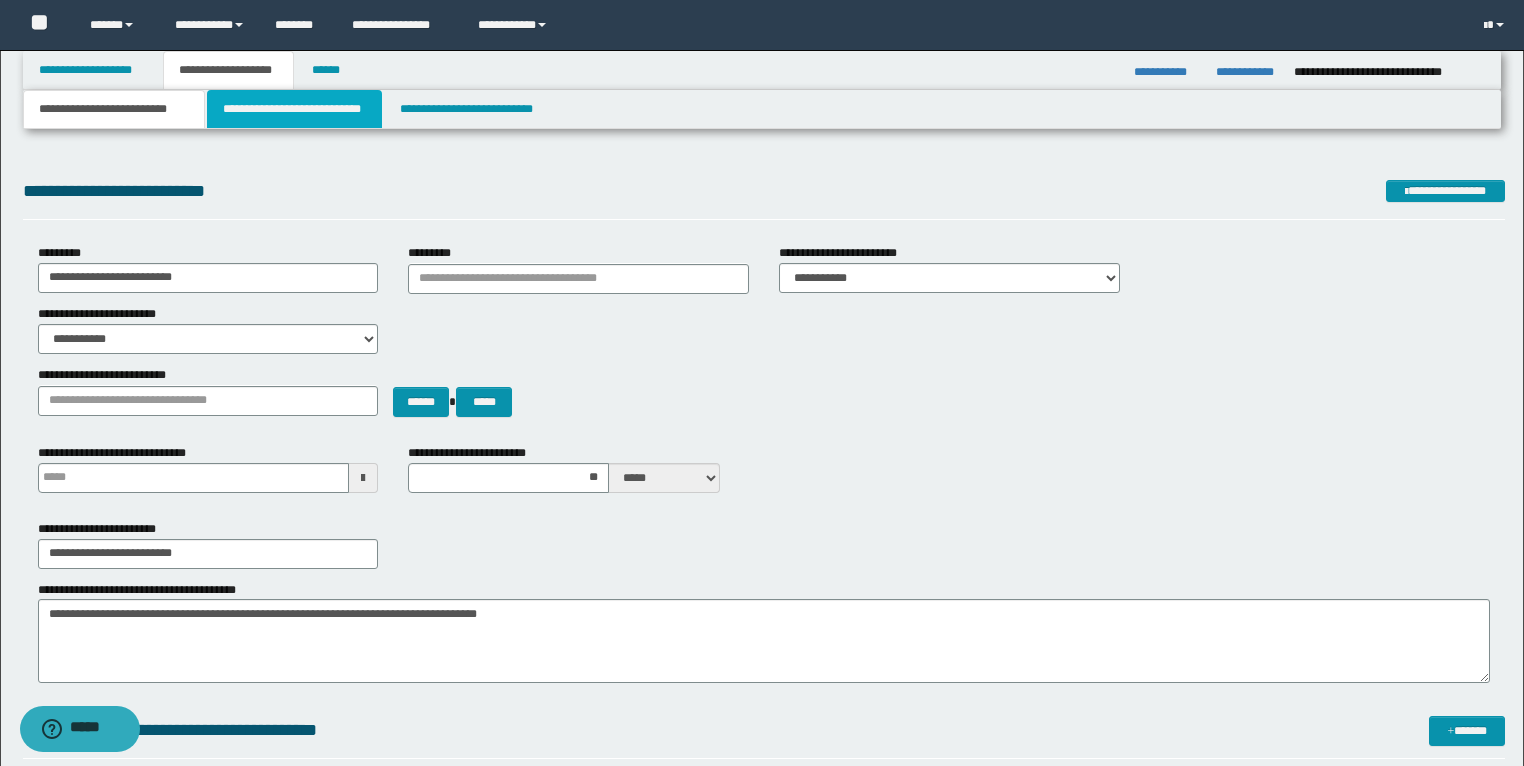 click on "**********" at bounding box center [294, 109] 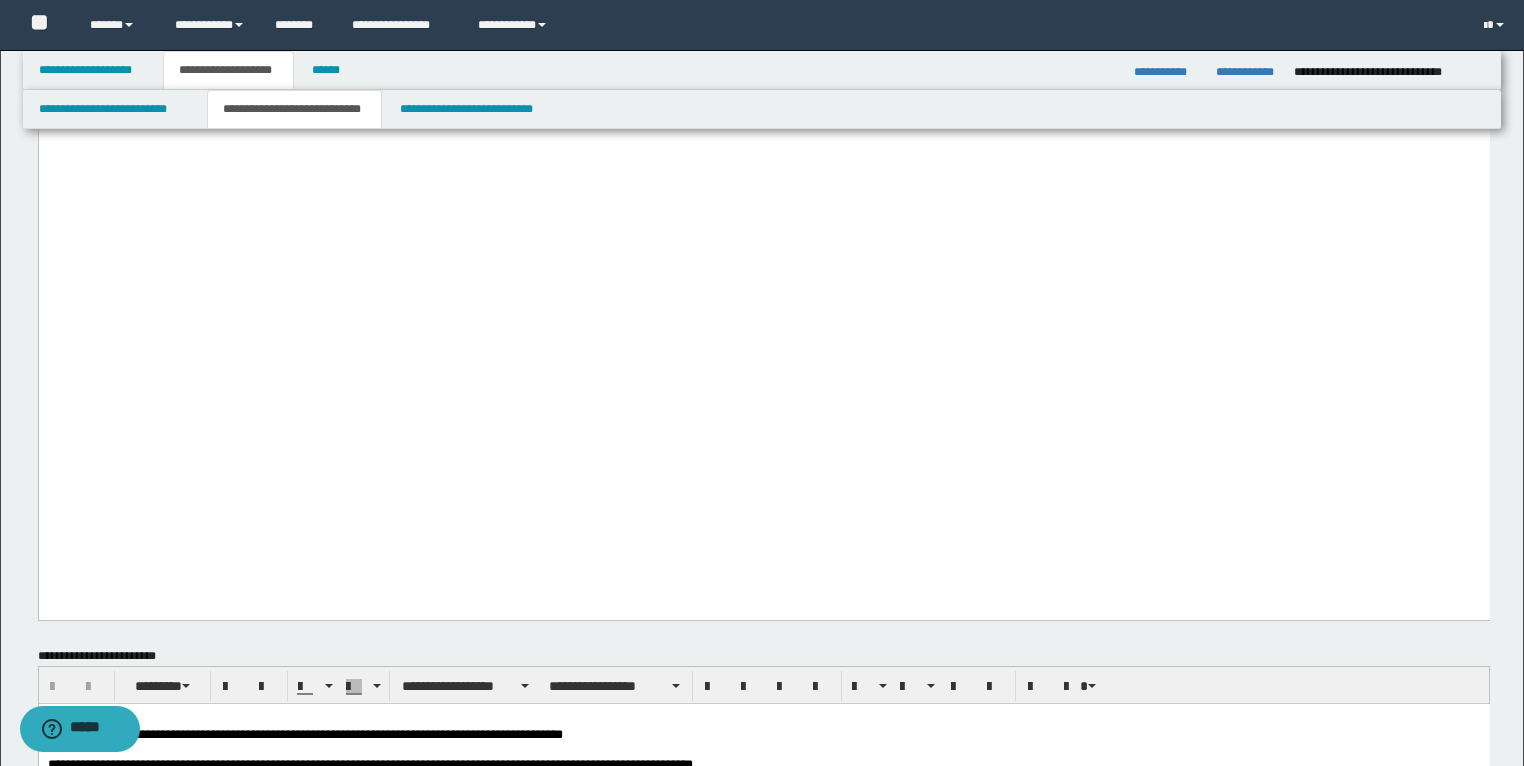 scroll, scrollTop: 2000, scrollLeft: 0, axis: vertical 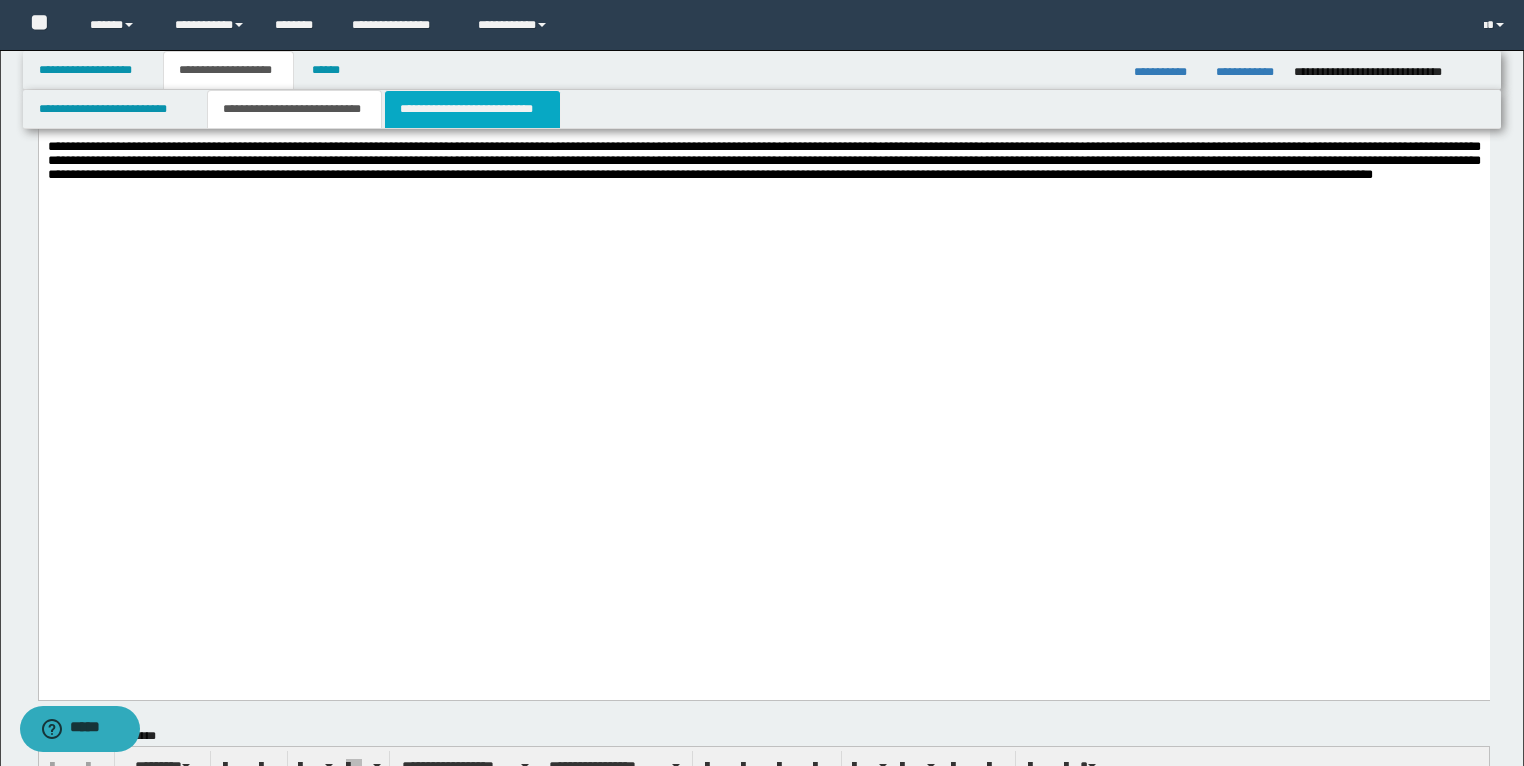 click on "**********" at bounding box center (472, 109) 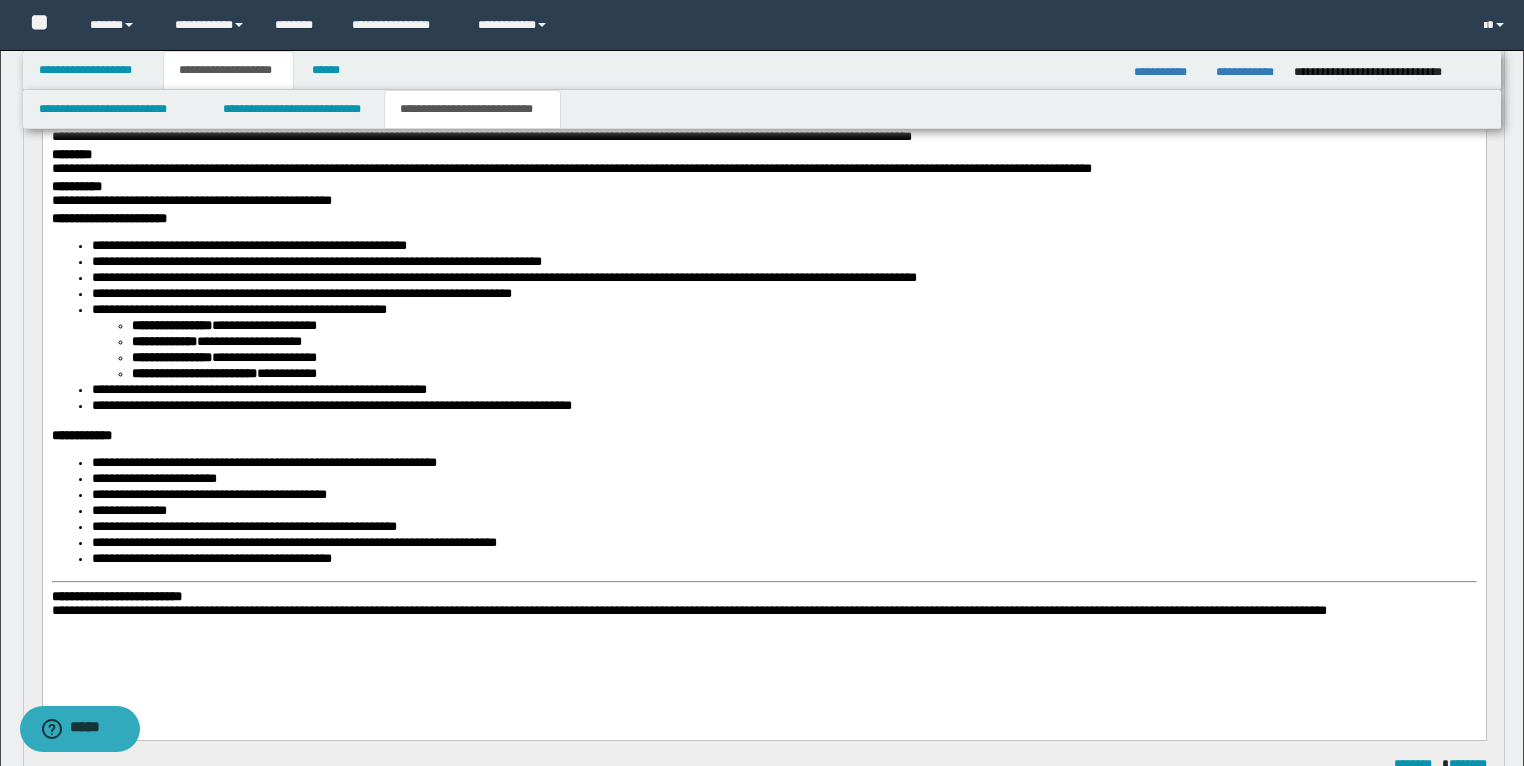 scroll, scrollTop: 800, scrollLeft: 0, axis: vertical 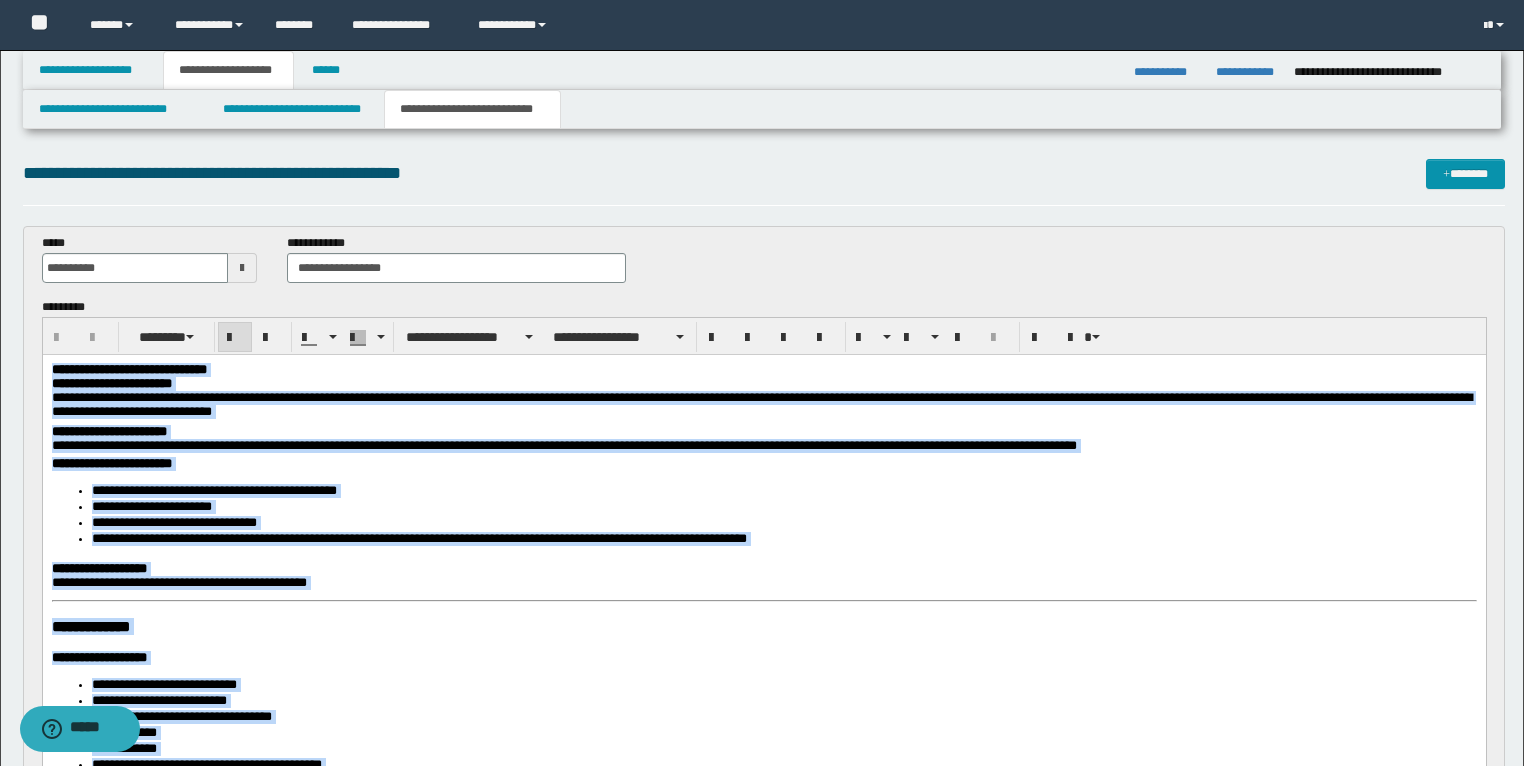 drag, startPoint x: 1441, startPoint y: 1429, endPoint x: 35, endPoint y: 335, distance: 1781.4802 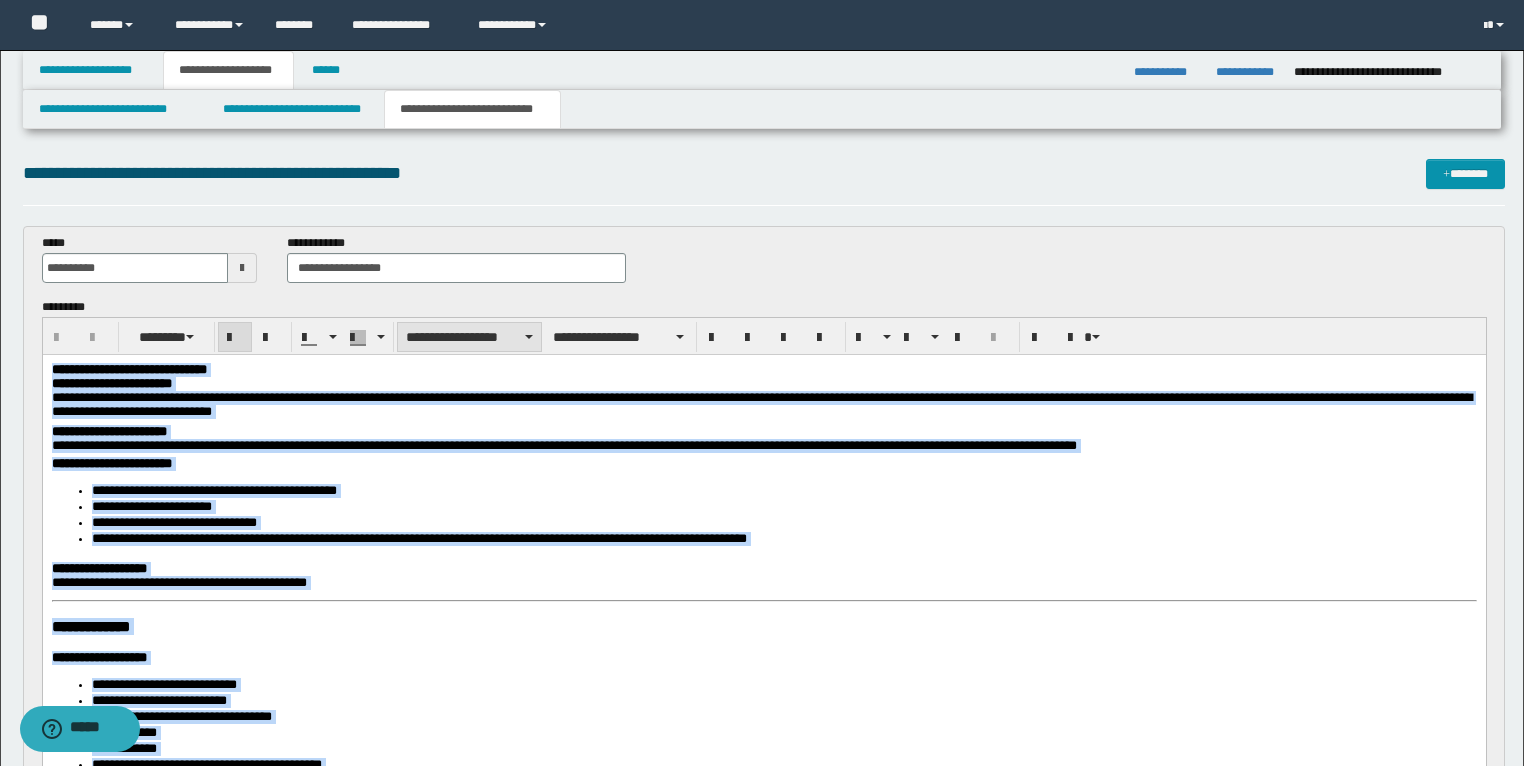 click on "**********" at bounding box center [469, 337] 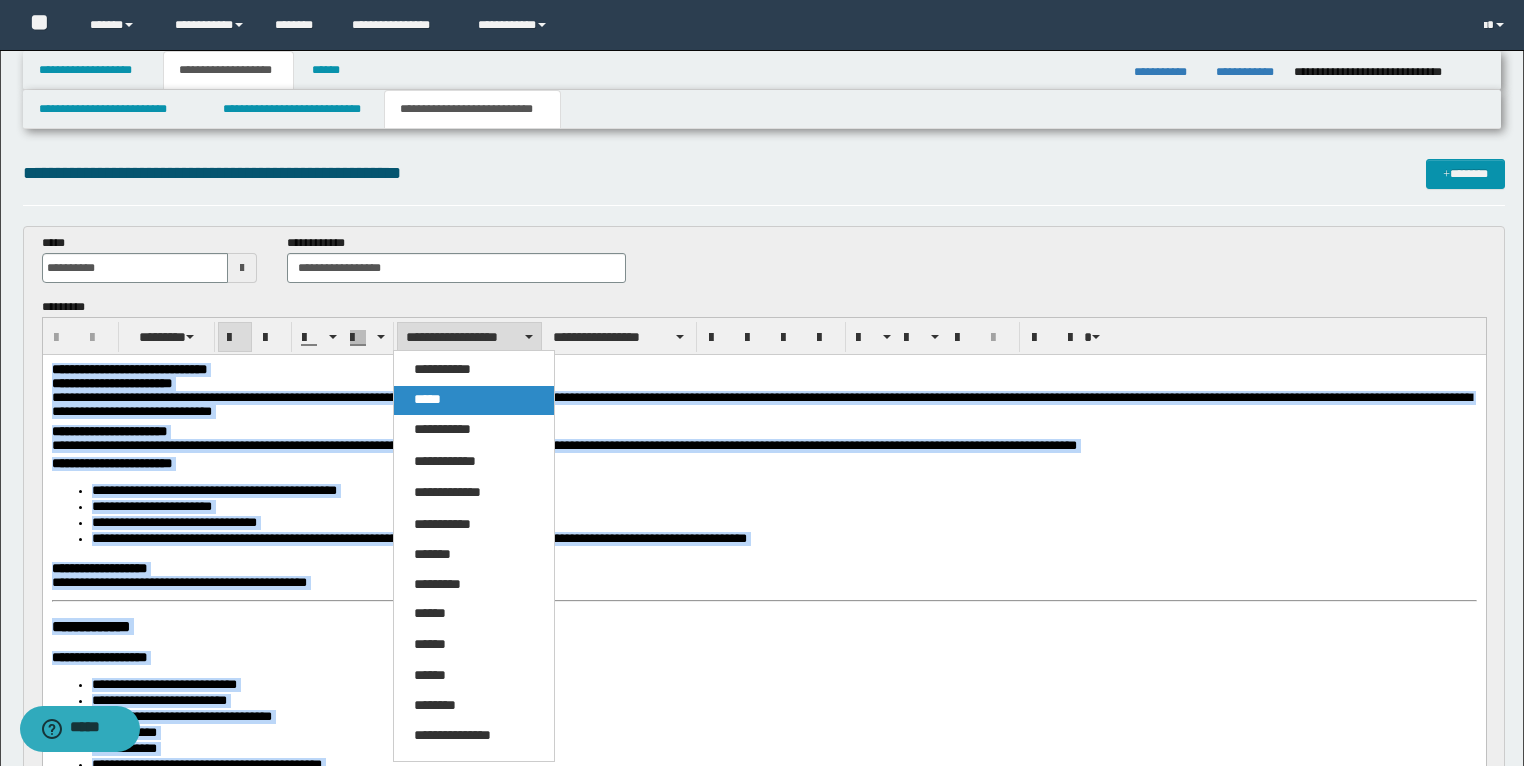 click on "*****" at bounding box center (427, 399) 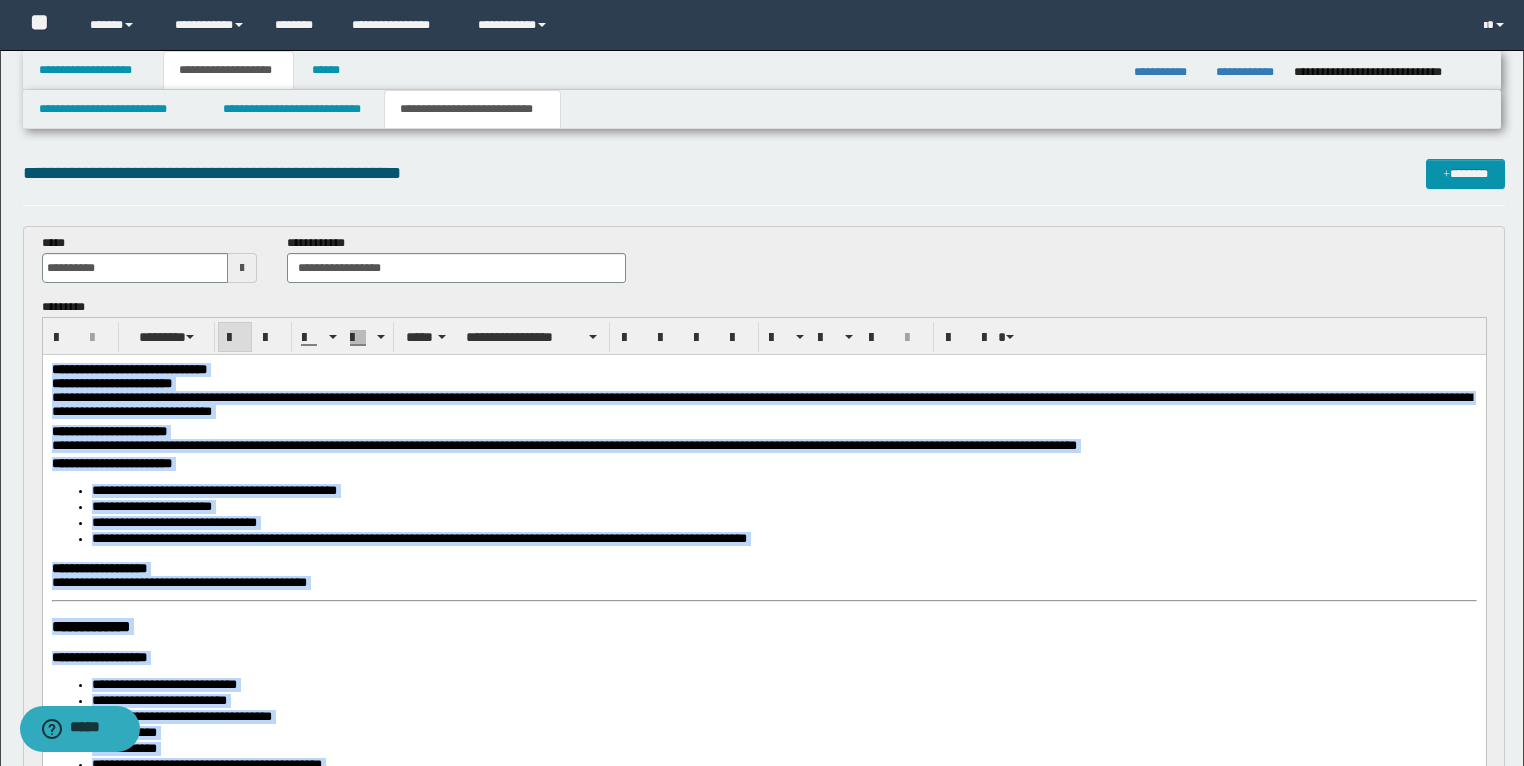 click at bounding box center [235, 338] 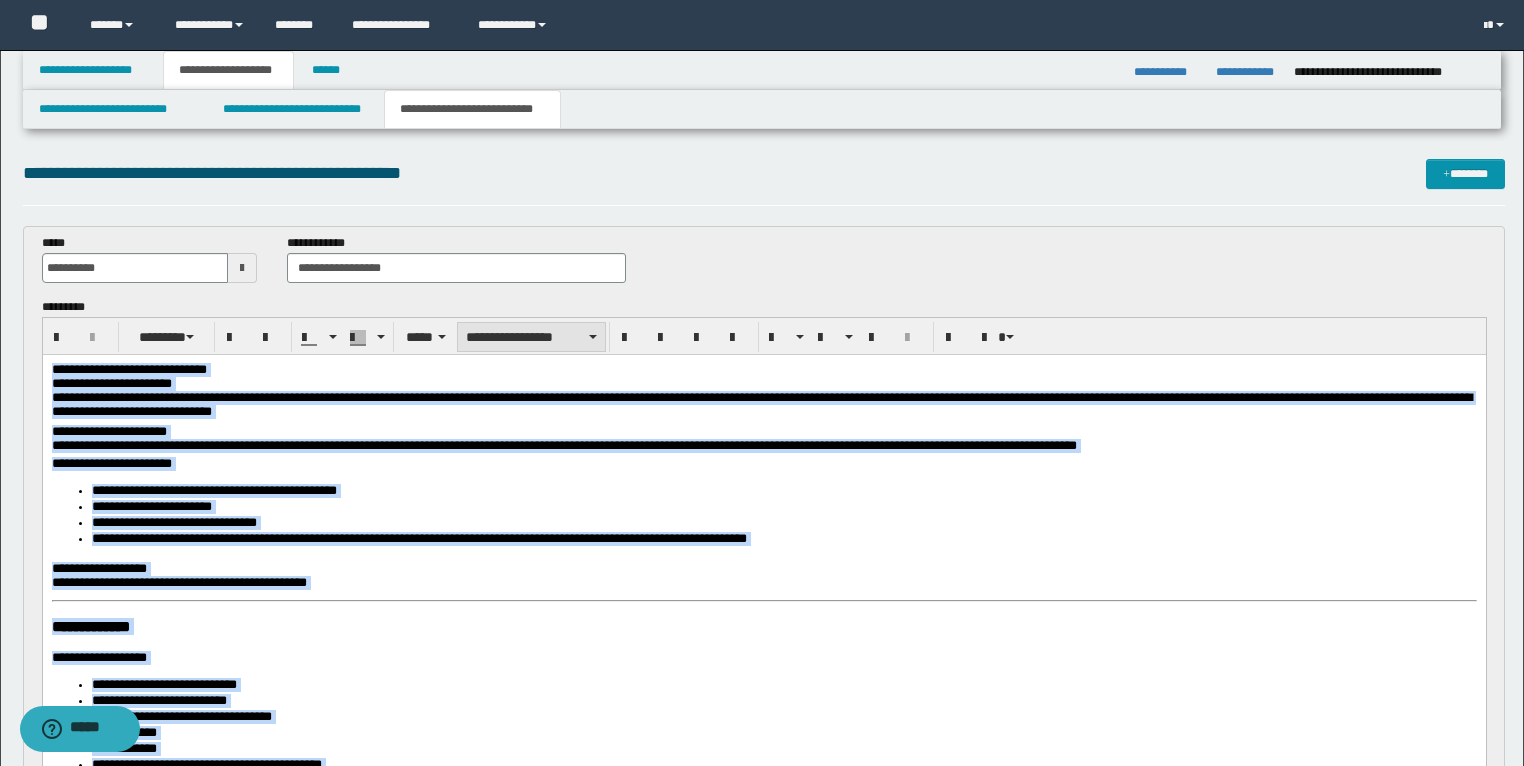 click on "**********" at bounding box center (531, 337) 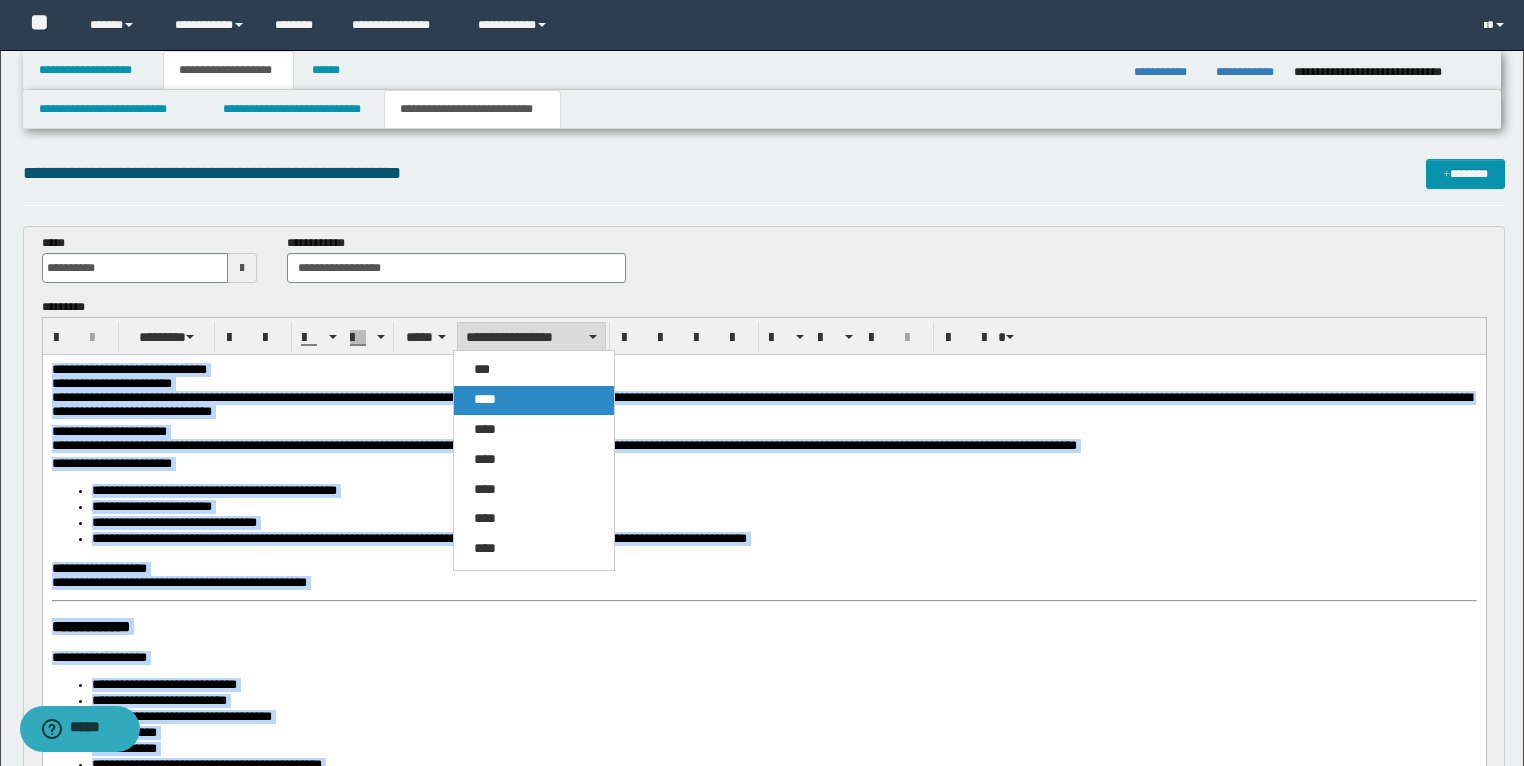 click on "****" at bounding box center [485, 399] 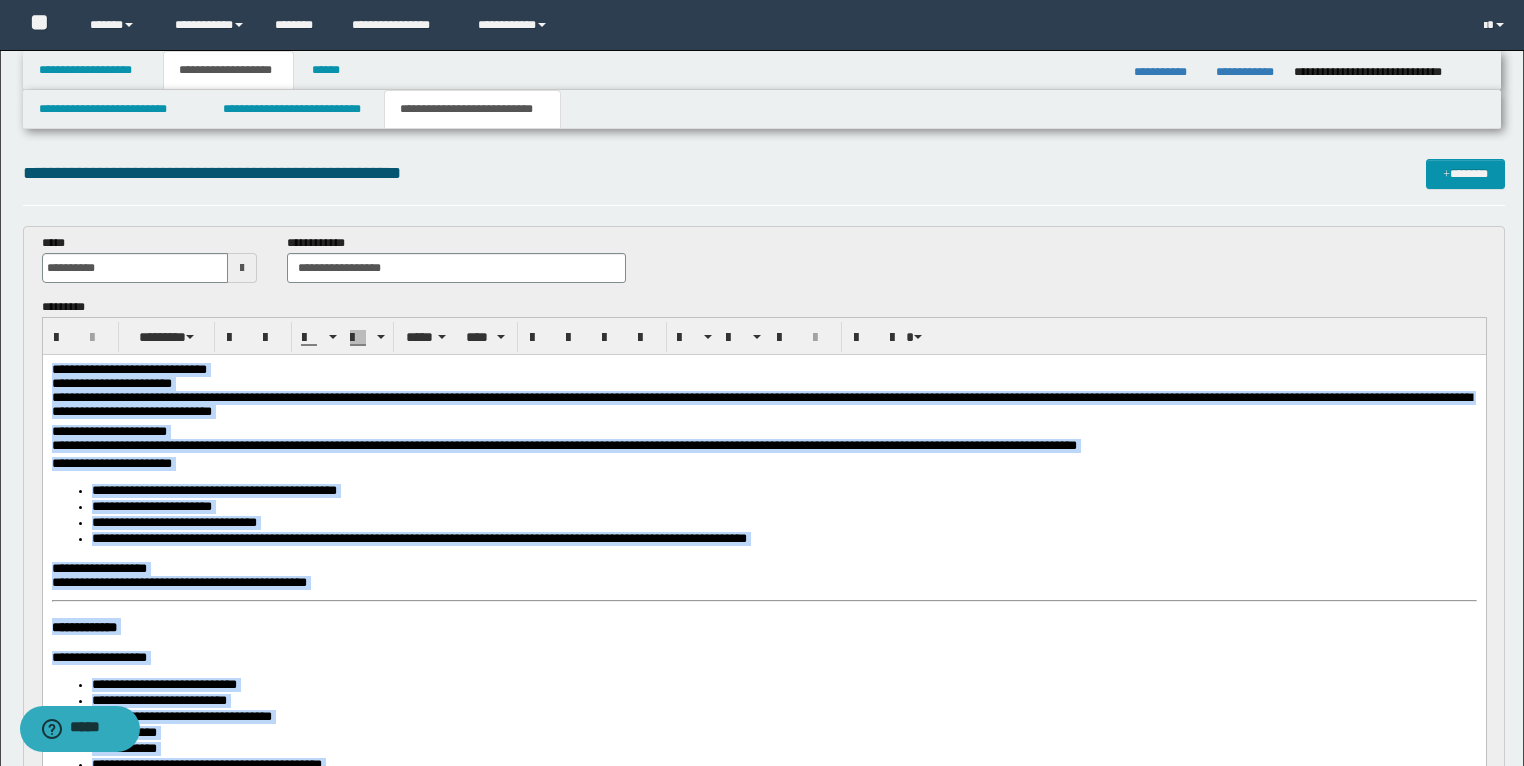 click on "**********" at bounding box center (763, 369) 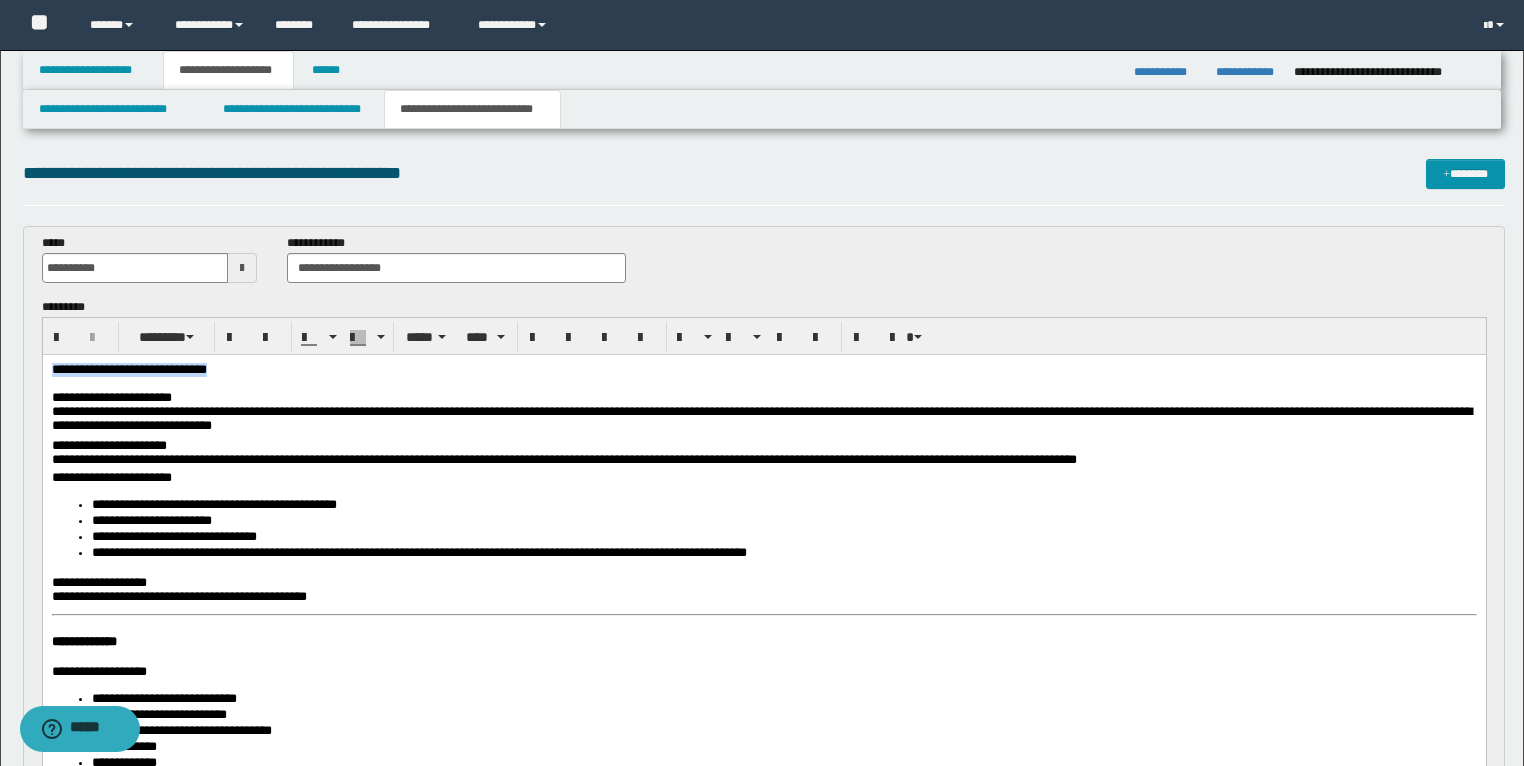 drag, startPoint x: 315, startPoint y: 372, endPoint x: 42, endPoint y: 369, distance: 273.01648 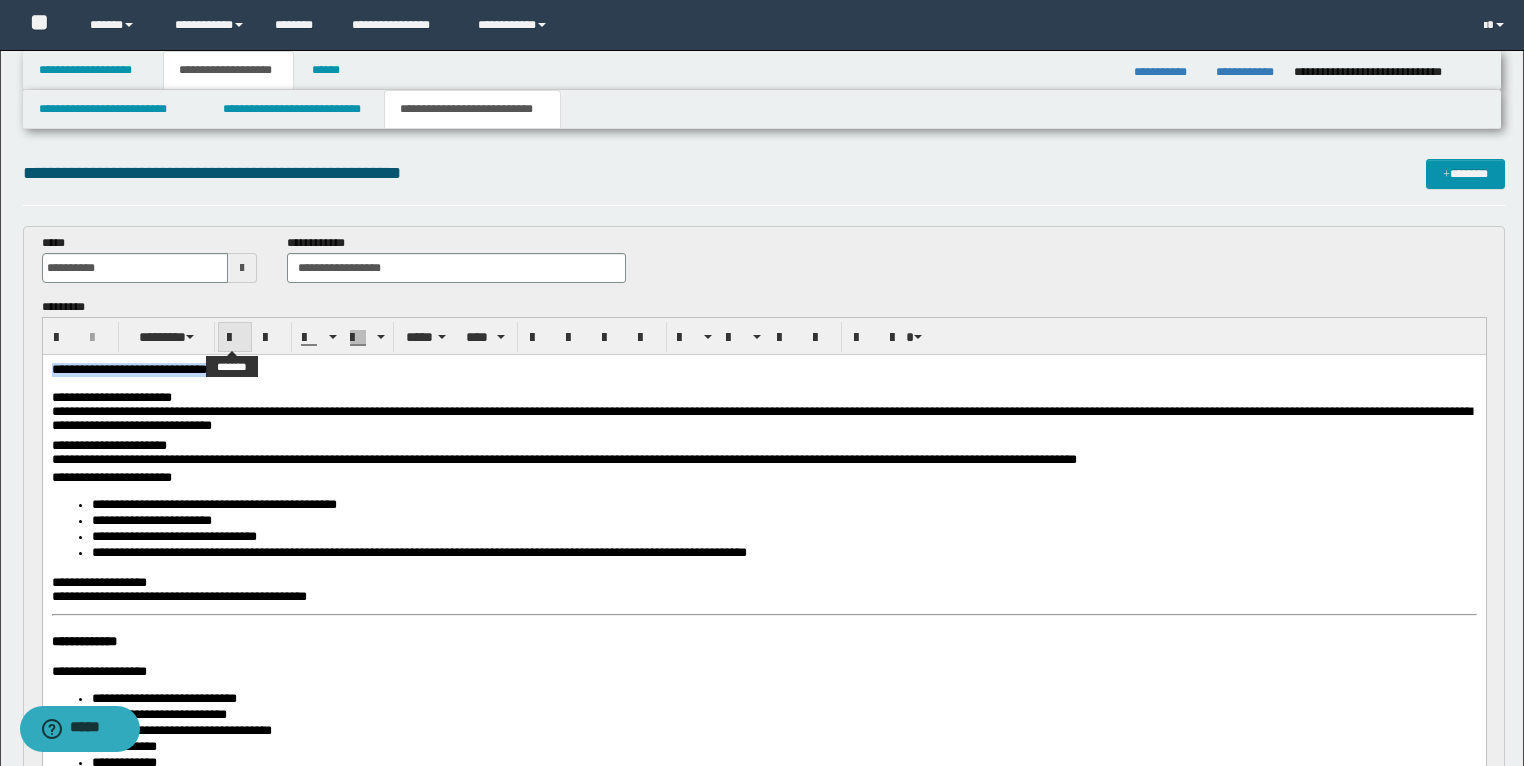 click at bounding box center (235, 337) 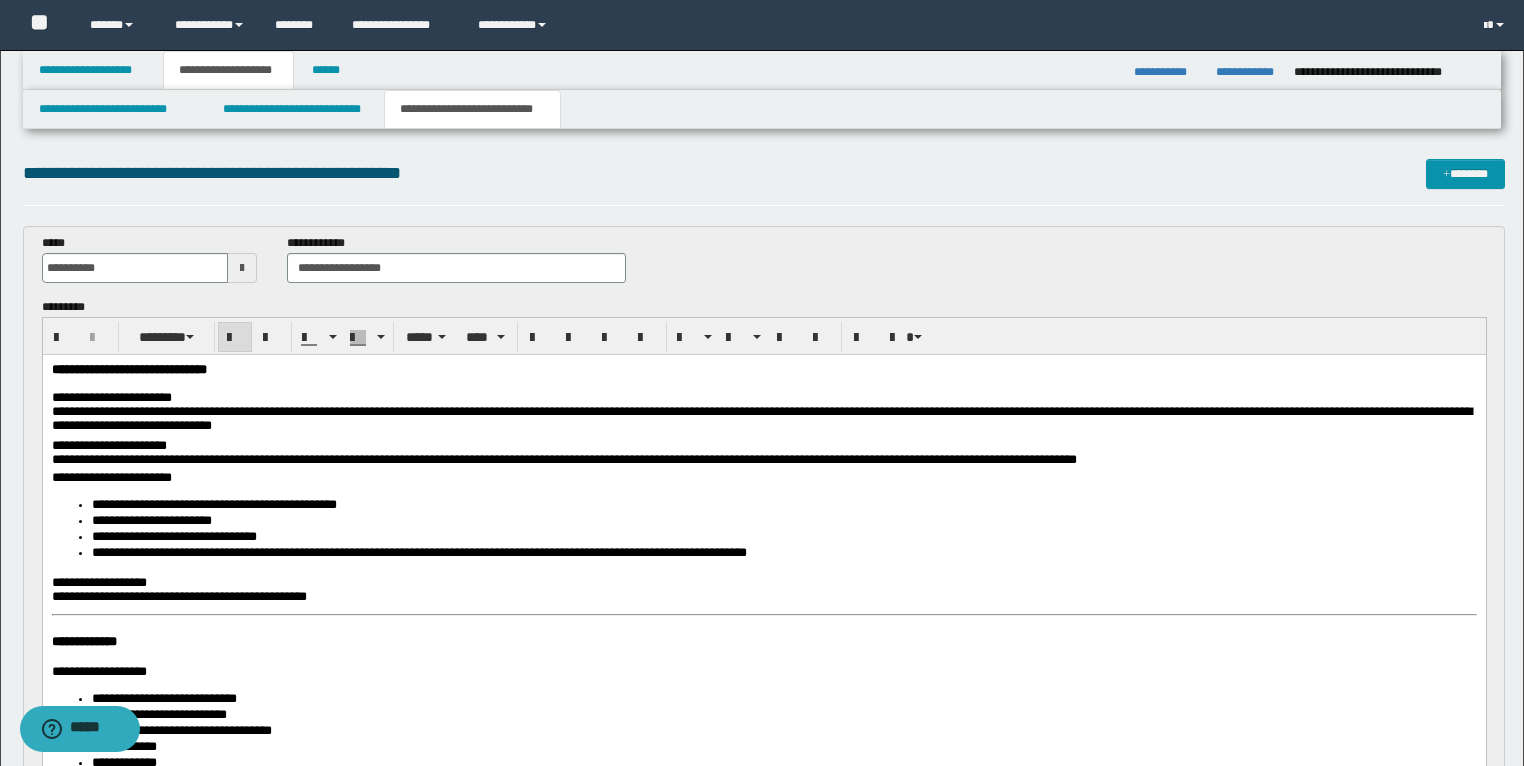 click on "**********" at bounding box center [128, 368] 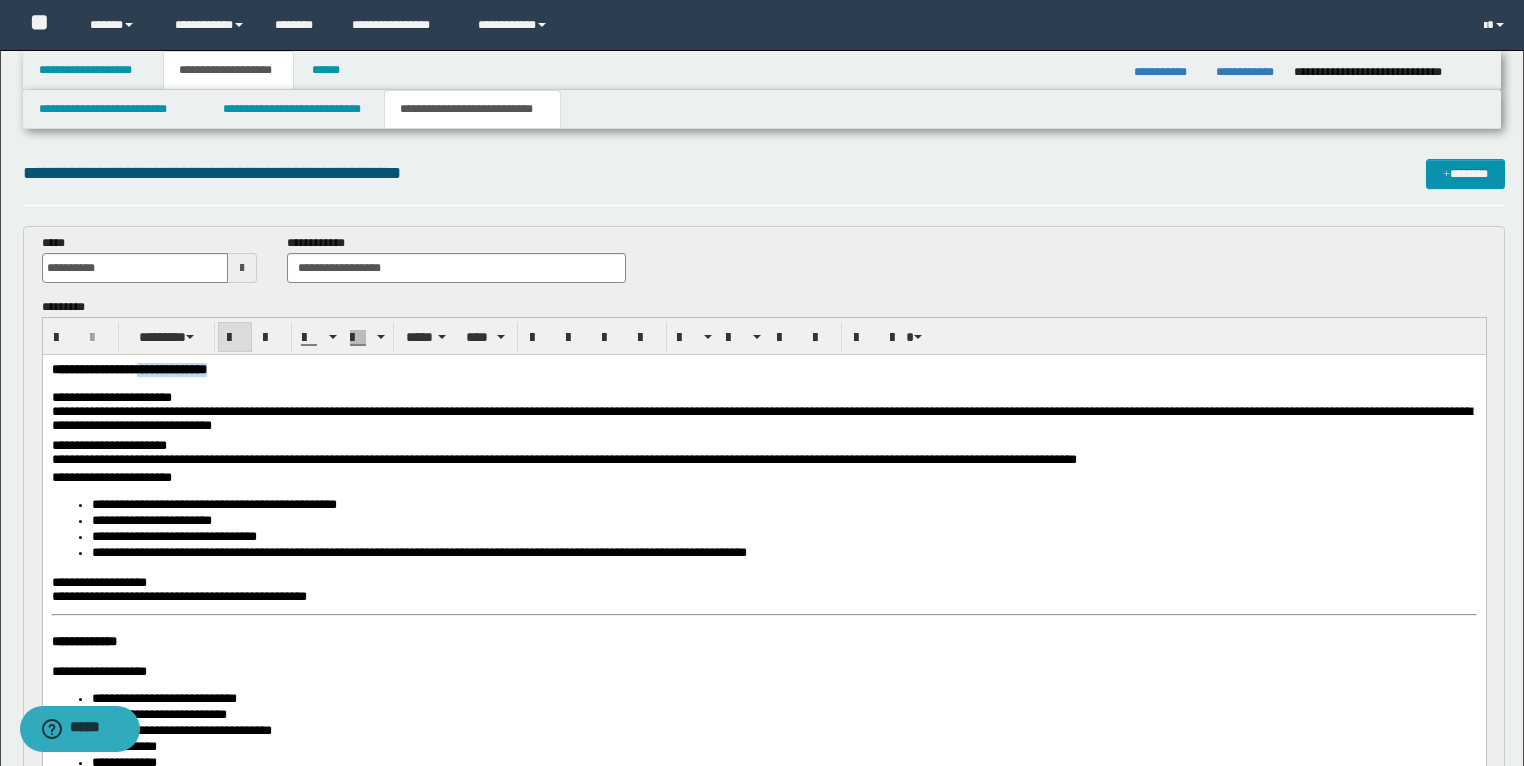drag, startPoint x: 295, startPoint y: 368, endPoint x: 175, endPoint y: 369, distance: 120.004166 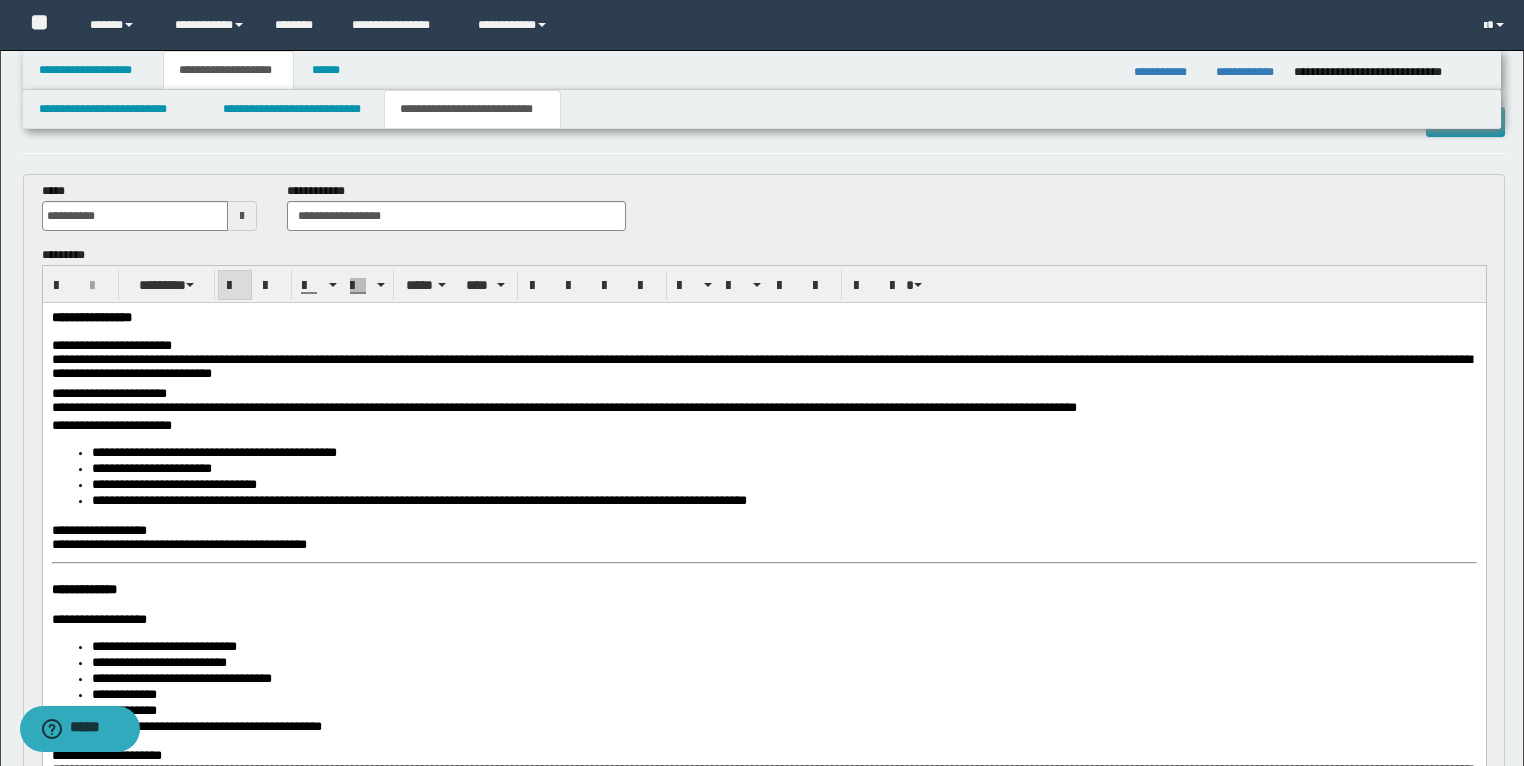 scroll, scrollTop: 160, scrollLeft: 0, axis: vertical 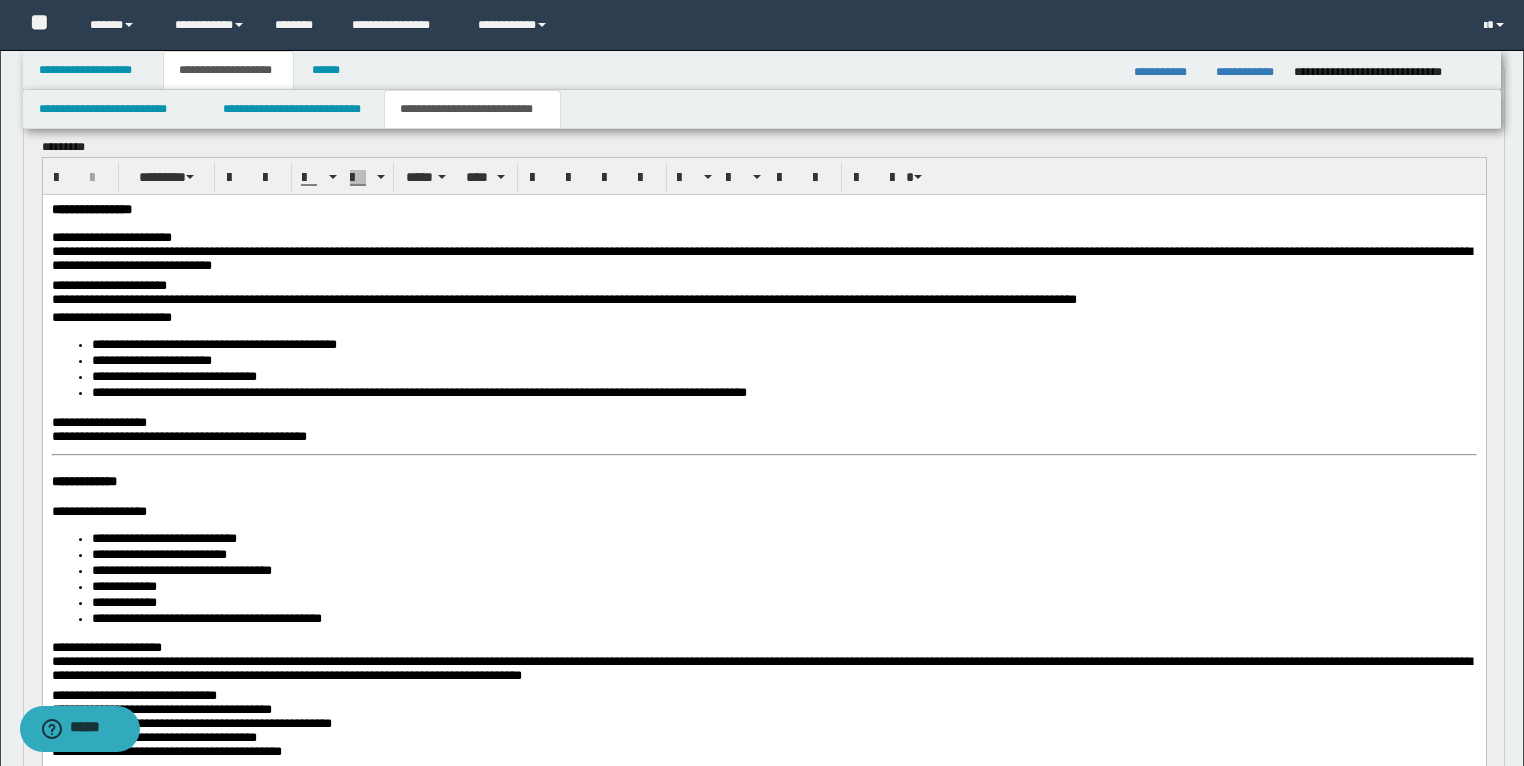 click on "**********" at bounding box center (763, 761) 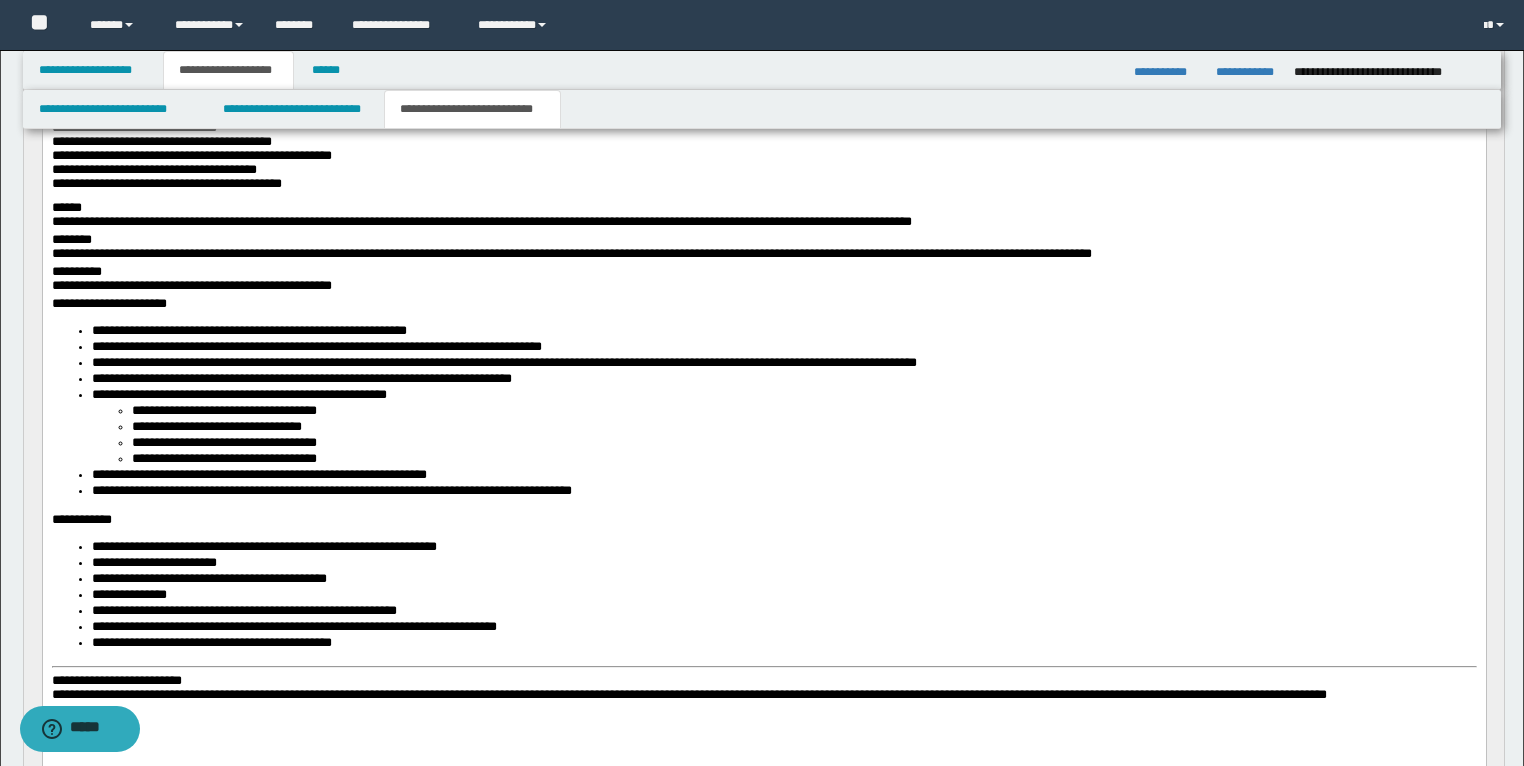scroll, scrollTop: 880, scrollLeft: 0, axis: vertical 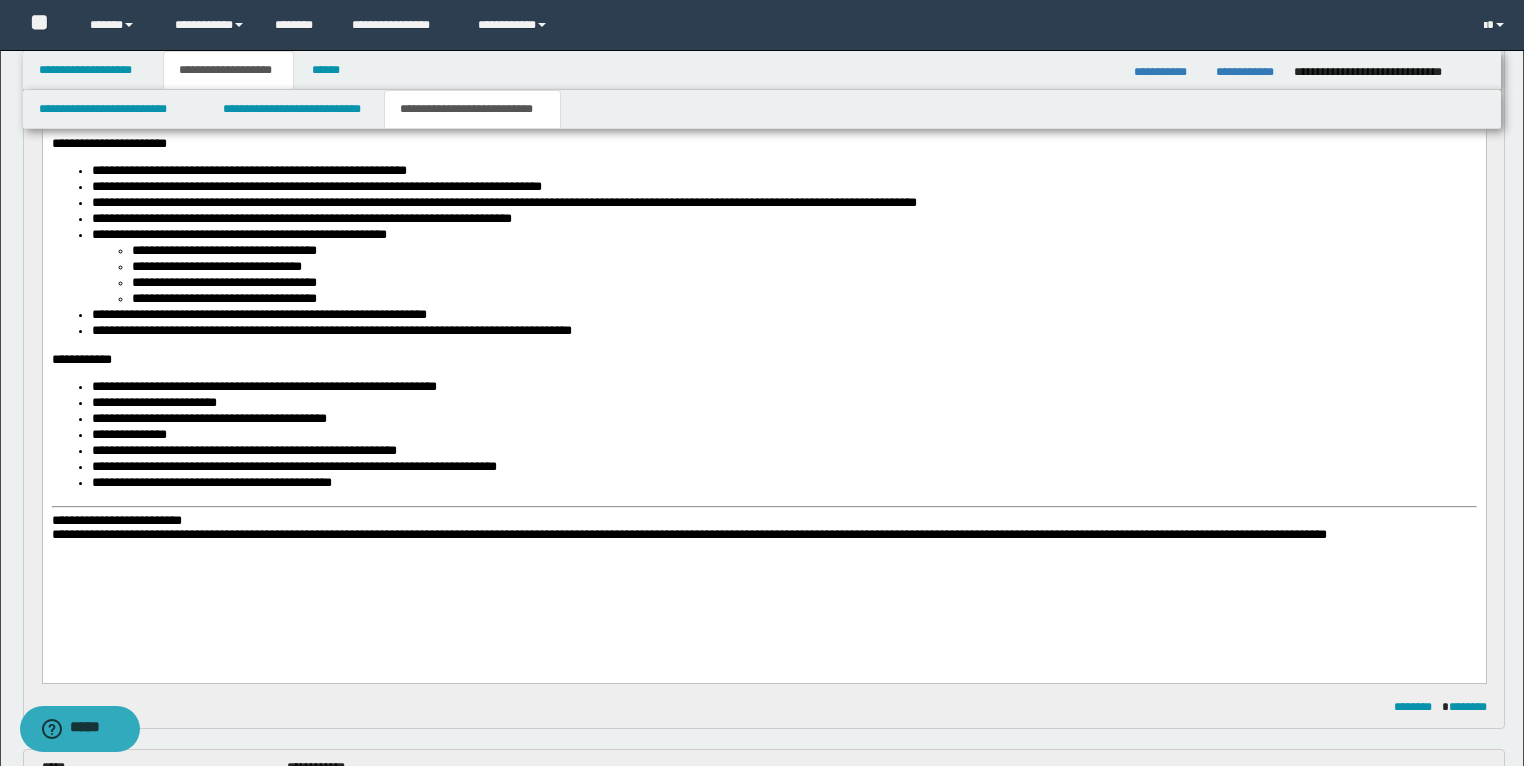 click on "**********" at bounding box center (763, 37) 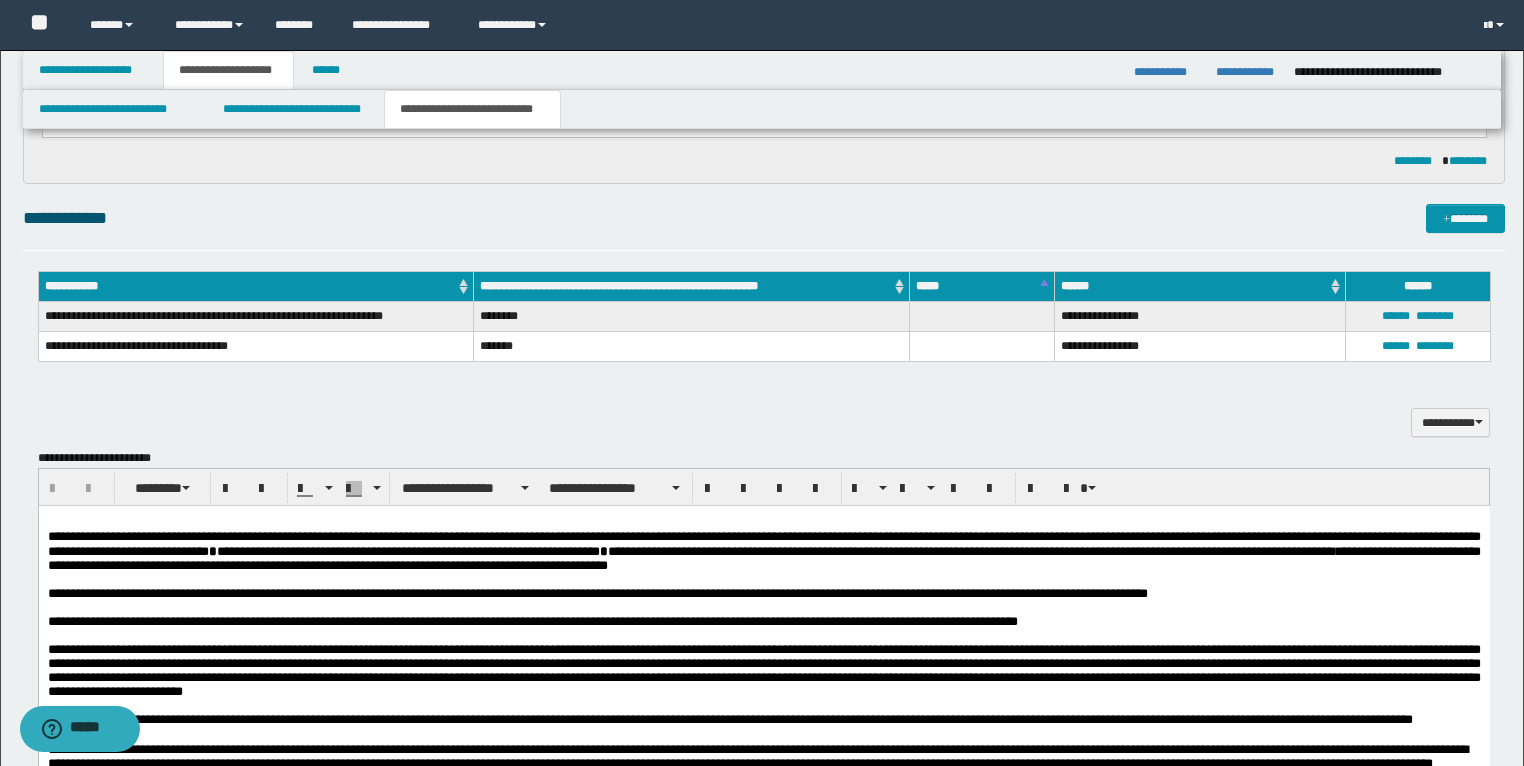 scroll, scrollTop: 1840, scrollLeft: 0, axis: vertical 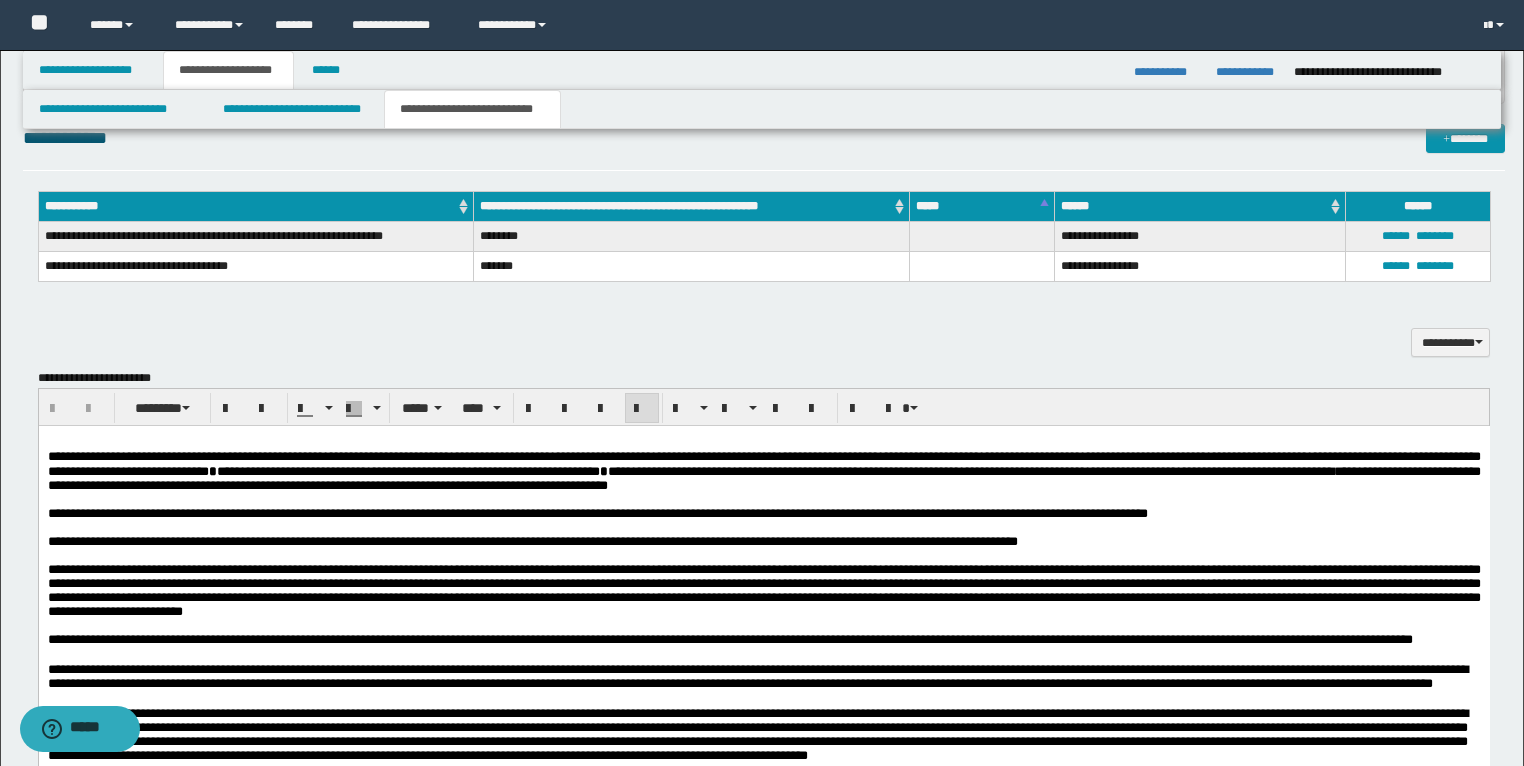 click on "**********" at bounding box center [763, 514] 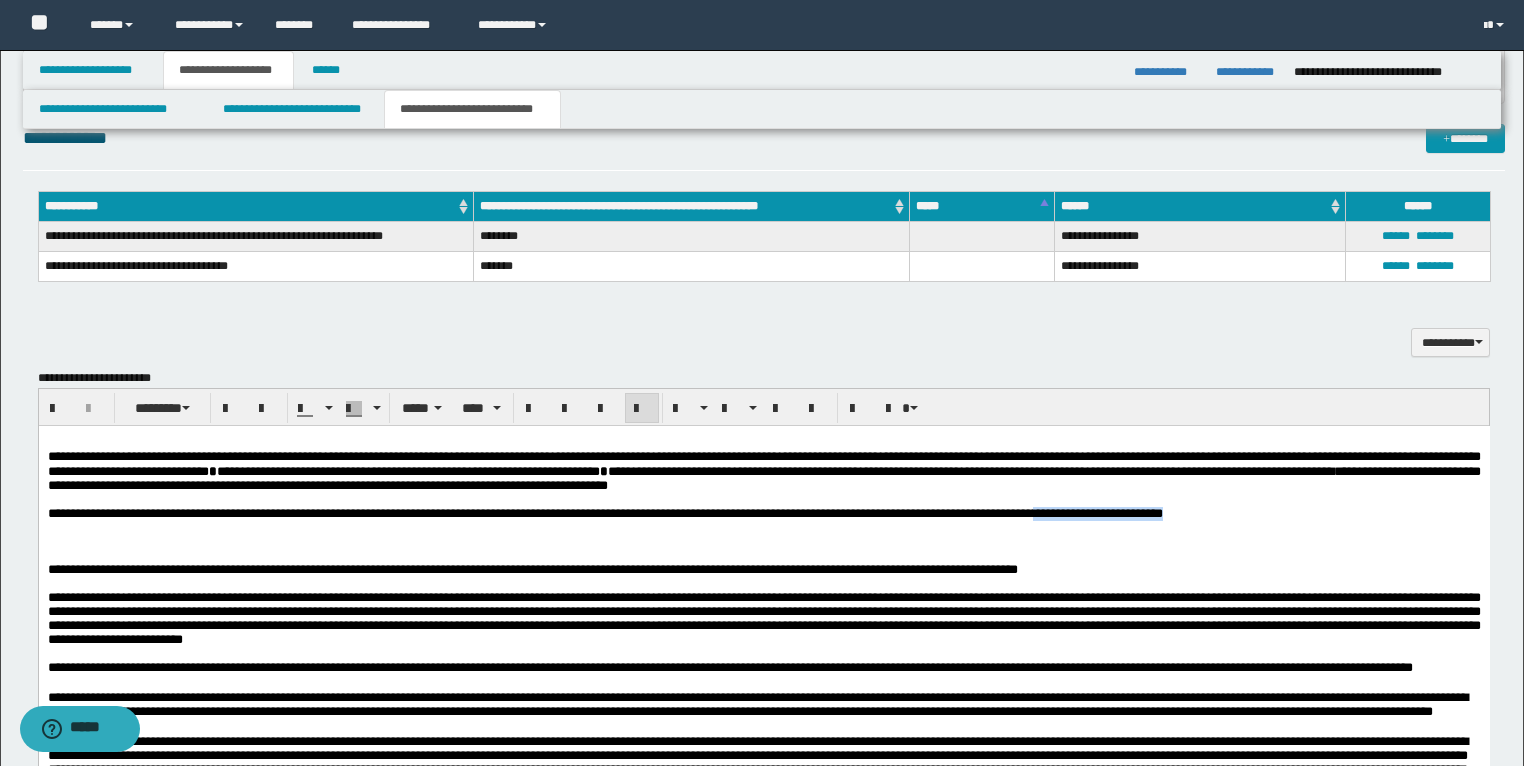 drag, startPoint x: 1417, startPoint y: 521, endPoint x: 1199, endPoint y: 523, distance: 218.00917 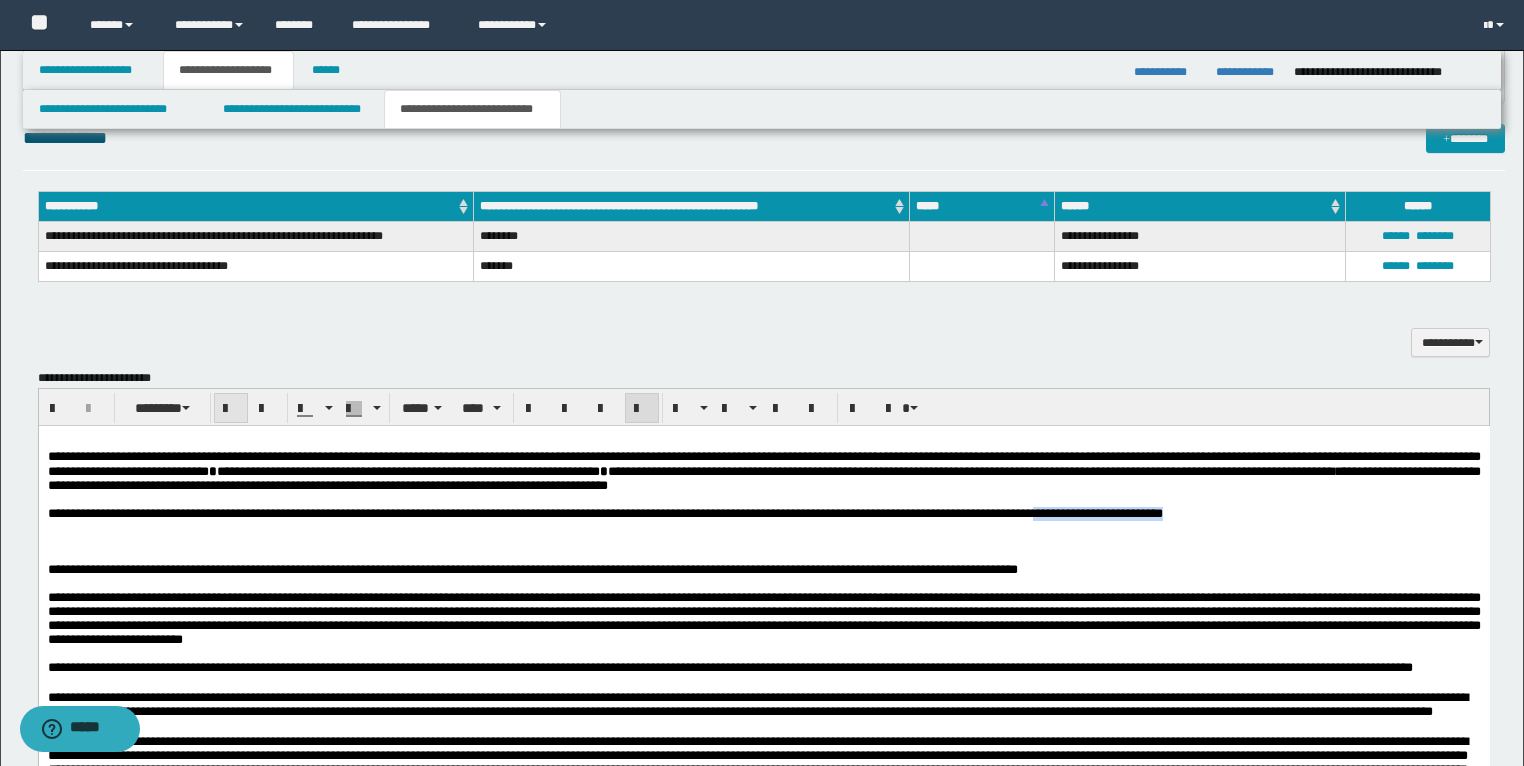 click at bounding box center [231, 409] 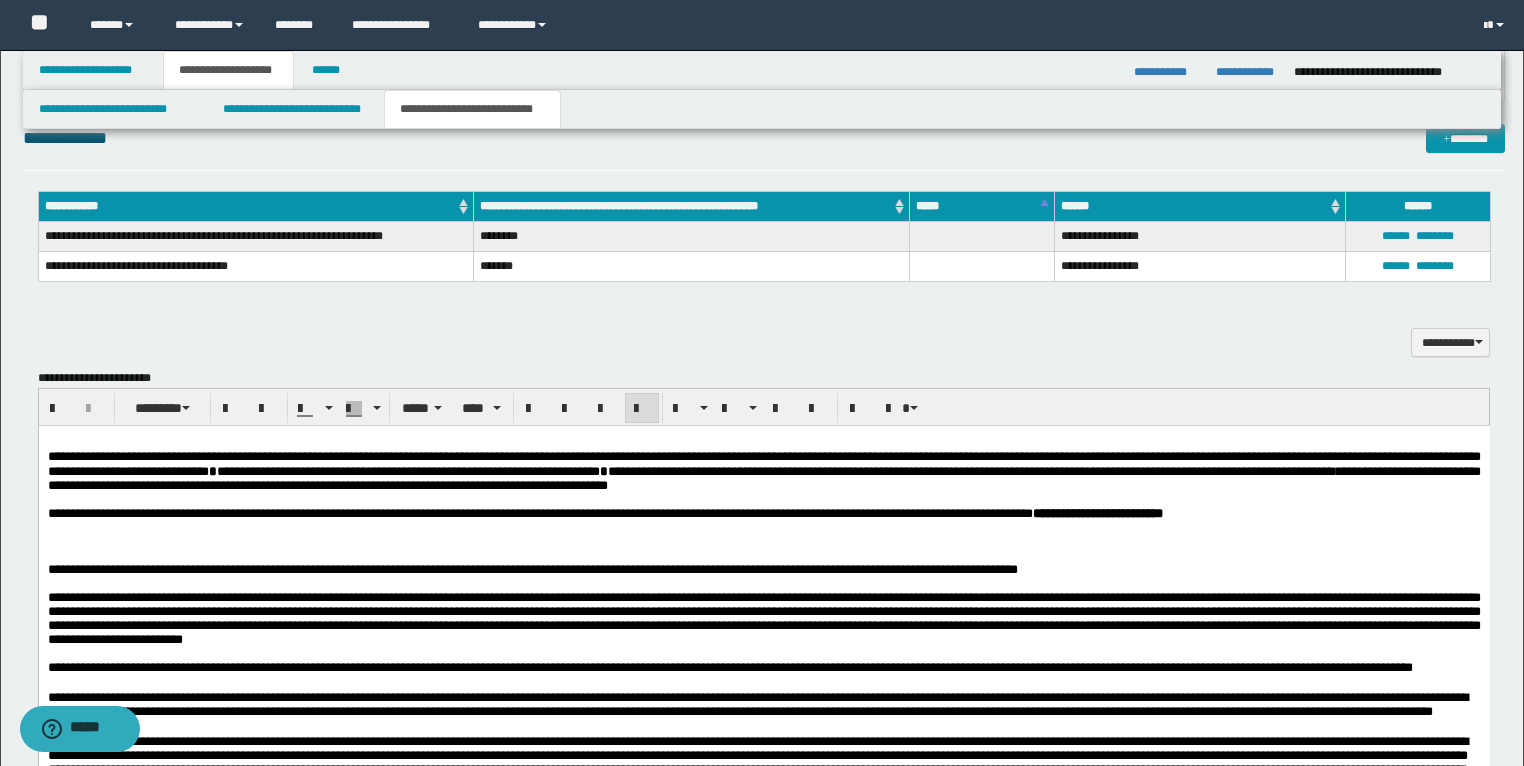click at bounding box center [763, 528] 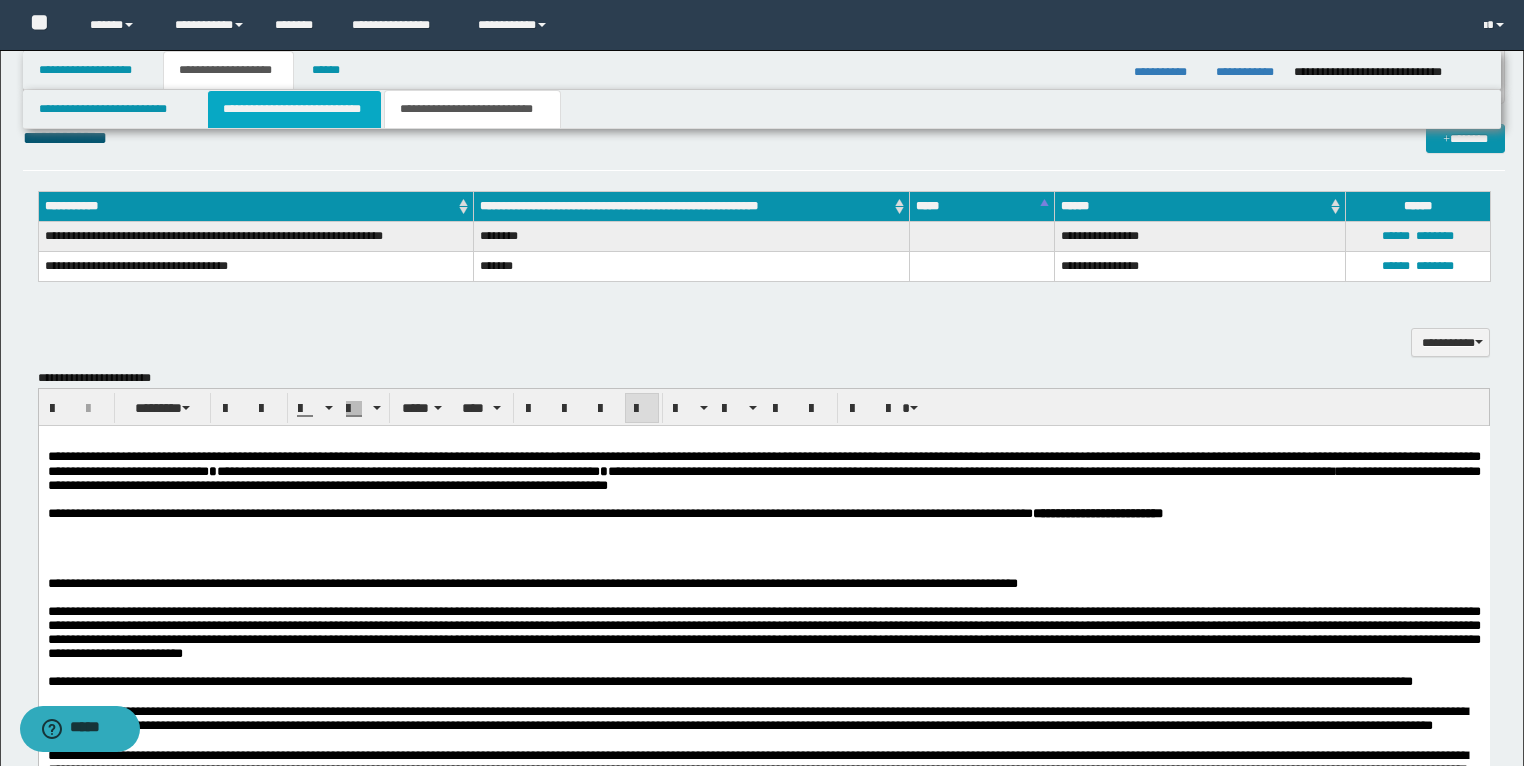 click on "**********" at bounding box center [294, 109] 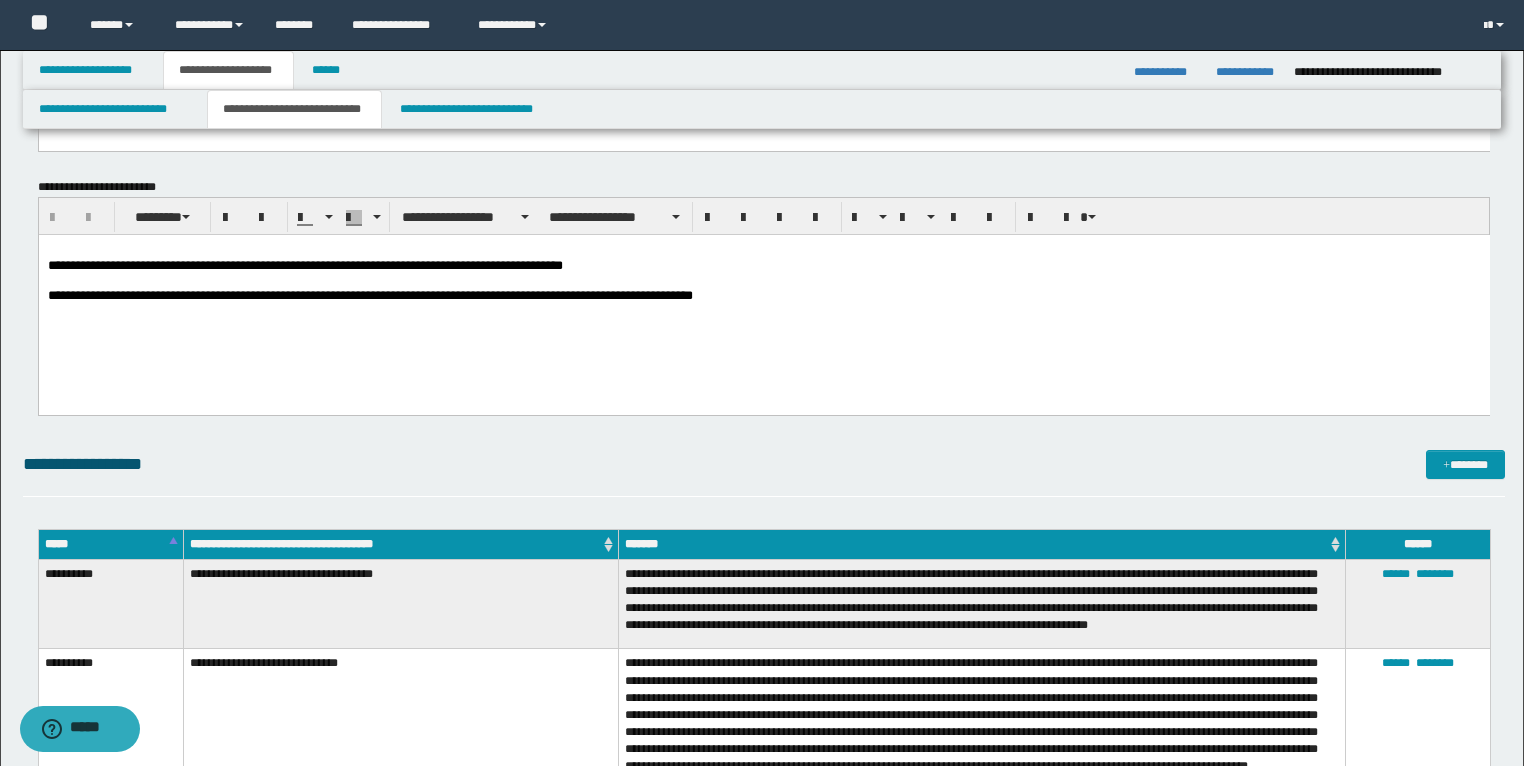 scroll, scrollTop: 2800, scrollLeft: 0, axis: vertical 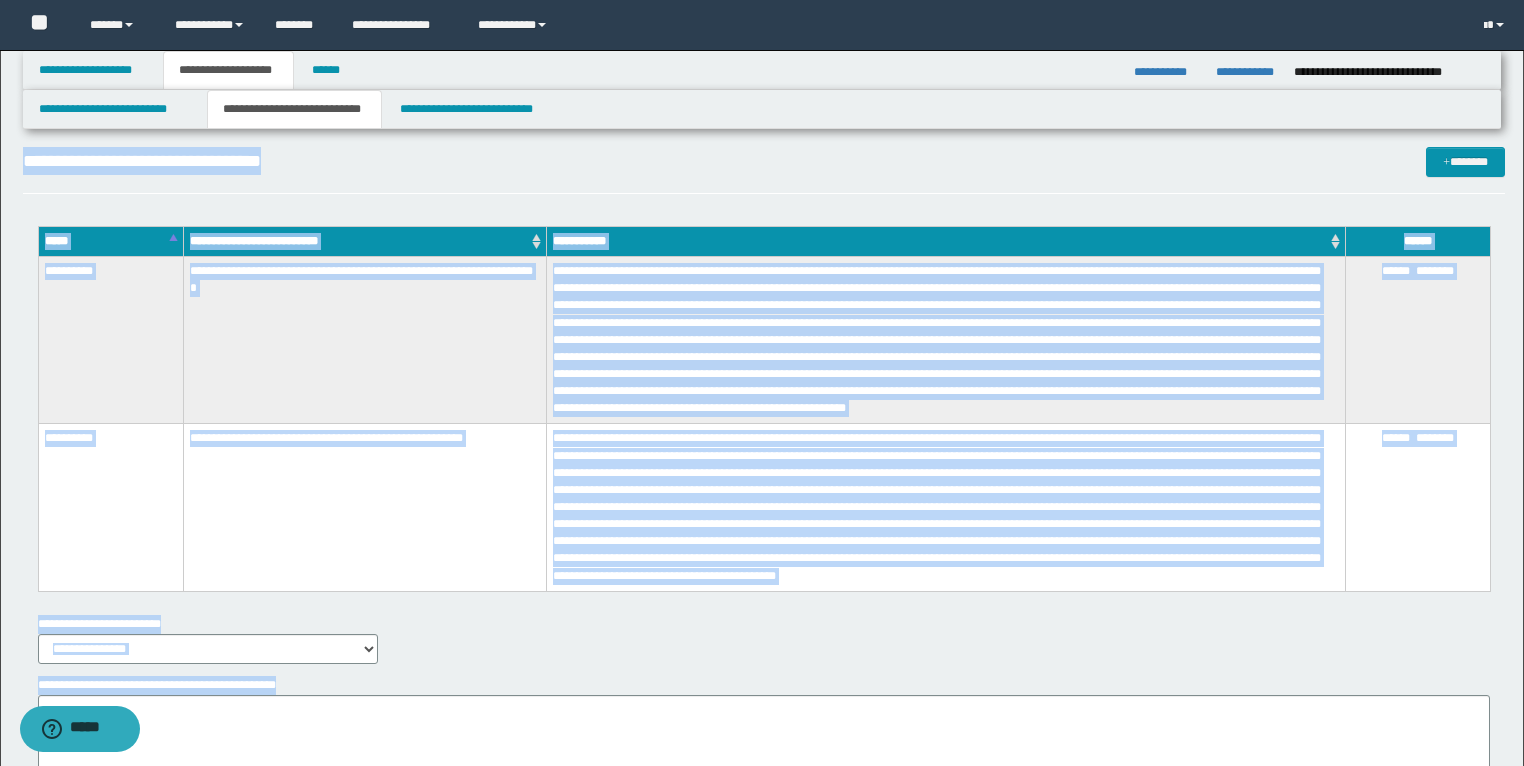 type 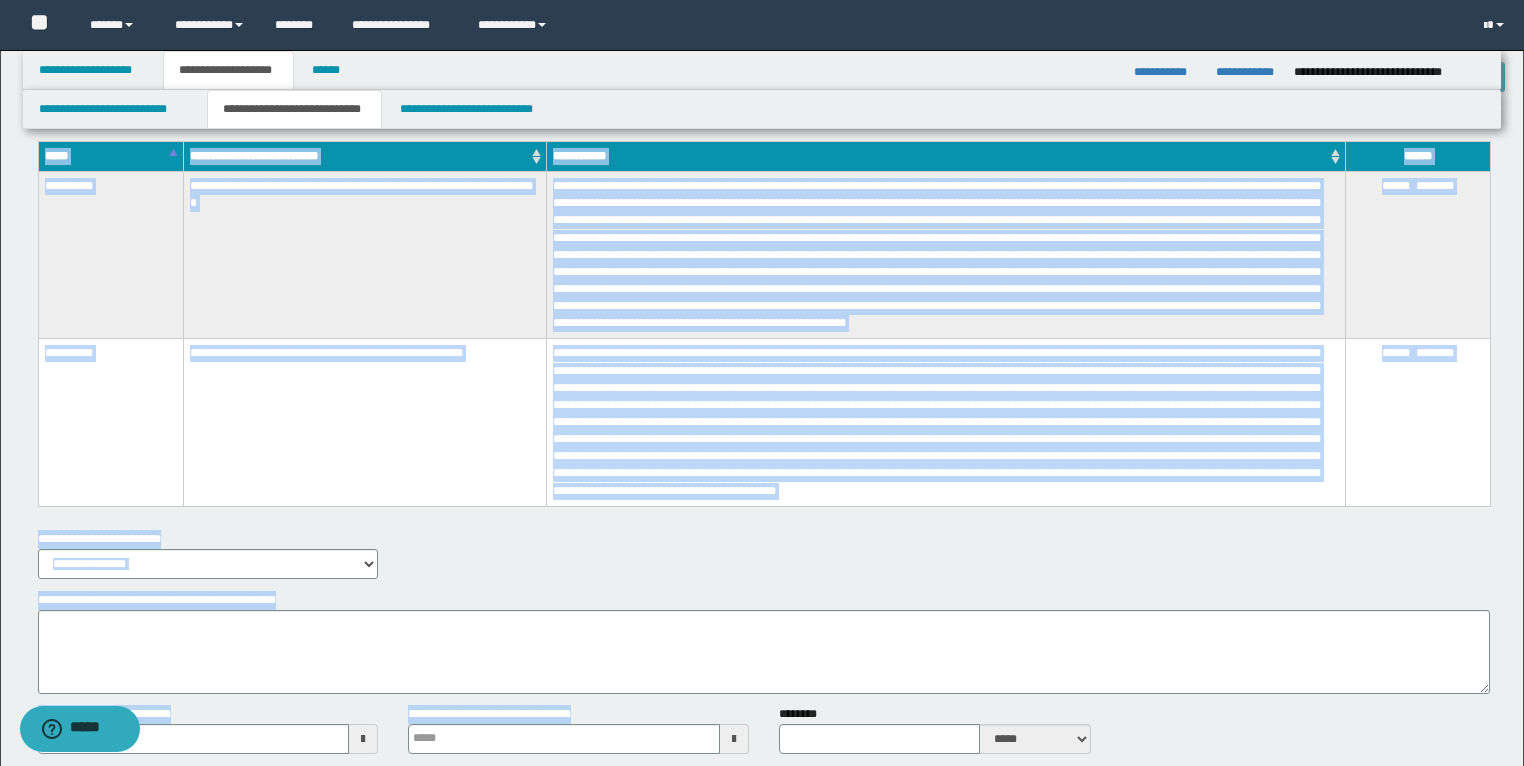 scroll, scrollTop: 5272, scrollLeft: 0, axis: vertical 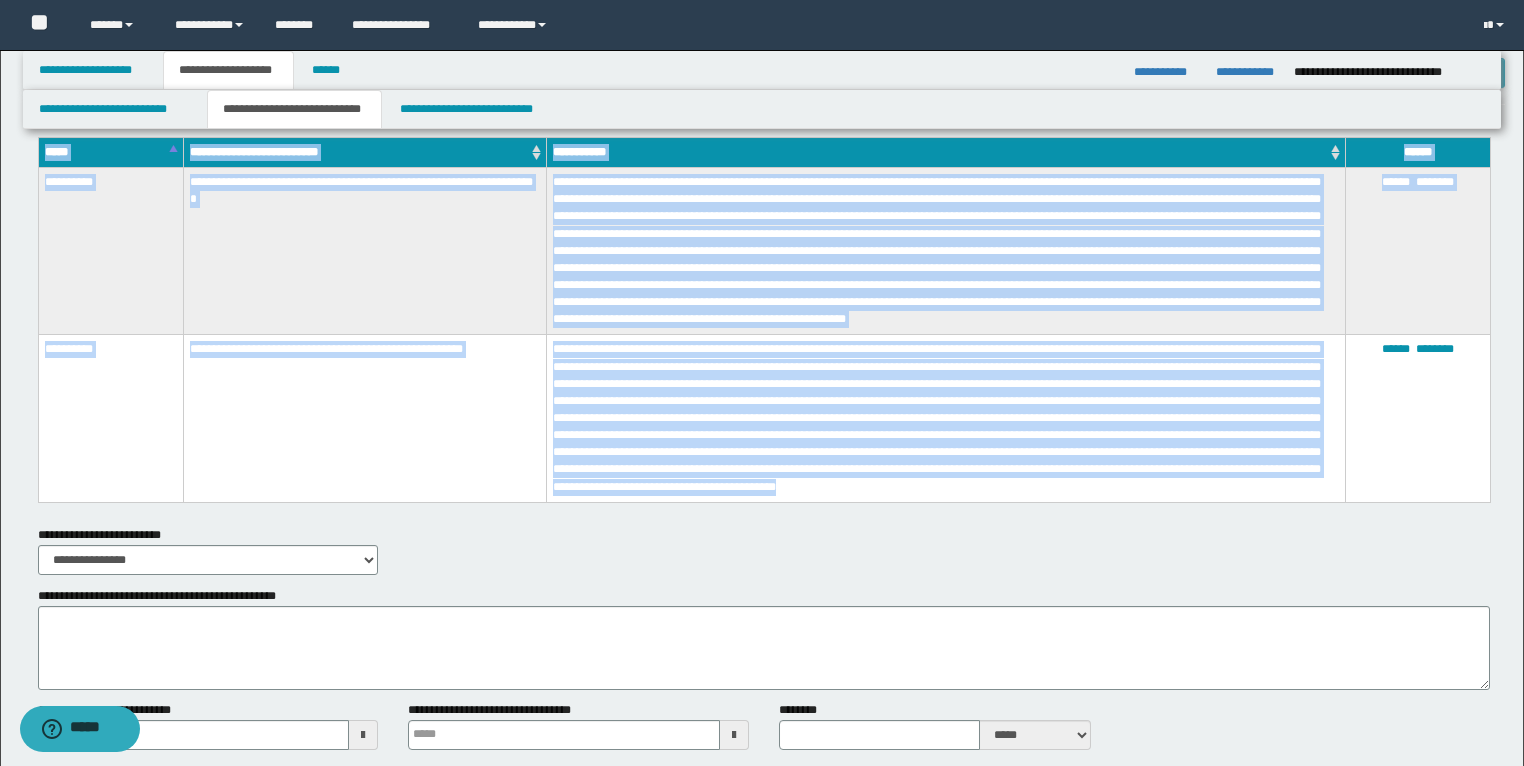 drag, startPoint x: 37, startPoint y: 321, endPoint x: 1192, endPoint y: 474, distance: 1165.0897 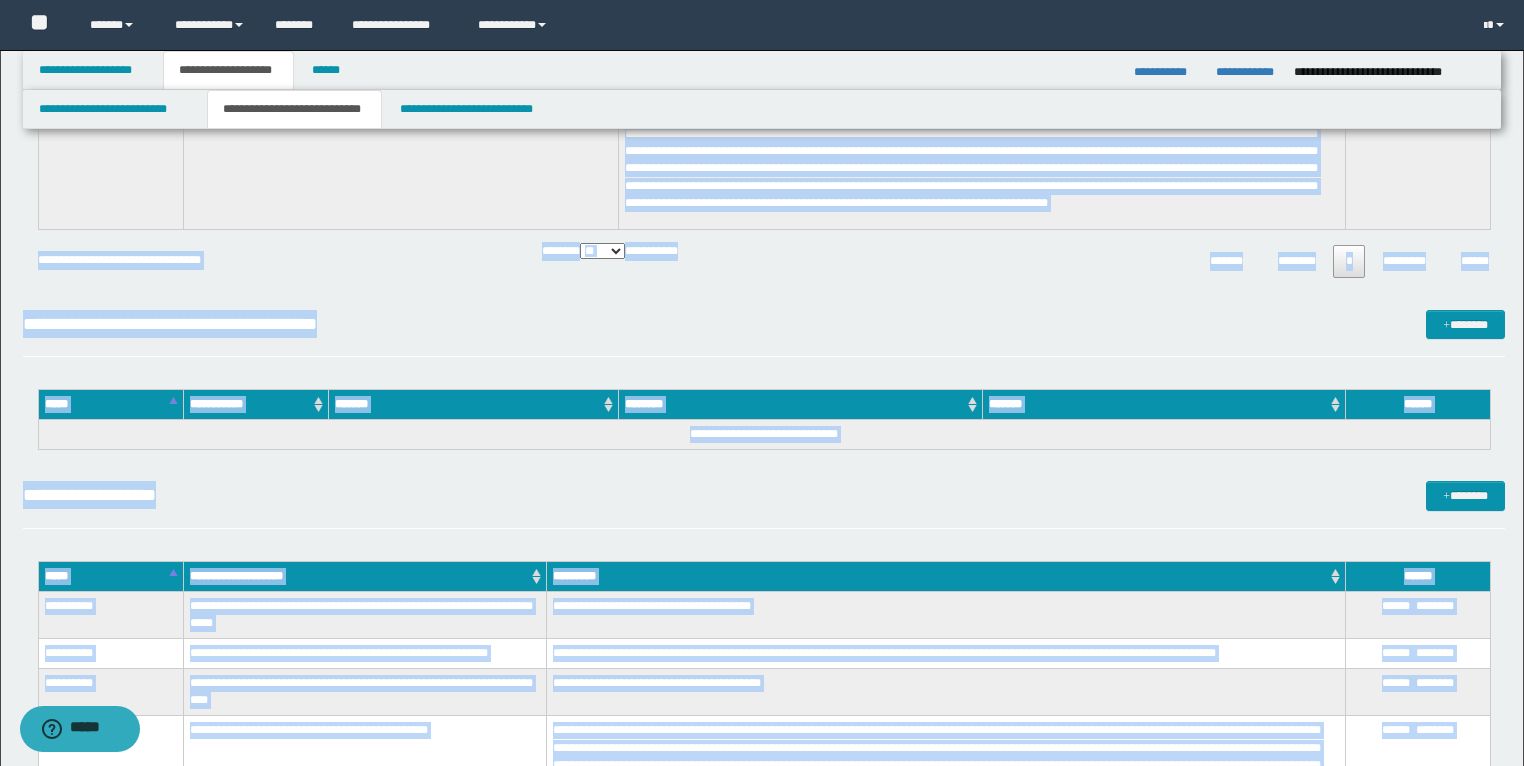 scroll, scrollTop: 4340, scrollLeft: 0, axis: vertical 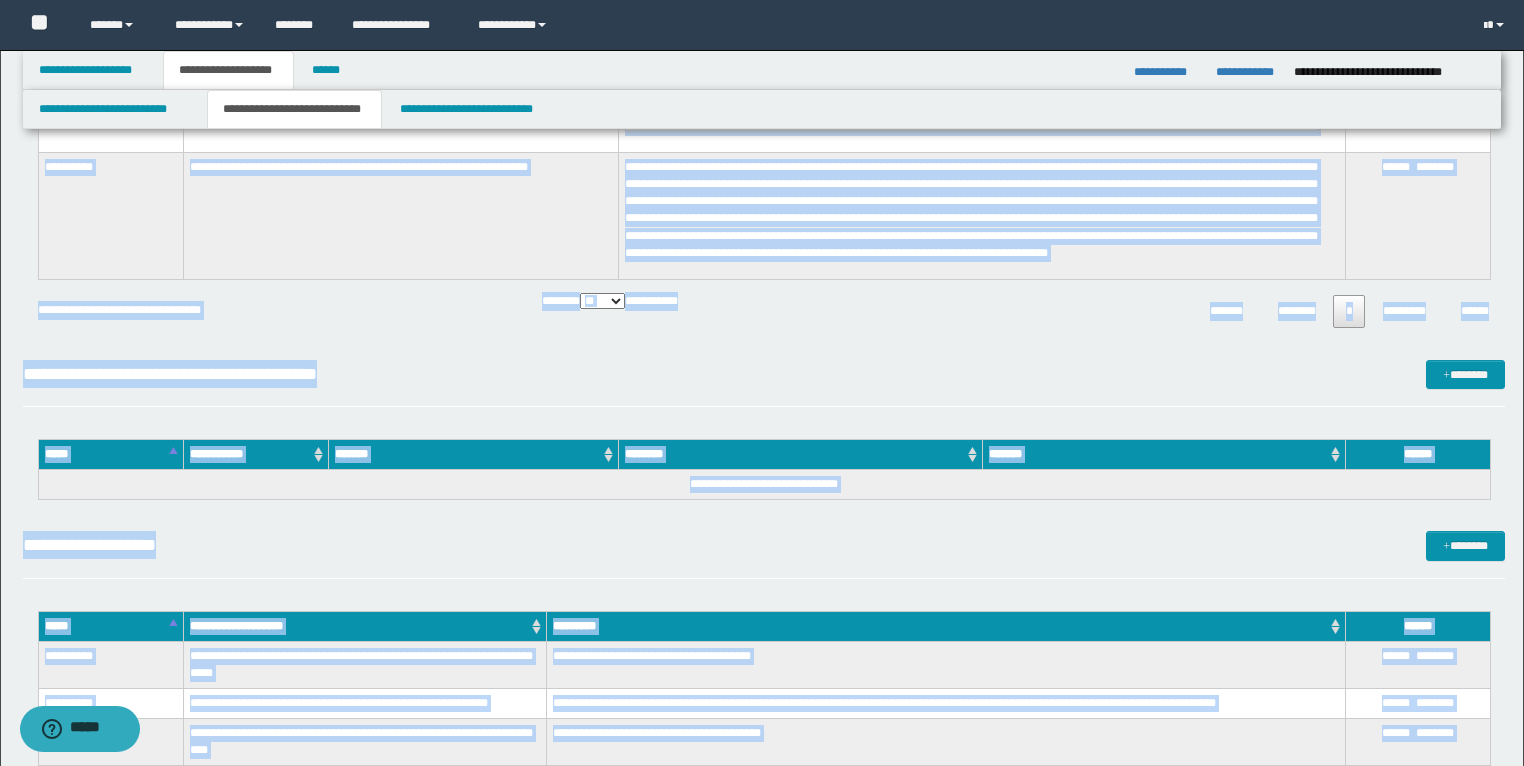 copy on "**********" 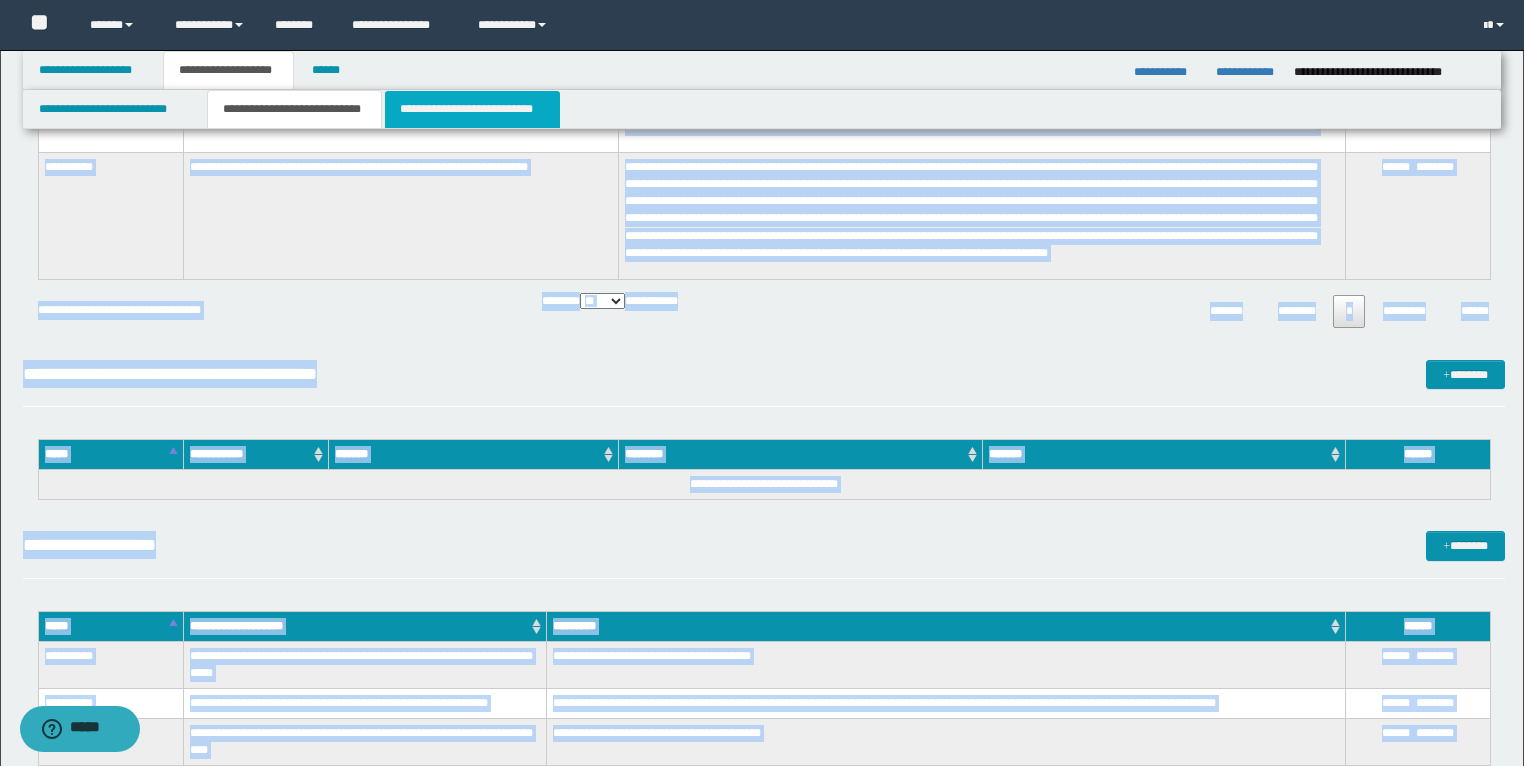 click on "**********" at bounding box center [472, 109] 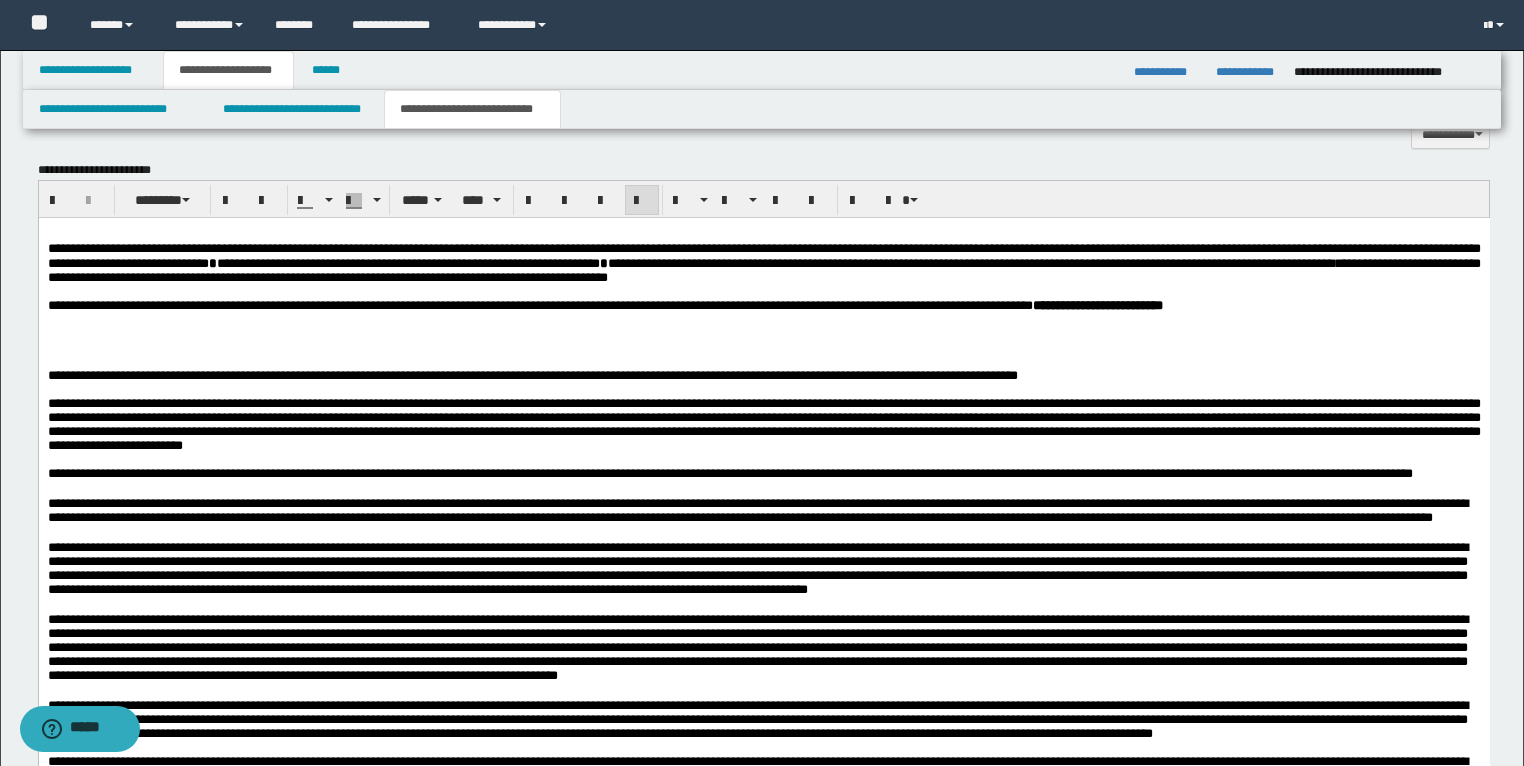 scroll, scrollTop: 2091, scrollLeft: 0, axis: vertical 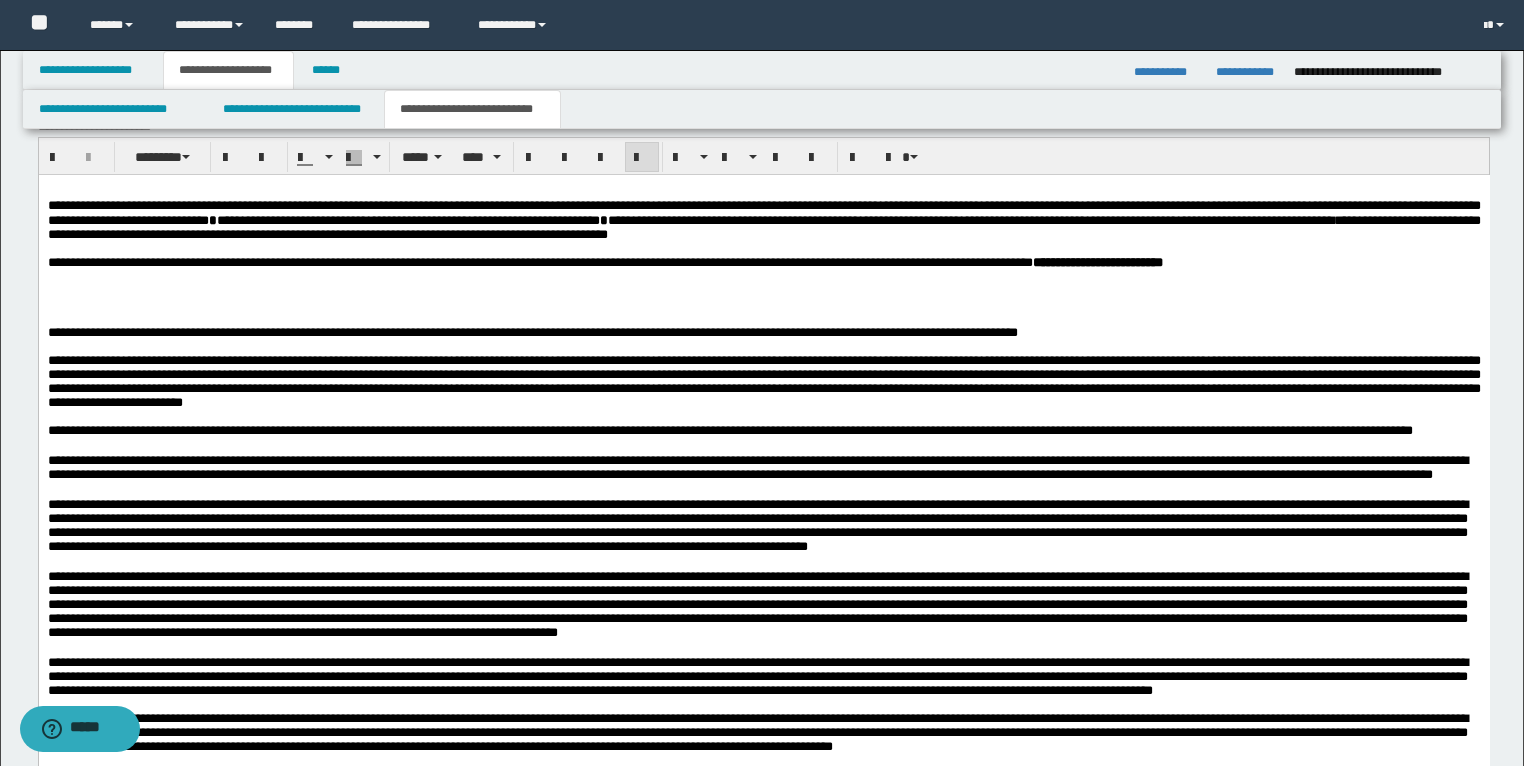 click at bounding box center (763, 291) 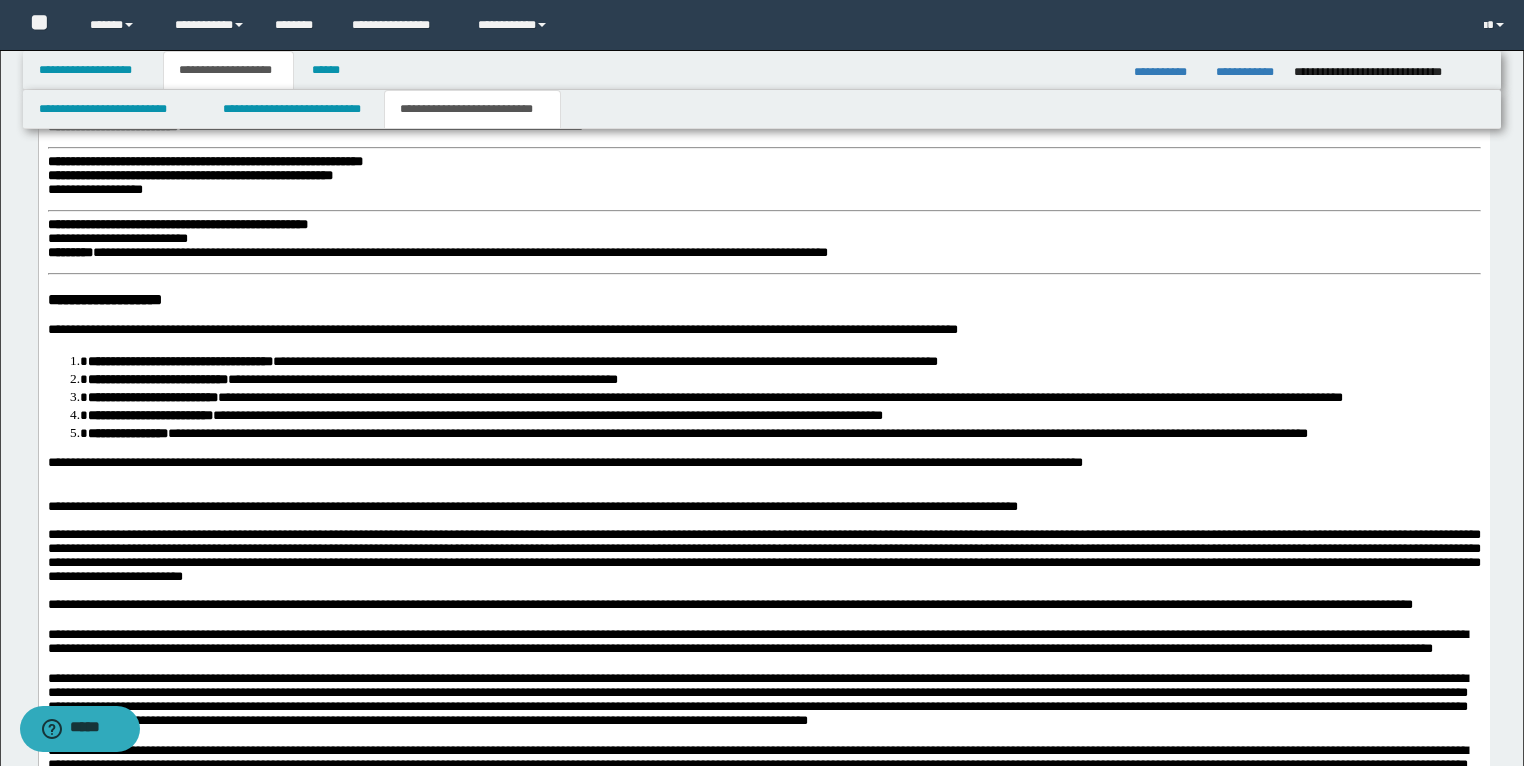 scroll, scrollTop: 3531, scrollLeft: 0, axis: vertical 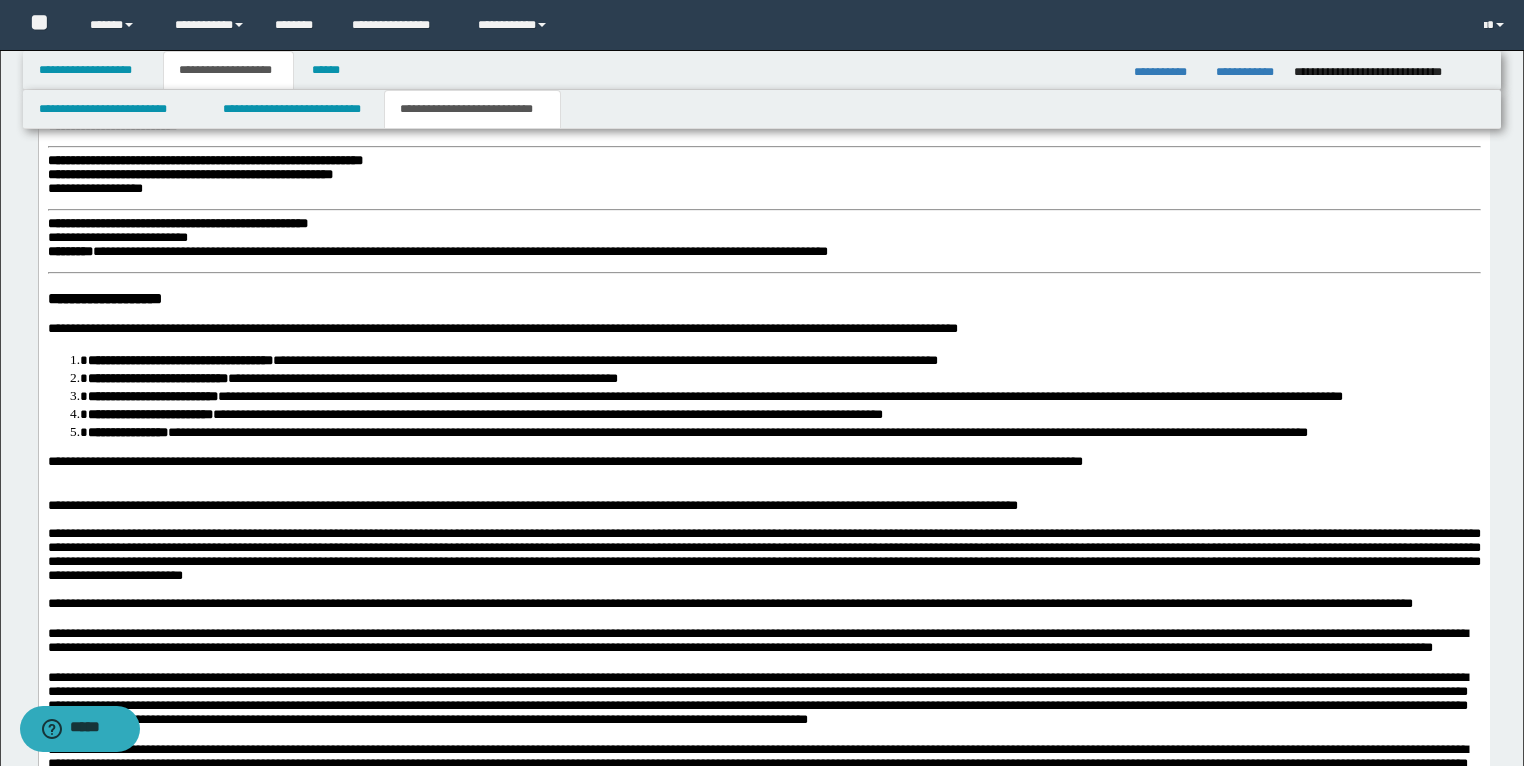 click on "**********" at bounding box center (763, 464) 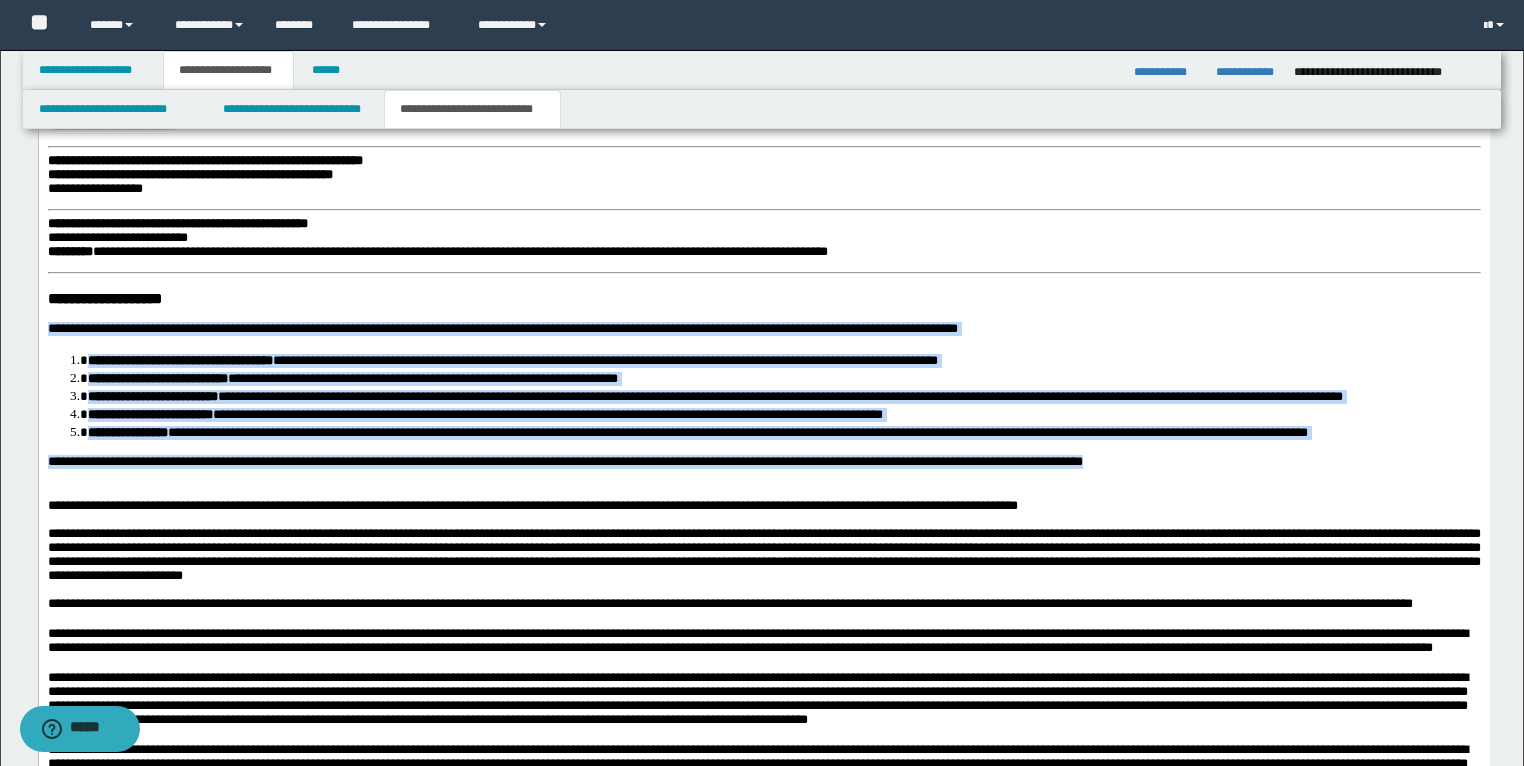drag, startPoint x: 1174, startPoint y: 455, endPoint x: 21, endPoint y: 337, distance: 1159.0225 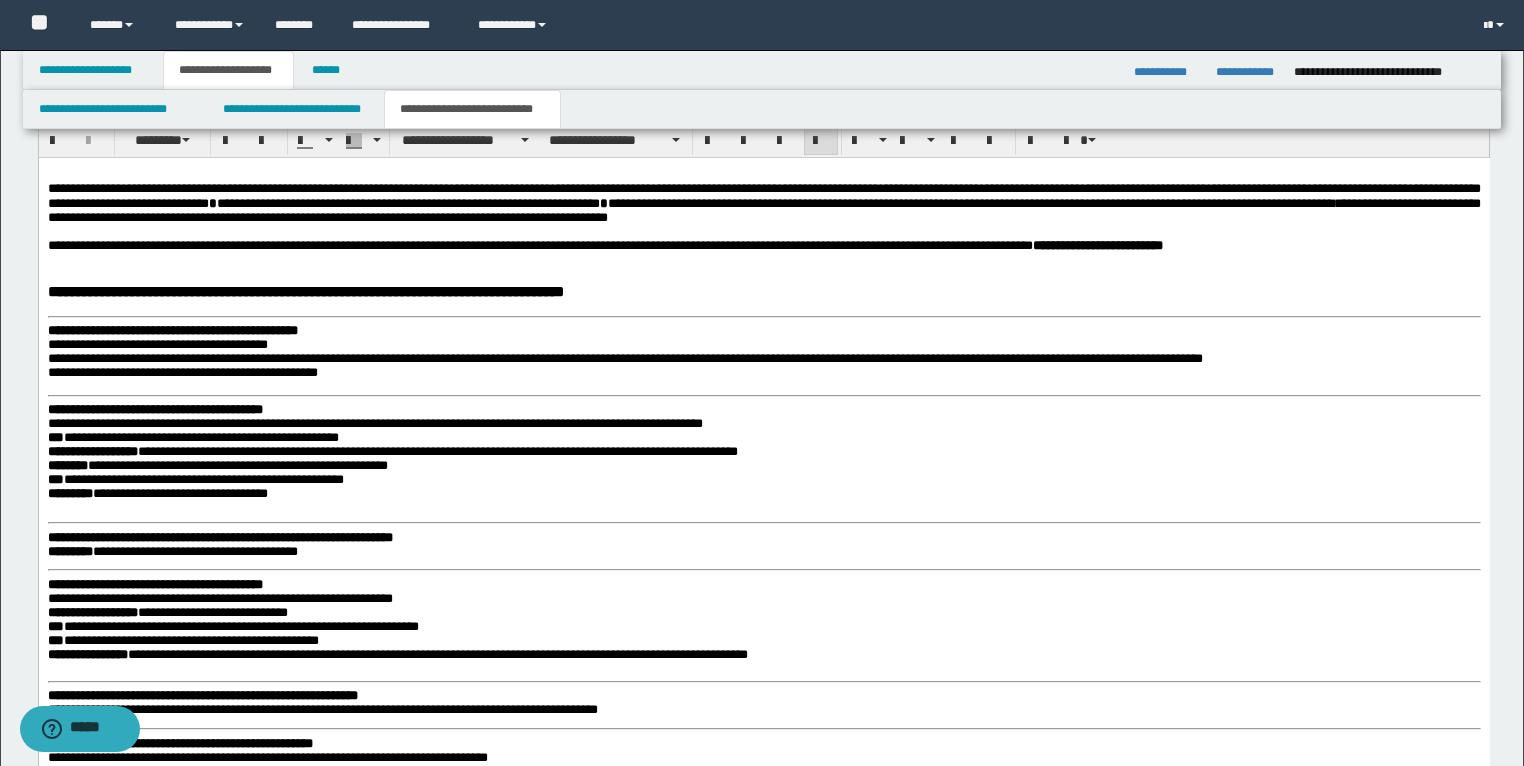 scroll, scrollTop: 2011, scrollLeft: 0, axis: vertical 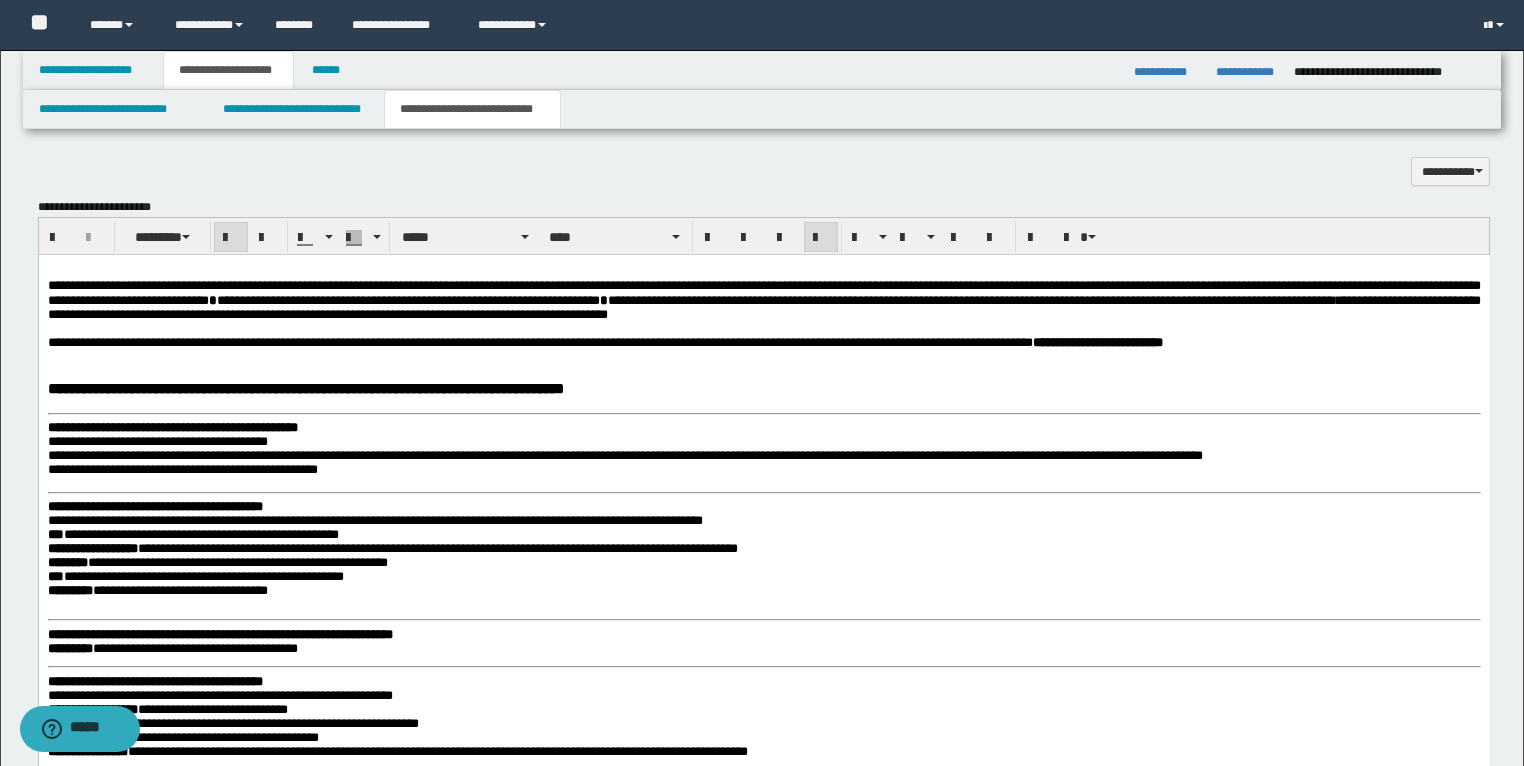 click on "**********" at bounding box center [763, 343] 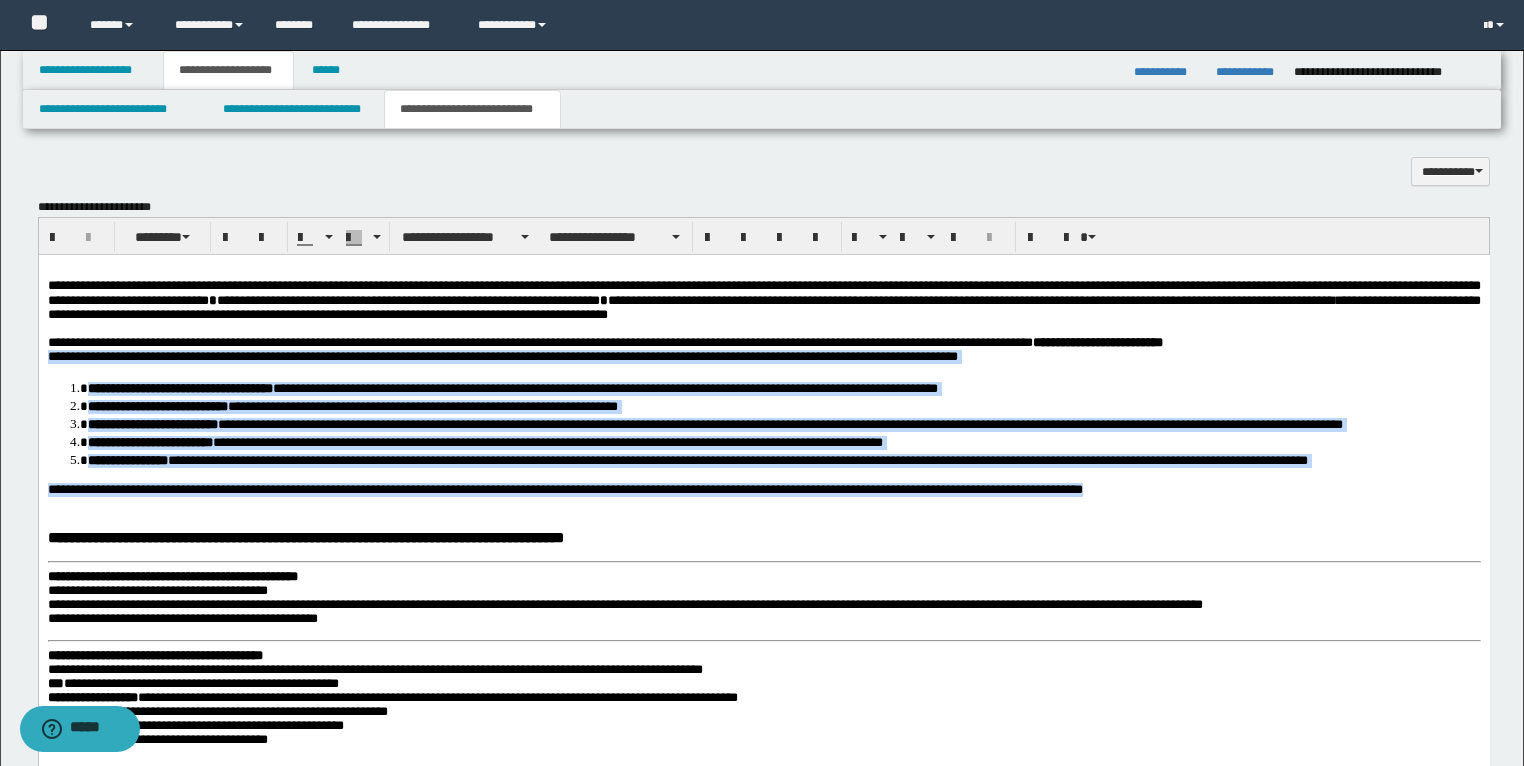 drag, startPoint x: 1224, startPoint y: 492, endPoint x: 72, endPoint y: 627, distance: 1159.8832 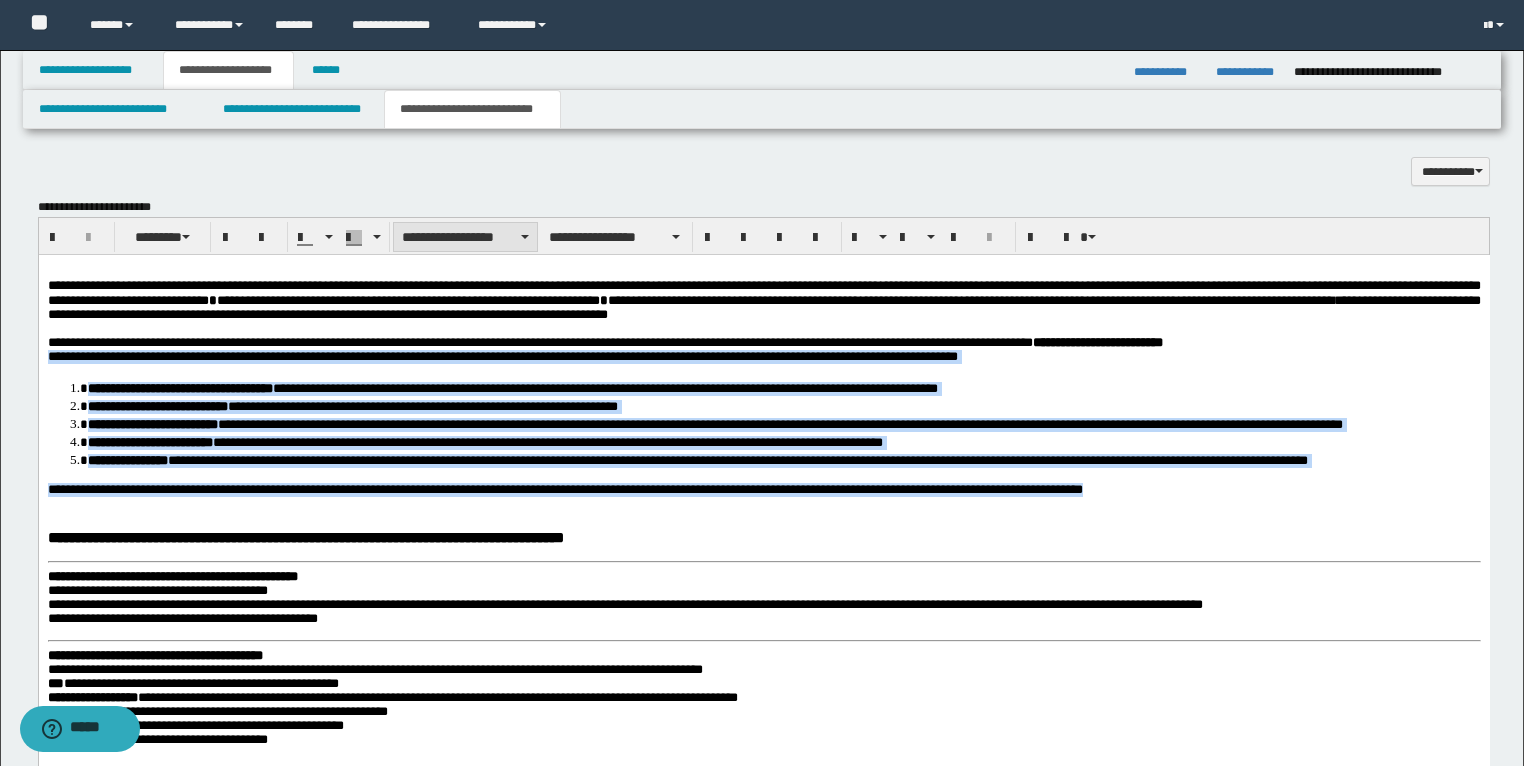 click on "**********" at bounding box center (465, 237) 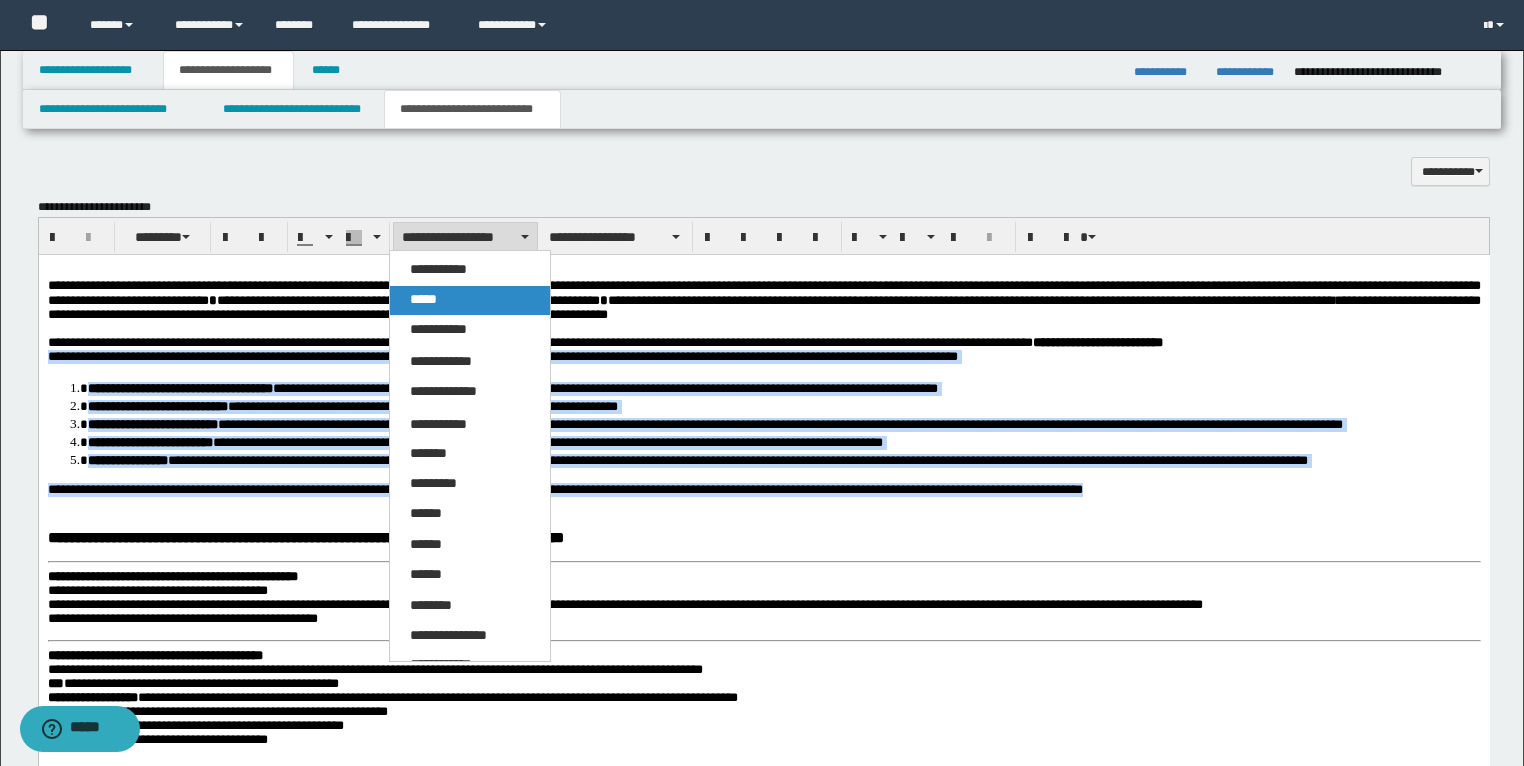 click on "*****" at bounding box center [470, 300] 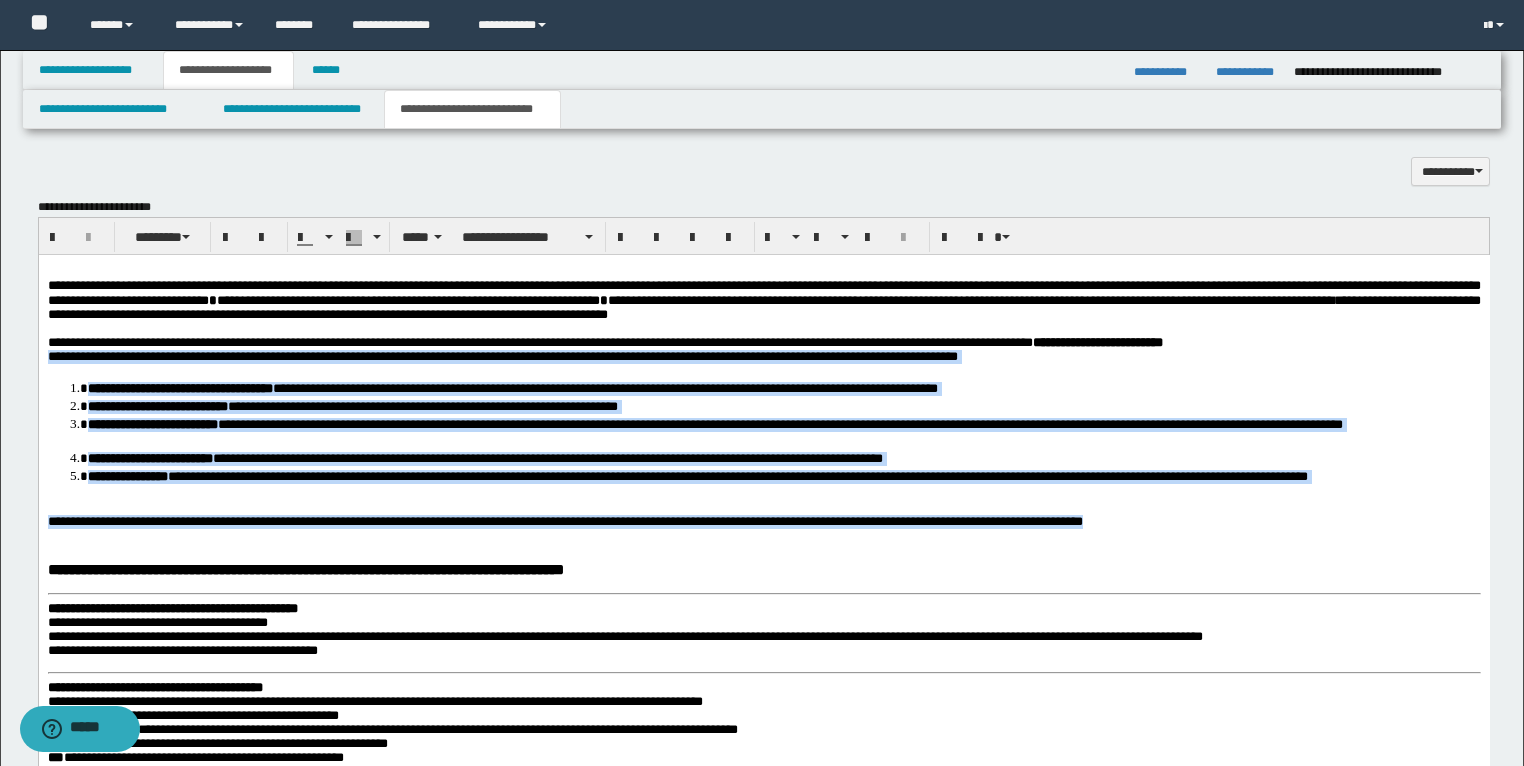 click on "**********" at bounding box center [697, 476] 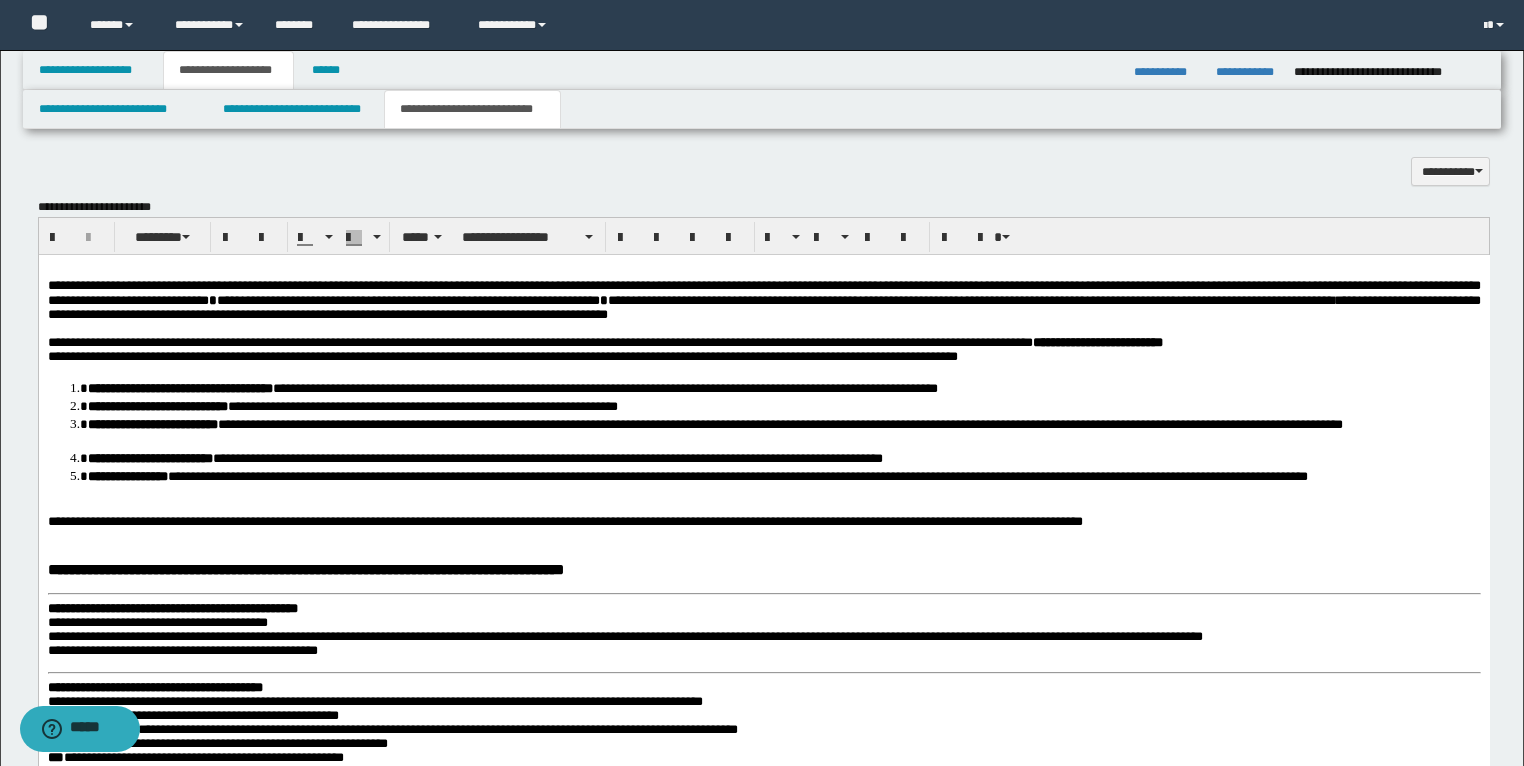 click on "**********" at bounding box center [763, 1712] 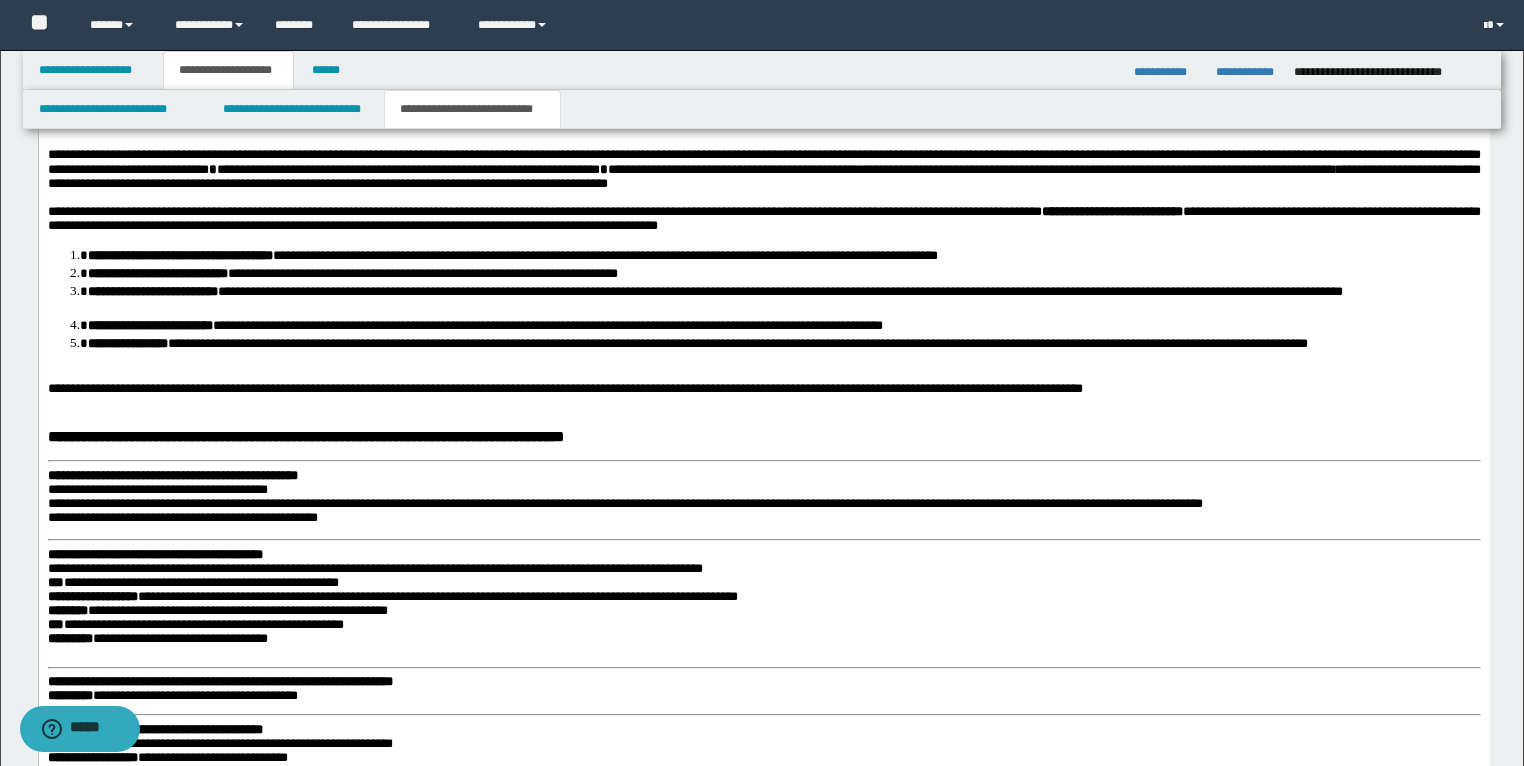 scroll, scrollTop: 2171, scrollLeft: 0, axis: vertical 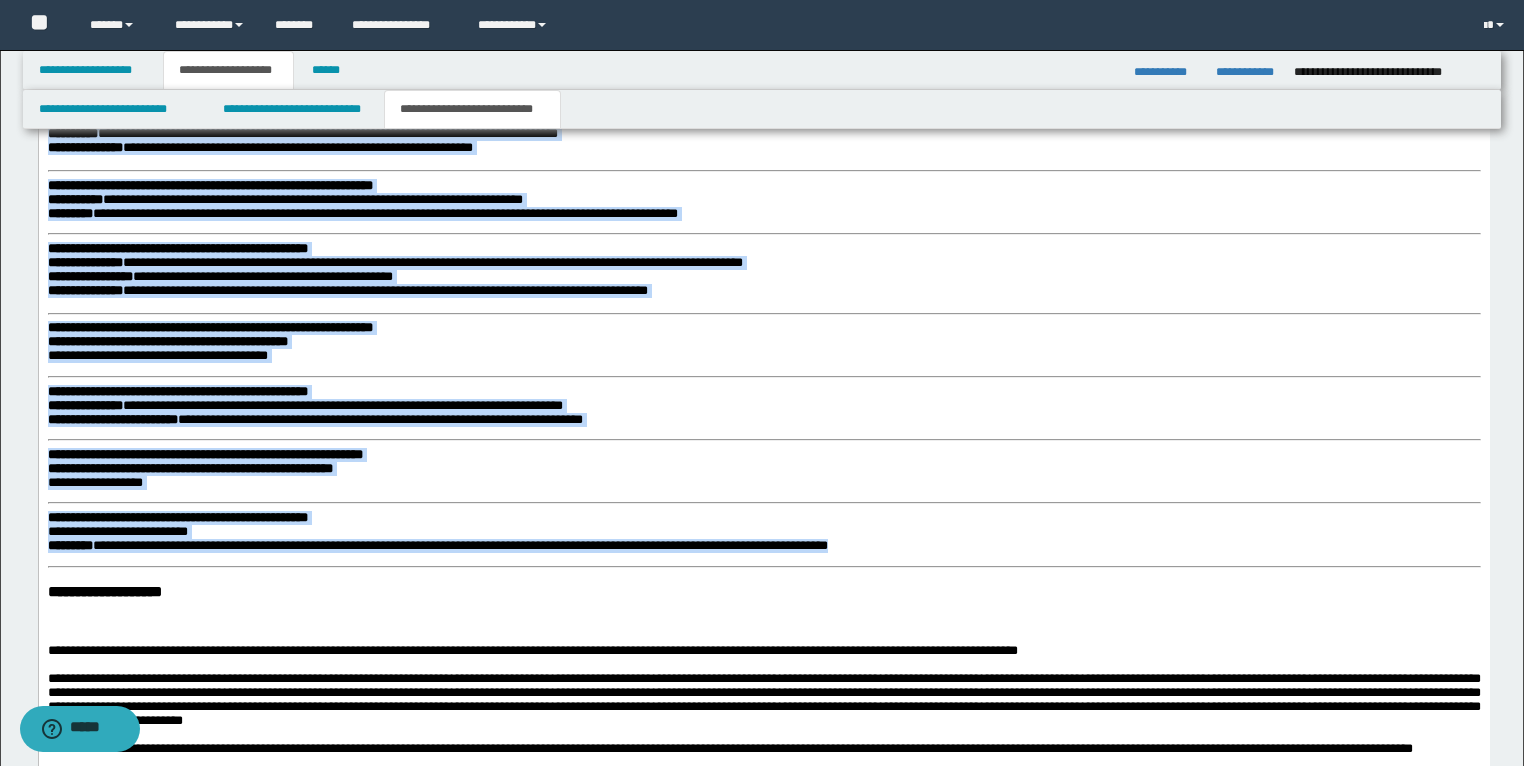 drag, startPoint x: 46, startPoint y: -834, endPoint x: 935, endPoint y: 541, distance: 1637.3595 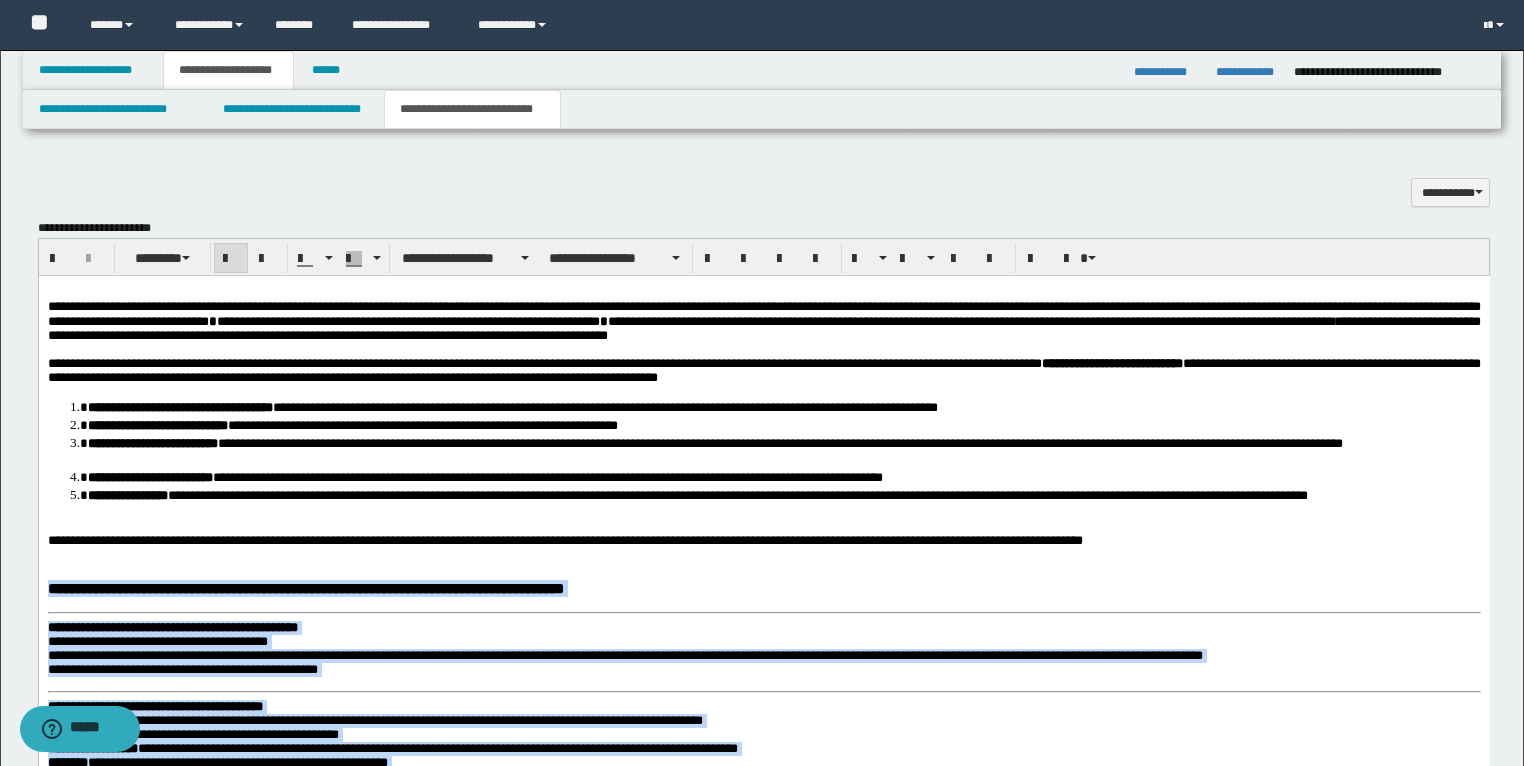 scroll, scrollTop: 1976, scrollLeft: 0, axis: vertical 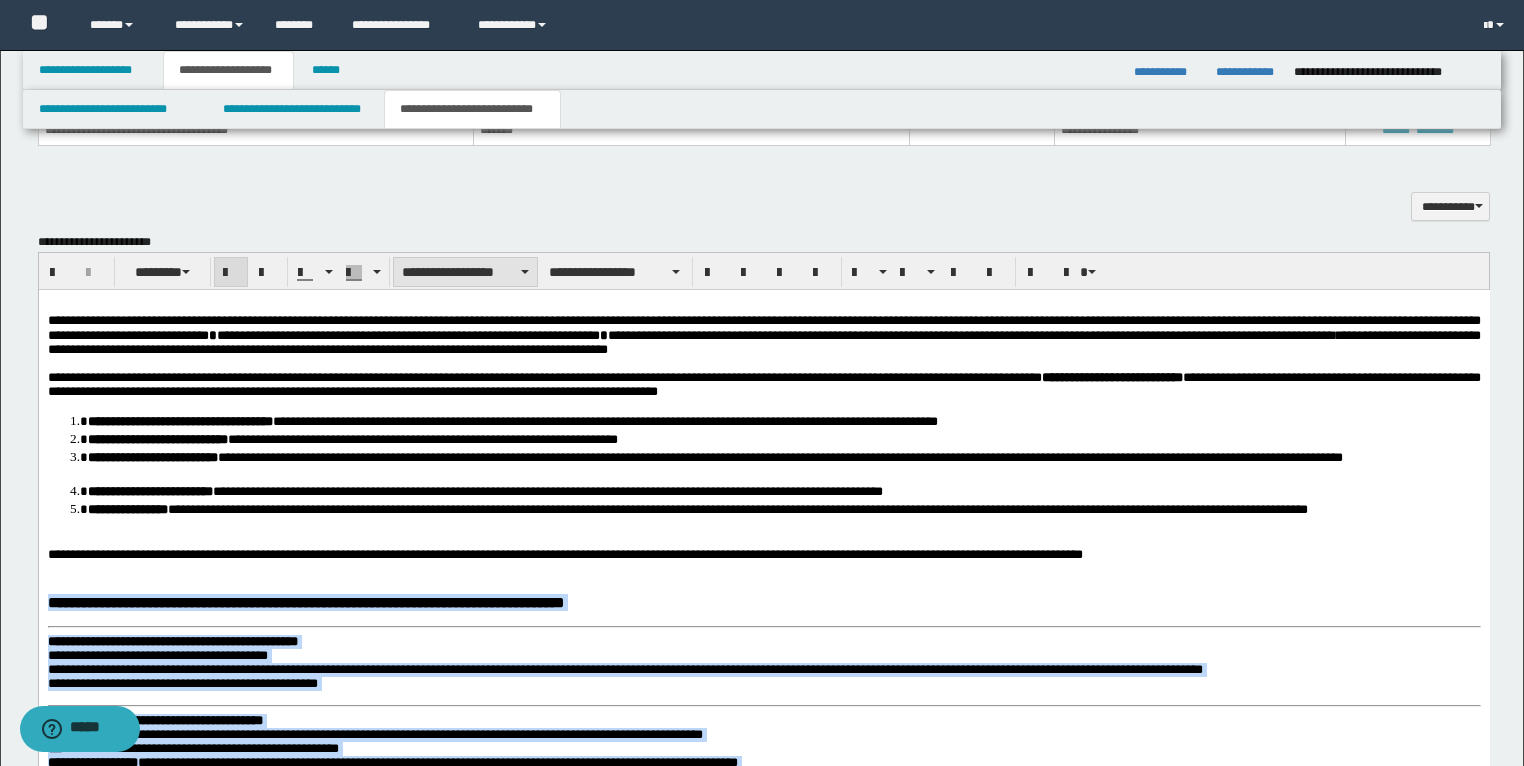 click on "**********" at bounding box center [465, 272] 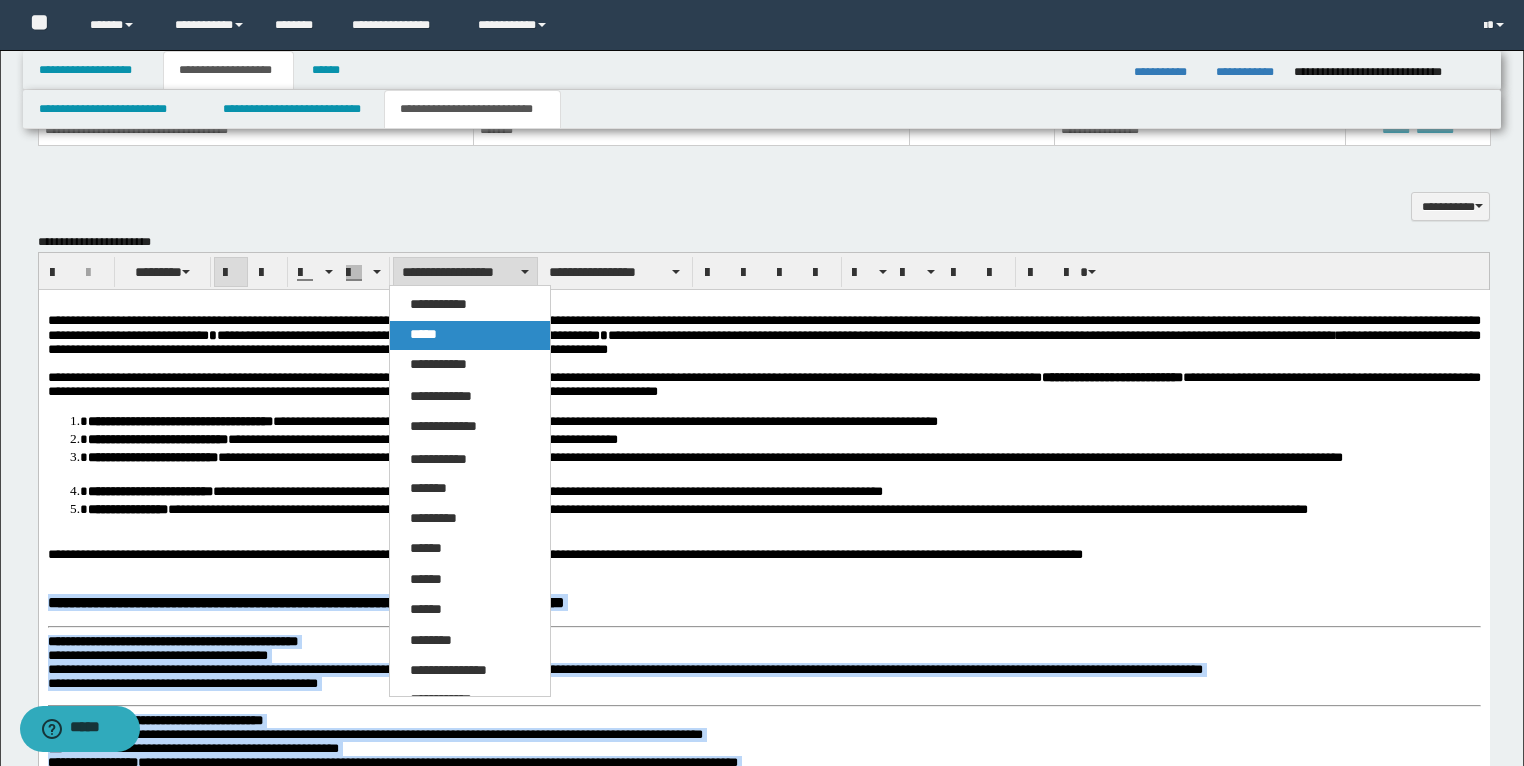 drag, startPoint x: 466, startPoint y: 334, endPoint x: 426, endPoint y: 50, distance: 286.80307 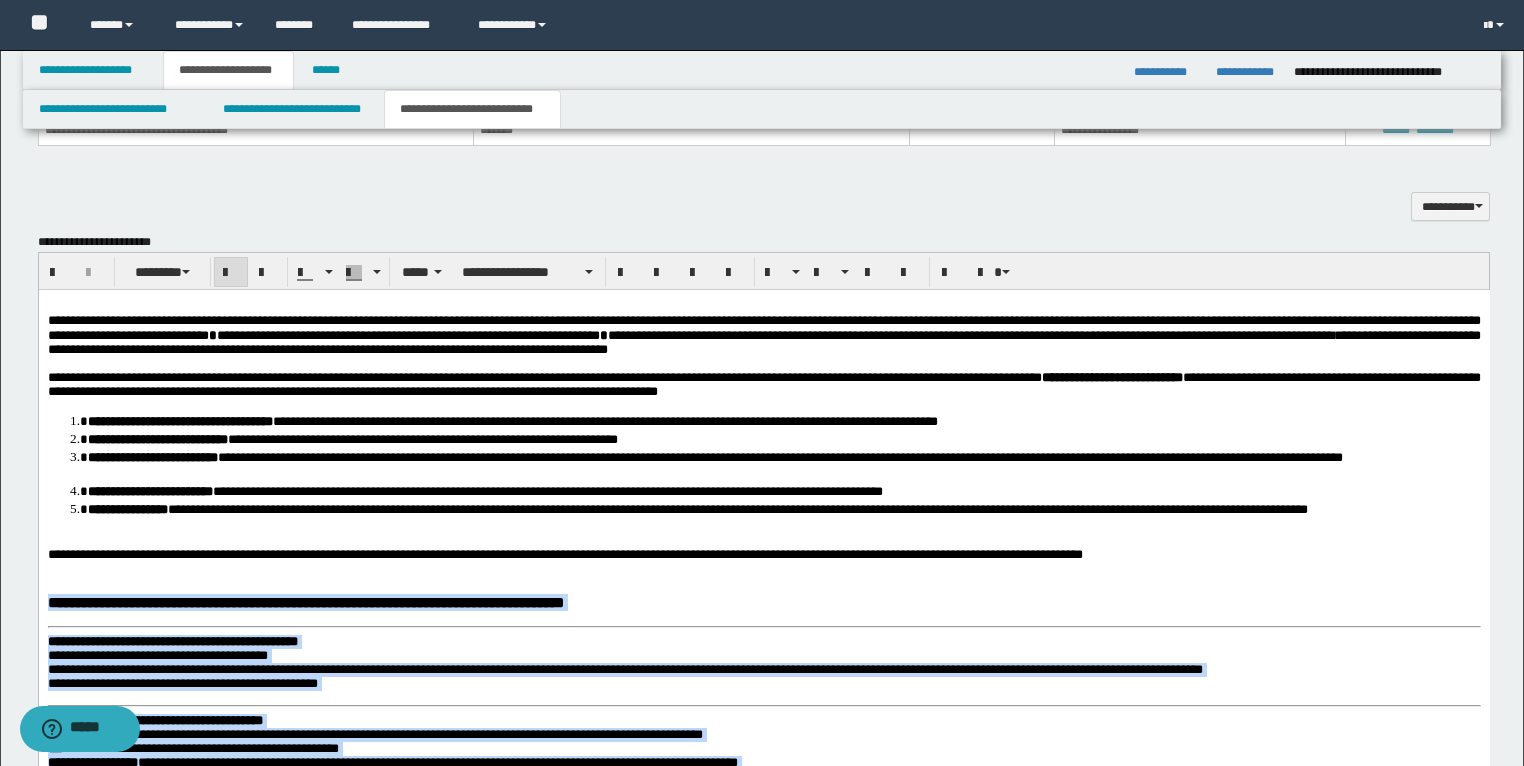 click at bounding box center (231, 273) 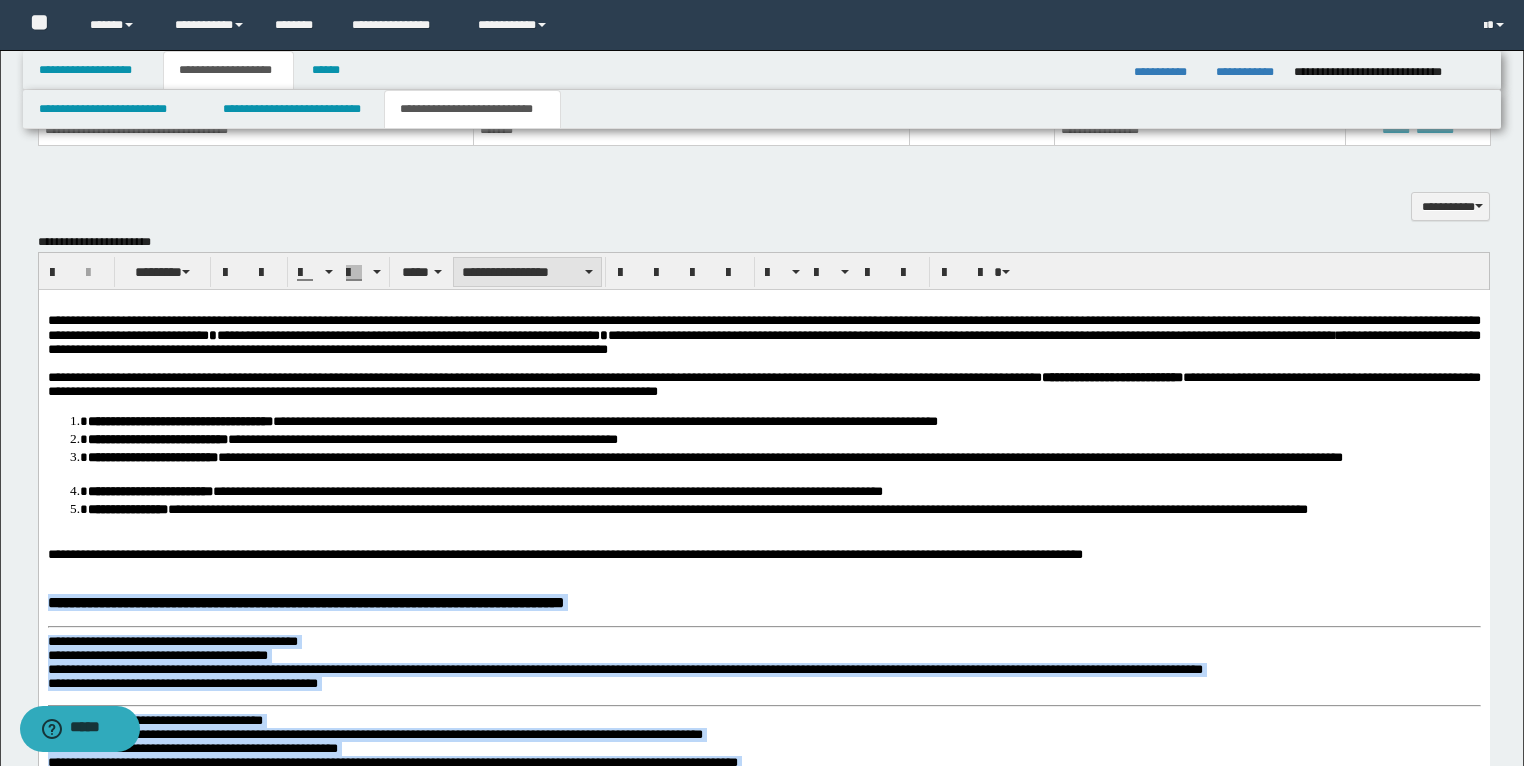 click on "**********" at bounding box center (527, 272) 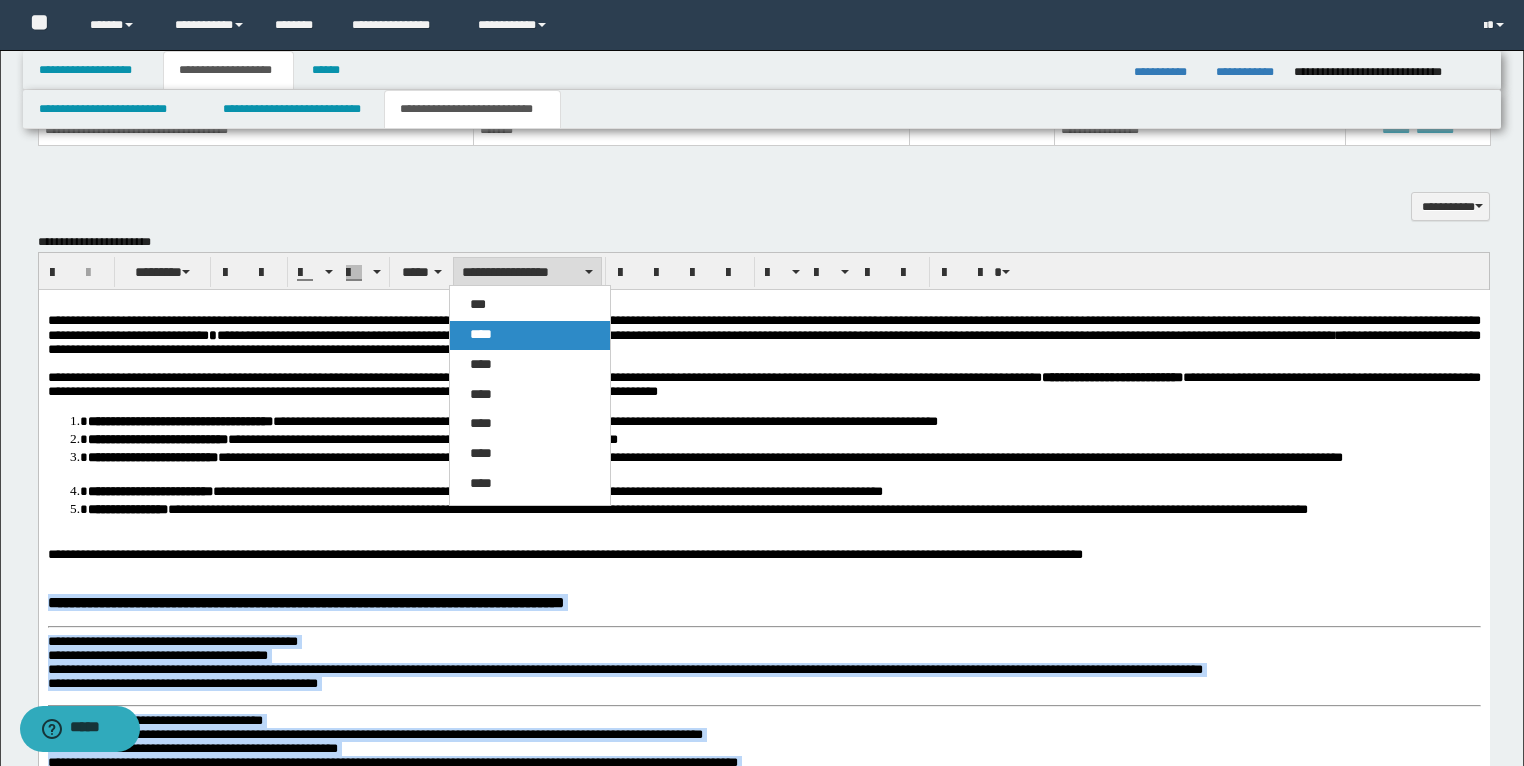 click on "****" at bounding box center [481, 334] 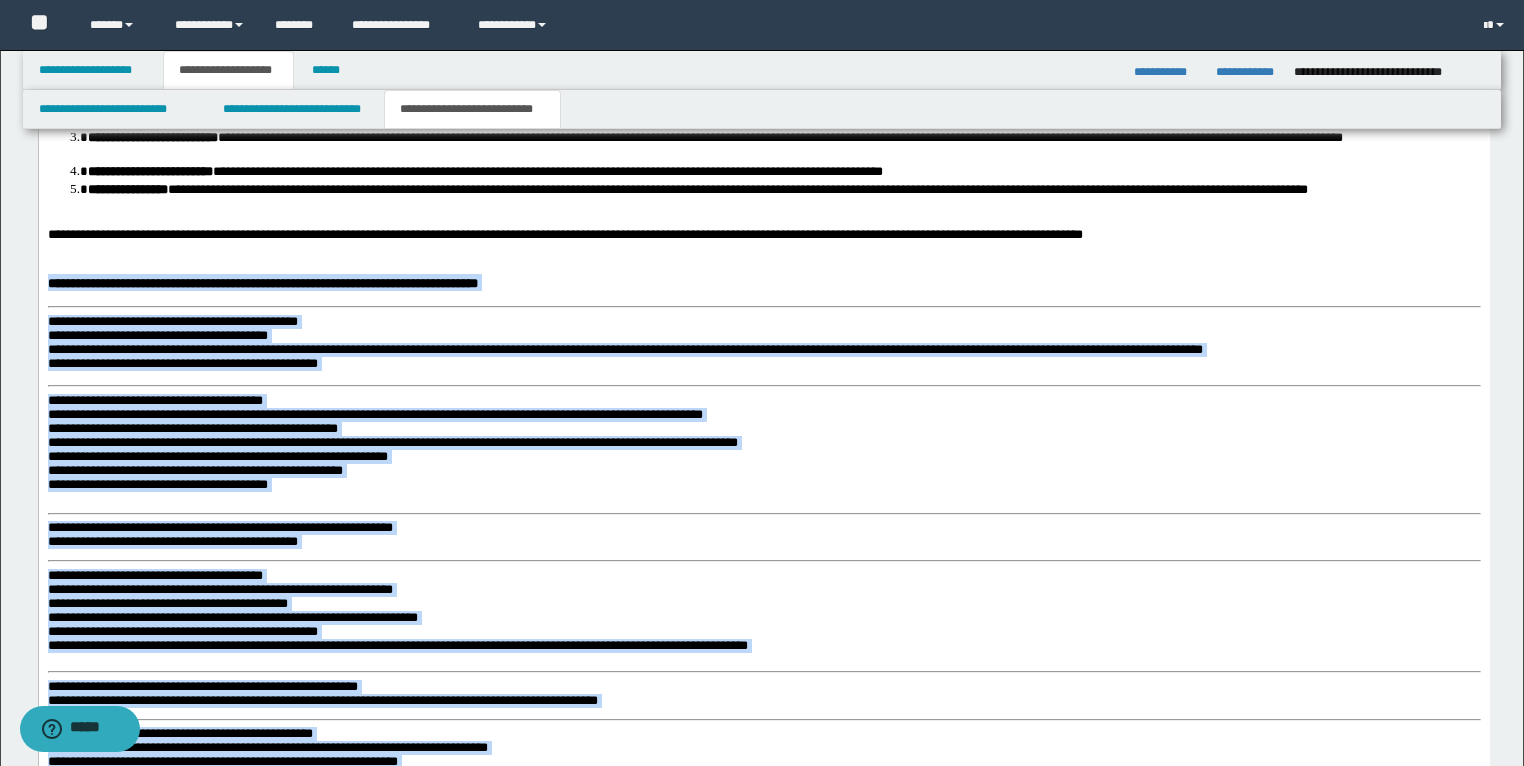 click on "**********" at bounding box center [172, 542] 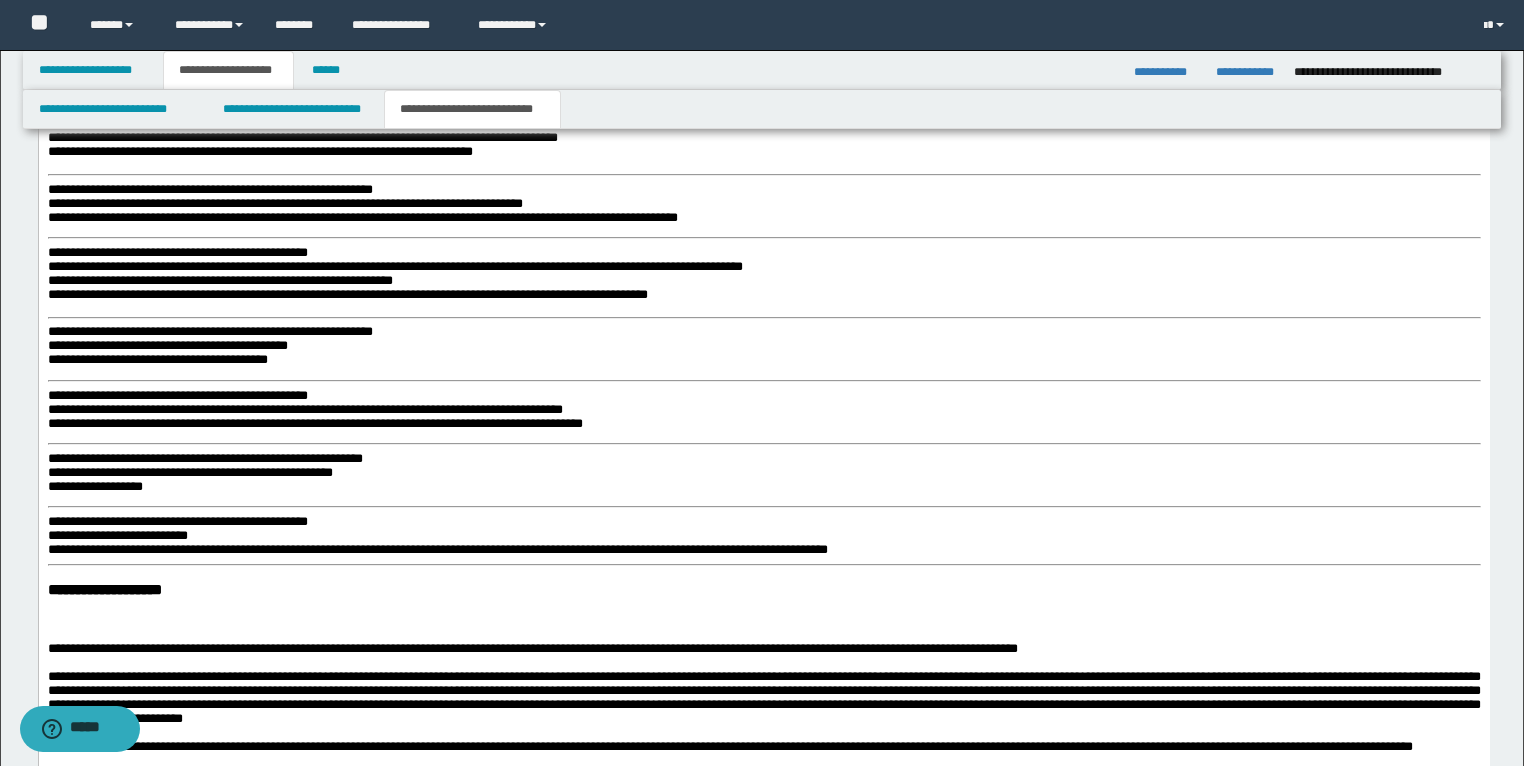 scroll, scrollTop: 3416, scrollLeft: 0, axis: vertical 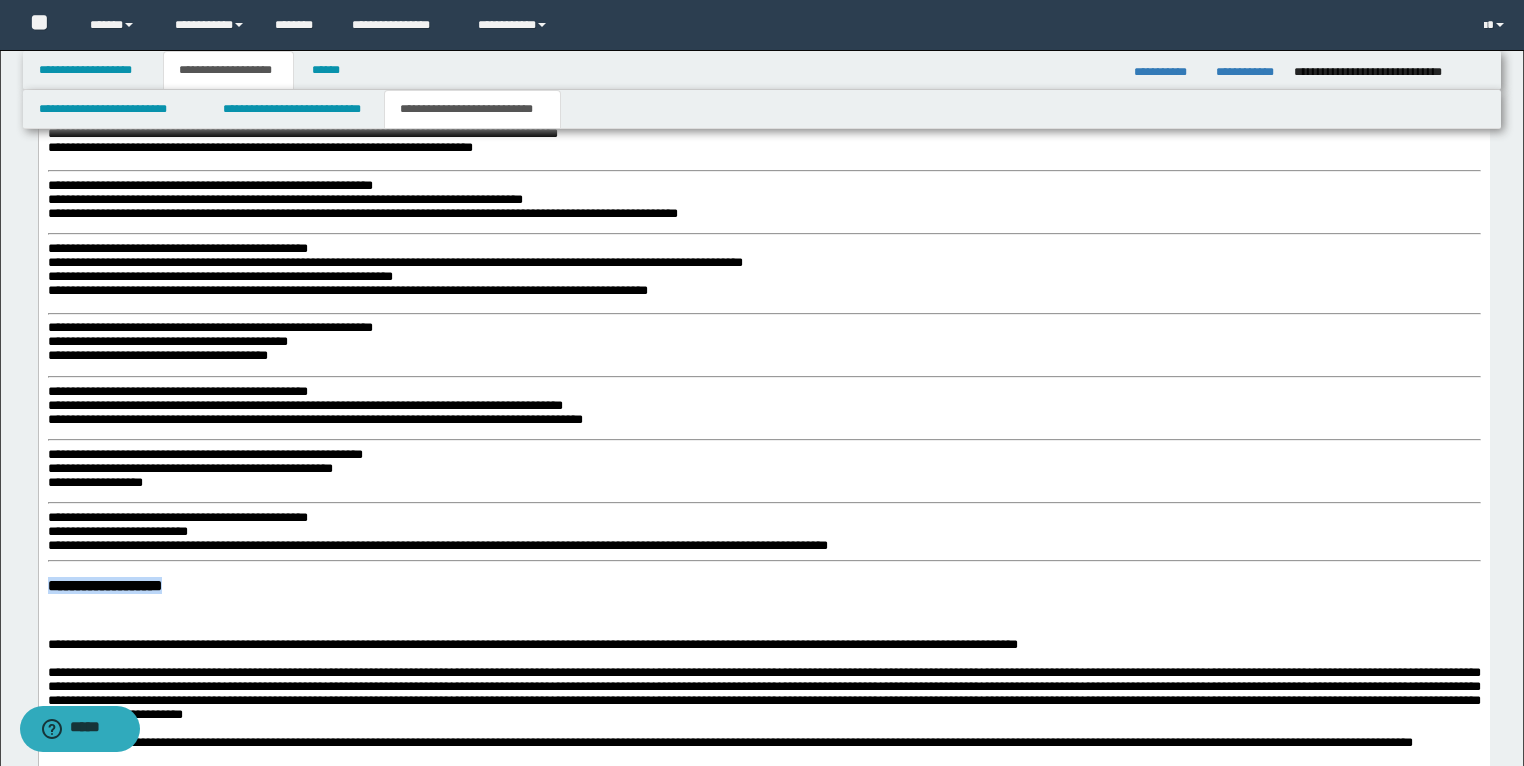 drag, startPoint x: 212, startPoint y: 584, endPoint x: 74, endPoint y: -569, distance: 1161.2291 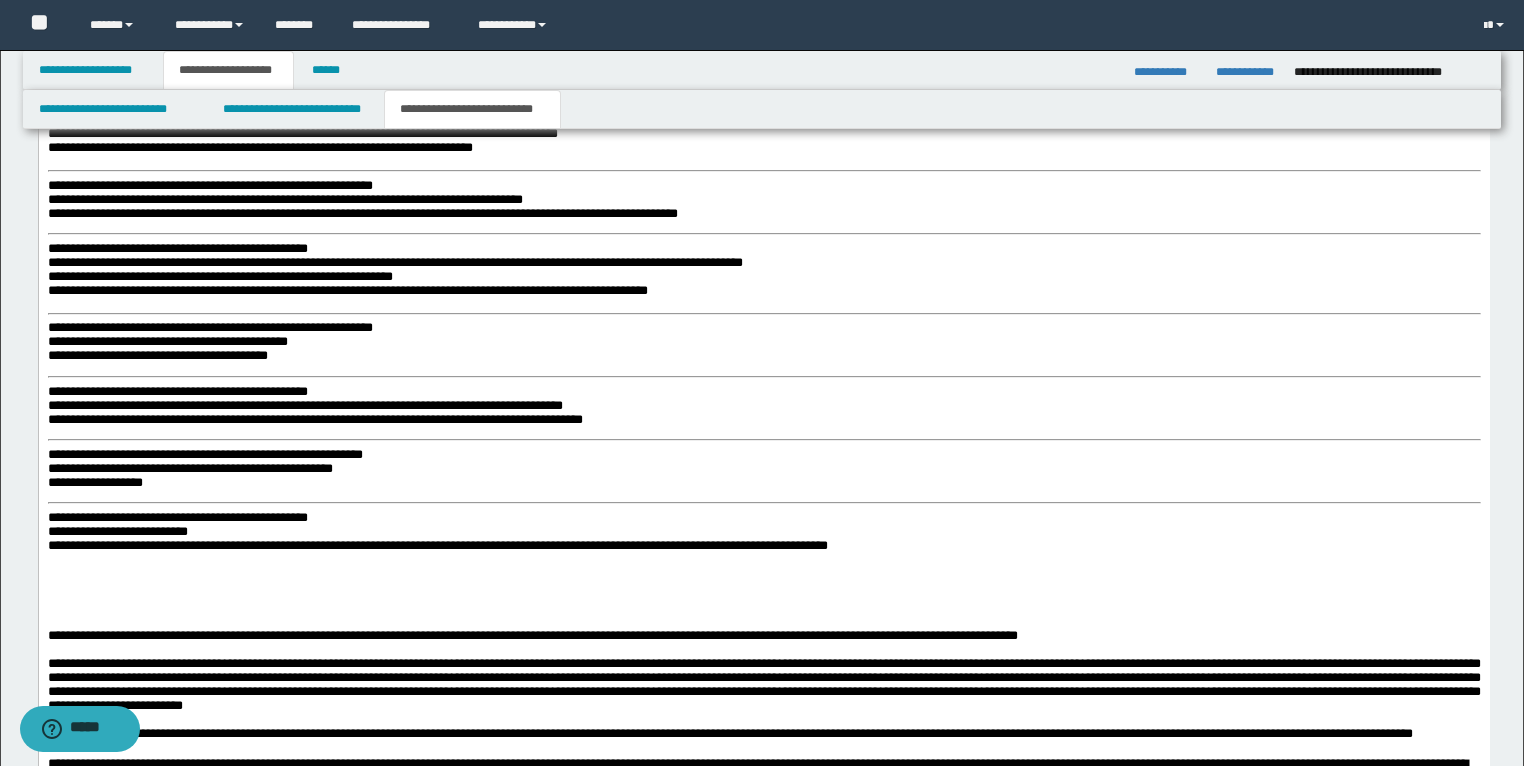 click on "**********" at bounding box center (177, 518) 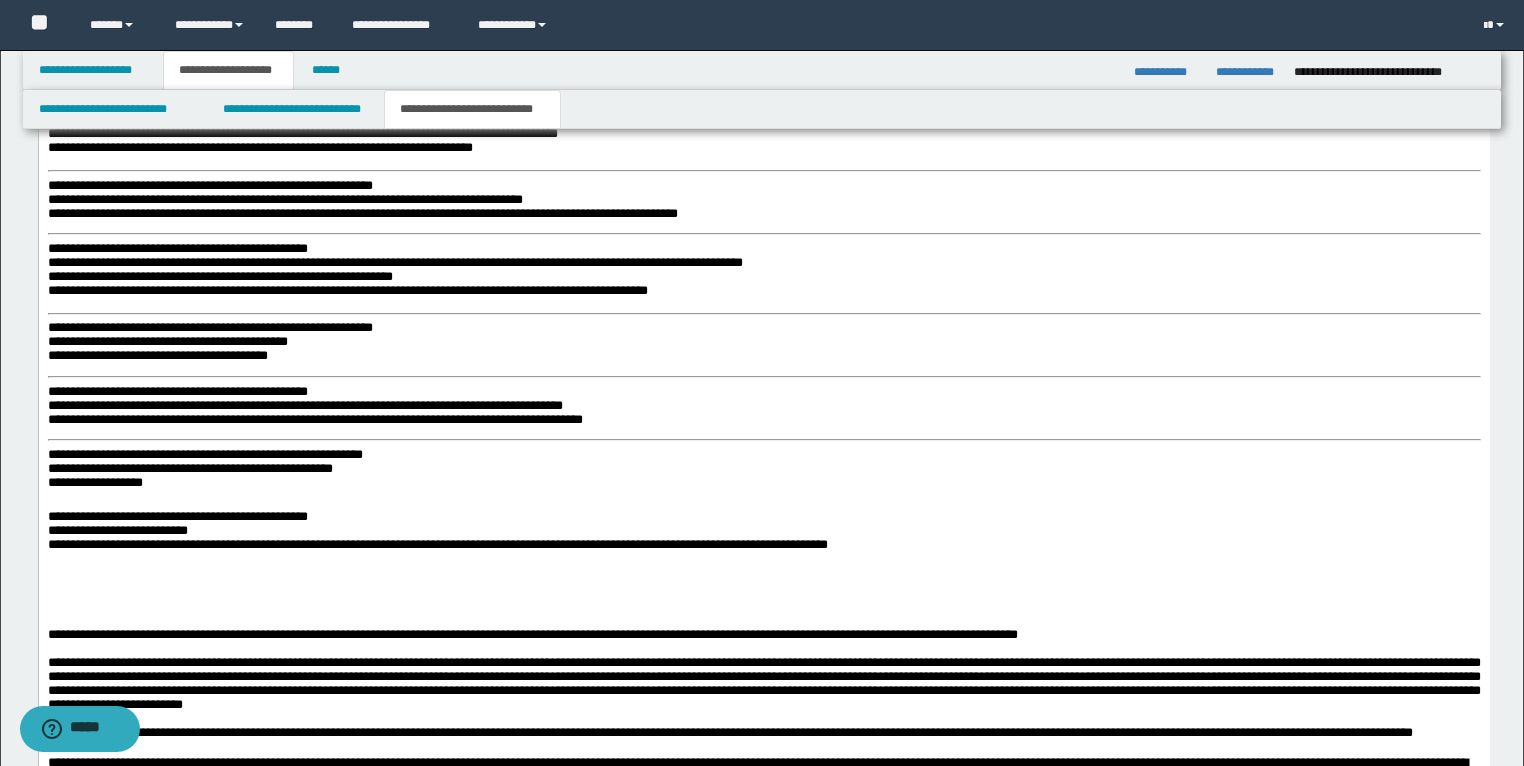 click on "**********" at bounding box center (763, 299) 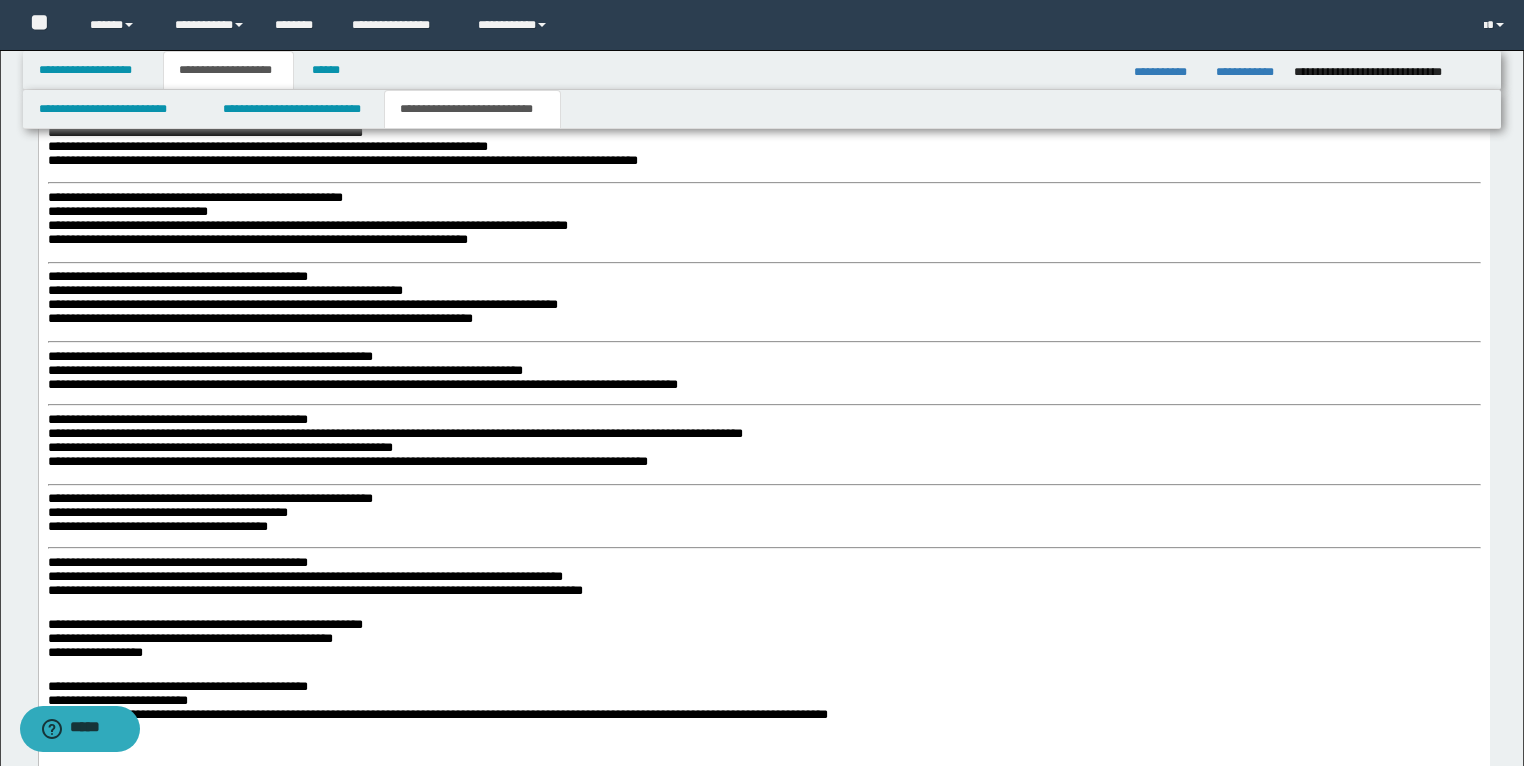 scroll, scrollTop: 3416, scrollLeft: 0, axis: vertical 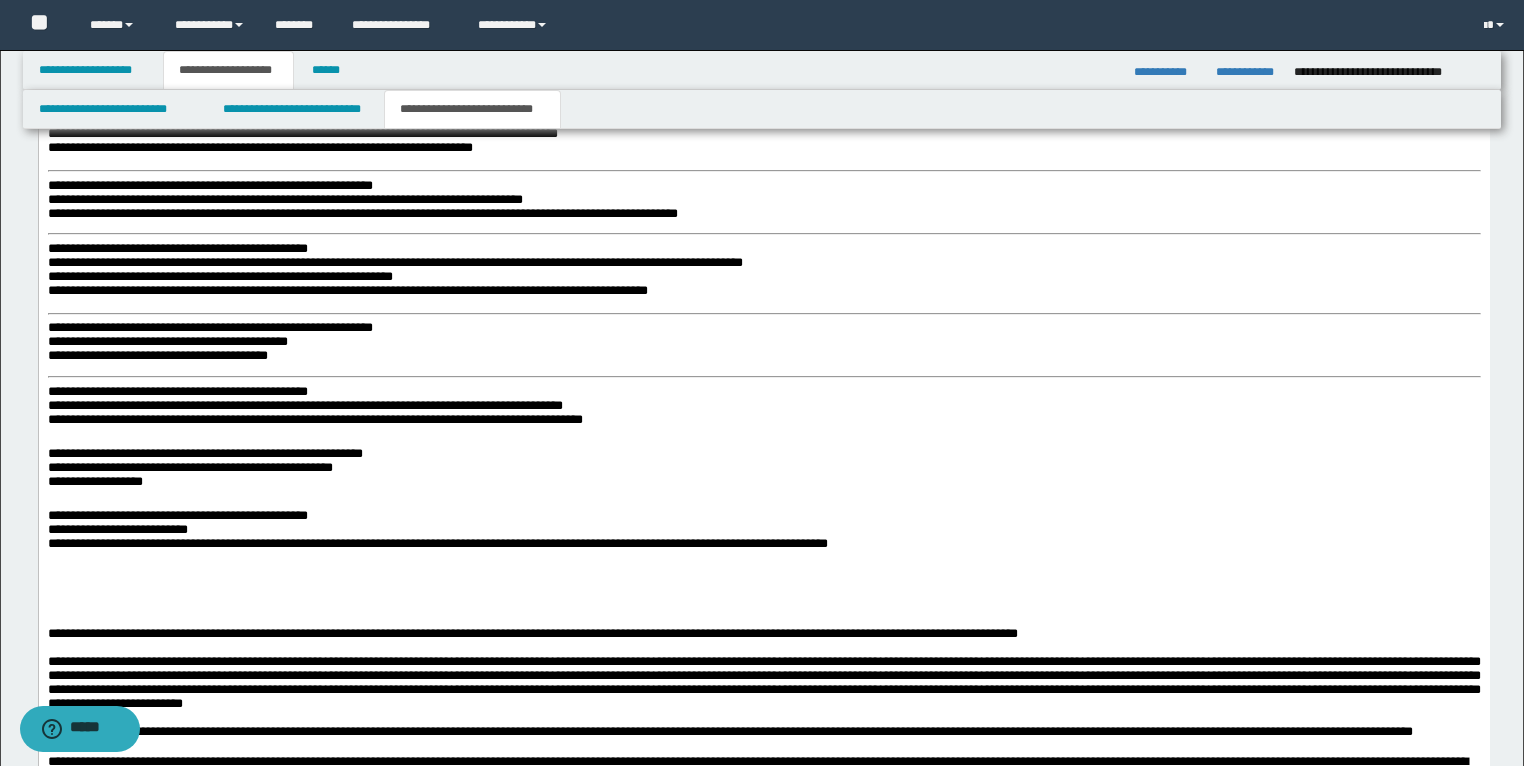 click on "**********" at bounding box center (177, 392) 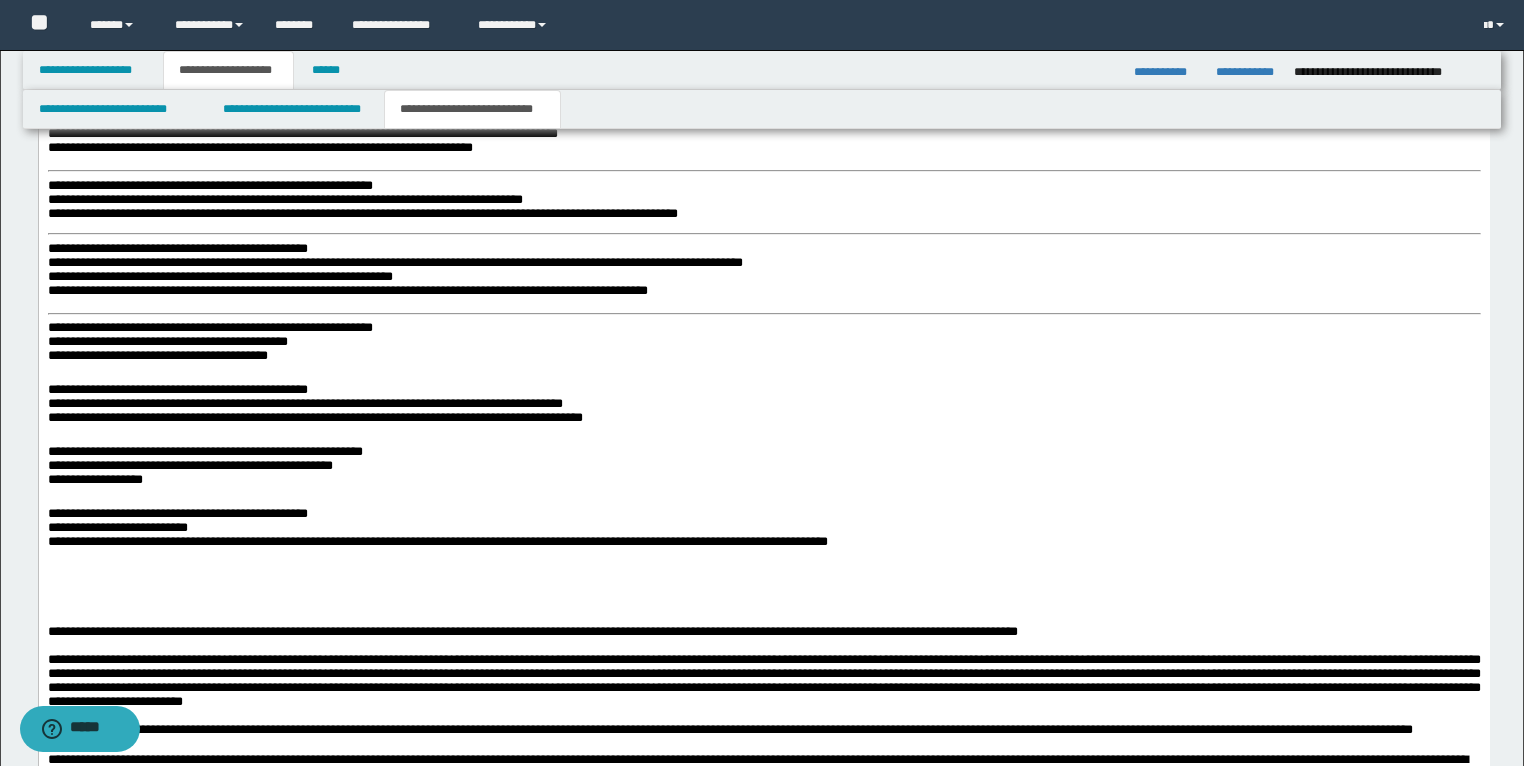 click on "**********" at bounding box center (209, 328) 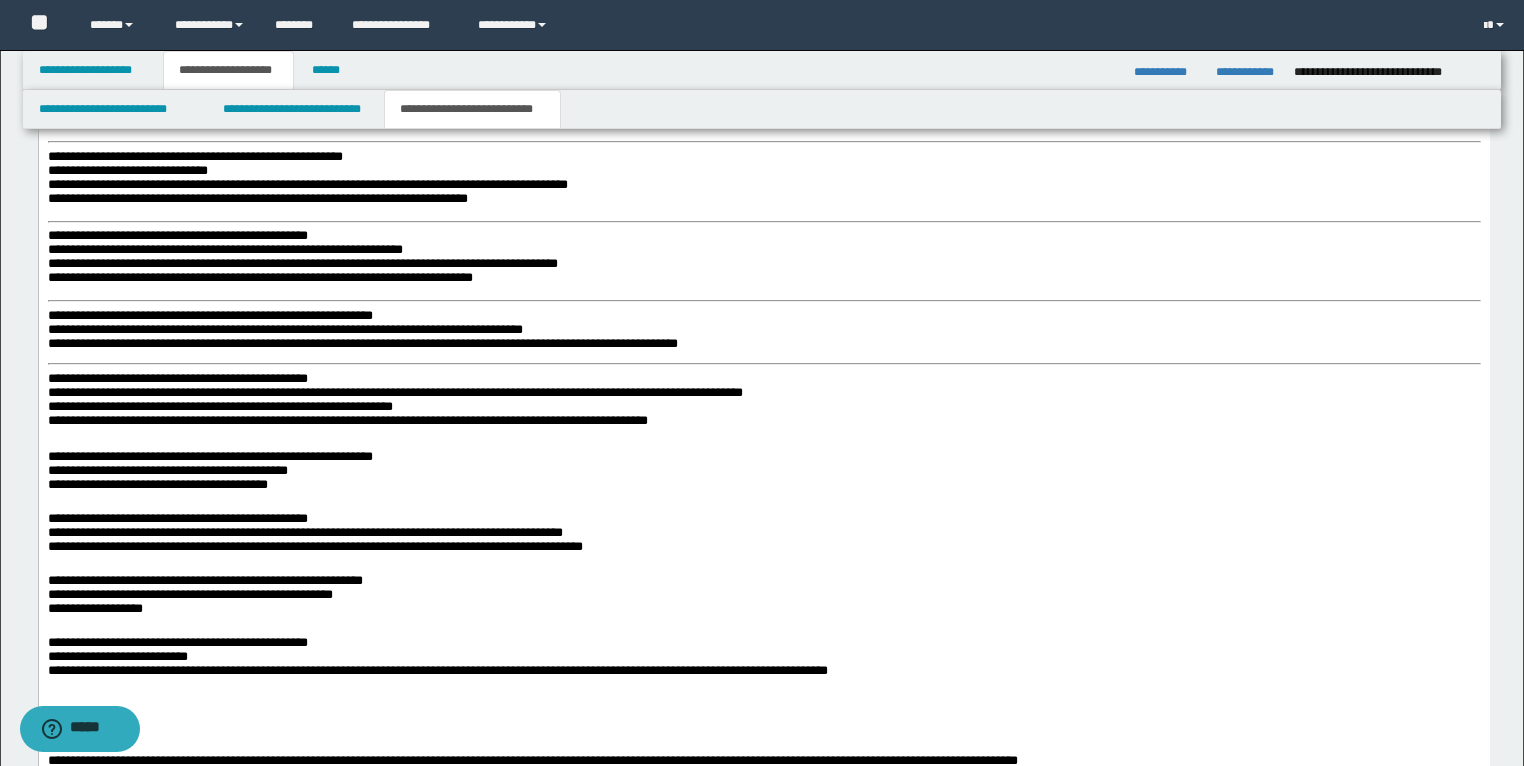 scroll, scrollTop: 3256, scrollLeft: 0, axis: vertical 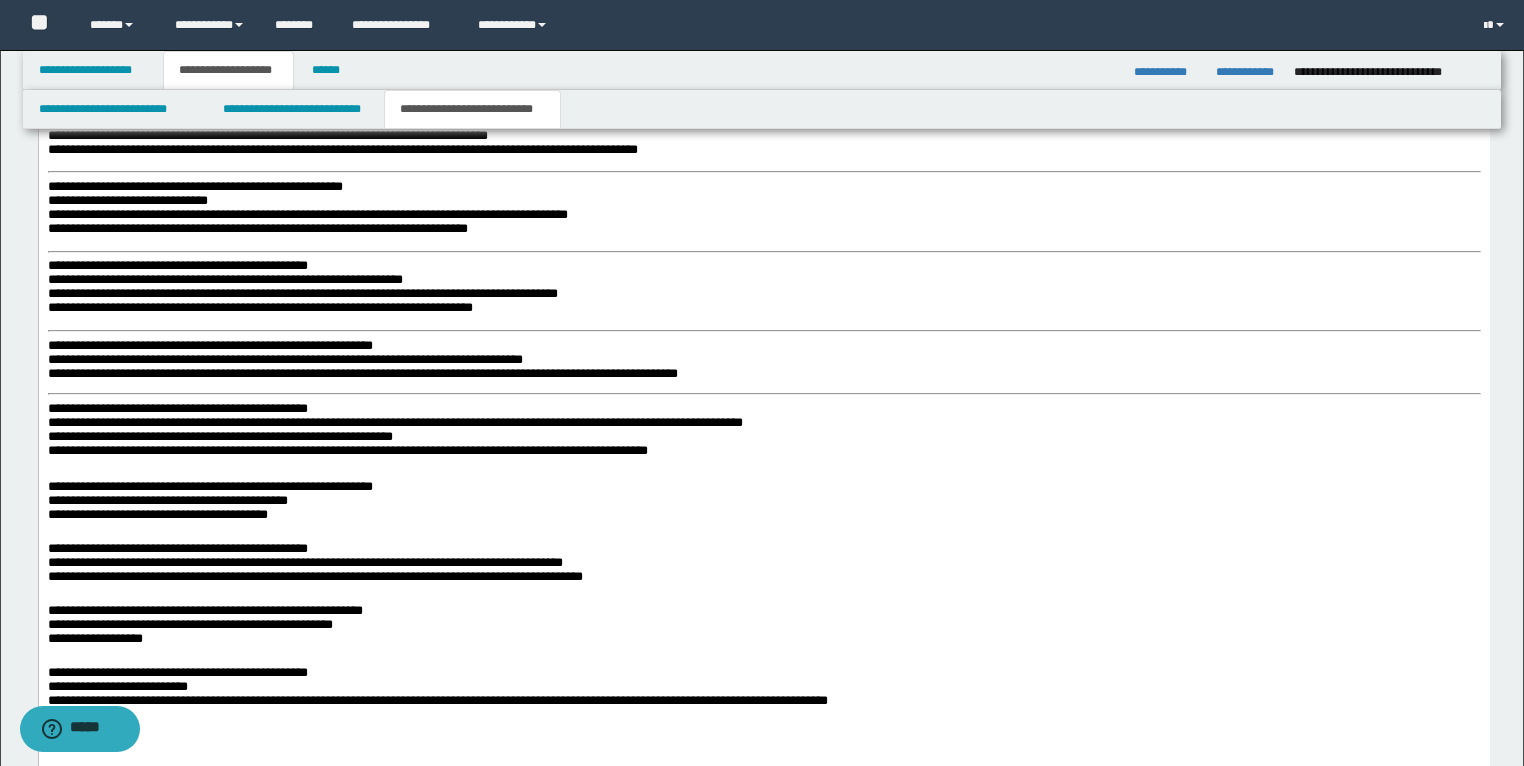click on "**********" at bounding box center (177, 409) 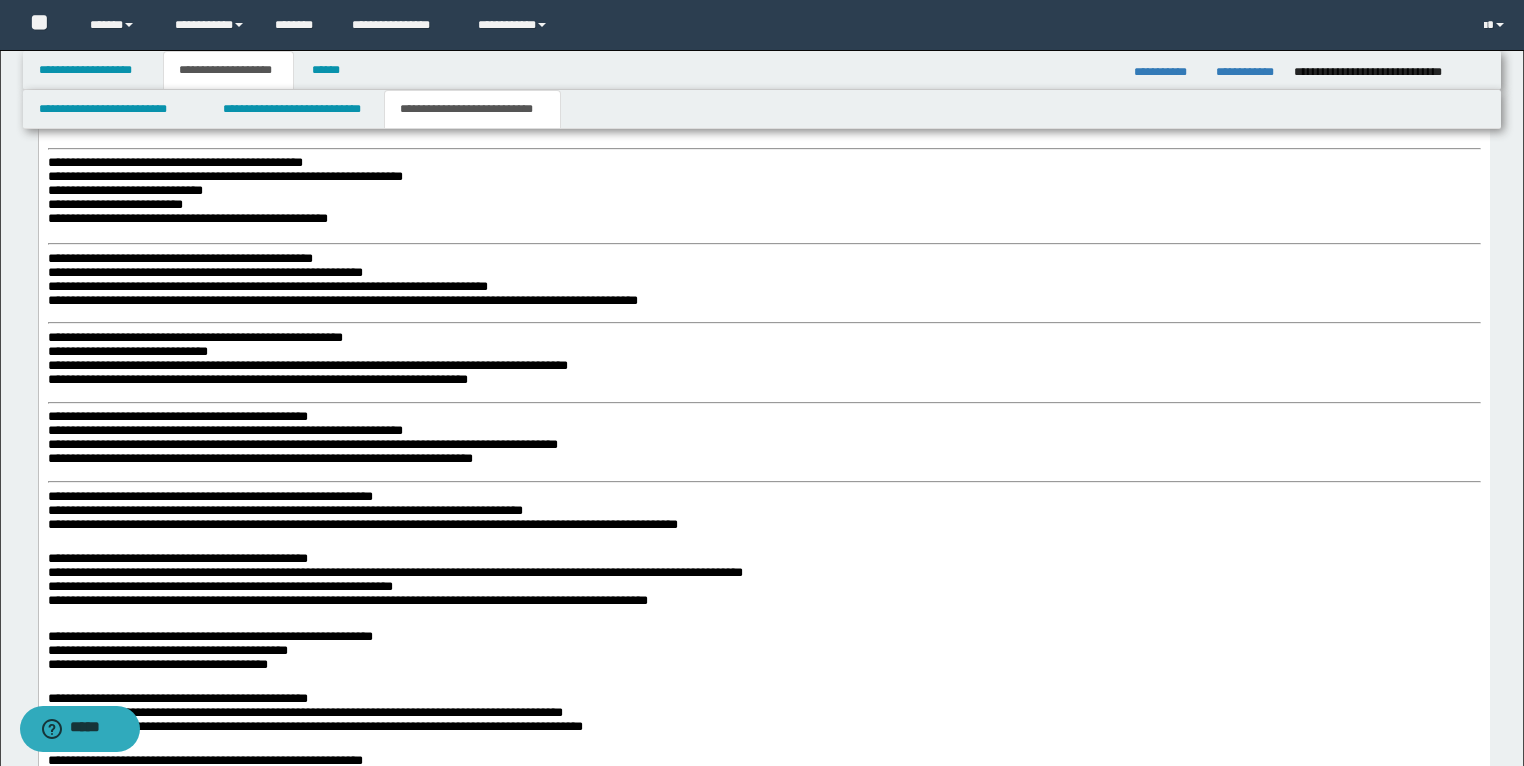scroll, scrollTop: 3096, scrollLeft: 0, axis: vertical 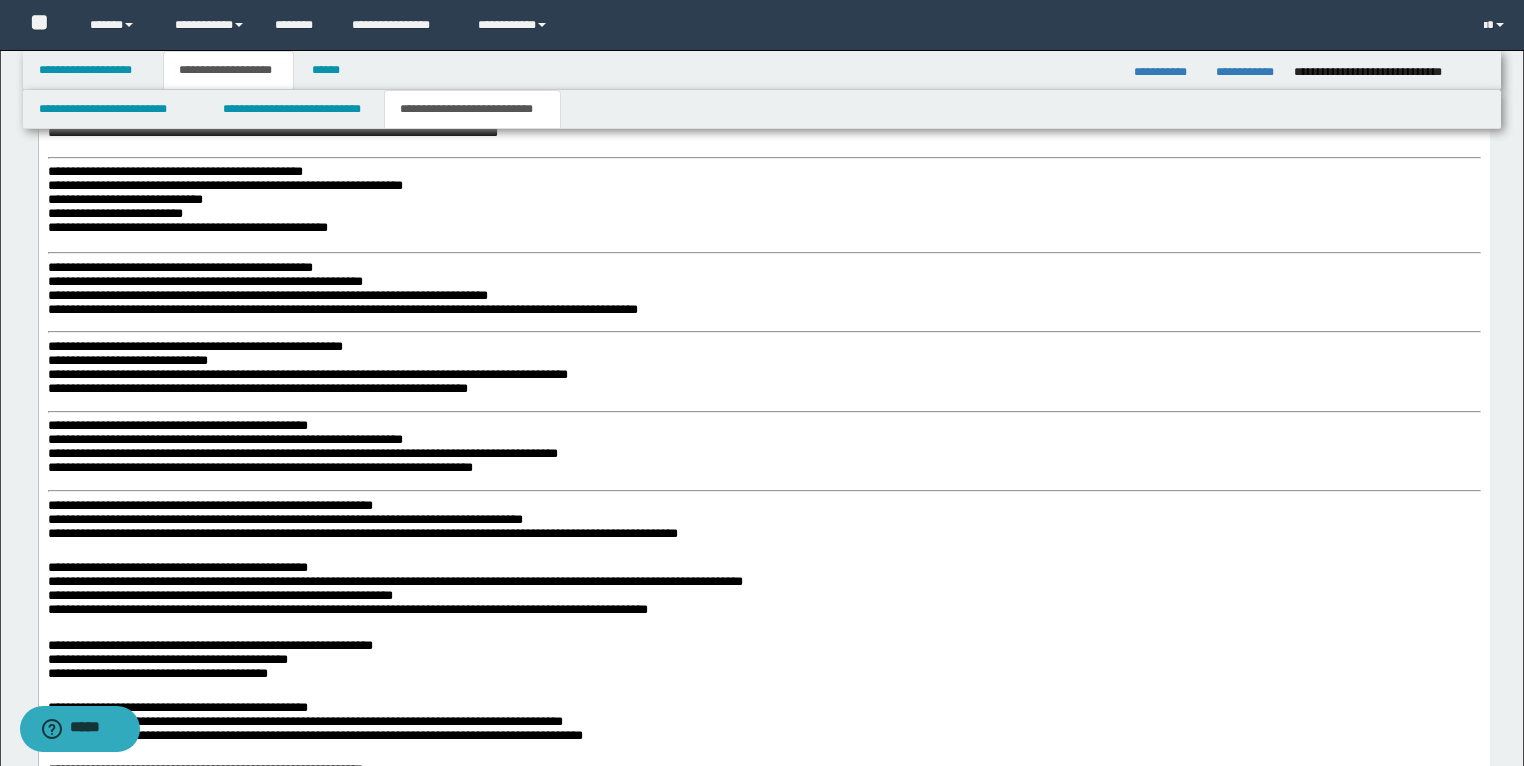 click on "**********" at bounding box center [763, 617] 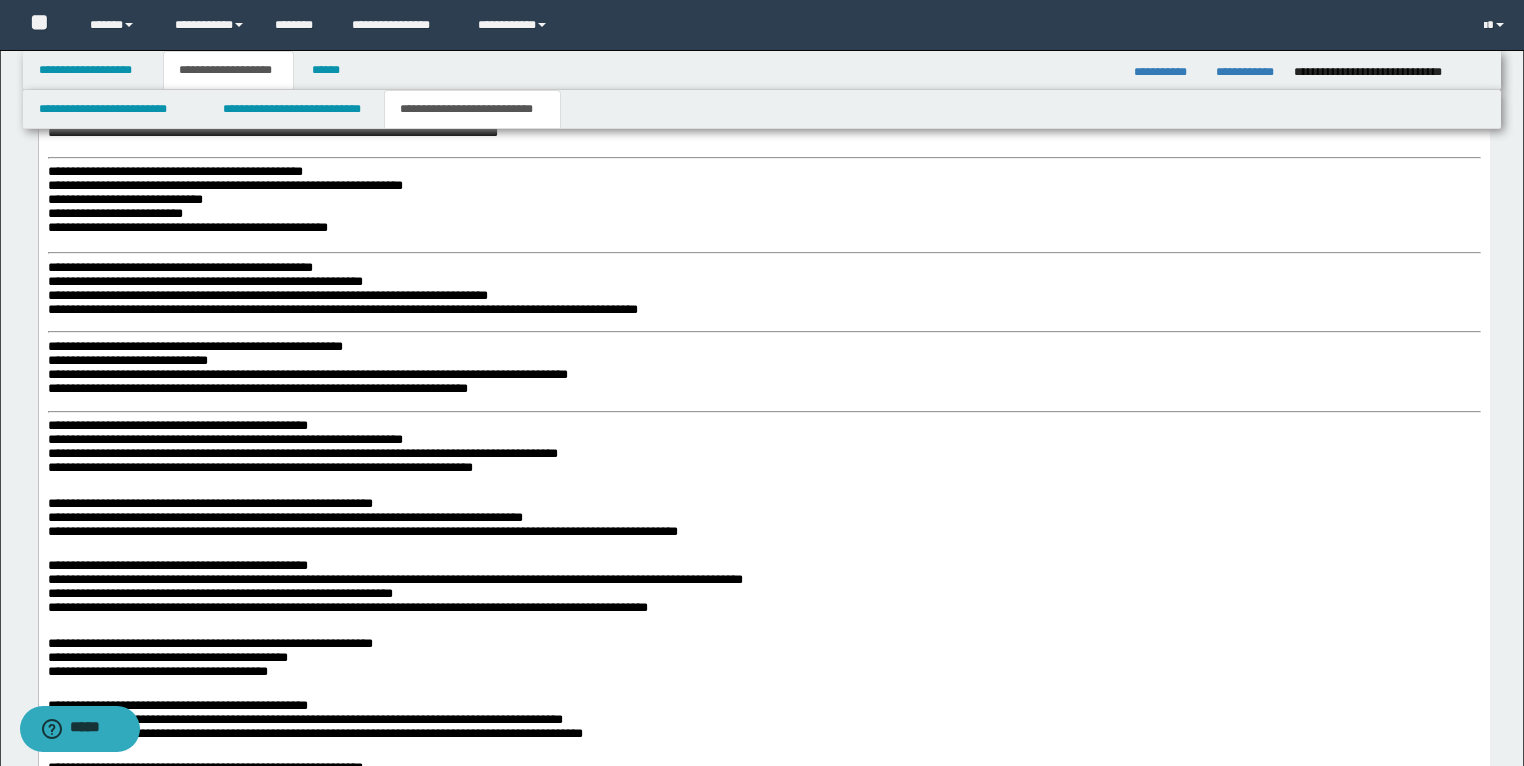 click on "**********" at bounding box center (177, 426) 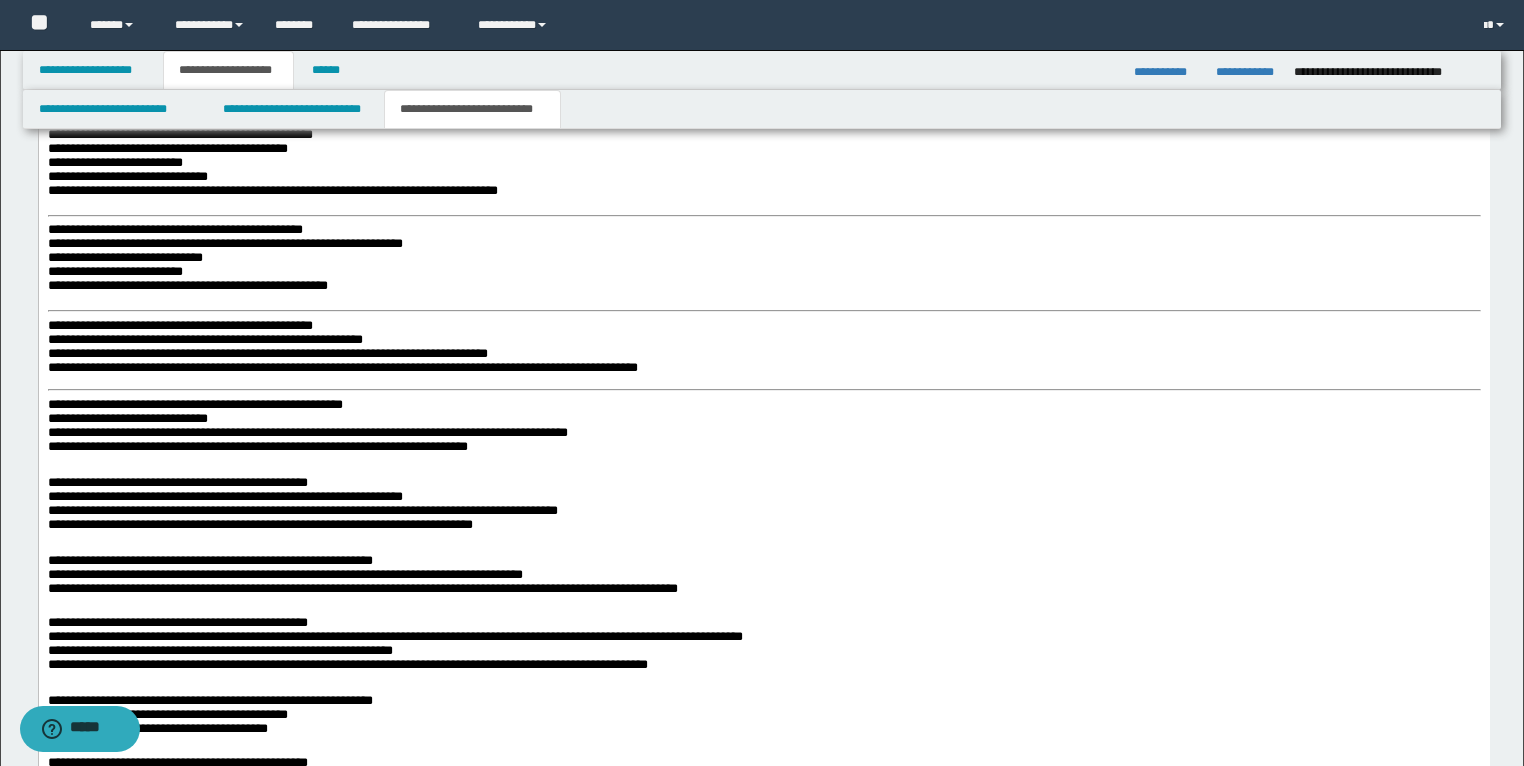 scroll, scrollTop: 2936, scrollLeft: 0, axis: vertical 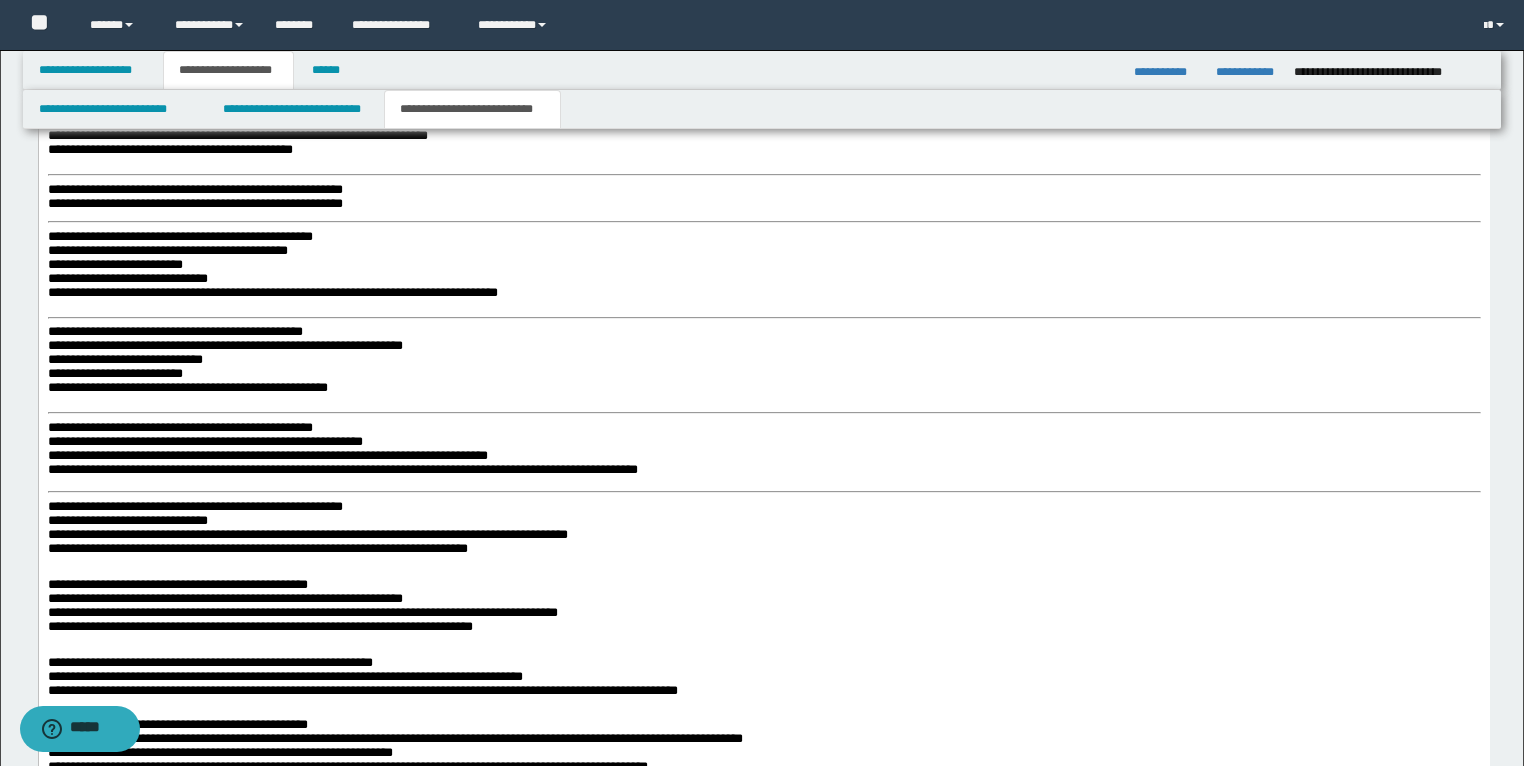 click on "**********" at bounding box center [194, 507] 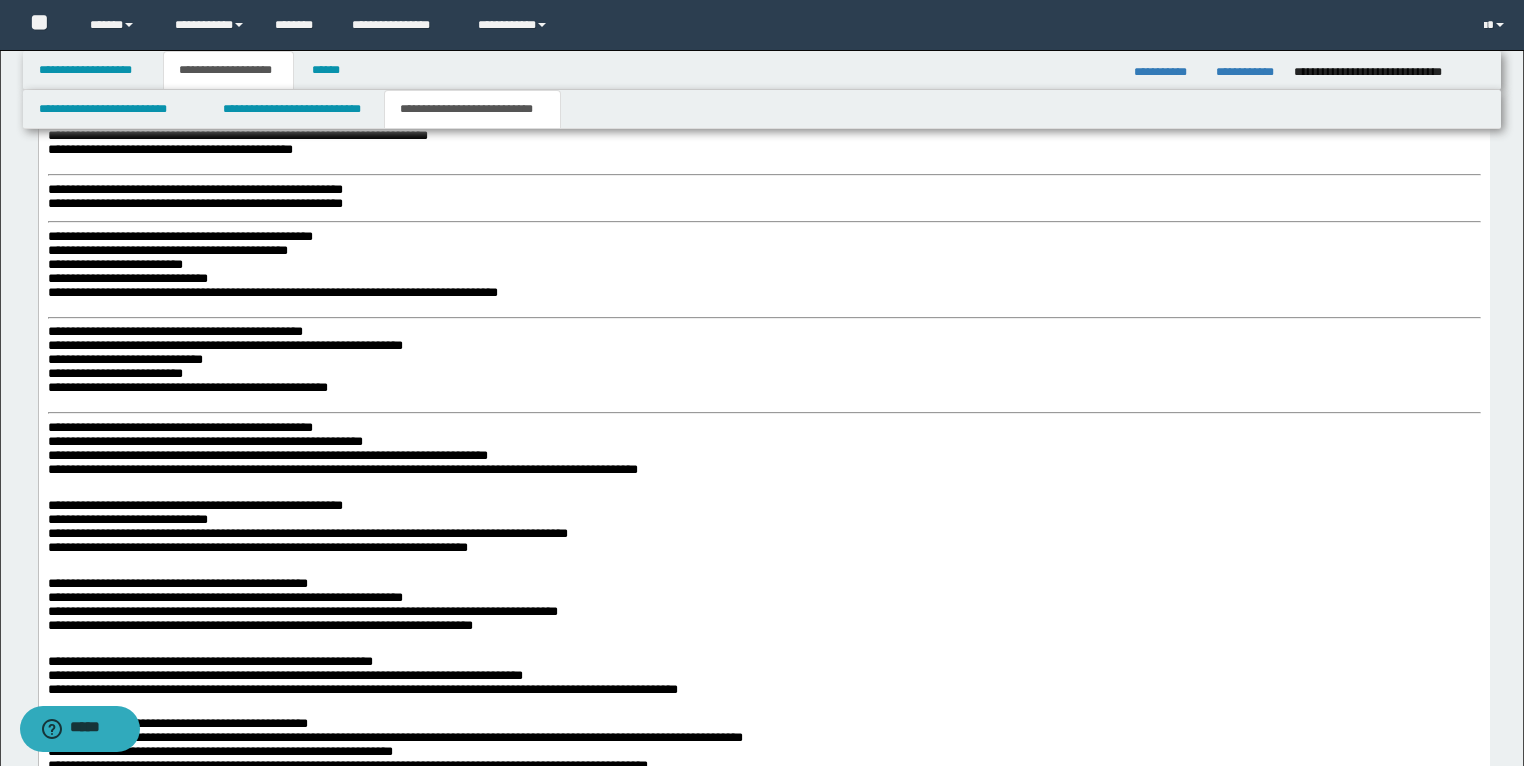 scroll, scrollTop: 2856, scrollLeft: 0, axis: vertical 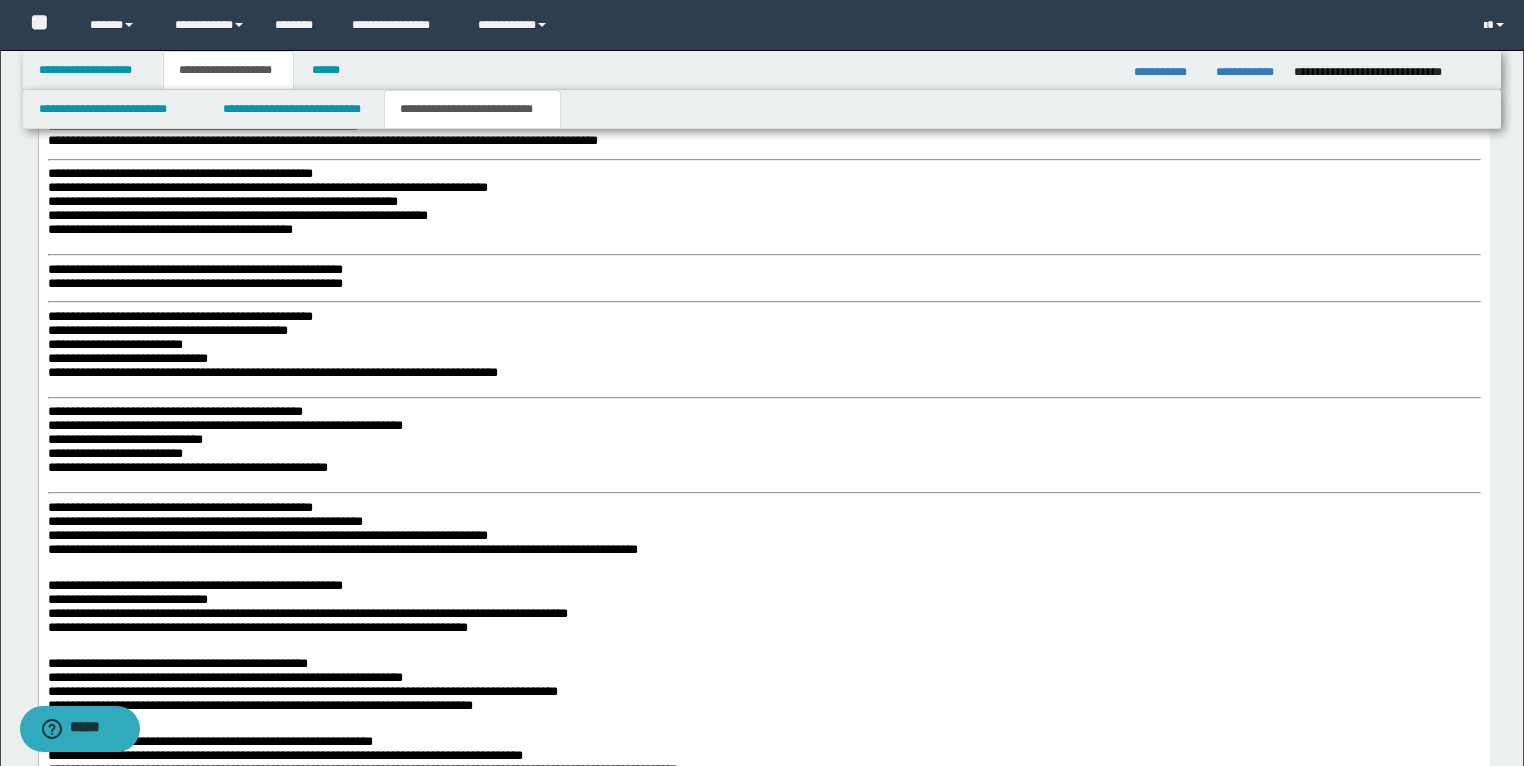 click on "**********" at bounding box center (179, 508) 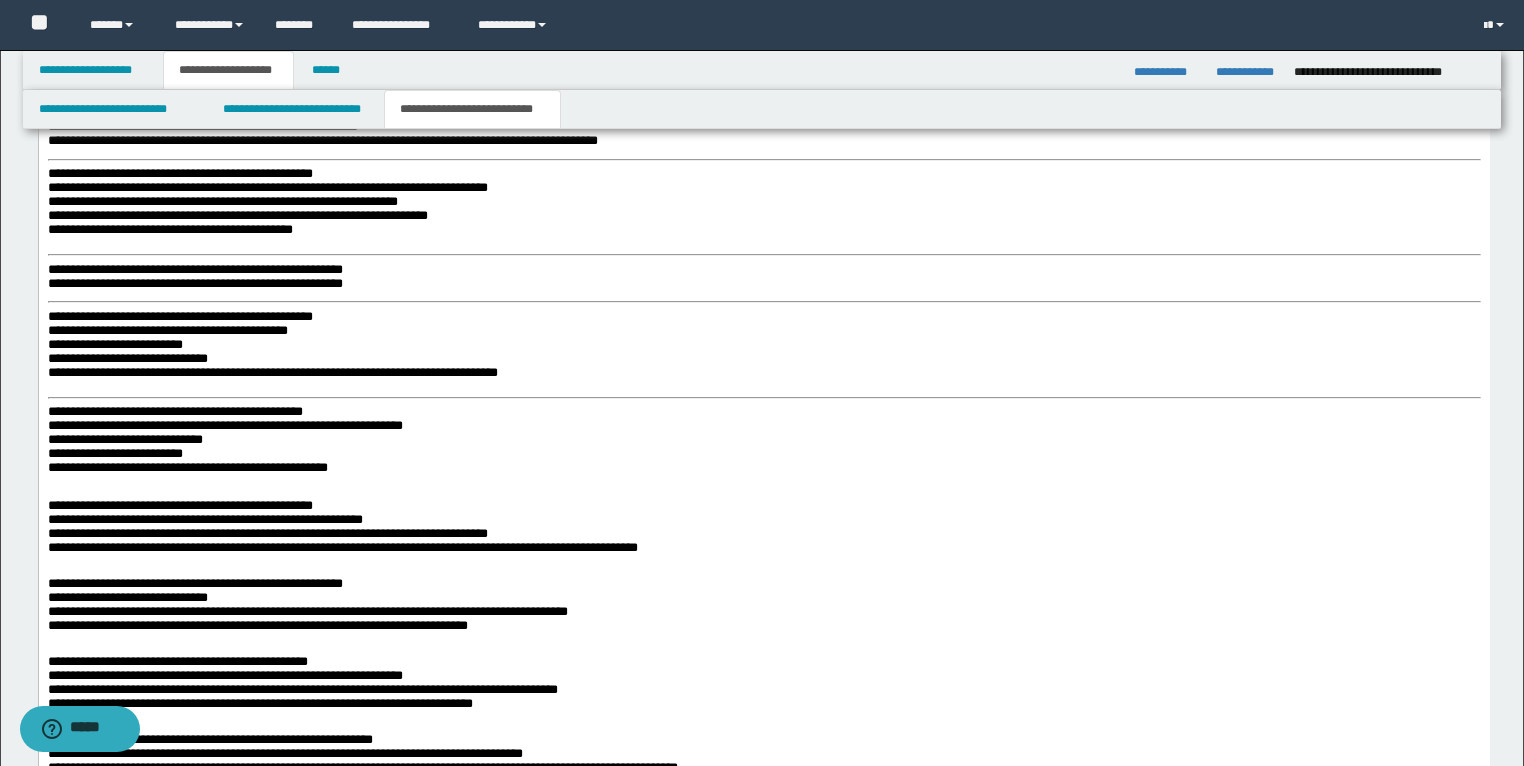 click on "**********" at bounding box center (174, 412) 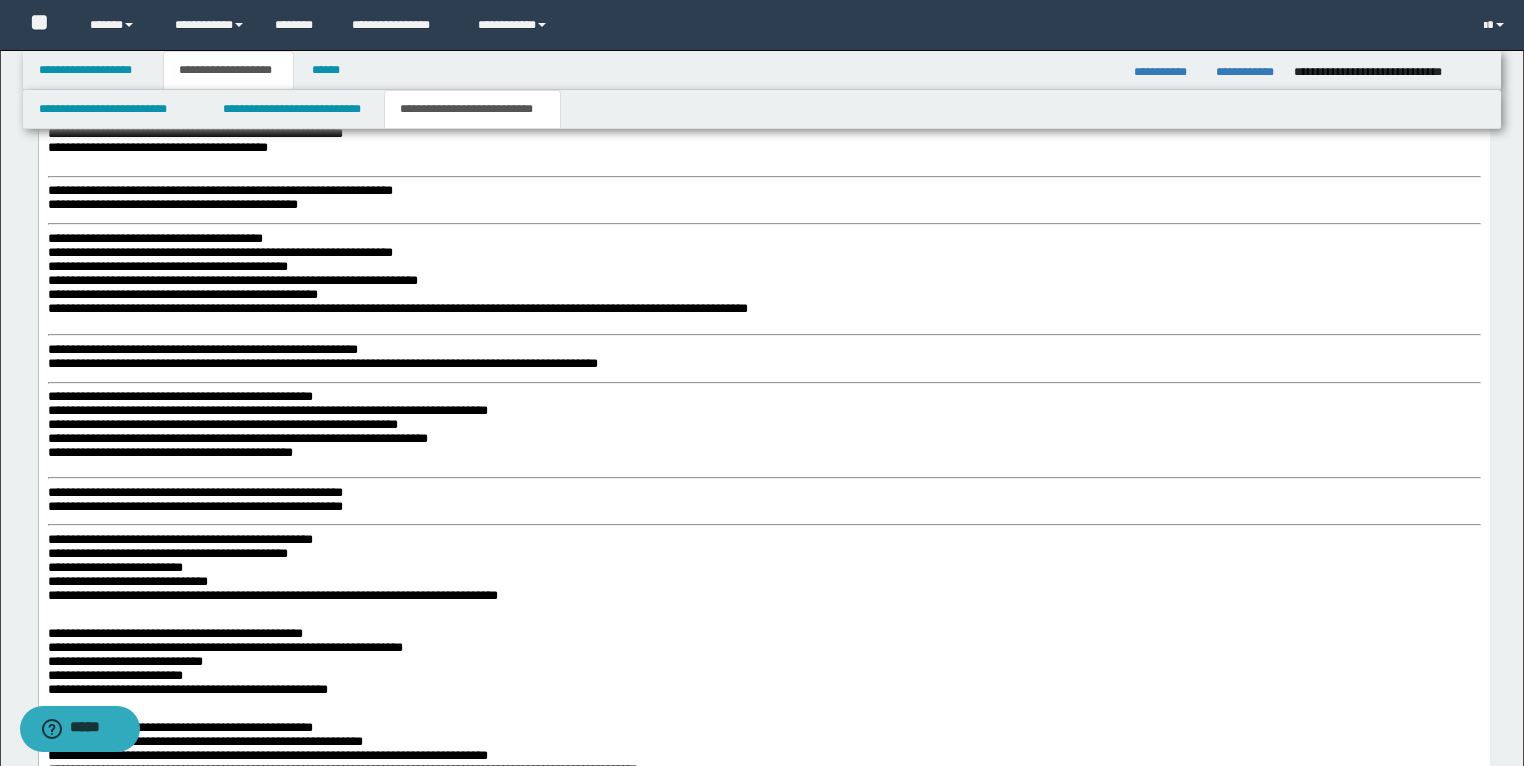 scroll, scrollTop: 2616, scrollLeft: 0, axis: vertical 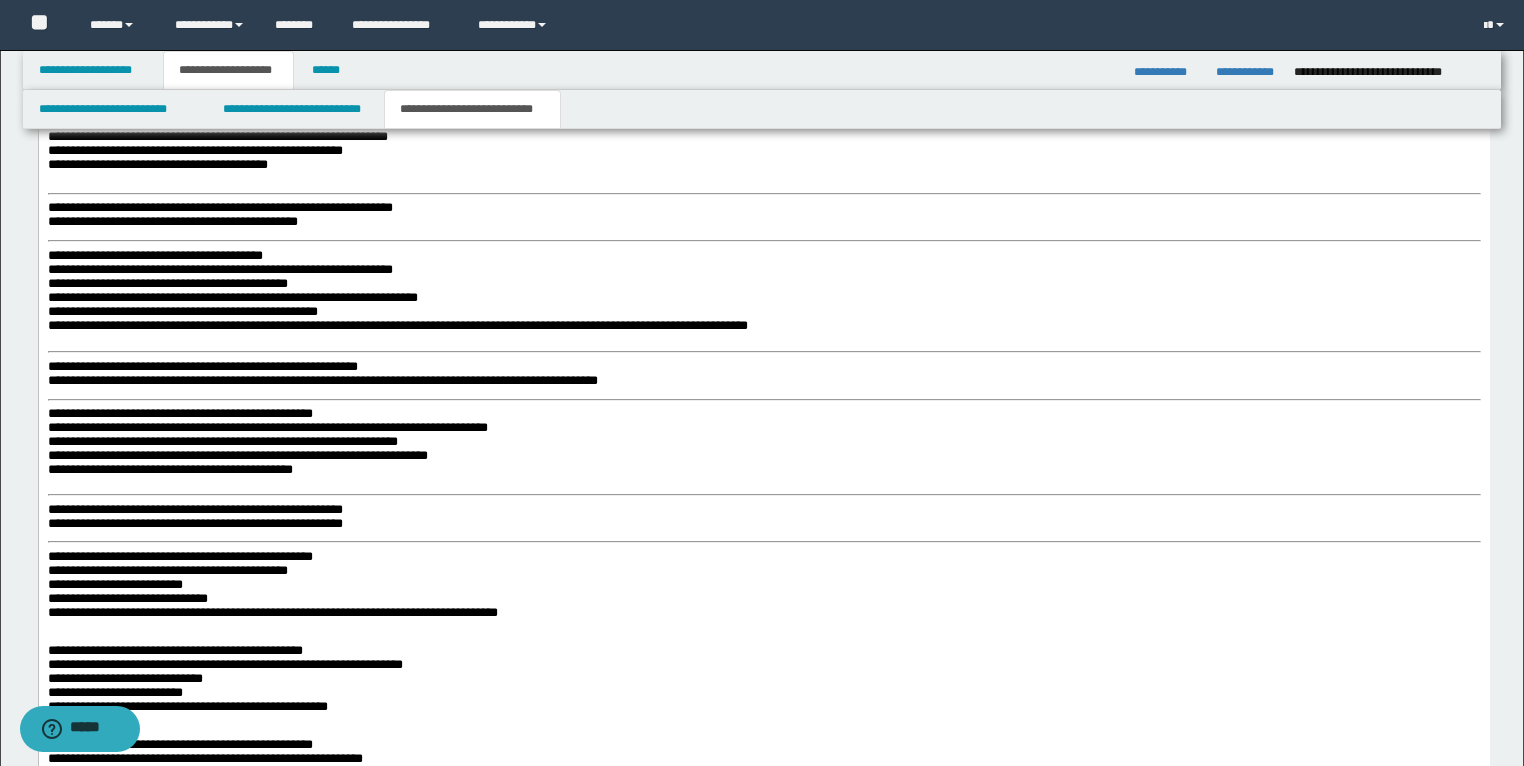click on "**********" at bounding box center [179, 557] 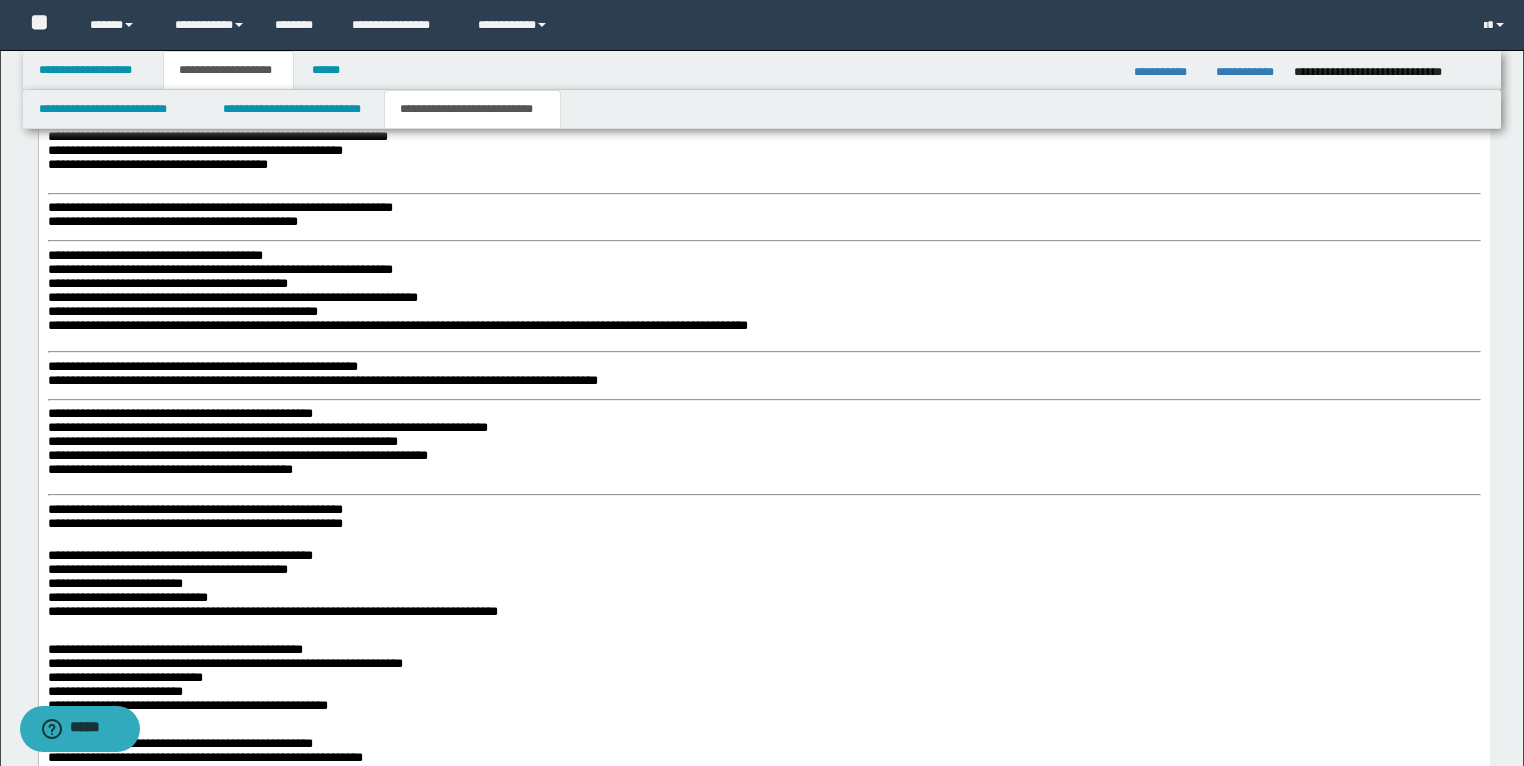 click on "**********" at bounding box center [194, 510] 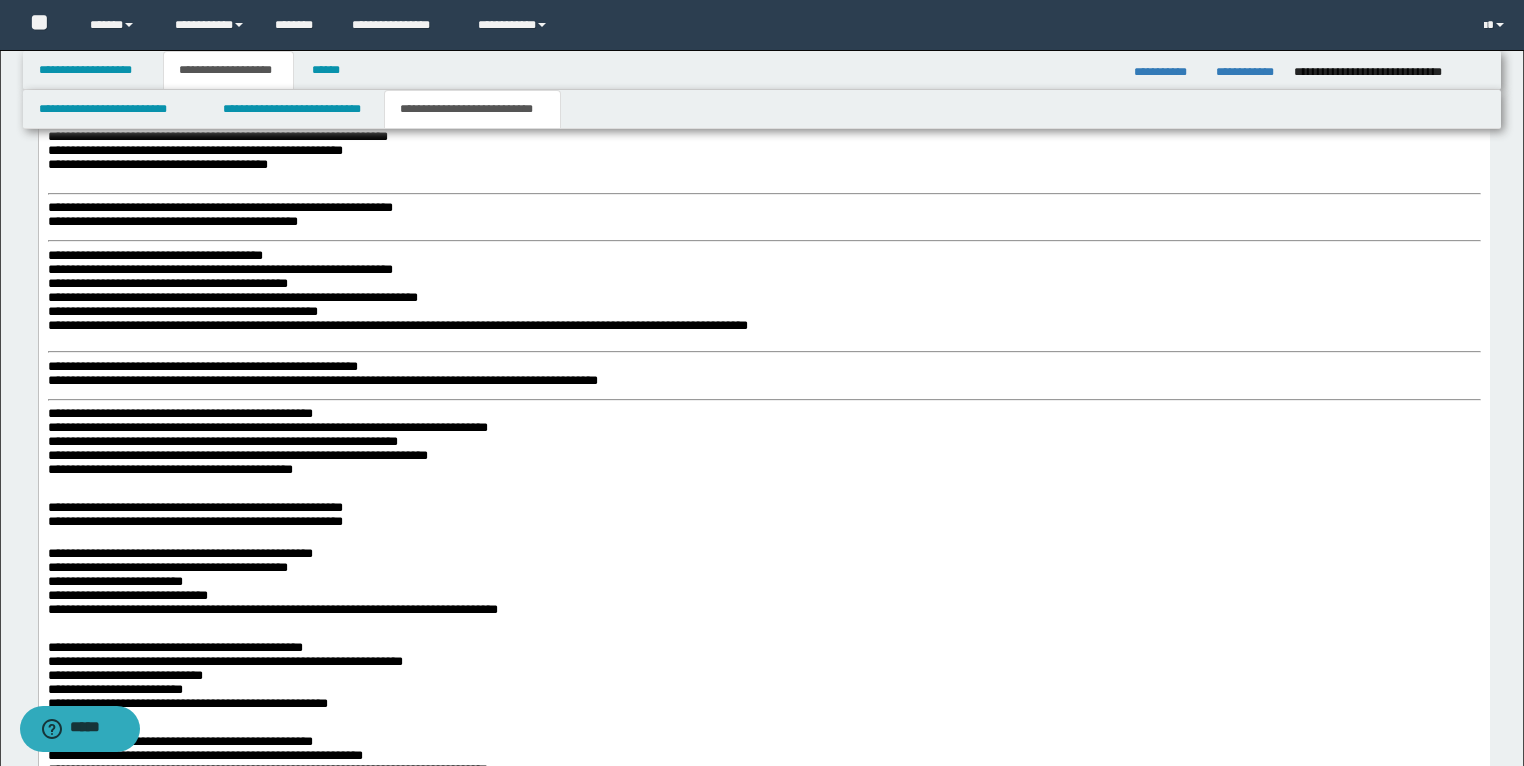 click on "**********" at bounding box center [763, 1092] 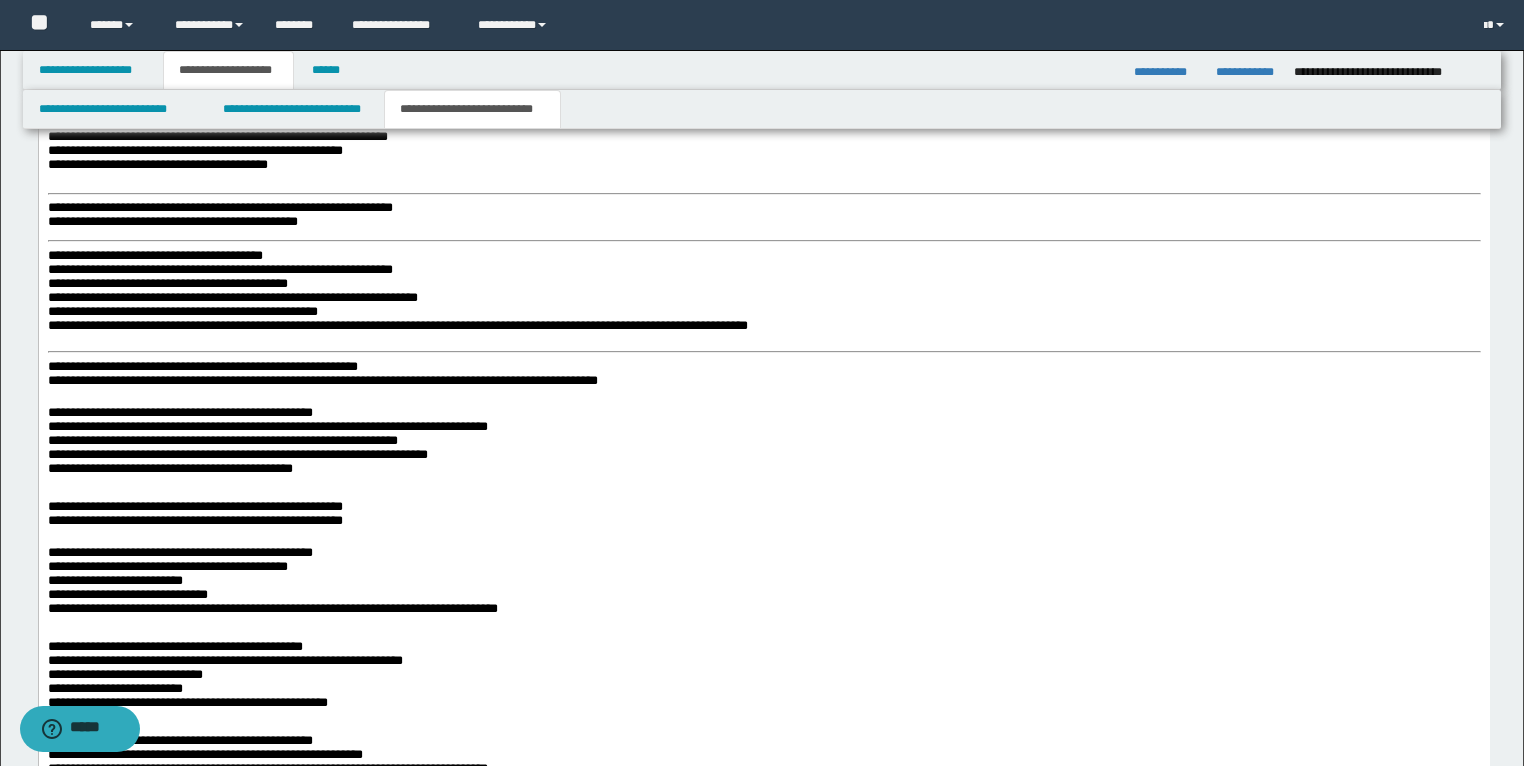 scroll, scrollTop: 2536, scrollLeft: 0, axis: vertical 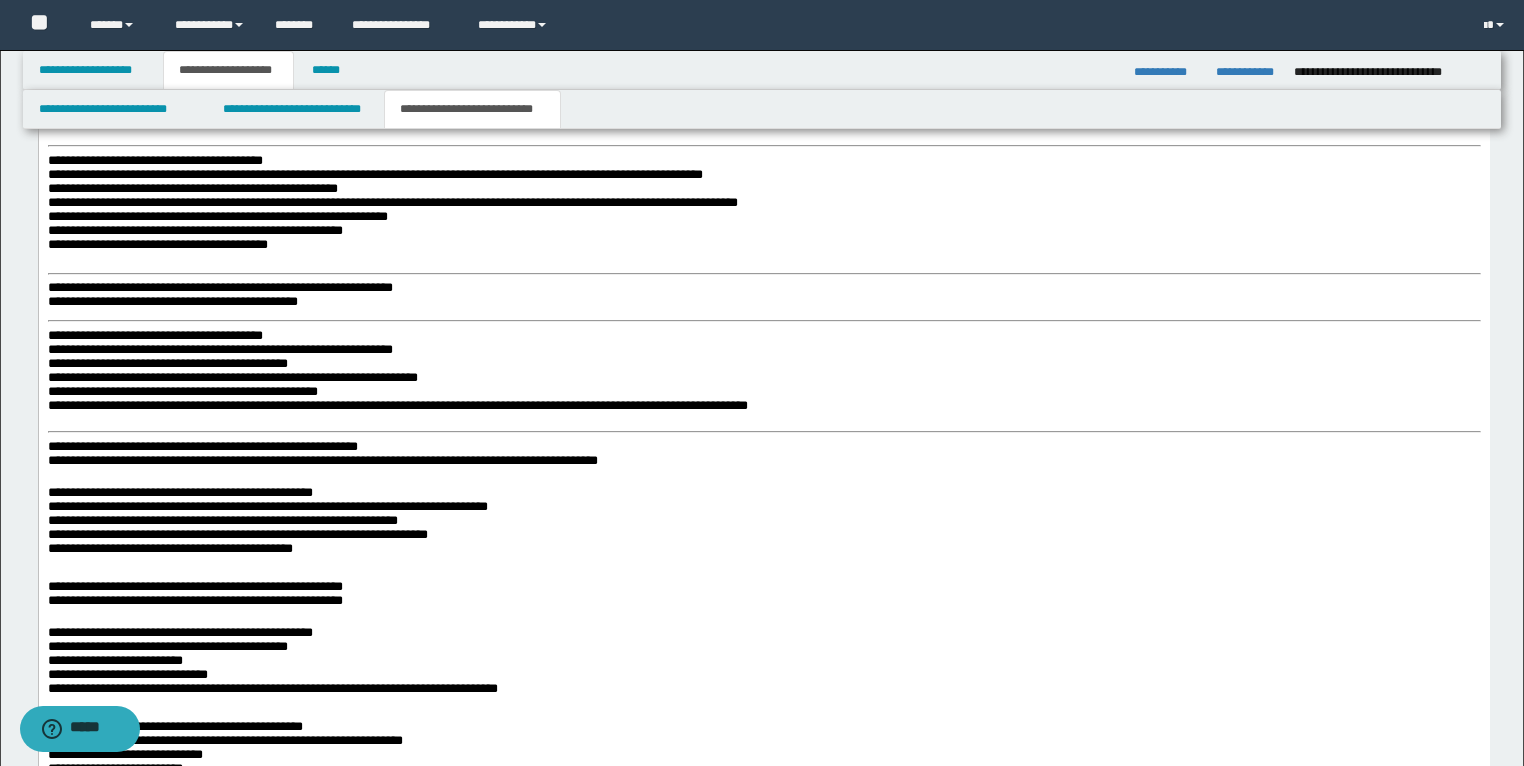 click on "**********" at bounding box center (202, 447) 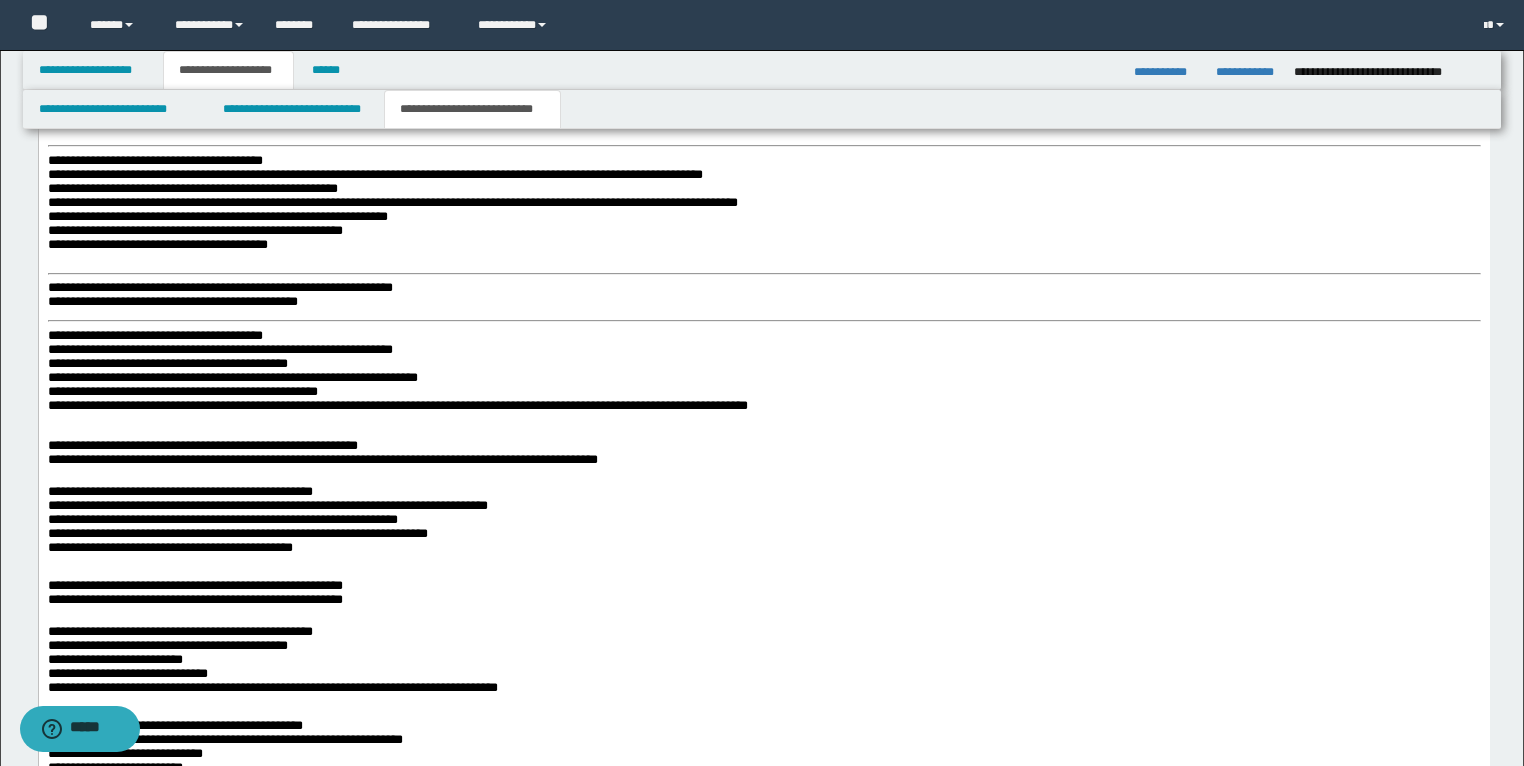 scroll, scrollTop: 2456, scrollLeft: 0, axis: vertical 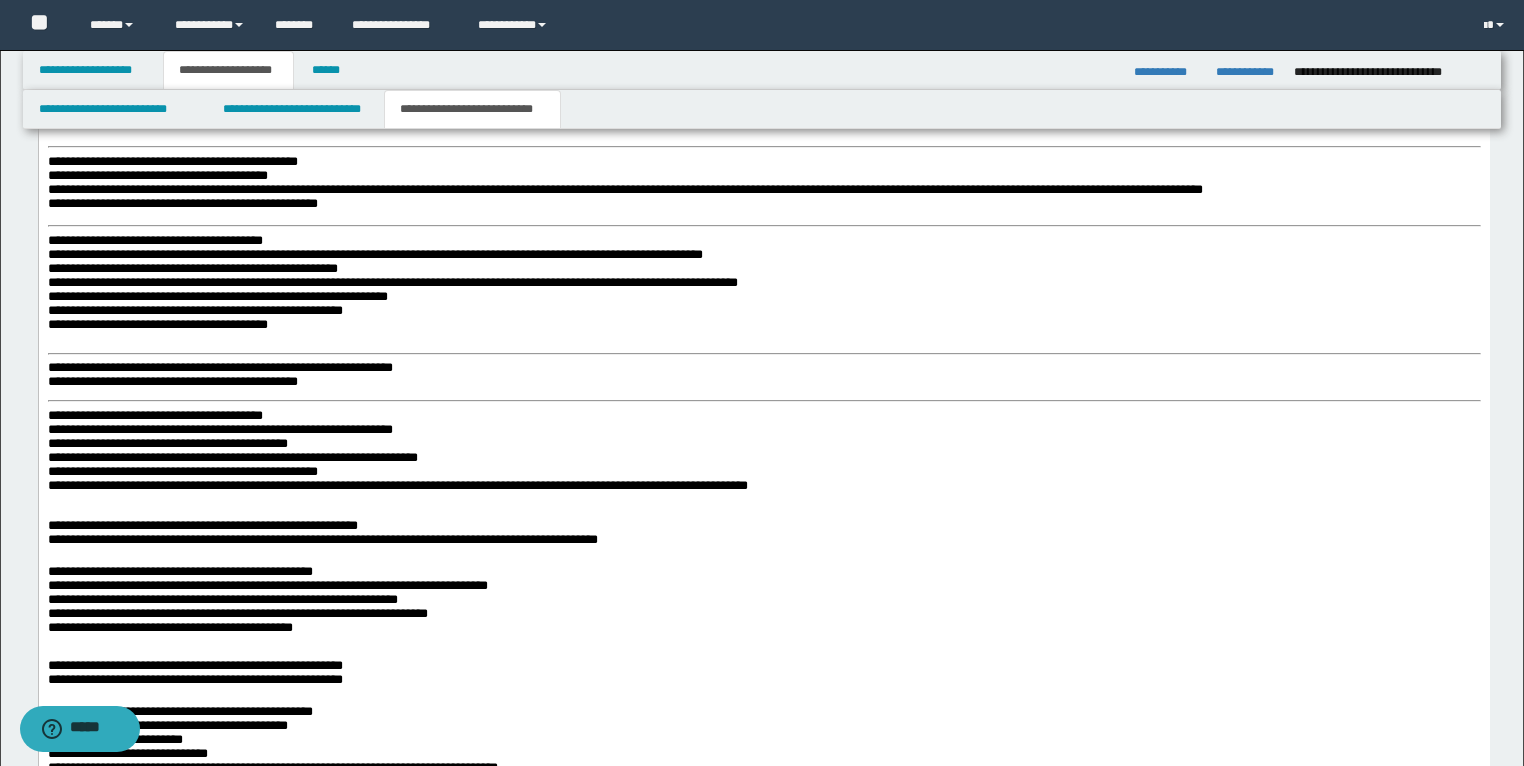 click on "**********" at bounding box center [154, 416] 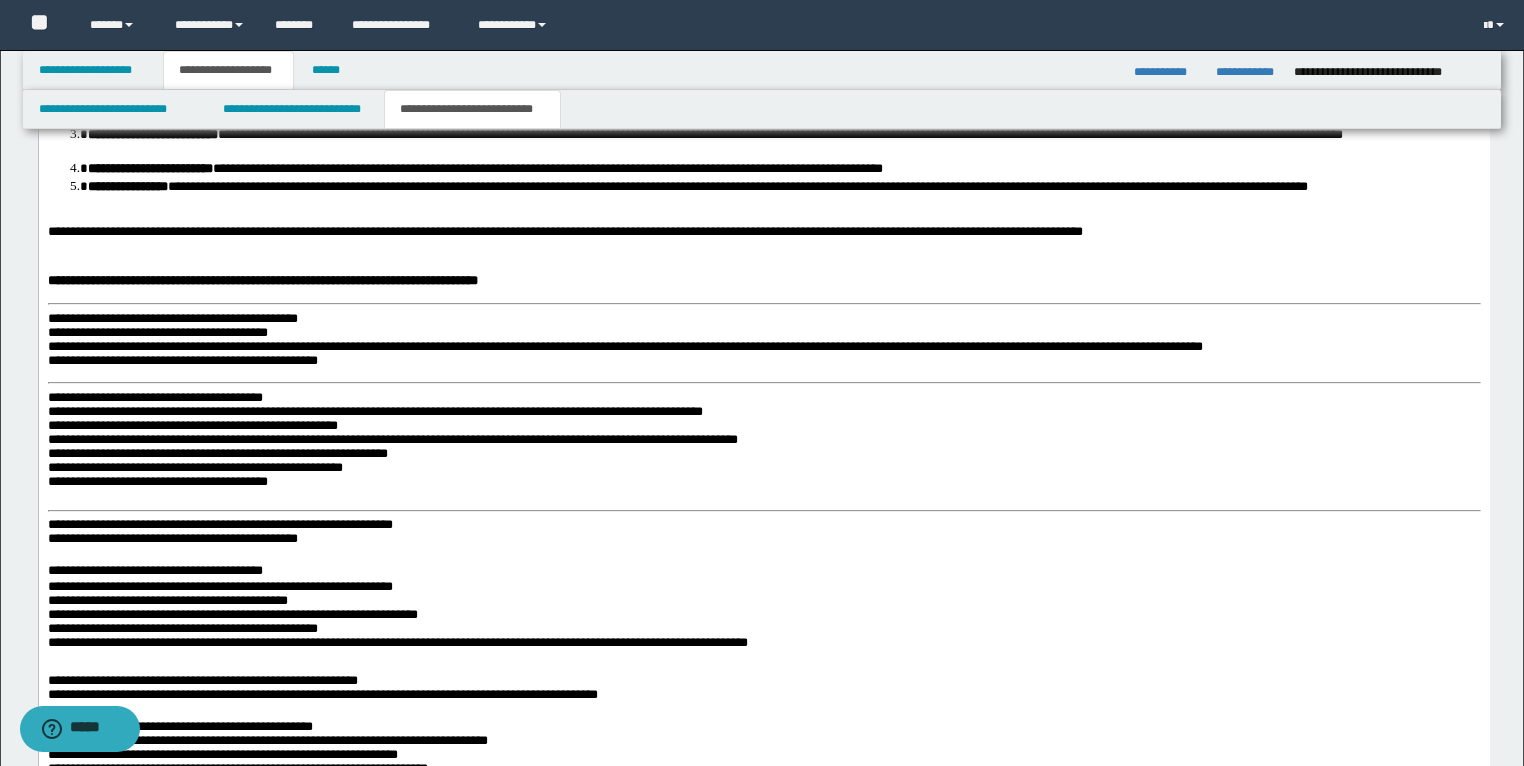 scroll, scrollTop: 2296, scrollLeft: 0, axis: vertical 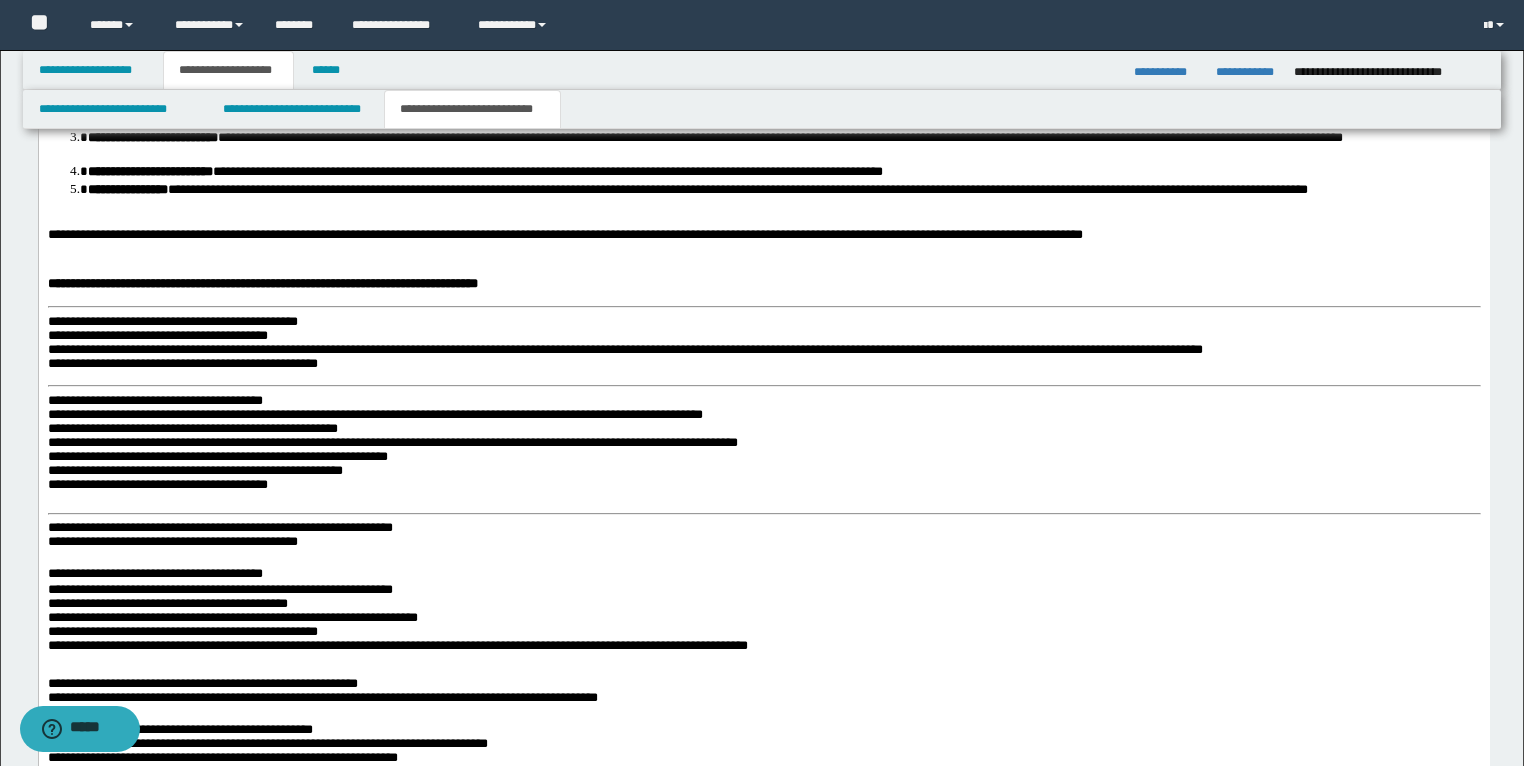 click on "**********" at bounding box center (219, 528) 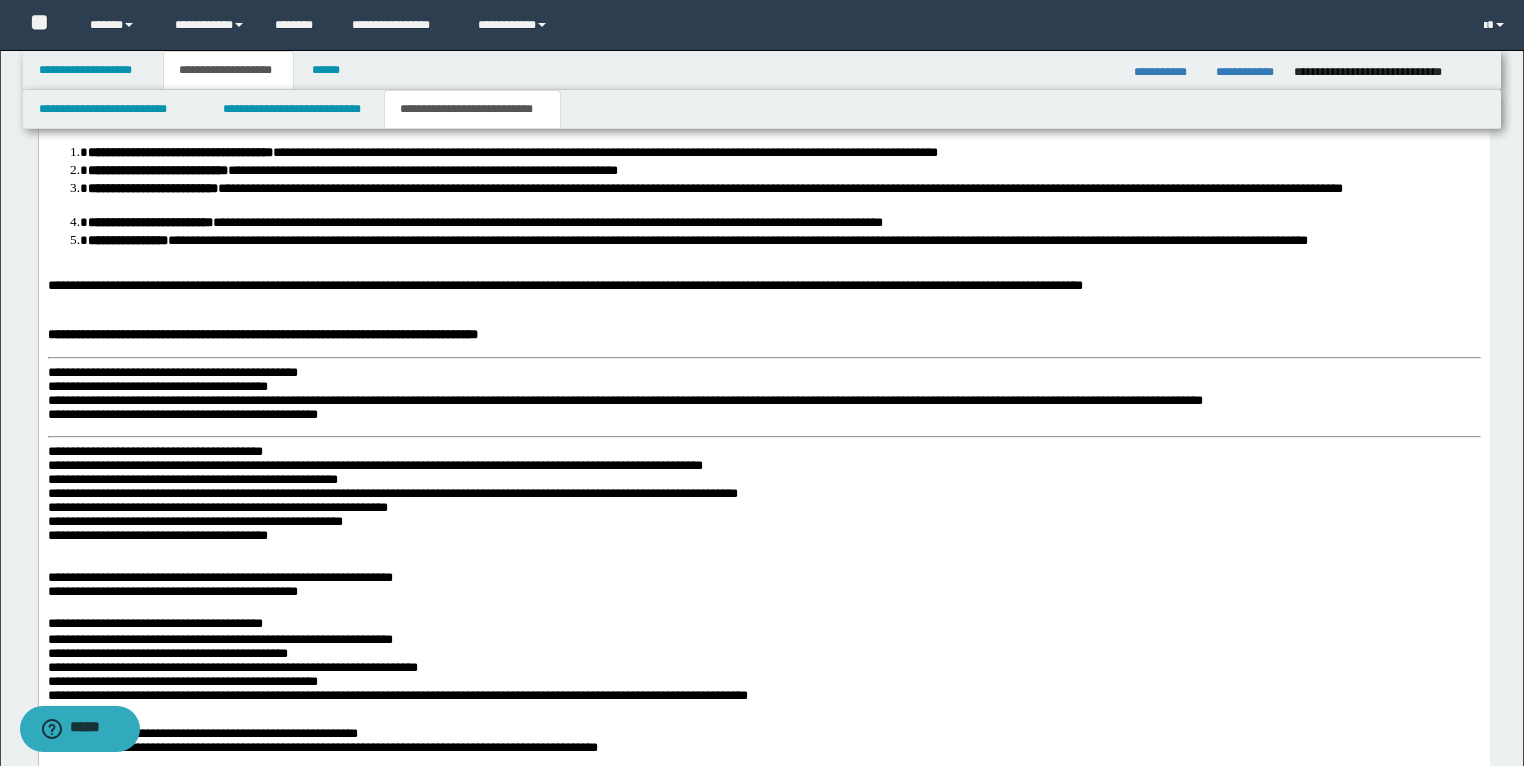 scroll, scrollTop: 2216, scrollLeft: 0, axis: vertical 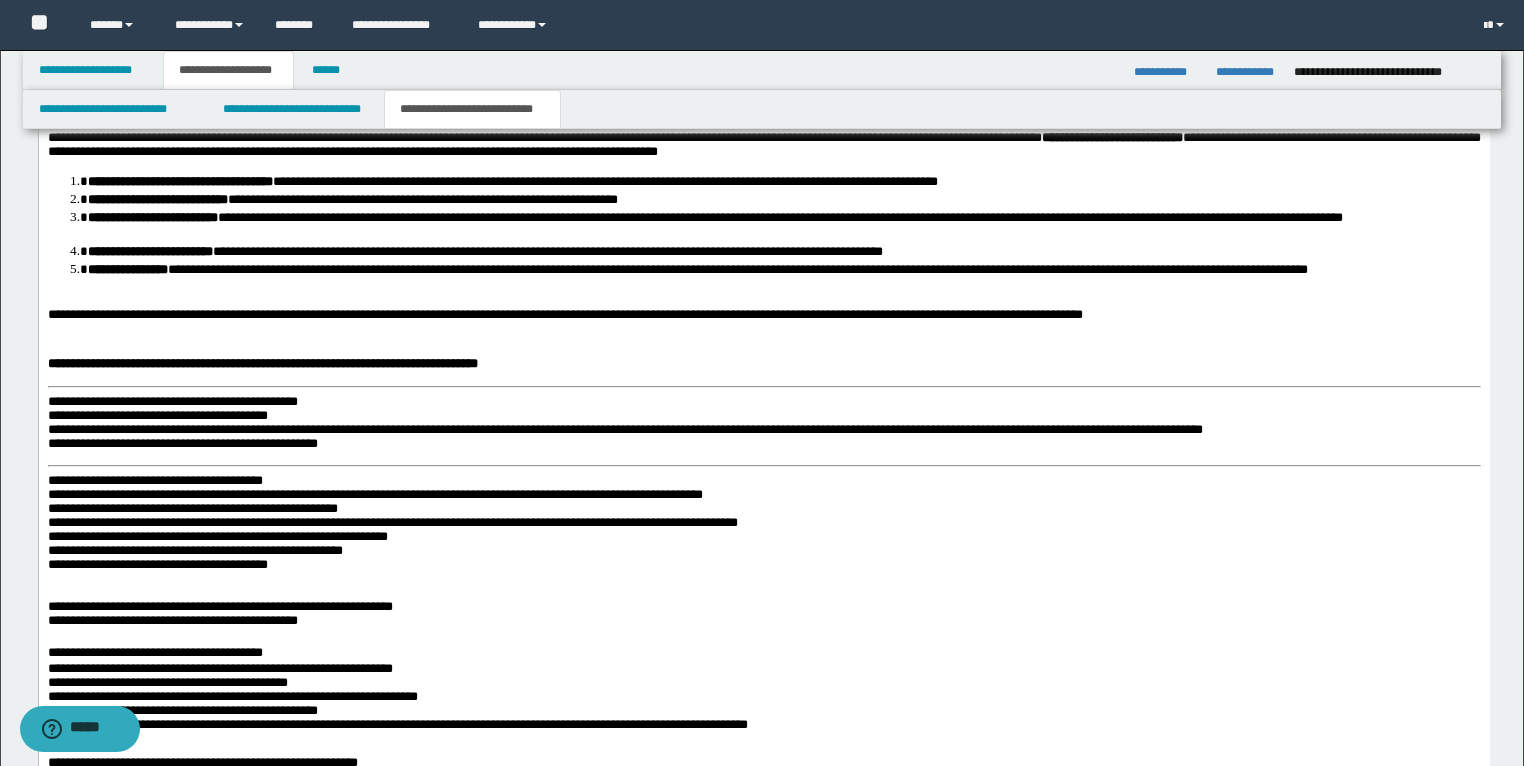click on "**********" at bounding box center (763, 1489) 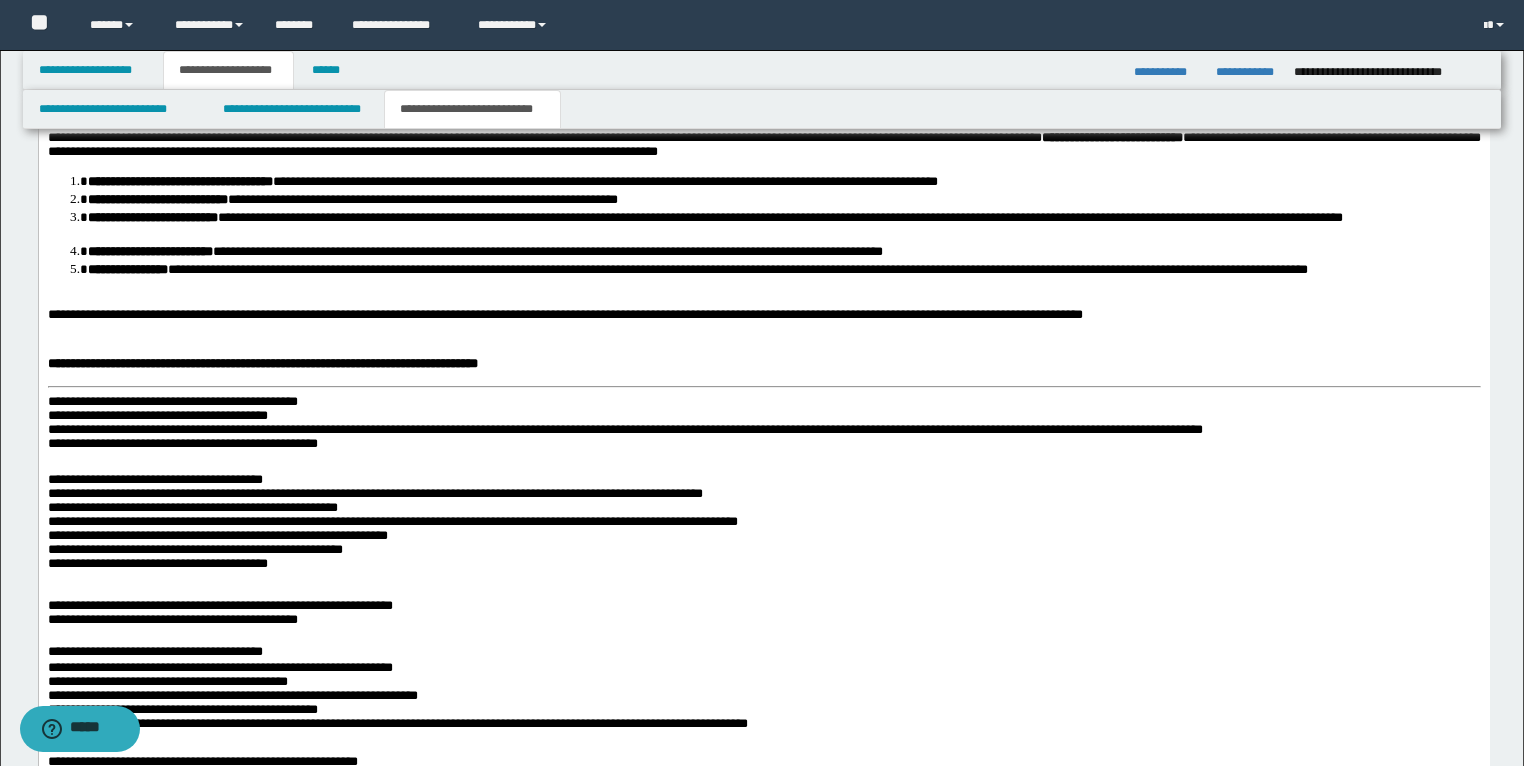 click on "**********" at bounding box center (172, 401) 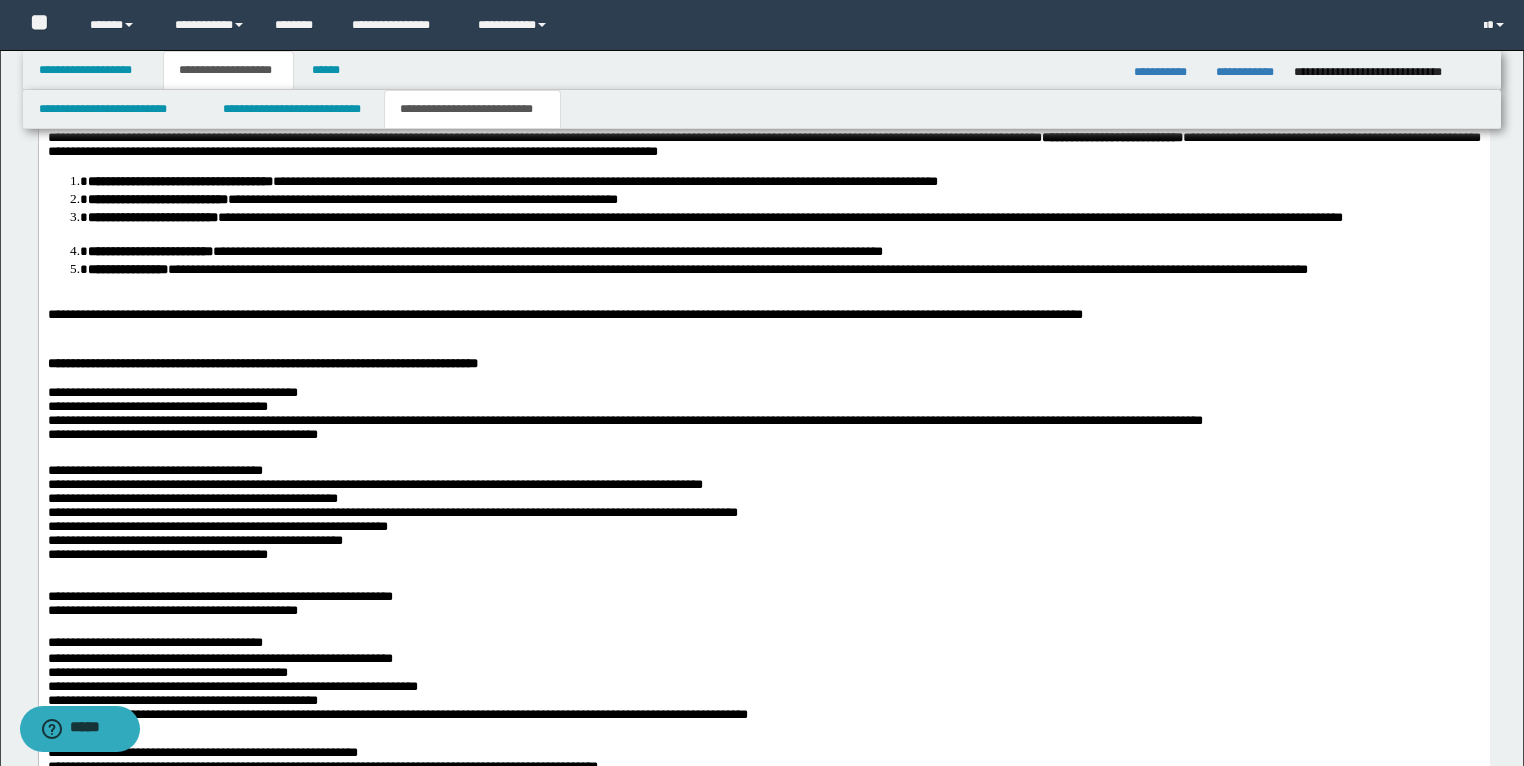click on "**********" at bounding box center (763, 1484) 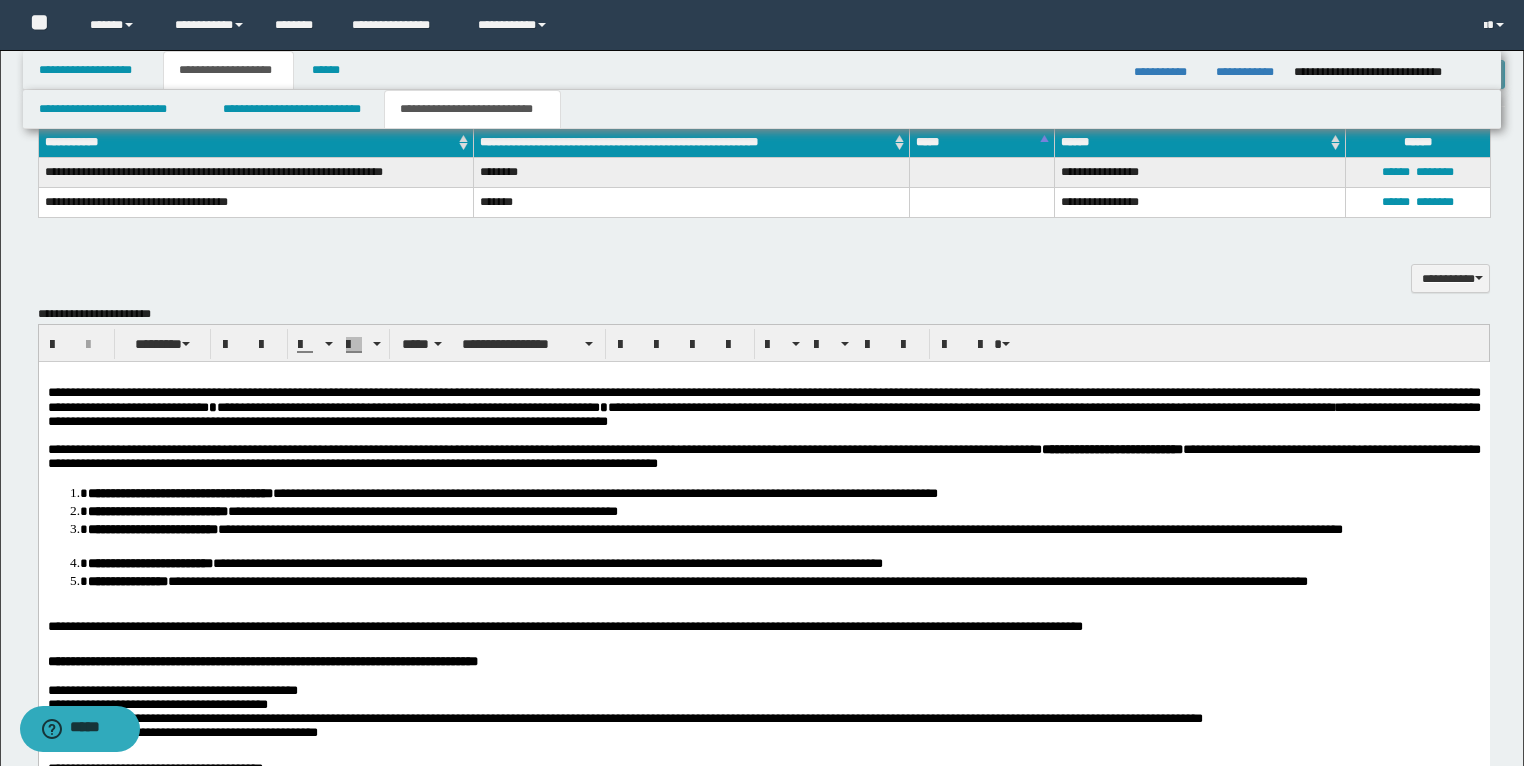 scroll, scrollTop: 1896, scrollLeft: 0, axis: vertical 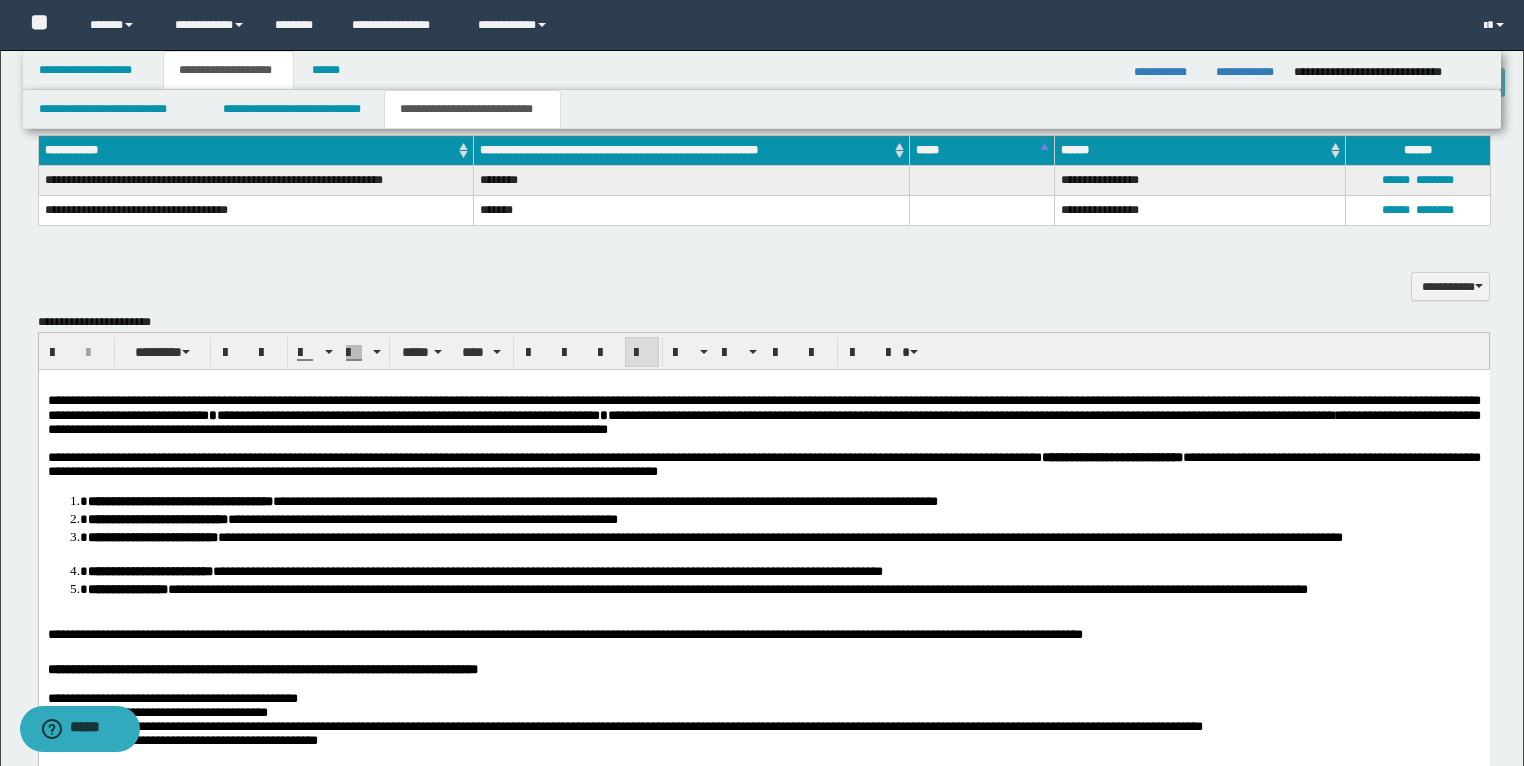 click on "**********" at bounding box center (763, 415) 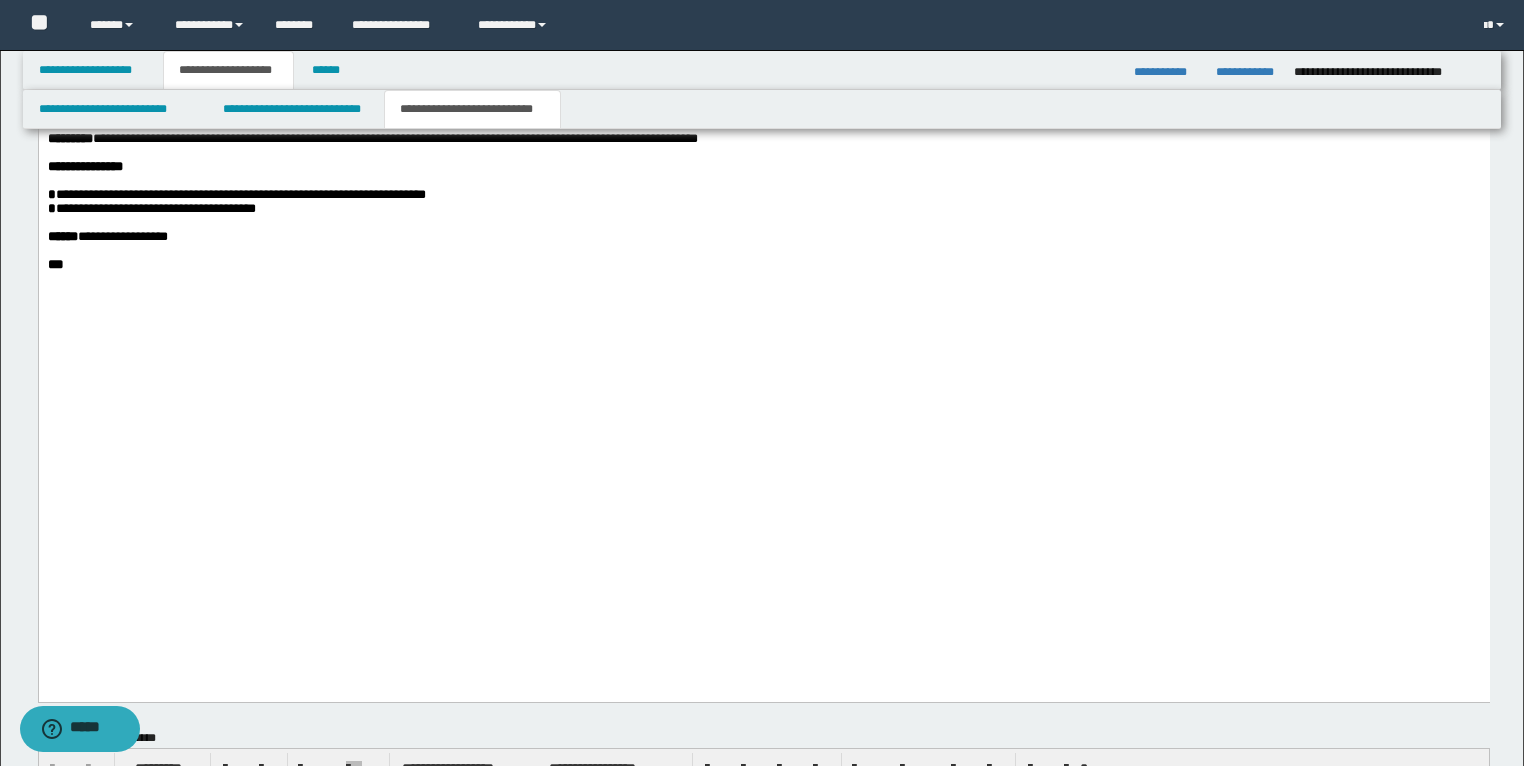 scroll, scrollTop: 4856, scrollLeft: 0, axis: vertical 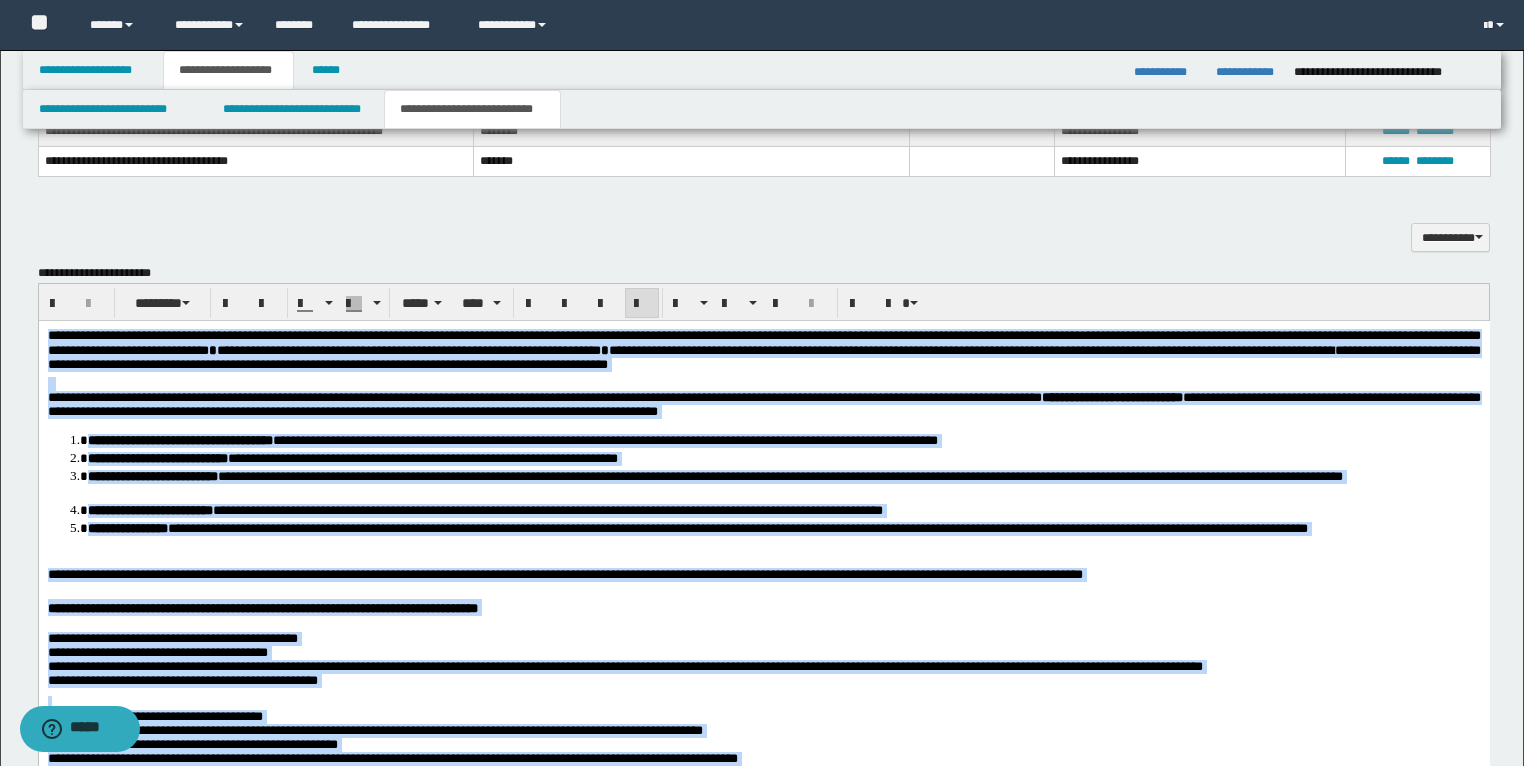 drag, startPoint x: 325, startPoint y: 3336, endPoint x: 38, endPoint y: 327, distance: 3022.656 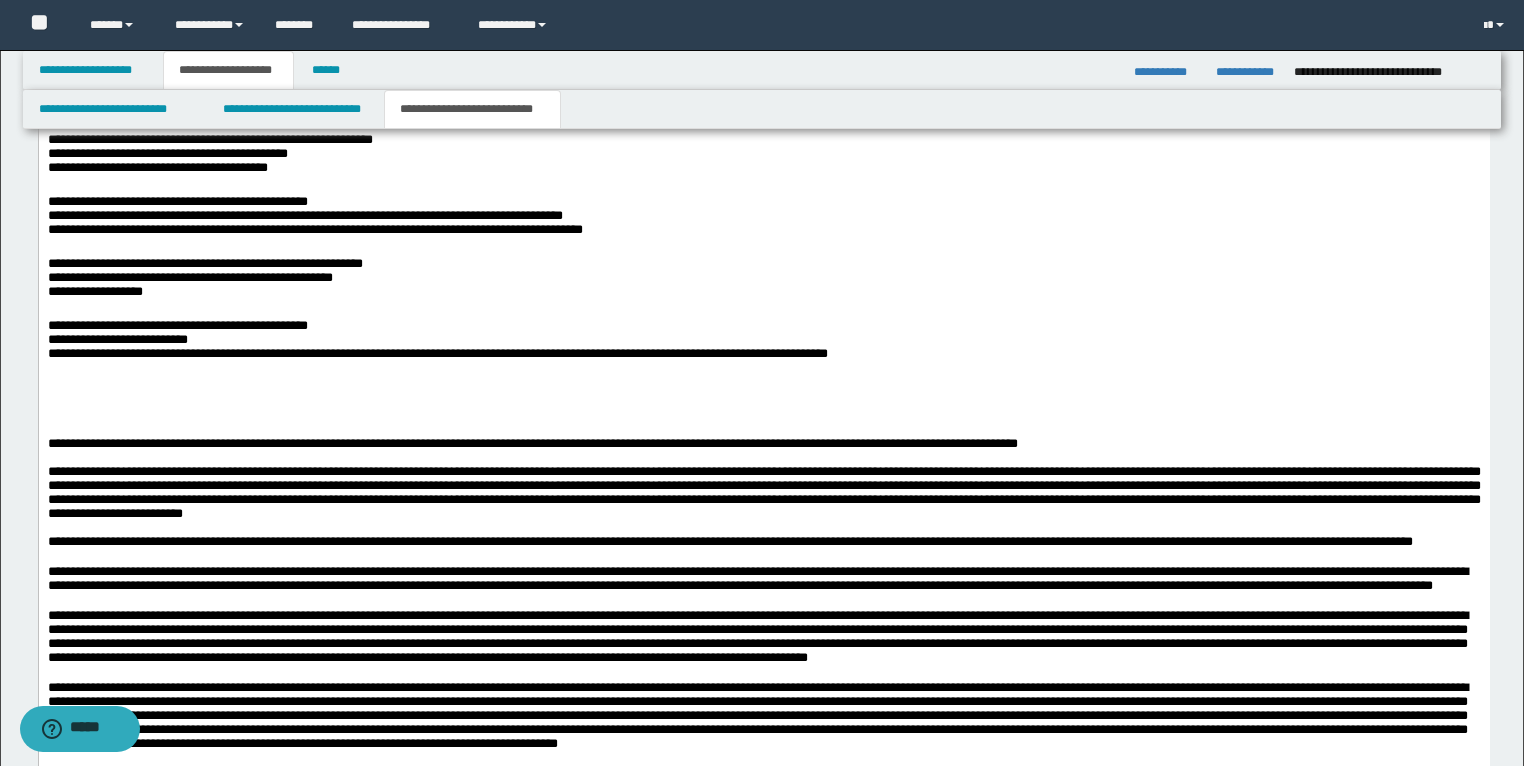 scroll, scrollTop: 3545, scrollLeft: 0, axis: vertical 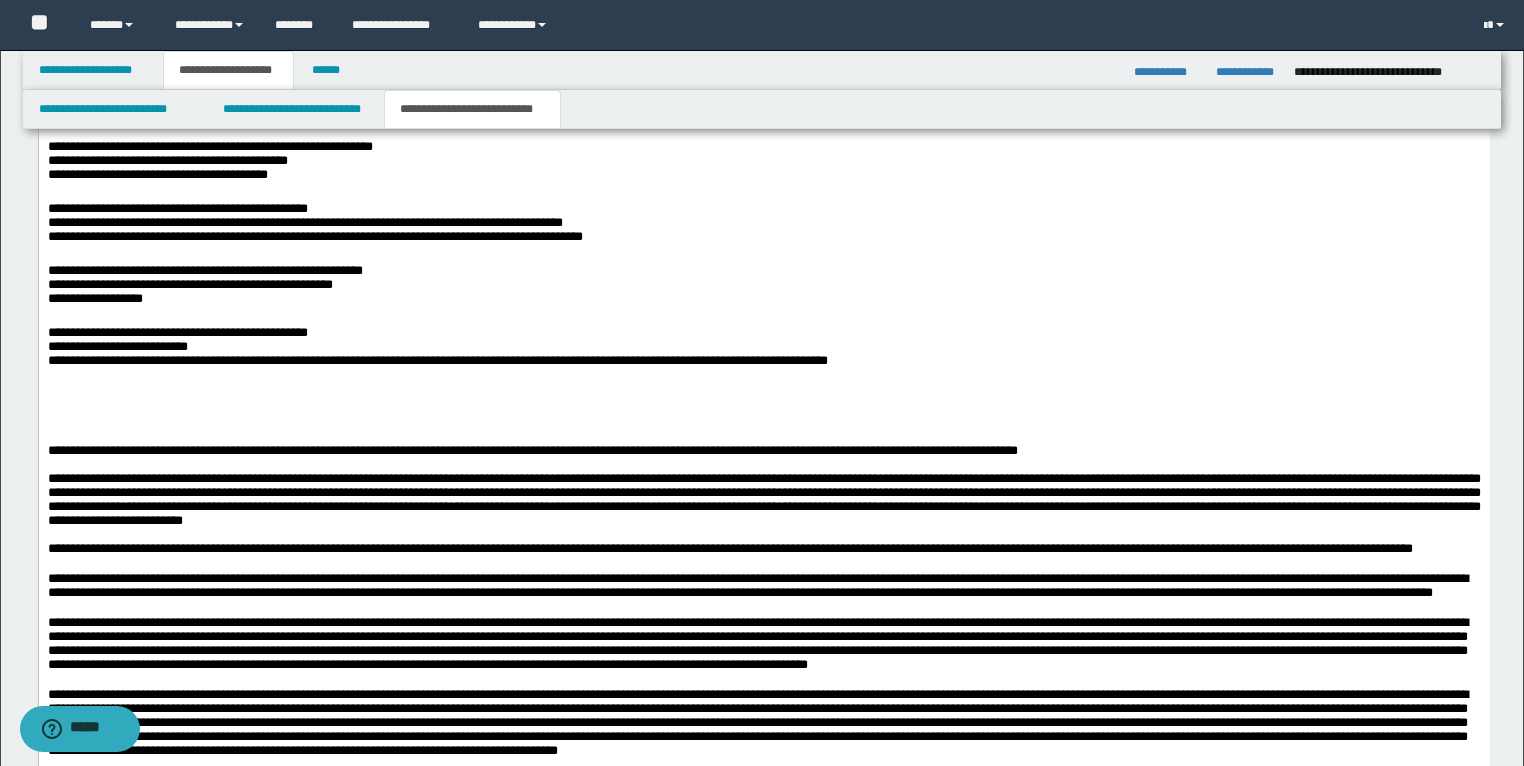 click at bounding box center [763, 392] 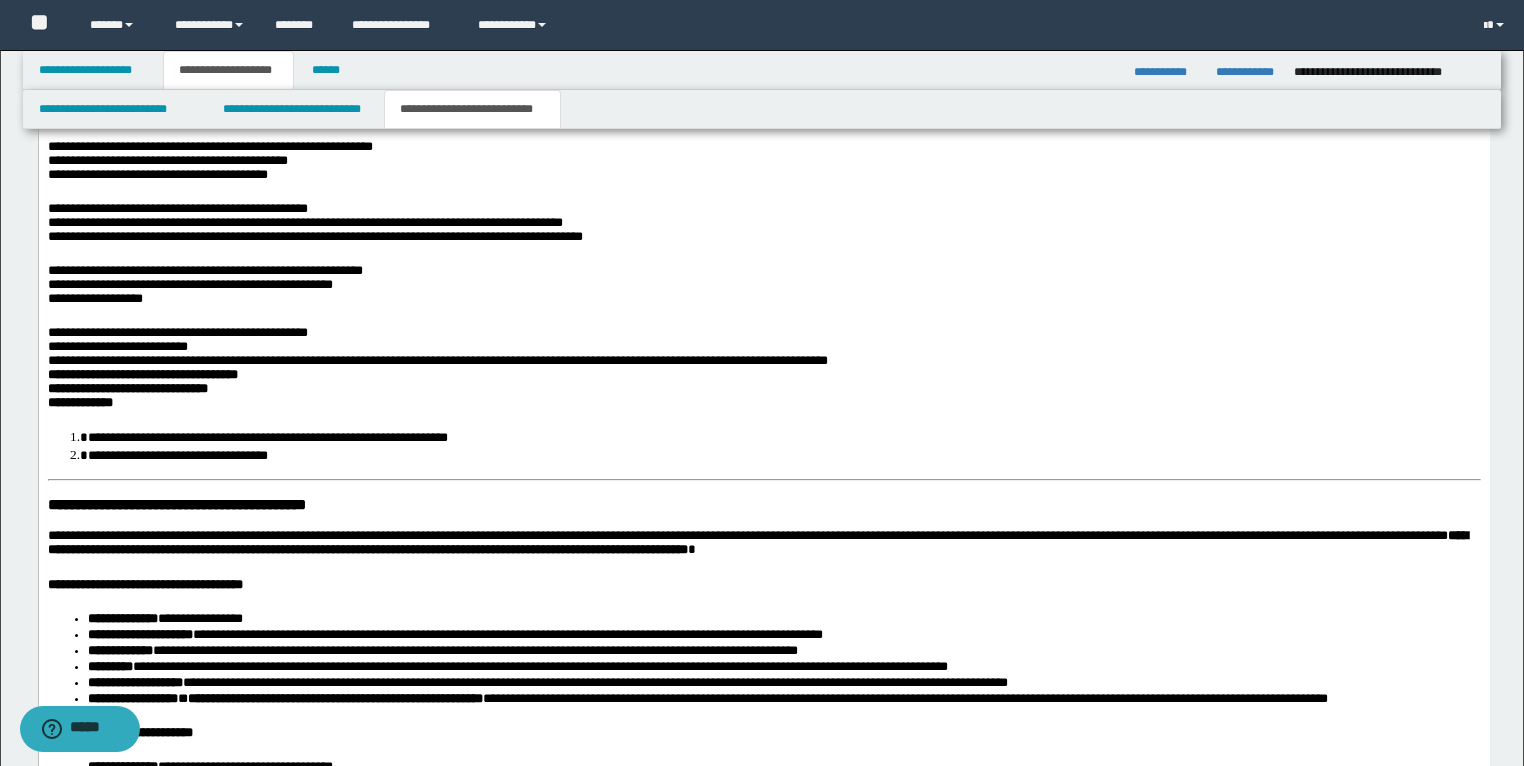 click on "**********" at bounding box center (142, 375) 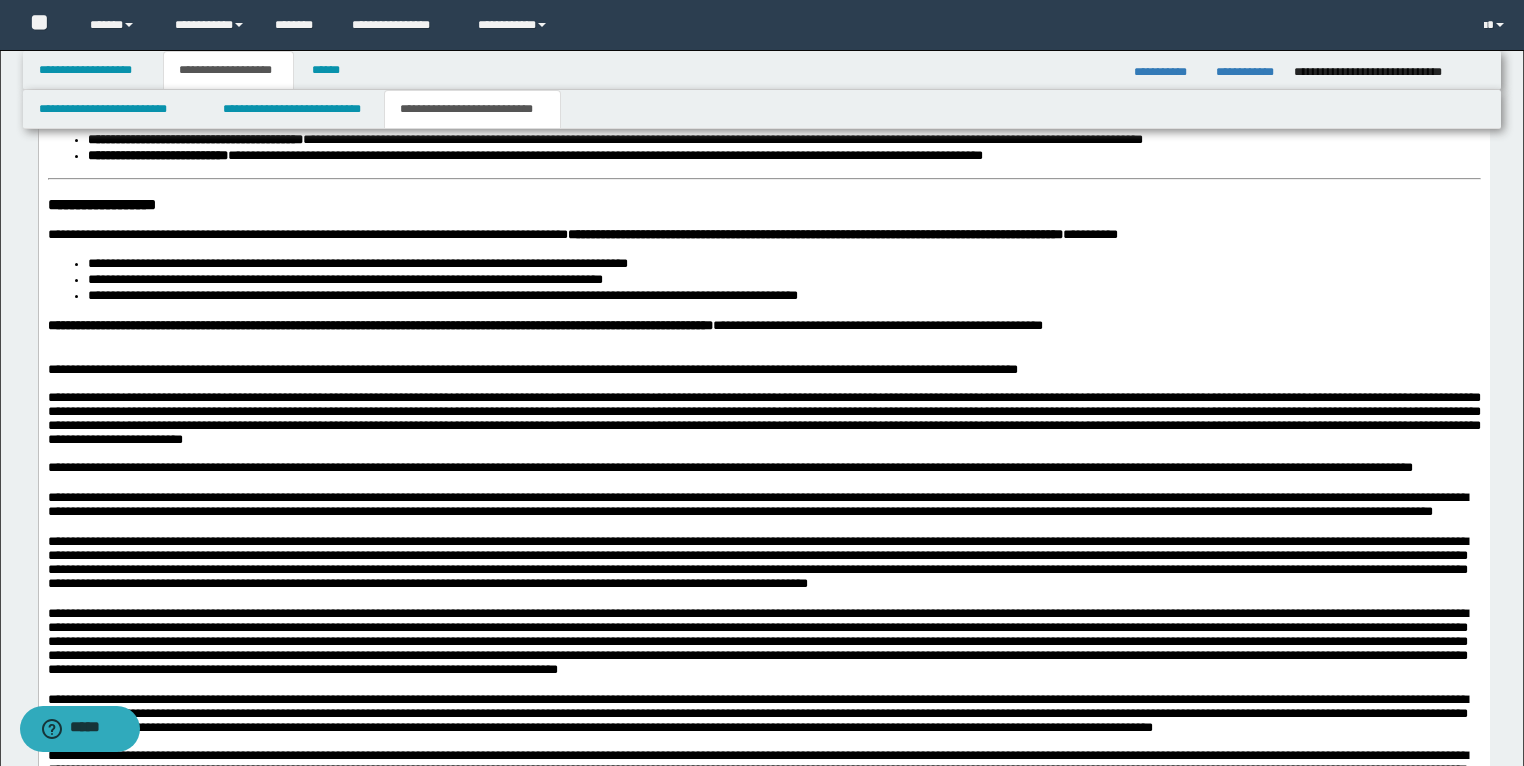 scroll, scrollTop: 4425, scrollLeft: 0, axis: vertical 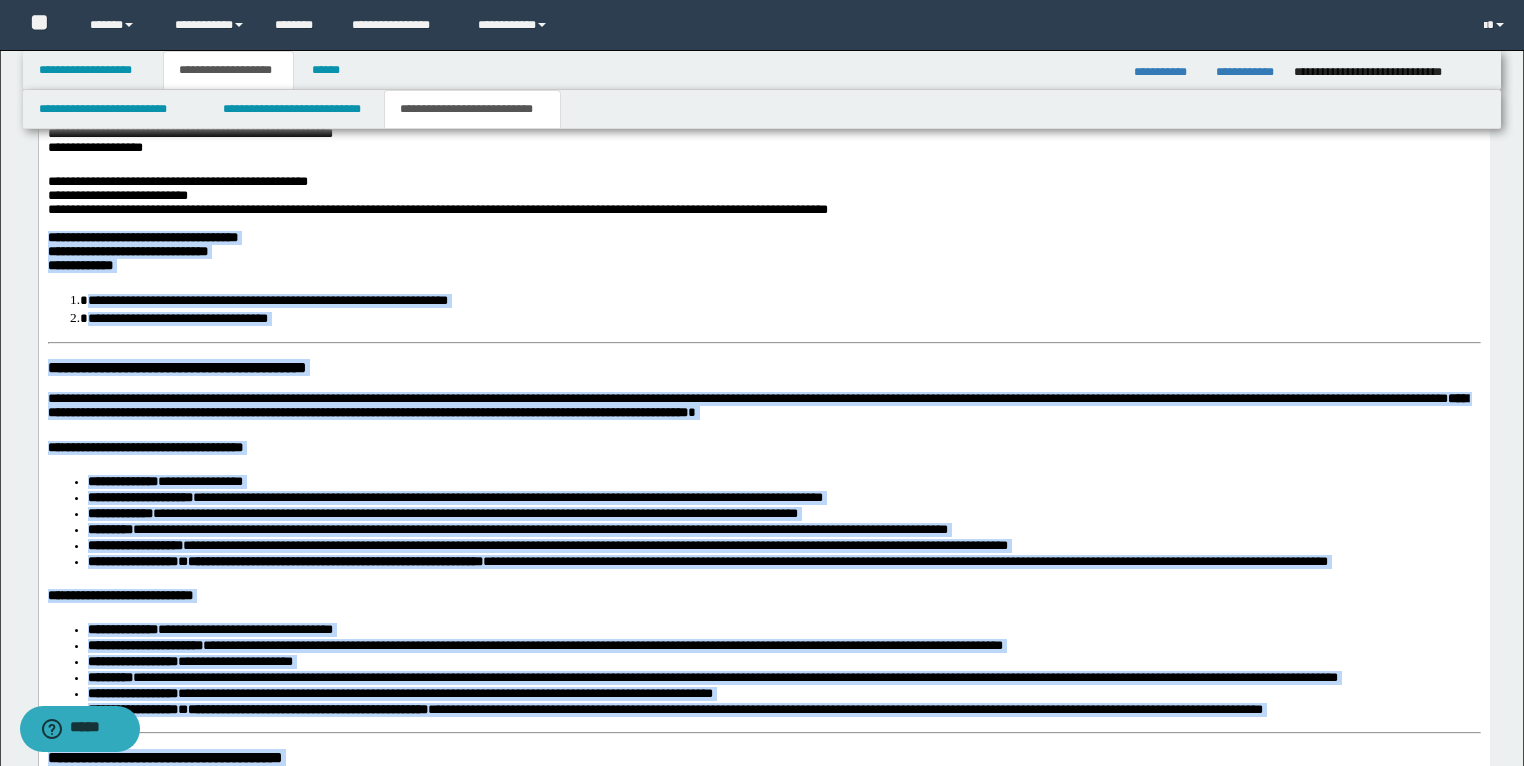 drag, startPoint x: 1212, startPoint y: 1176, endPoint x: 44, endPoint y: 276, distance: 1474.525 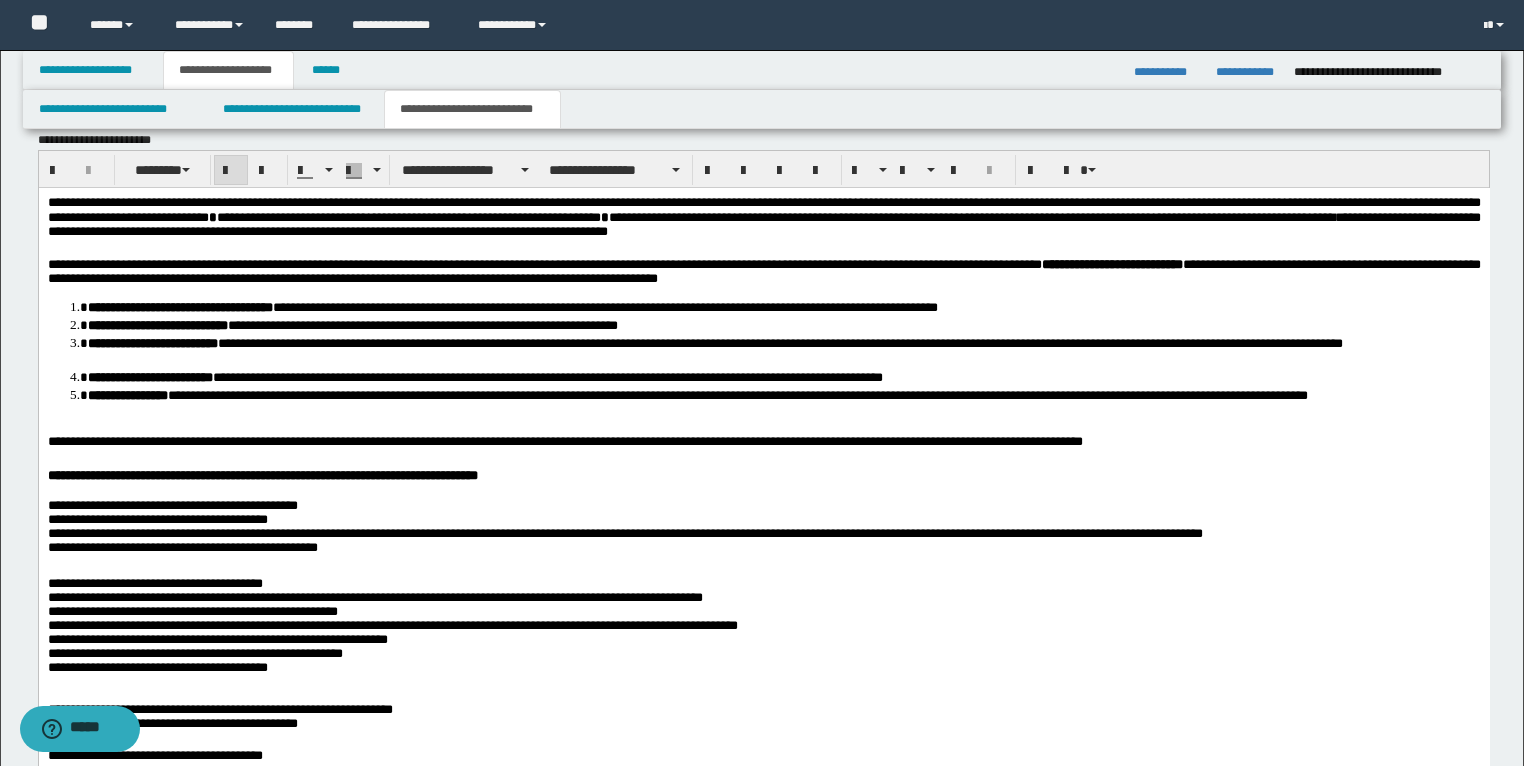 scroll, scrollTop: 1936, scrollLeft: 0, axis: vertical 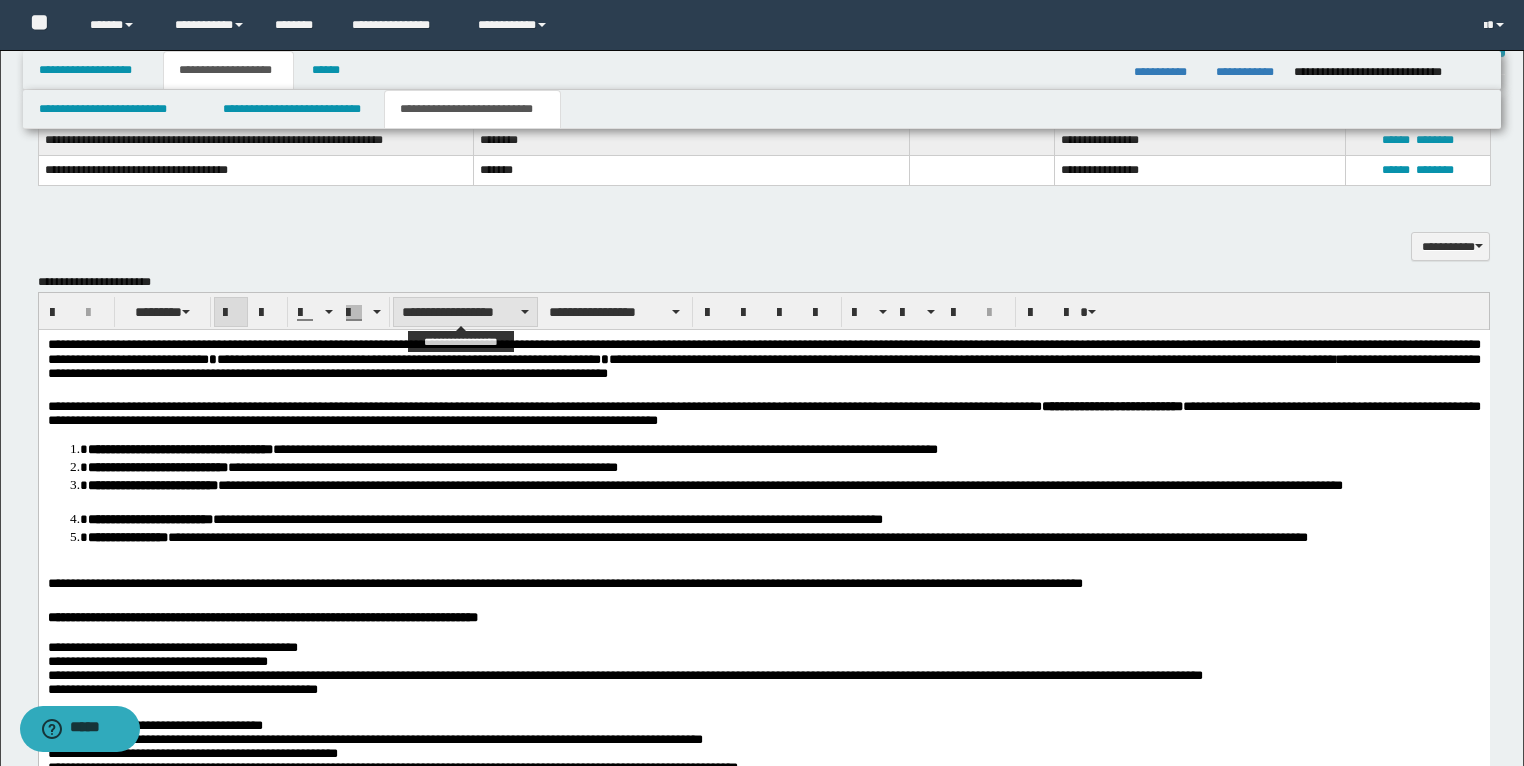 click on "**********" at bounding box center [465, 312] 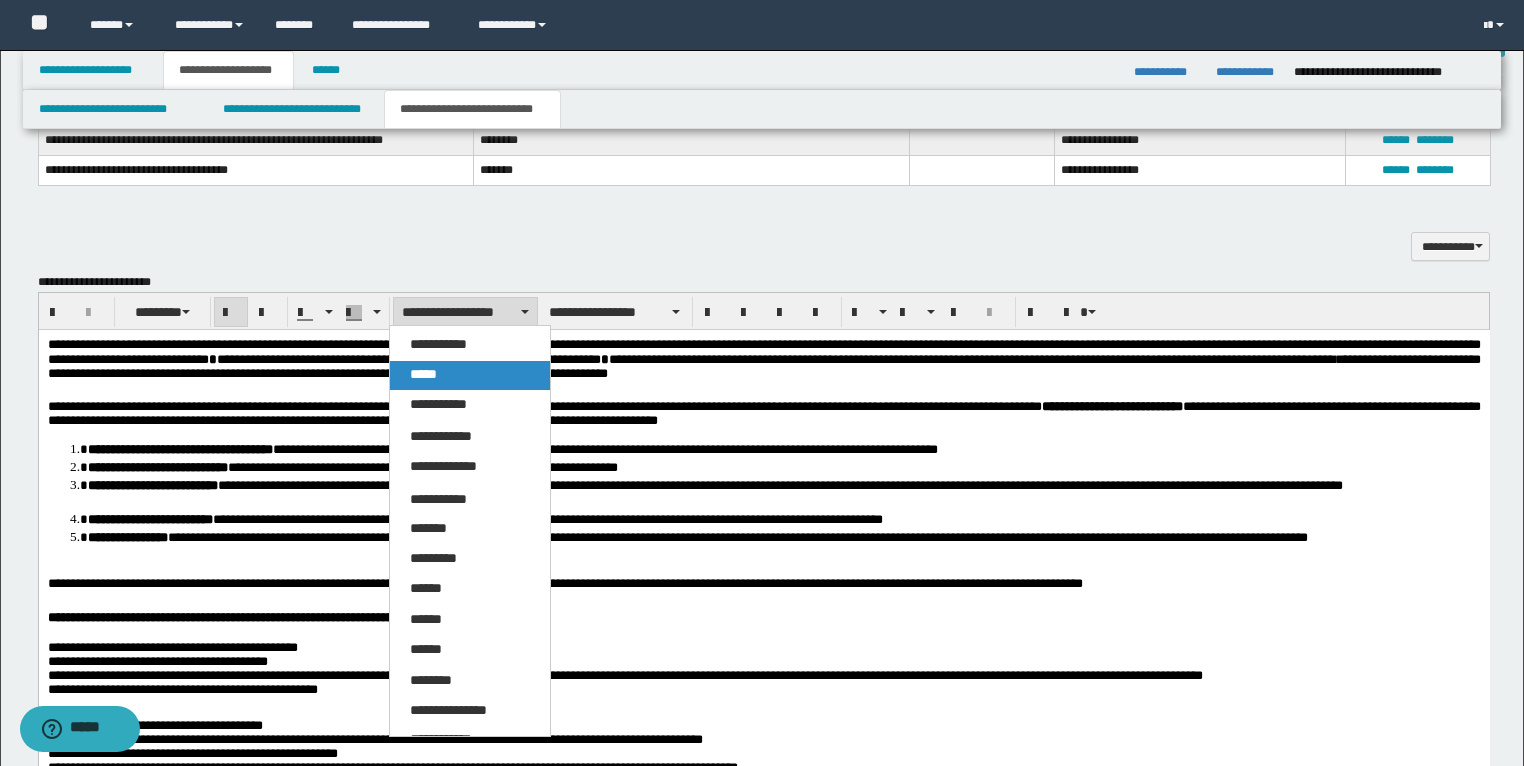 click on "*****" at bounding box center (470, 375) 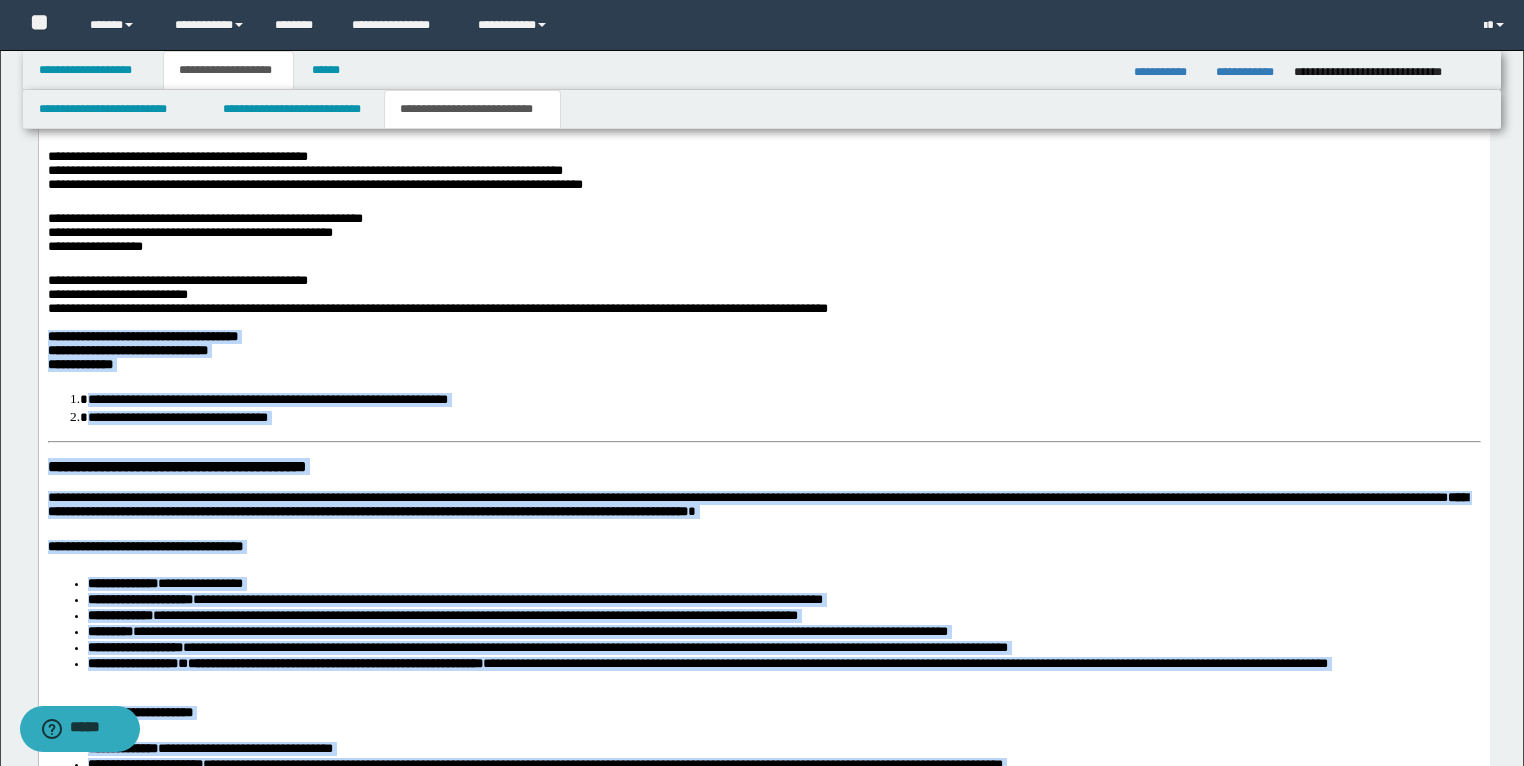 scroll, scrollTop: 3616, scrollLeft: 0, axis: vertical 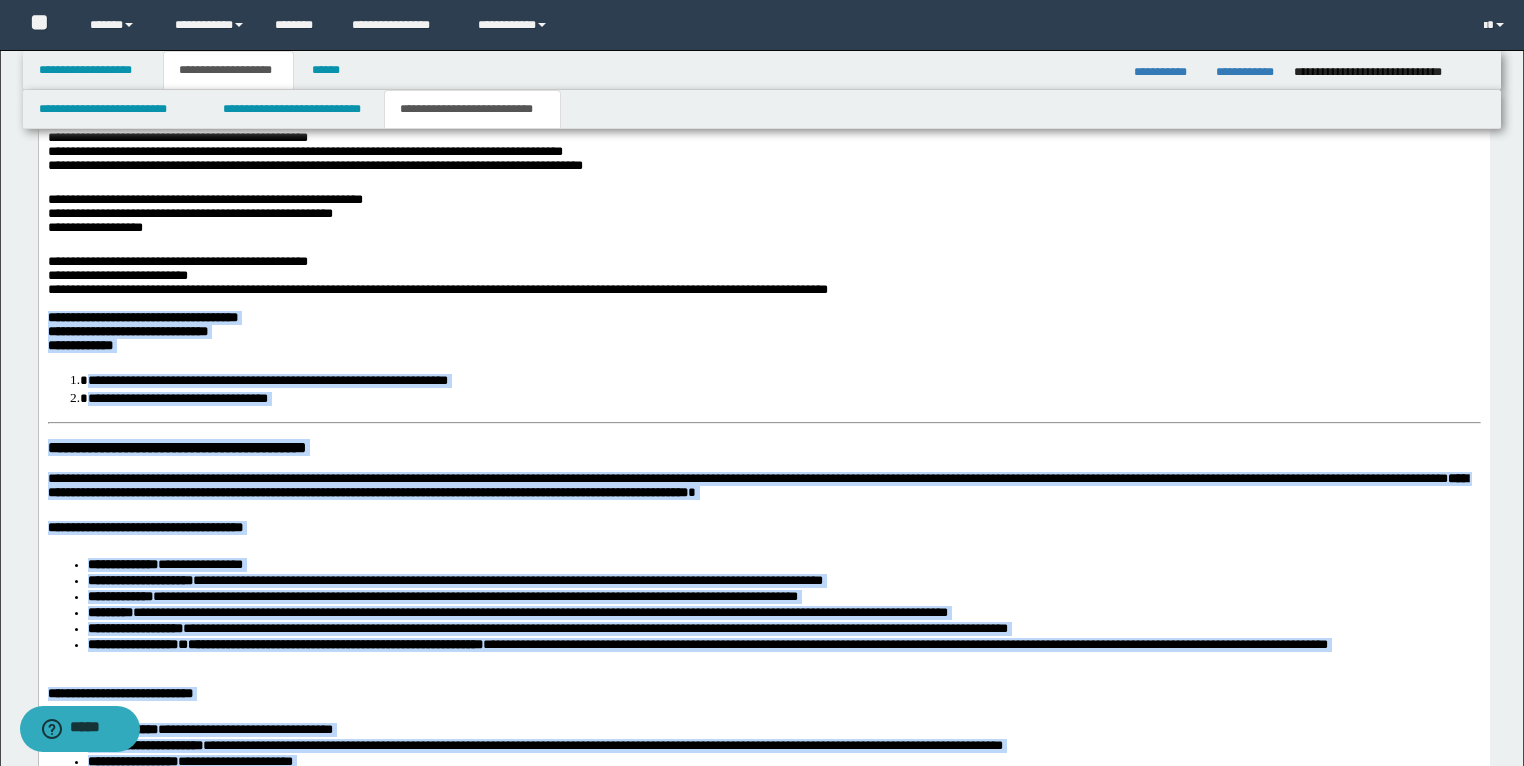 click on "**********" at bounding box center [757, 486] 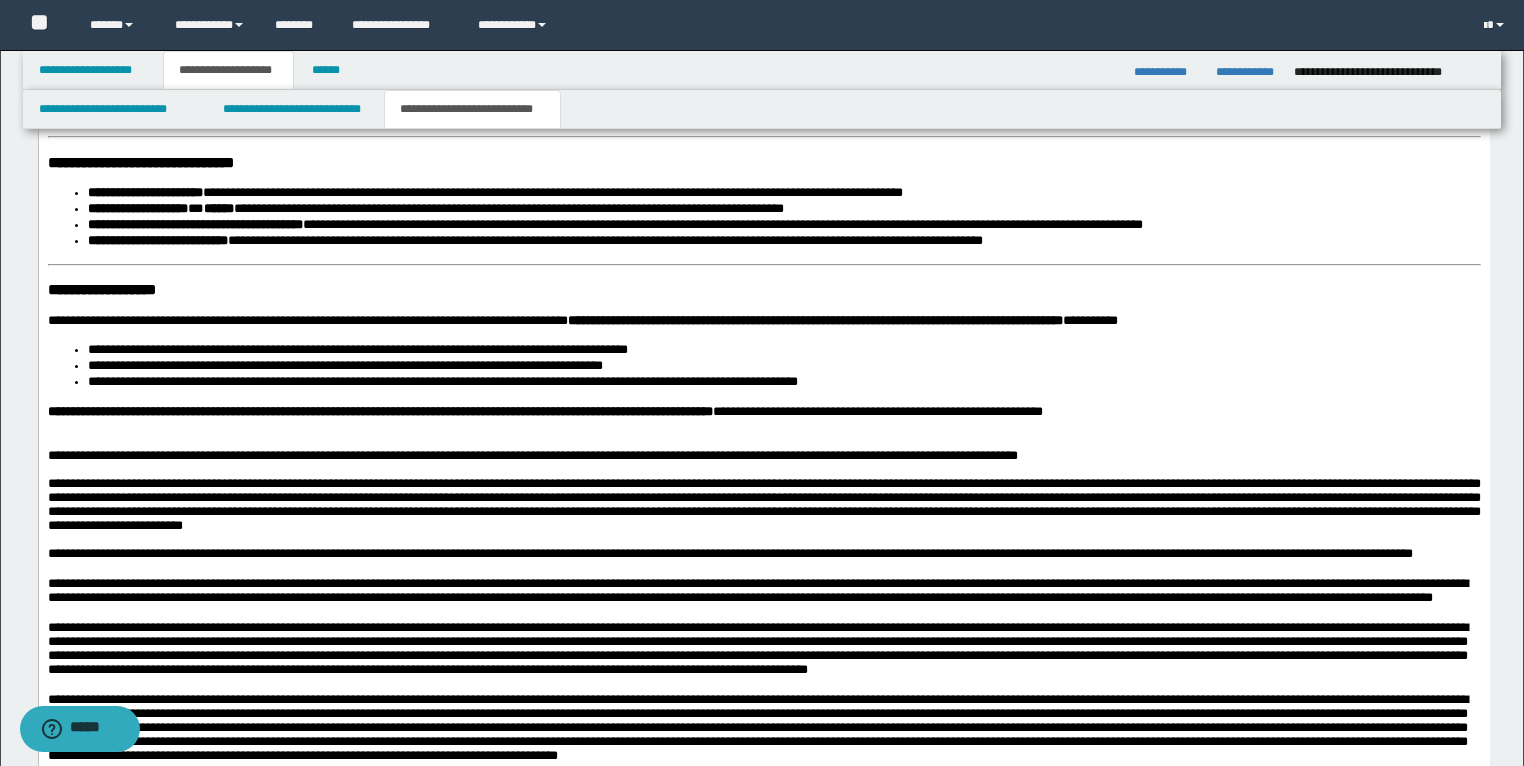 scroll, scrollTop: 4496, scrollLeft: 0, axis: vertical 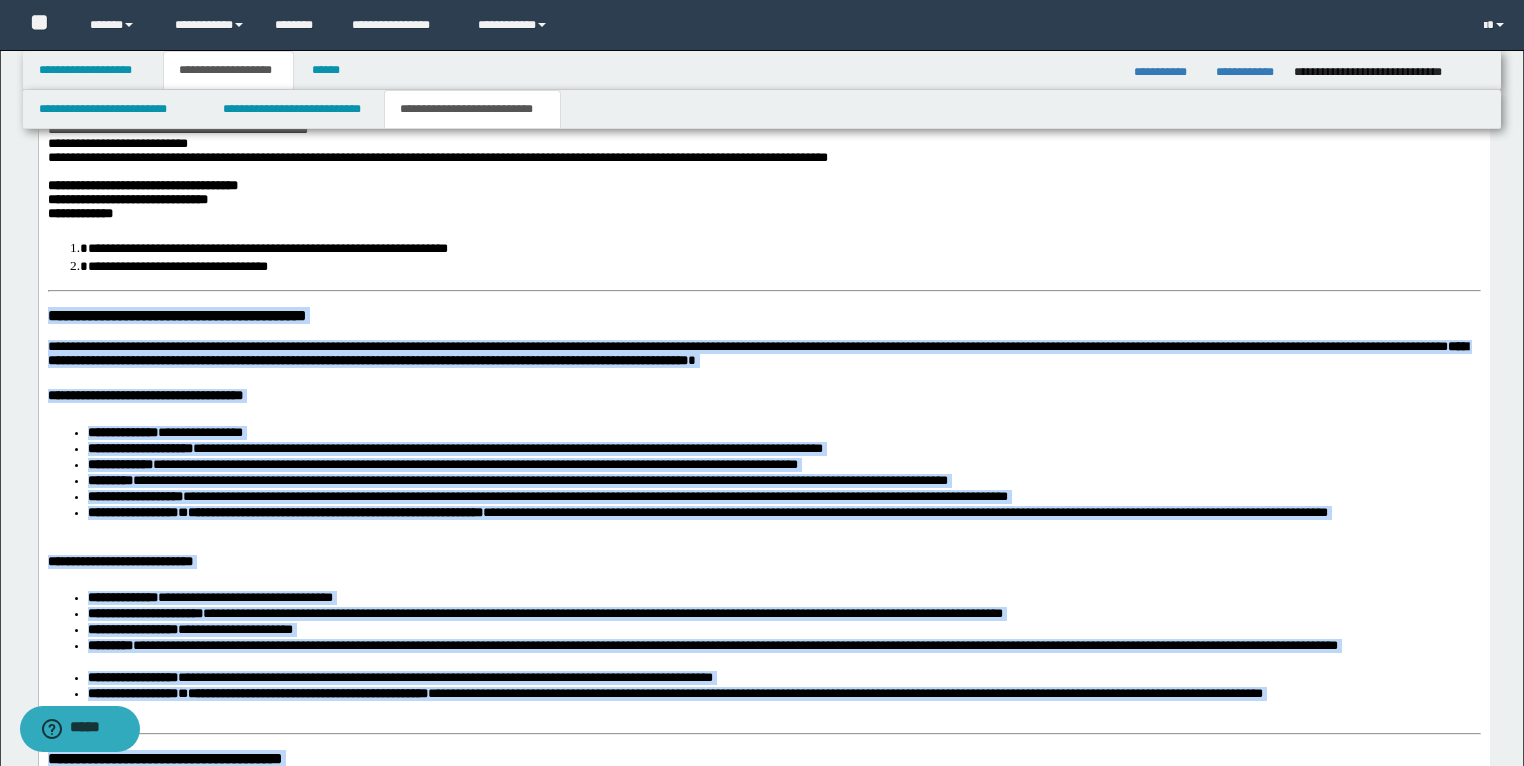 drag, startPoint x: 1322, startPoint y: 1203, endPoint x: 51, endPoint y: 345, distance: 1533.4944 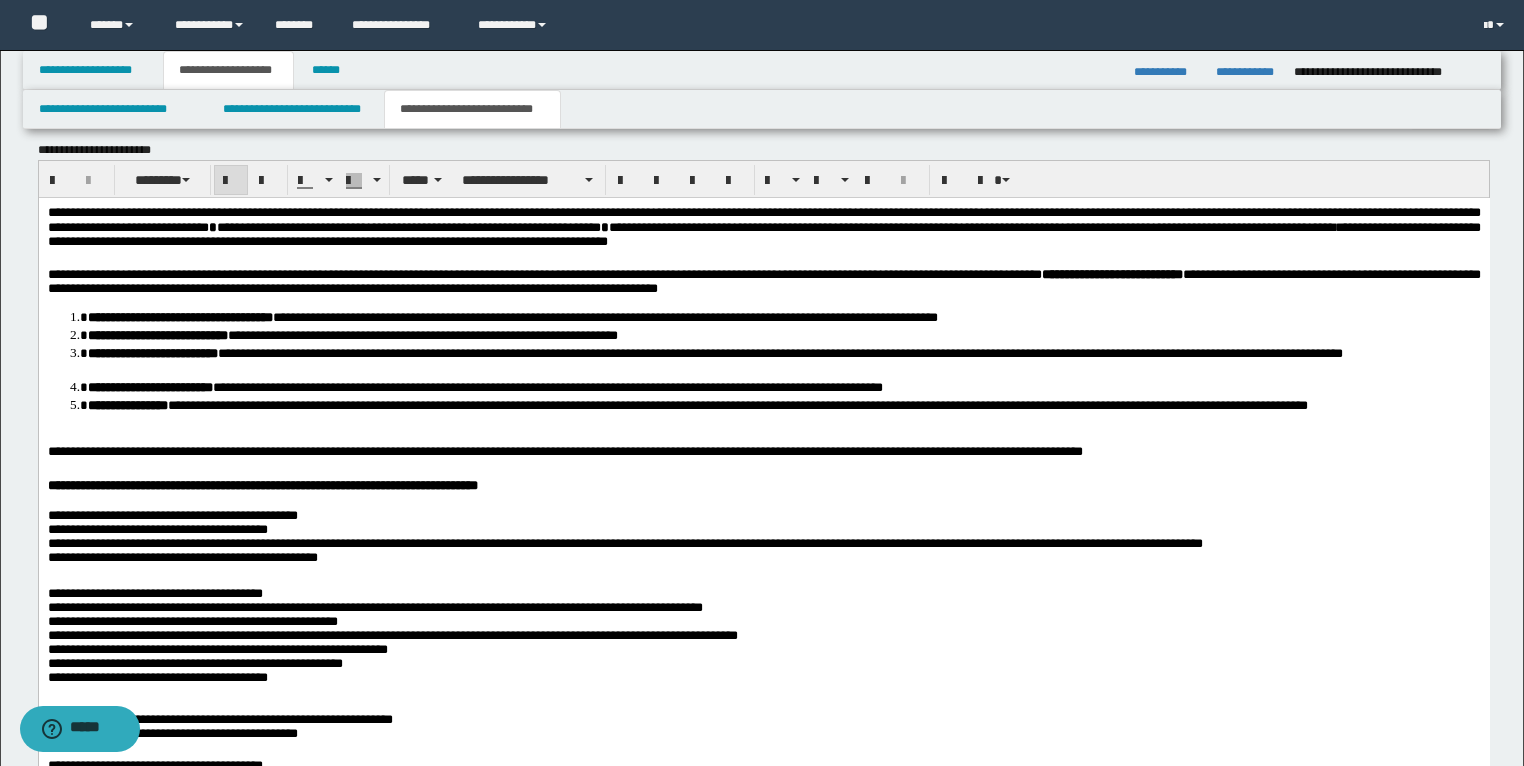 scroll, scrollTop: 1988, scrollLeft: 0, axis: vertical 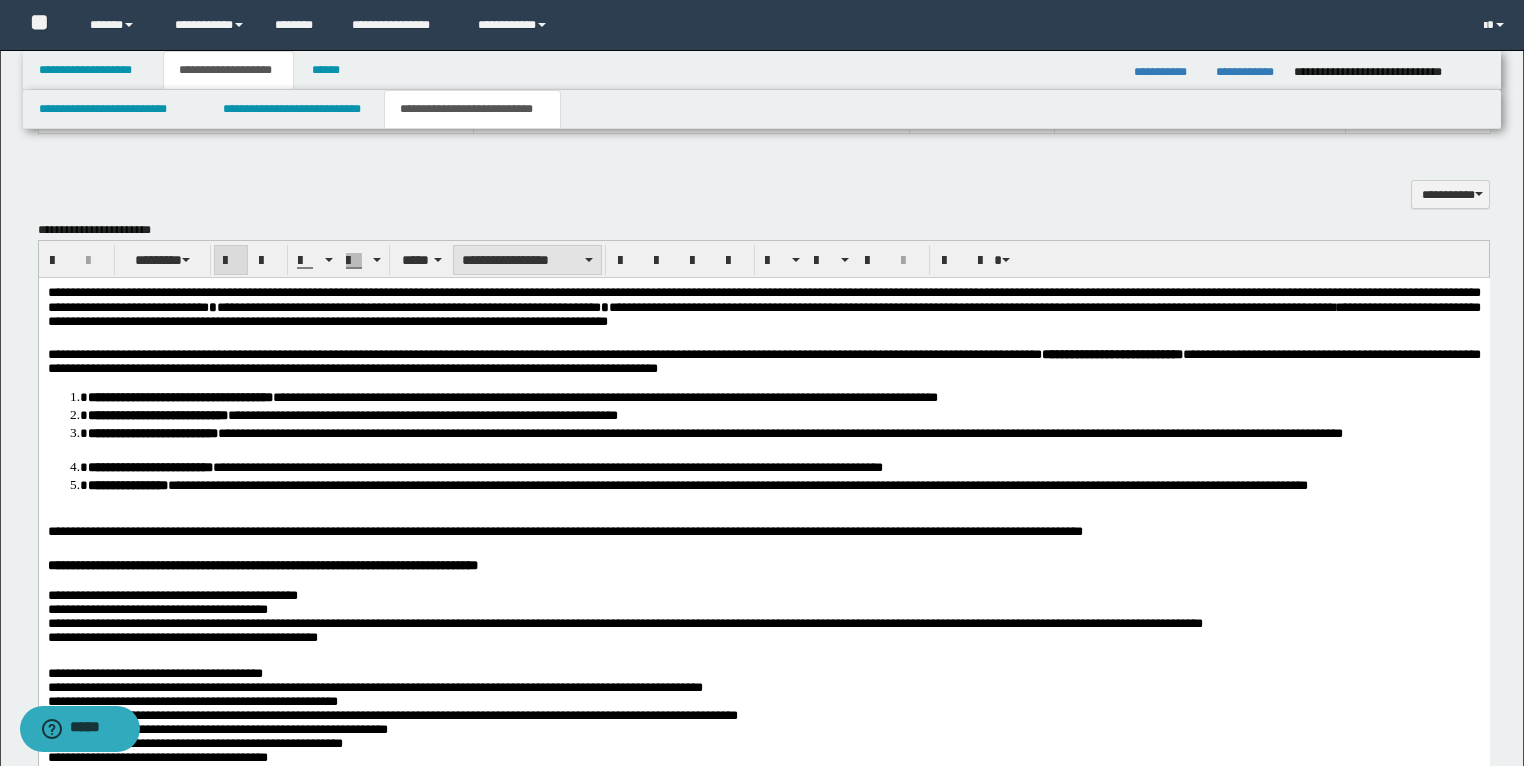 click on "**********" at bounding box center [527, 260] 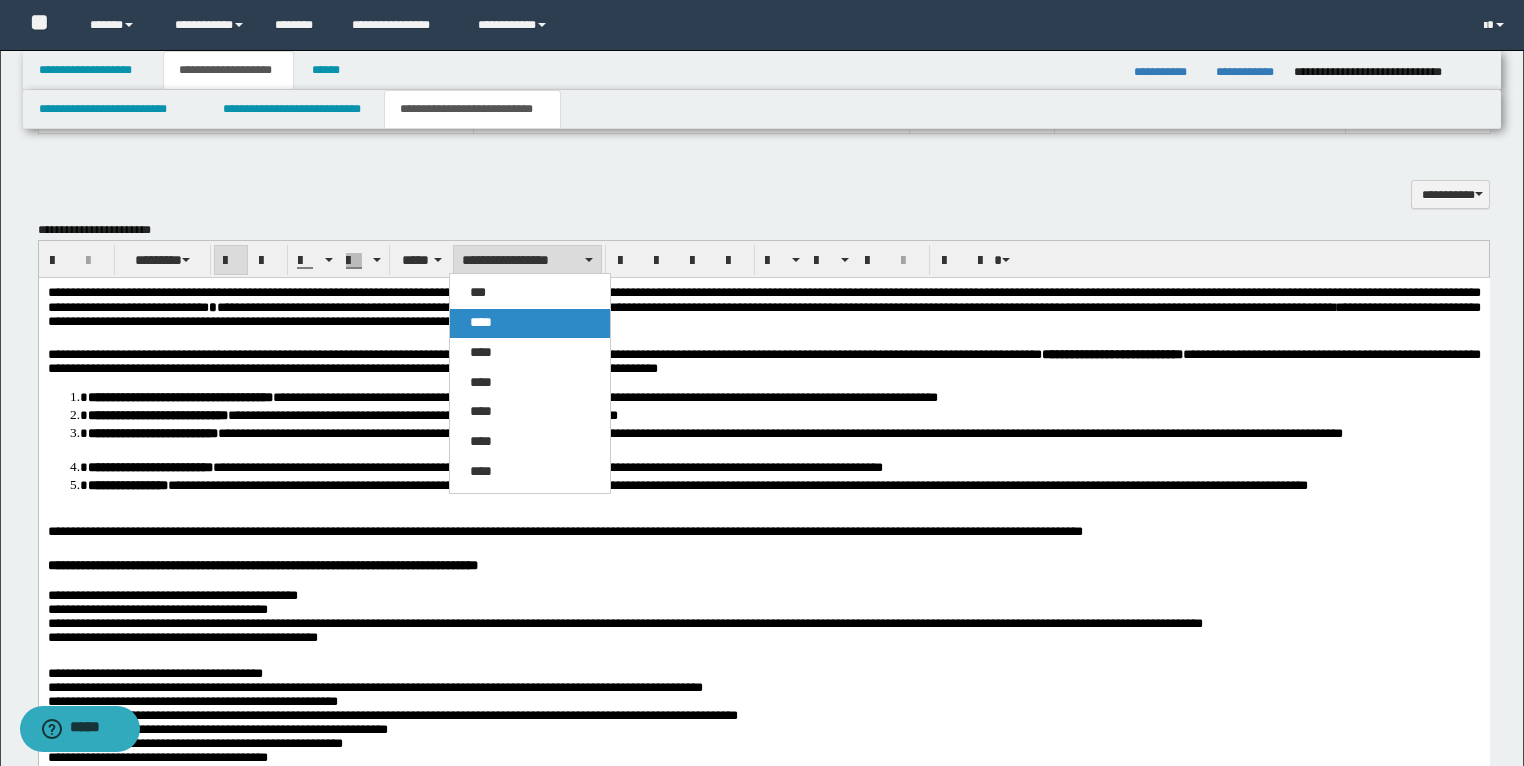 click on "****" at bounding box center [530, 323] 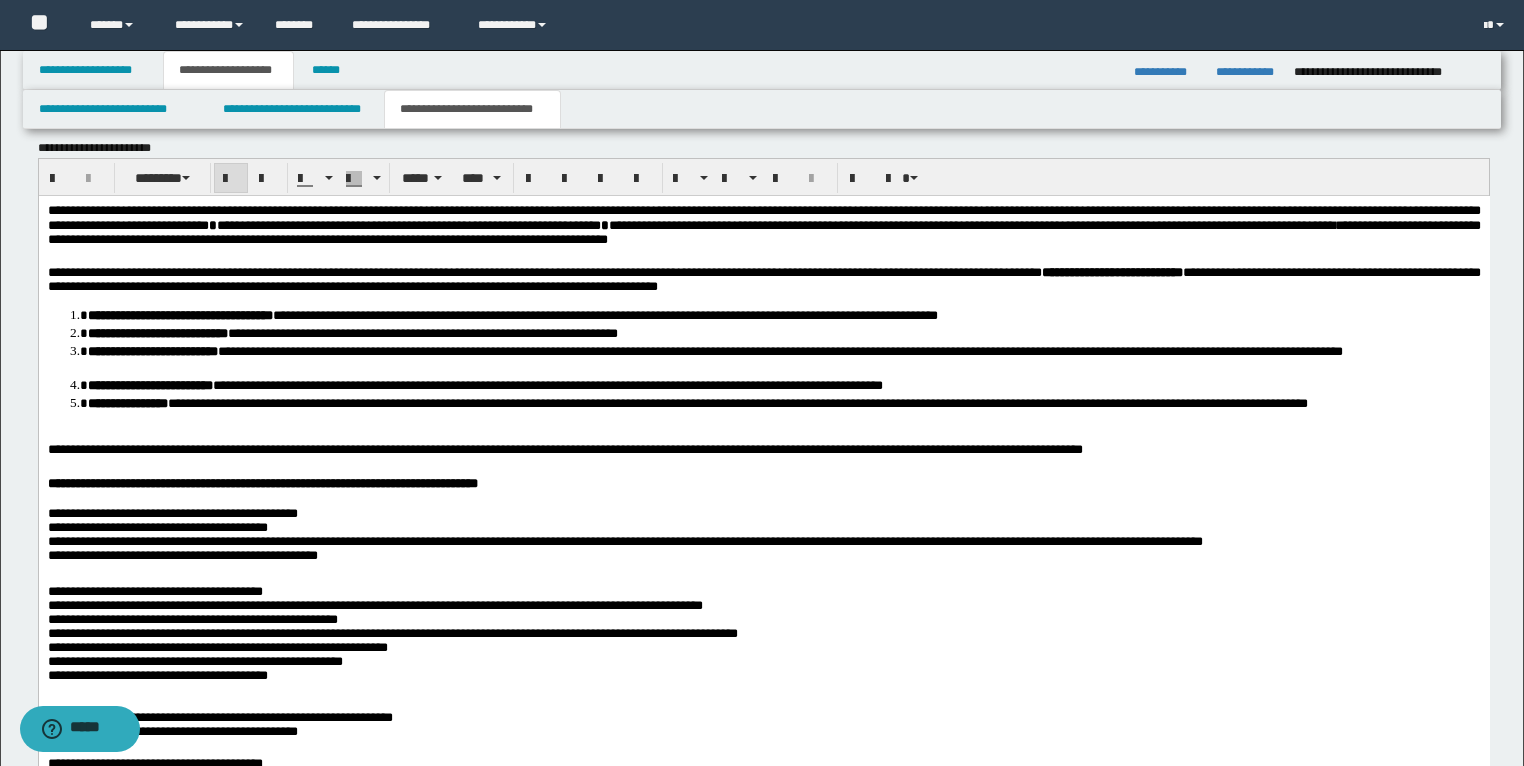 scroll, scrollTop: 2068, scrollLeft: 0, axis: vertical 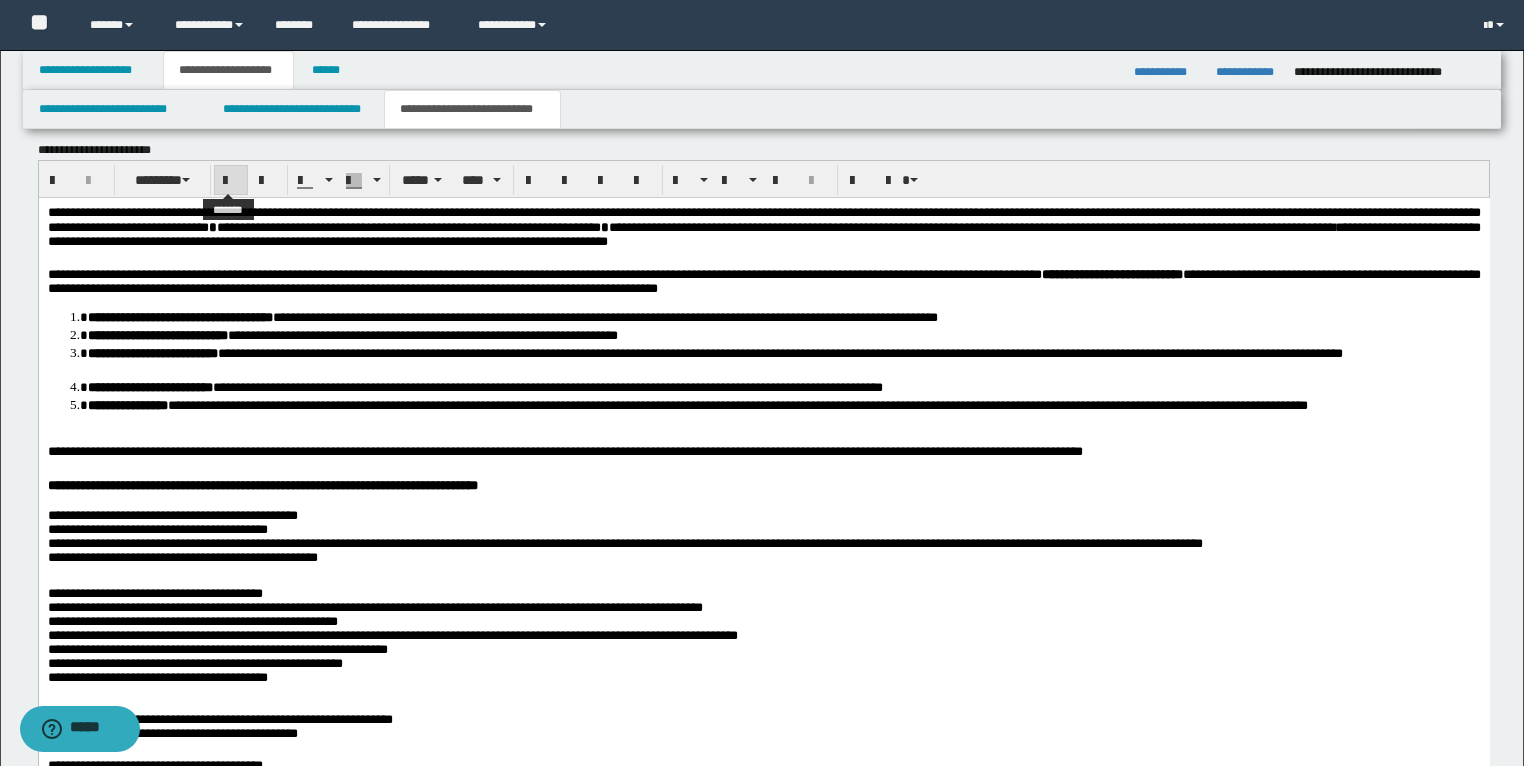 click at bounding box center (231, 181) 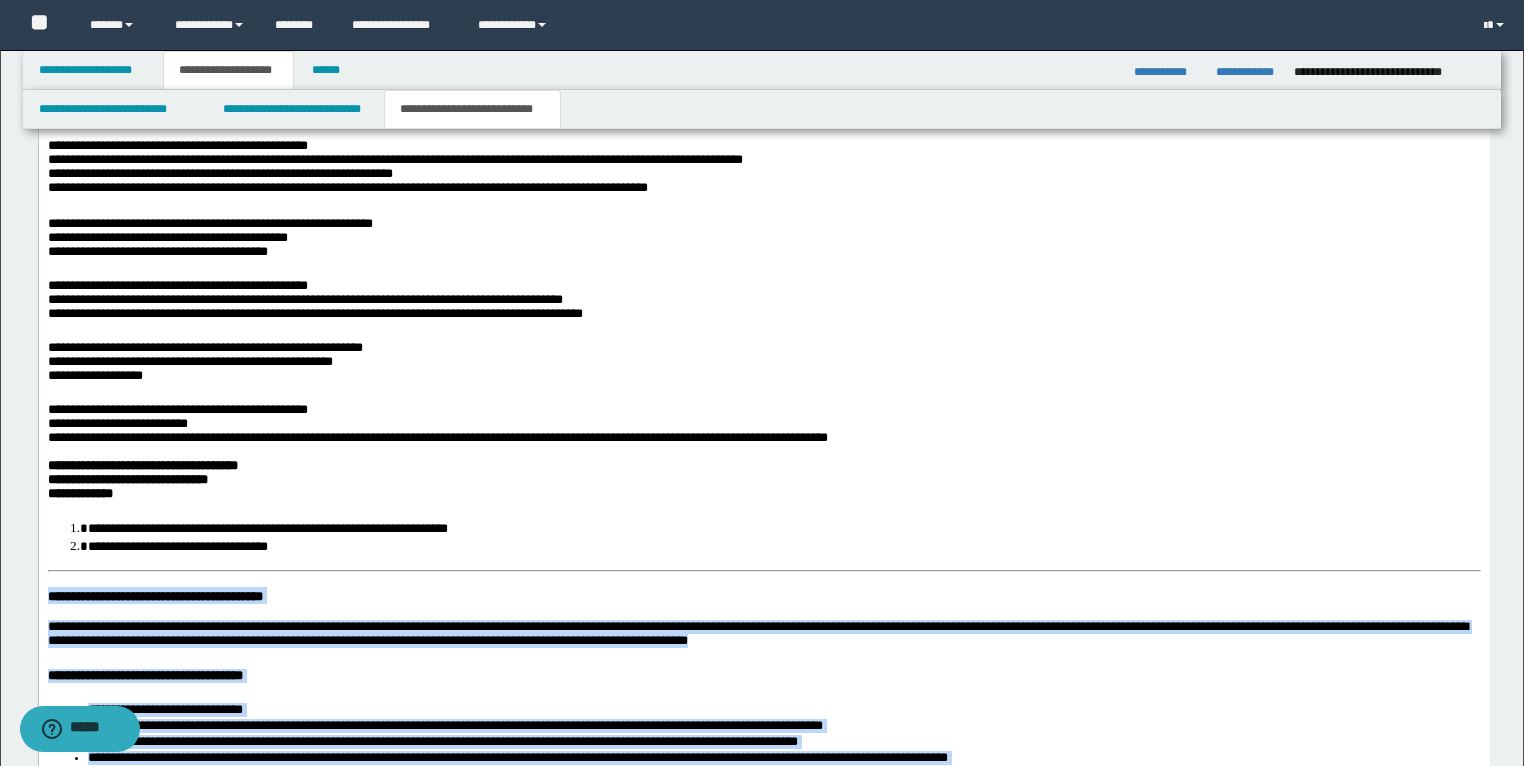 scroll, scrollTop: 3668, scrollLeft: 0, axis: vertical 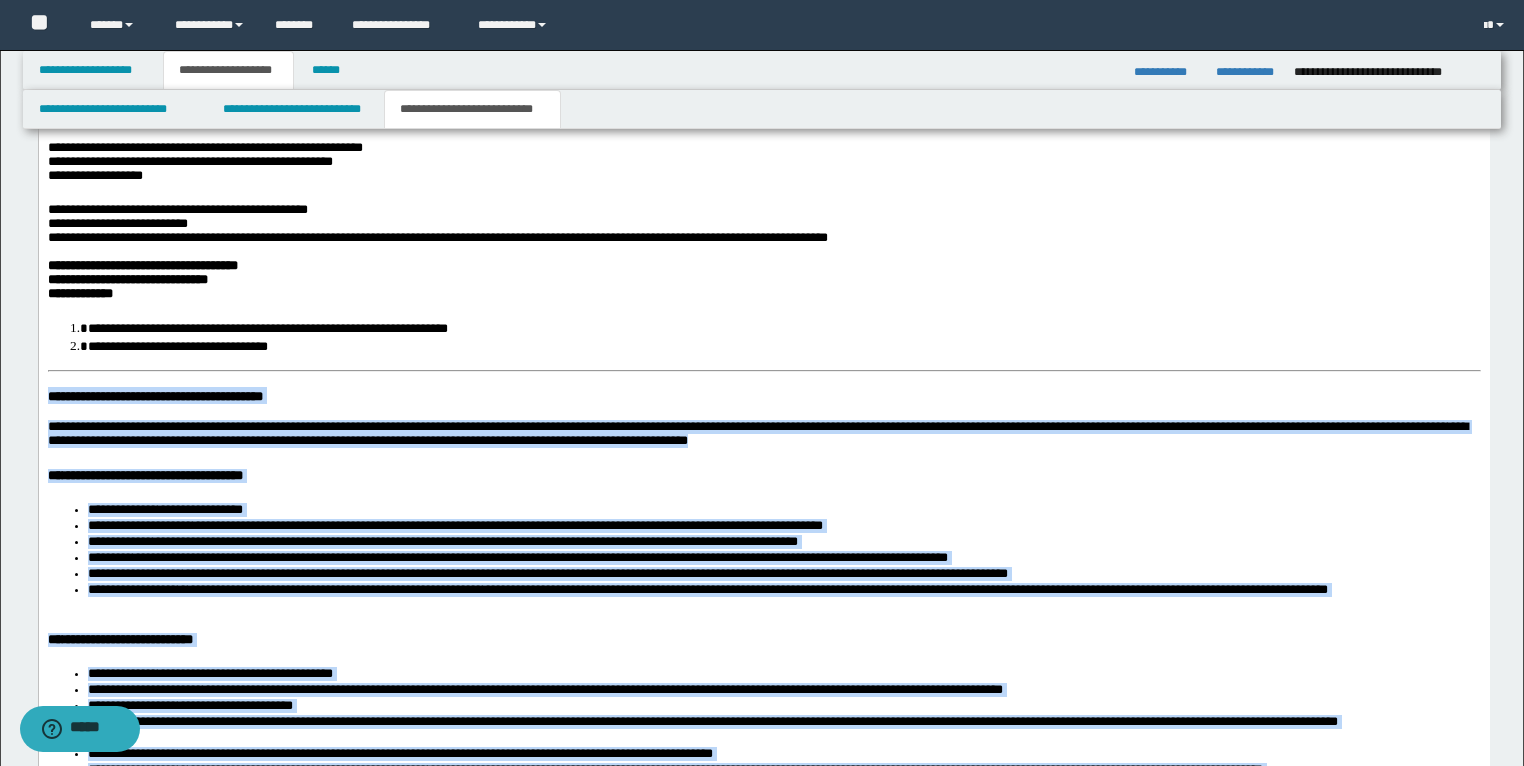 click on "**********" at bounding box center [763, 482] 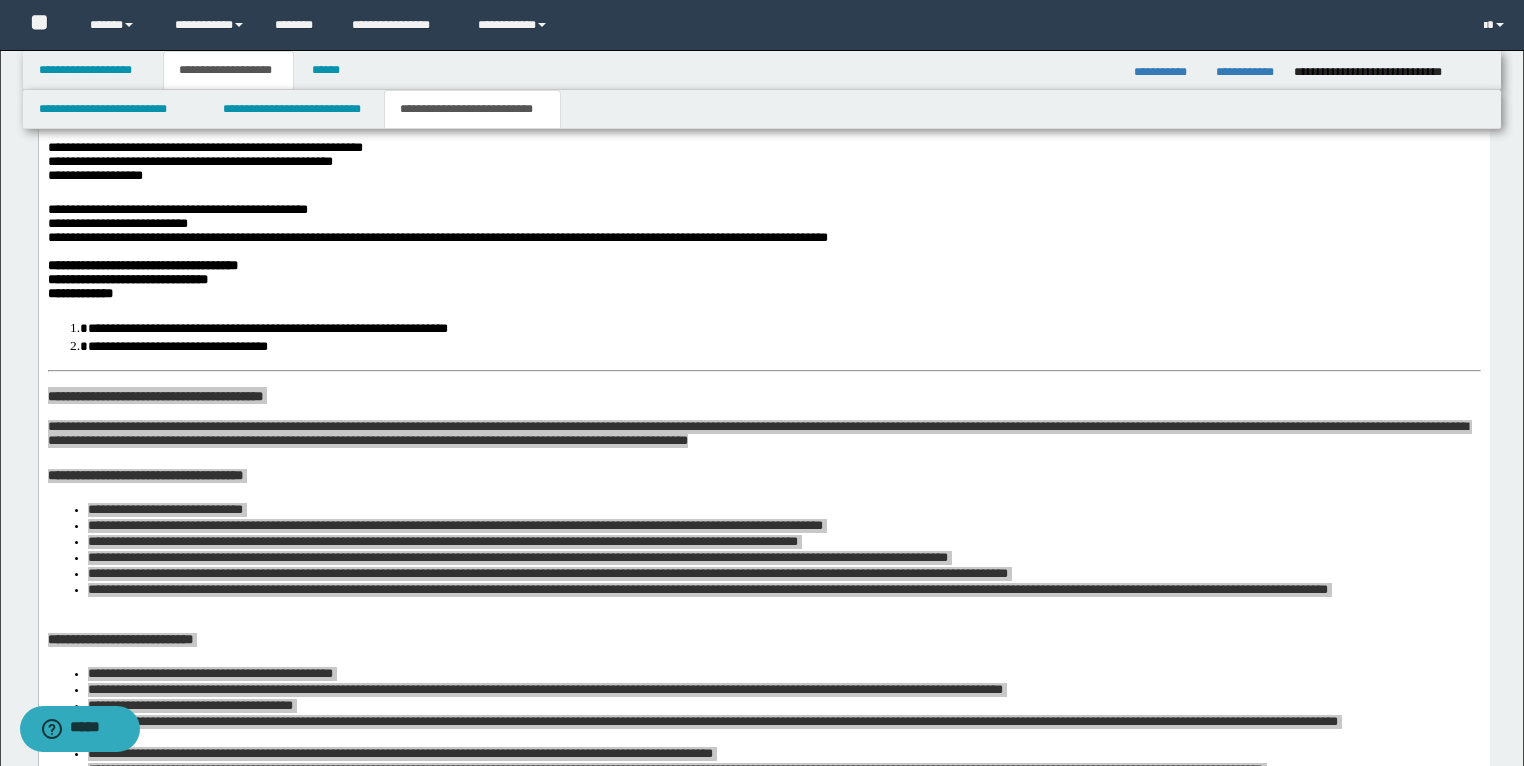 click on "**********" at bounding box center [764, 639] 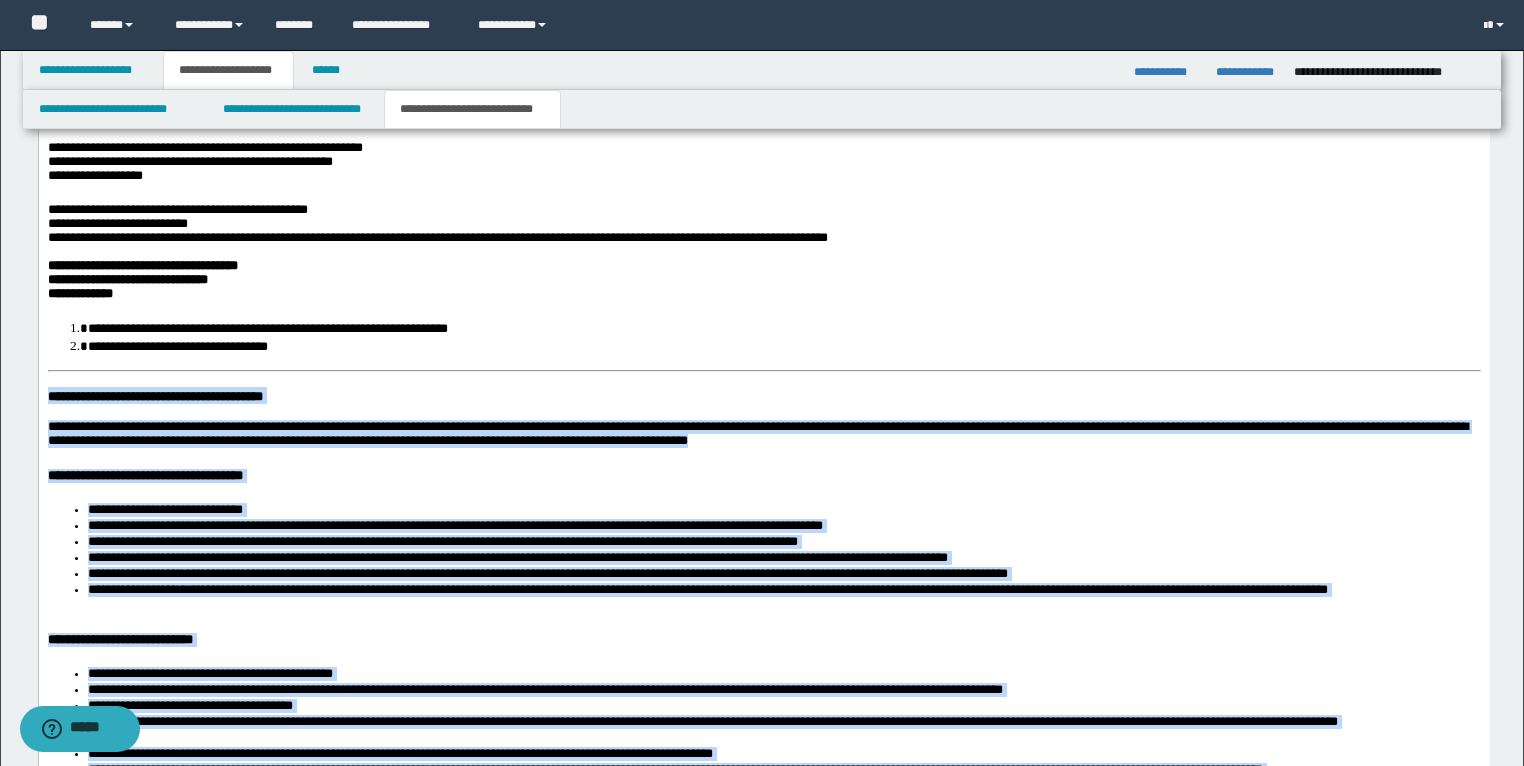 click on "**********" at bounding box center (154, 397) 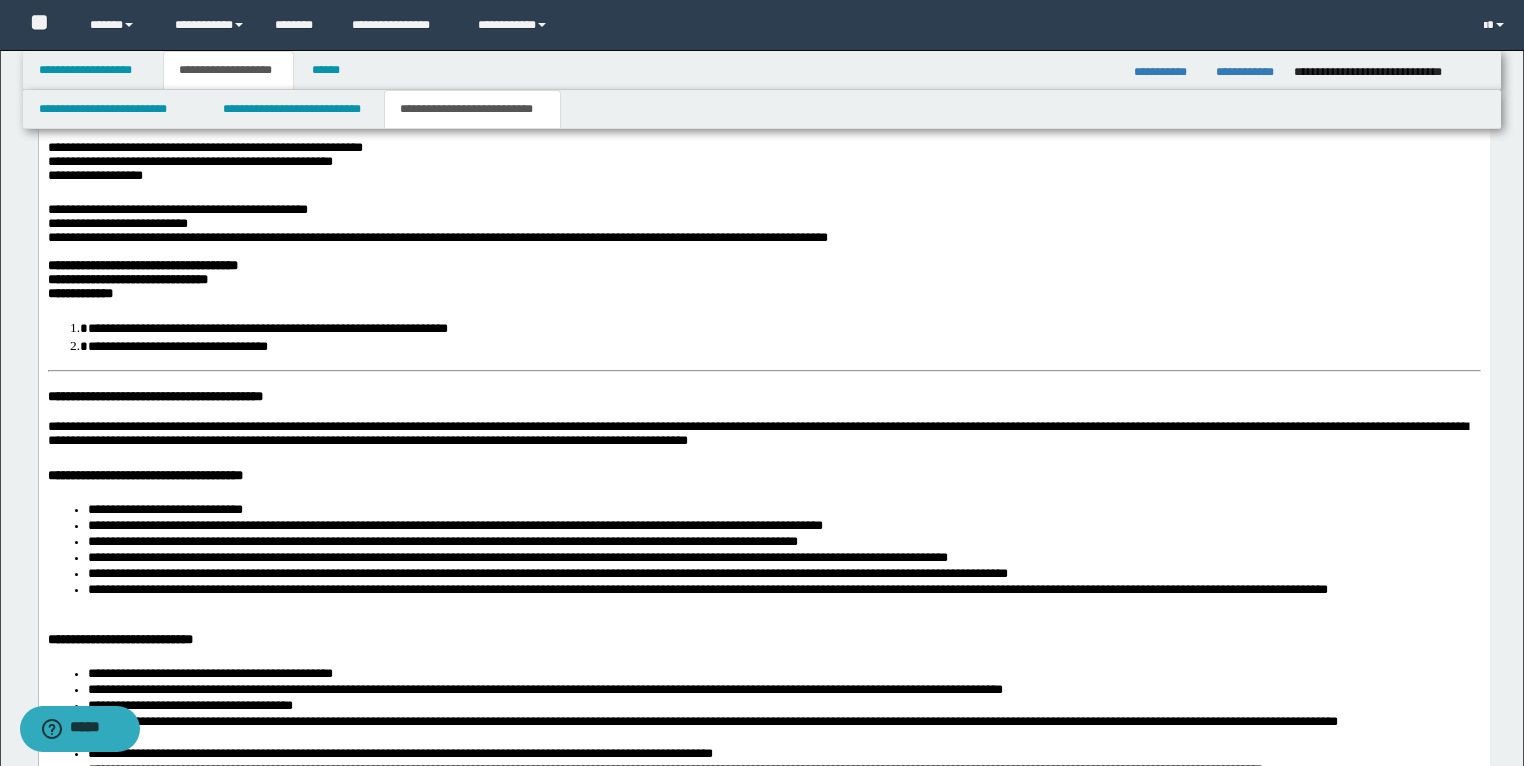drag, startPoint x: 47, startPoint y: 425, endPoint x: 58, endPoint y: 415, distance: 14.866069 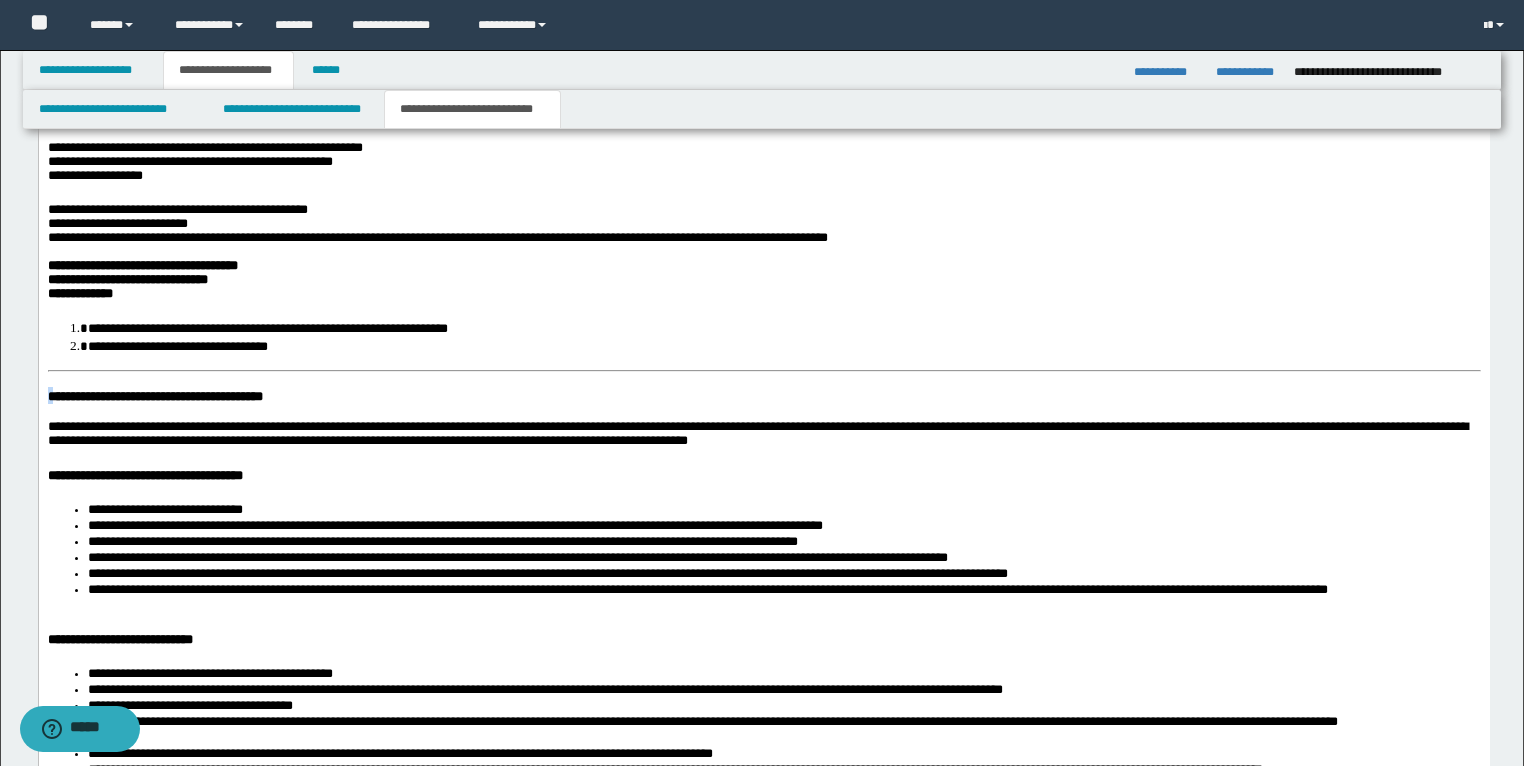 click on "**********" at bounding box center [154, 397] 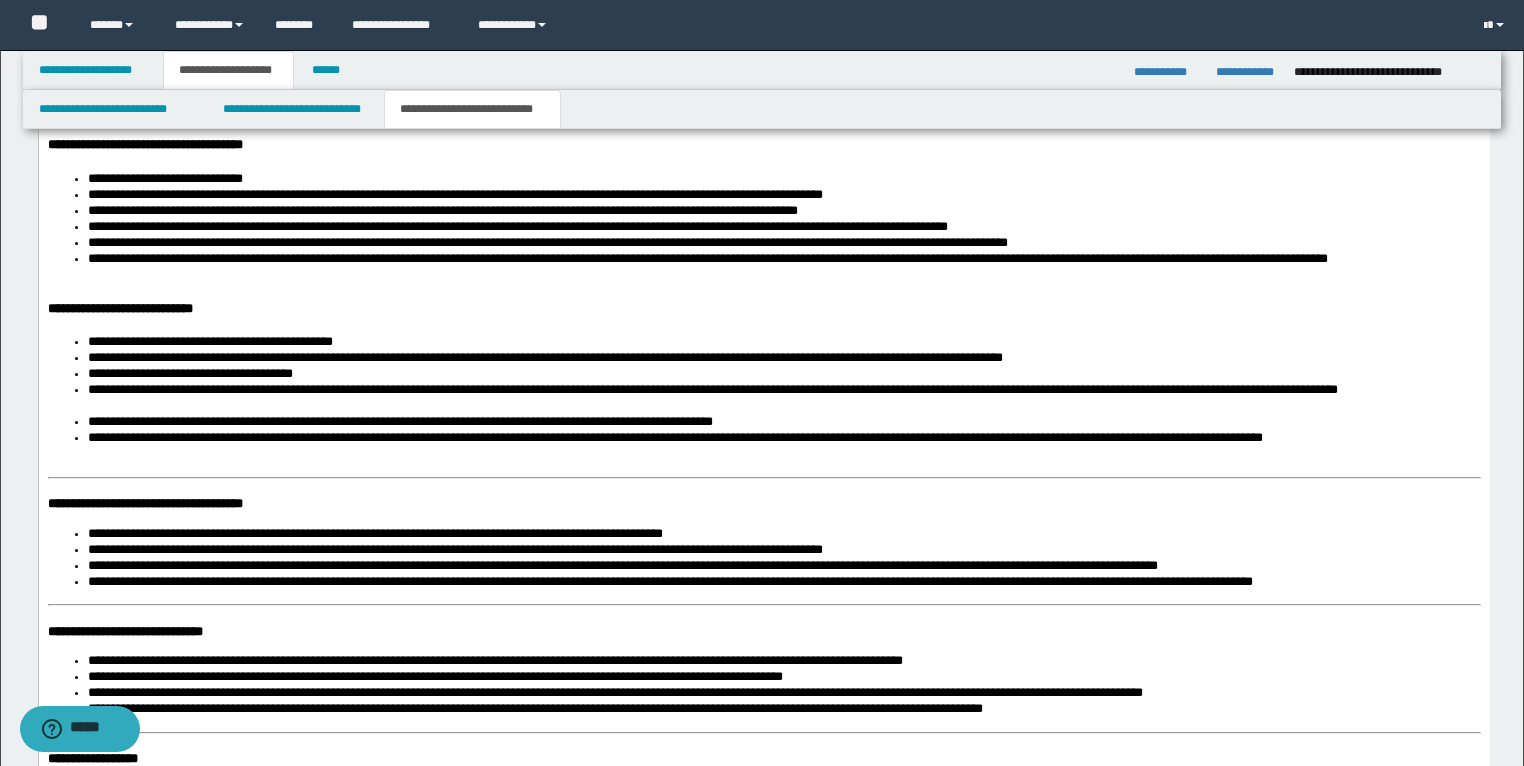 scroll, scrollTop: 3988, scrollLeft: 0, axis: vertical 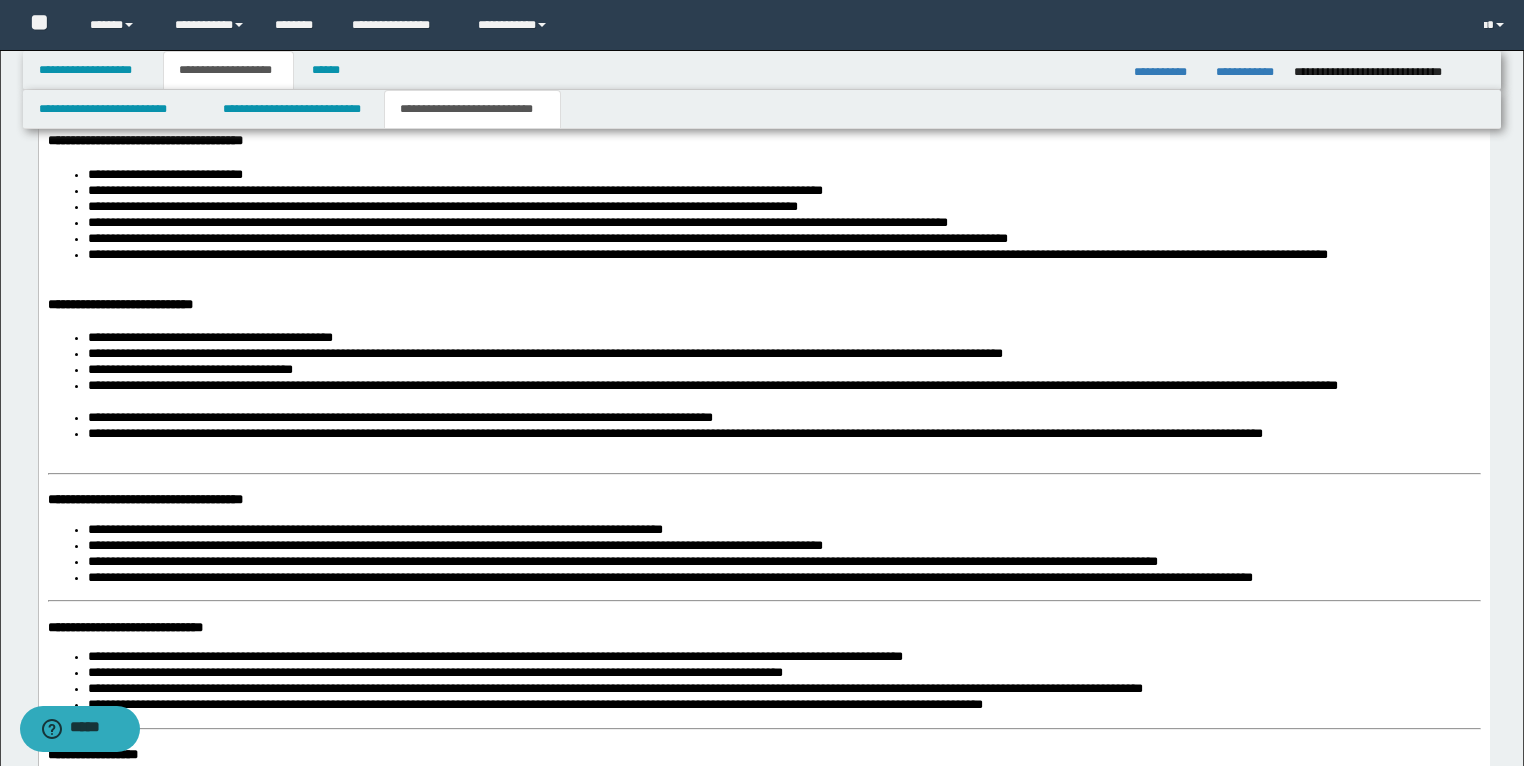 click on "**********" at bounding box center [763, 155] 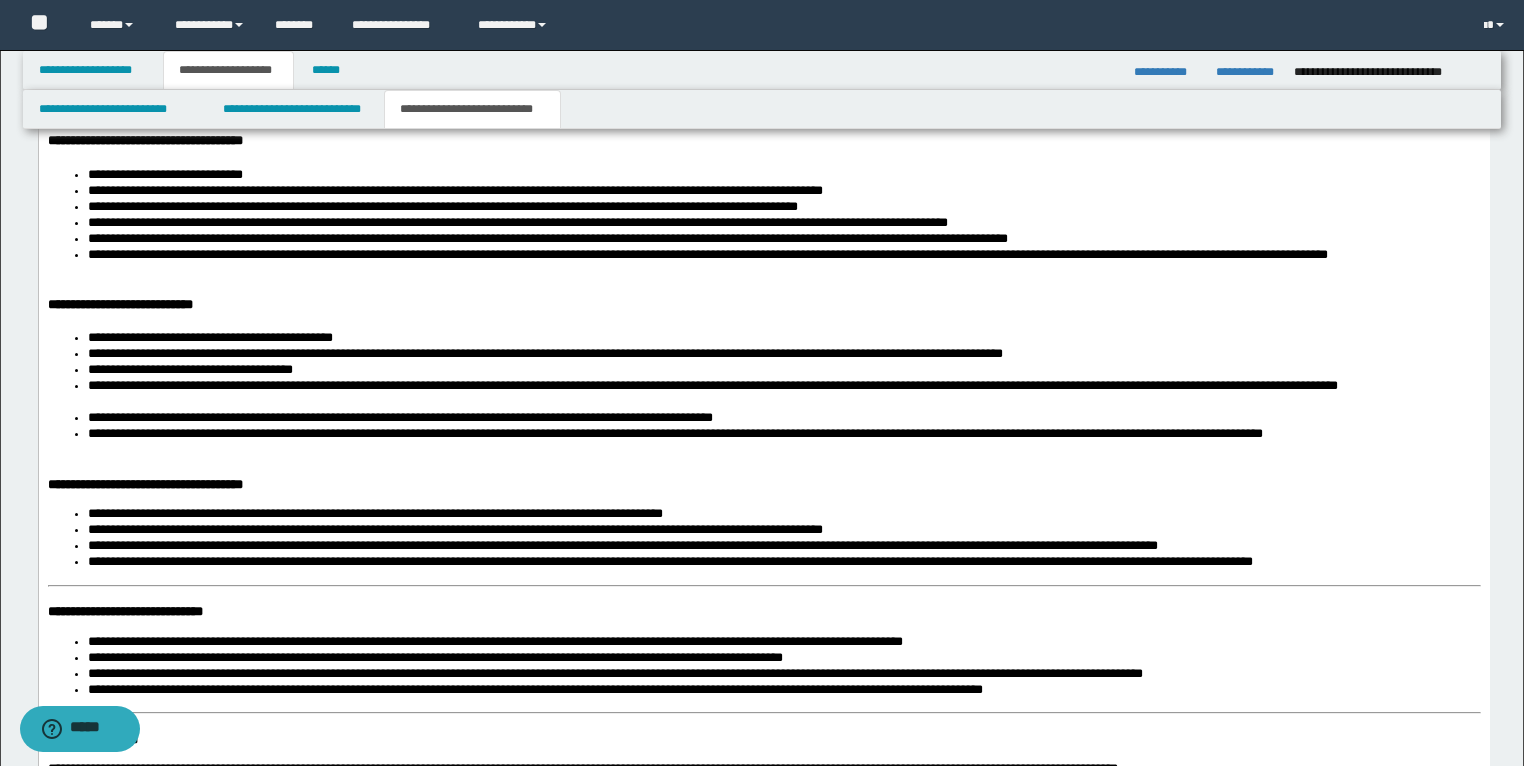 scroll, scrollTop: 4228, scrollLeft: 0, axis: vertical 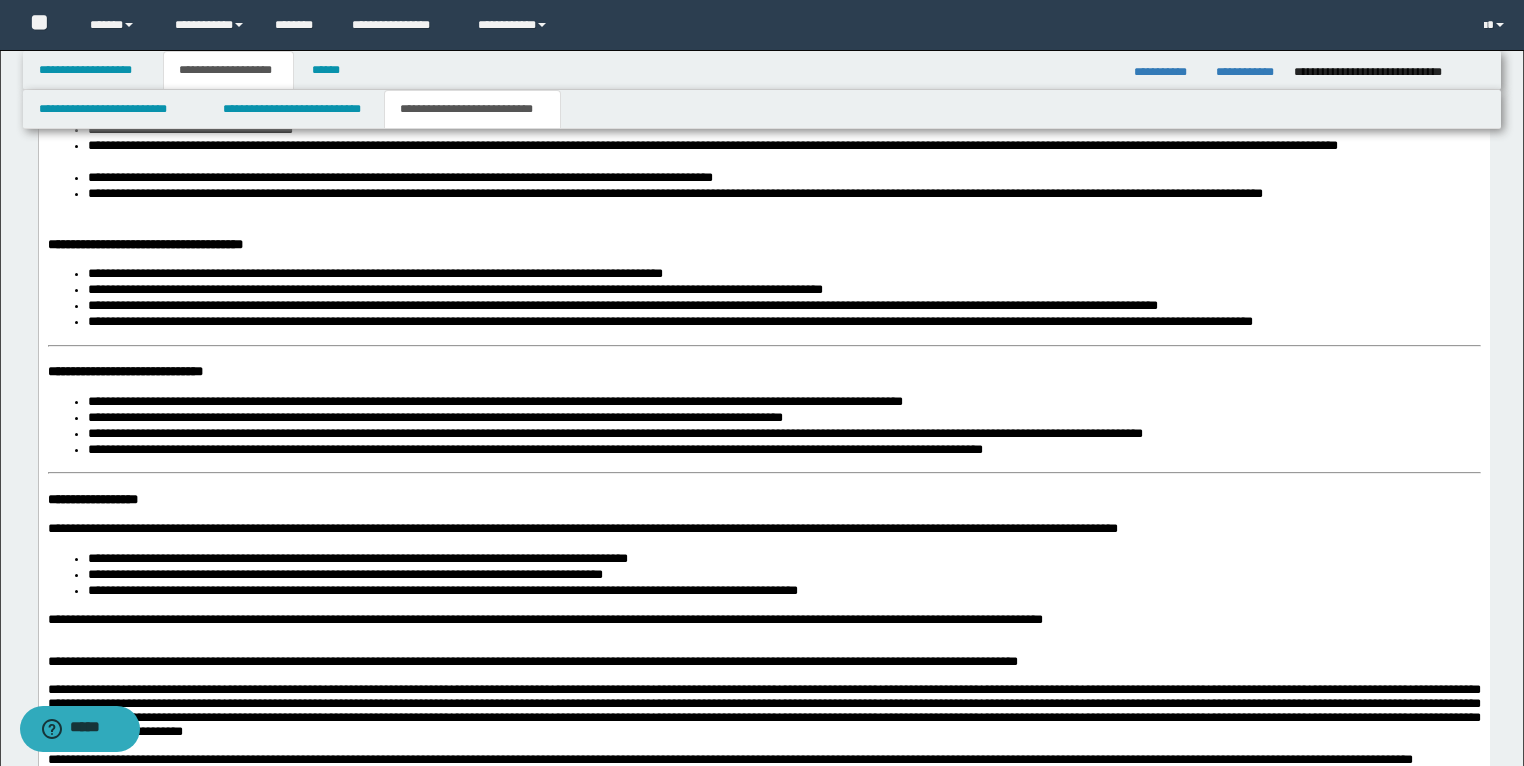 click on "**********" at bounding box center (124, 372) 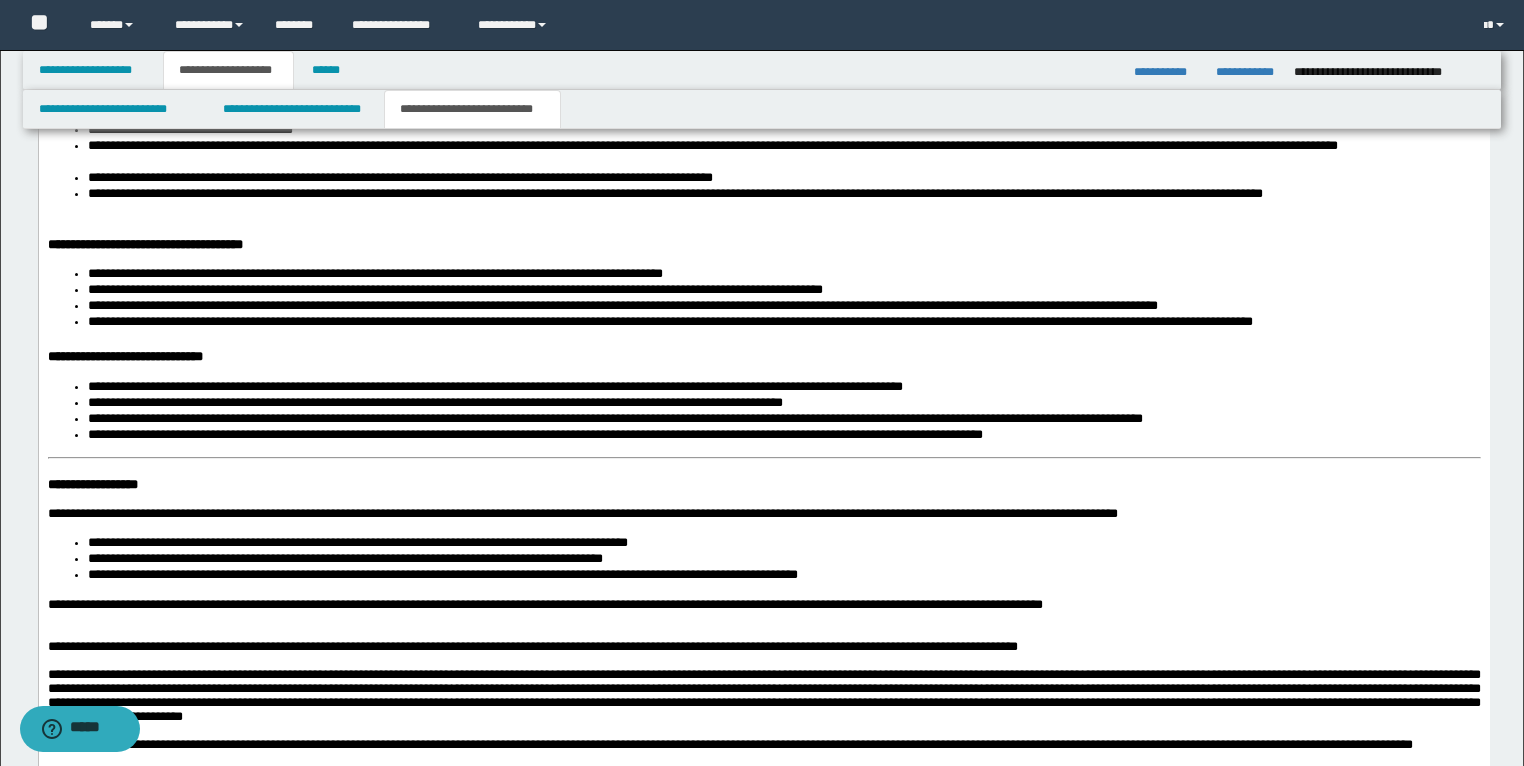 click on "**********" at bounding box center (92, 485) 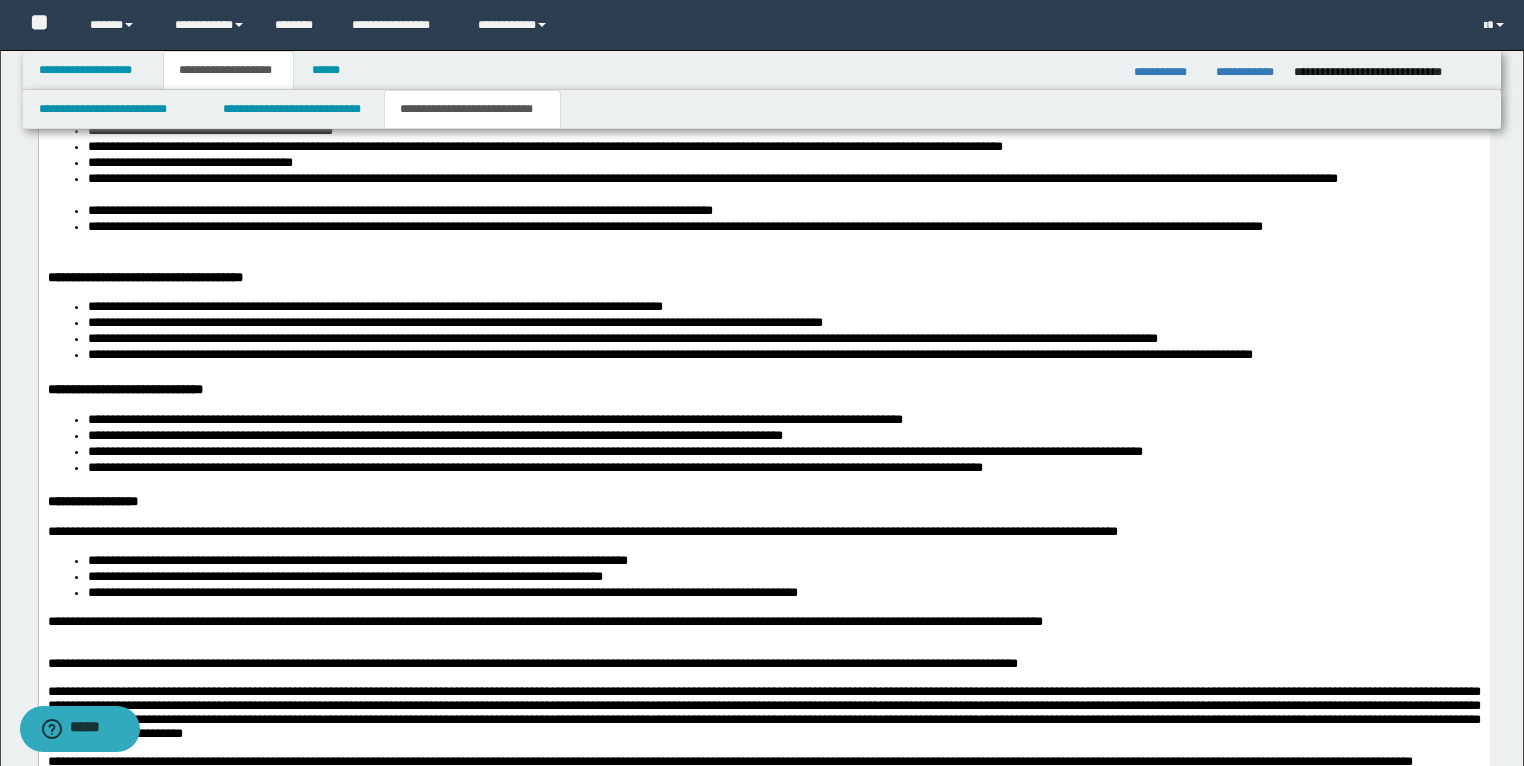 scroll, scrollTop: 4388, scrollLeft: 0, axis: vertical 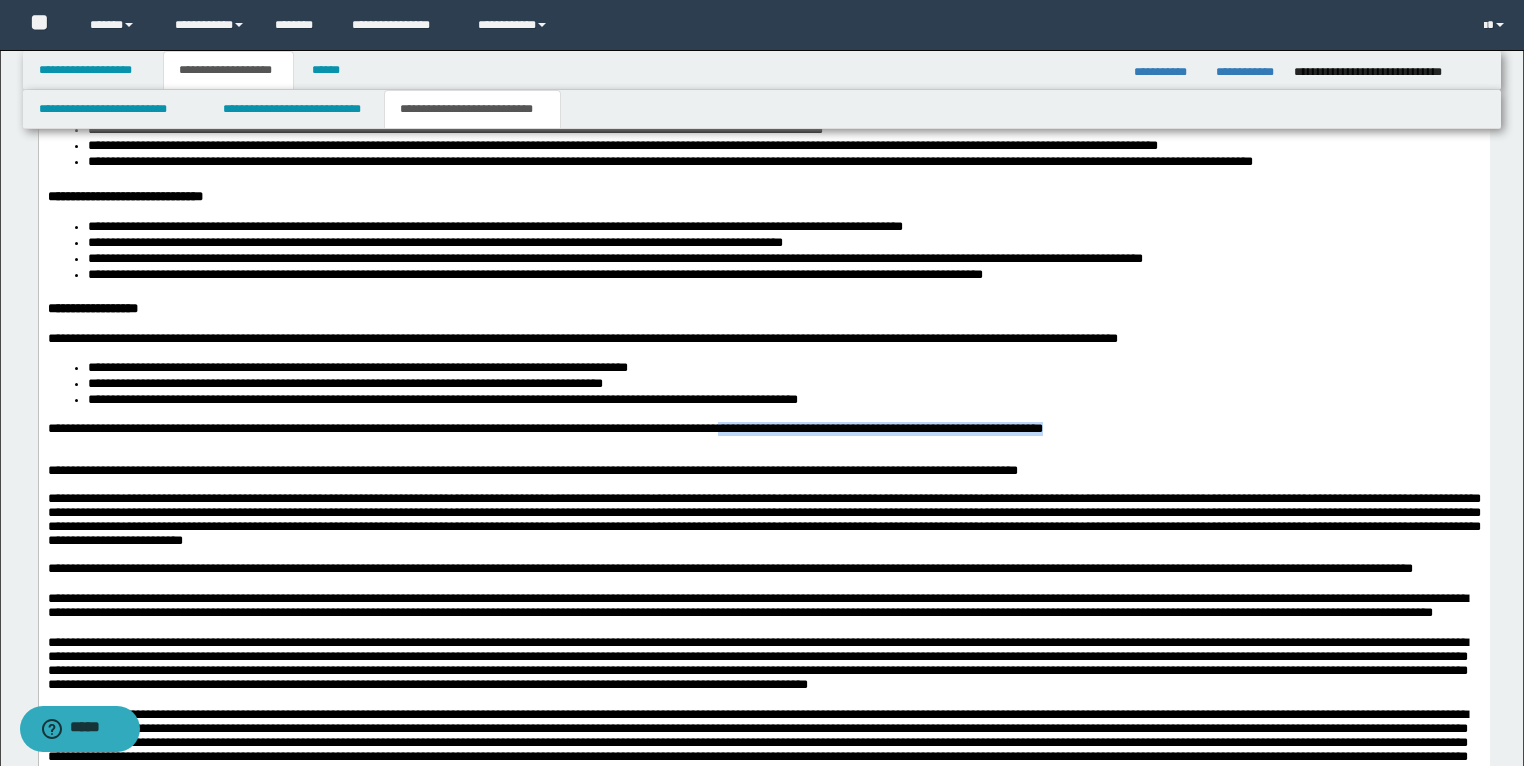 drag, startPoint x: 862, startPoint y: 467, endPoint x: 1263, endPoint y: 464, distance: 401.01123 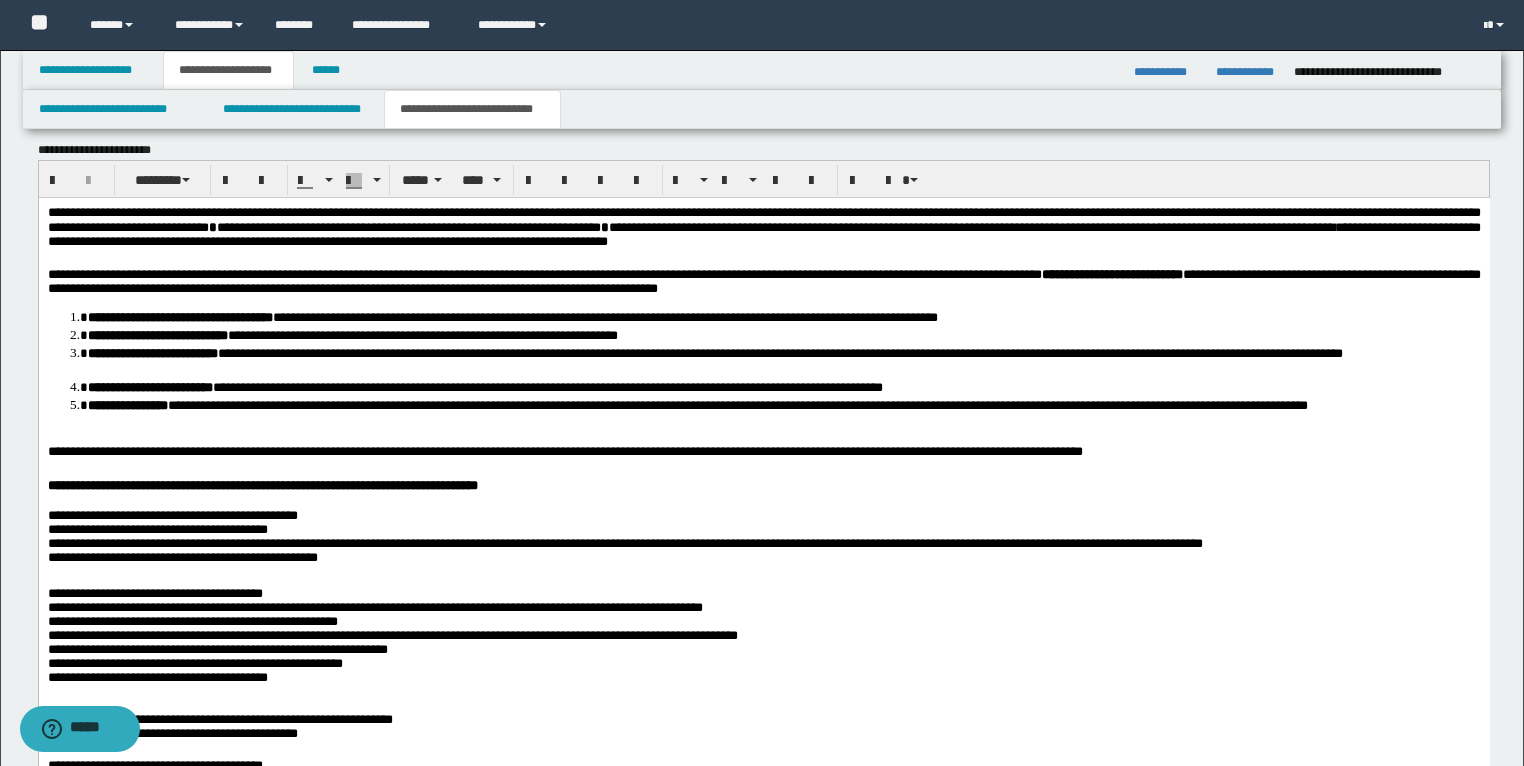 scroll, scrollTop: 1988, scrollLeft: 0, axis: vertical 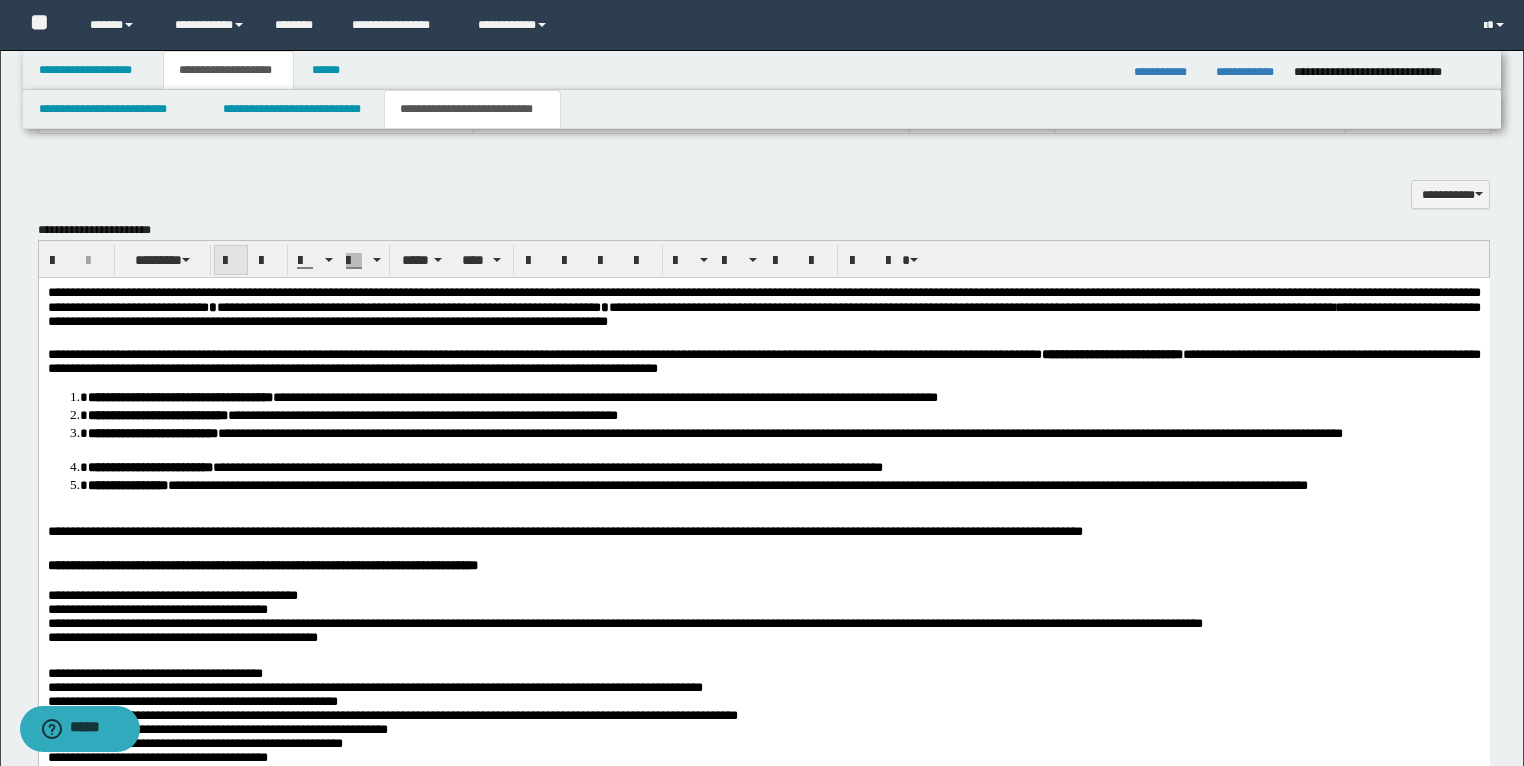click at bounding box center (231, 261) 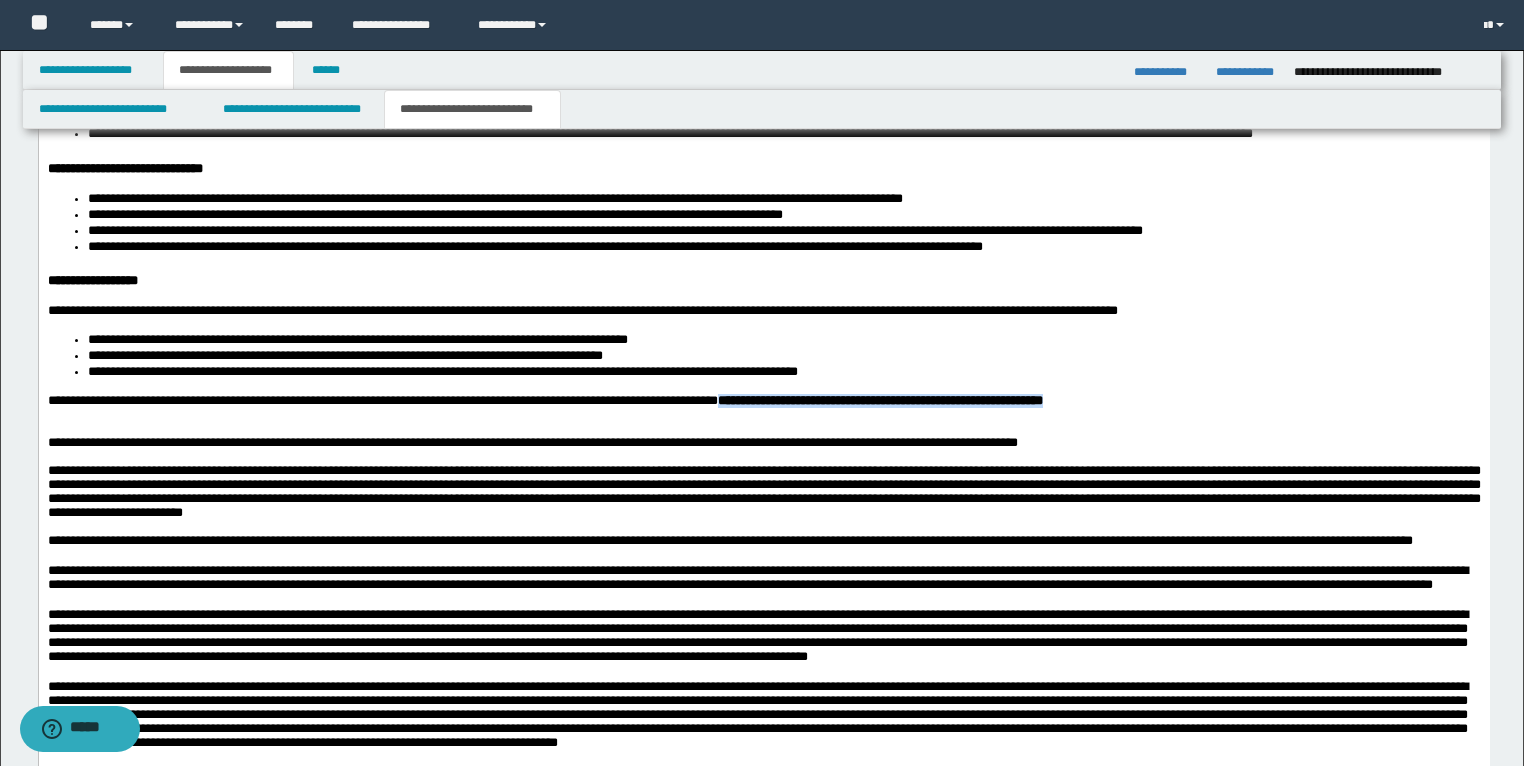 scroll, scrollTop: 4548, scrollLeft: 0, axis: vertical 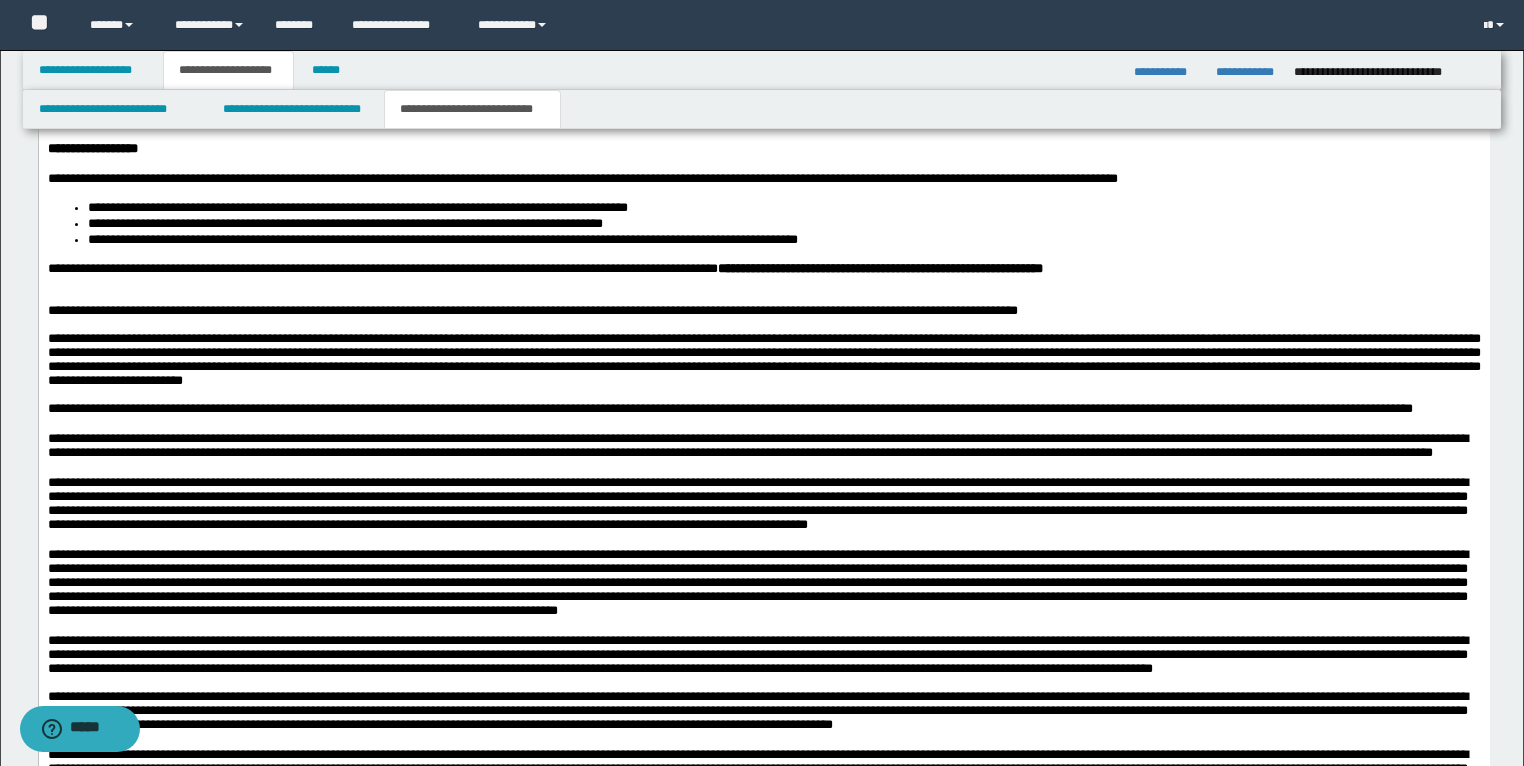 click on "**********" at bounding box center [757, 504] 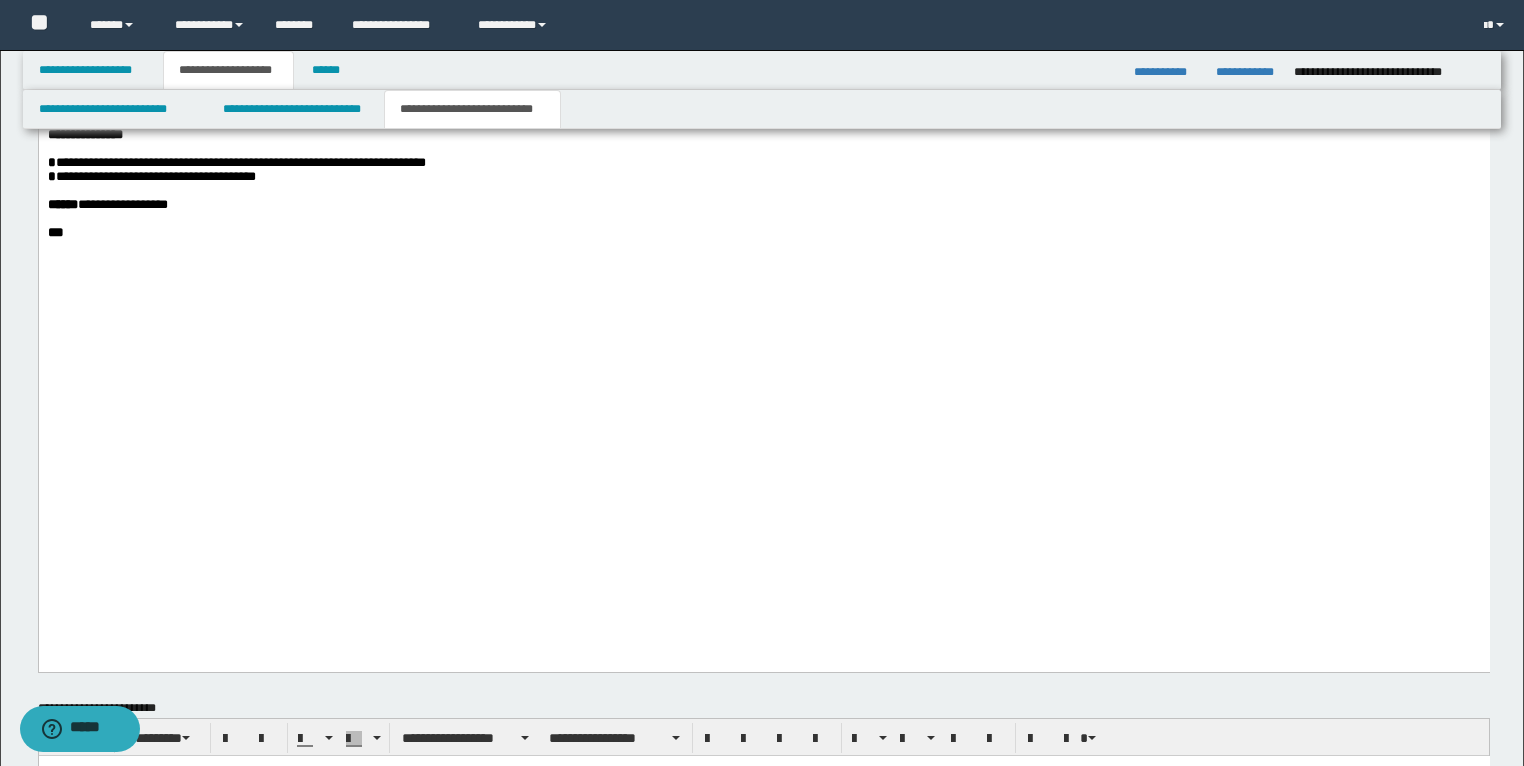 scroll, scrollTop: 5668, scrollLeft: 0, axis: vertical 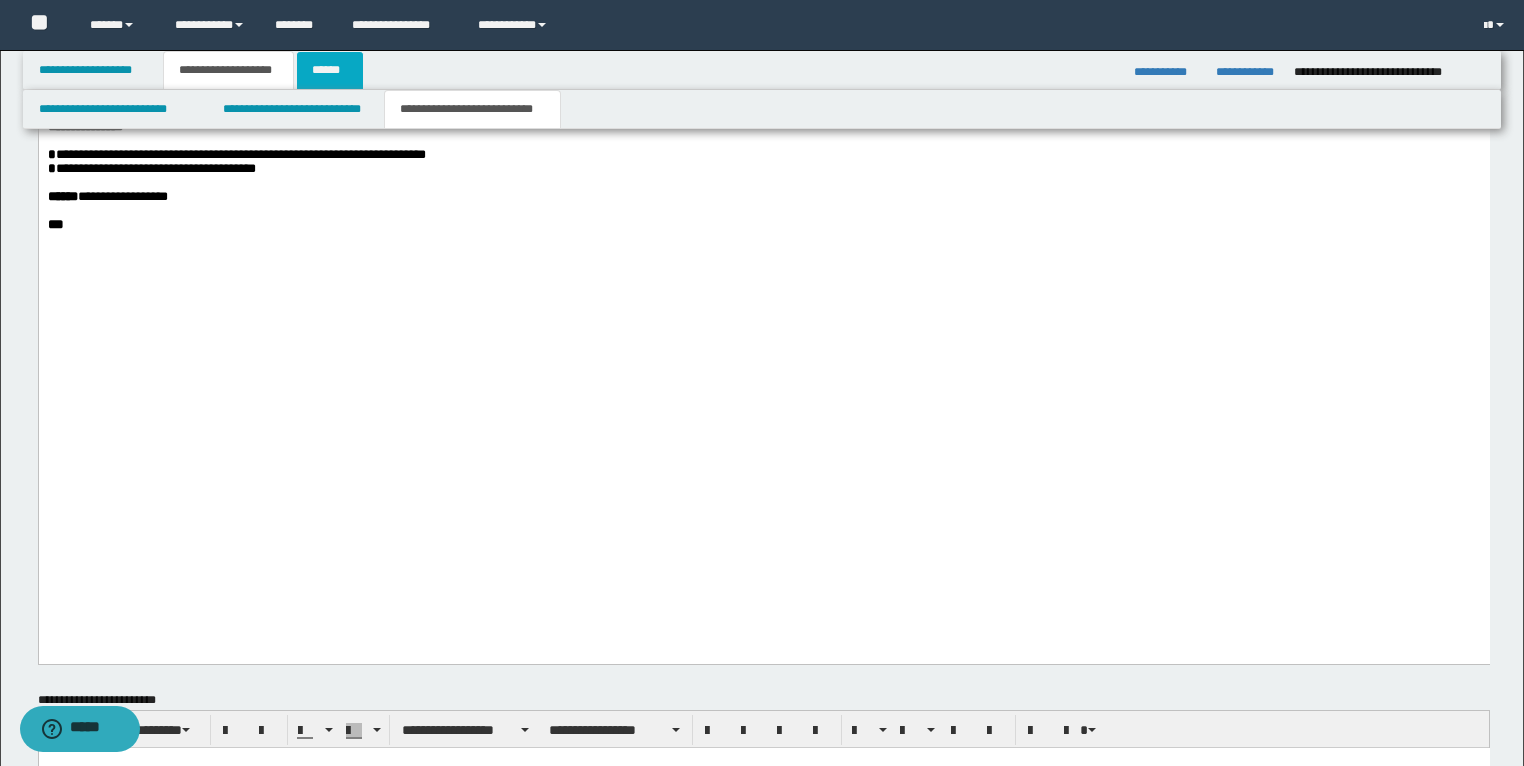click on "******" at bounding box center (330, 70) 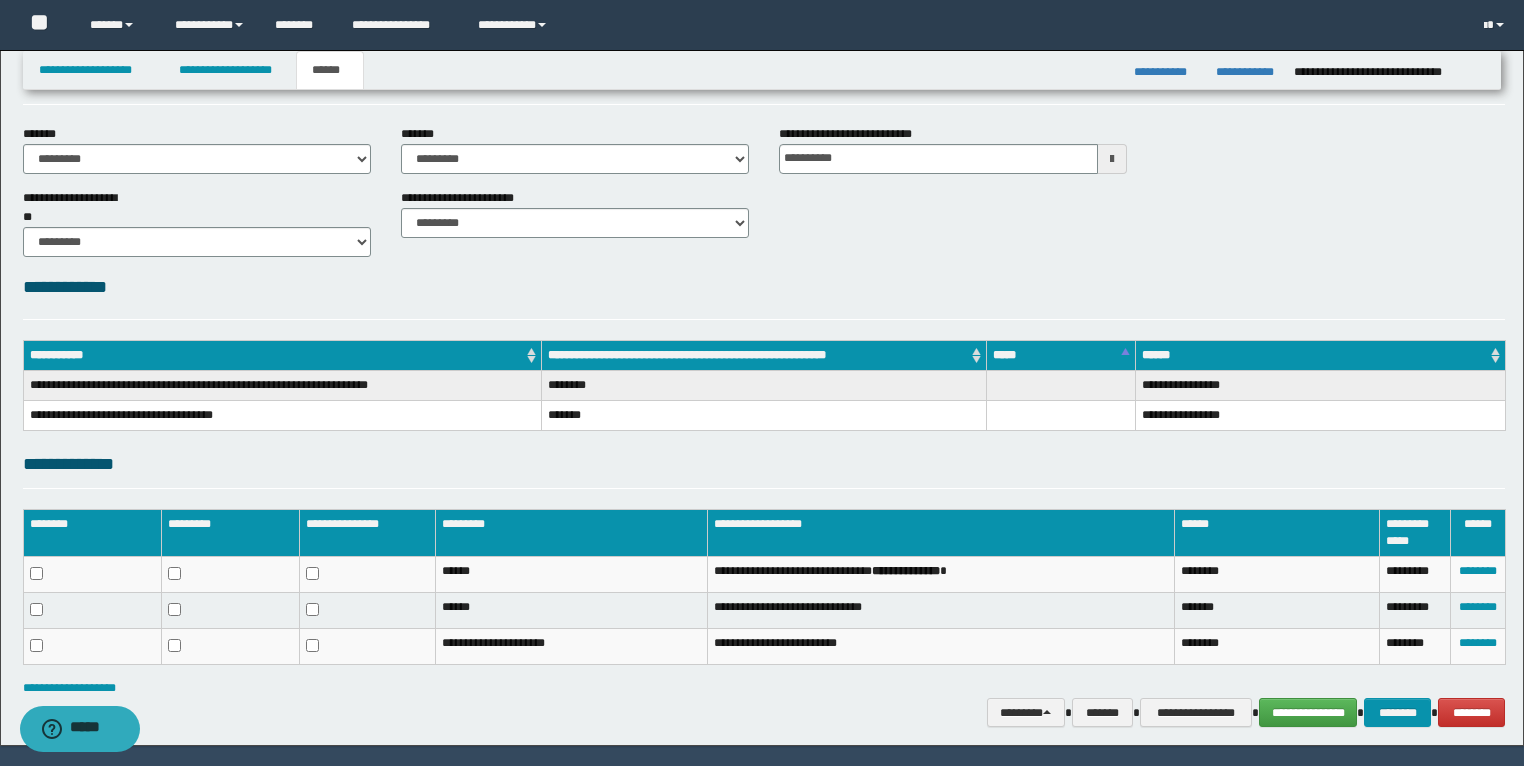 scroll, scrollTop: 128, scrollLeft: 0, axis: vertical 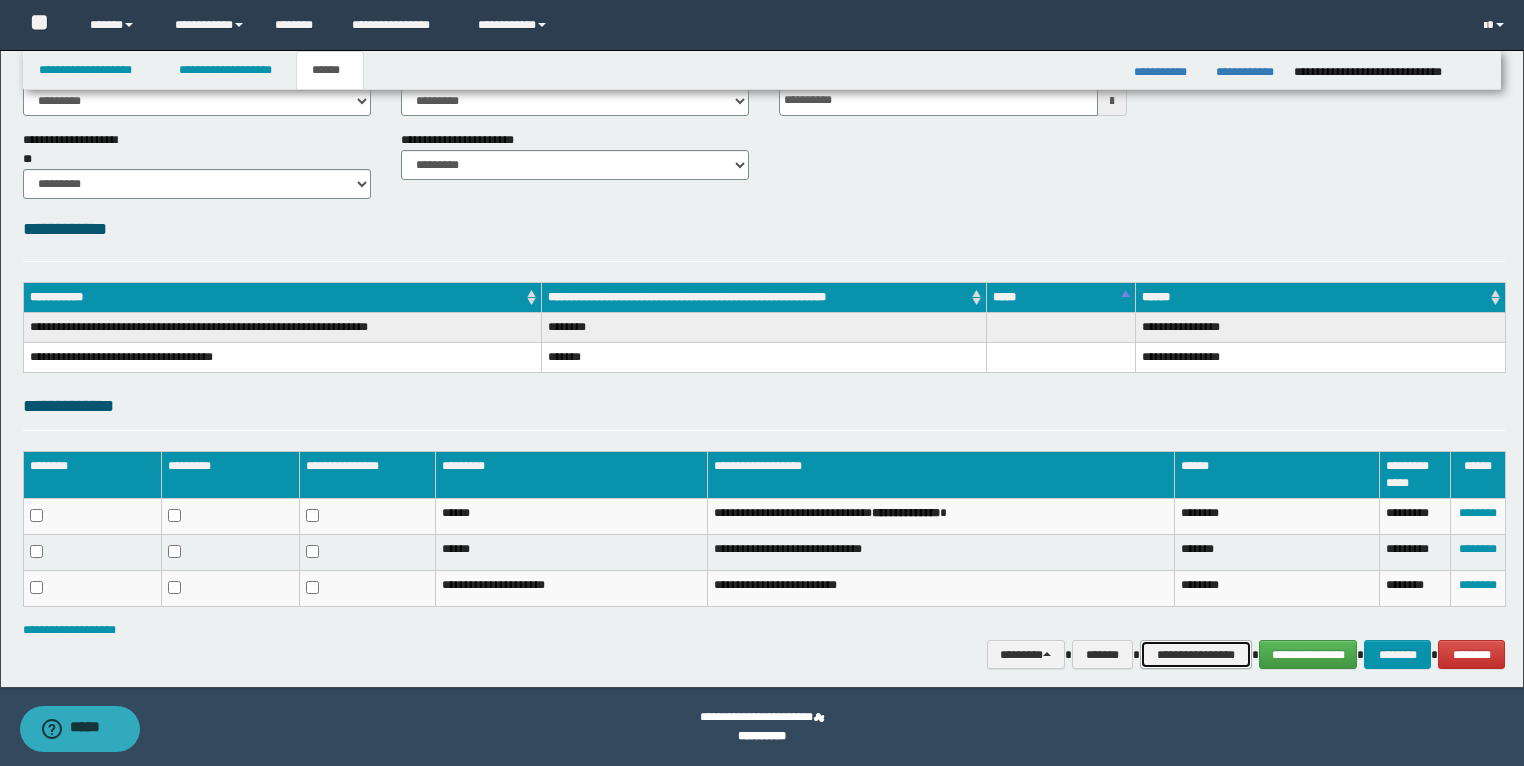click on "**********" at bounding box center [1196, 655] 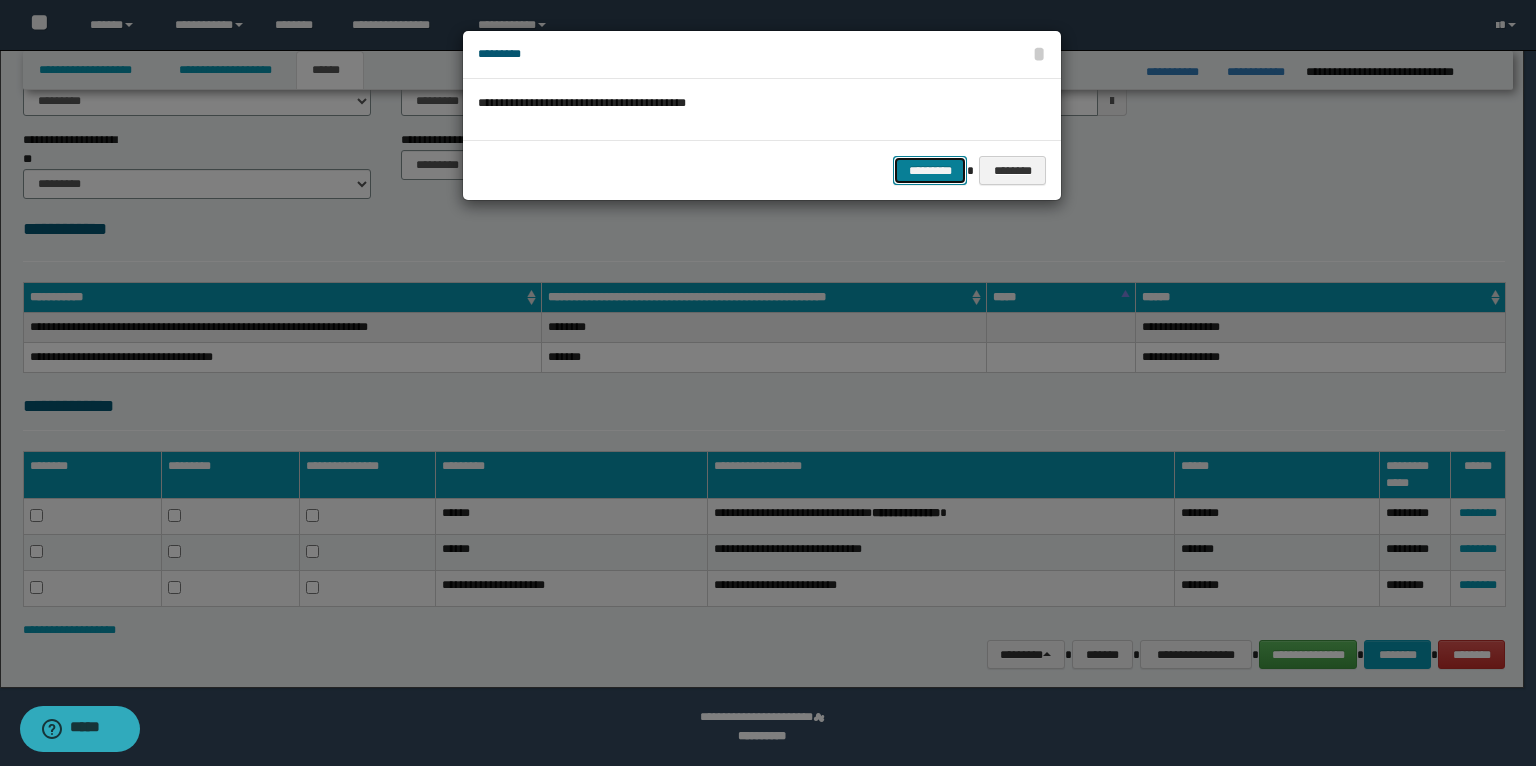 click on "*********" at bounding box center (930, 171) 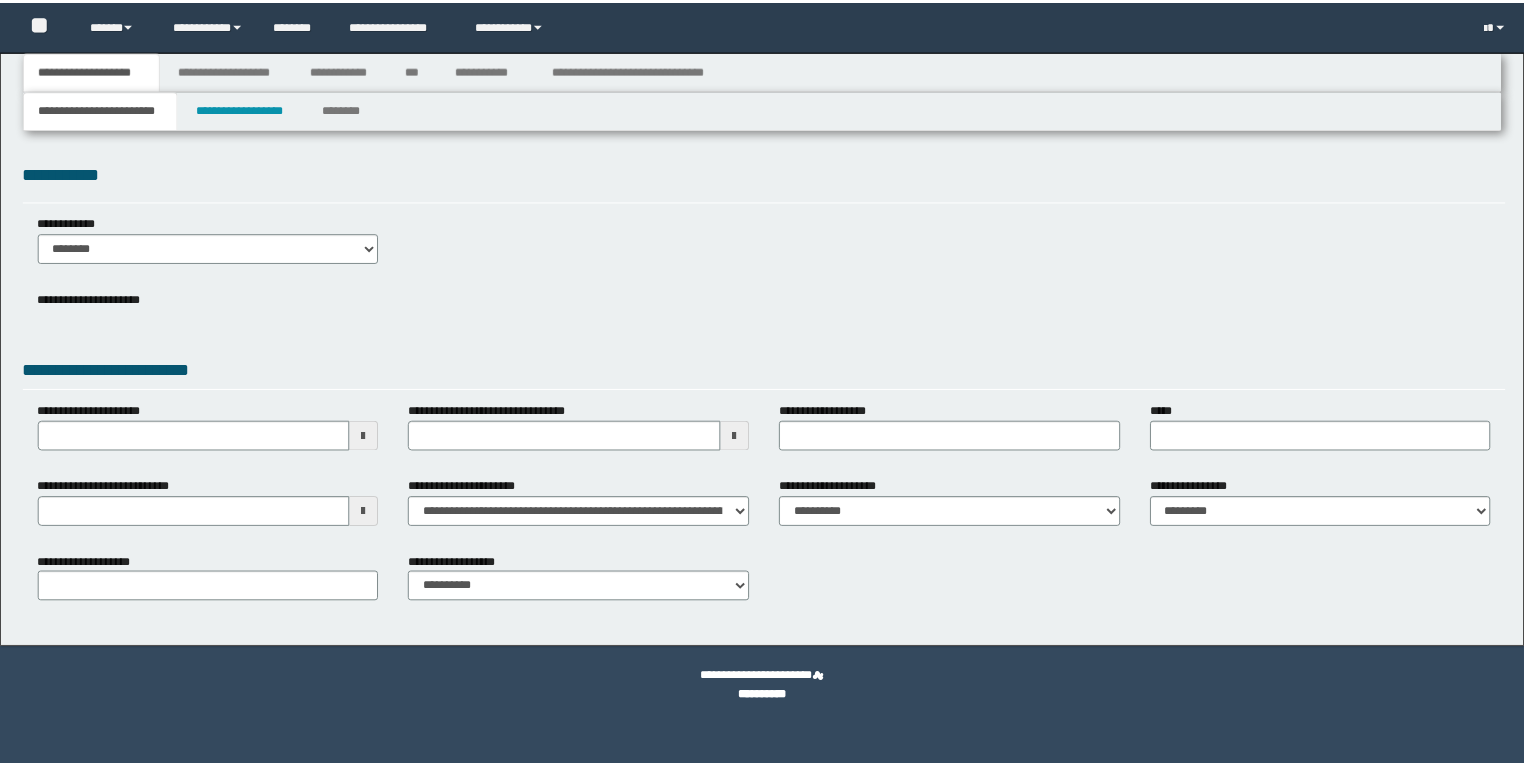 scroll, scrollTop: 0, scrollLeft: 0, axis: both 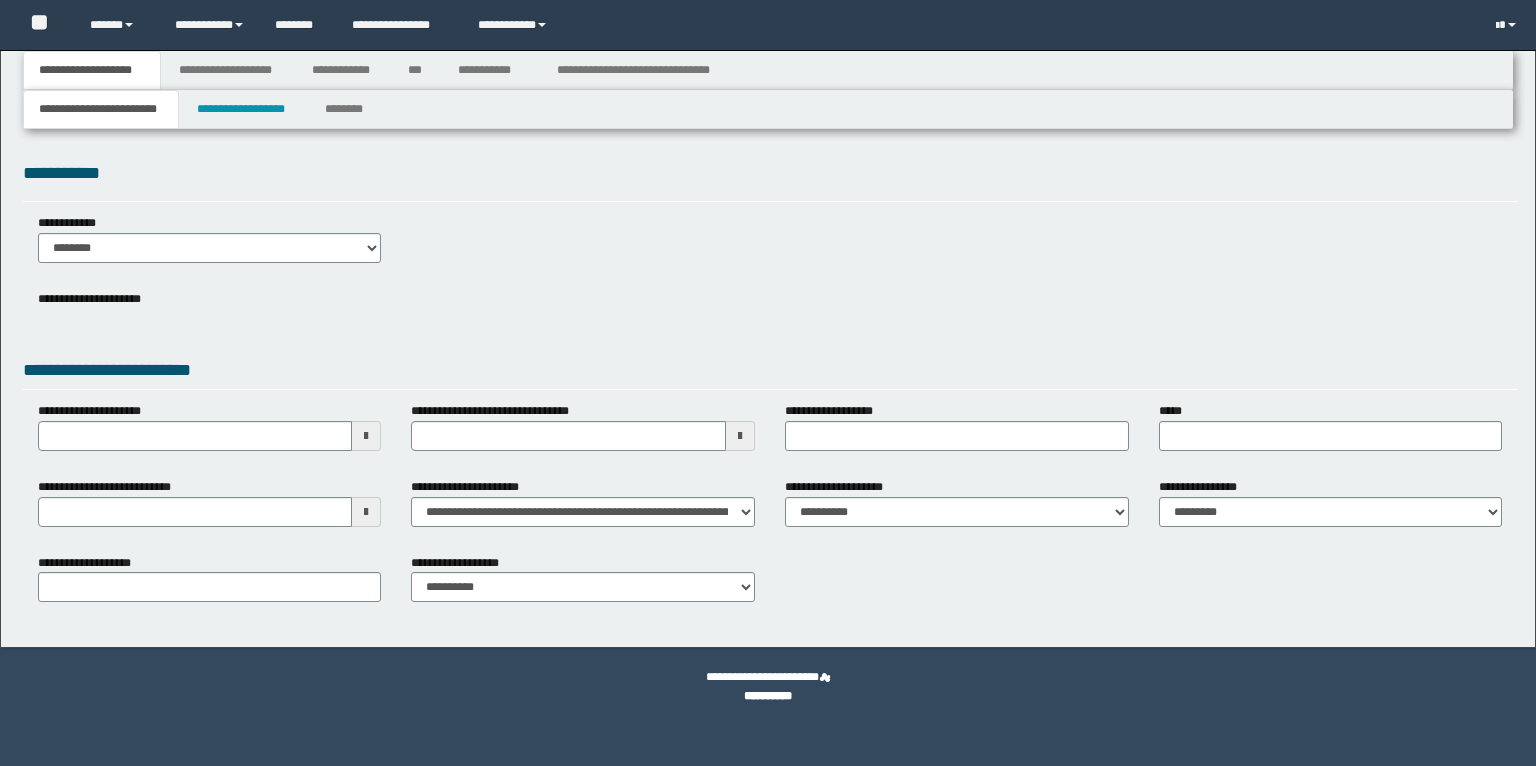 select on "*" 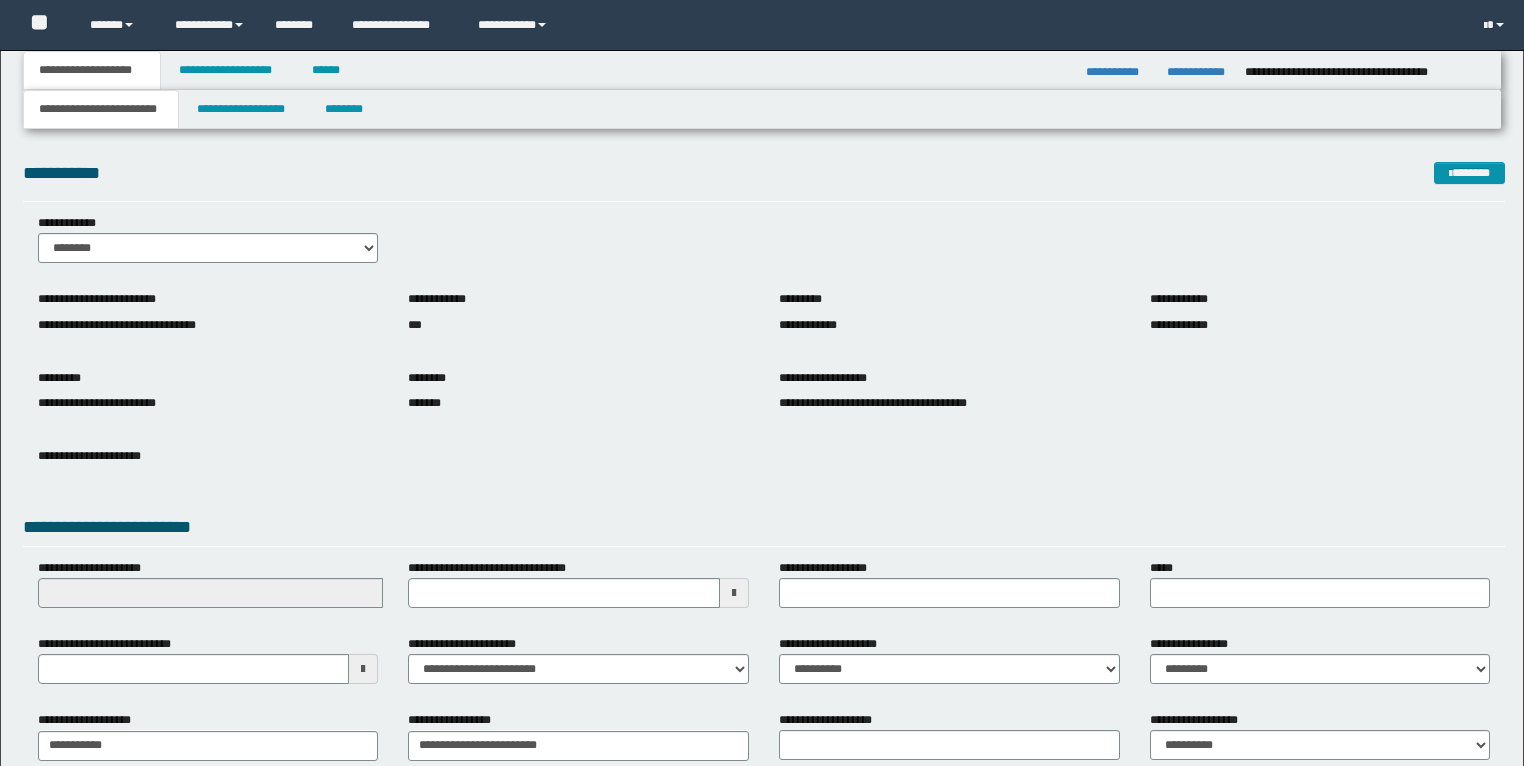 scroll, scrollTop: 0, scrollLeft: 0, axis: both 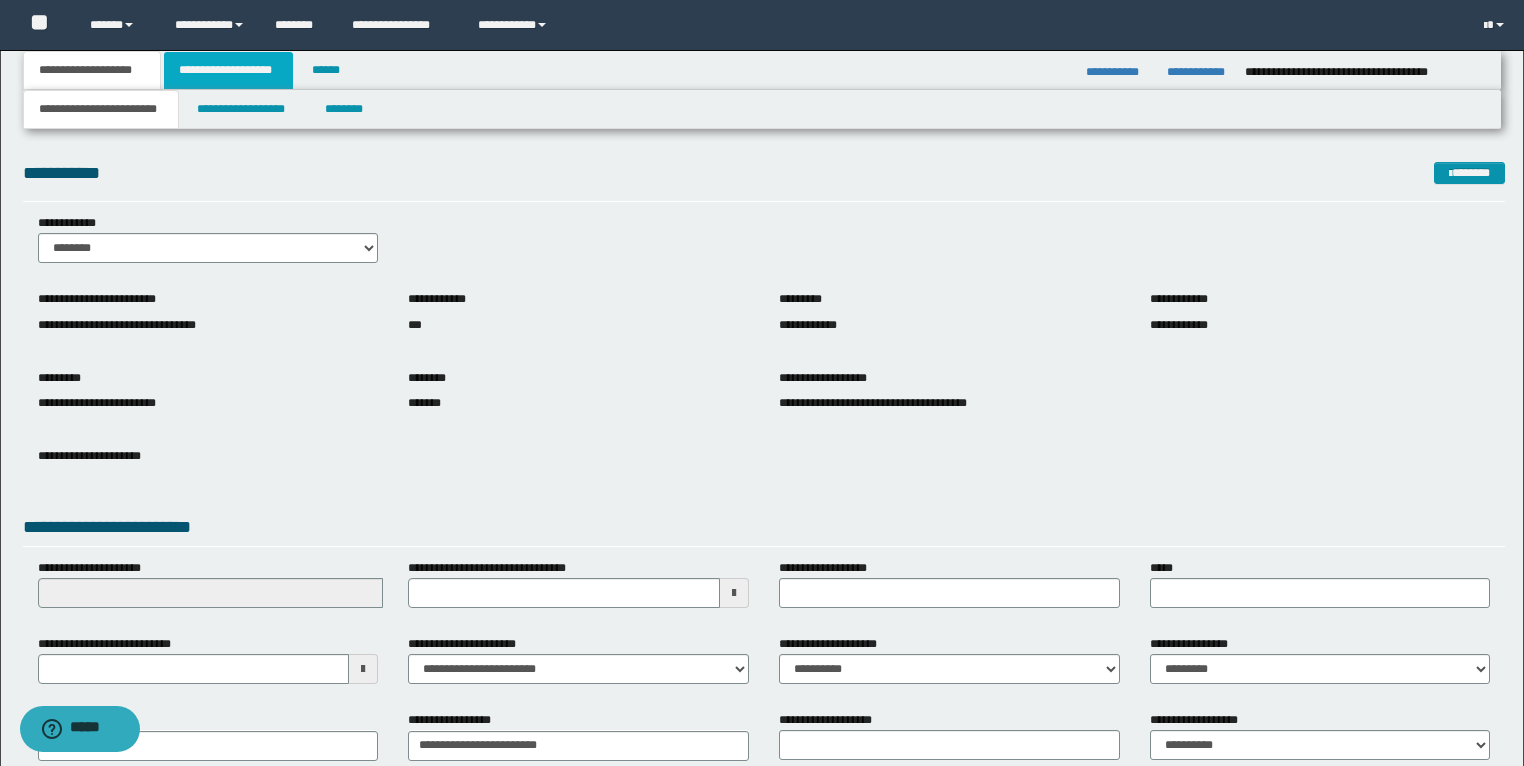 click on "**********" at bounding box center [228, 70] 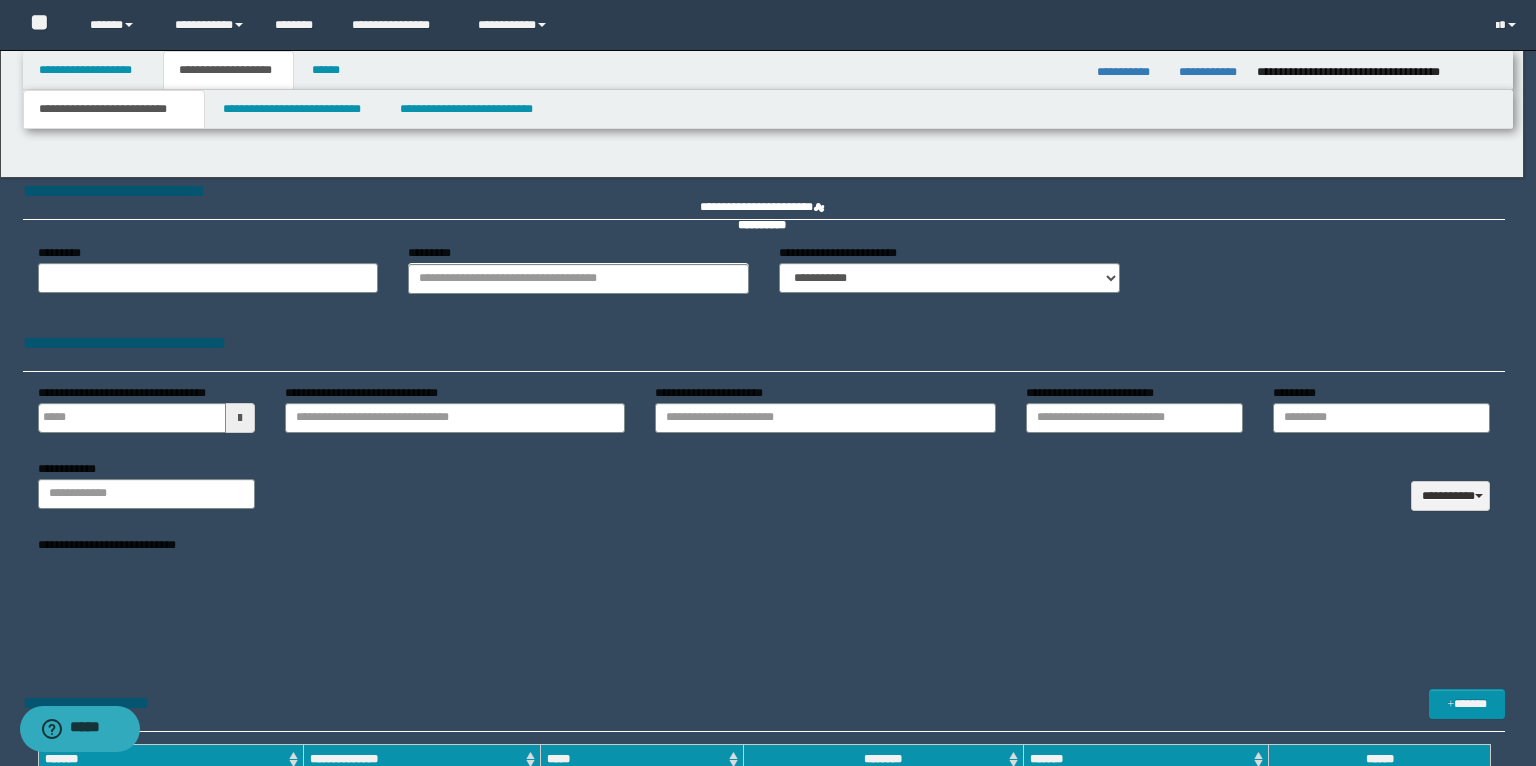 type on "**********" 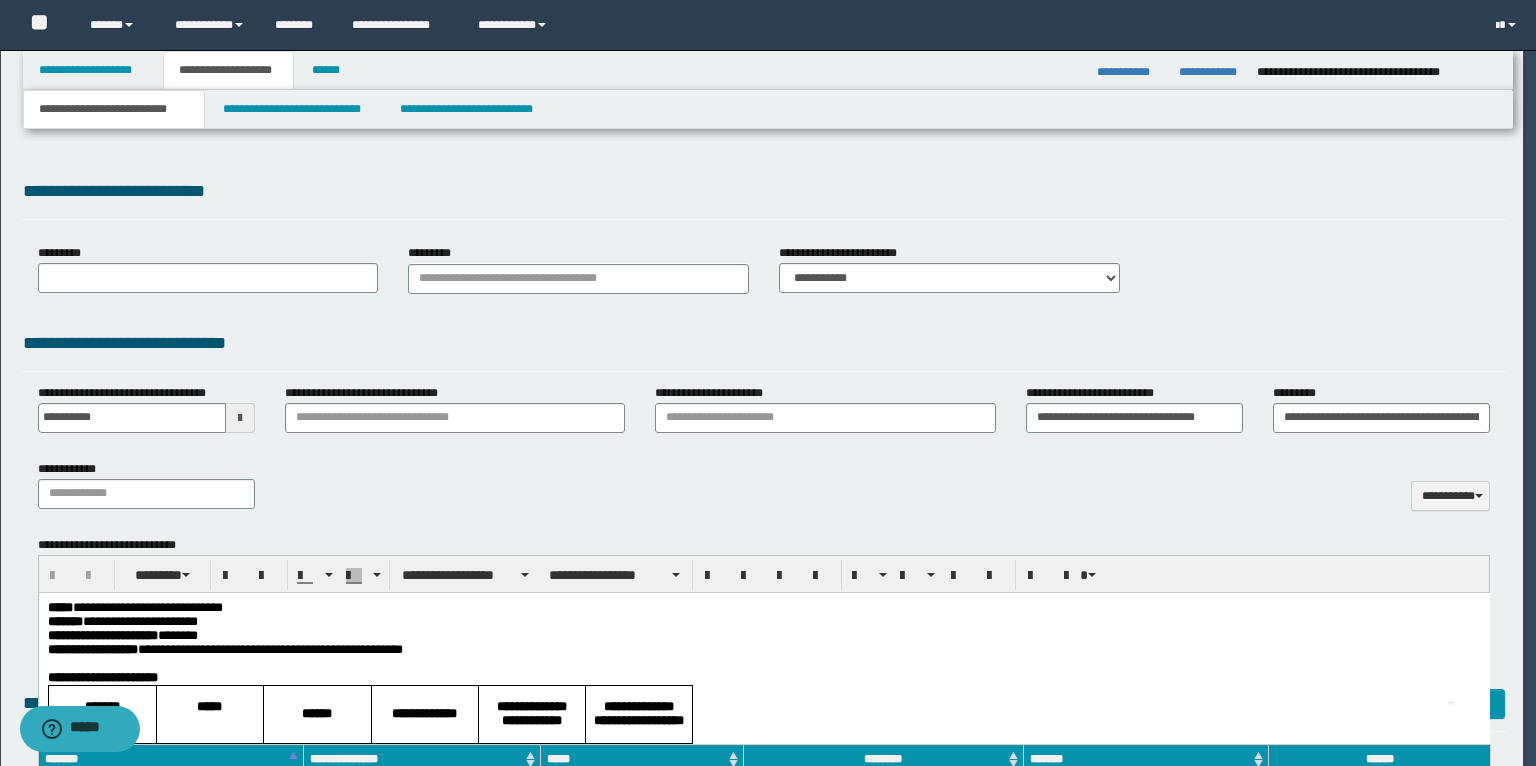 type on "**********" 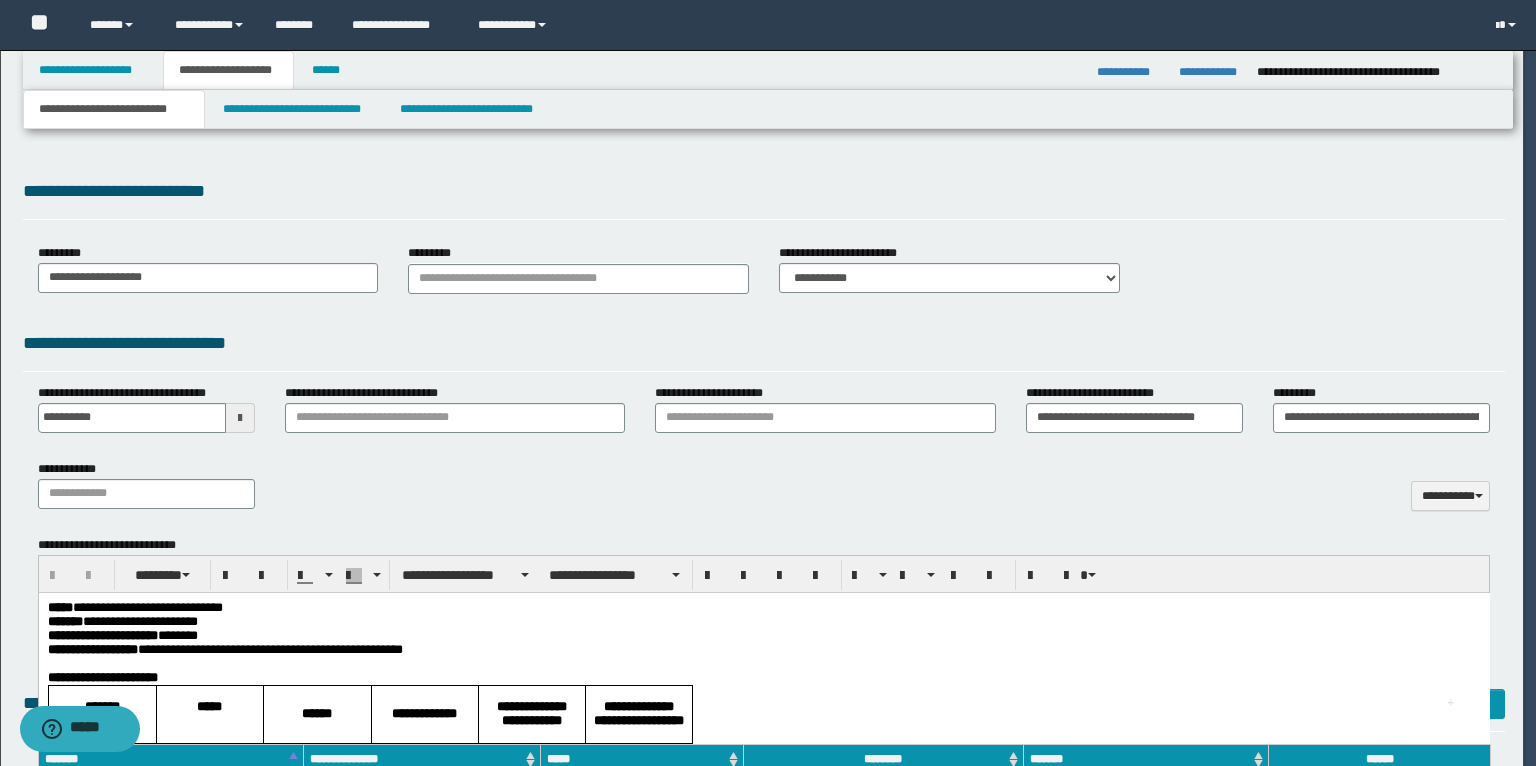 scroll, scrollTop: 0, scrollLeft: 0, axis: both 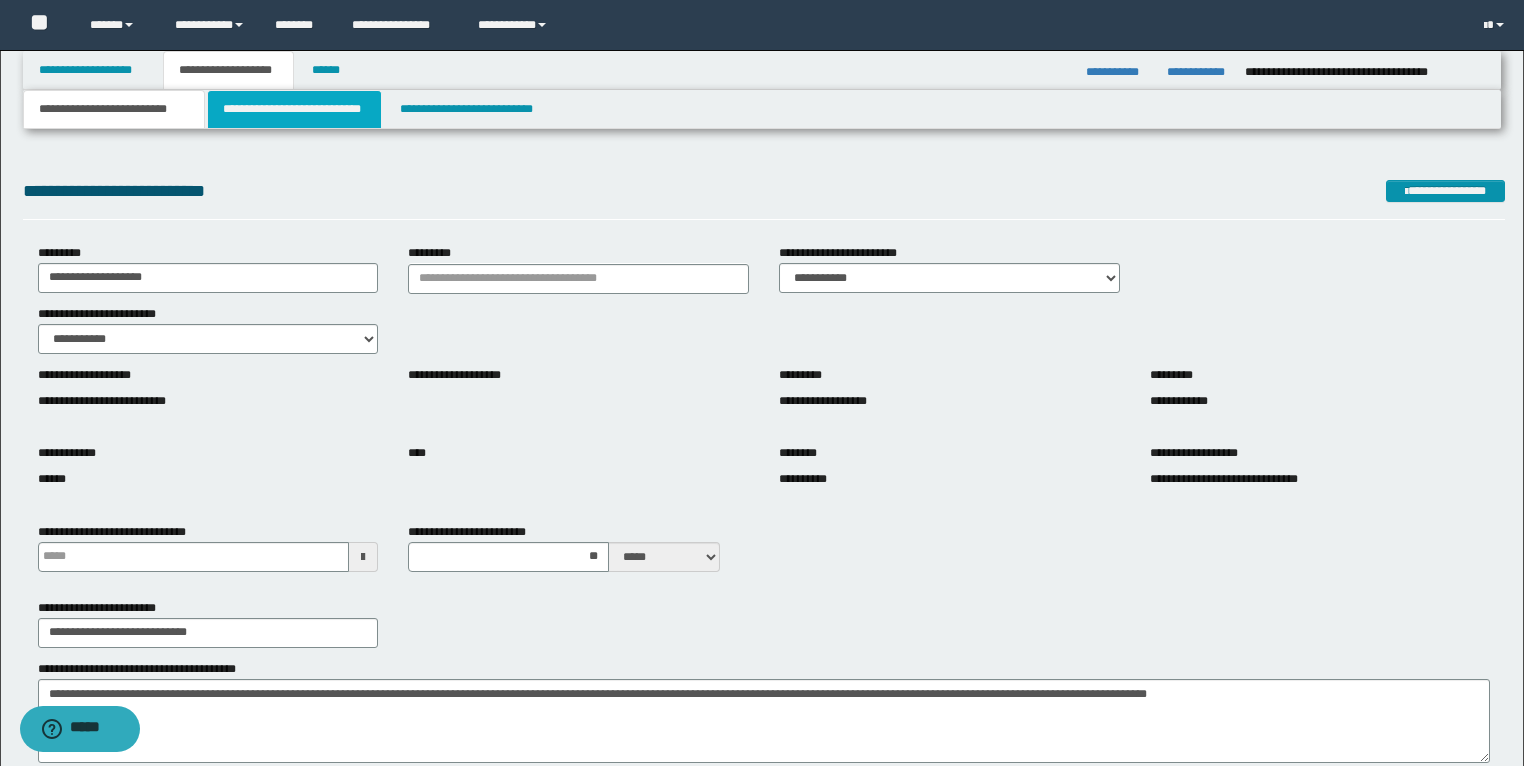 click on "**********" at bounding box center [294, 109] 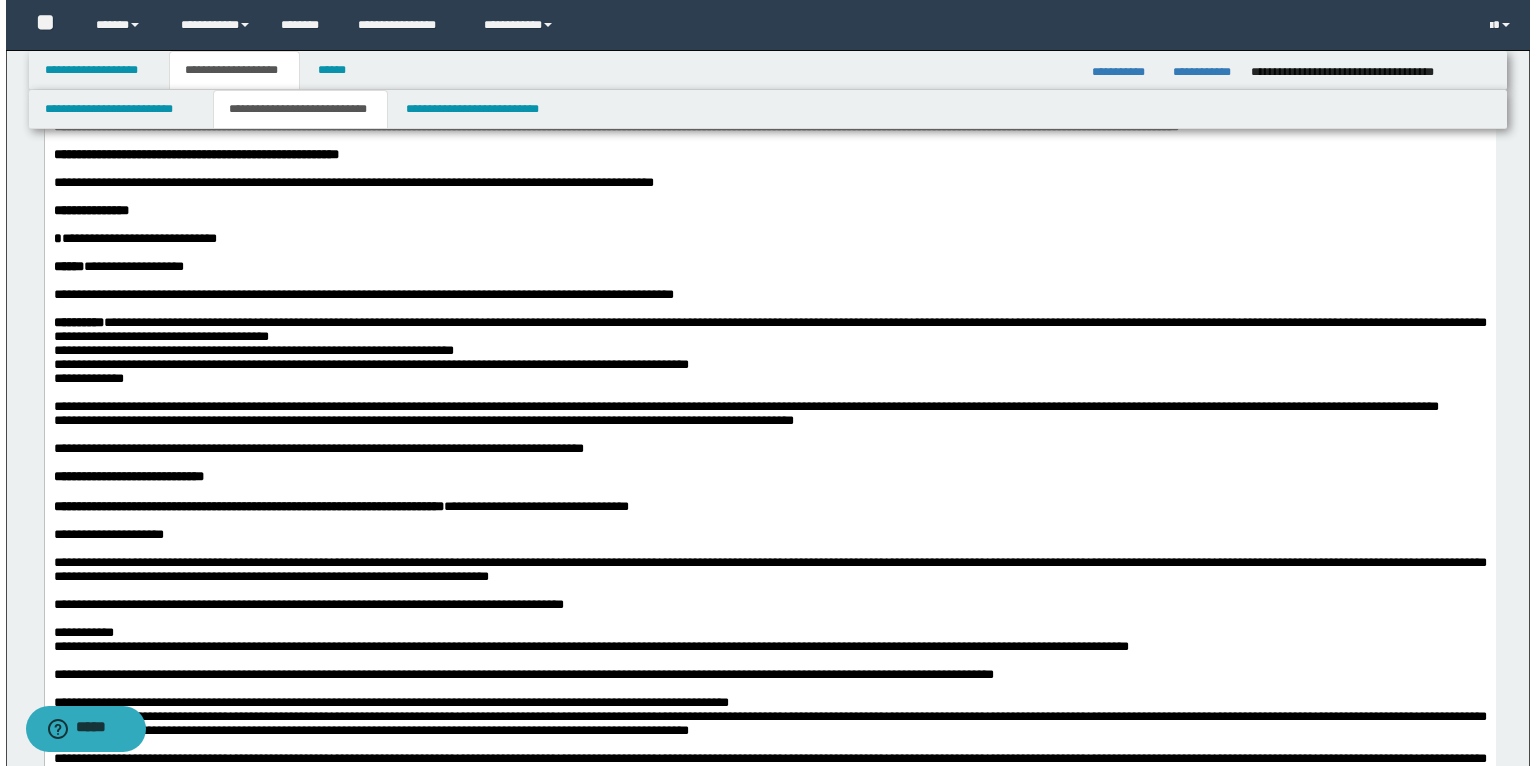 scroll, scrollTop: 0, scrollLeft: 0, axis: both 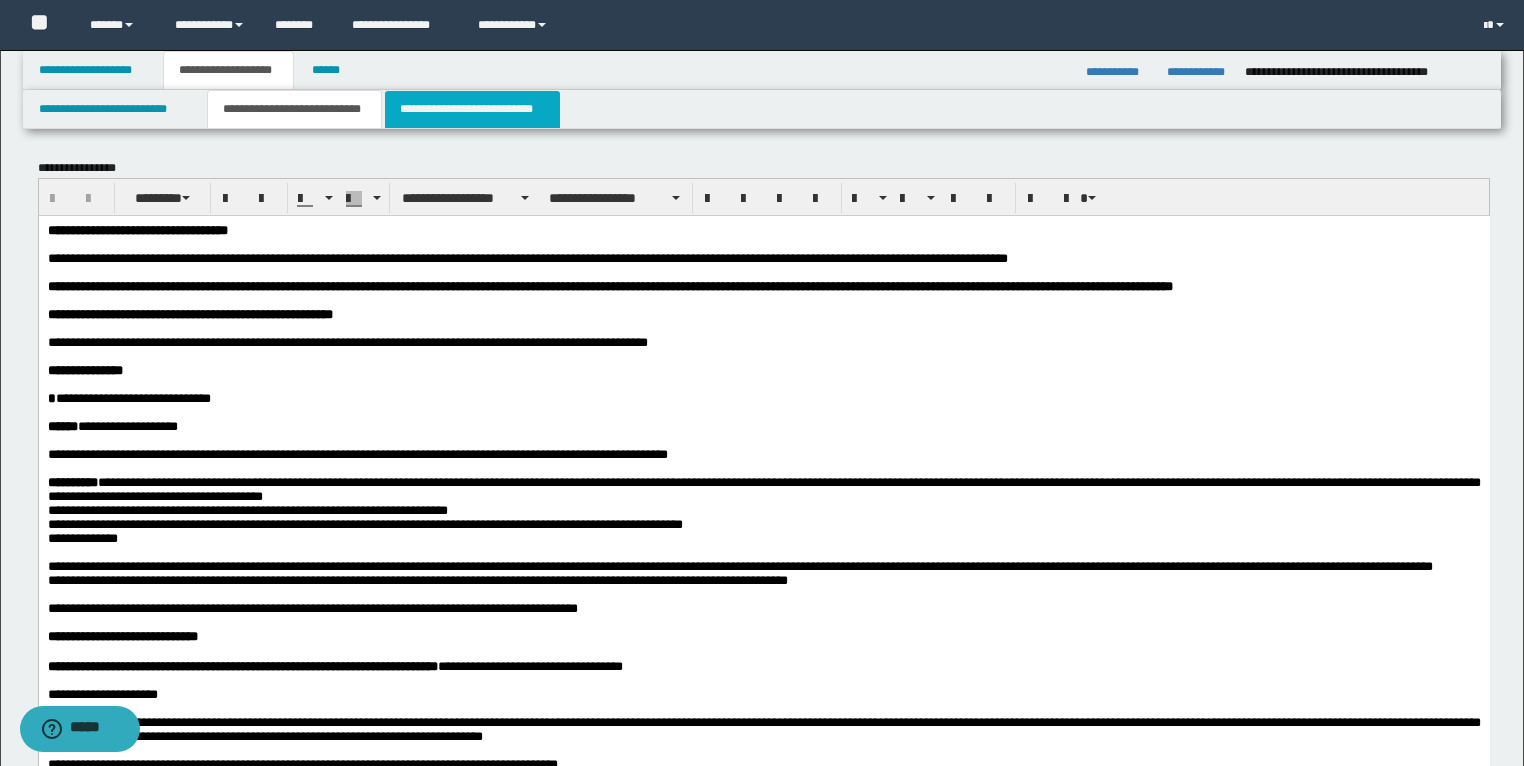 click on "**********" at bounding box center (472, 109) 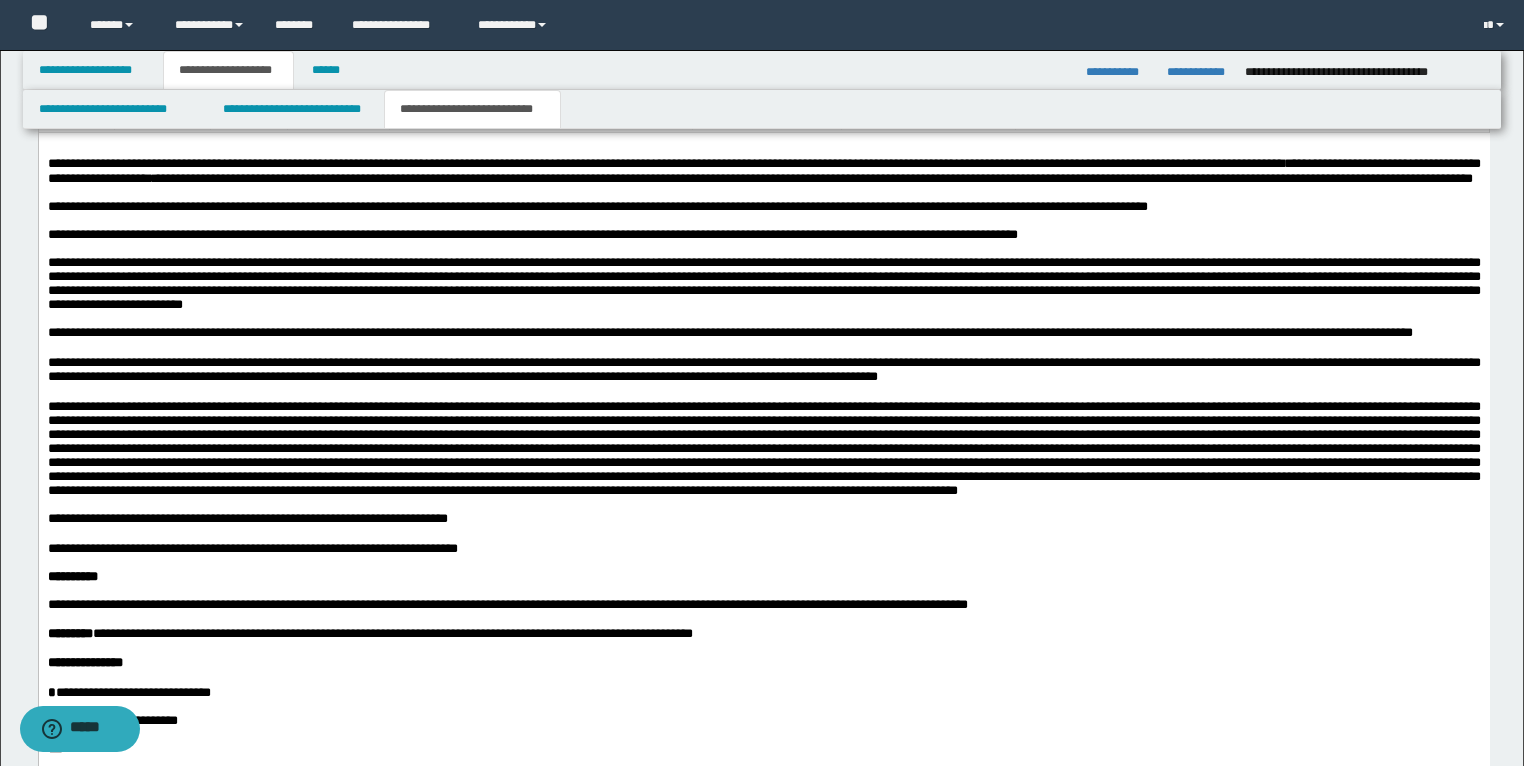 scroll, scrollTop: 2000, scrollLeft: 0, axis: vertical 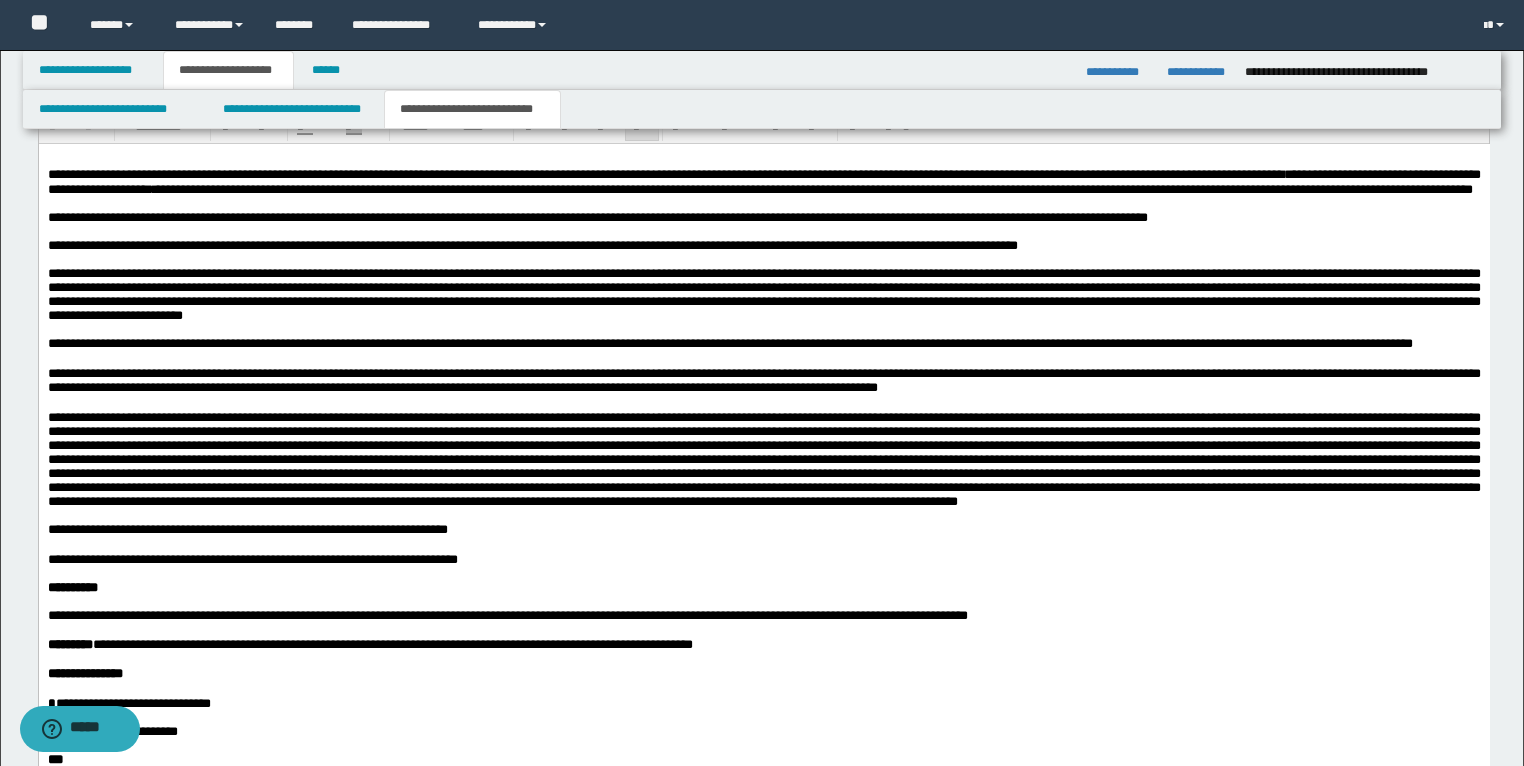 click on "**********" at bounding box center (763, 218) 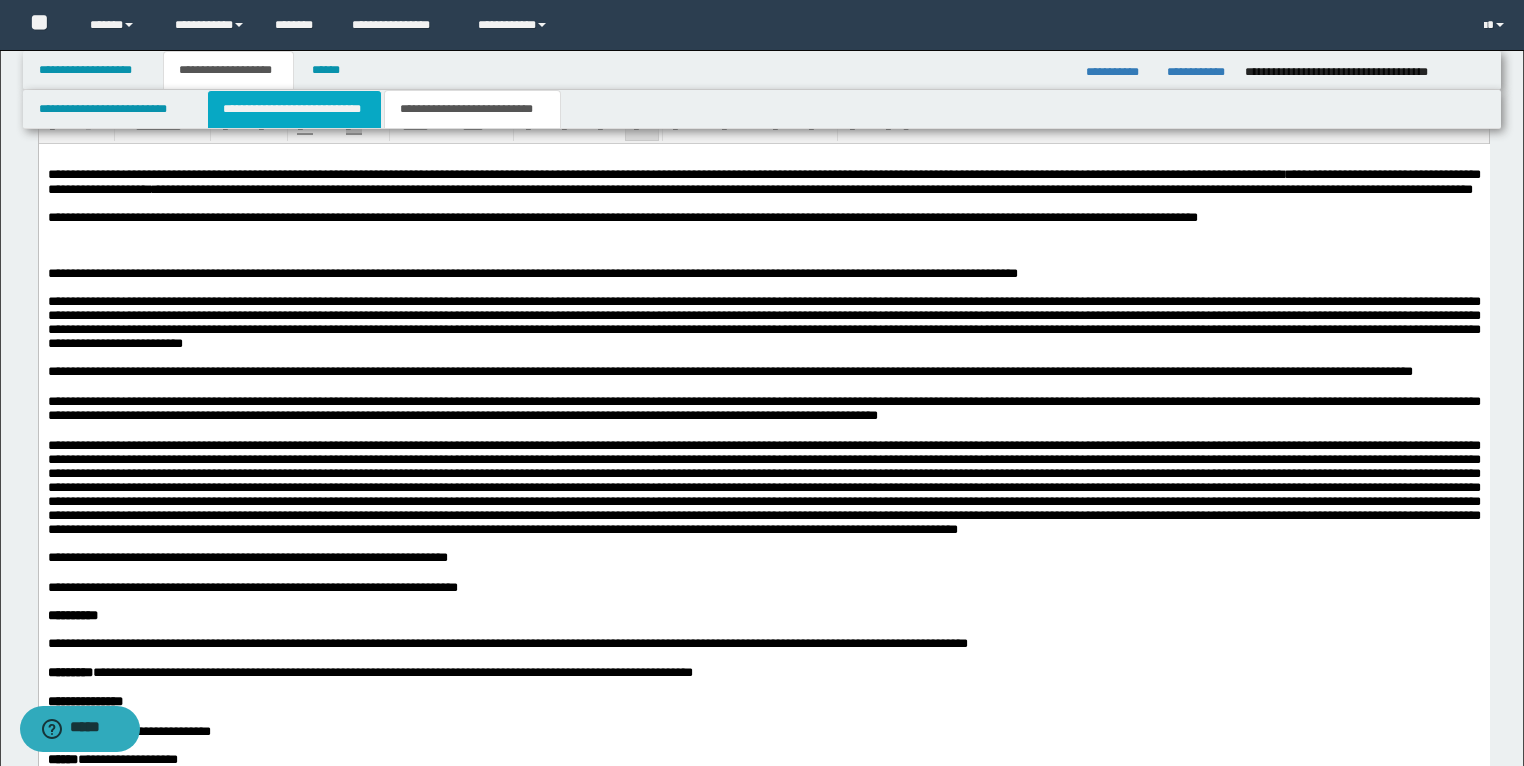 click on "**********" at bounding box center (294, 109) 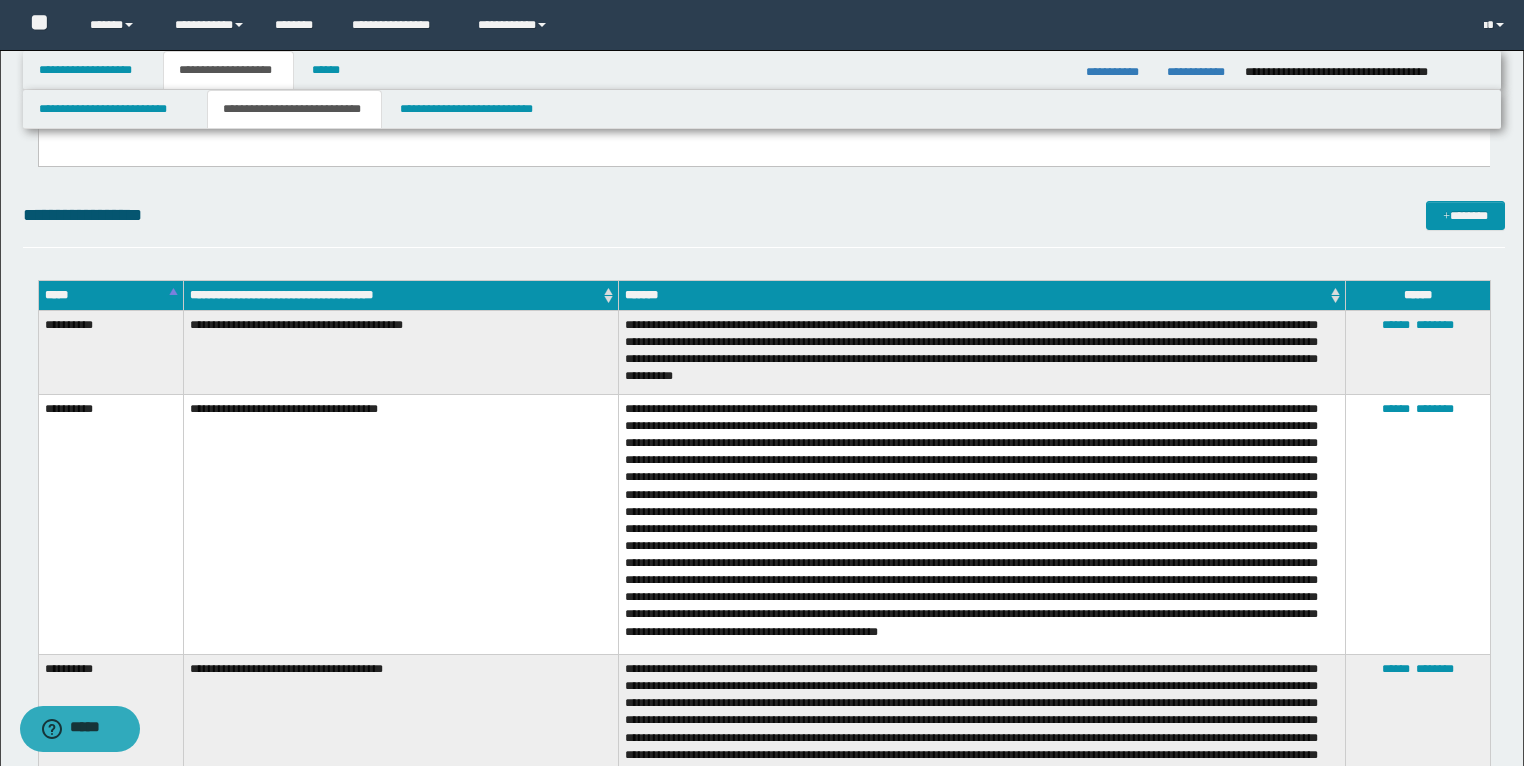 scroll, scrollTop: 1600, scrollLeft: 0, axis: vertical 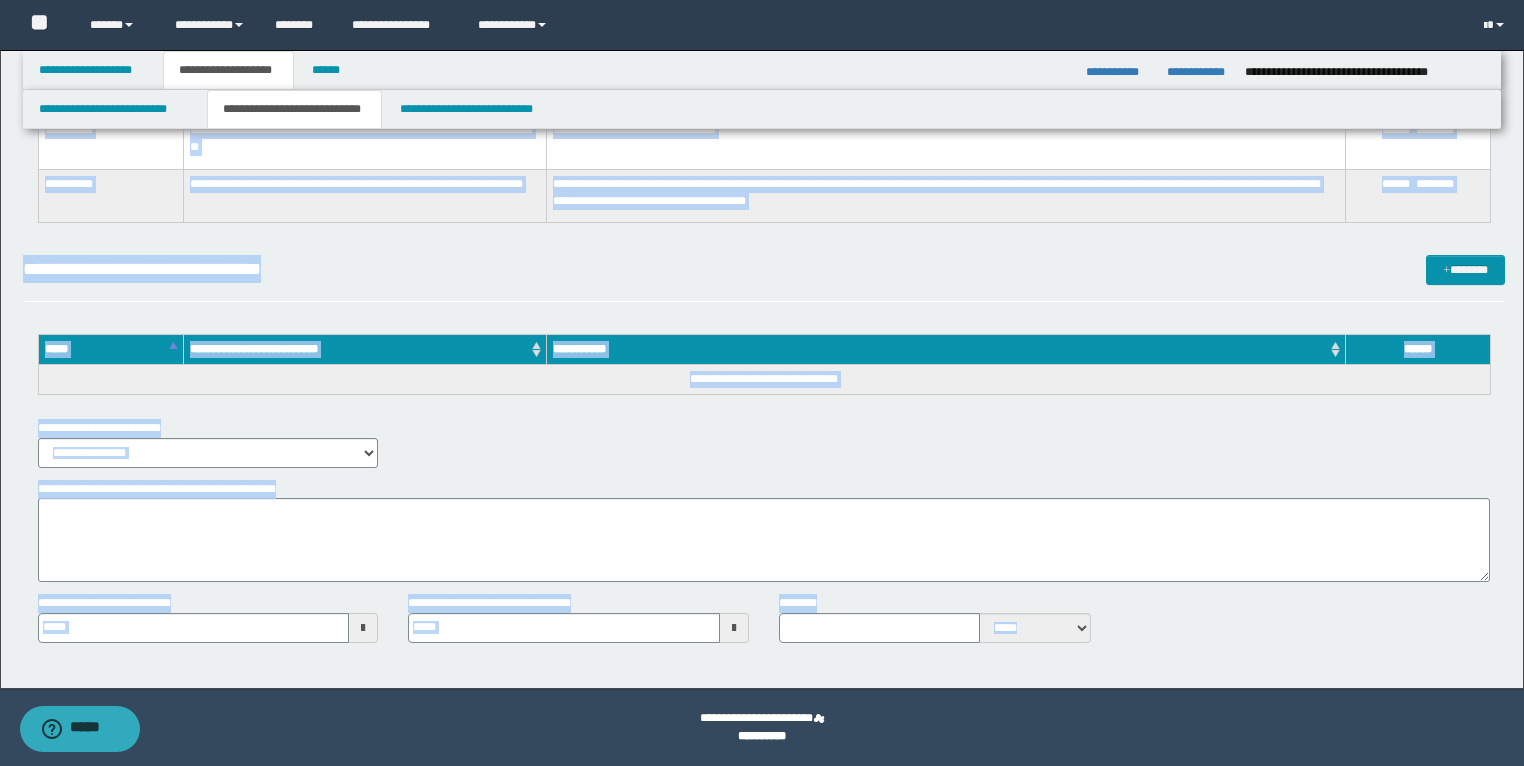 type 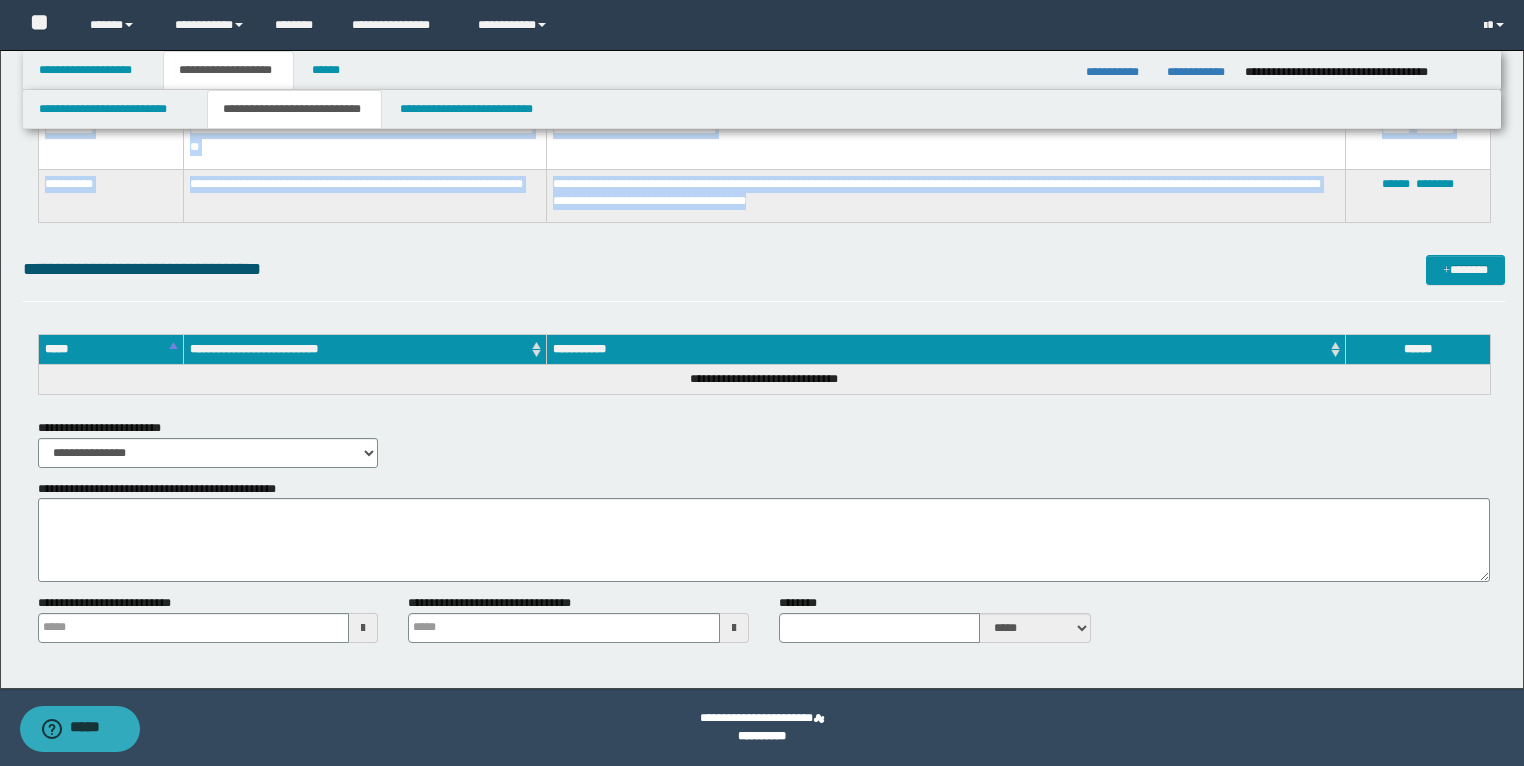 drag, startPoint x: 44, startPoint y: 304, endPoint x: 879, endPoint y: 210, distance: 840.27435 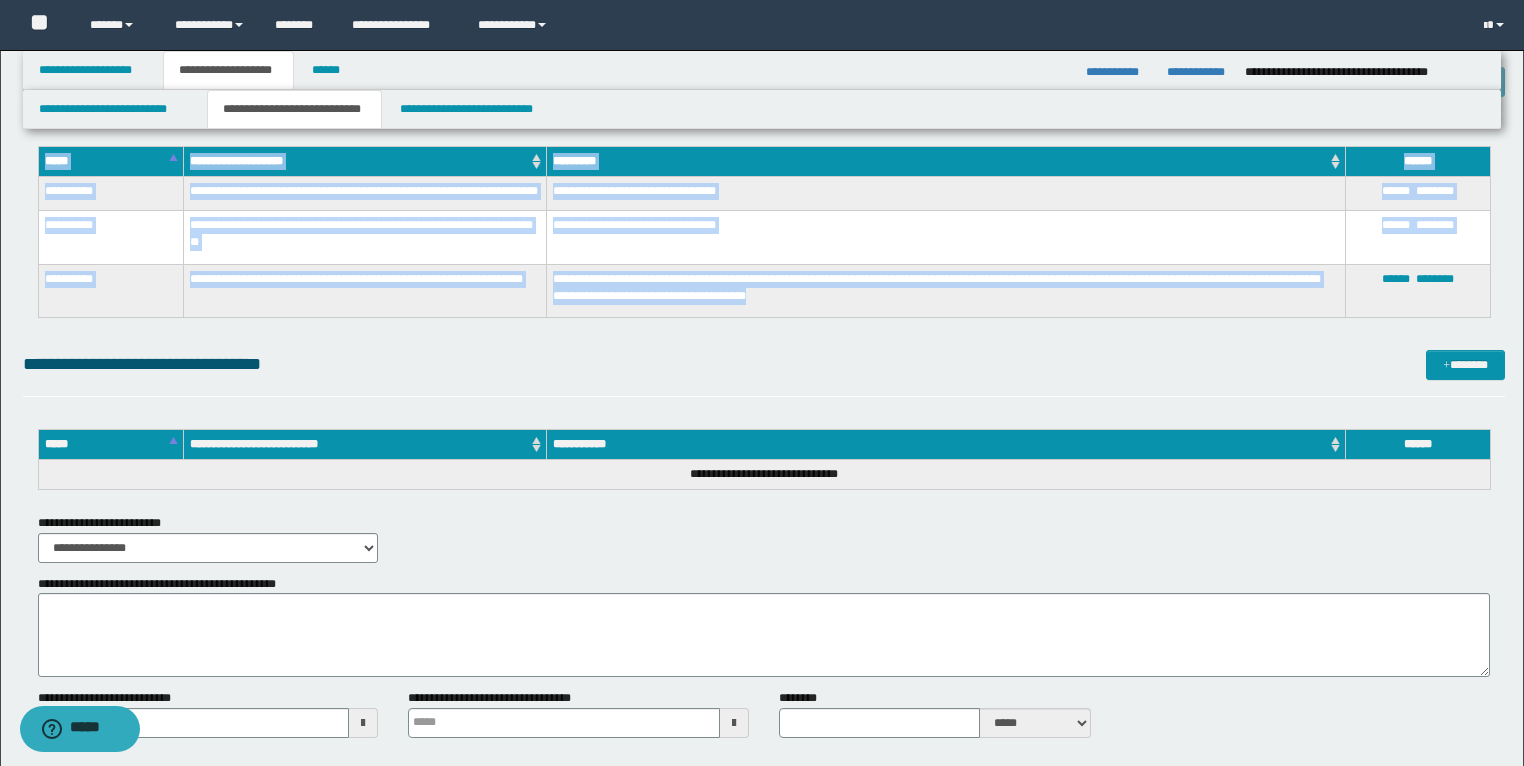 scroll, scrollTop: 2497, scrollLeft: 0, axis: vertical 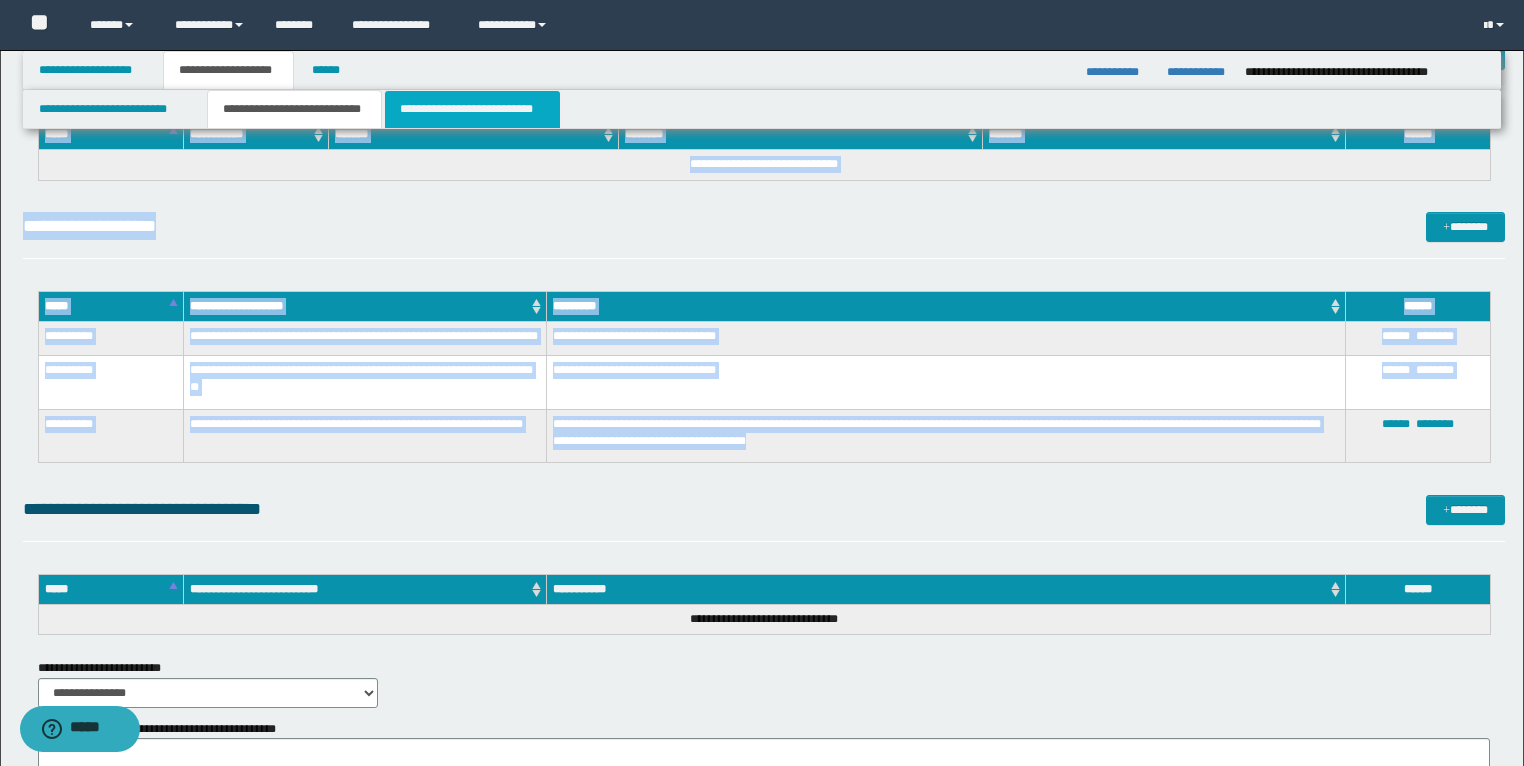 click on "**********" at bounding box center (472, 109) 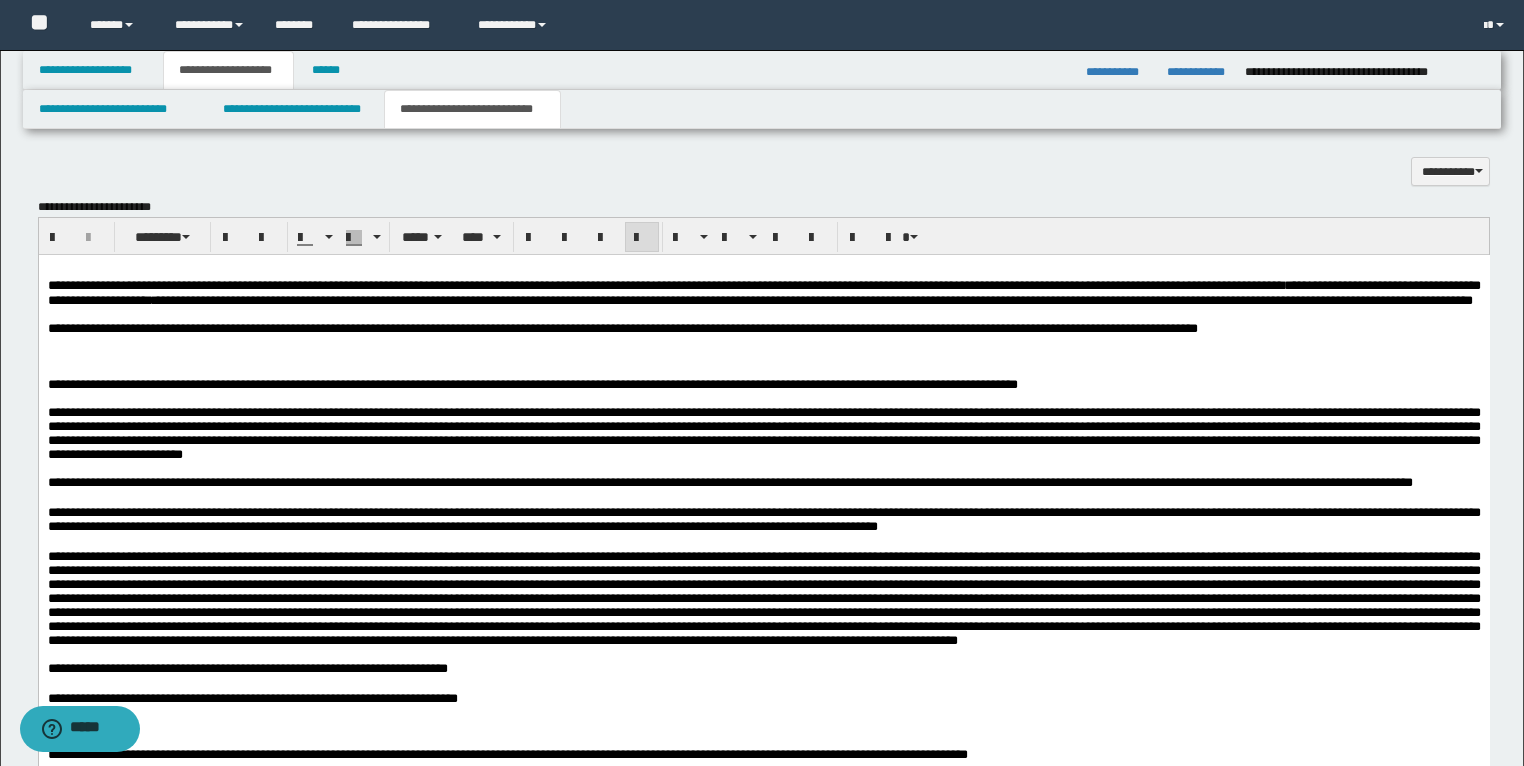 scroll, scrollTop: 1888, scrollLeft: 0, axis: vertical 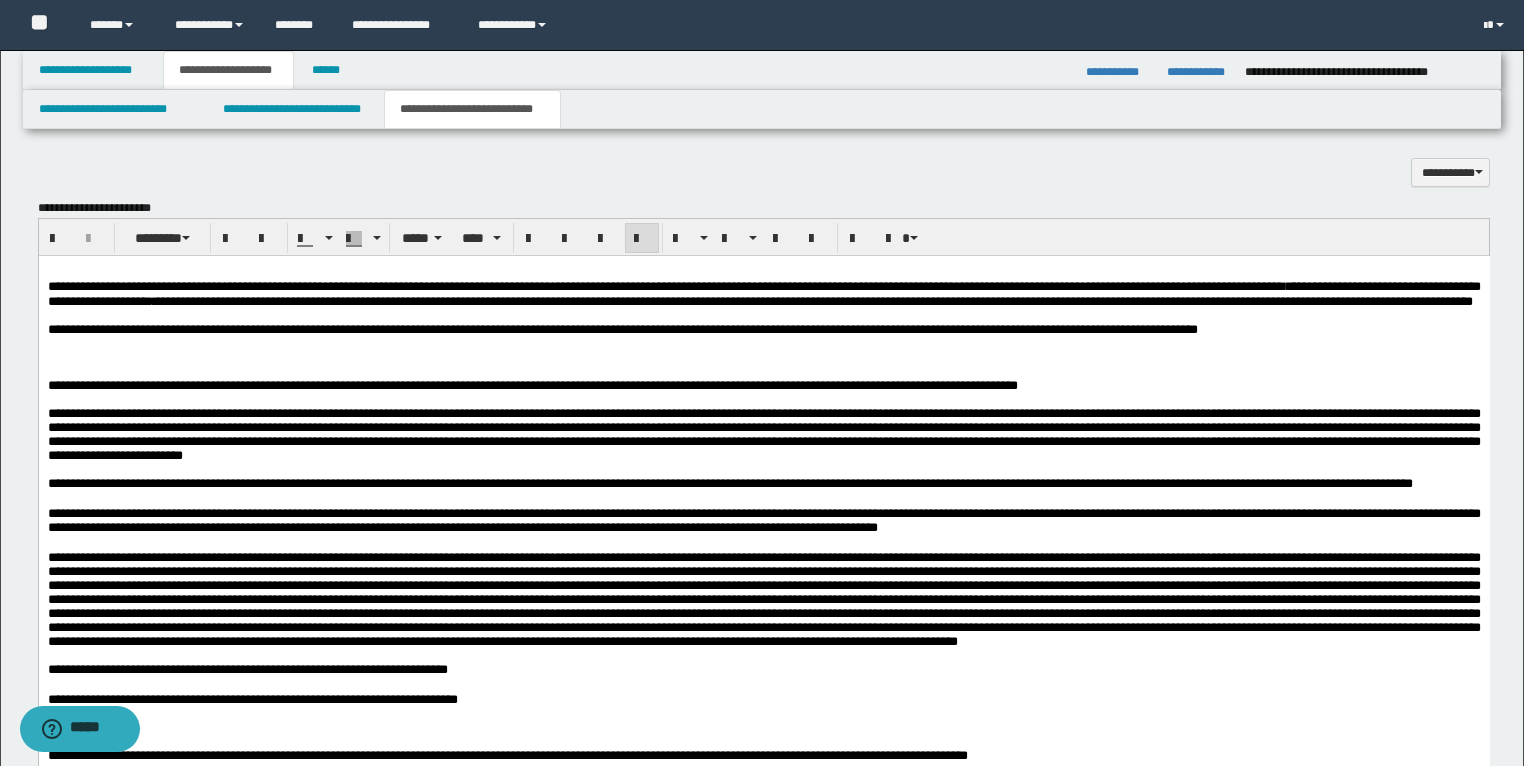 click at bounding box center (763, 344) 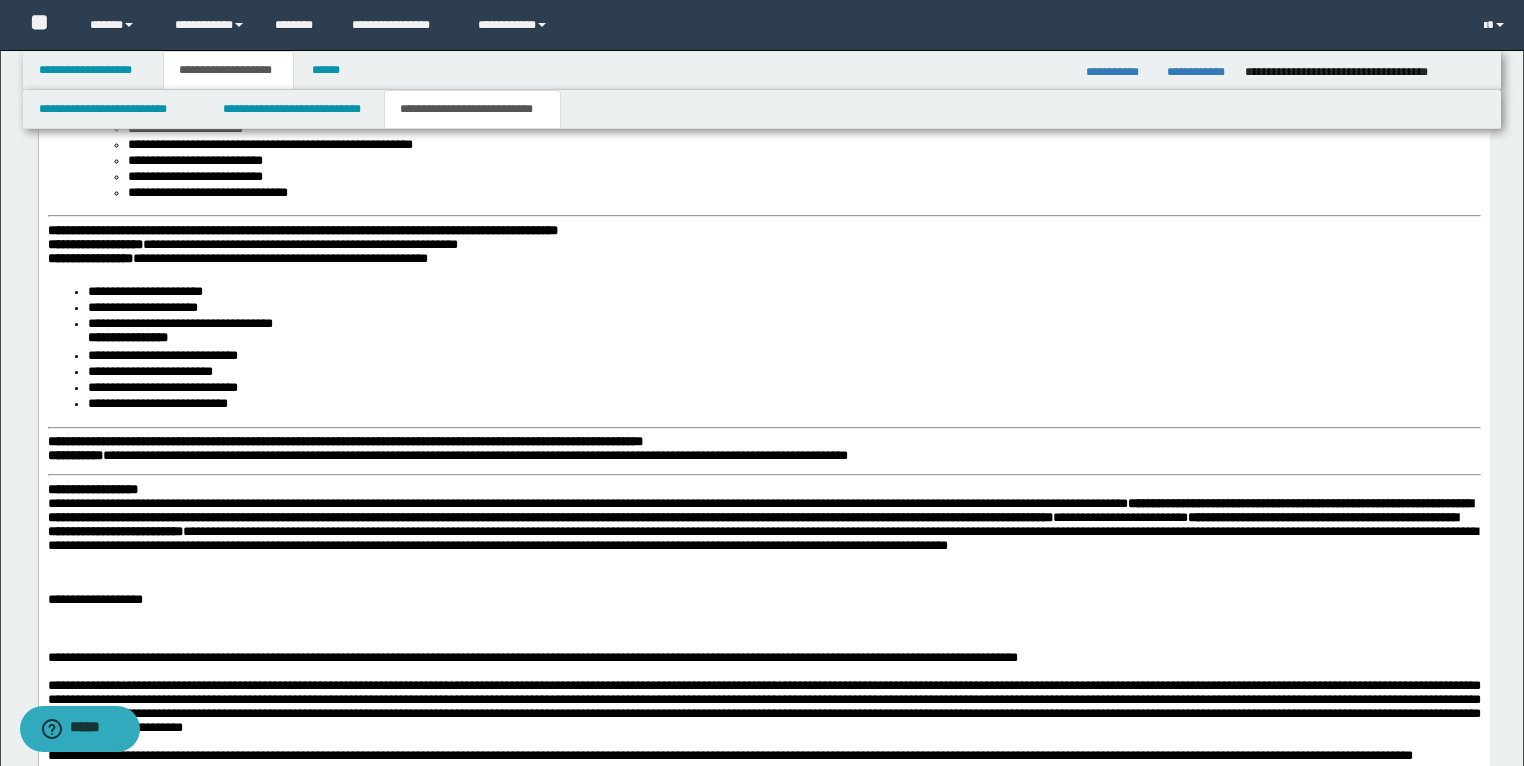scroll, scrollTop: 2848, scrollLeft: 0, axis: vertical 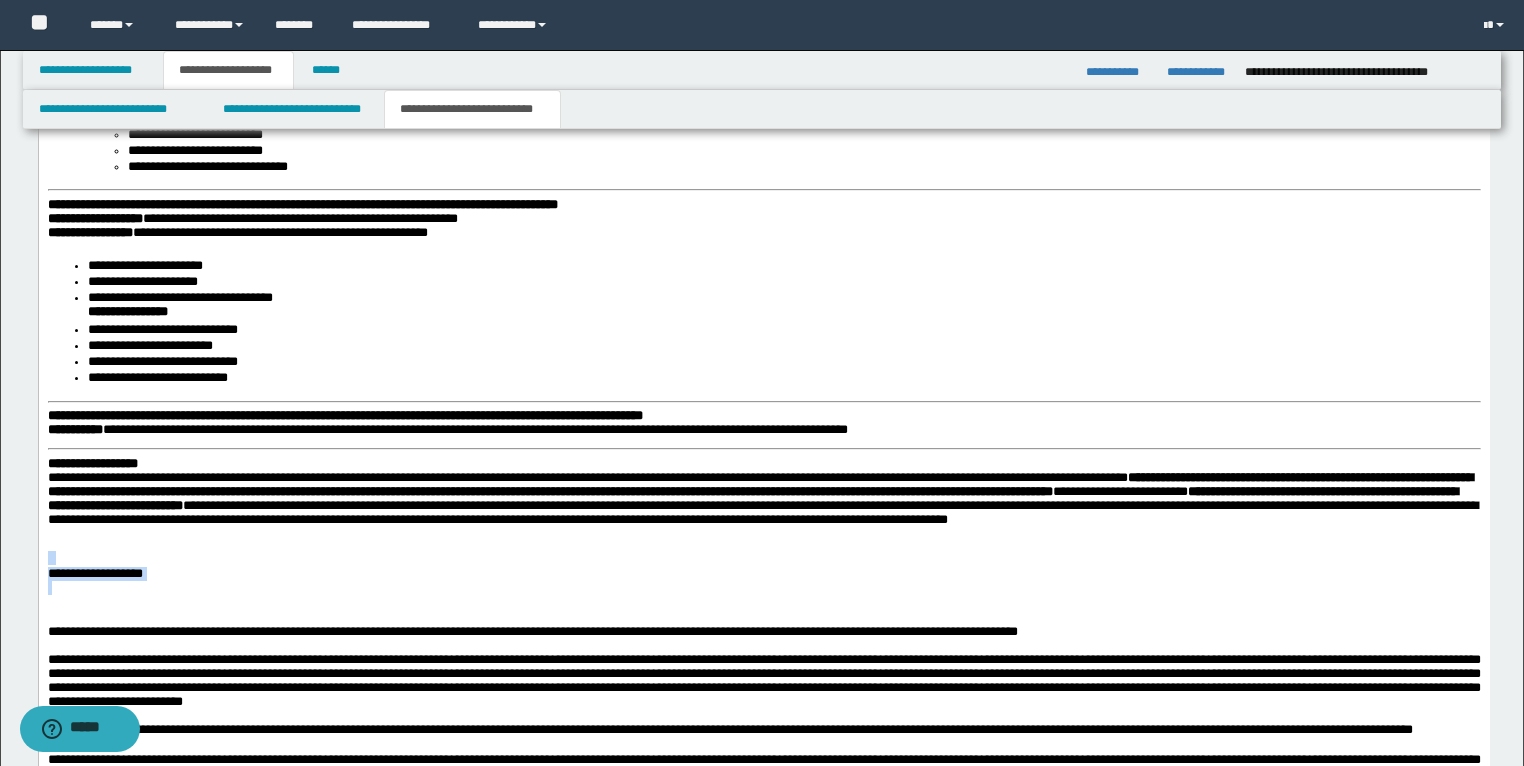 drag, startPoint x: 164, startPoint y: 608, endPoint x: 39, endPoint y: 581, distance: 127.88276 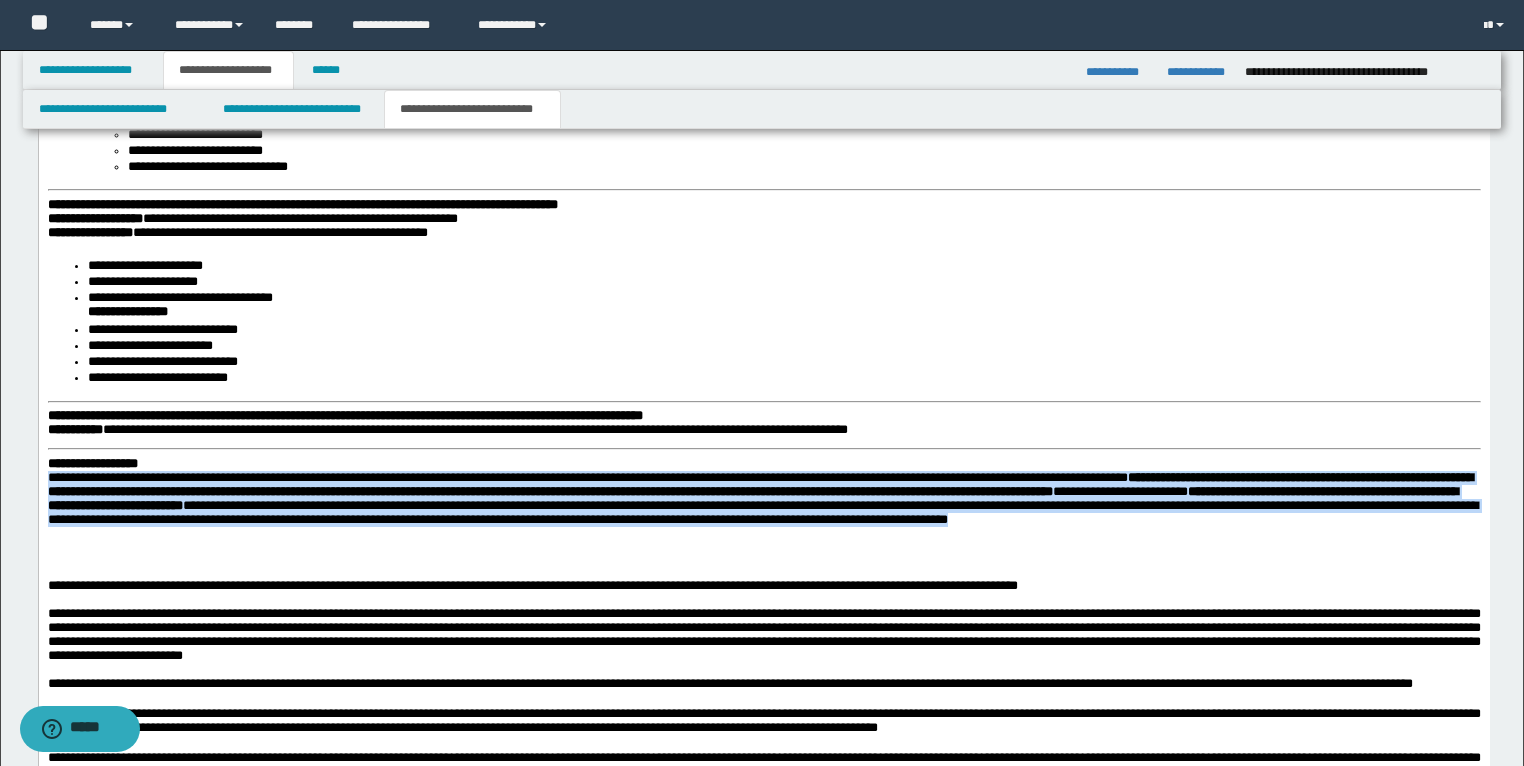 drag, startPoint x: 1453, startPoint y: 556, endPoint x: 40, endPoint y: 497, distance: 1414.2312 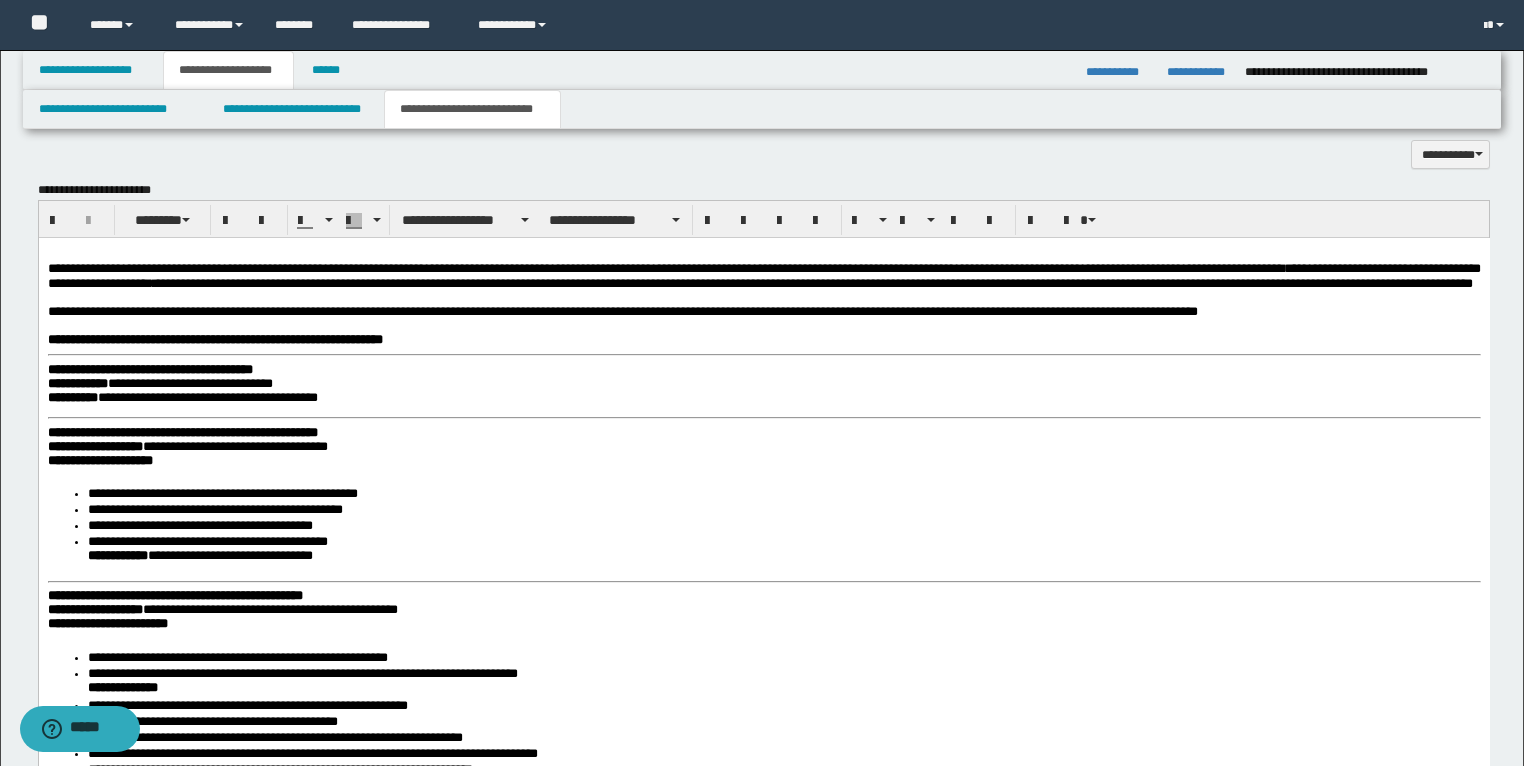scroll, scrollTop: 1888, scrollLeft: 0, axis: vertical 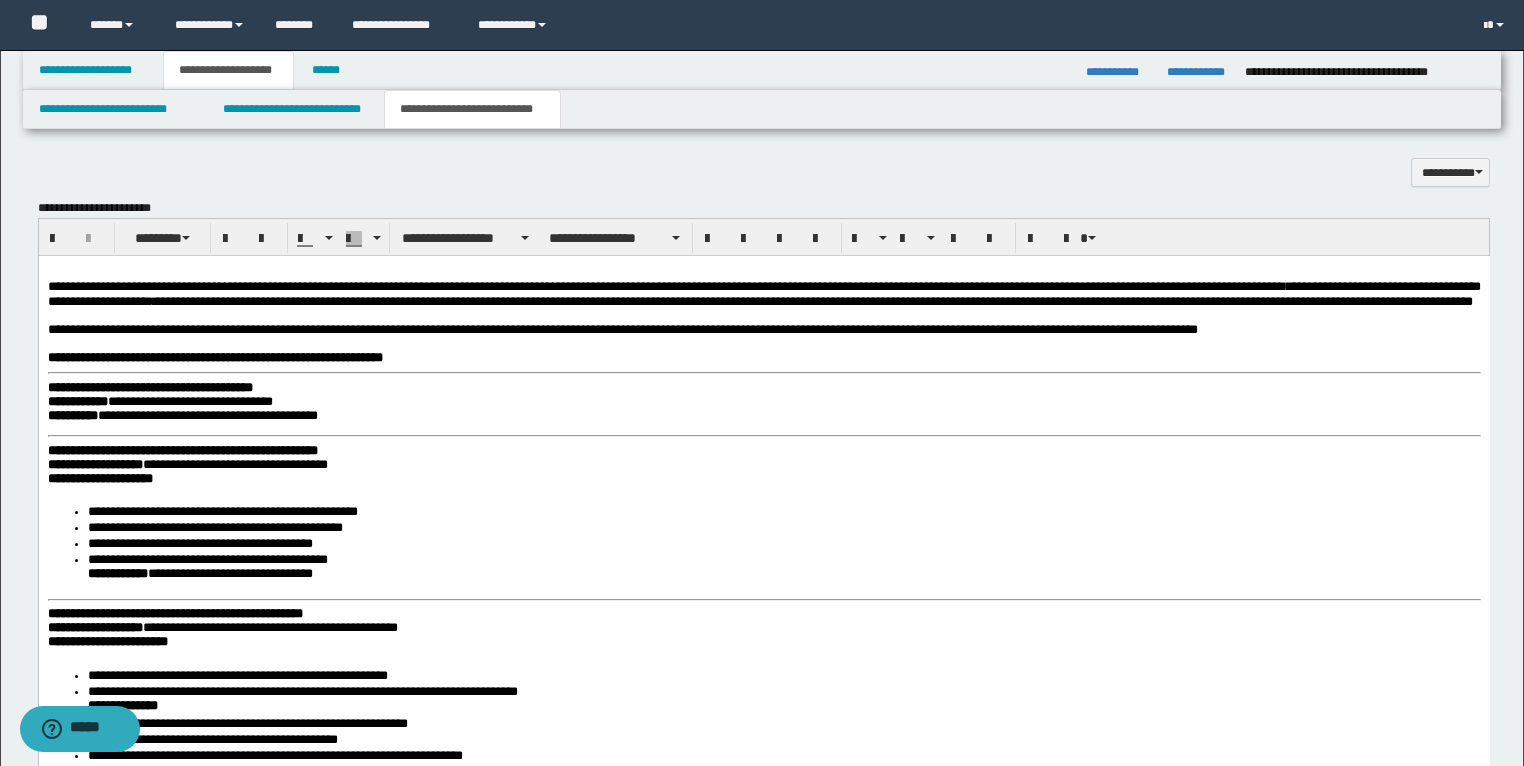 click on "**********" at bounding box center [622, 329] 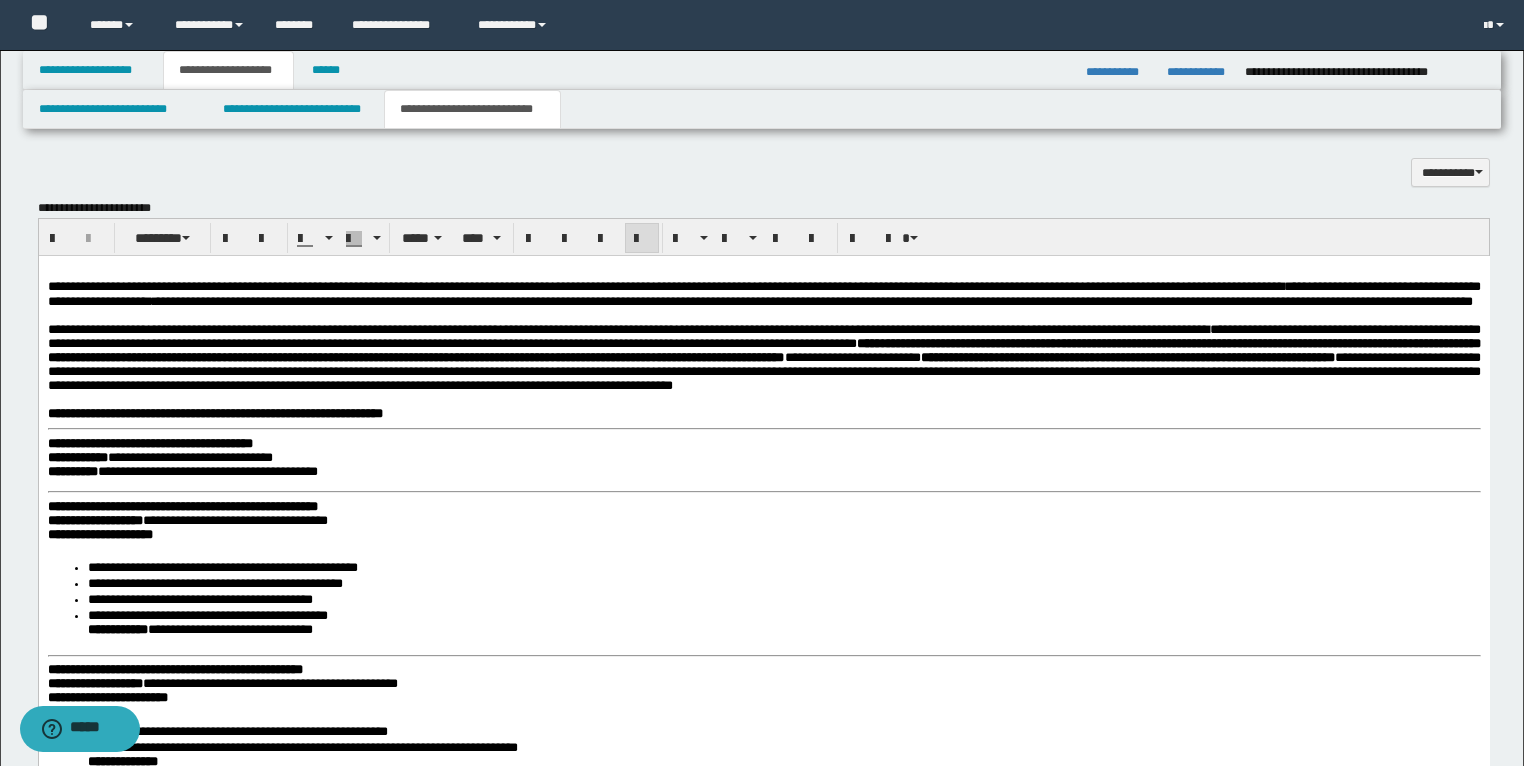 click on "**********" at bounding box center [763, 358] 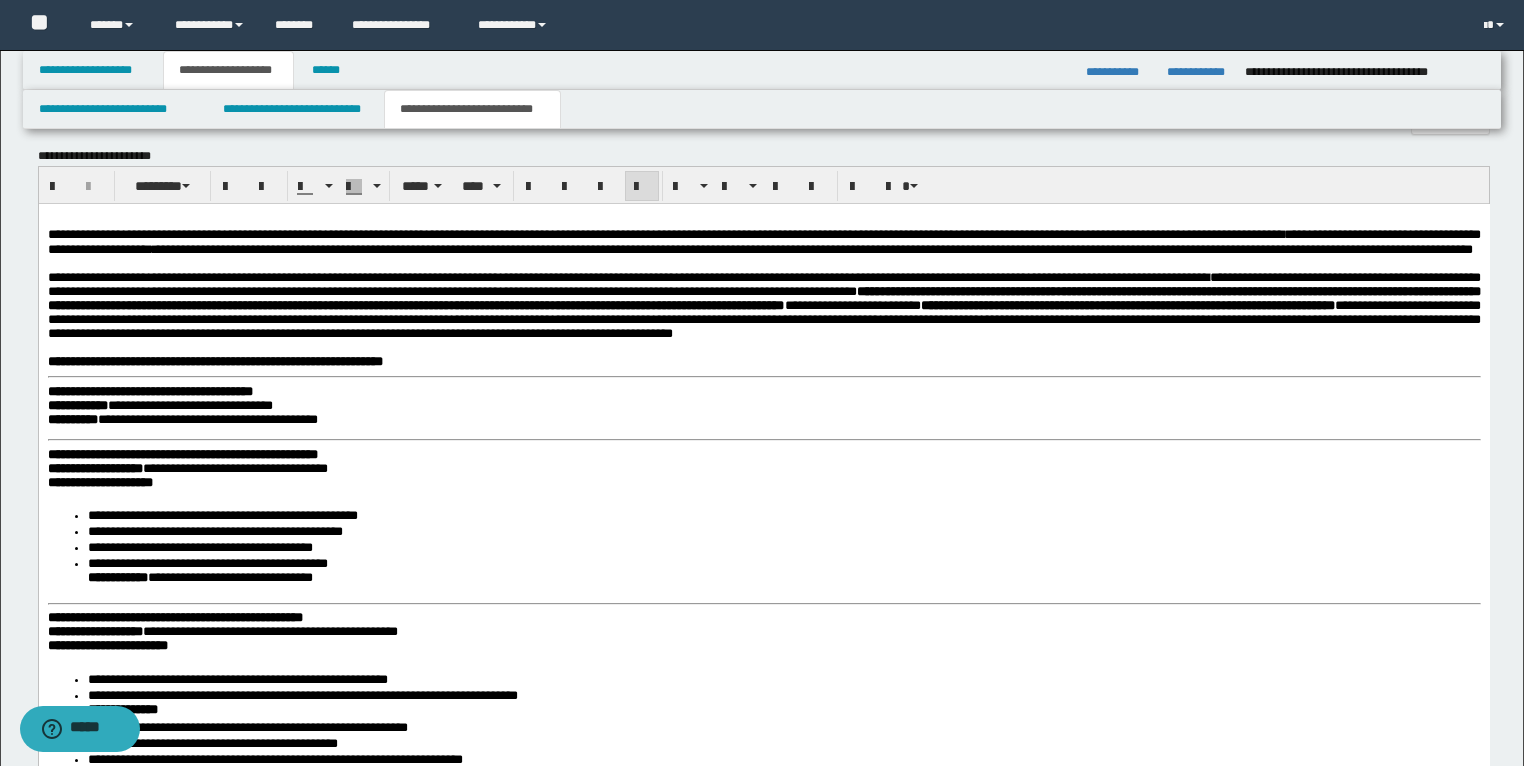 scroll, scrollTop: 1968, scrollLeft: 0, axis: vertical 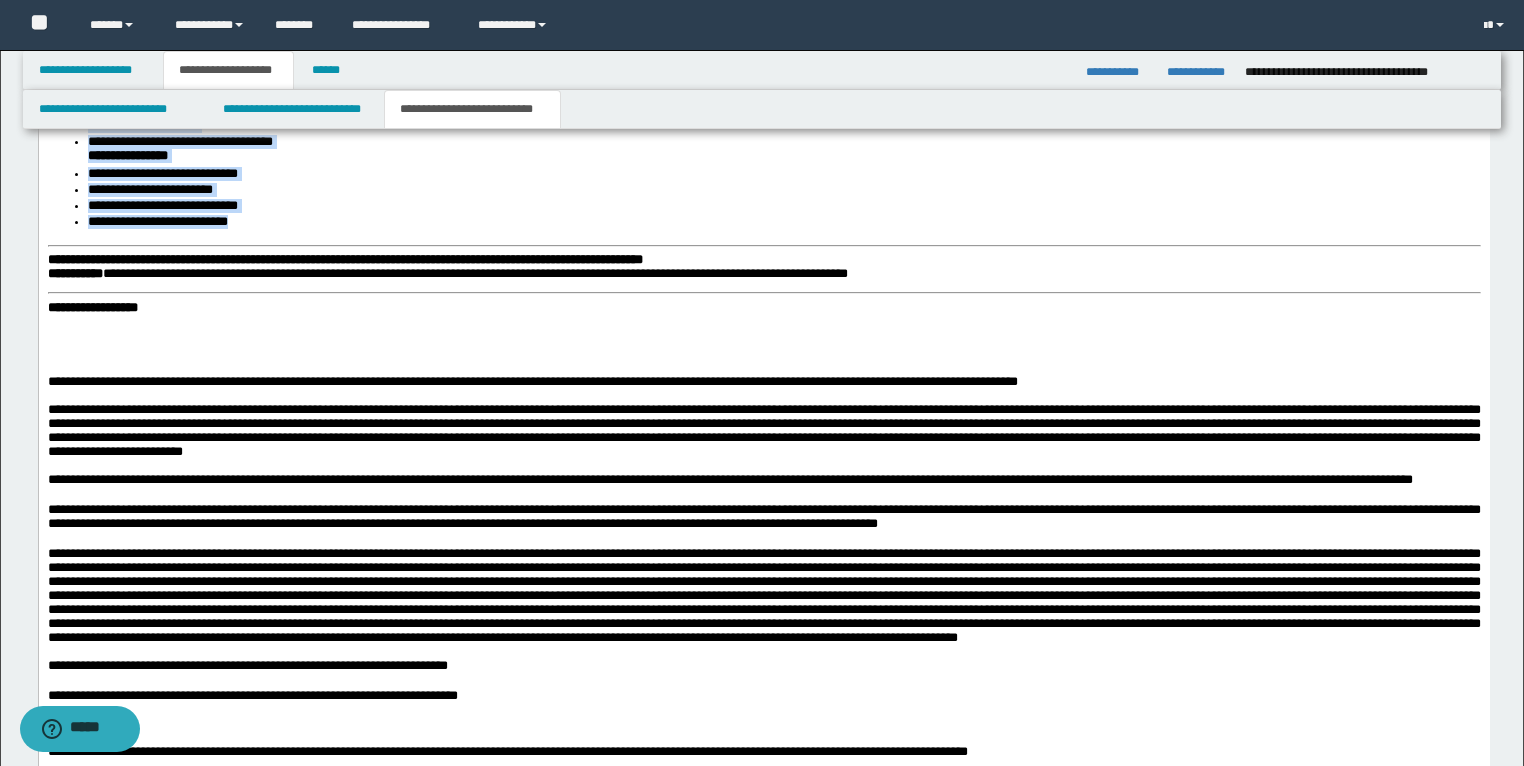 drag, startPoint x: 49, startPoint y: -711, endPoint x: 942, endPoint y: 335, distance: 1375.3418 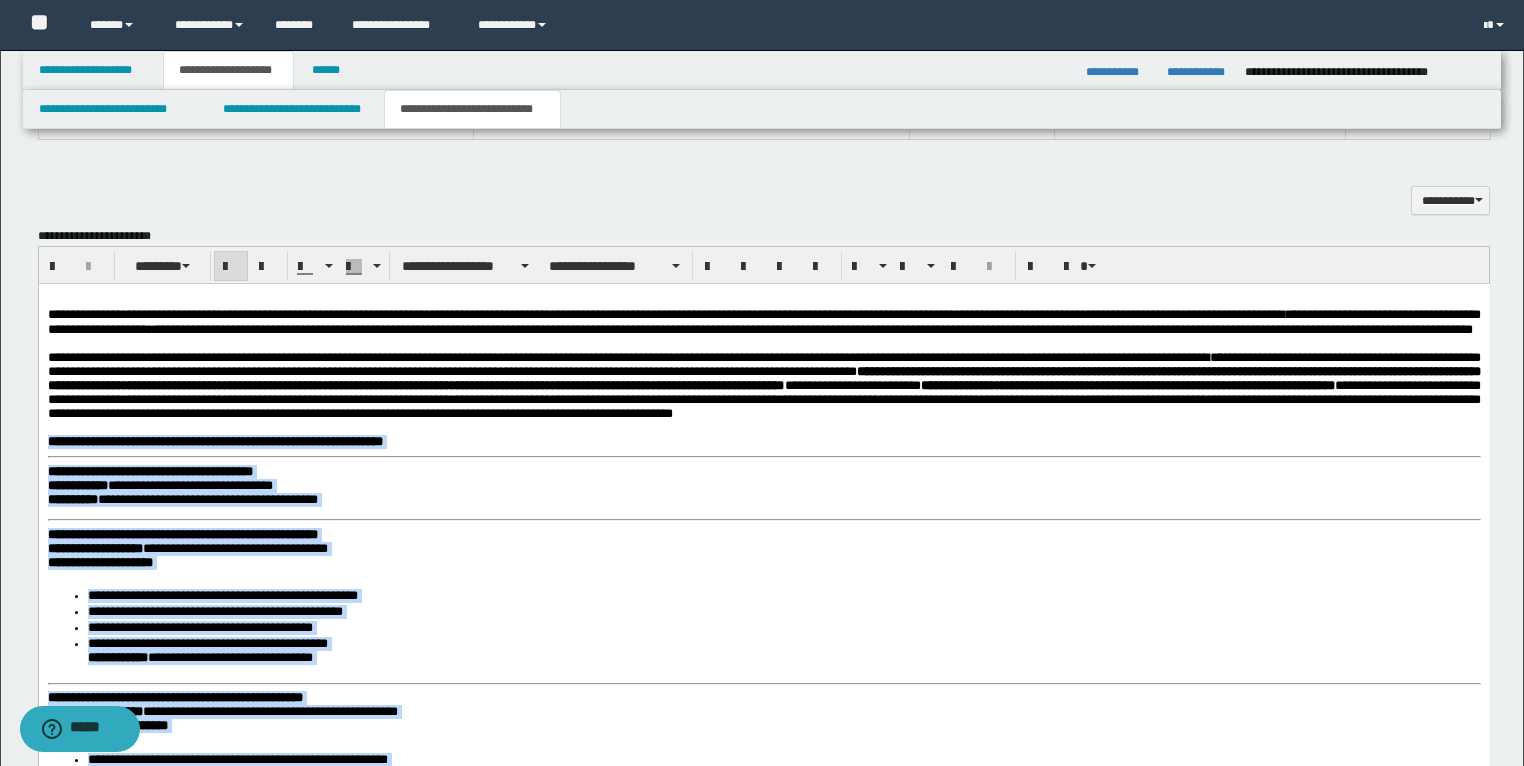 scroll, scrollTop: 1780, scrollLeft: 0, axis: vertical 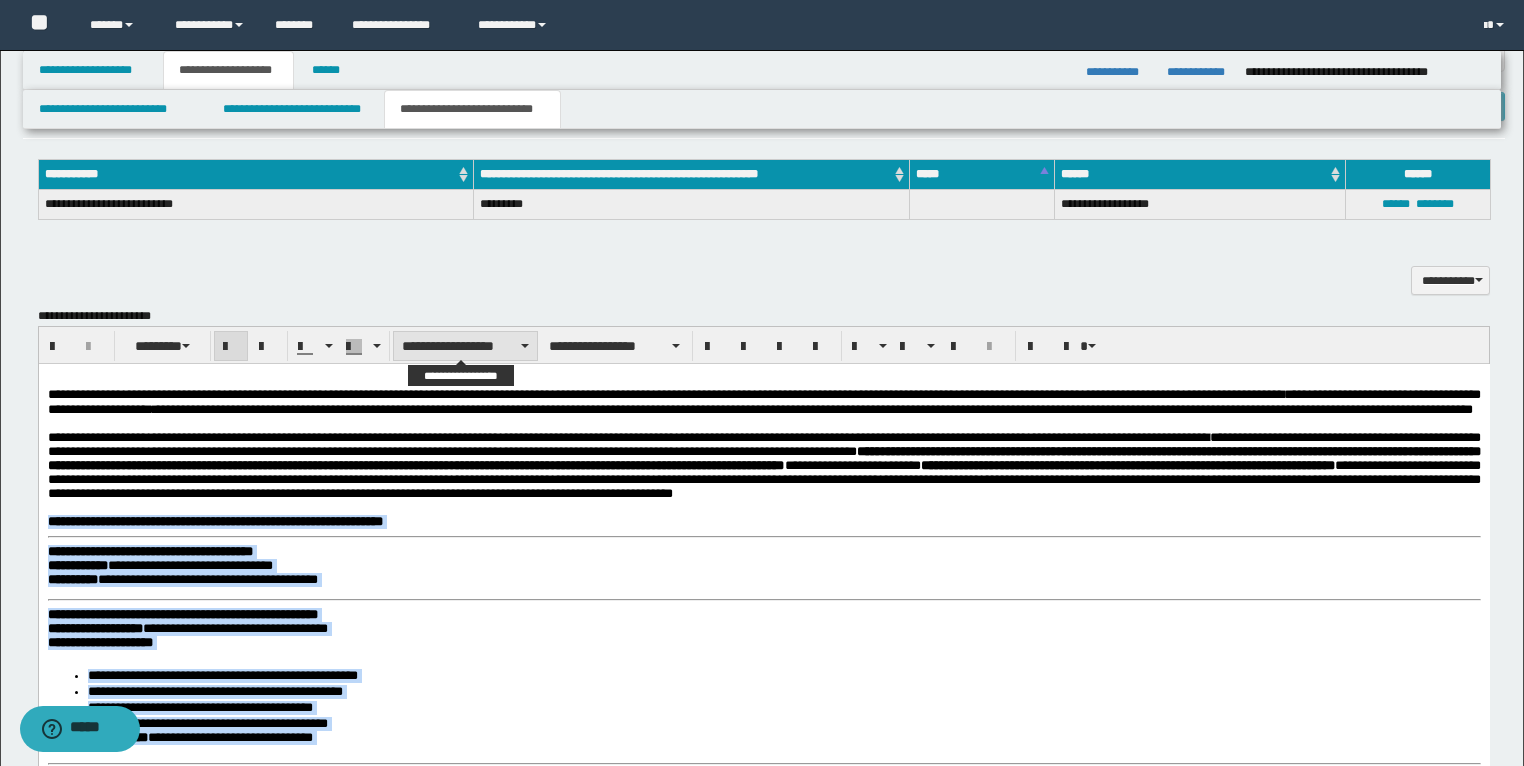 click on "**********" at bounding box center (465, 346) 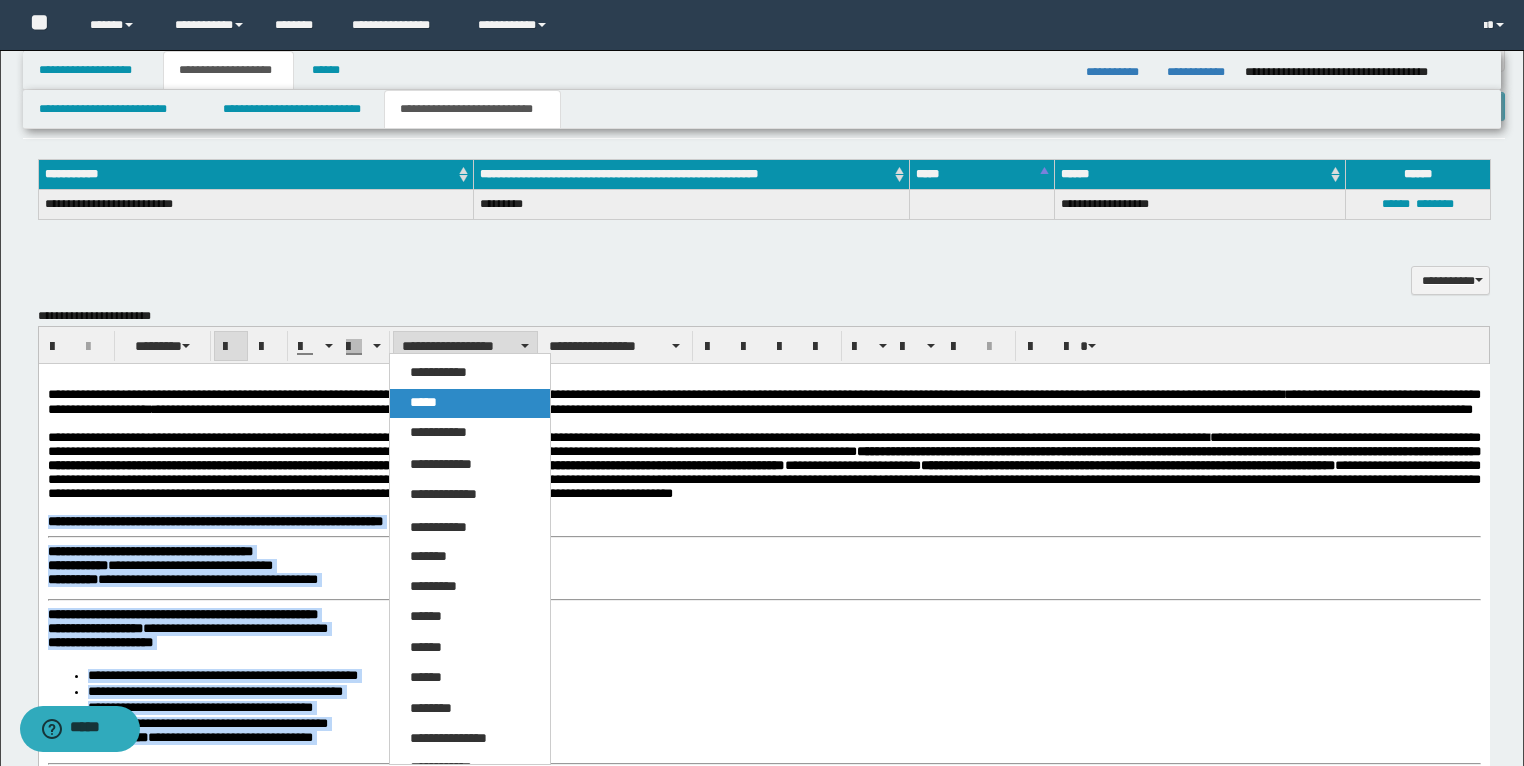 click on "*****" at bounding box center [423, 402] 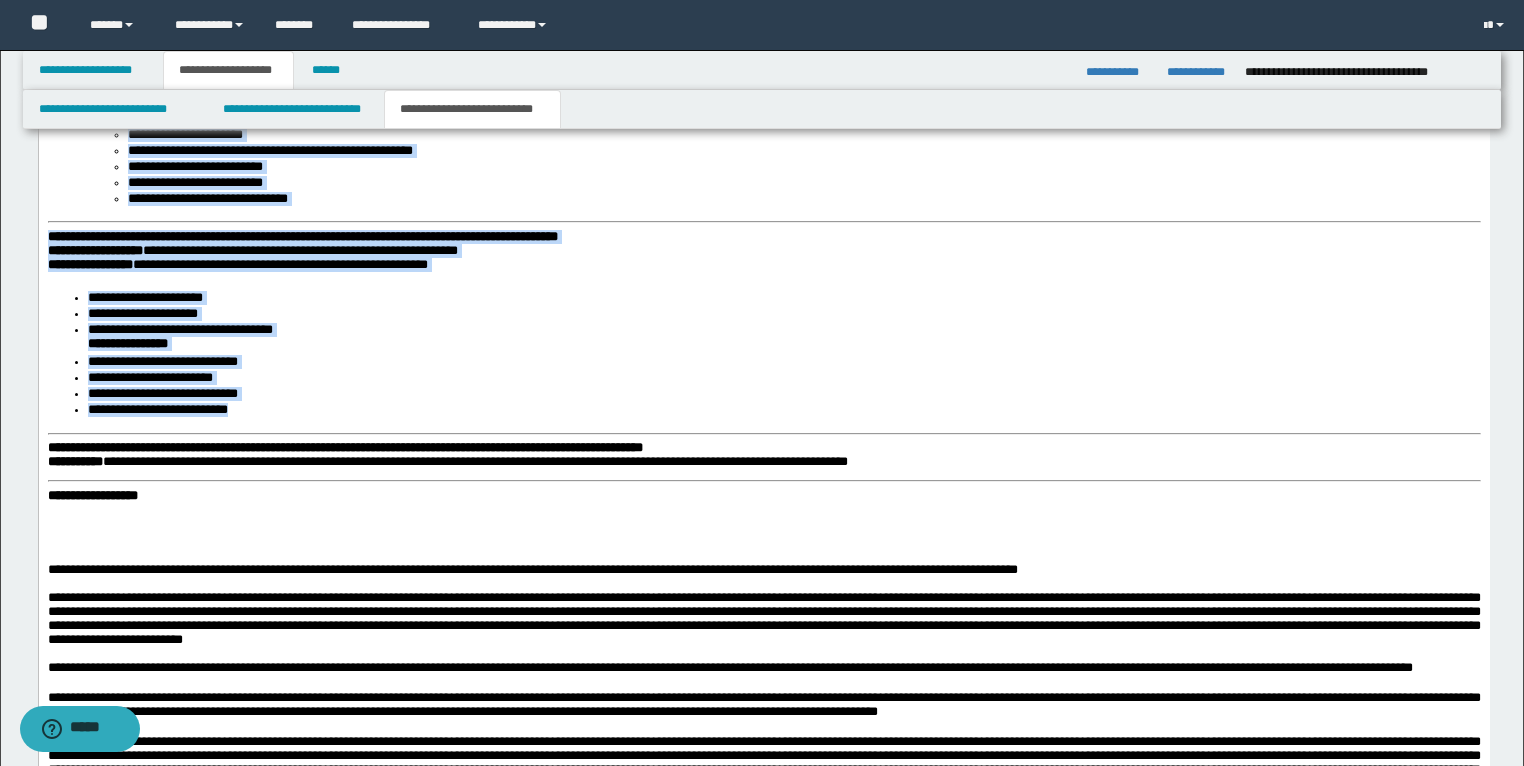 scroll, scrollTop: 2900, scrollLeft: 0, axis: vertical 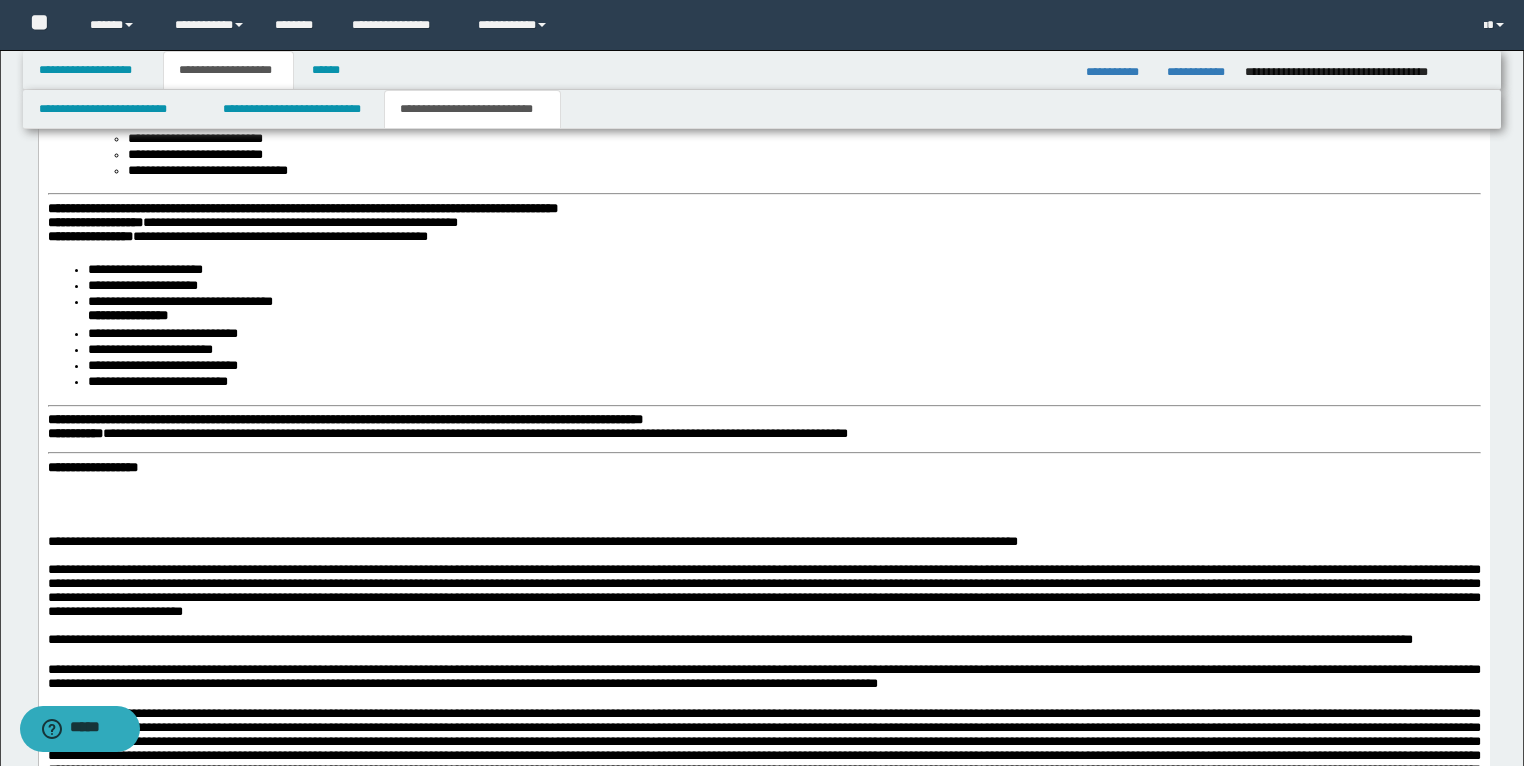 click at bounding box center [763, 484] 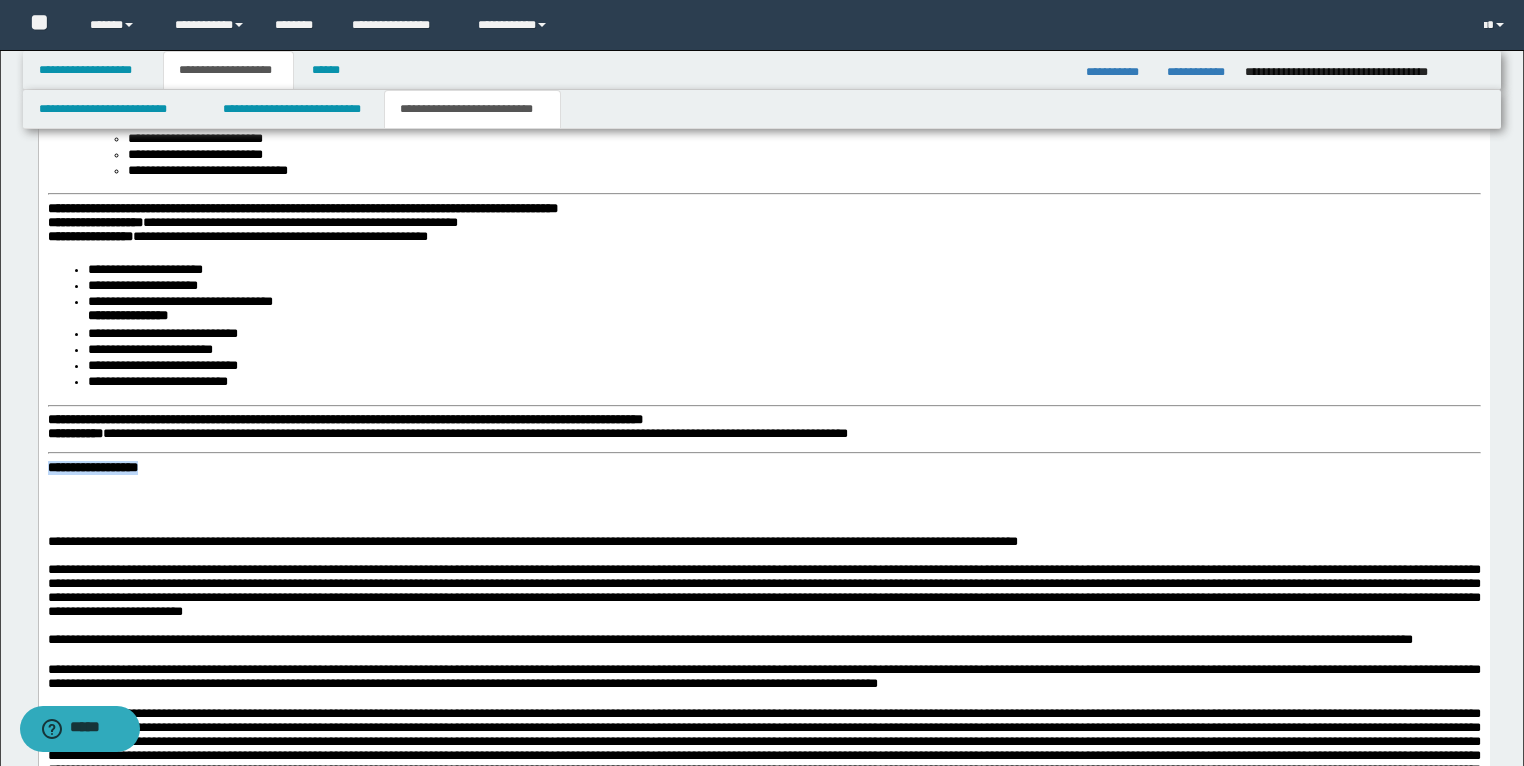 drag, startPoint x: 236, startPoint y: 517, endPoint x: 74, endPoint y: -246, distance: 780.00836 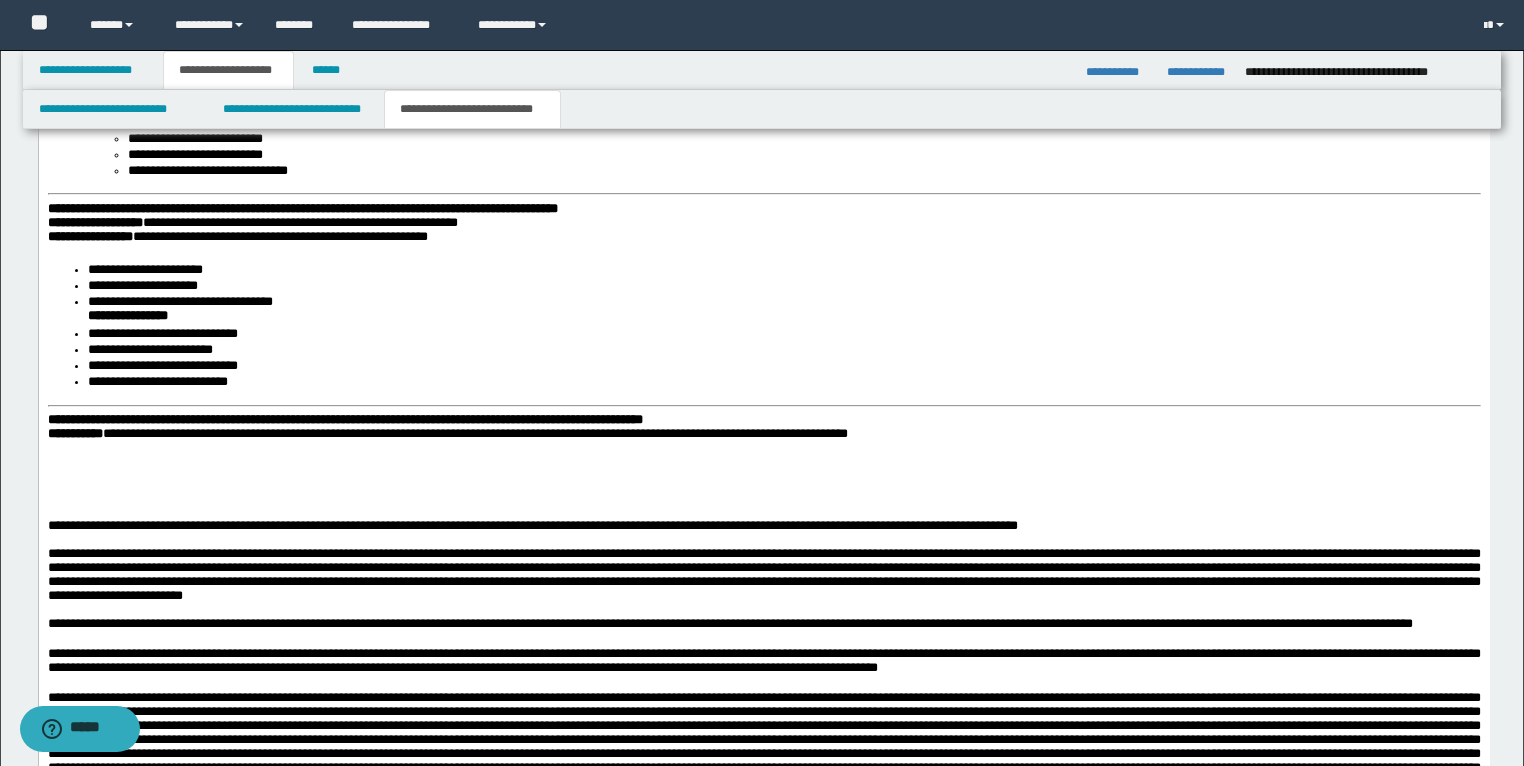 click on "**********" at bounding box center (763, 175) 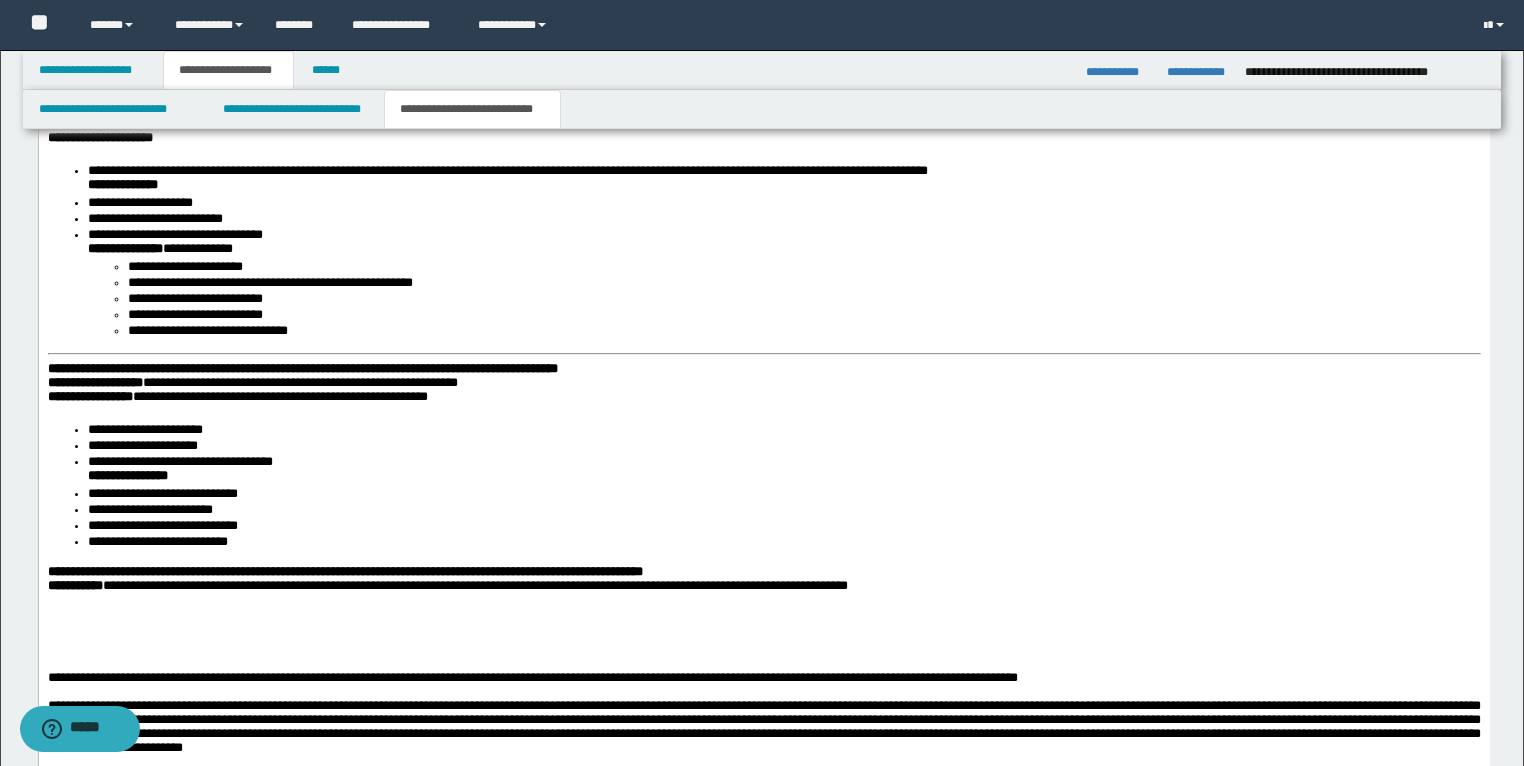 scroll, scrollTop: 2740, scrollLeft: 0, axis: vertical 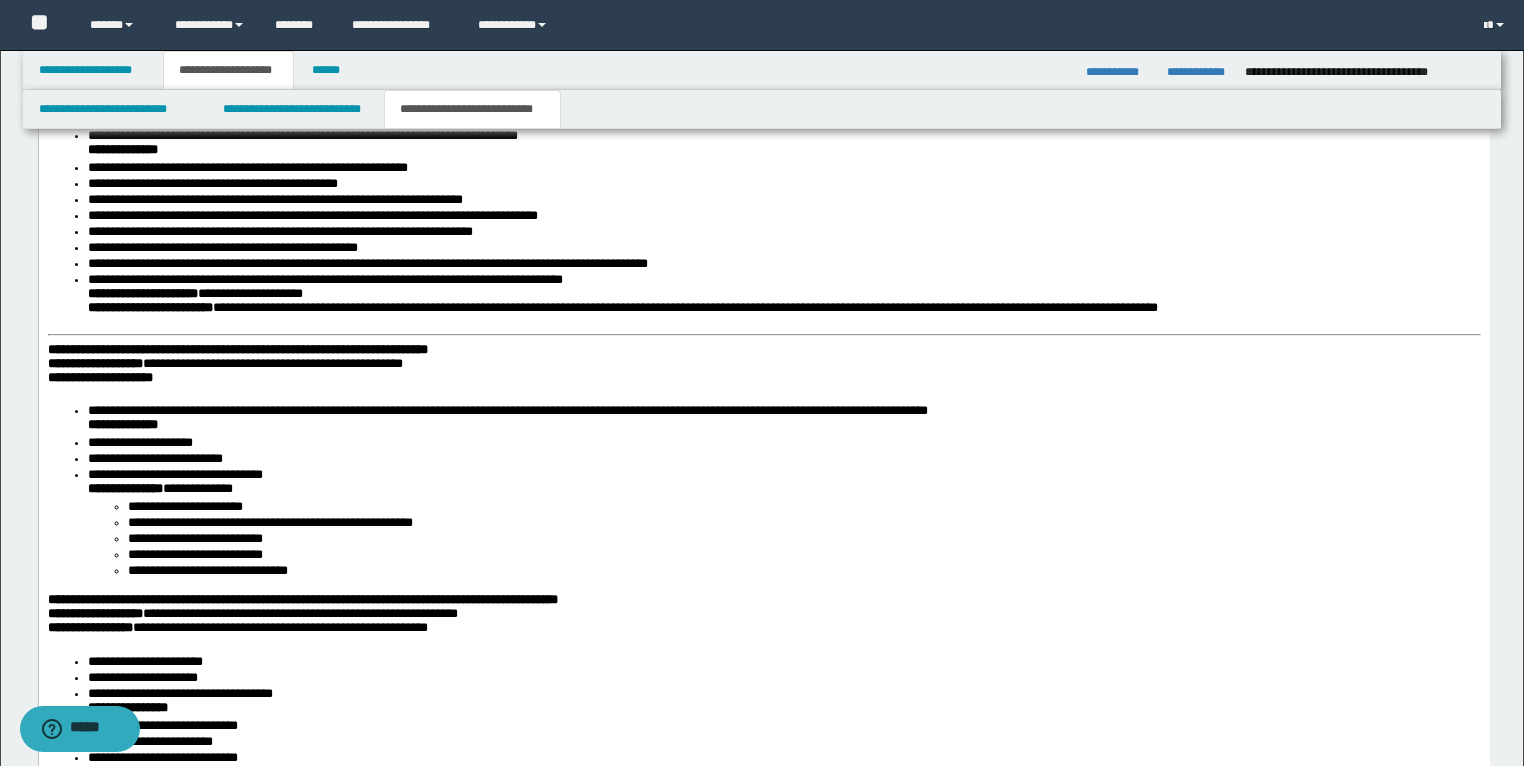click on "**********" at bounding box center [763, 566] 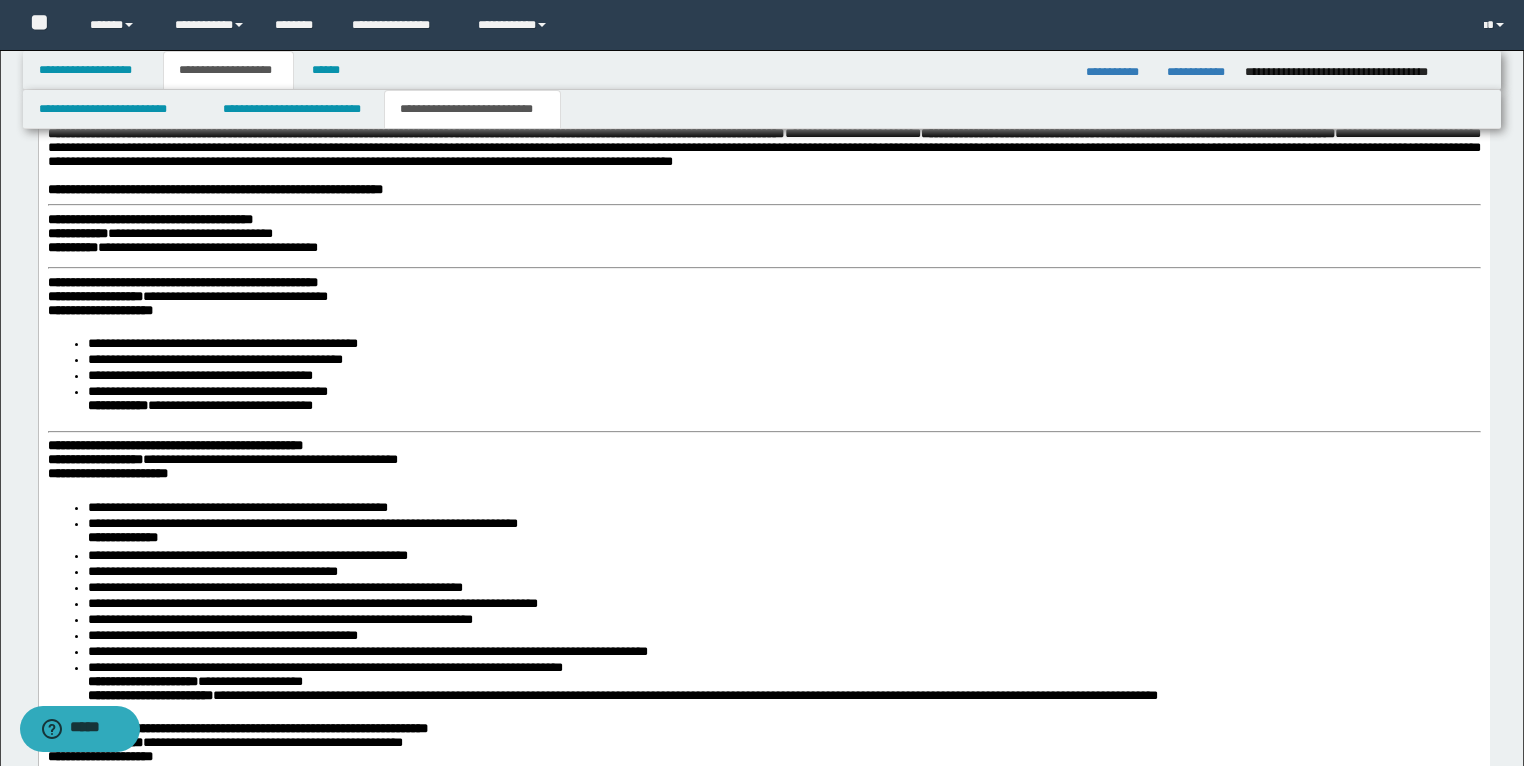 scroll, scrollTop: 2100, scrollLeft: 0, axis: vertical 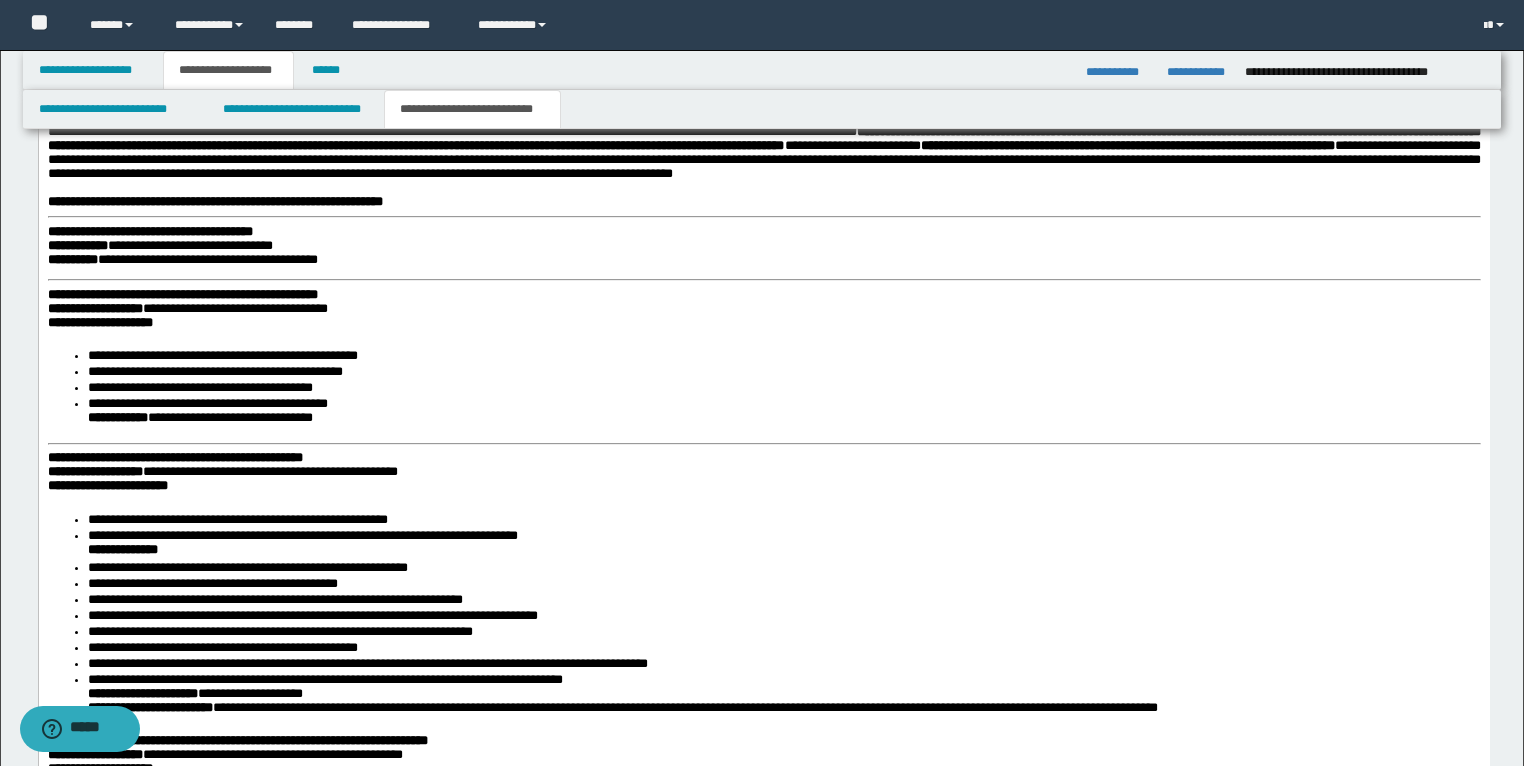 click on "**********" at bounding box center (763, 722) 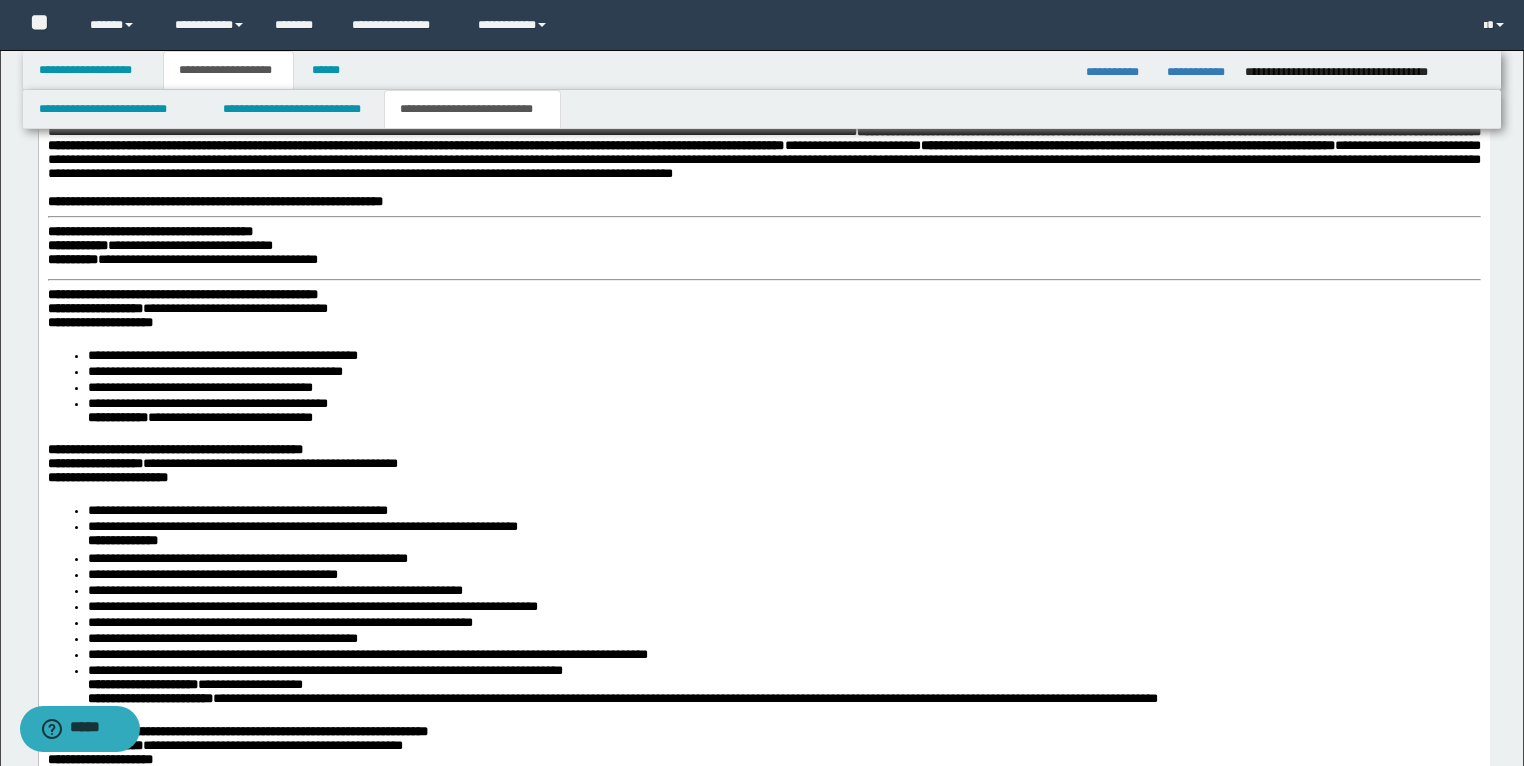 click on "**********" at bounding box center [182, 294] 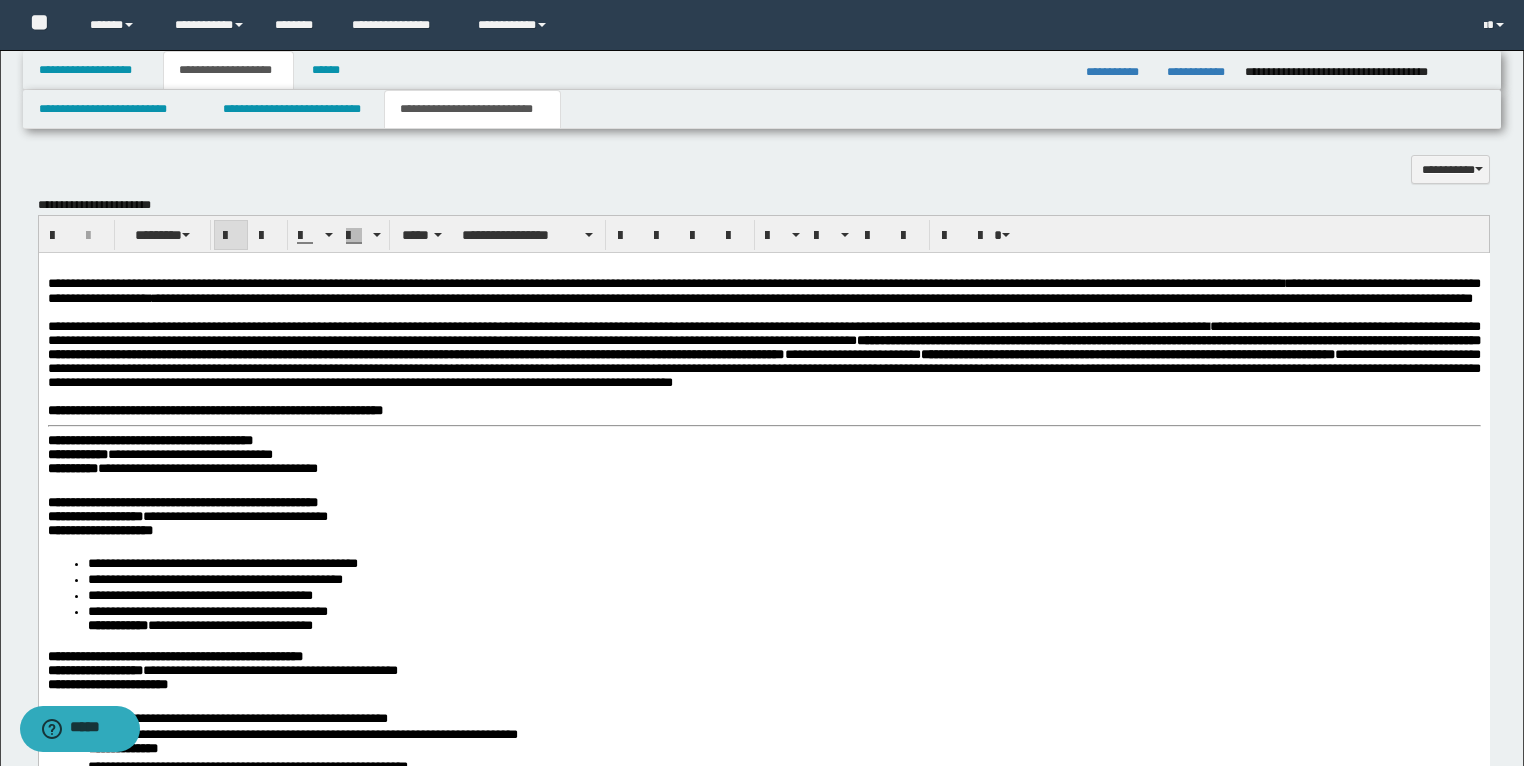scroll, scrollTop: 1860, scrollLeft: 0, axis: vertical 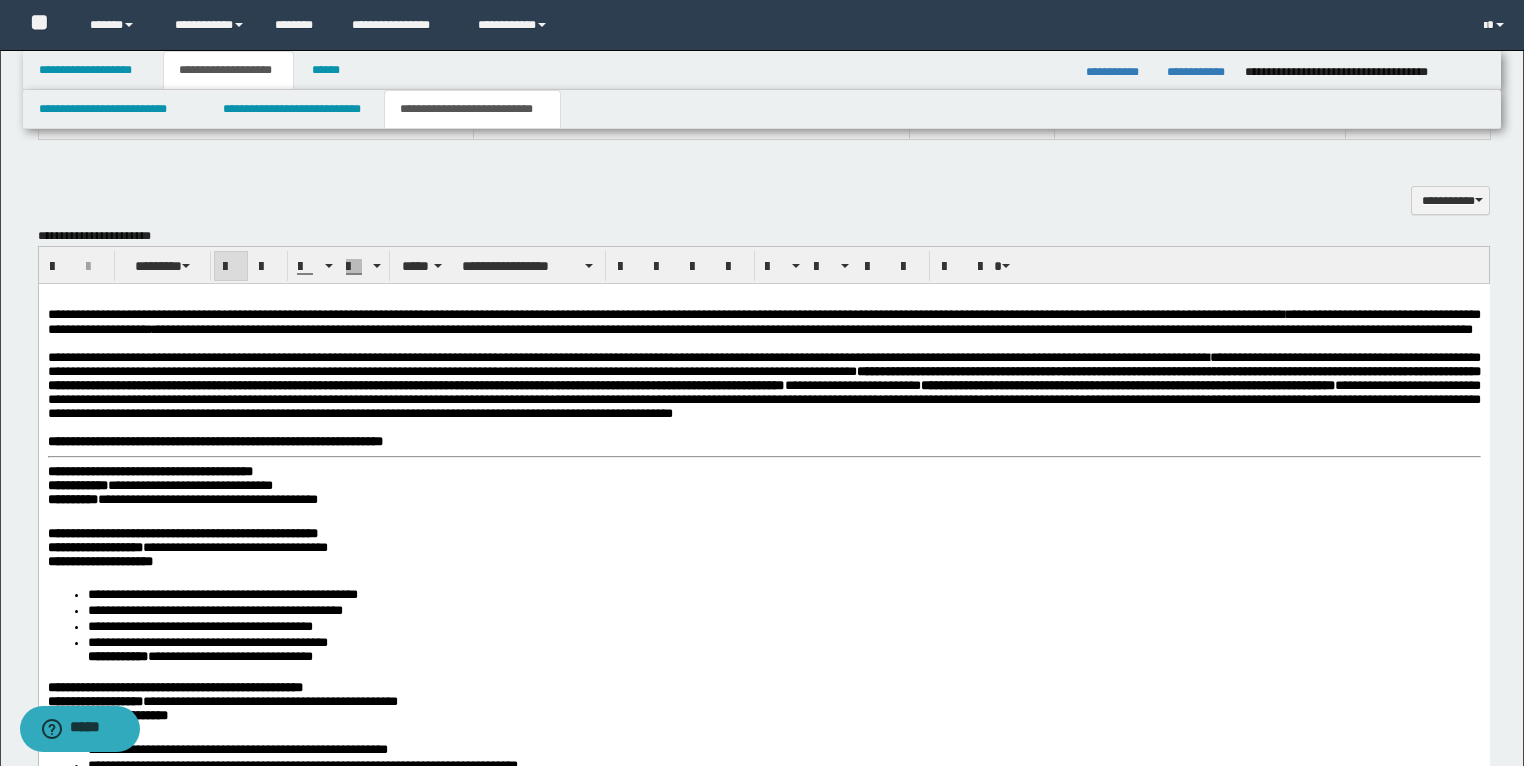 click on "**********" at bounding box center [763, 1196] 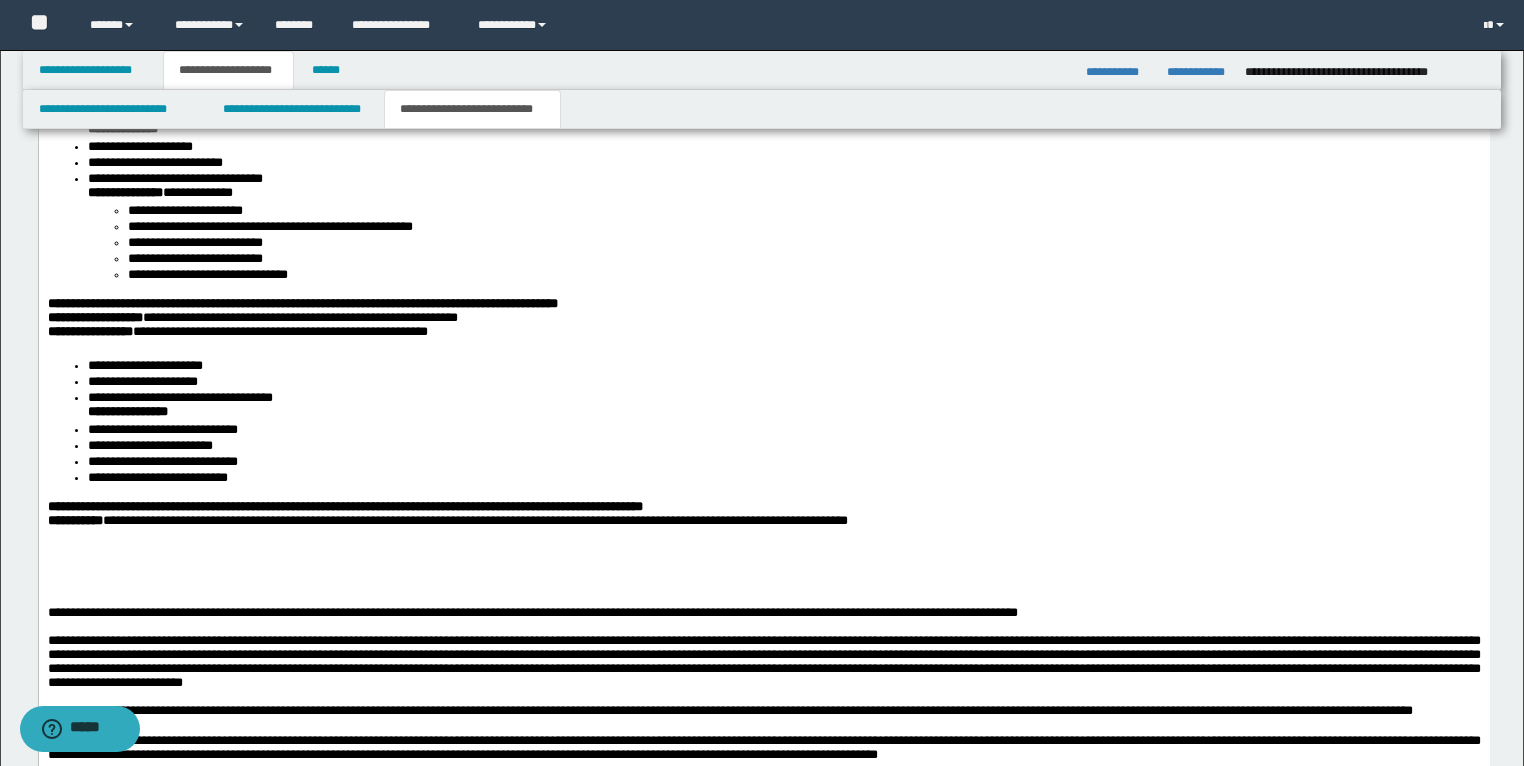 scroll, scrollTop: 2820, scrollLeft: 0, axis: vertical 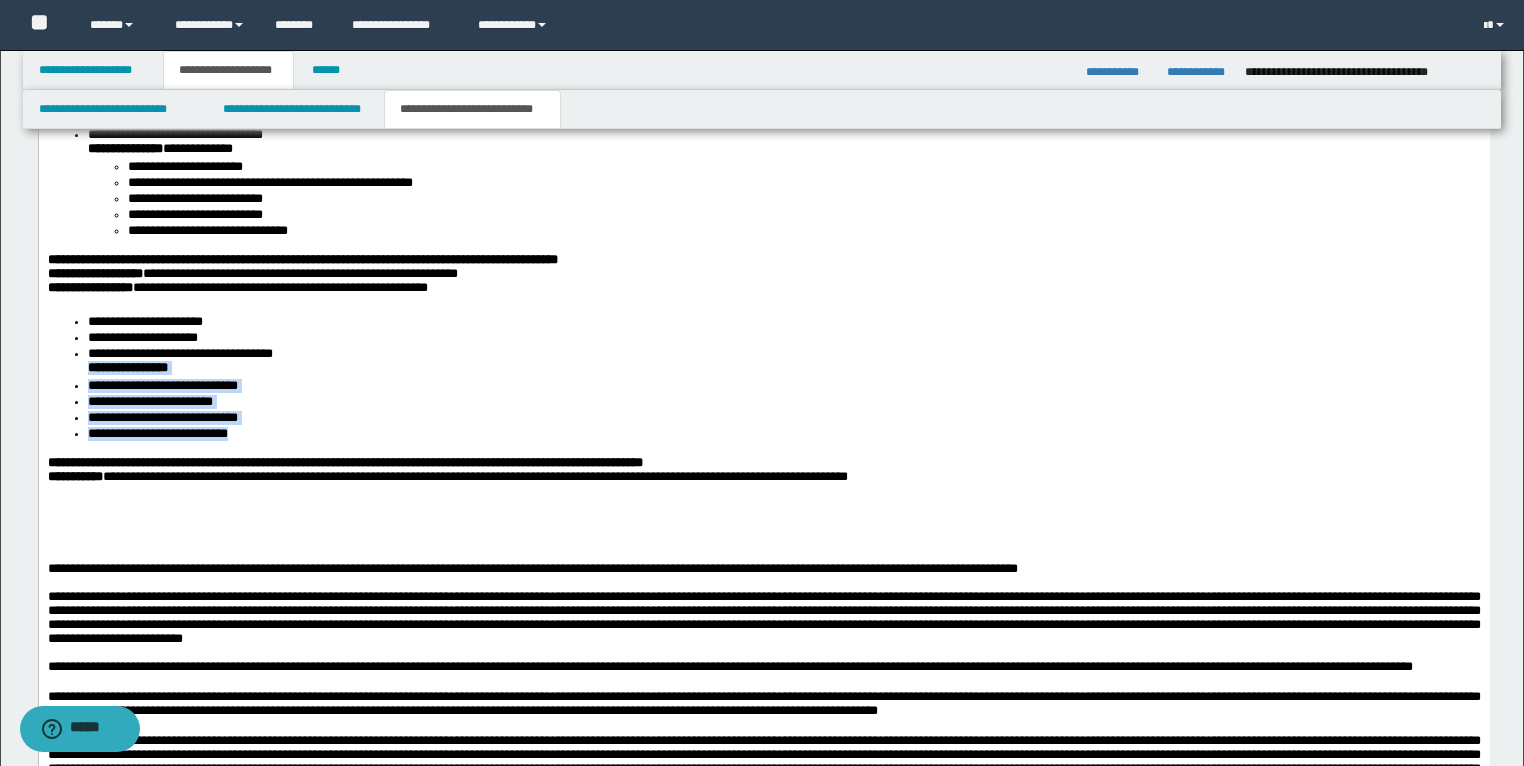 drag, startPoint x: 284, startPoint y: 496, endPoint x: 55, endPoint y: 430, distance: 238.32121 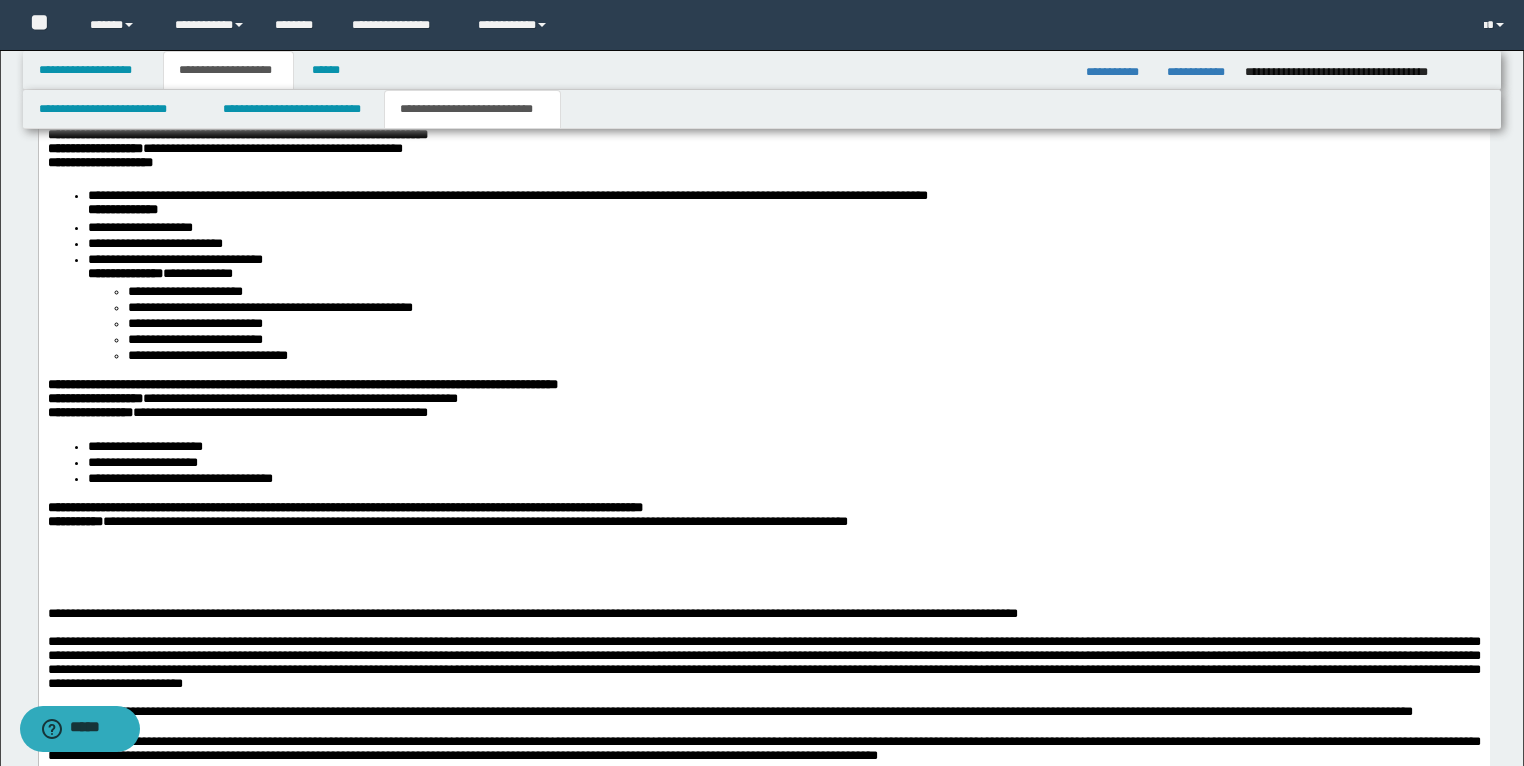 scroll, scrollTop: 2660, scrollLeft: 0, axis: vertical 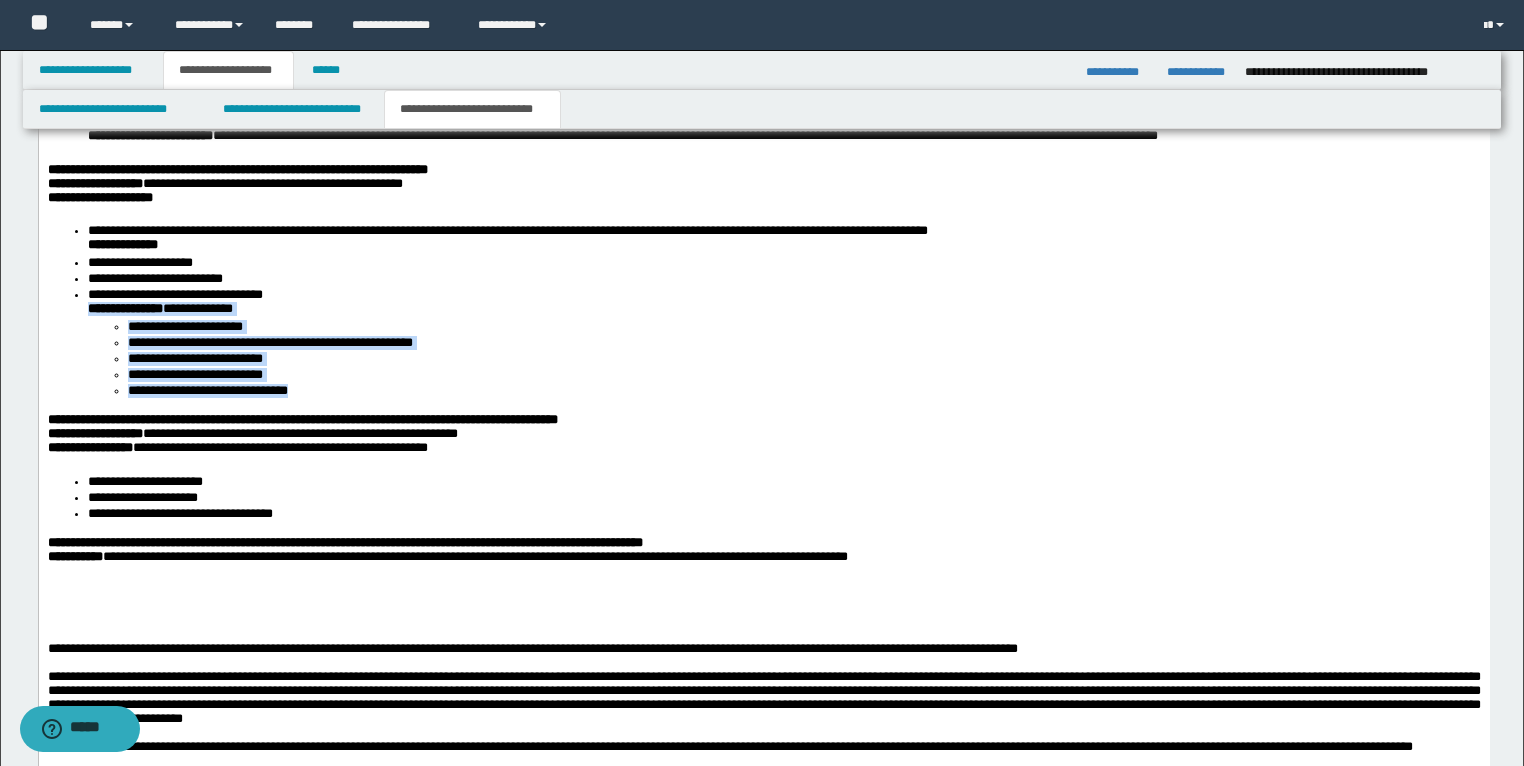 drag, startPoint x: 321, startPoint y: 447, endPoint x: 85, endPoint y: 364, distance: 250.16994 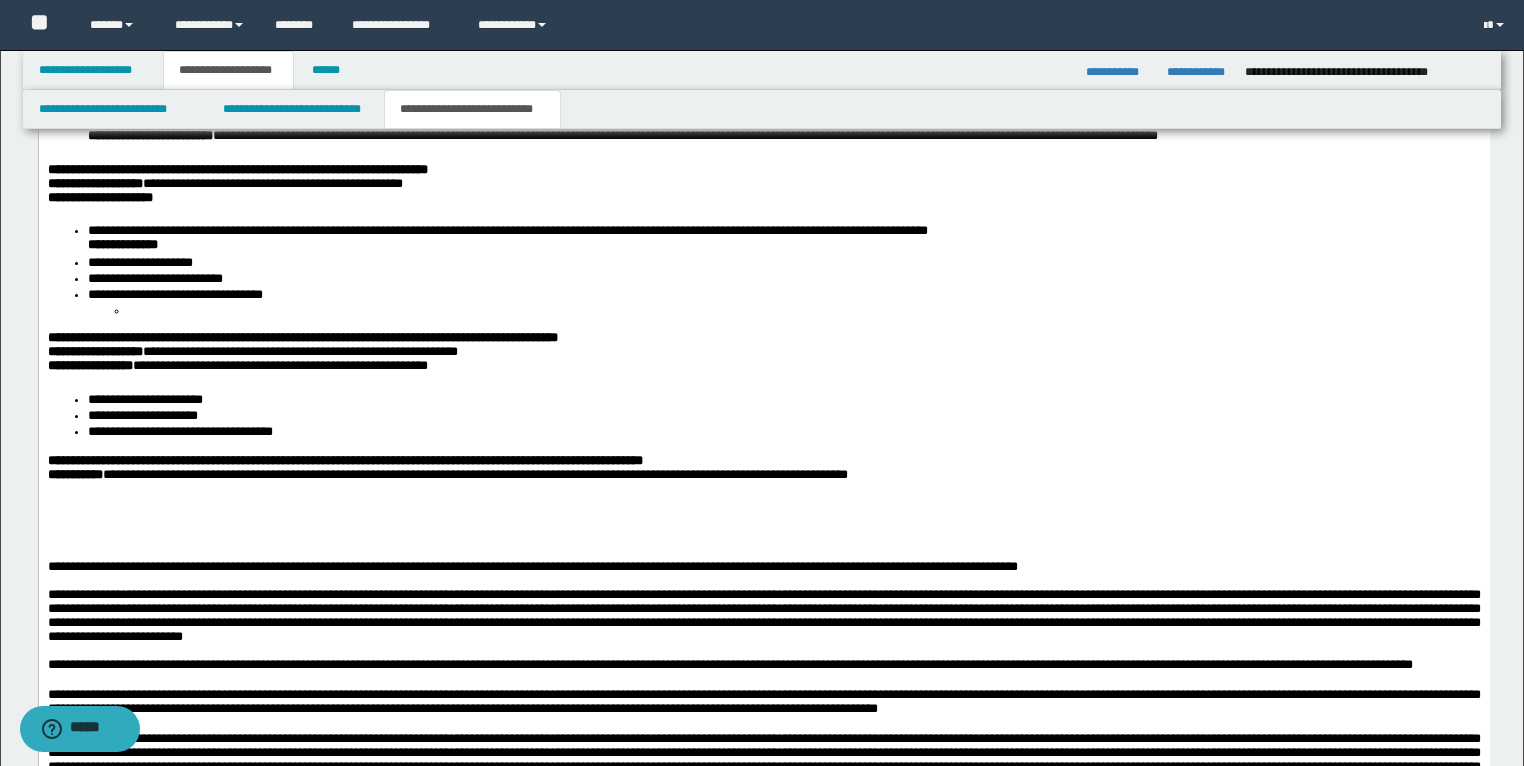 click at bounding box center (803, 312) 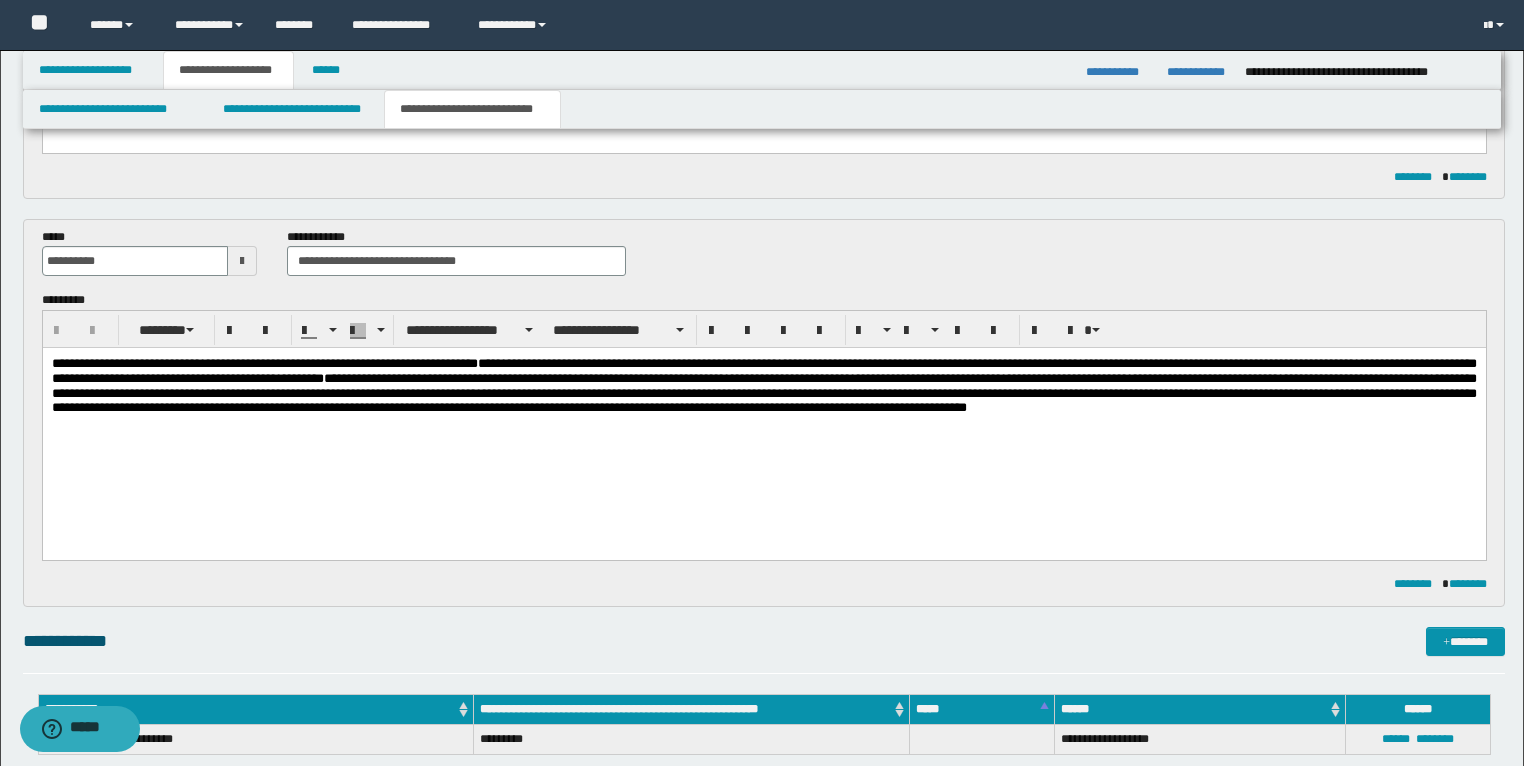 scroll, scrollTop: 1220, scrollLeft: 0, axis: vertical 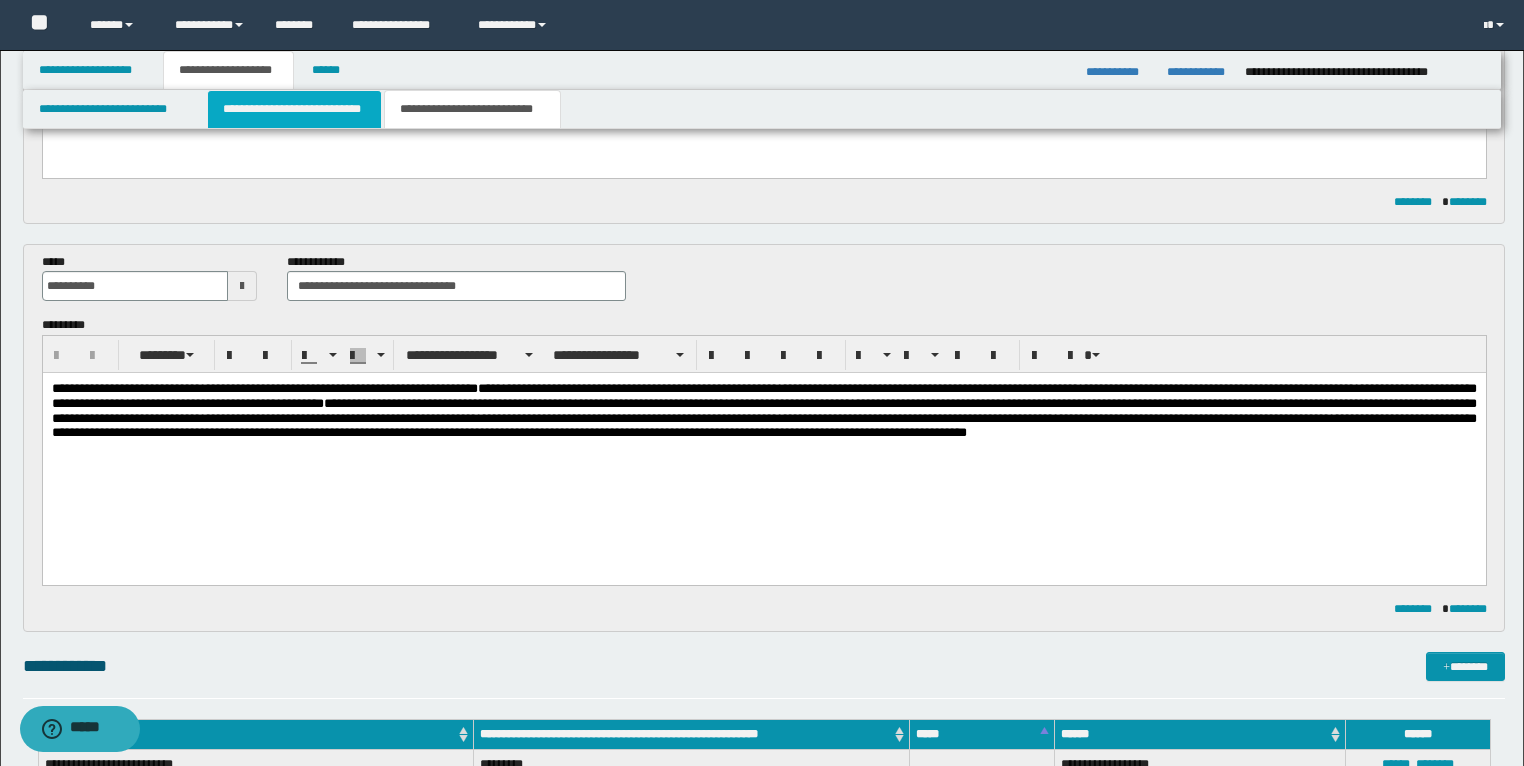 click on "**********" at bounding box center (294, 109) 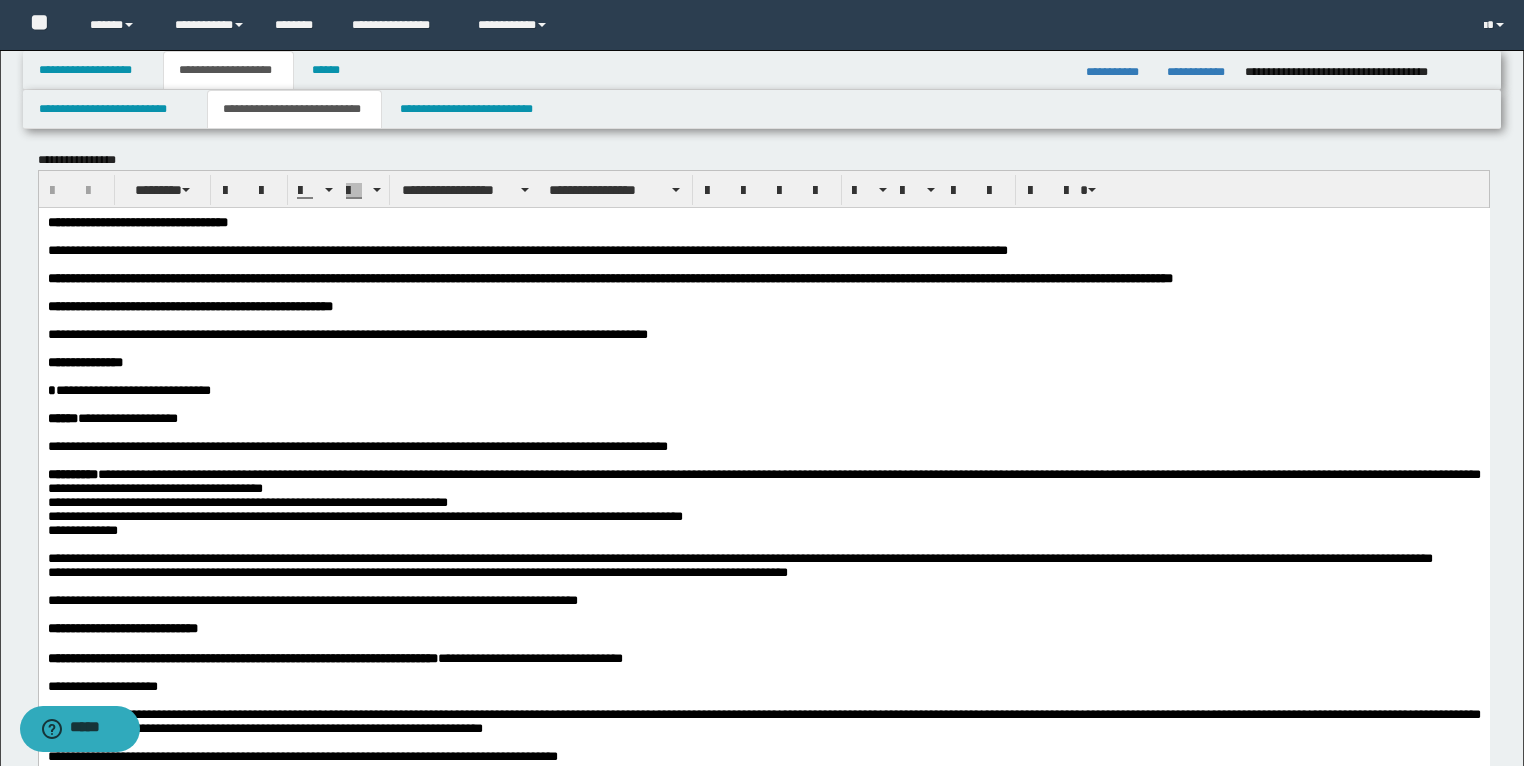 scroll, scrollTop: 0, scrollLeft: 0, axis: both 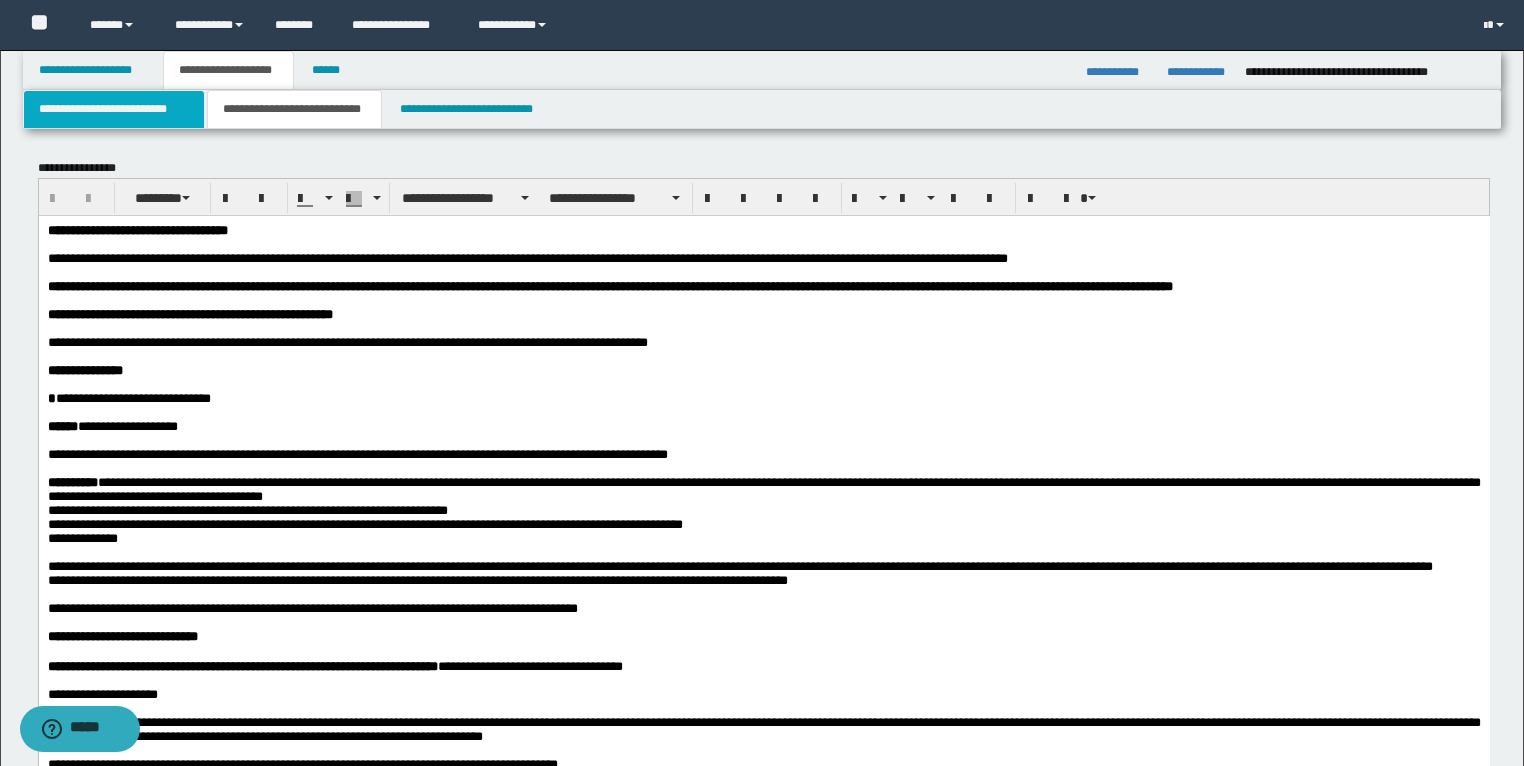 click on "**********" at bounding box center (114, 109) 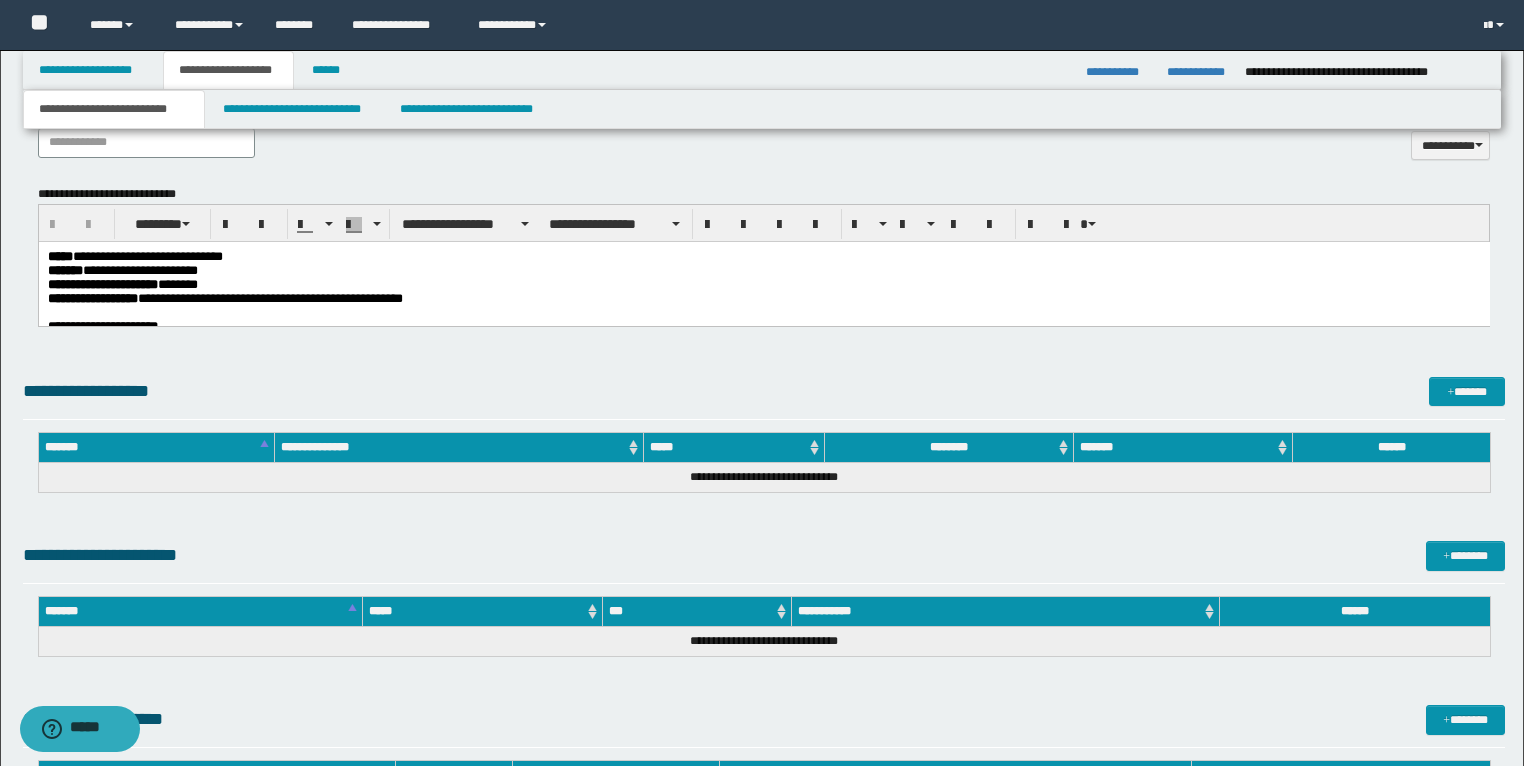 scroll, scrollTop: 744, scrollLeft: 0, axis: vertical 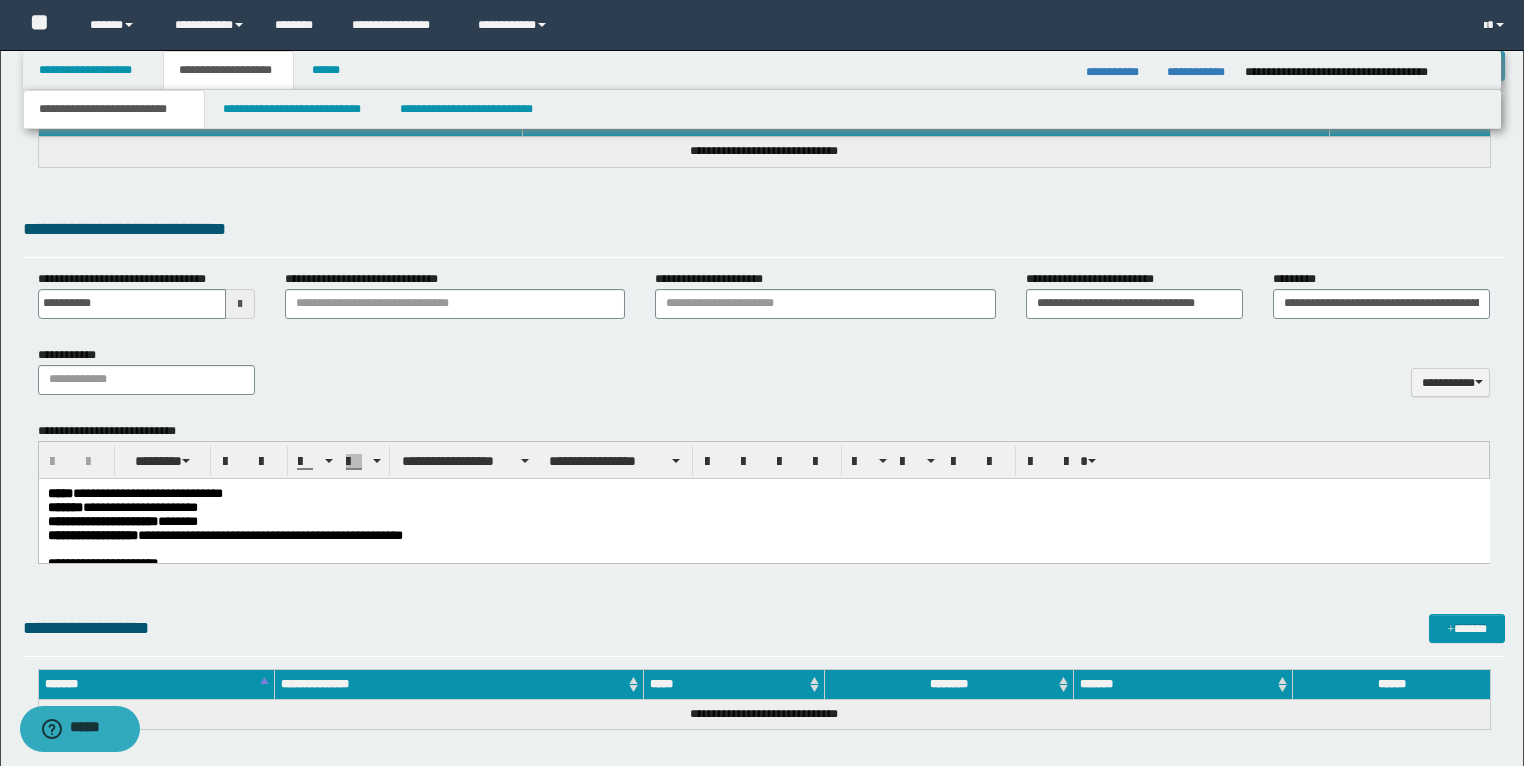 click on "**********" at bounding box center [763, 521] 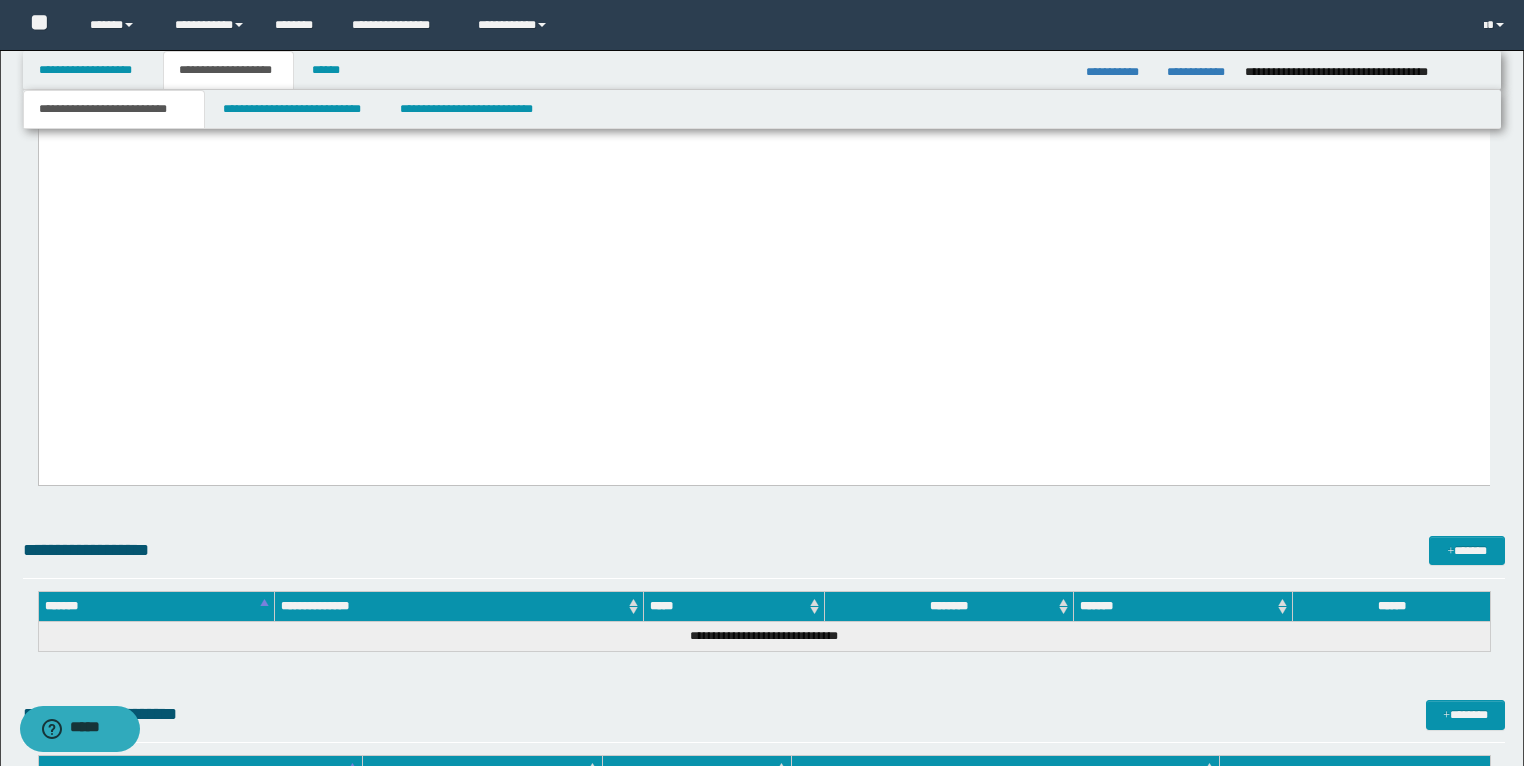 scroll, scrollTop: 4512, scrollLeft: 0, axis: vertical 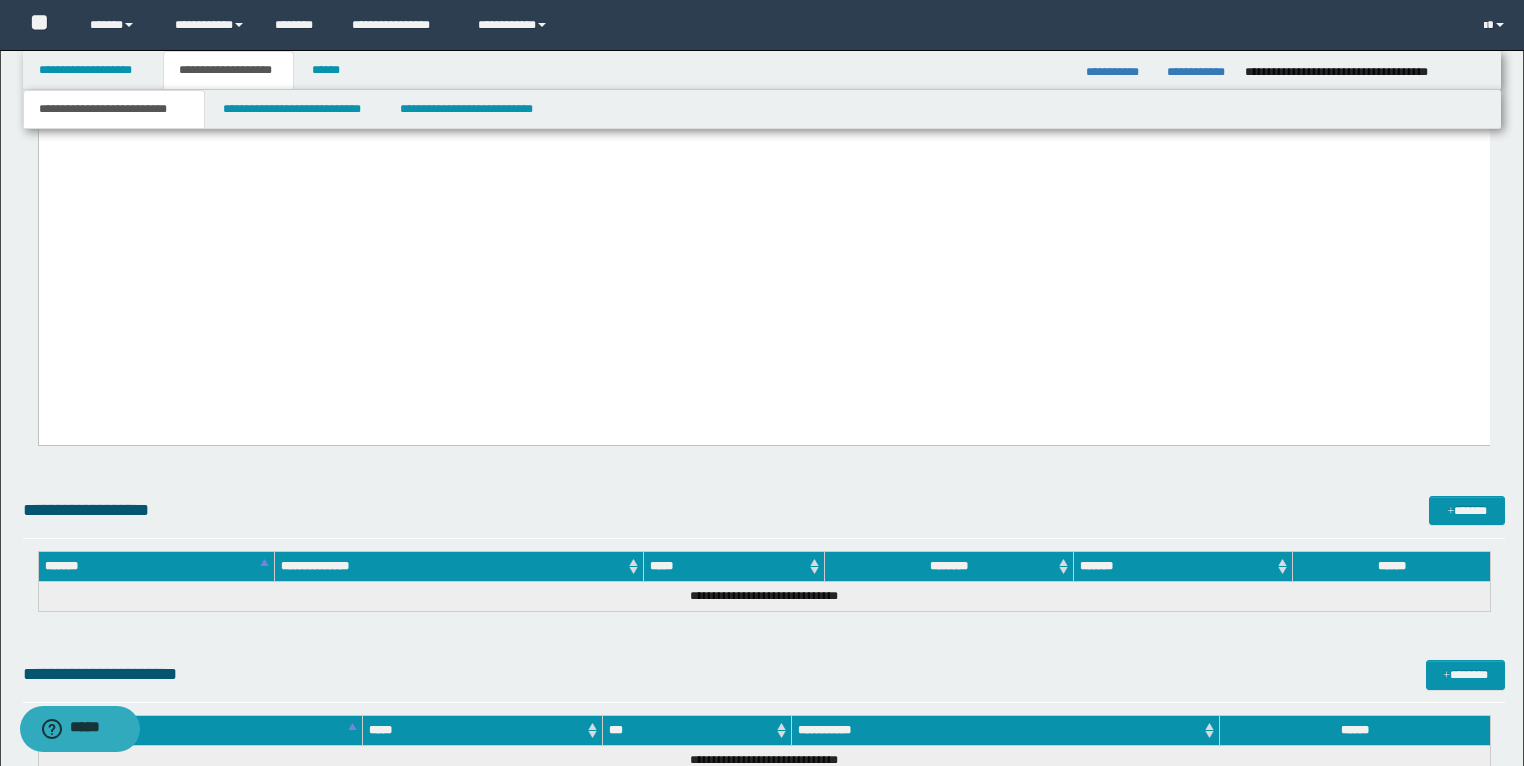 drag, startPoint x: 48, startPoint y: -3275, endPoint x: 963, endPoint y: 436, distance: 3822.139 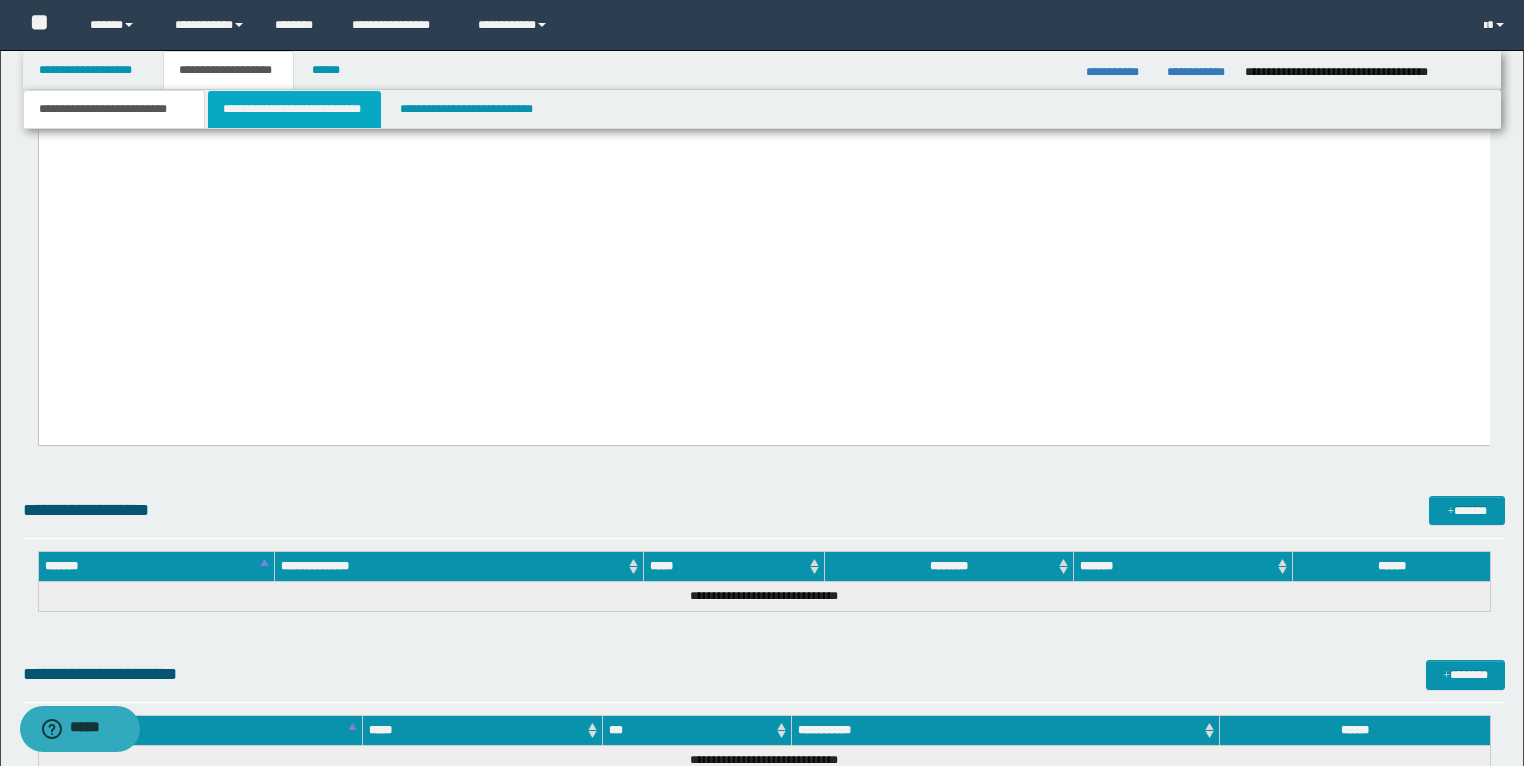click on "**********" at bounding box center [294, 109] 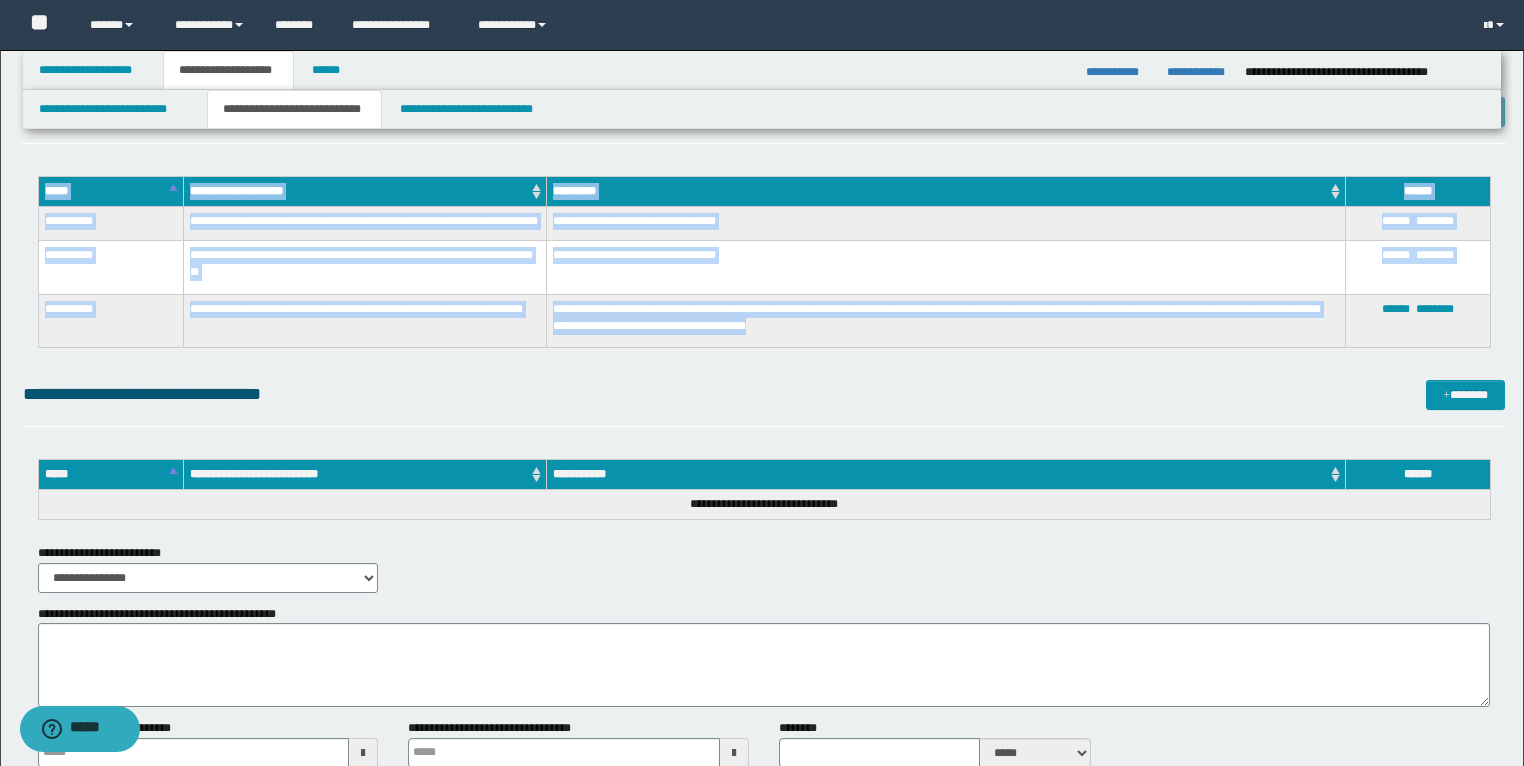 scroll, scrollTop: 2417, scrollLeft: 0, axis: vertical 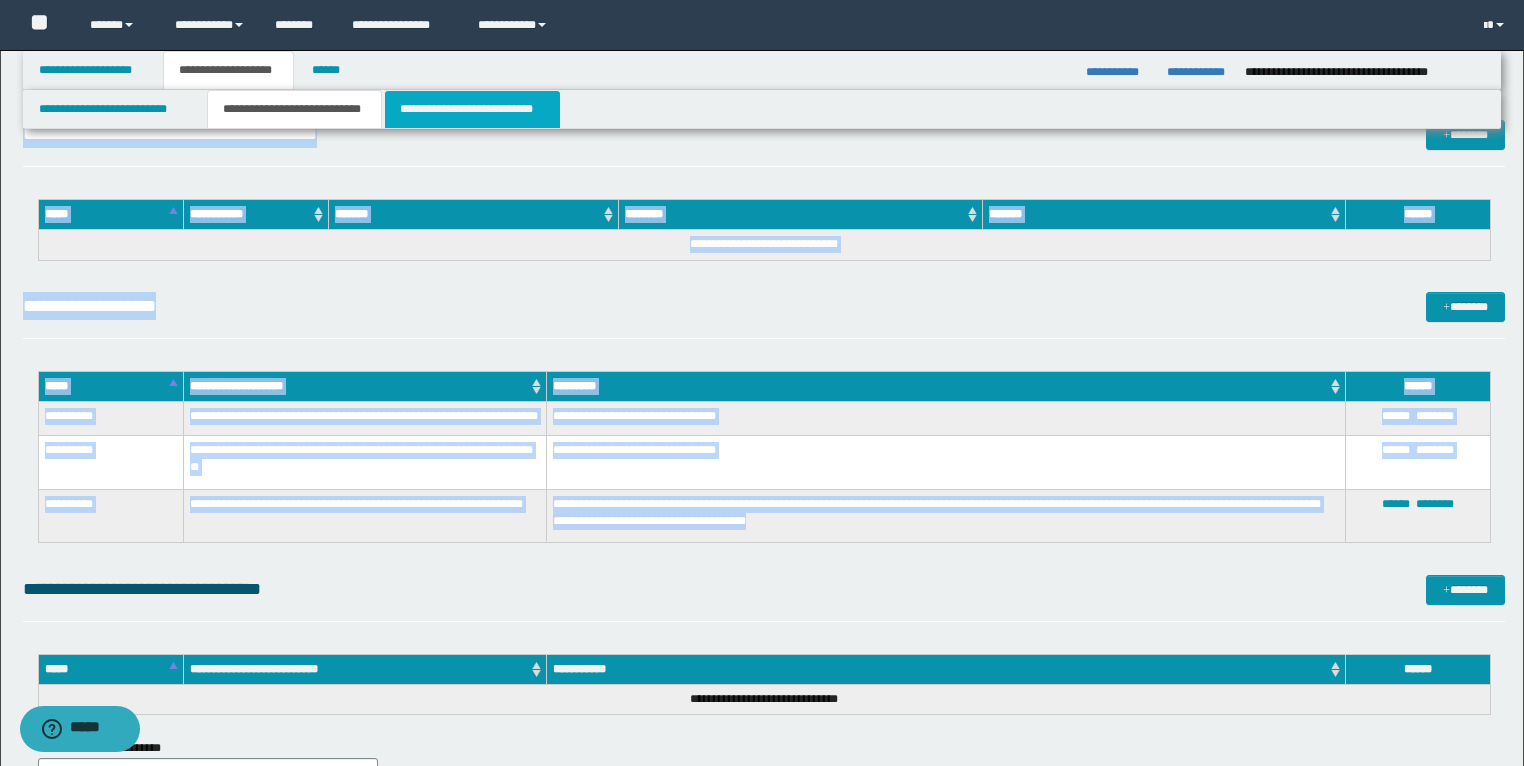 click on "**********" at bounding box center [472, 109] 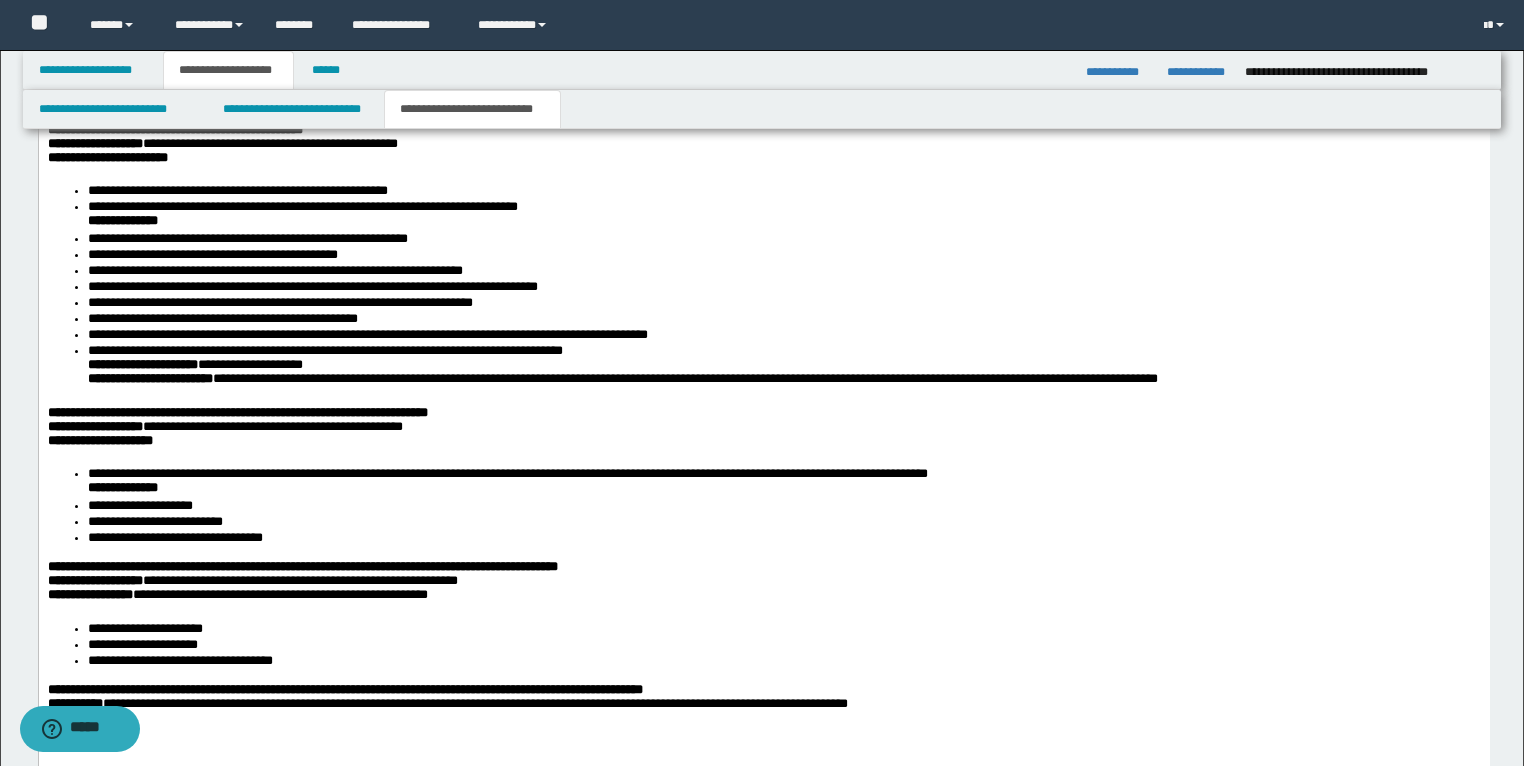 scroll, scrollTop: 2817, scrollLeft: 0, axis: vertical 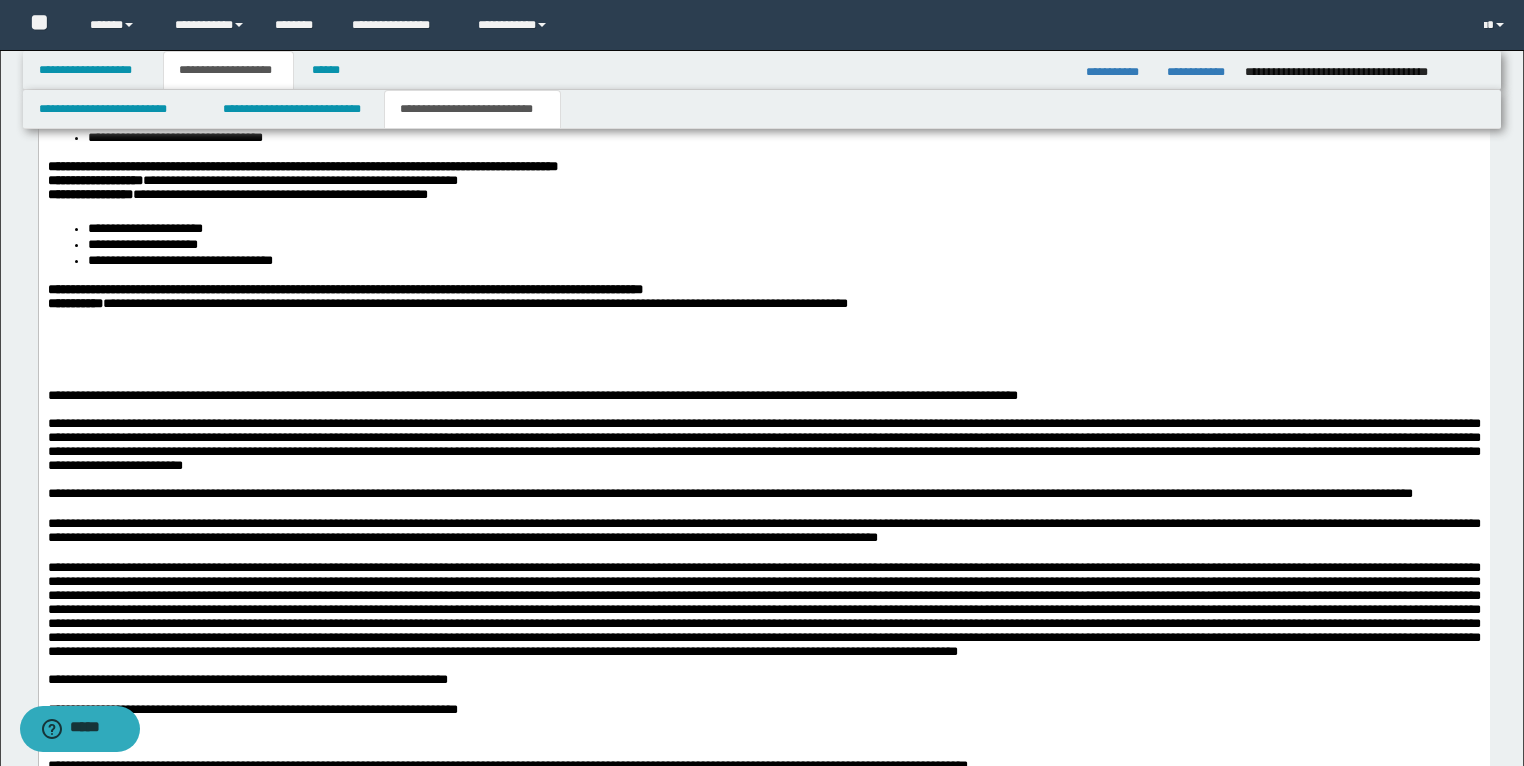 click at bounding box center (763, 354) 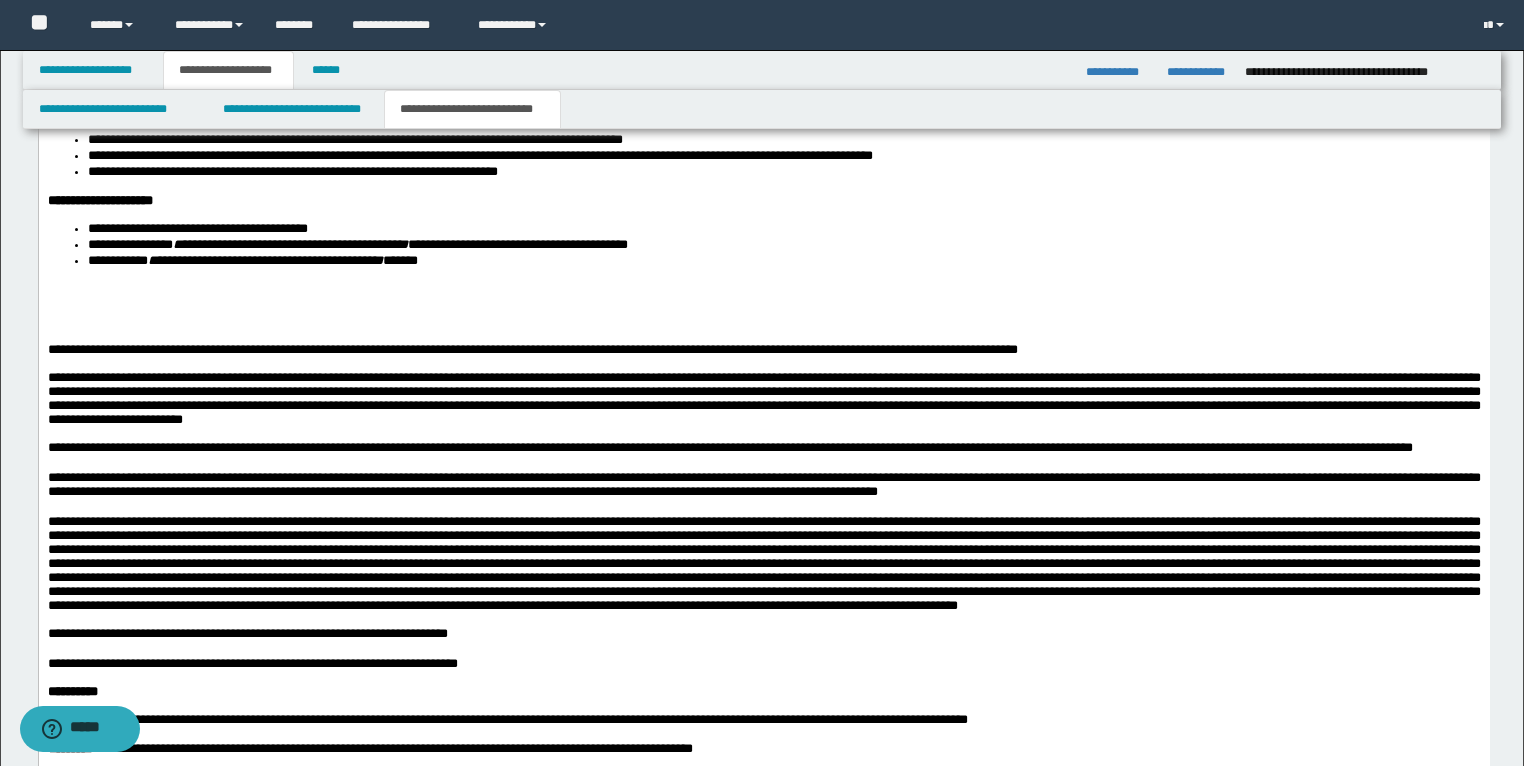 scroll, scrollTop: 3777, scrollLeft: 0, axis: vertical 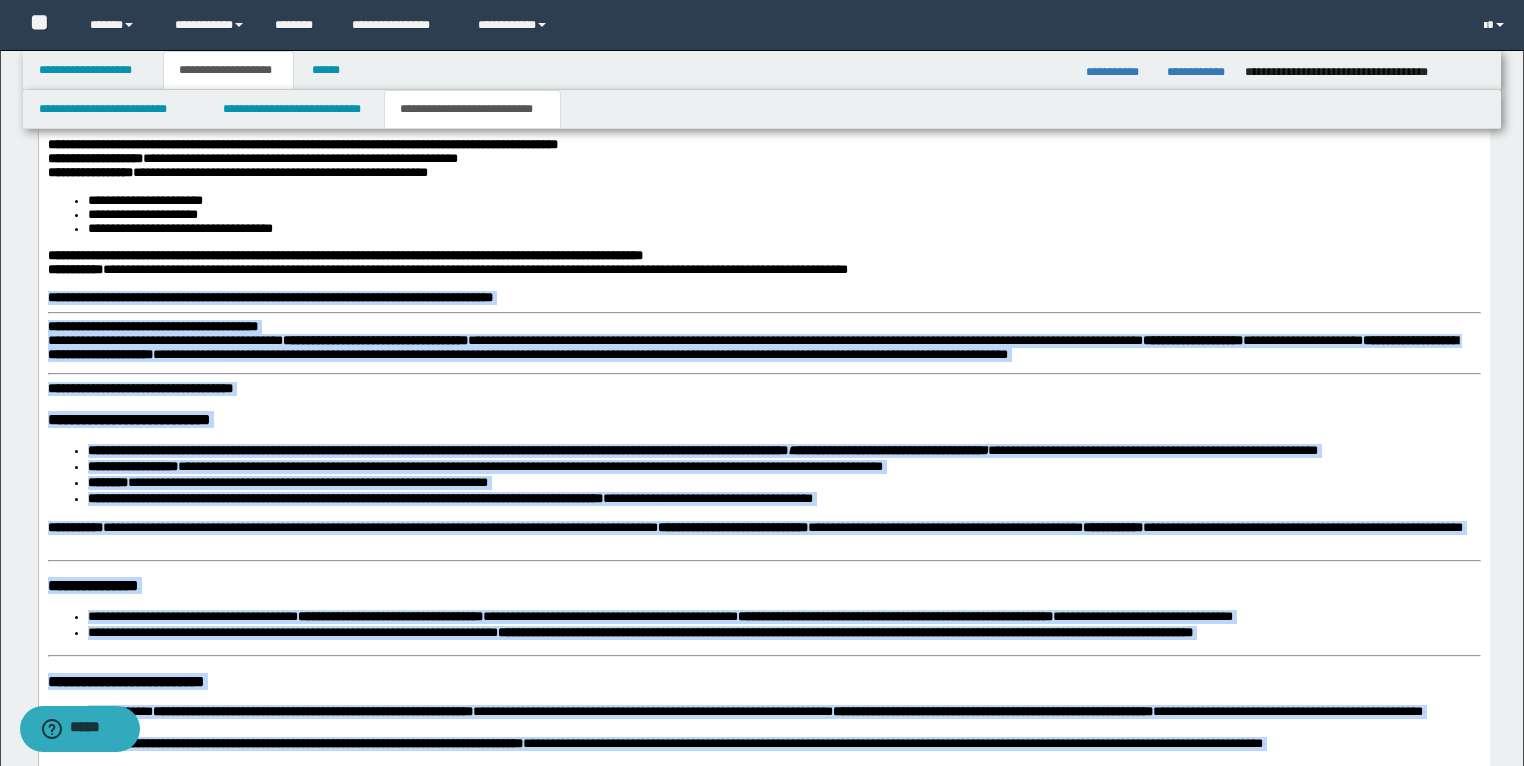 drag, startPoint x: 499, startPoint y: 1424, endPoint x: 29, endPoint y: 436, distance: 1094.0951 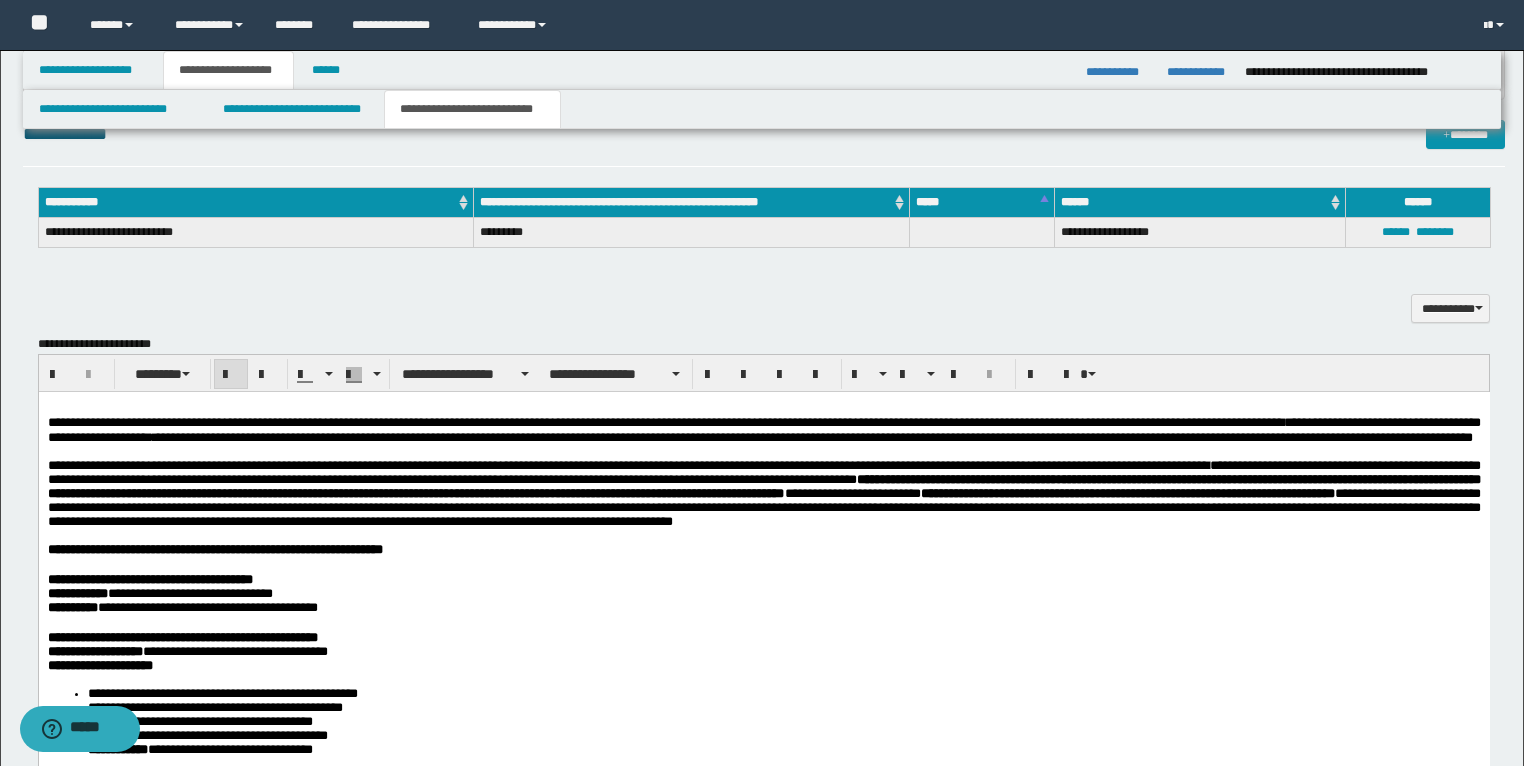 scroll, scrollTop: 1733, scrollLeft: 0, axis: vertical 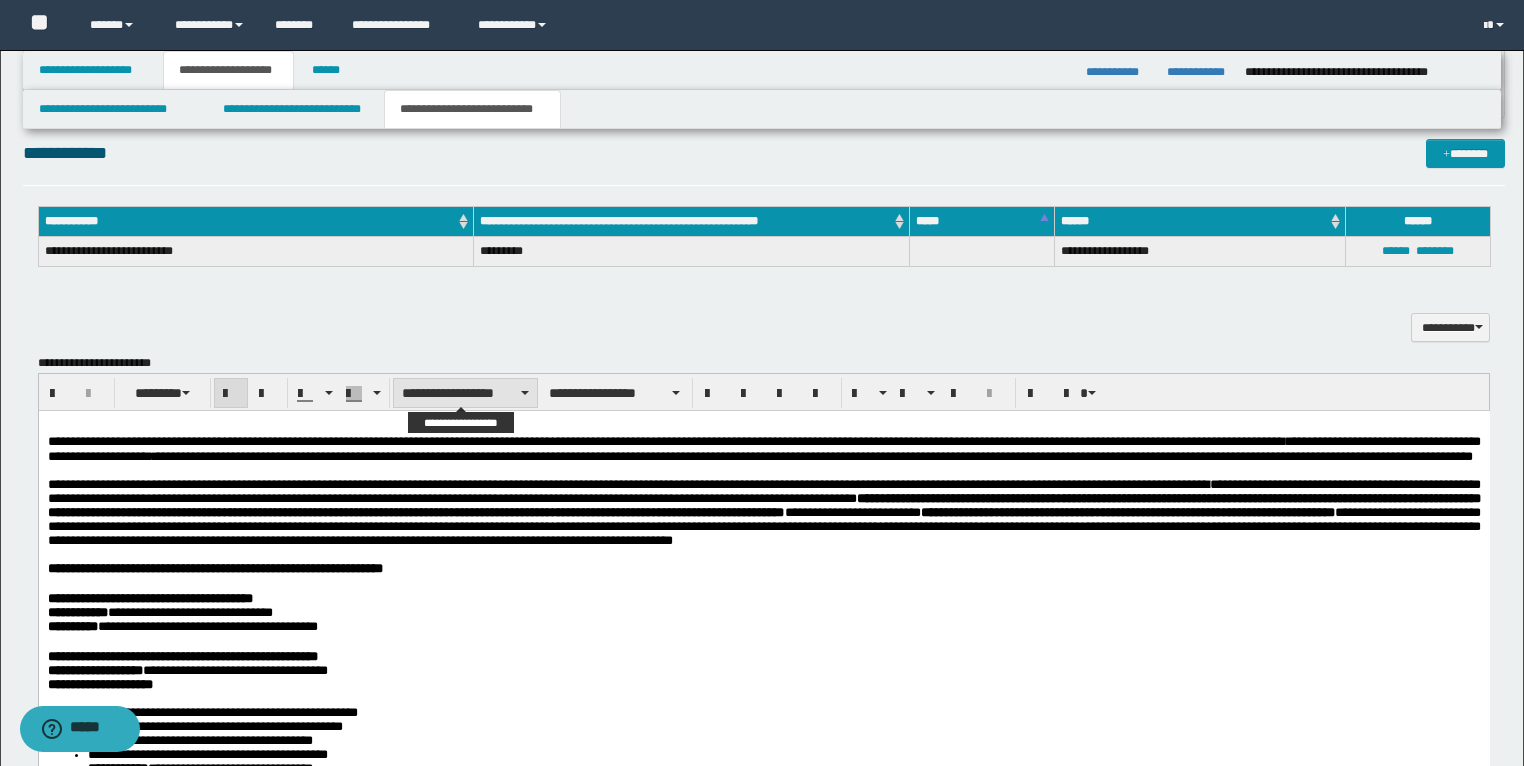 click on "**********" at bounding box center [465, 393] 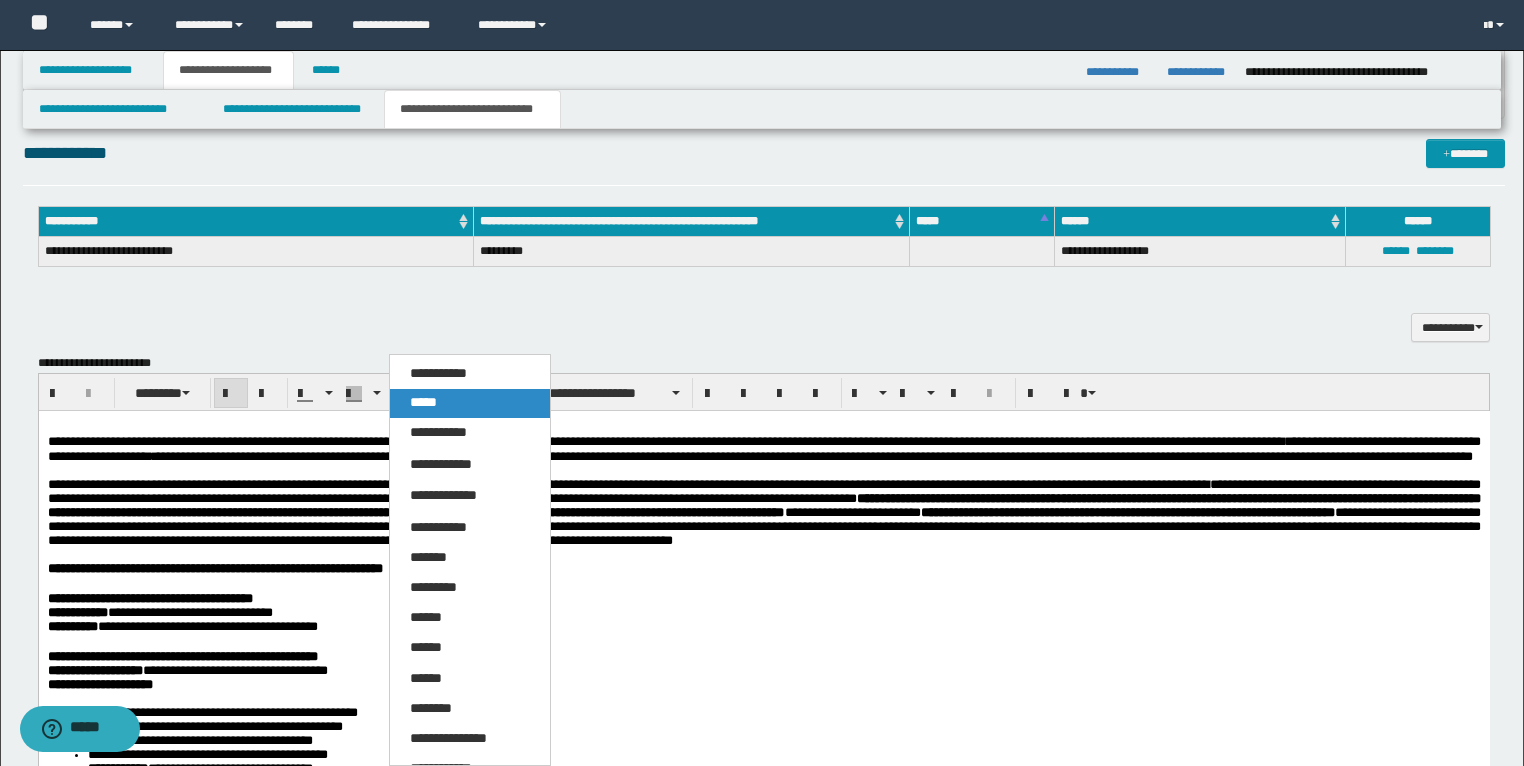 click on "*****" at bounding box center [423, 402] 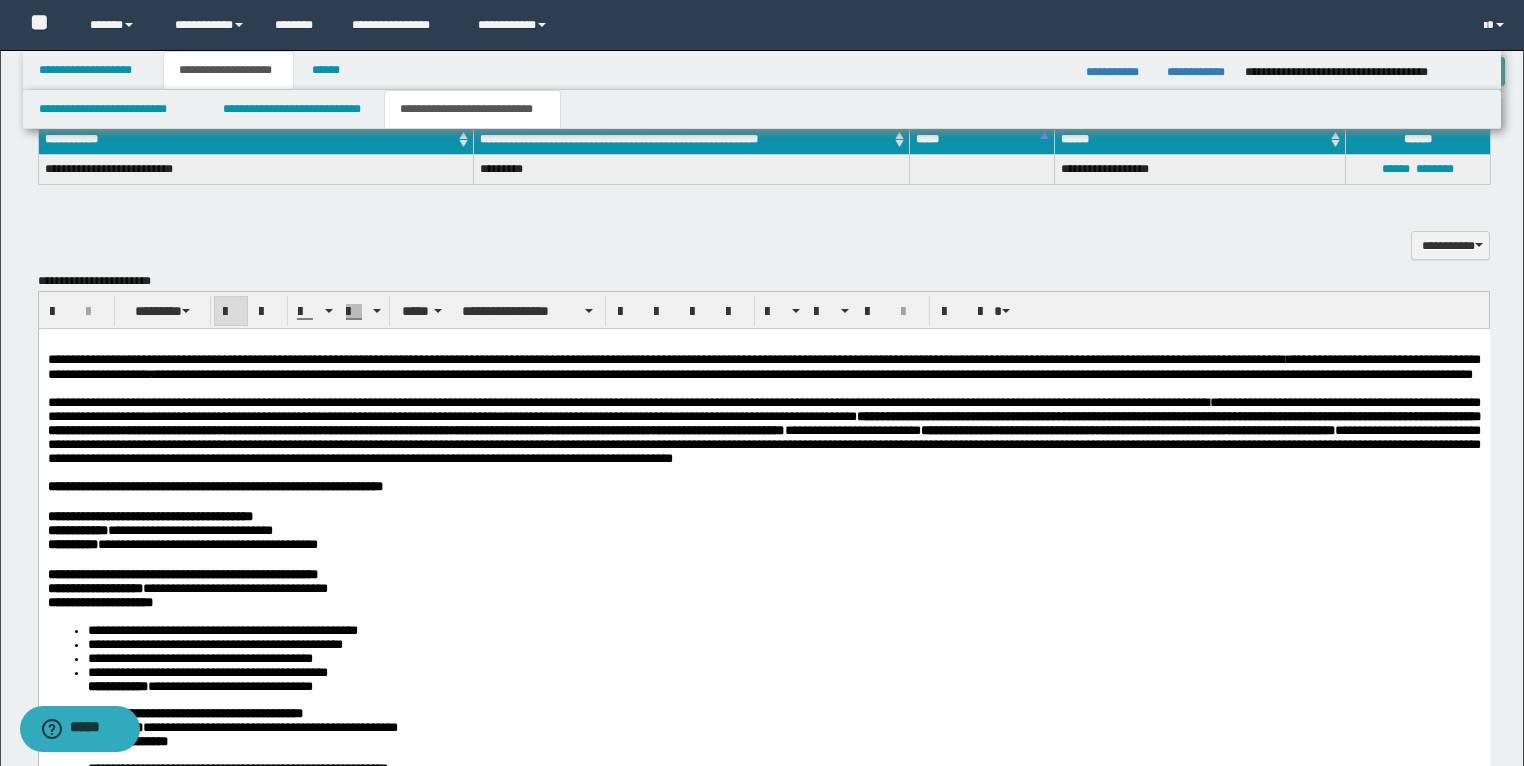 scroll, scrollTop: 1813, scrollLeft: 0, axis: vertical 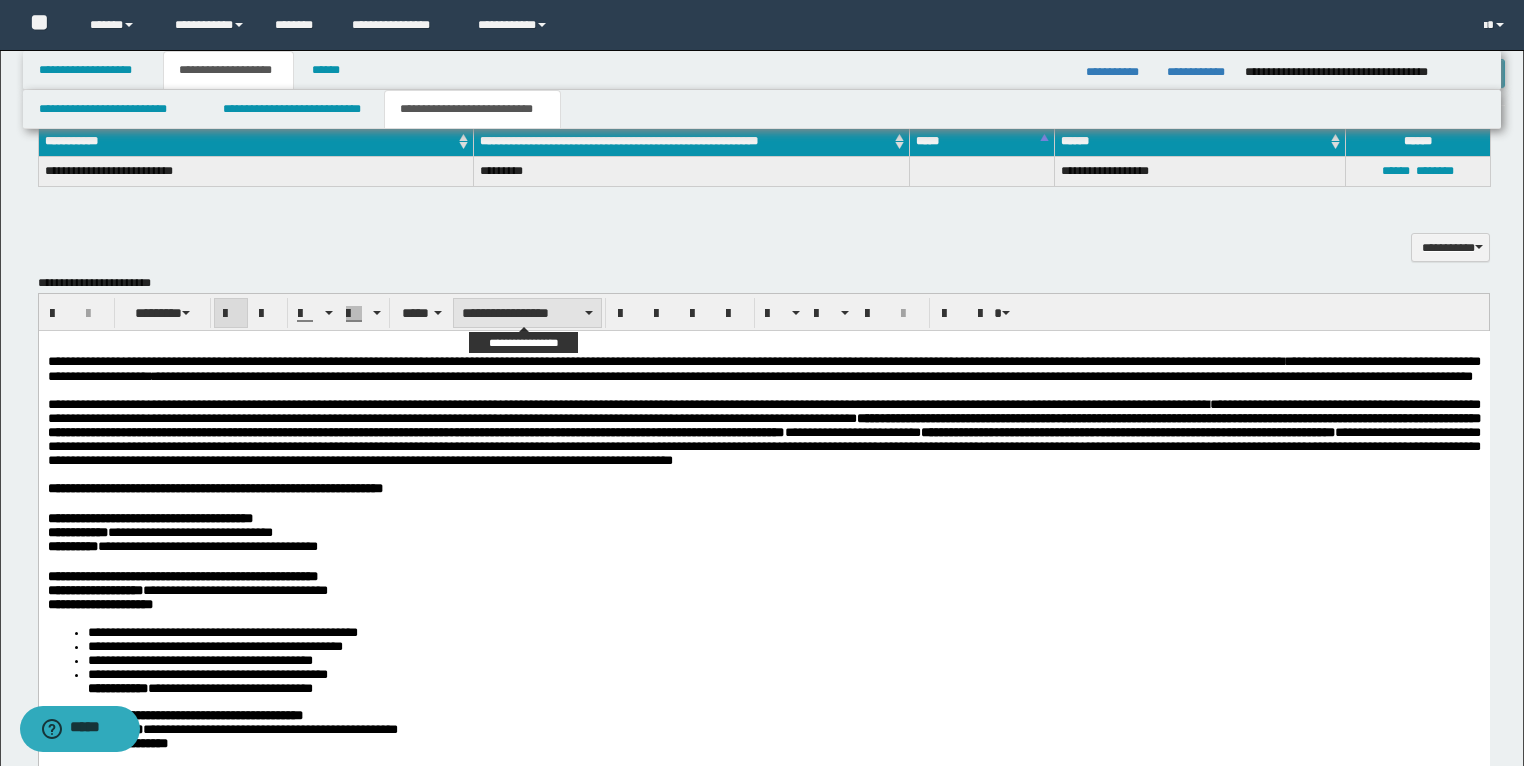 click on "**********" at bounding box center (527, 313) 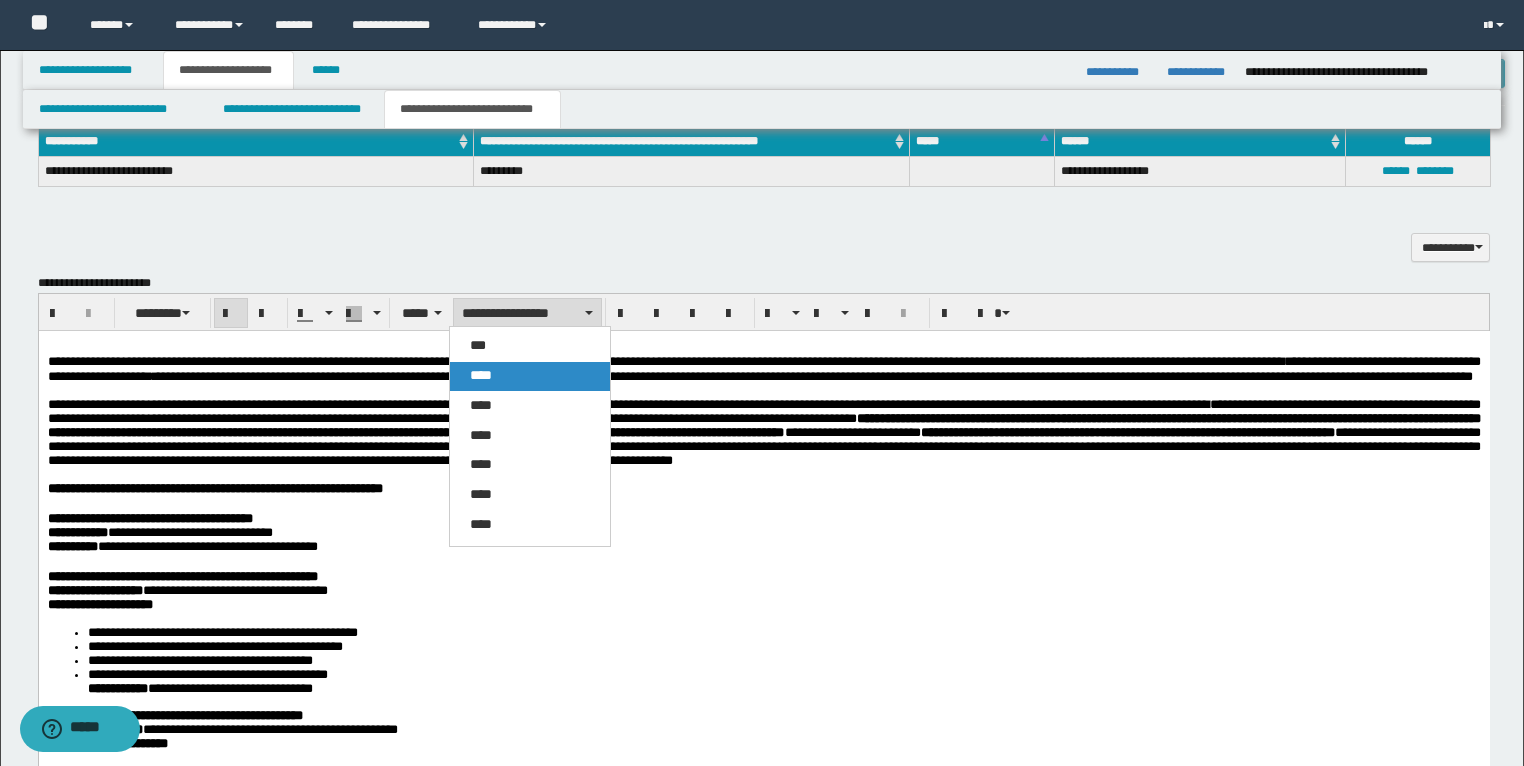 drag, startPoint x: 489, startPoint y: 371, endPoint x: 447, endPoint y: 42, distance: 331.67 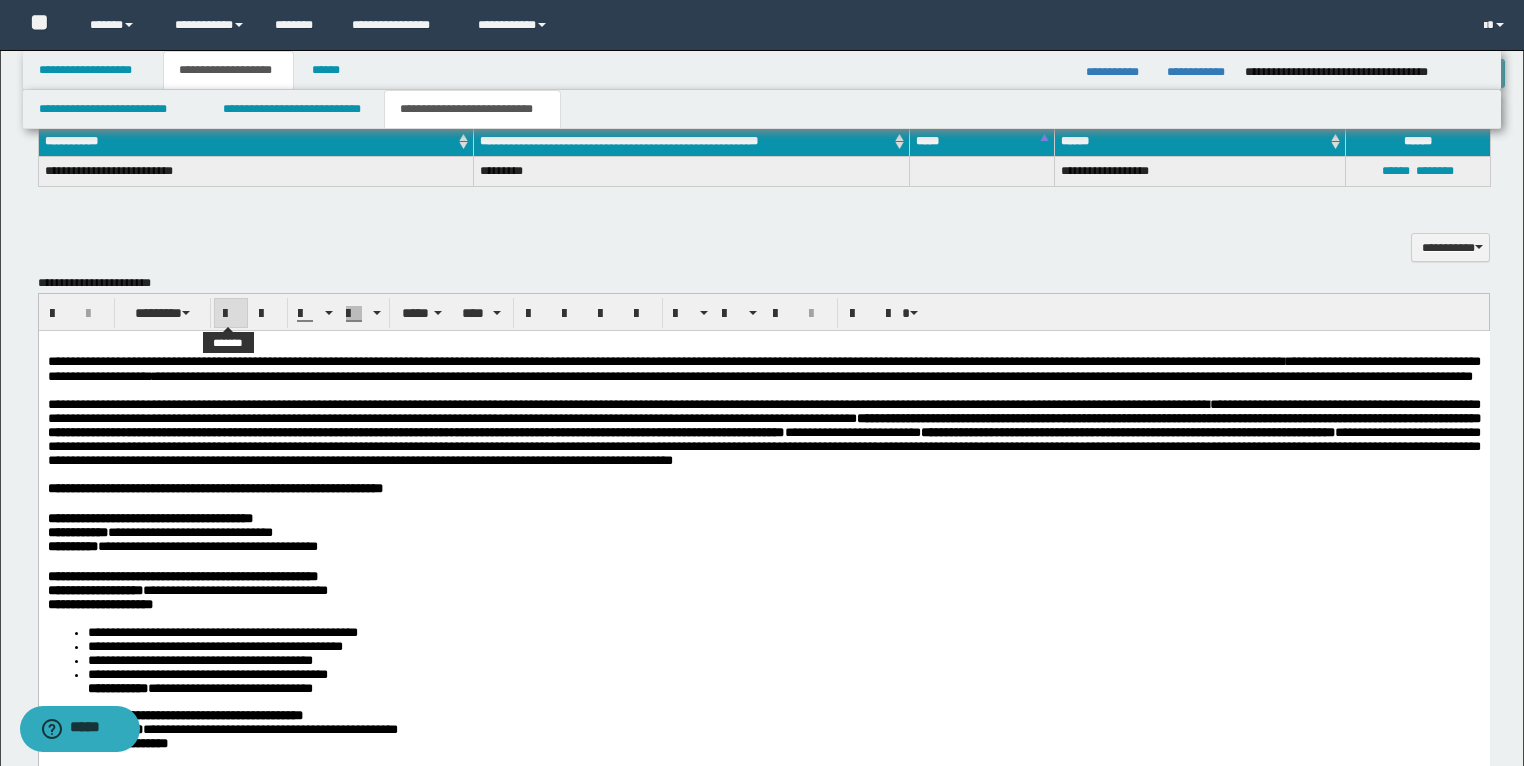 click at bounding box center [231, 314] 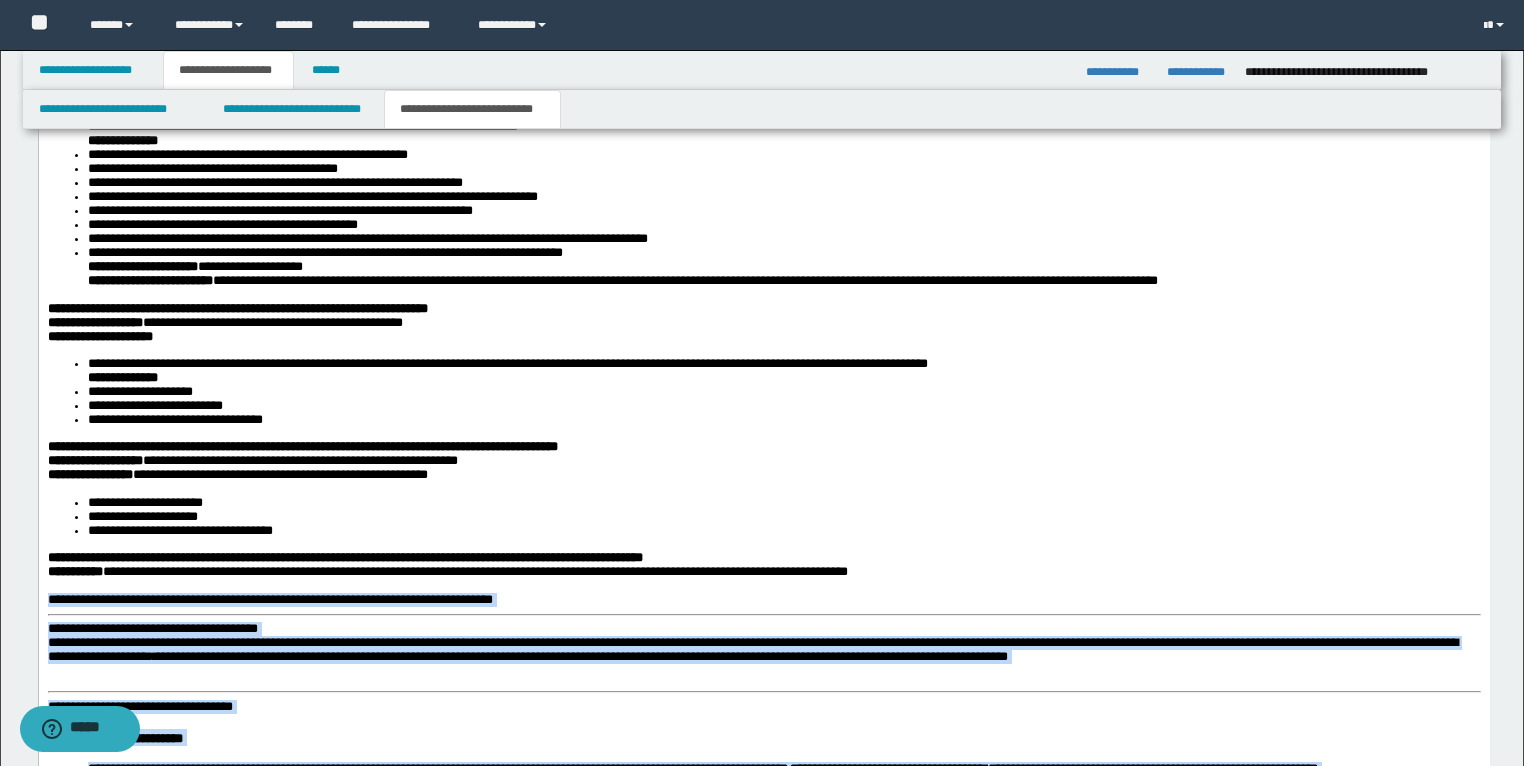 scroll, scrollTop: 2693, scrollLeft: 0, axis: vertical 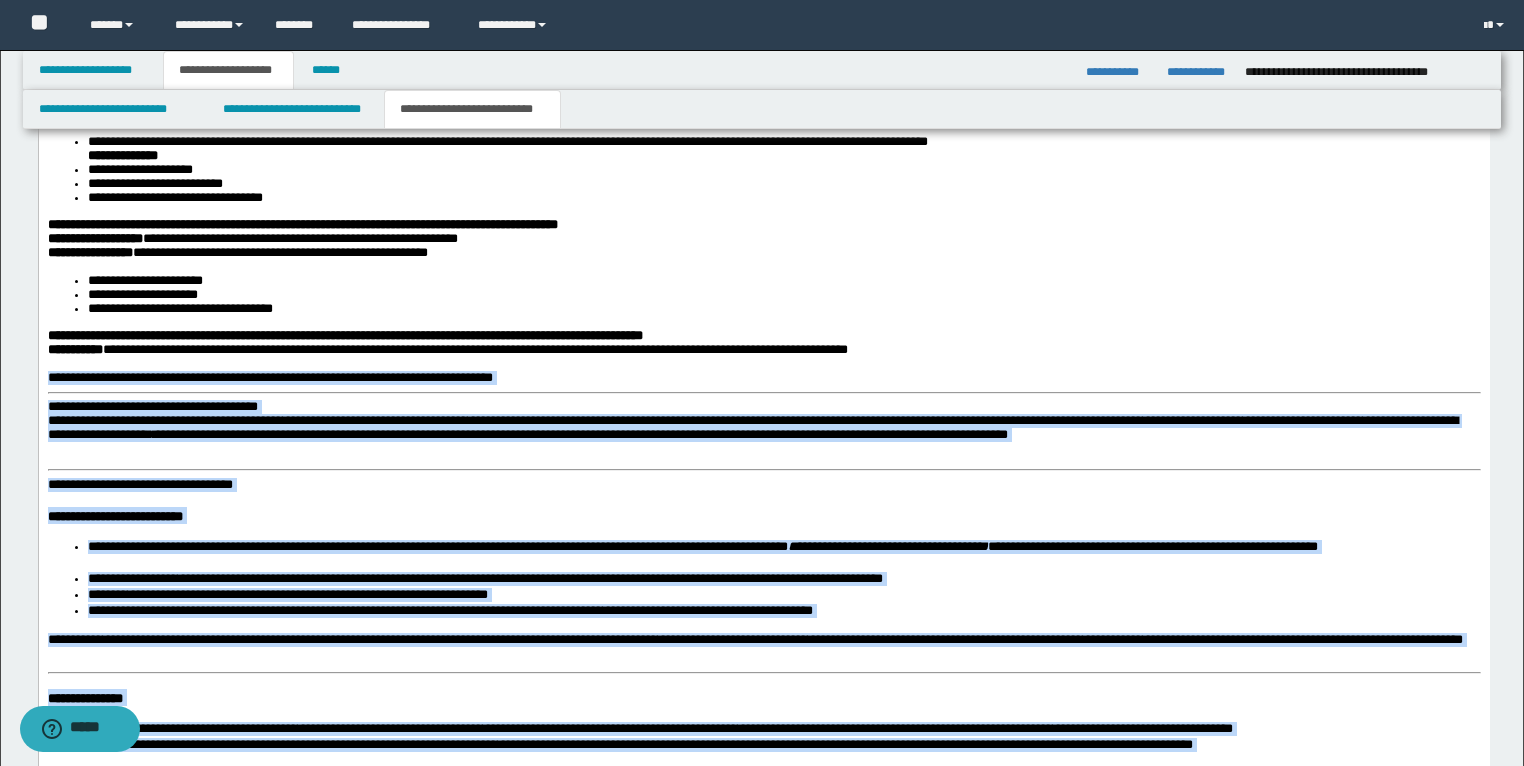 click on "**********" at bounding box center [763, 439] 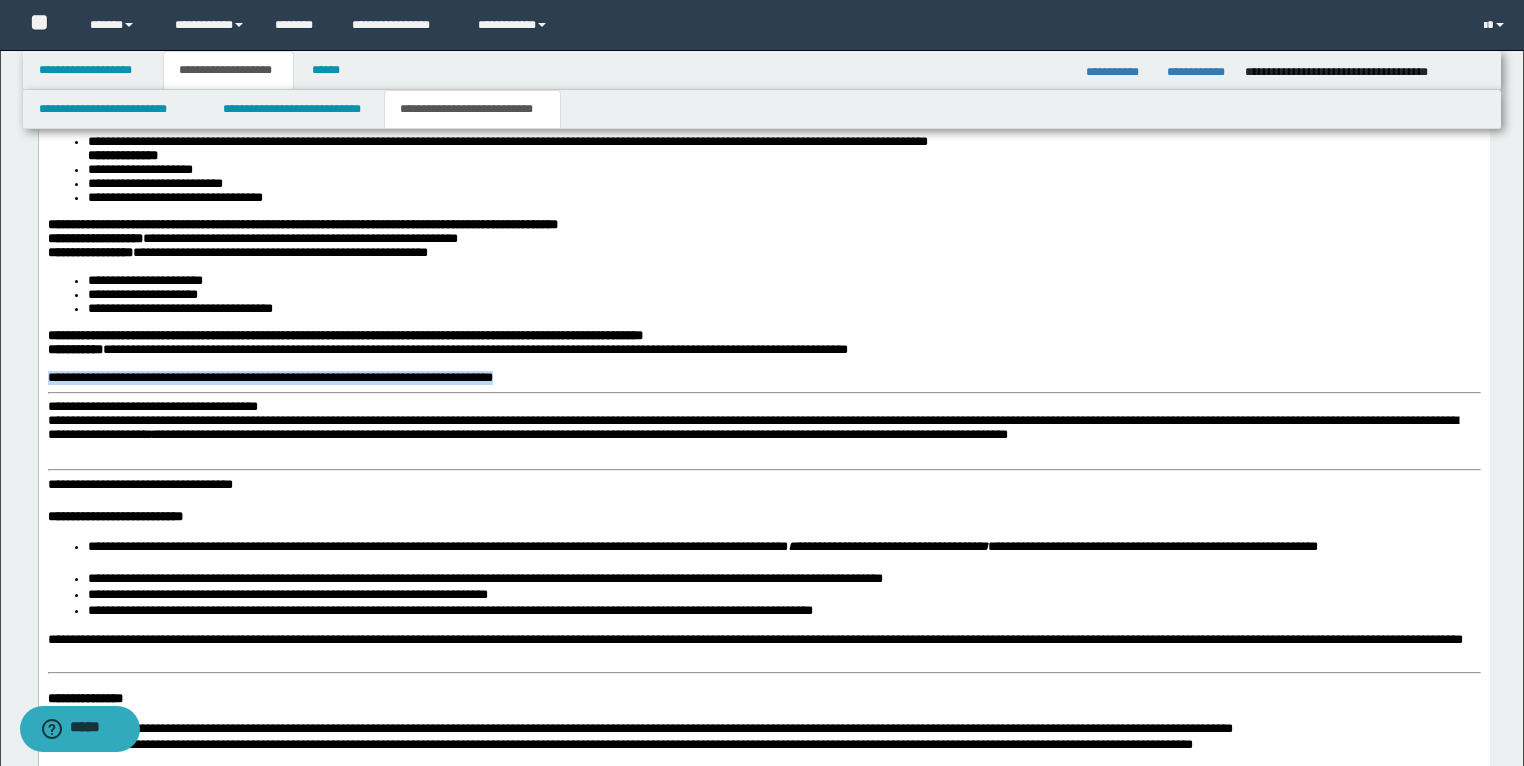 drag, startPoint x: 732, startPoint y: 521, endPoint x: 20, endPoint y: 523, distance: 712.0028 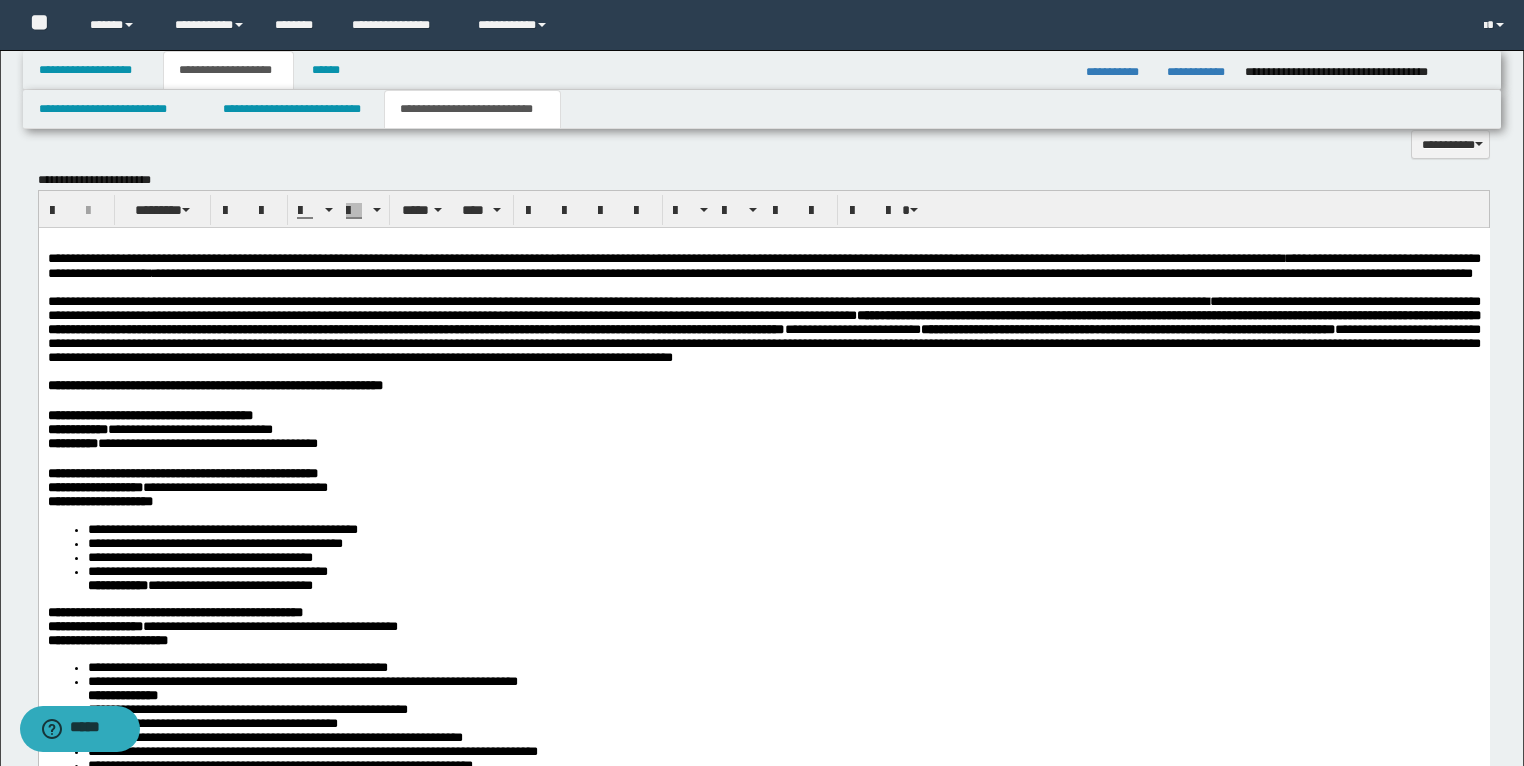 scroll, scrollTop: 1893, scrollLeft: 0, axis: vertical 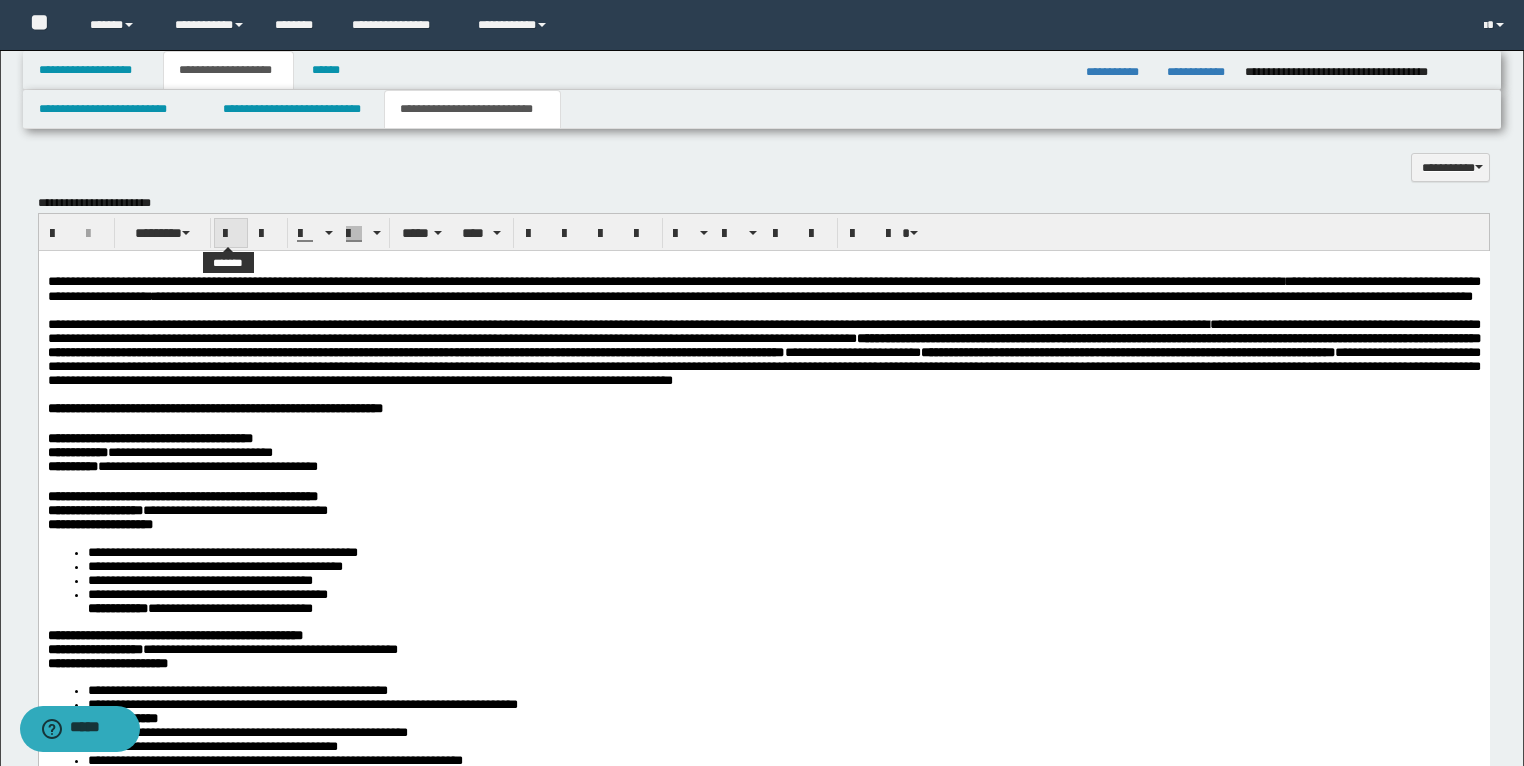 click at bounding box center (231, 234) 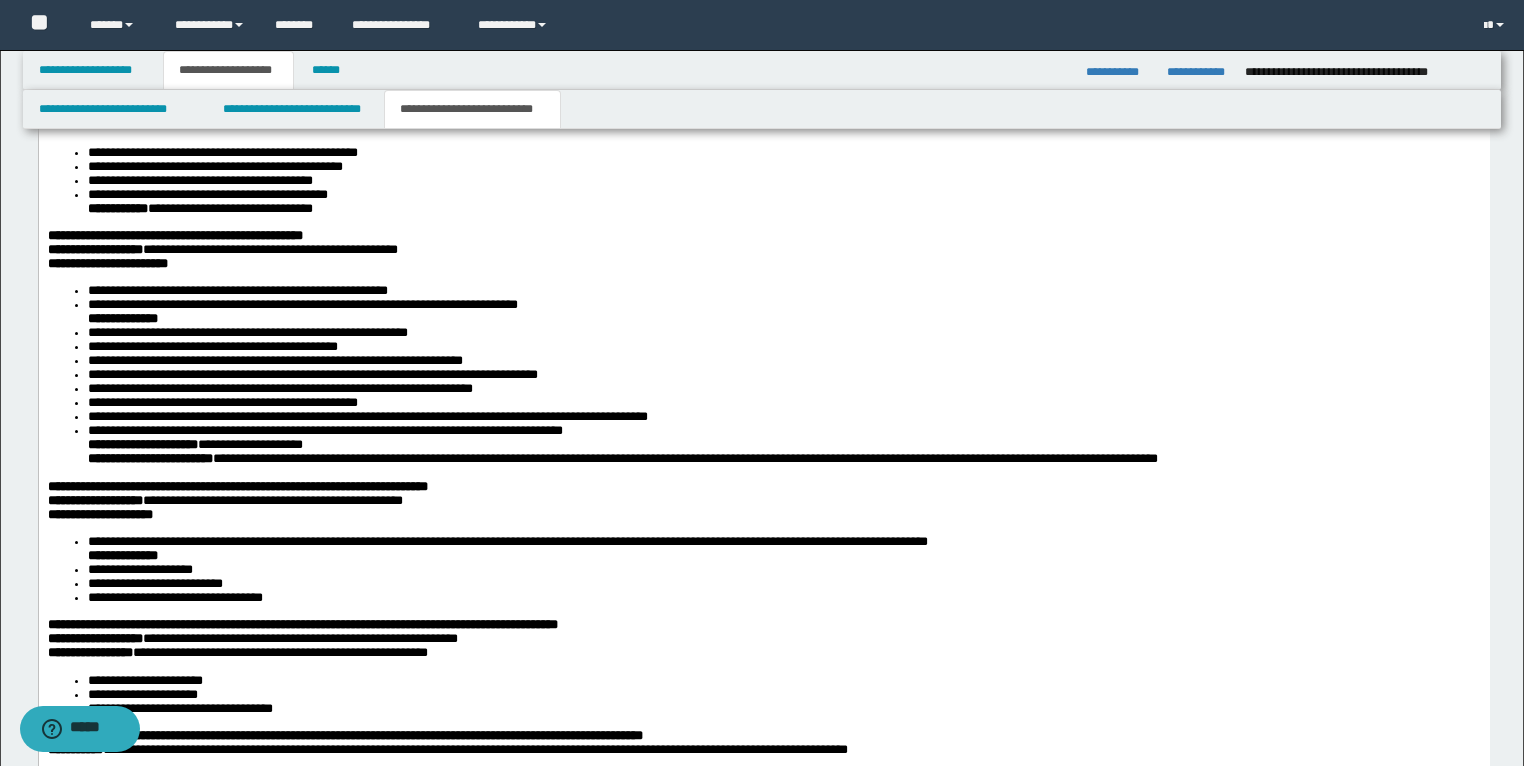 scroll, scrollTop: 2693, scrollLeft: 0, axis: vertical 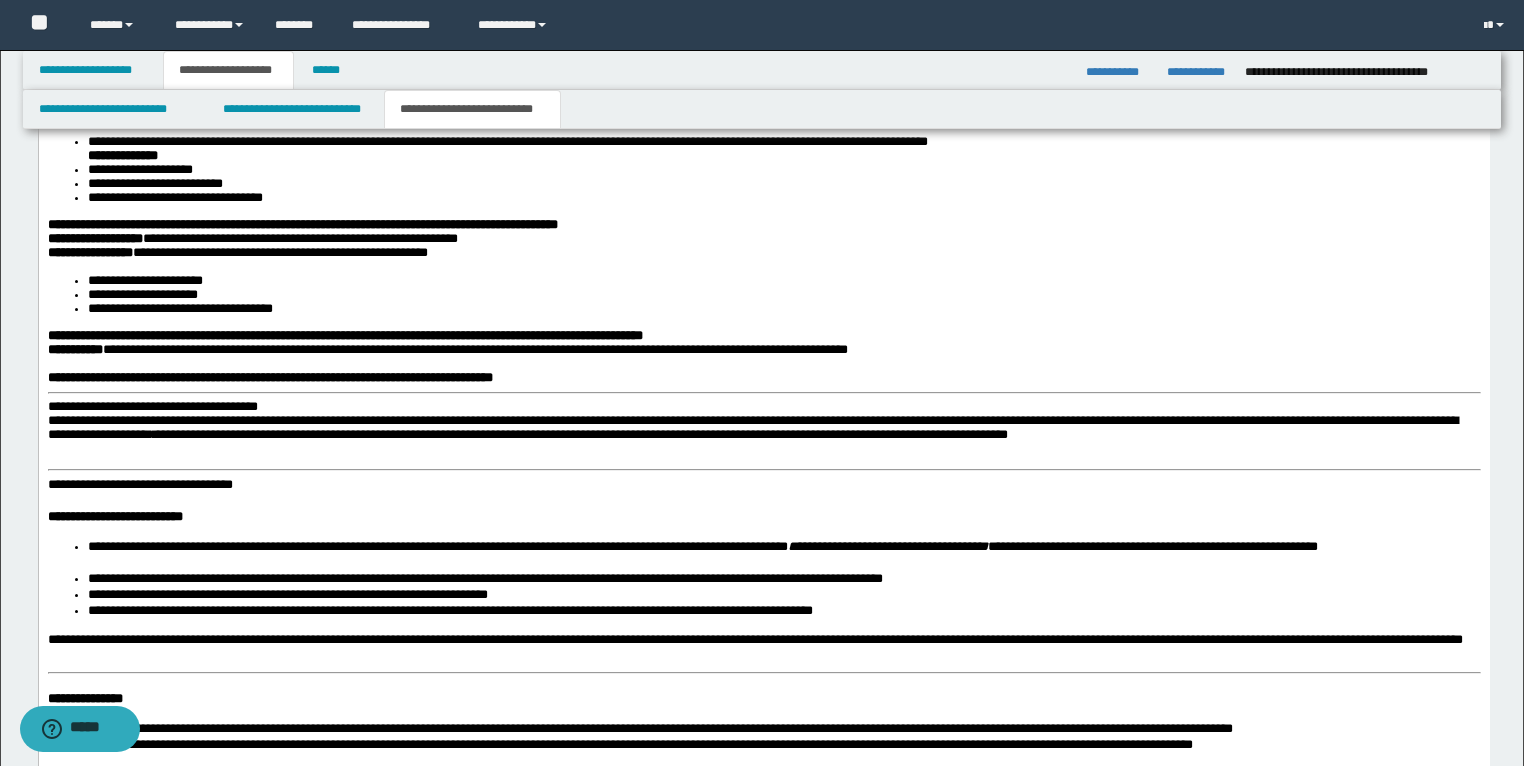 click on "**********" at bounding box center (763, 439) 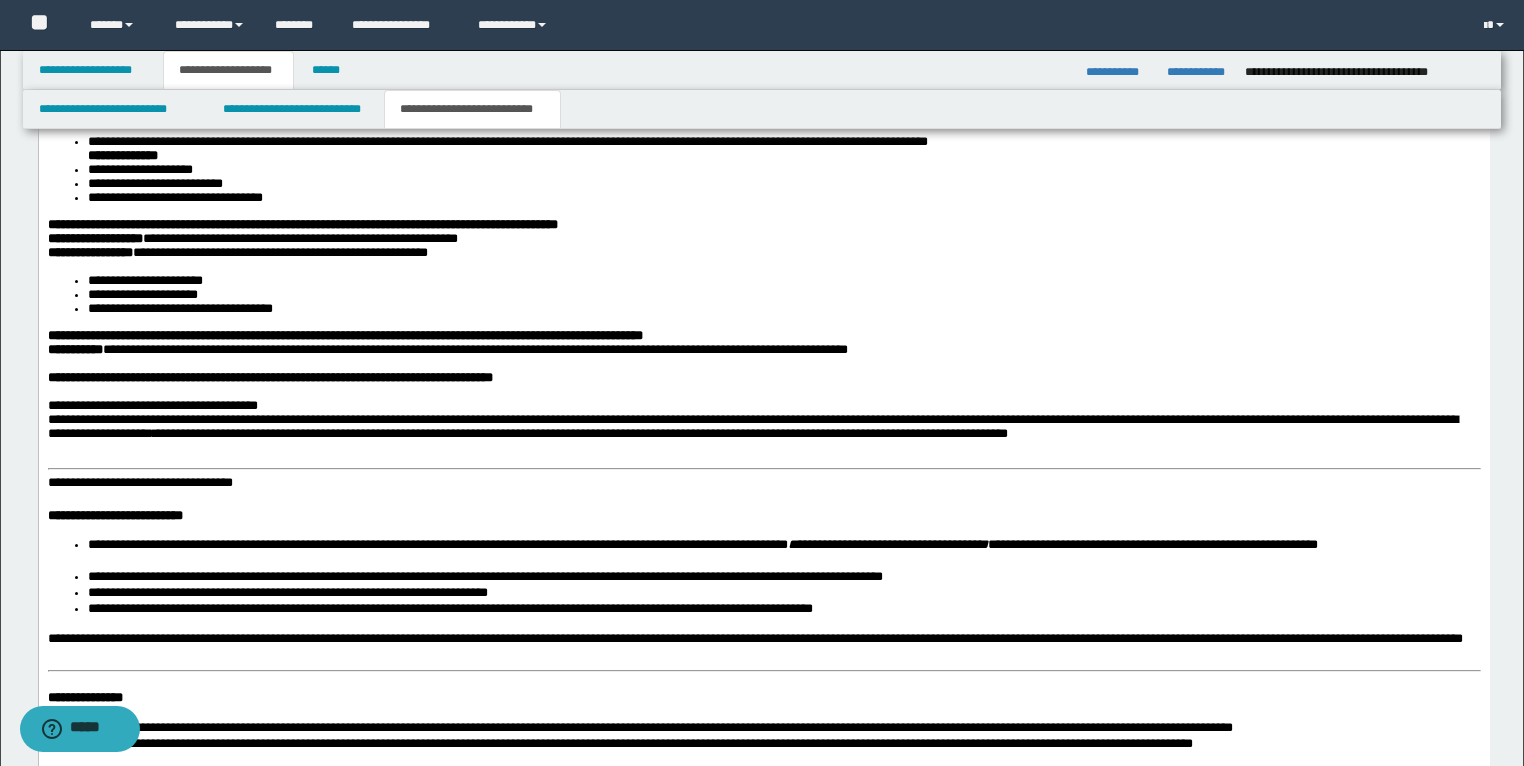 scroll, scrollTop: 2933, scrollLeft: 0, axis: vertical 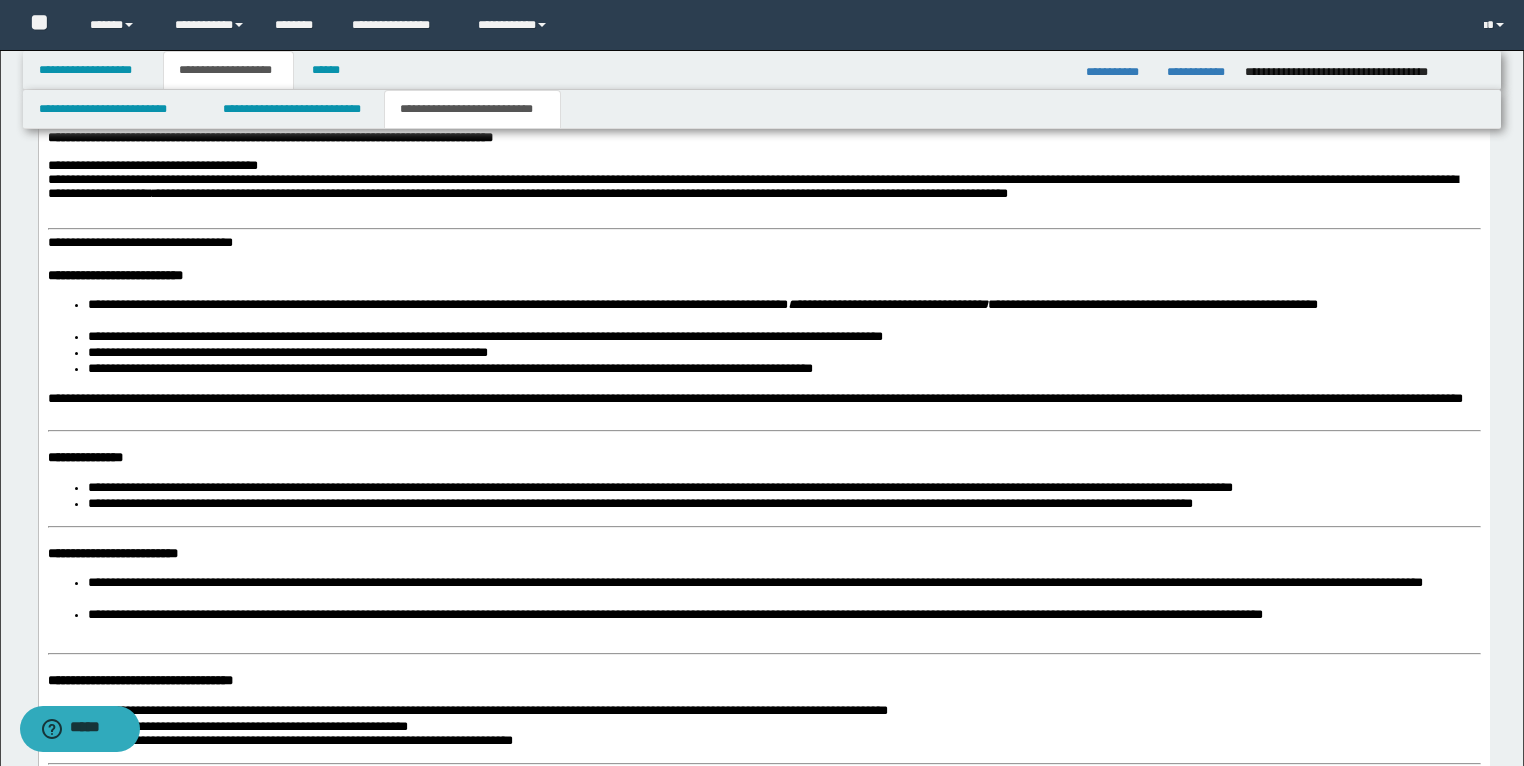 click on "**********" at bounding box center [139, 243] 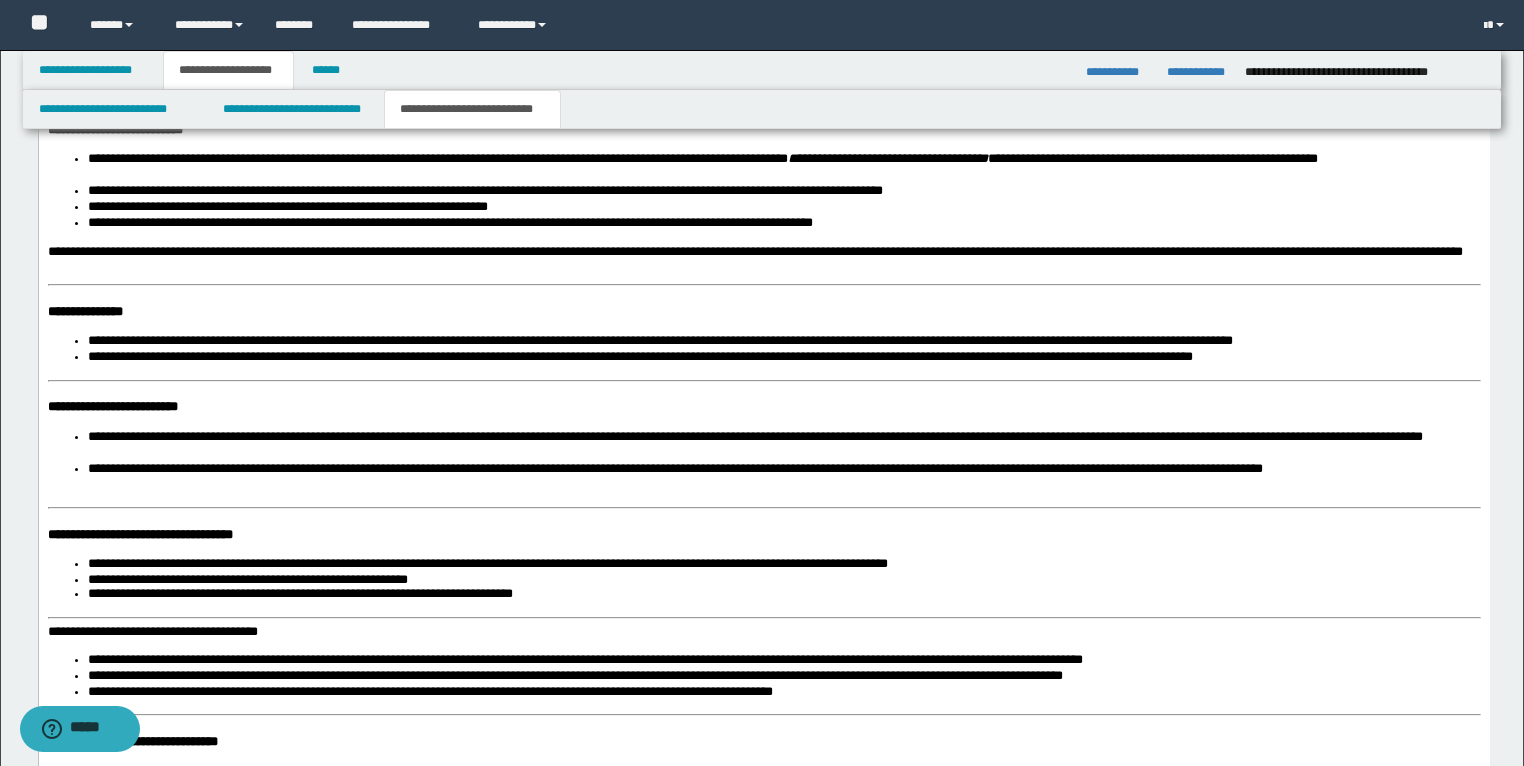 scroll, scrollTop: 3093, scrollLeft: 0, axis: vertical 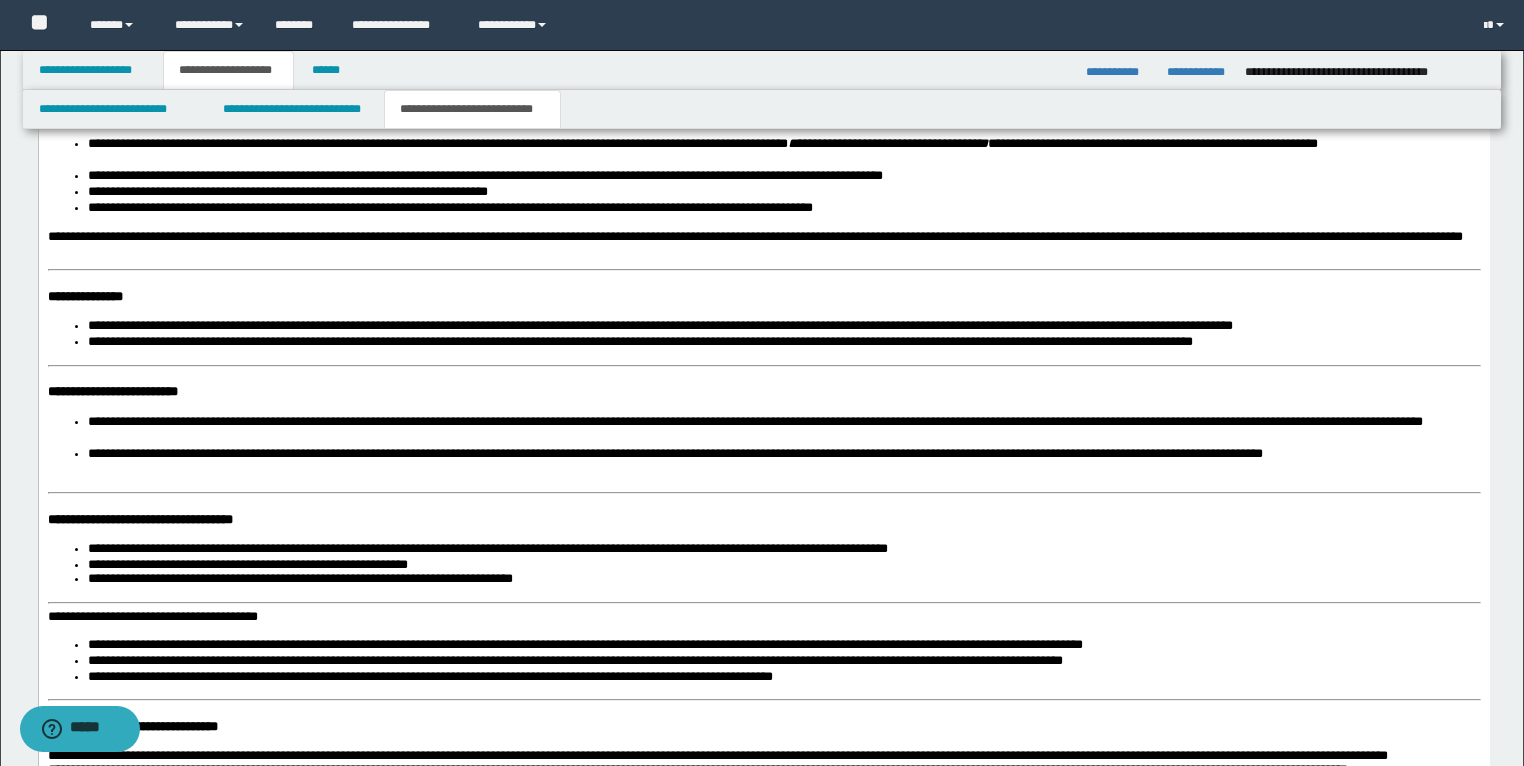 click on "**********" at bounding box center [763, 352] 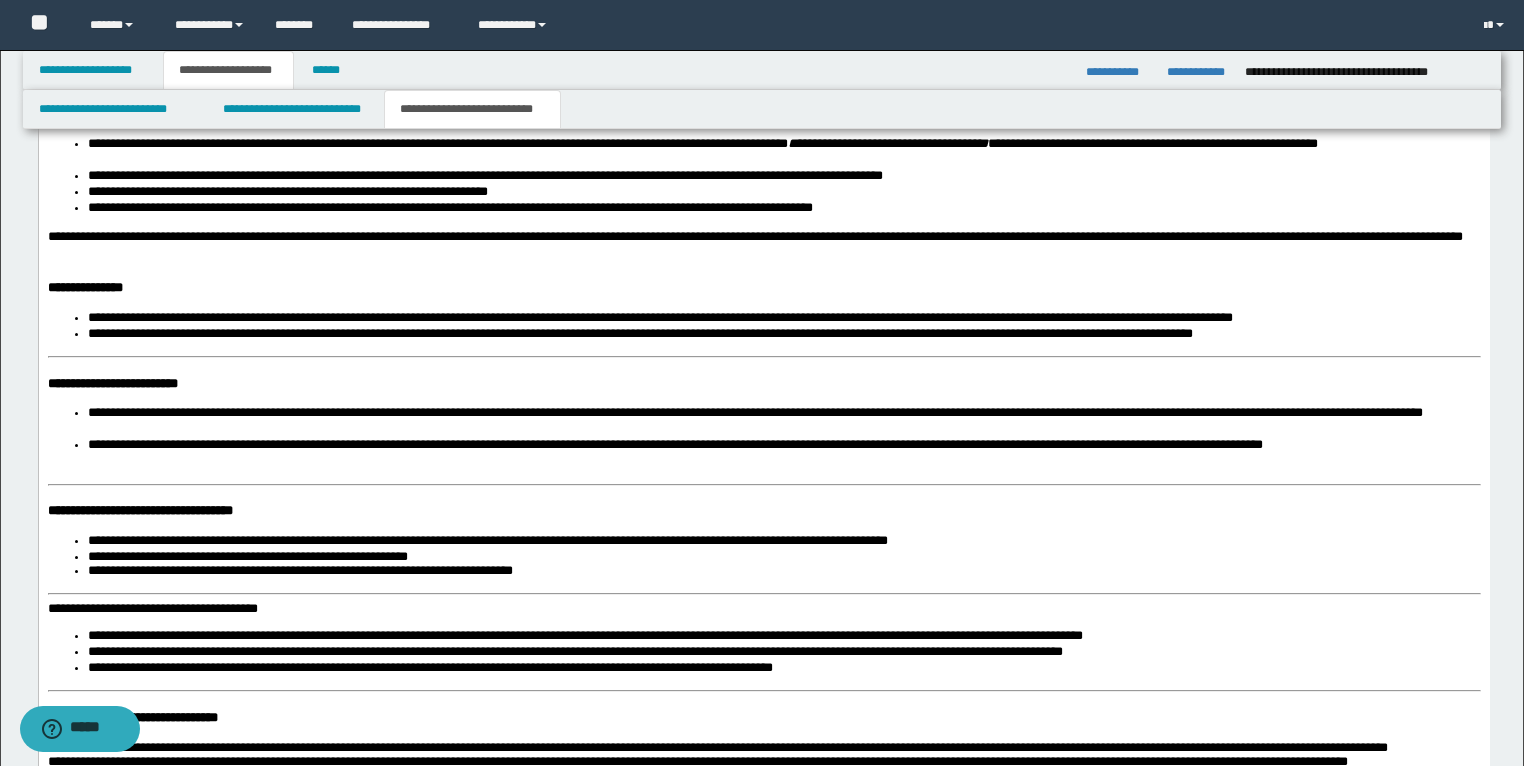 click on "**********" at bounding box center [763, 348] 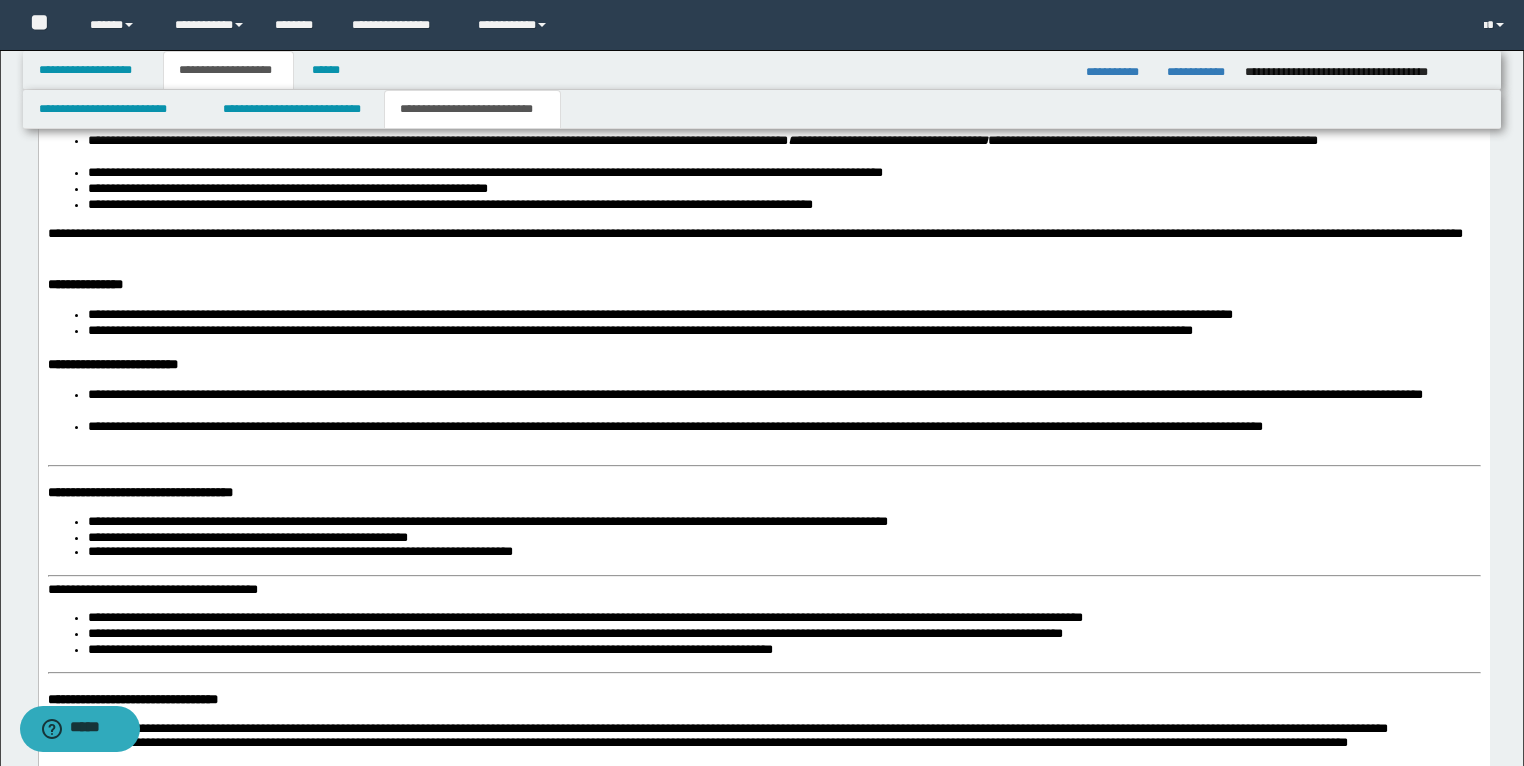 scroll, scrollTop: 3173, scrollLeft: 0, axis: vertical 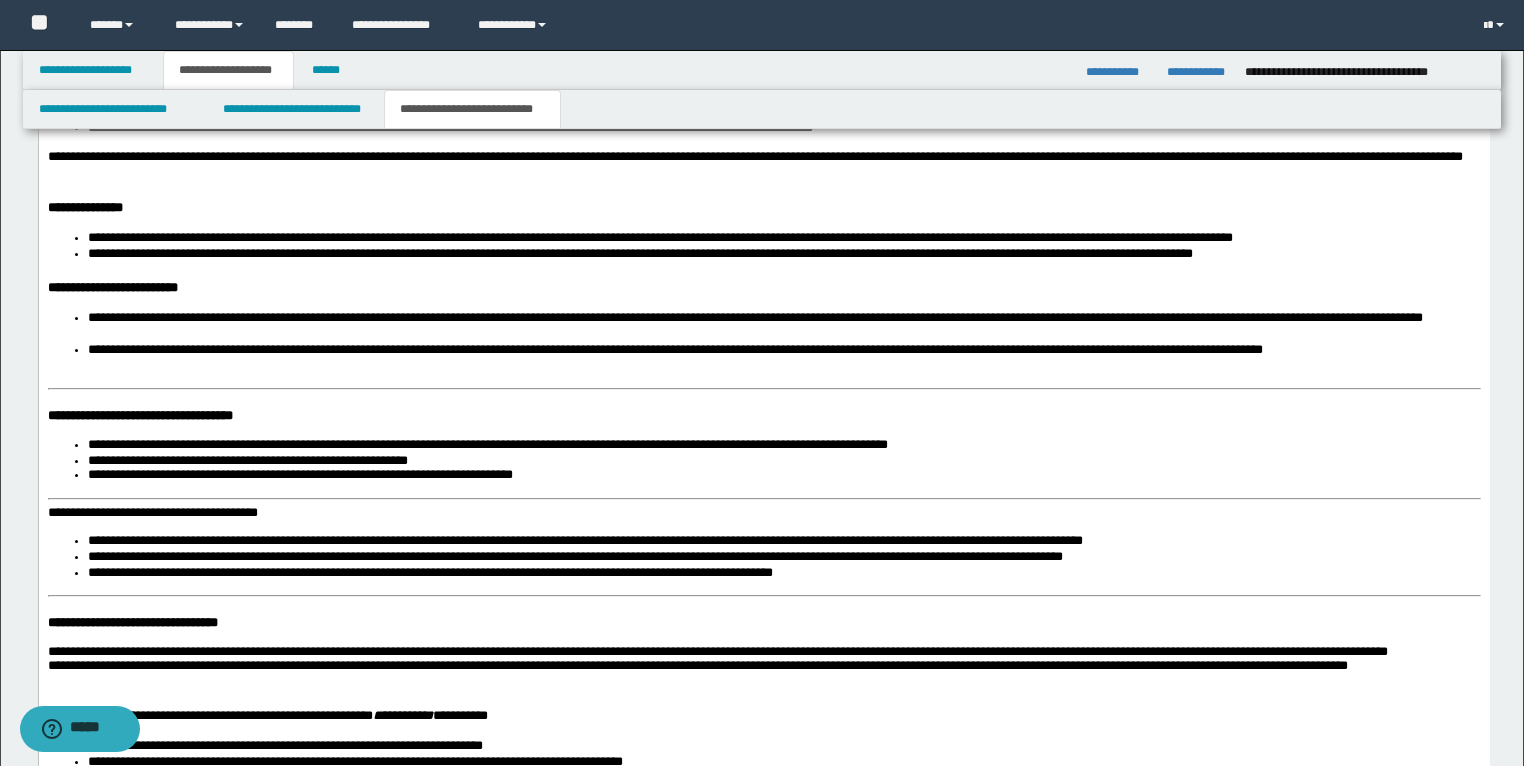 click on "**********" at bounding box center (139, 416) 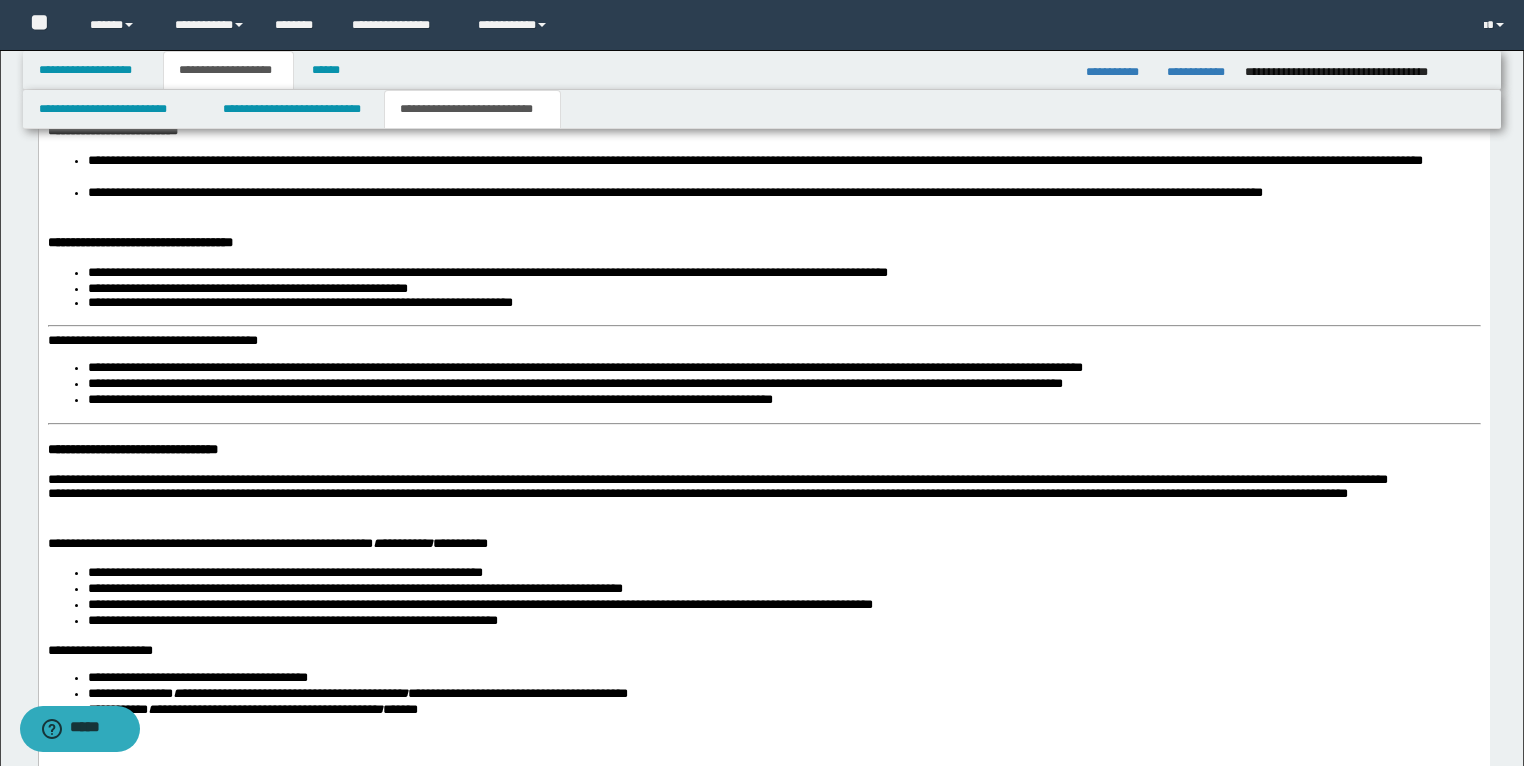 scroll, scrollTop: 3333, scrollLeft: 0, axis: vertical 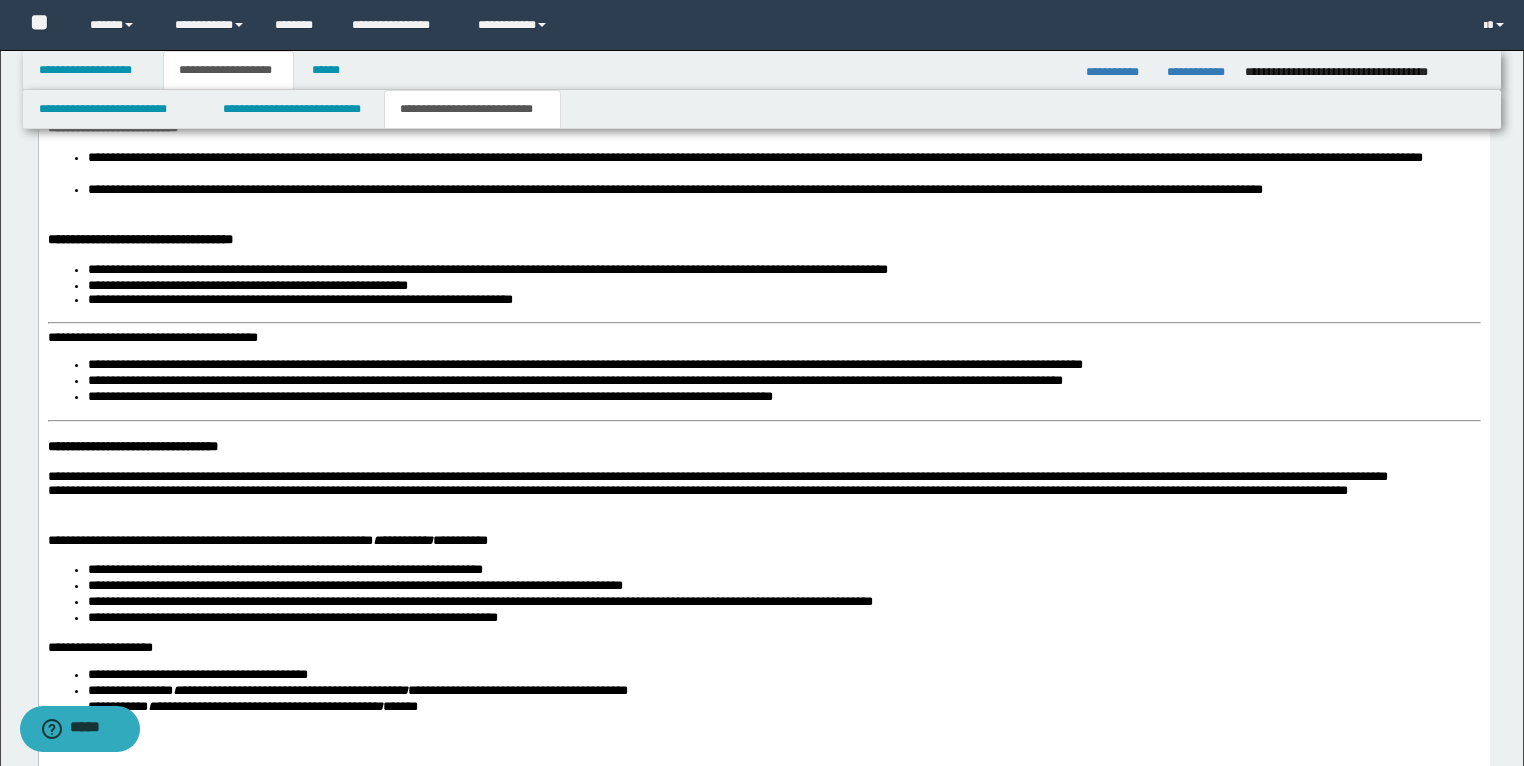 click on "**********" at bounding box center [152, 338] 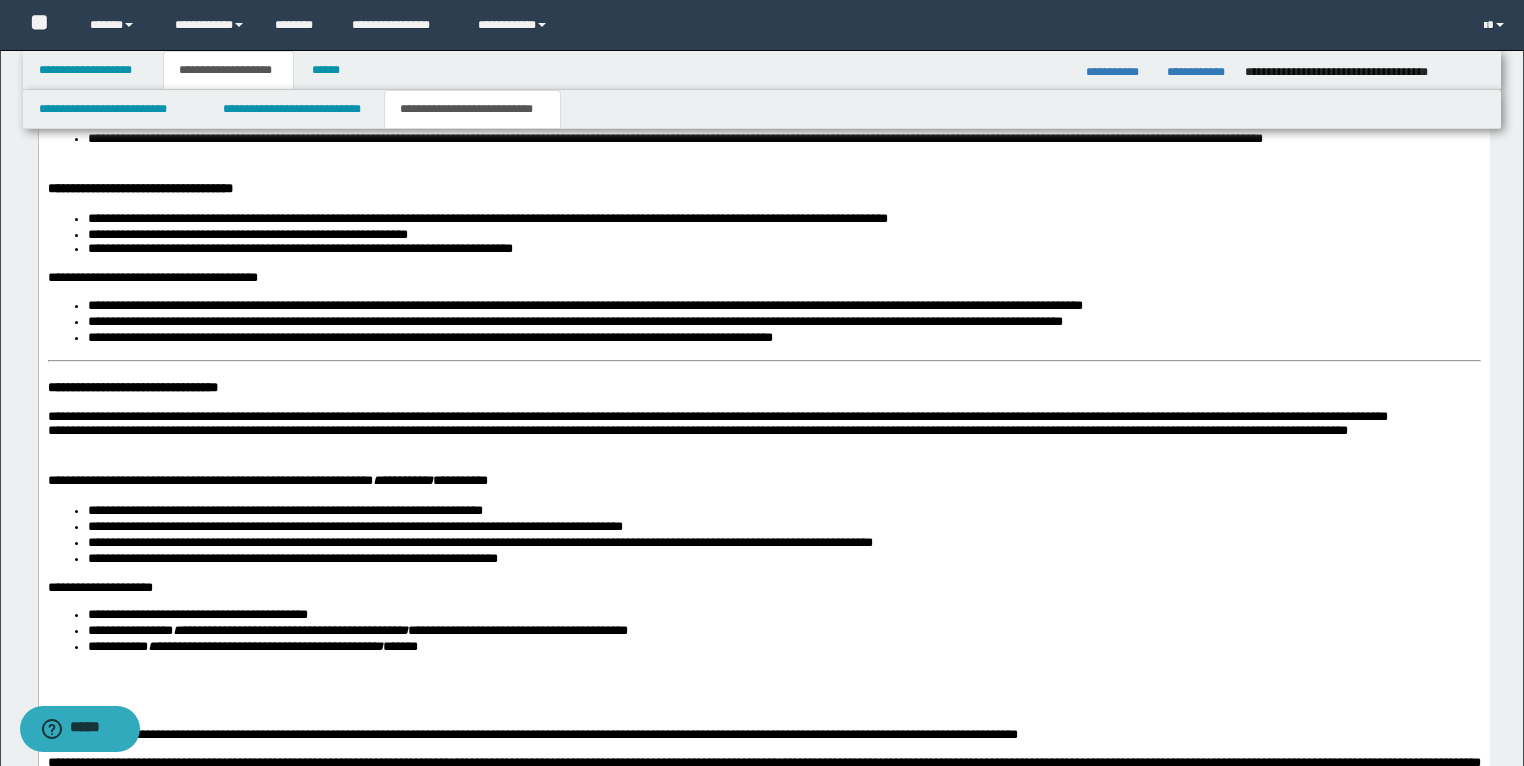 scroll, scrollTop: 3413, scrollLeft: 0, axis: vertical 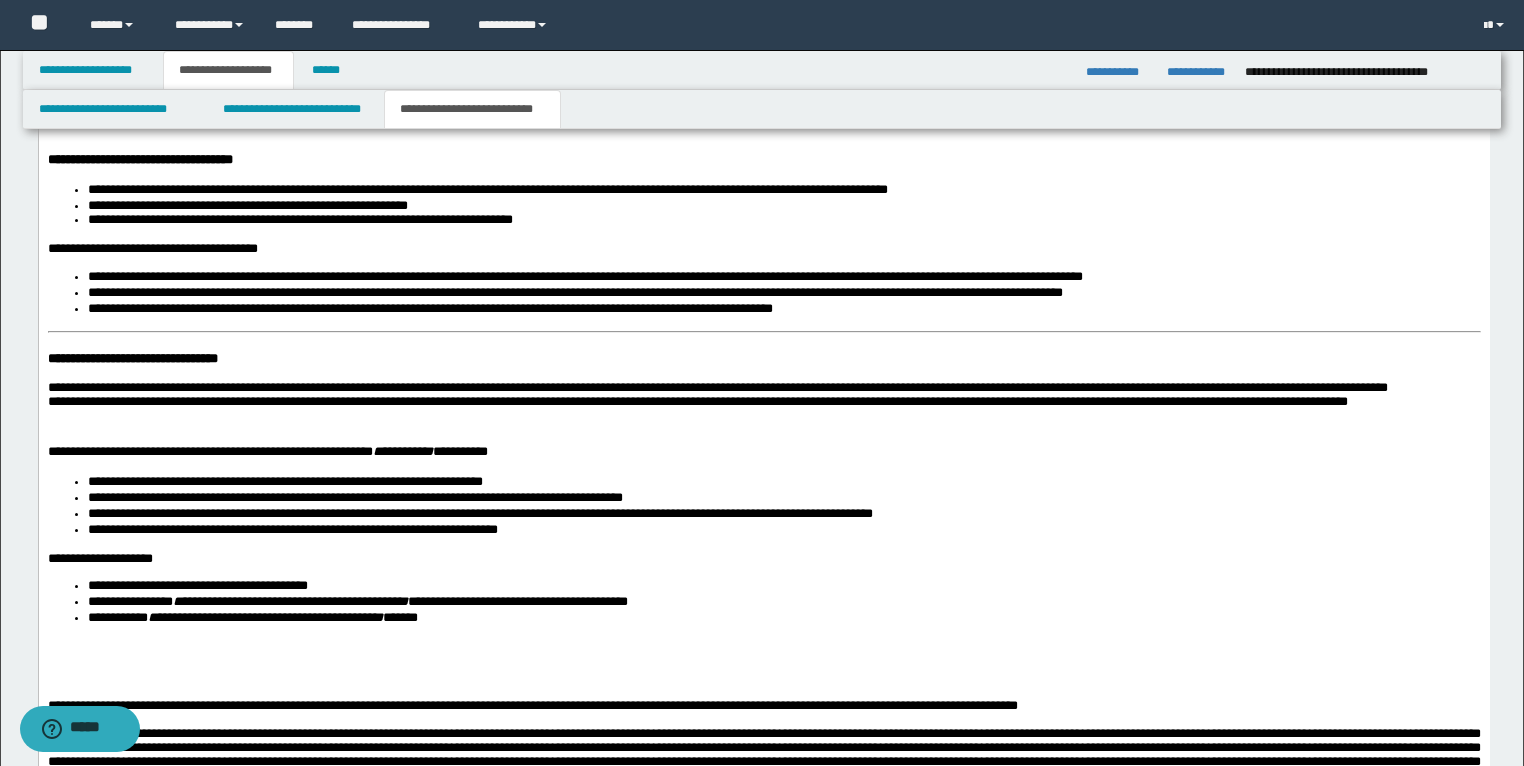 click on "**********" at bounding box center (763, 8) 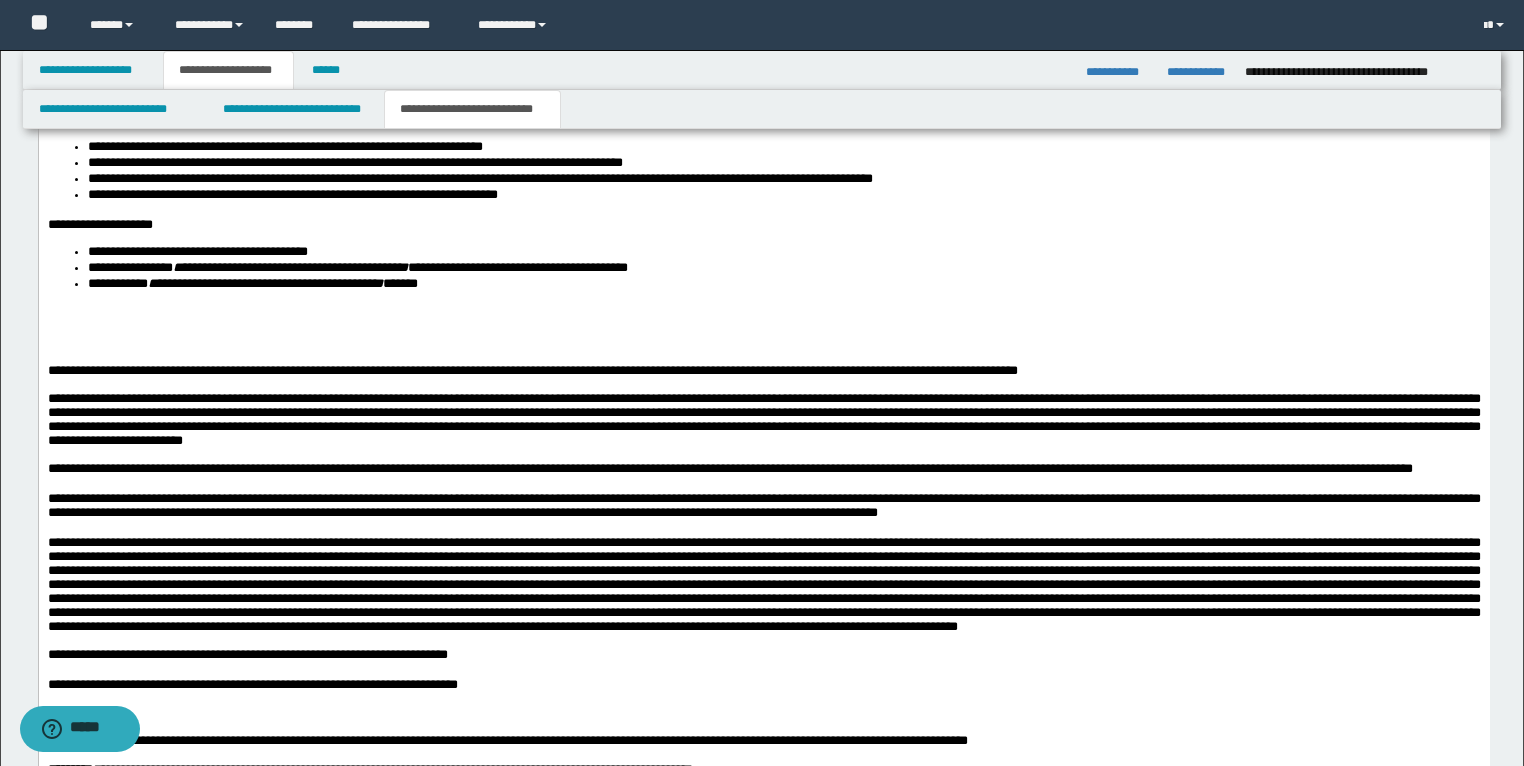 scroll, scrollTop: 3733, scrollLeft: 0, axis: vertical 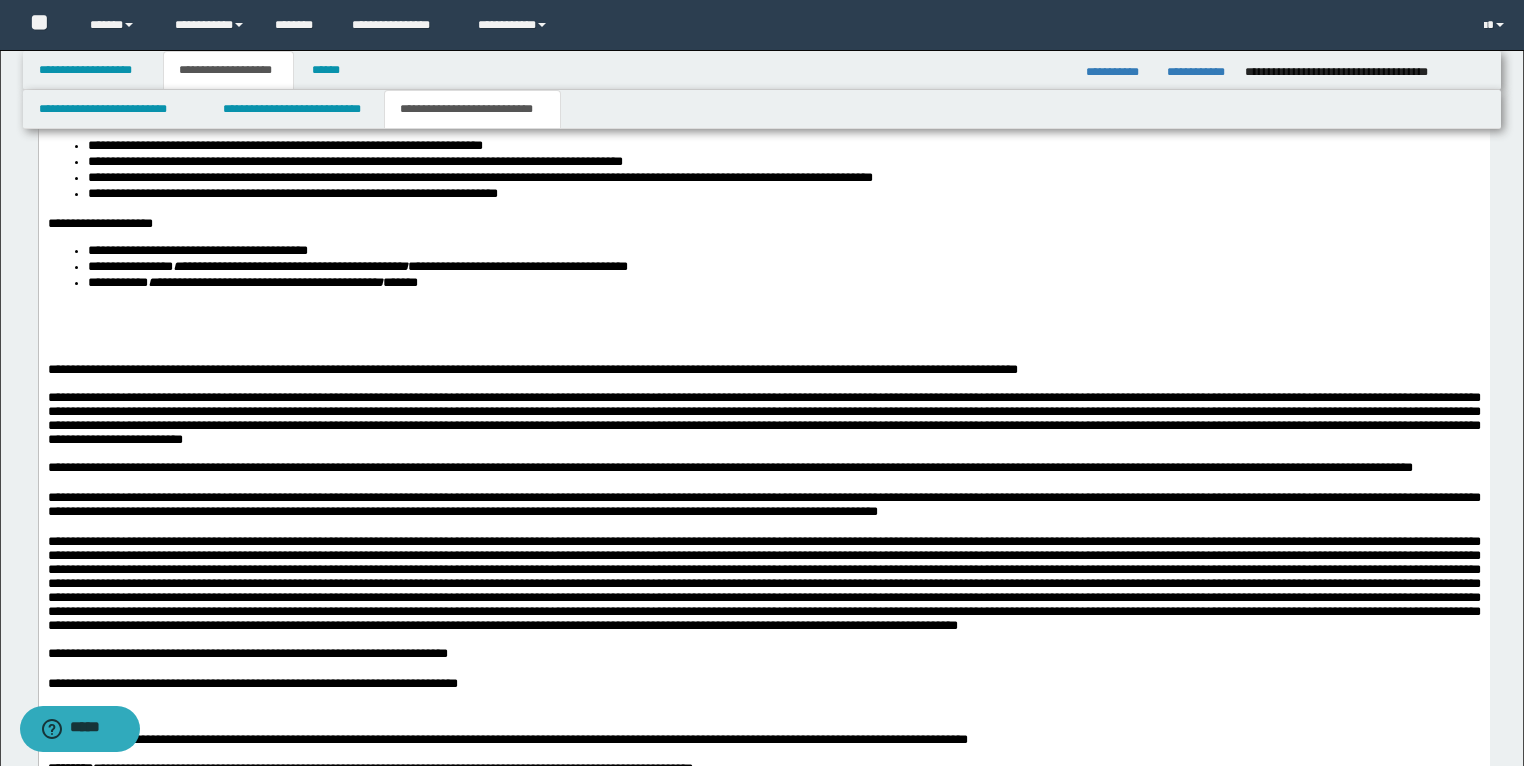 click on "**********" at bounding box center (197, 251) 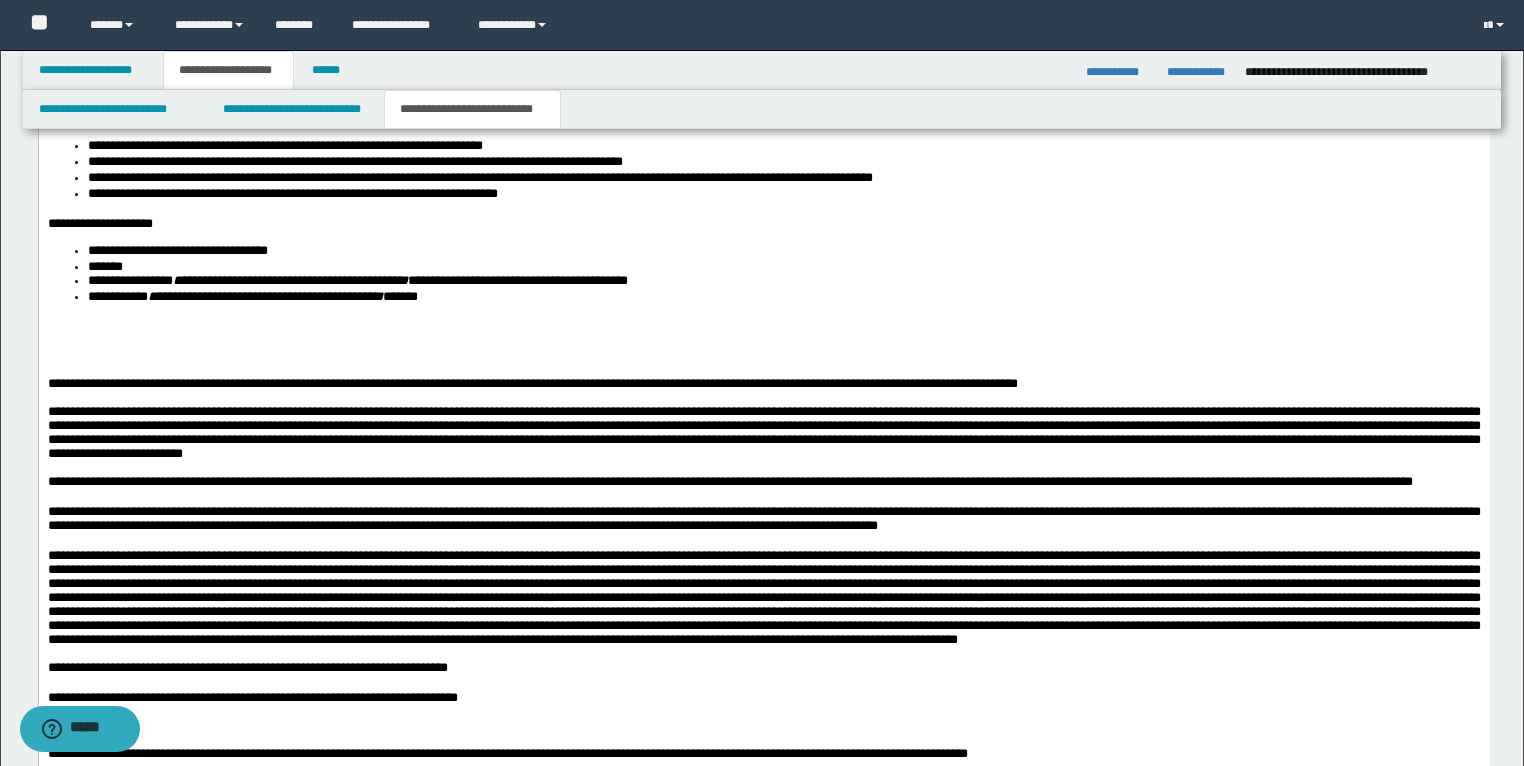 click at bounding box center [763, 357] 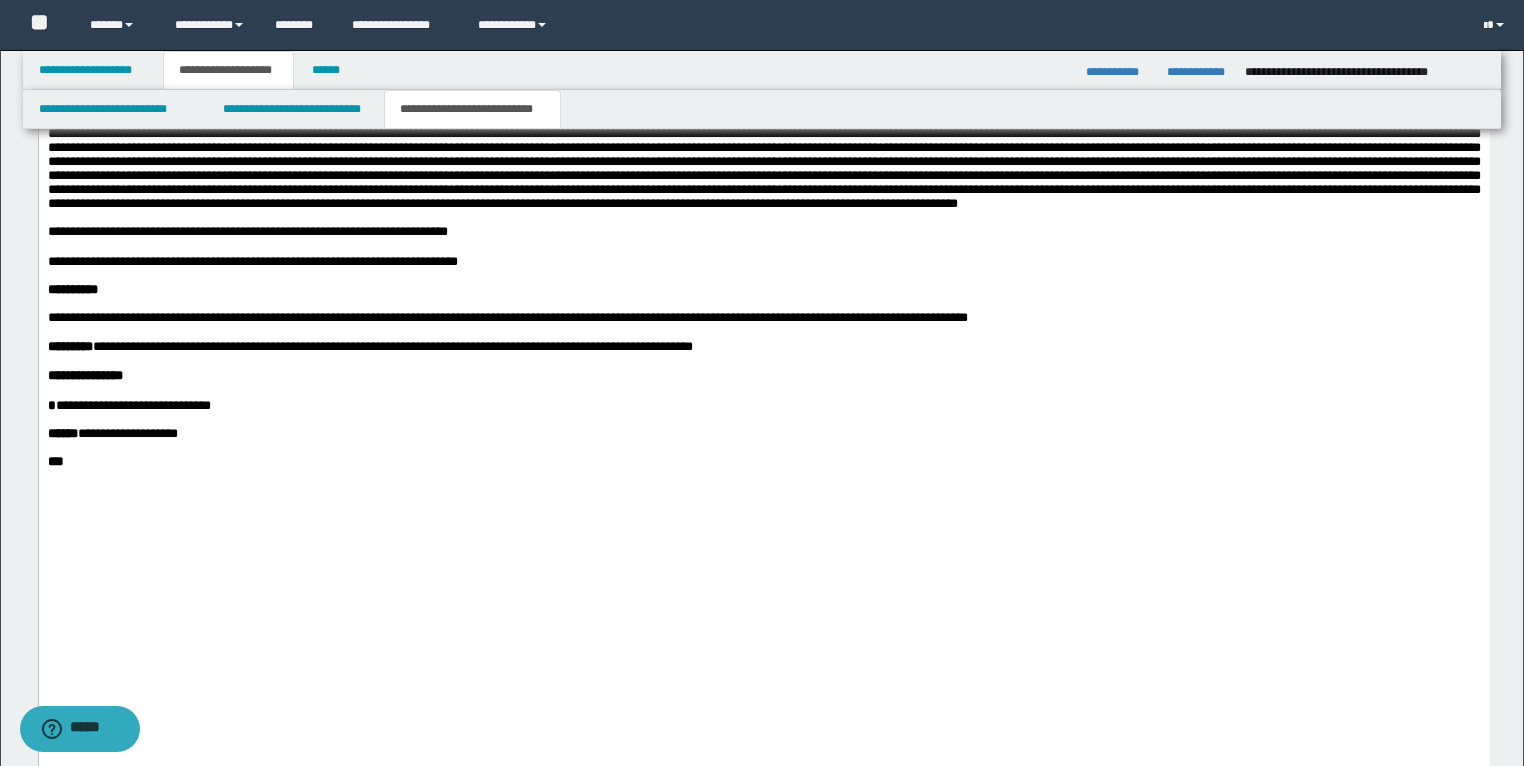 scroll, scrollTop: 4293, scrollLeft: 0, axis: vertical 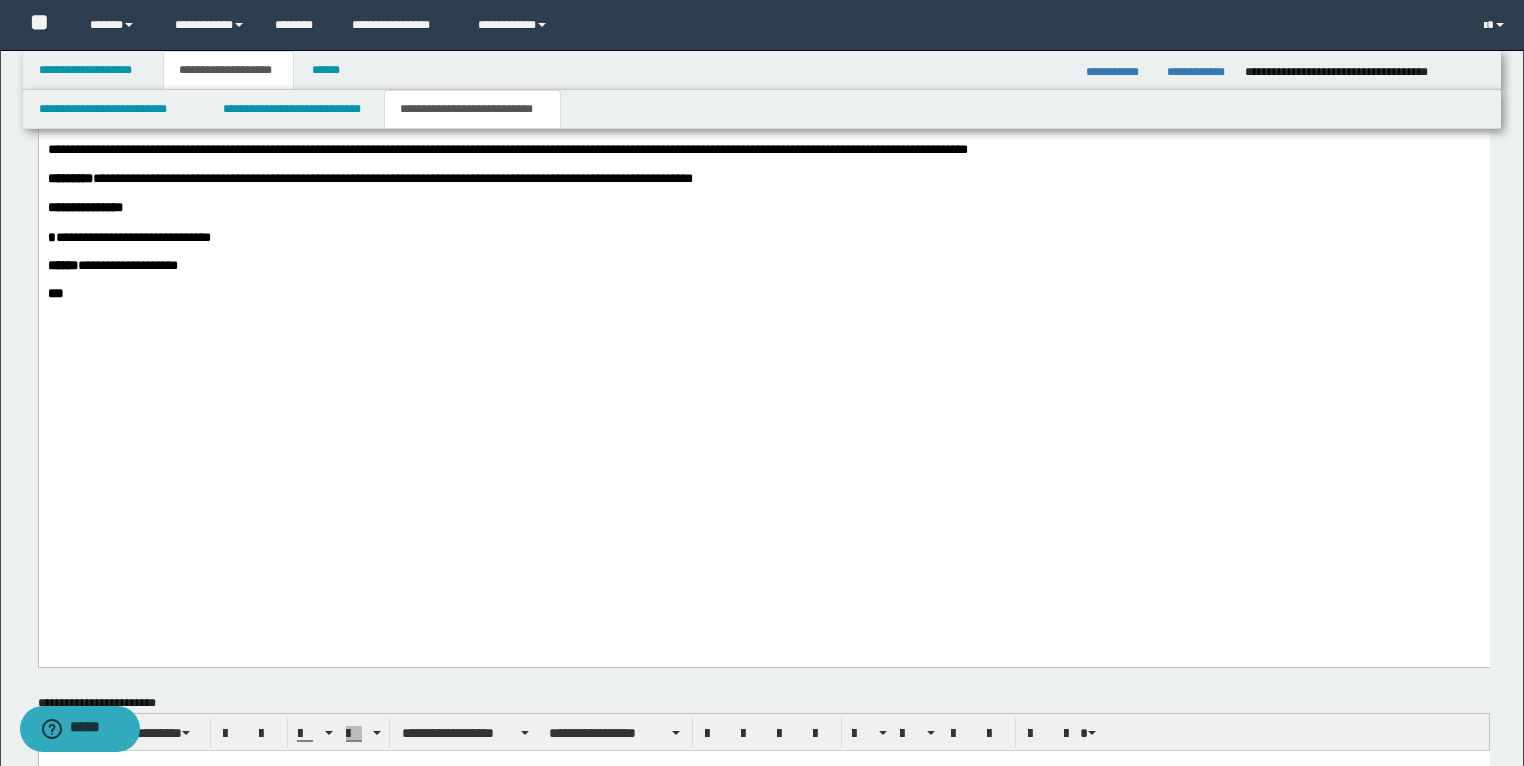 click on "**********" at bounding box center (214, 179) 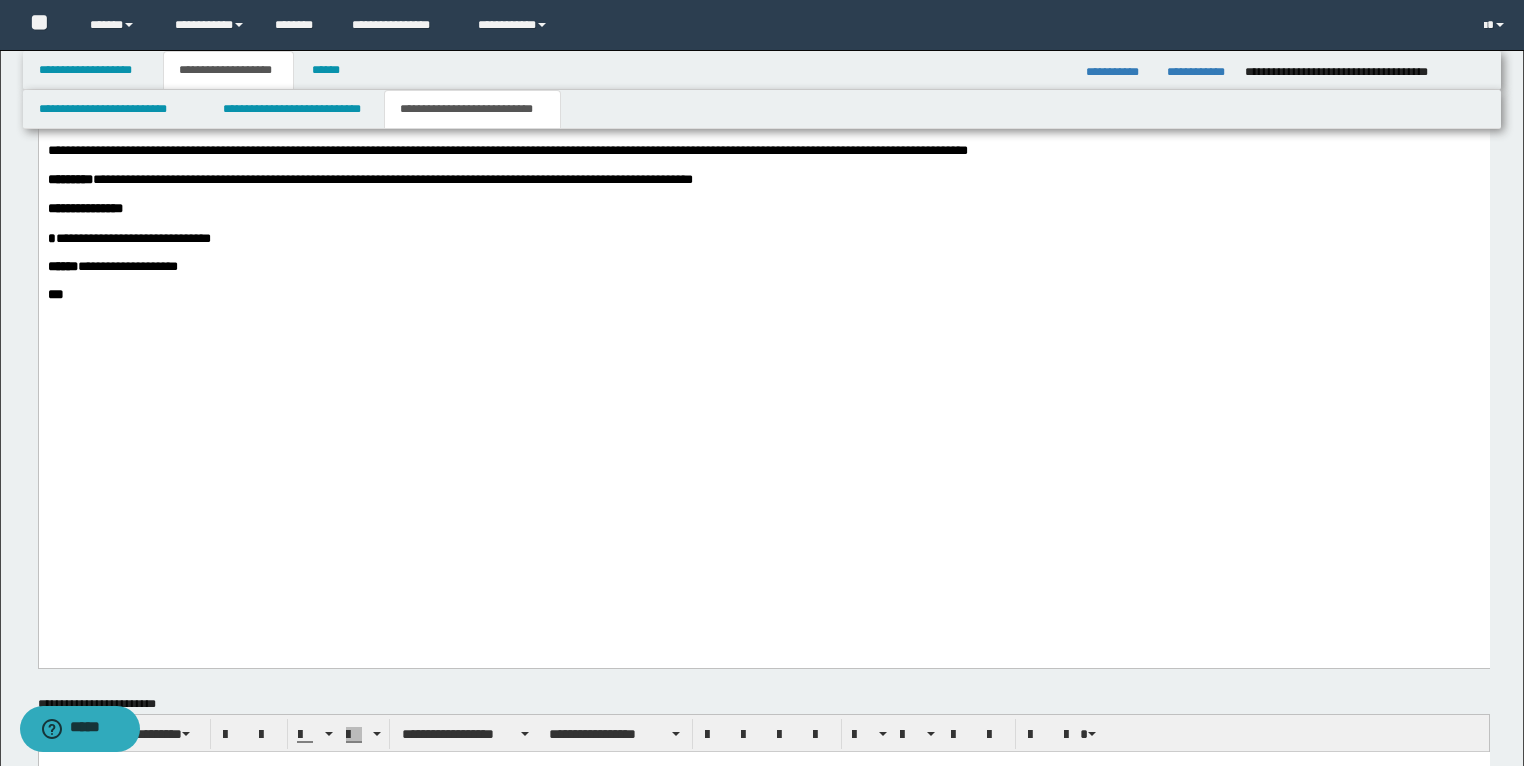 scroll, scrollTop: 4293, scrollLeft: 0, axis: vertical 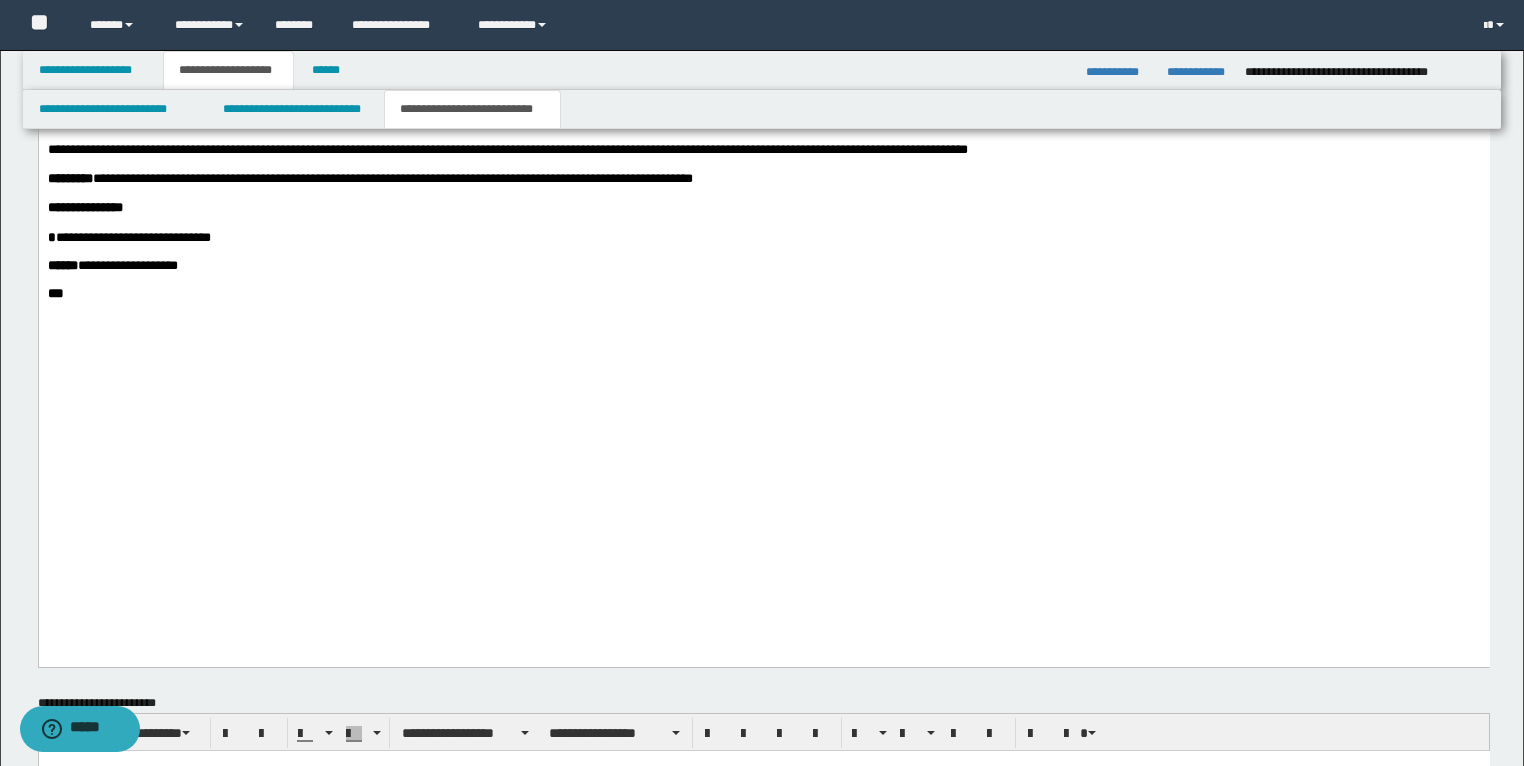 click on "**********" at bounding box center (763, 267) 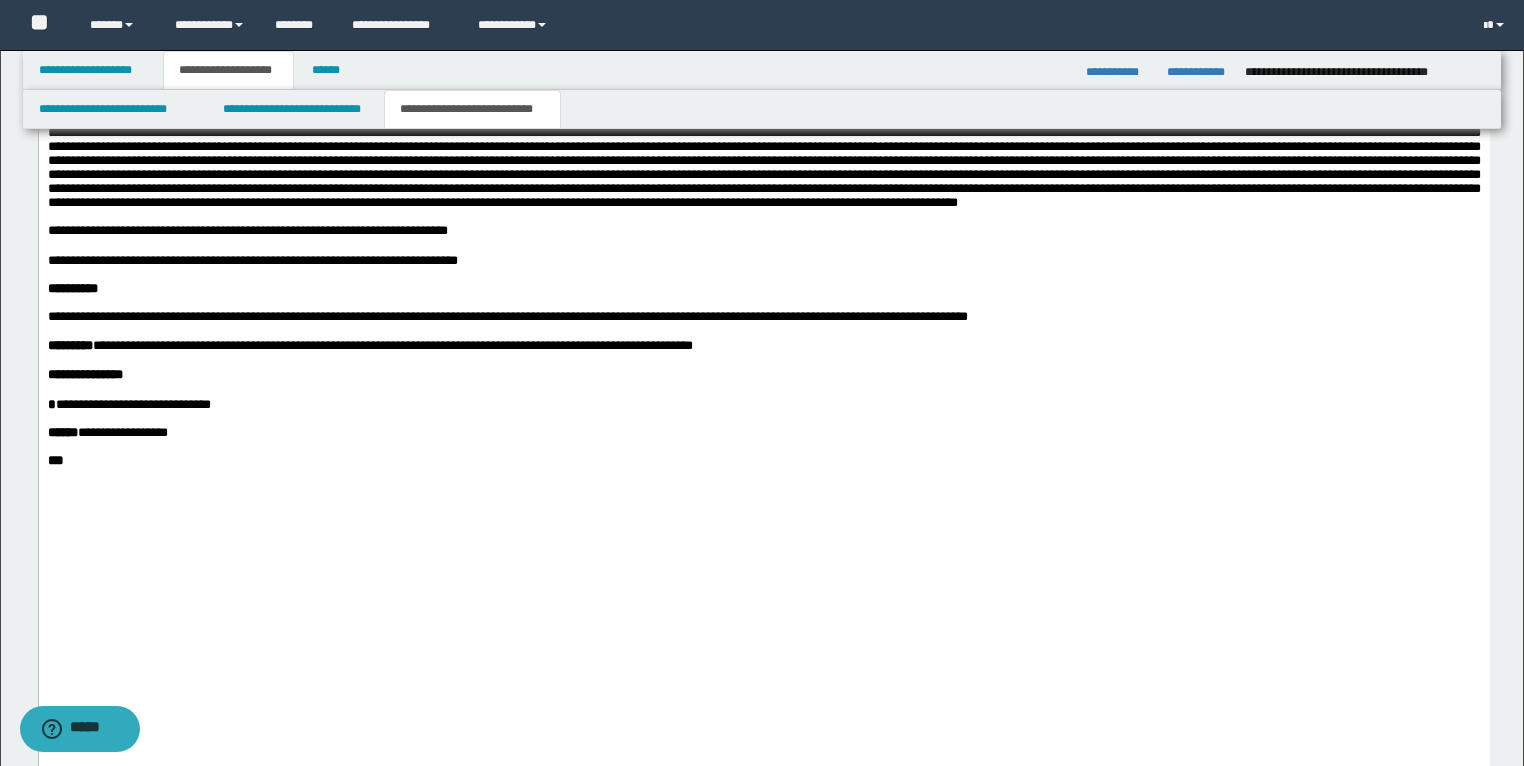 scroll, scrollTop: 4133, scrollLeft: 0, axis: vertical 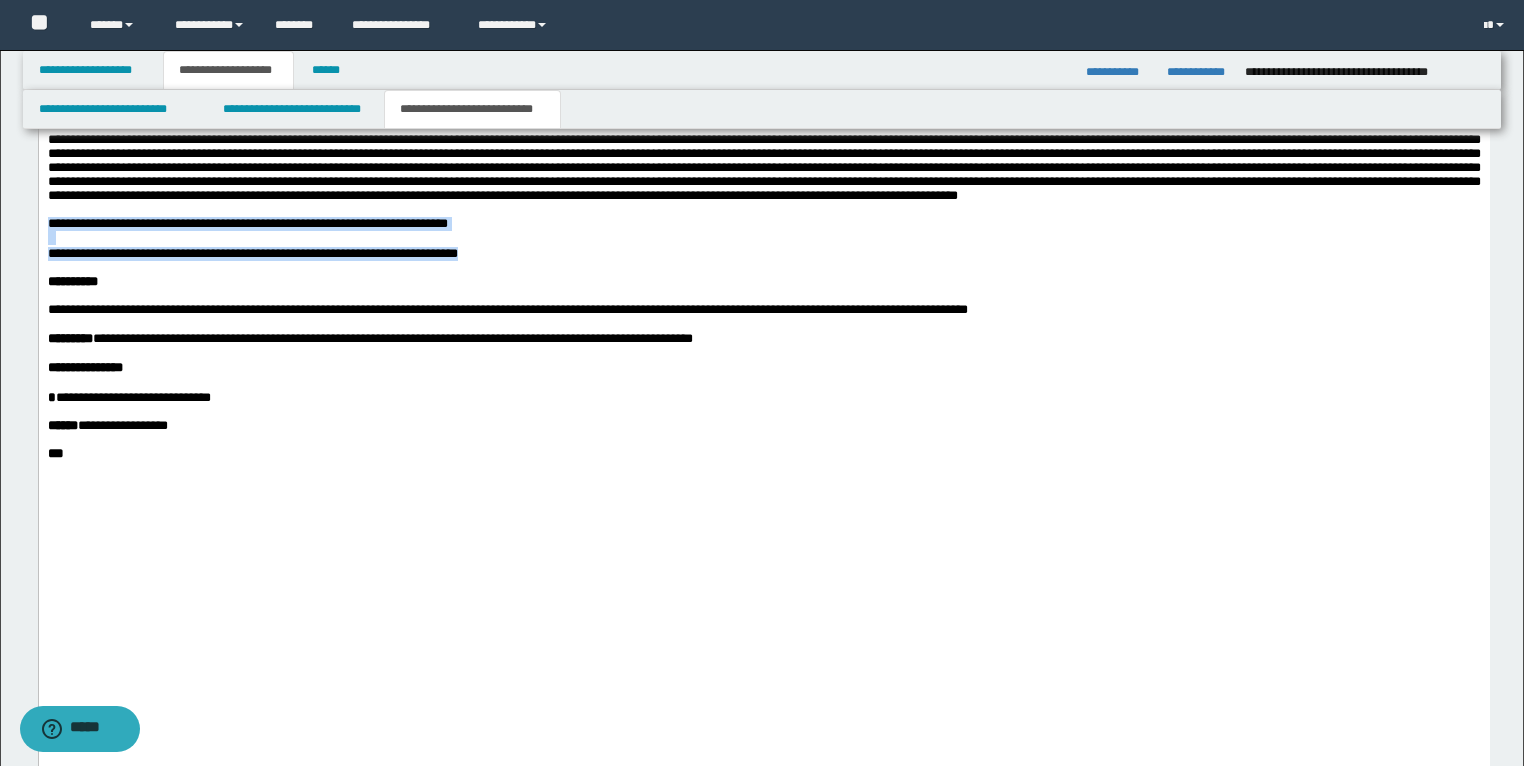 drag, startPoint x: 539, startPoint y: 493, endPoint x: 40, endPoint y: 458, distance: 500.22595 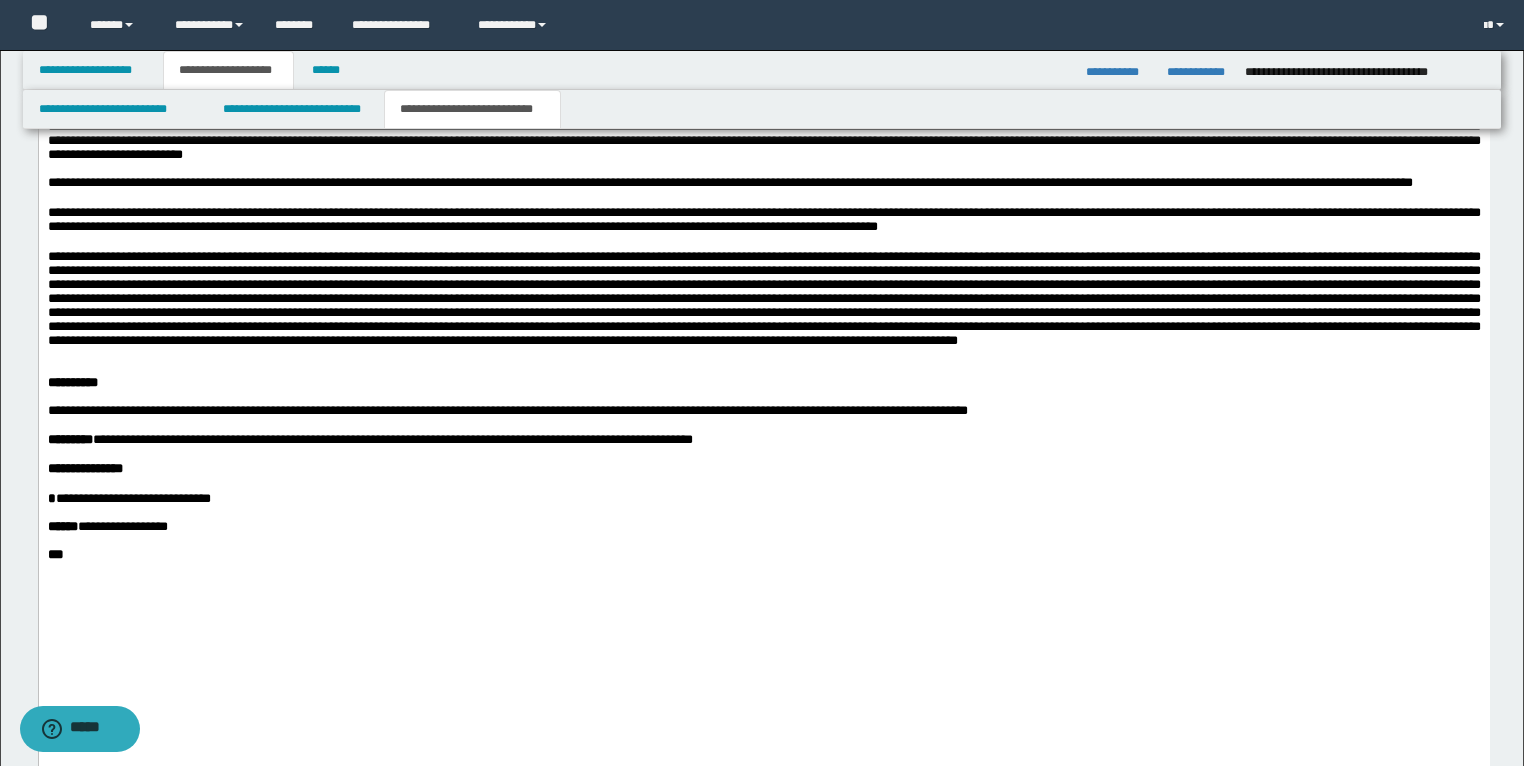 scroll, scrollTop: 3973, scrollLeft: 0, axis: vertical 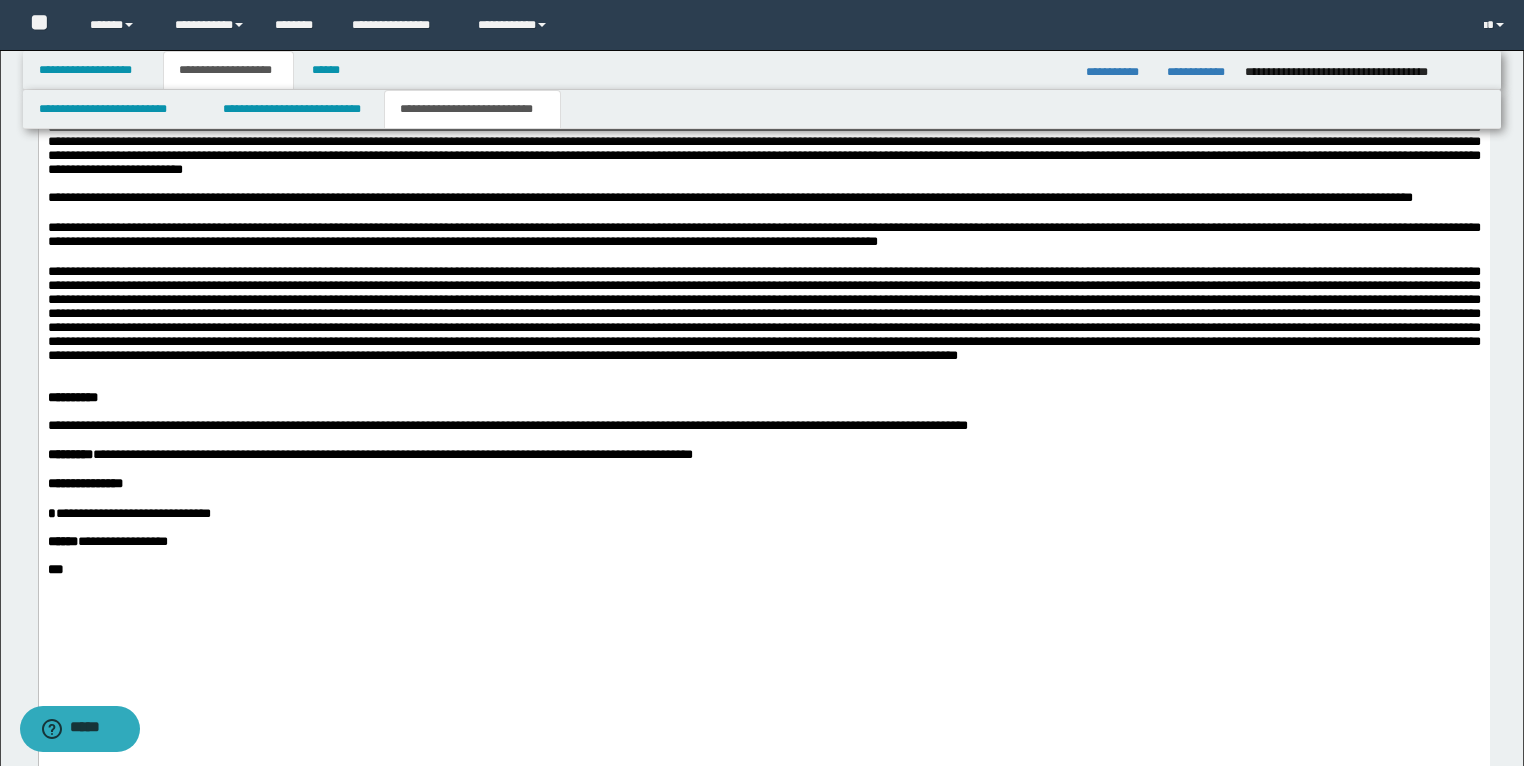 click on "**********" at bounding box center [763, 236] 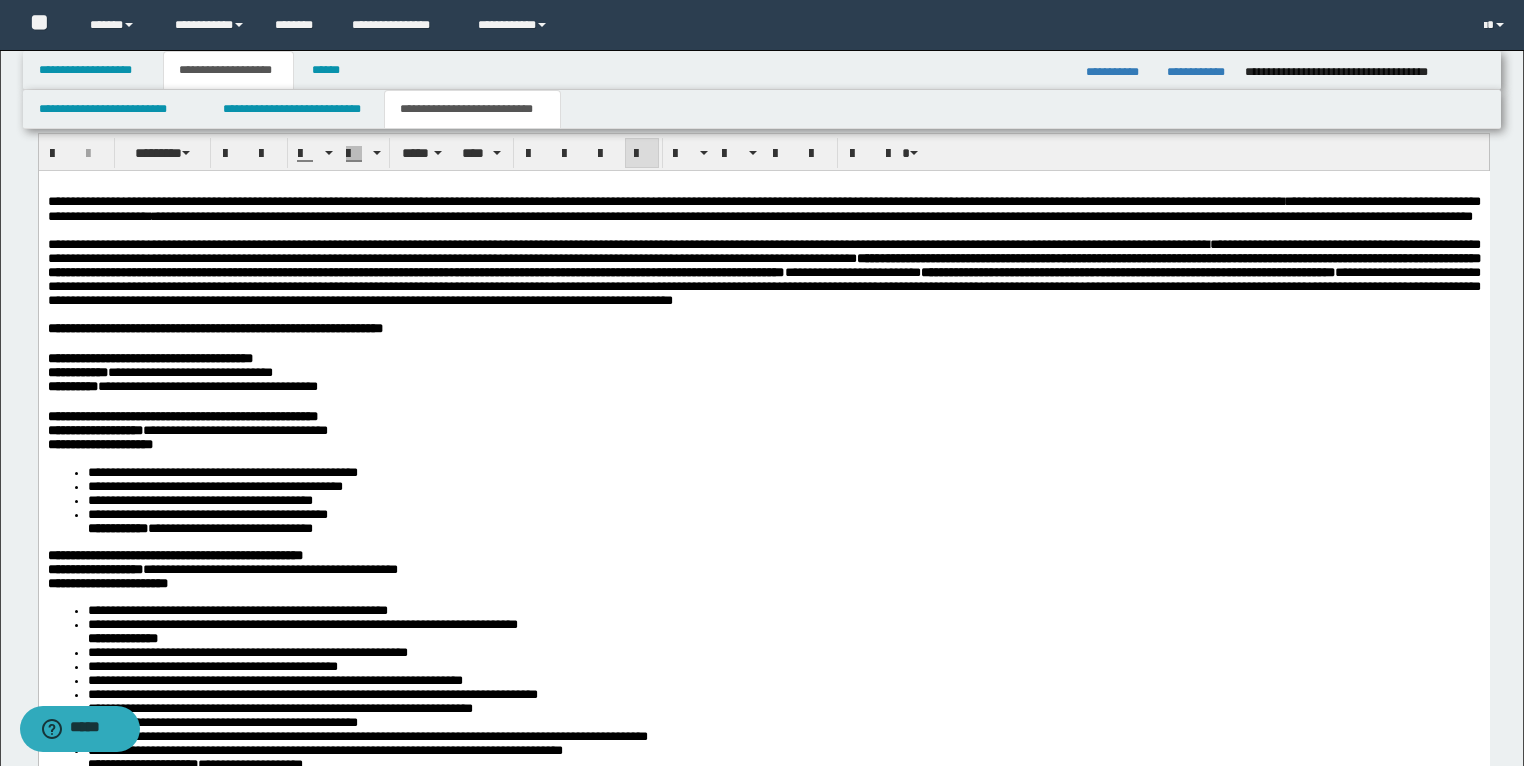 scroll, scrollTop: 1573, scrollLeft: 0, axis: vertical 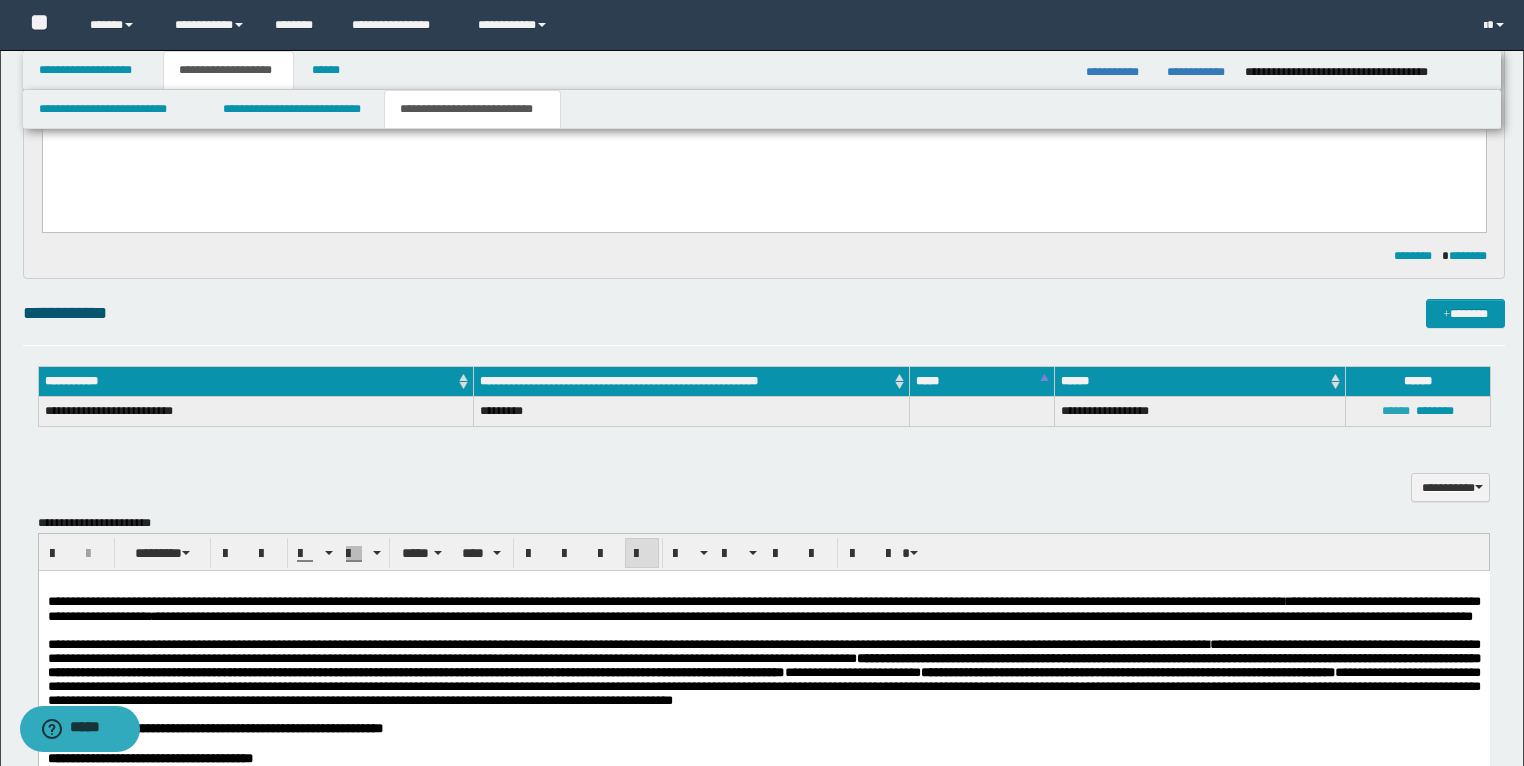 click on "******" at bounding box center [1396, 411] 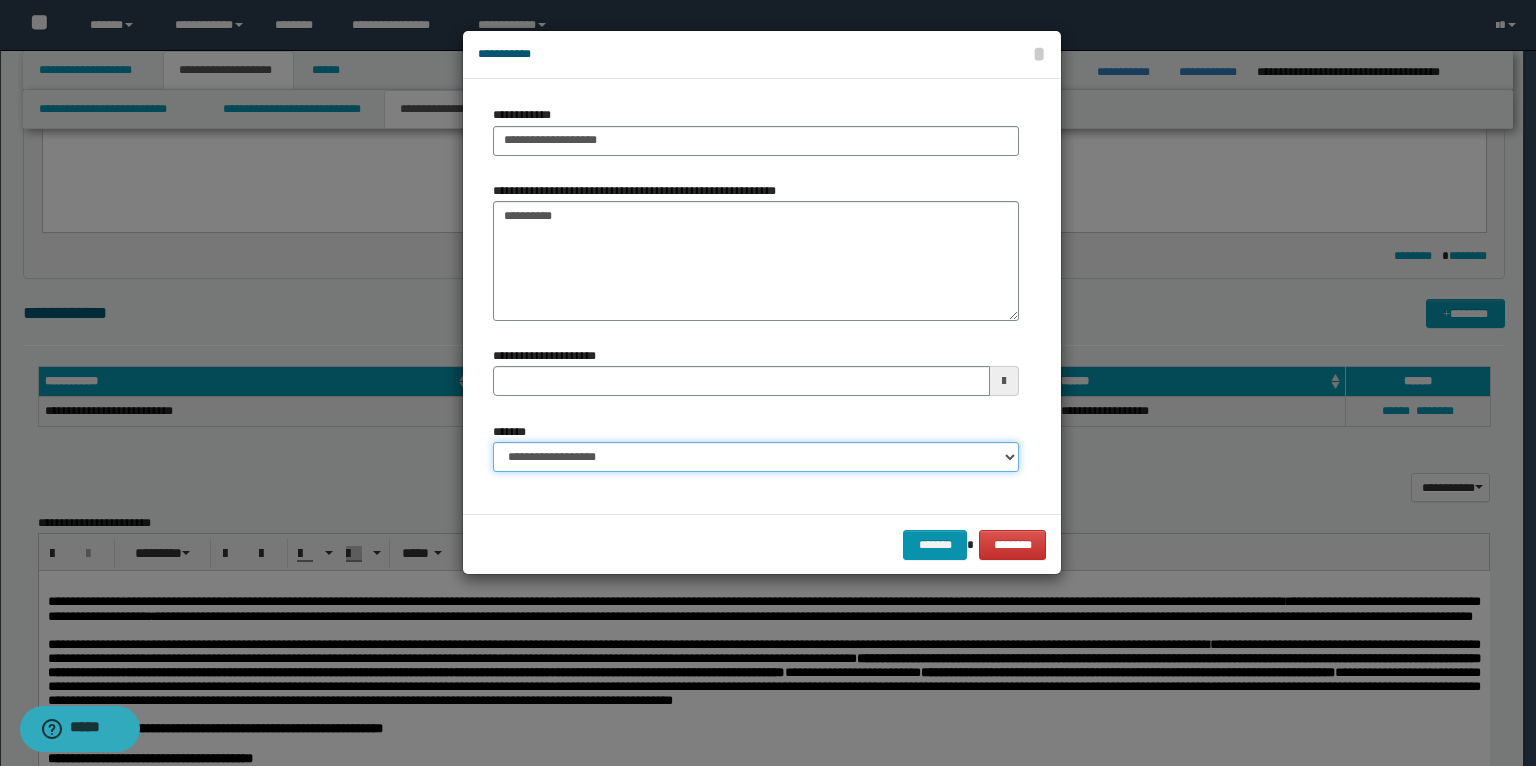click on "**********" at bounding box center [756, 457] 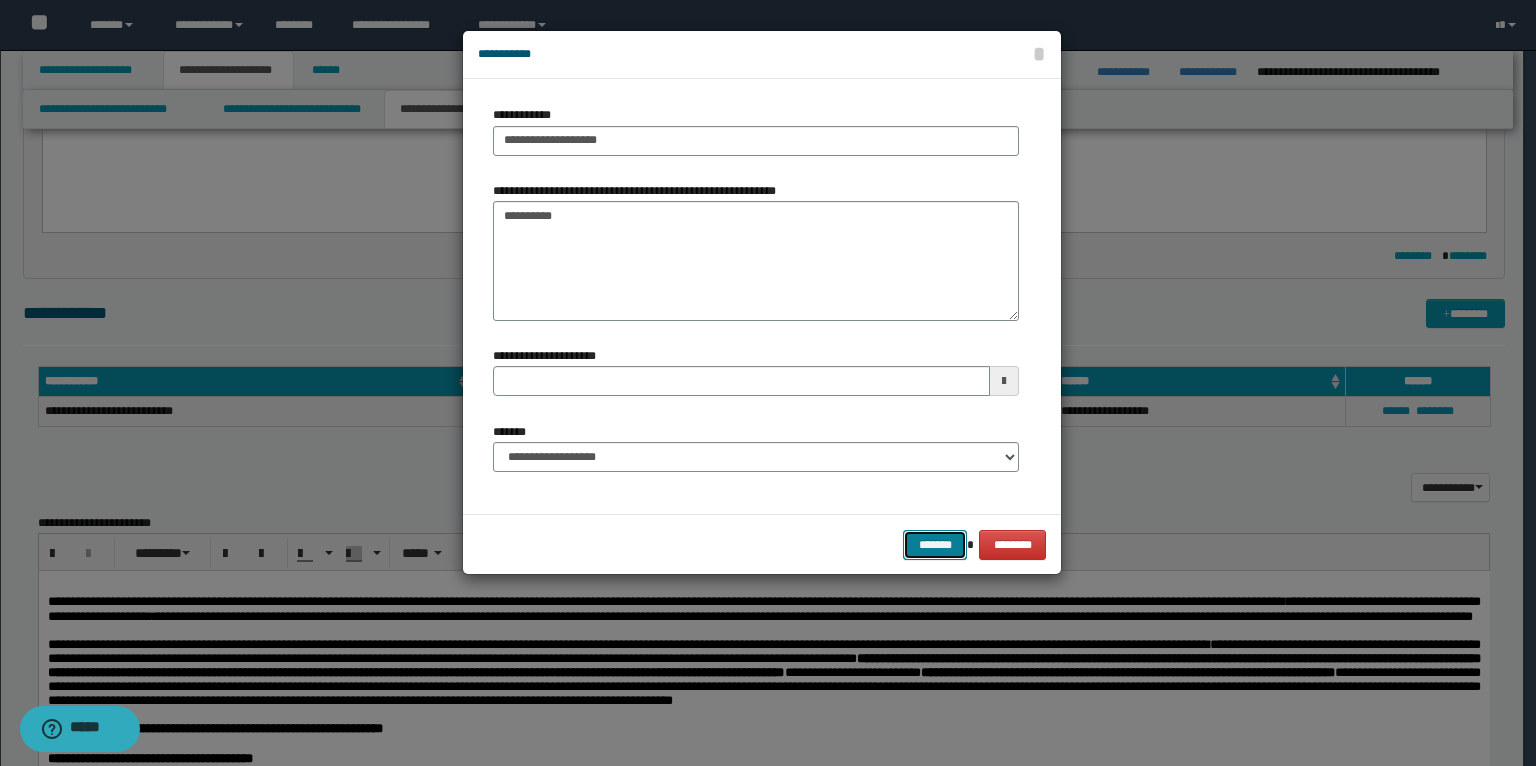 click on "*******" at bounding box center (935, 545) 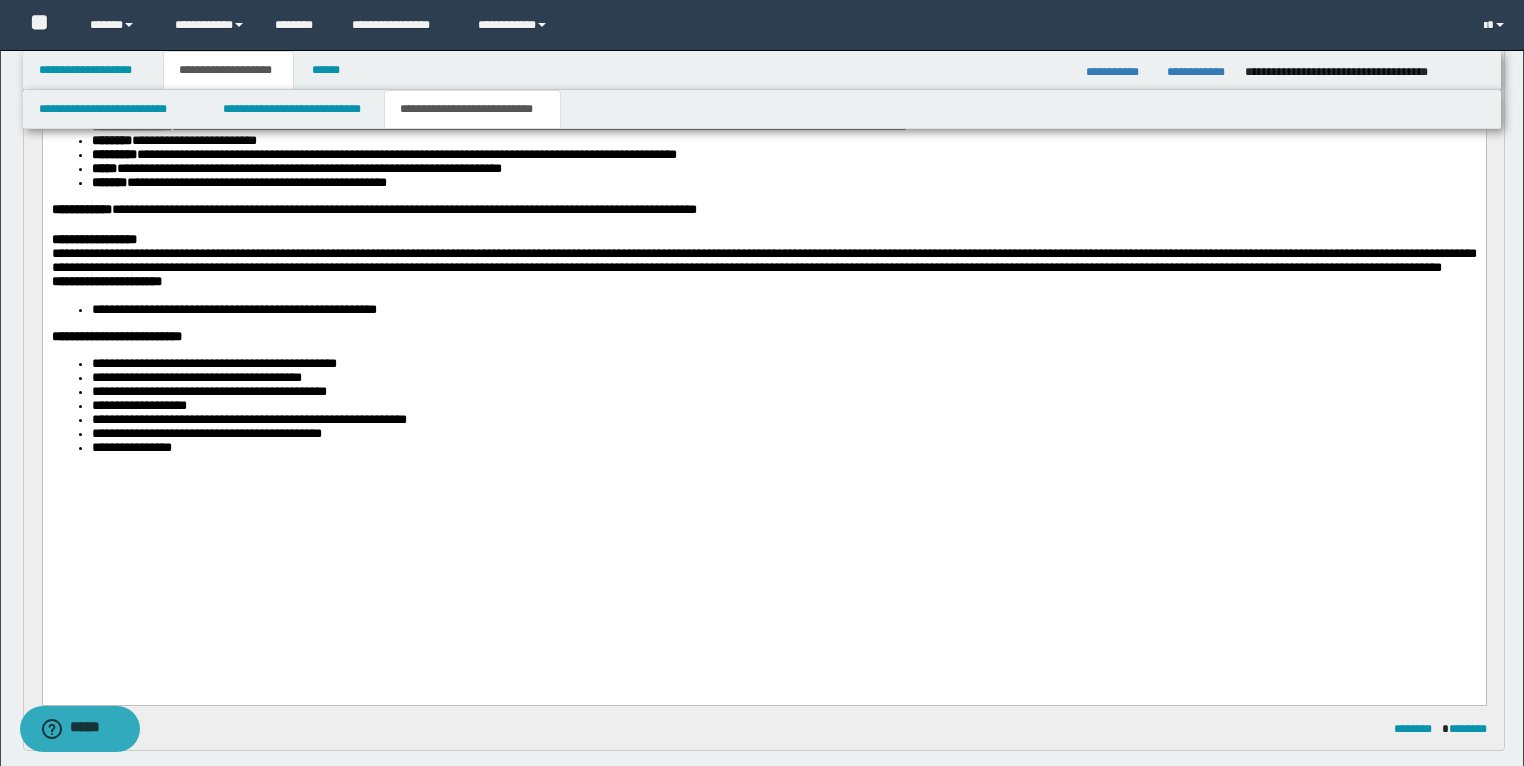 scroll, scrollTop: 373, scrollLeft: 0, axis: vertical 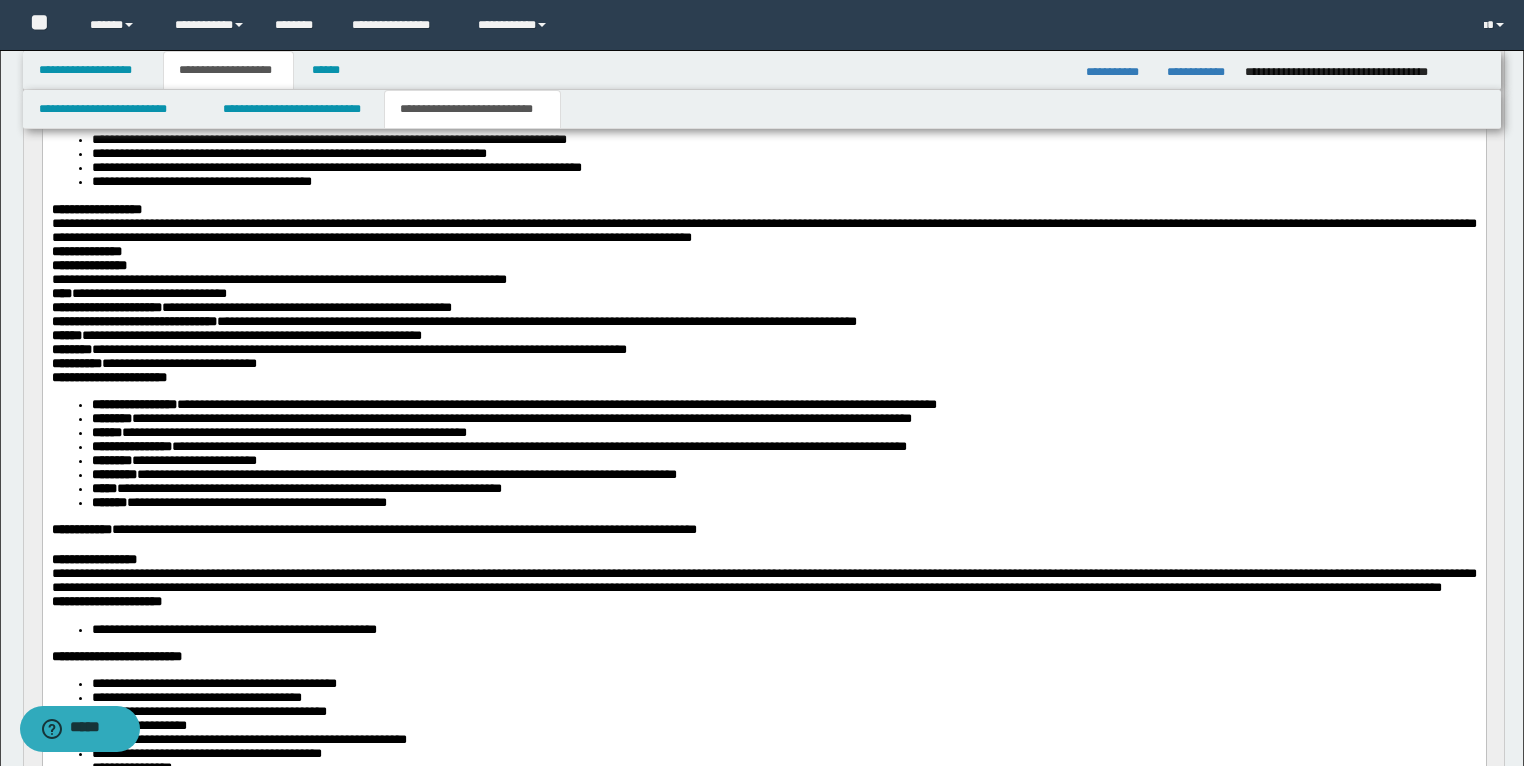click on "**********" at bounding box center [138, 293] 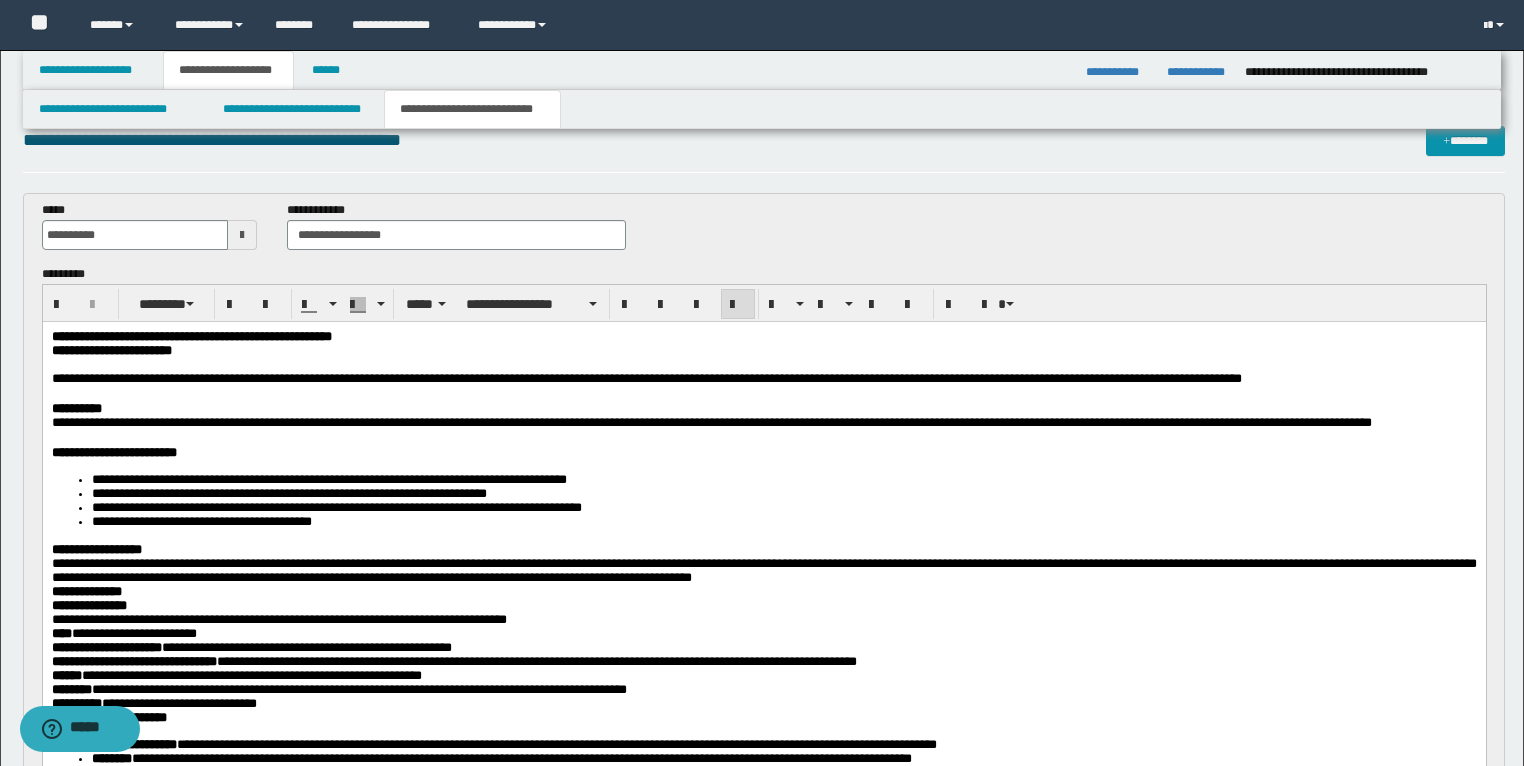 scroll, scrollTop: 0, scrollLeft: 0, axis: both 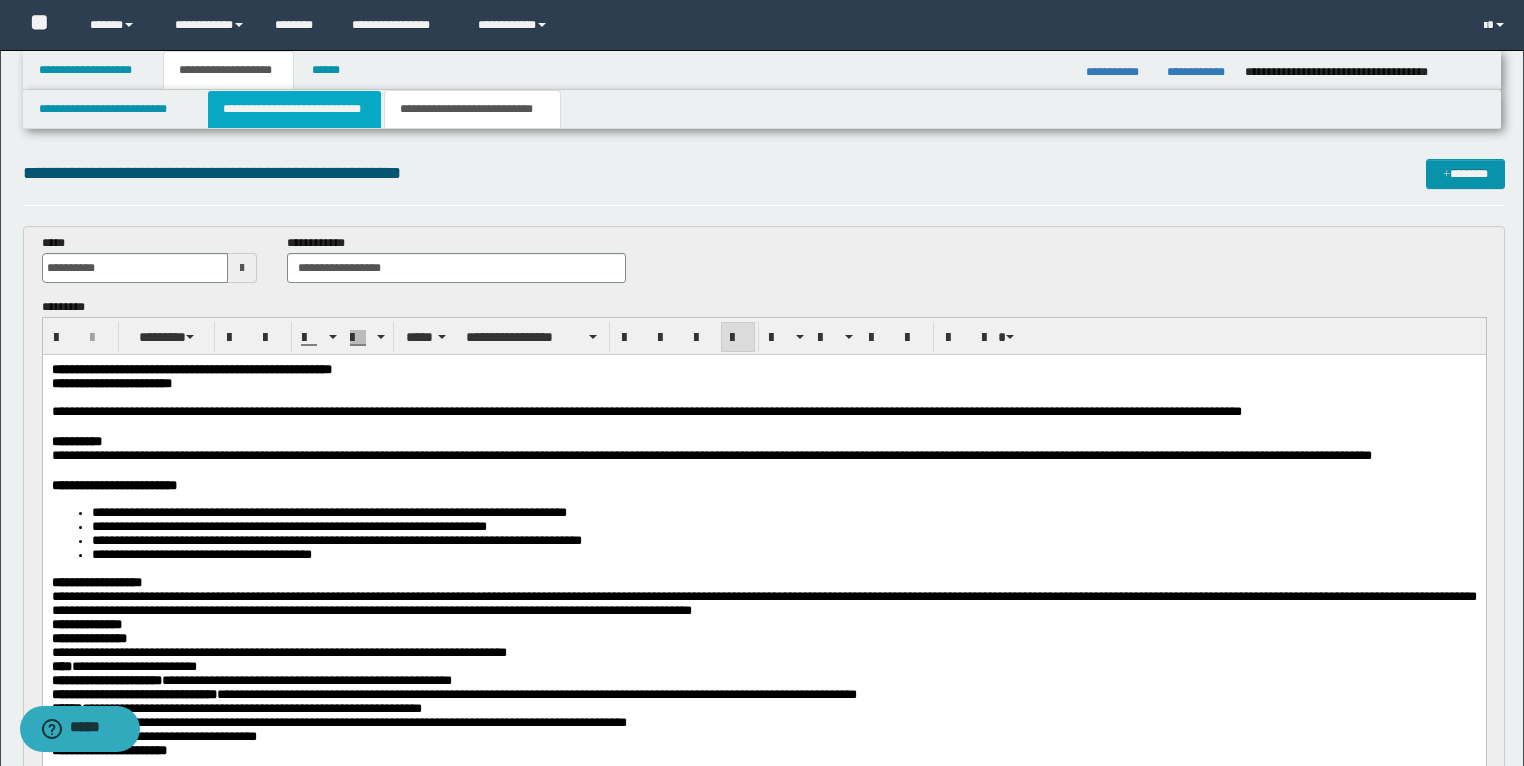click on "**********" at bounding box center [294, 109] 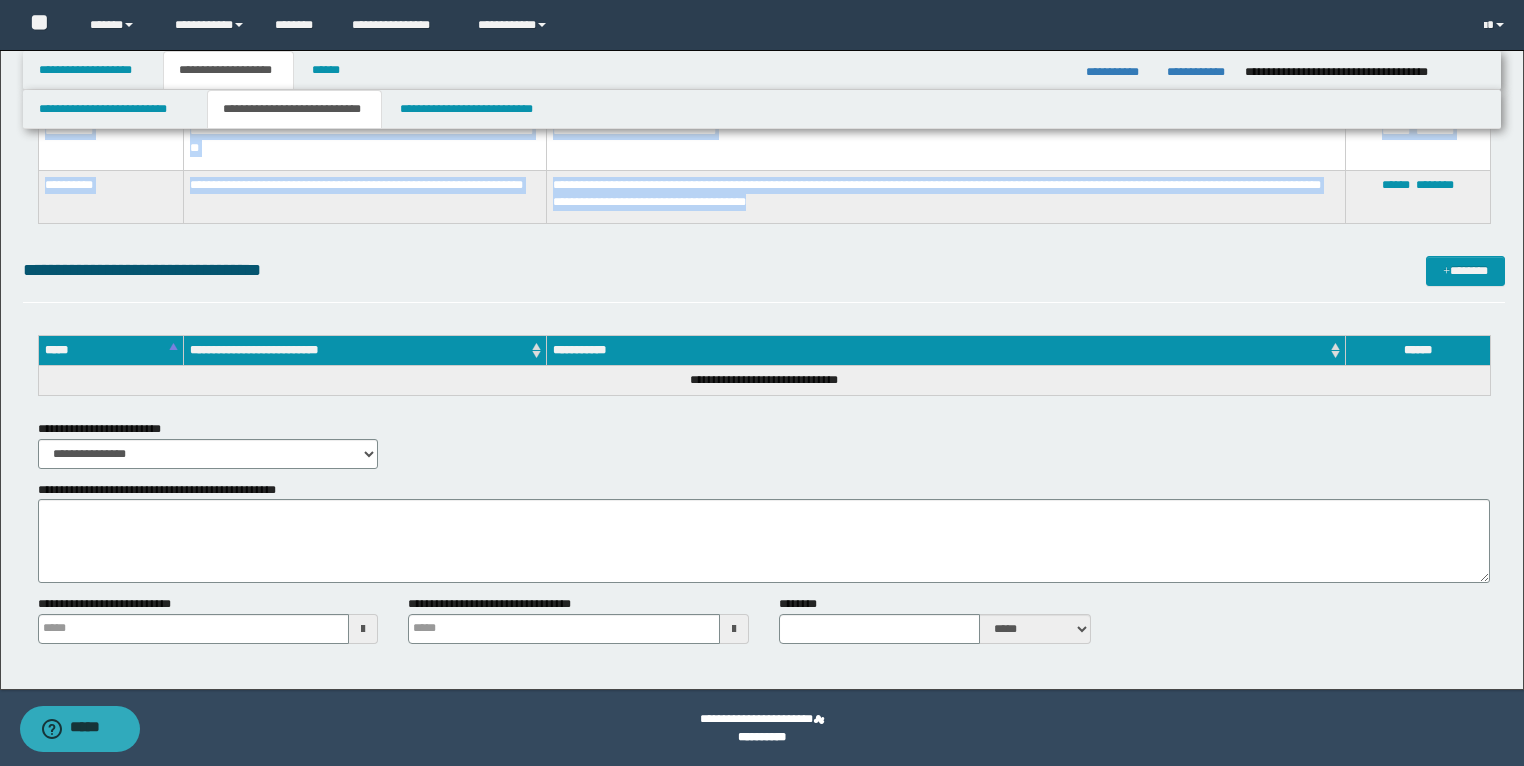 scroll, scrollTop: 2737, scrollLeft: 0, axis: vertical 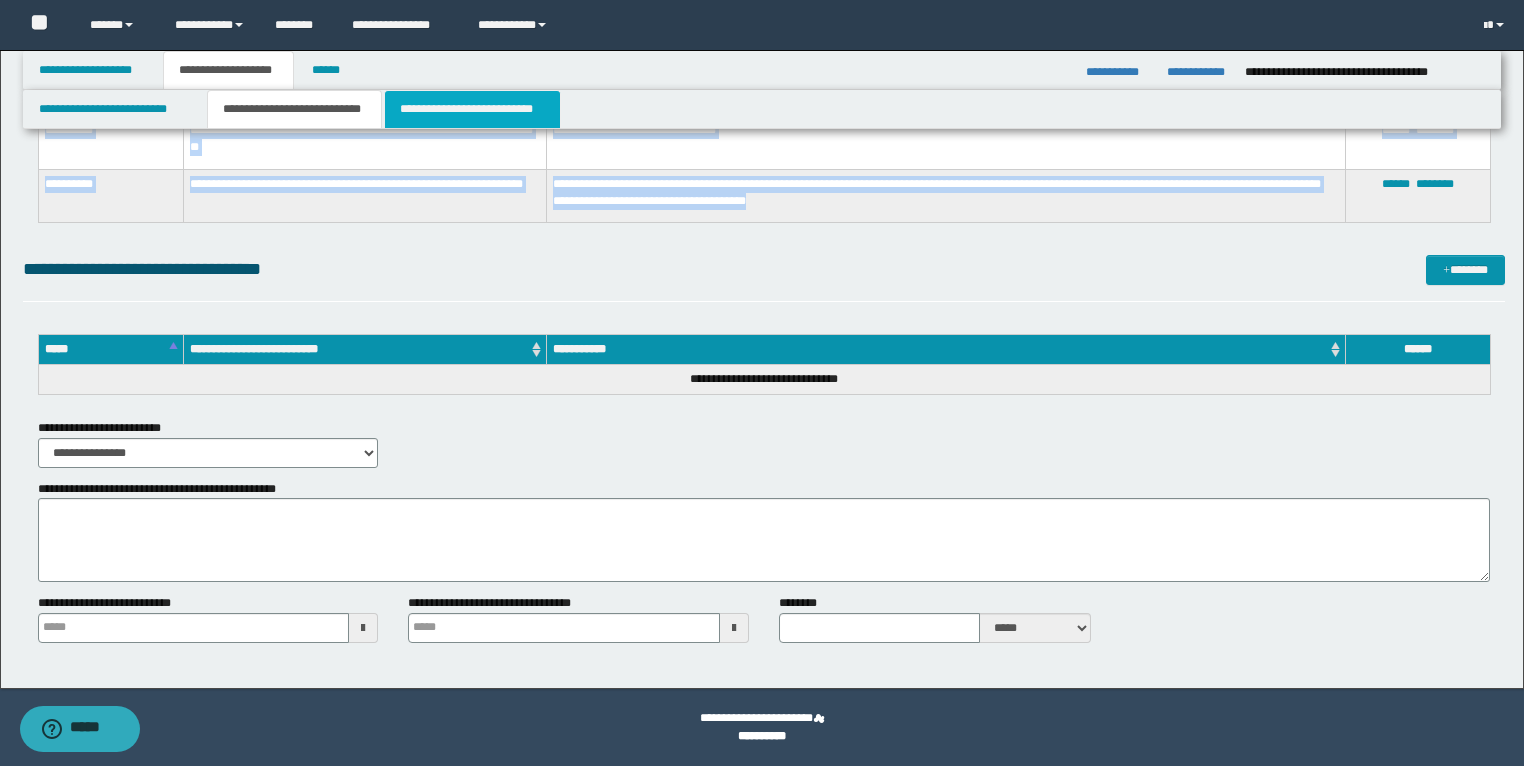 click on "**********" at bounding box center (472, 109) 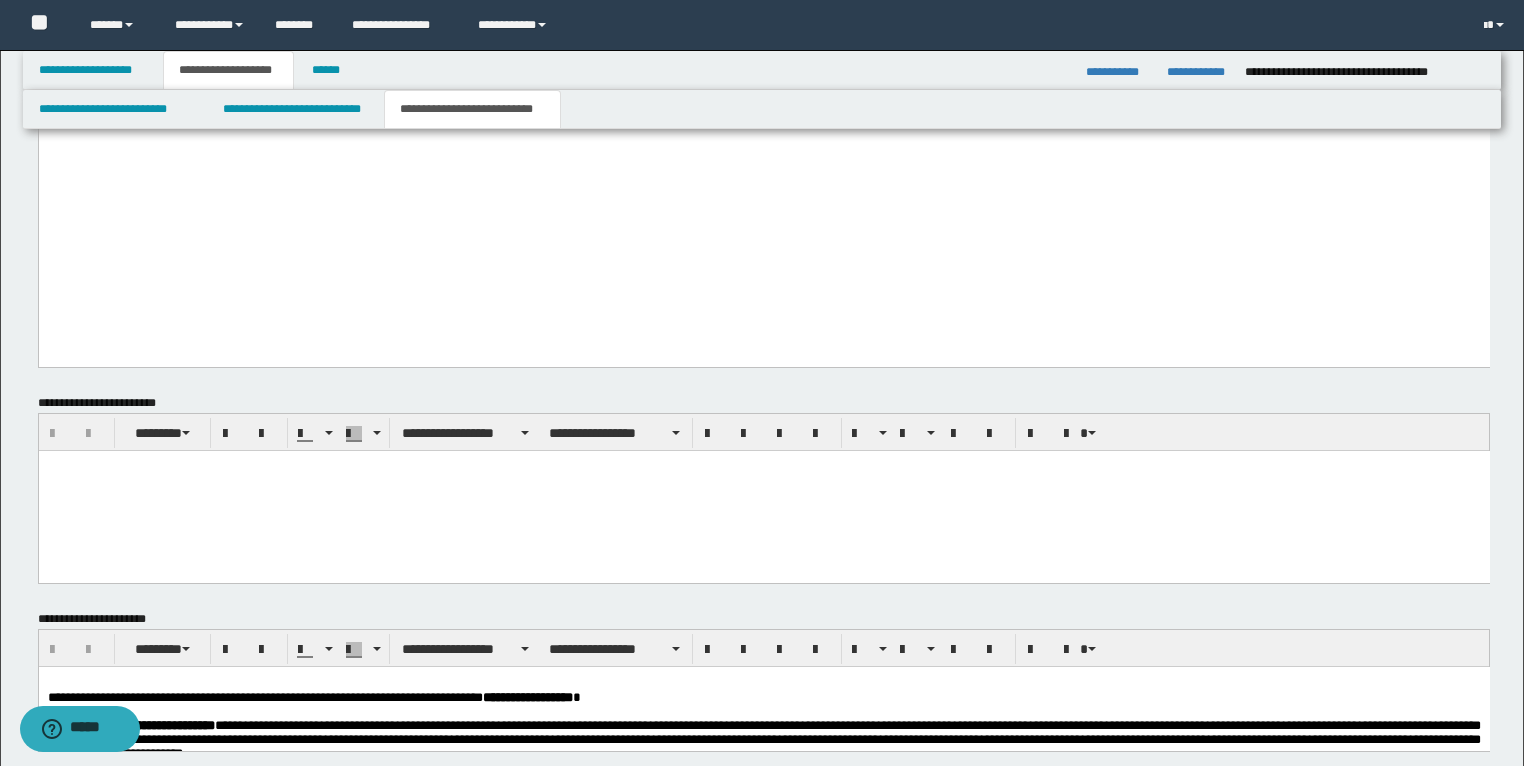 scroll, scrollTop: 4716, scrollLeft: 0, axis: vertical 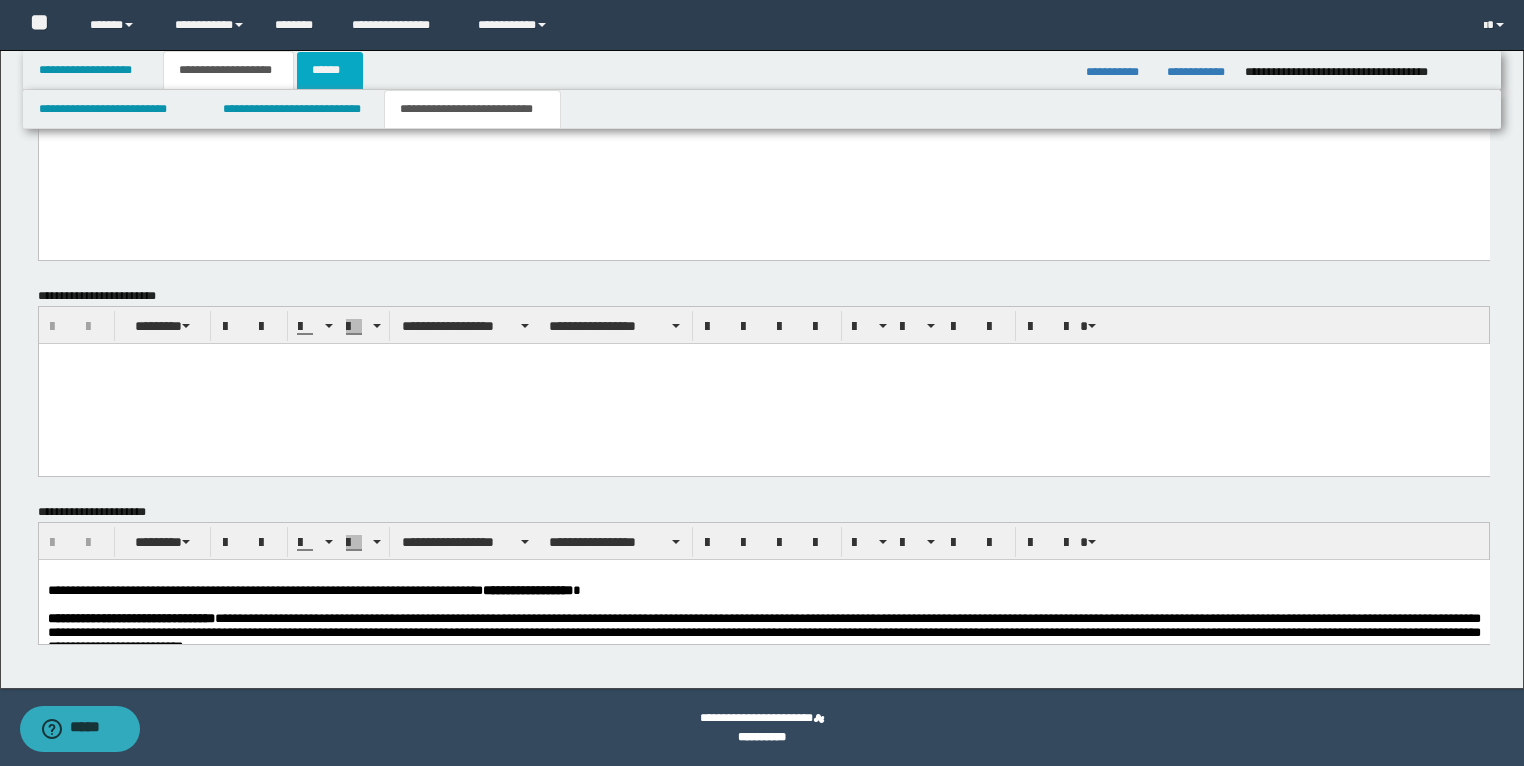 click on "******" at bounding box center [330, 70] 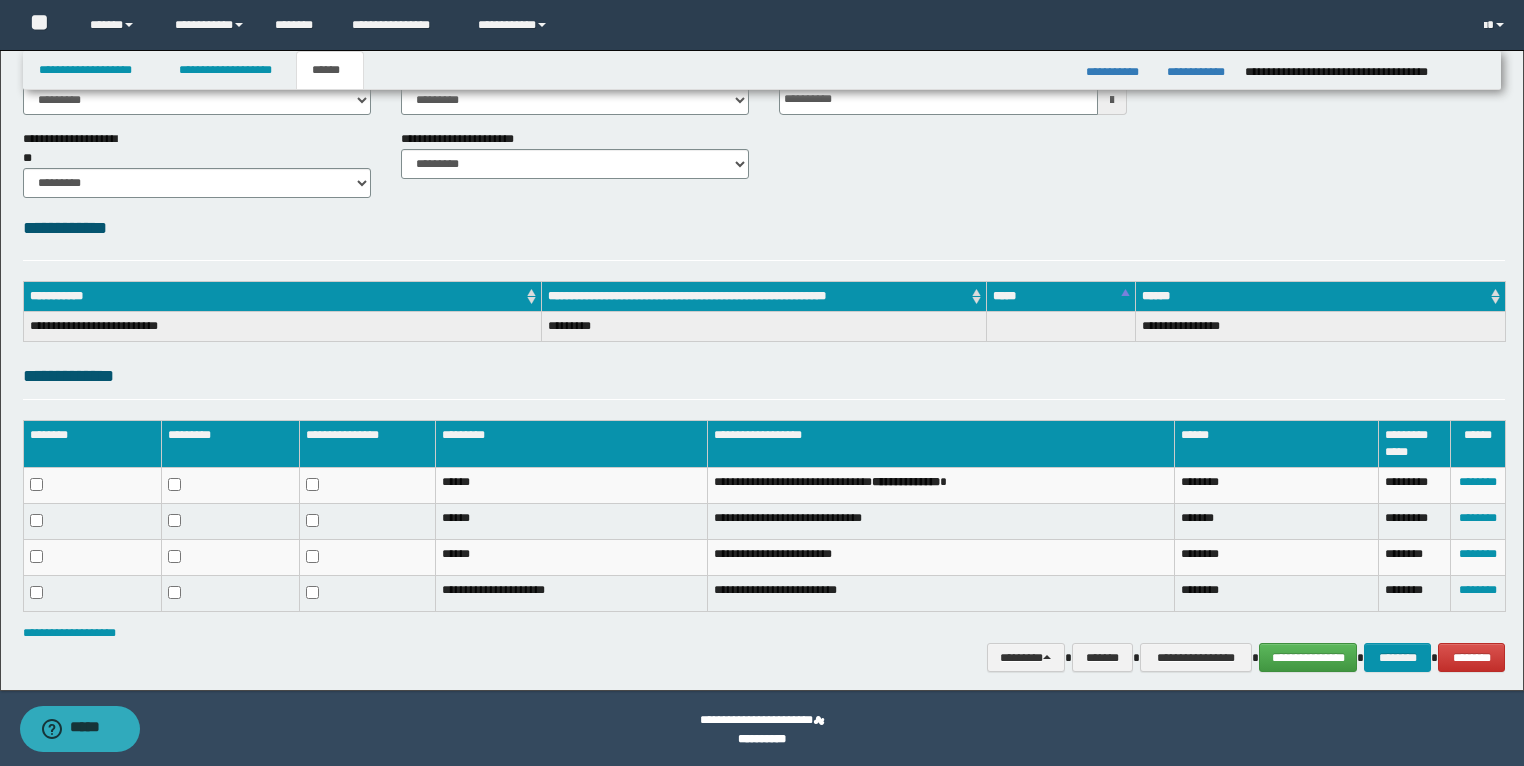 scroll, scrollTop: 132, scrollLeft: 0, axis: vertical 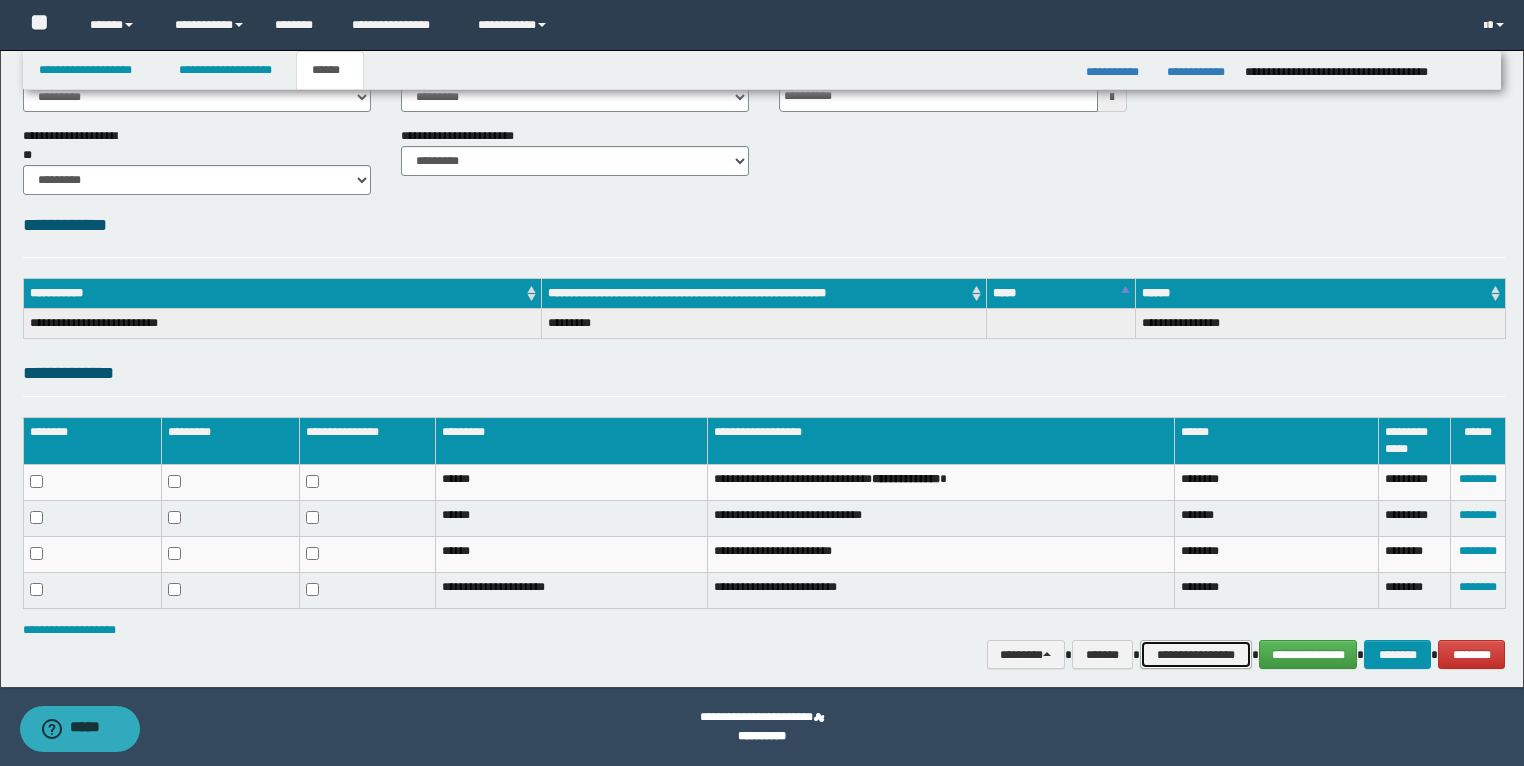 click on "**********" at bounding box center [1196, 655] 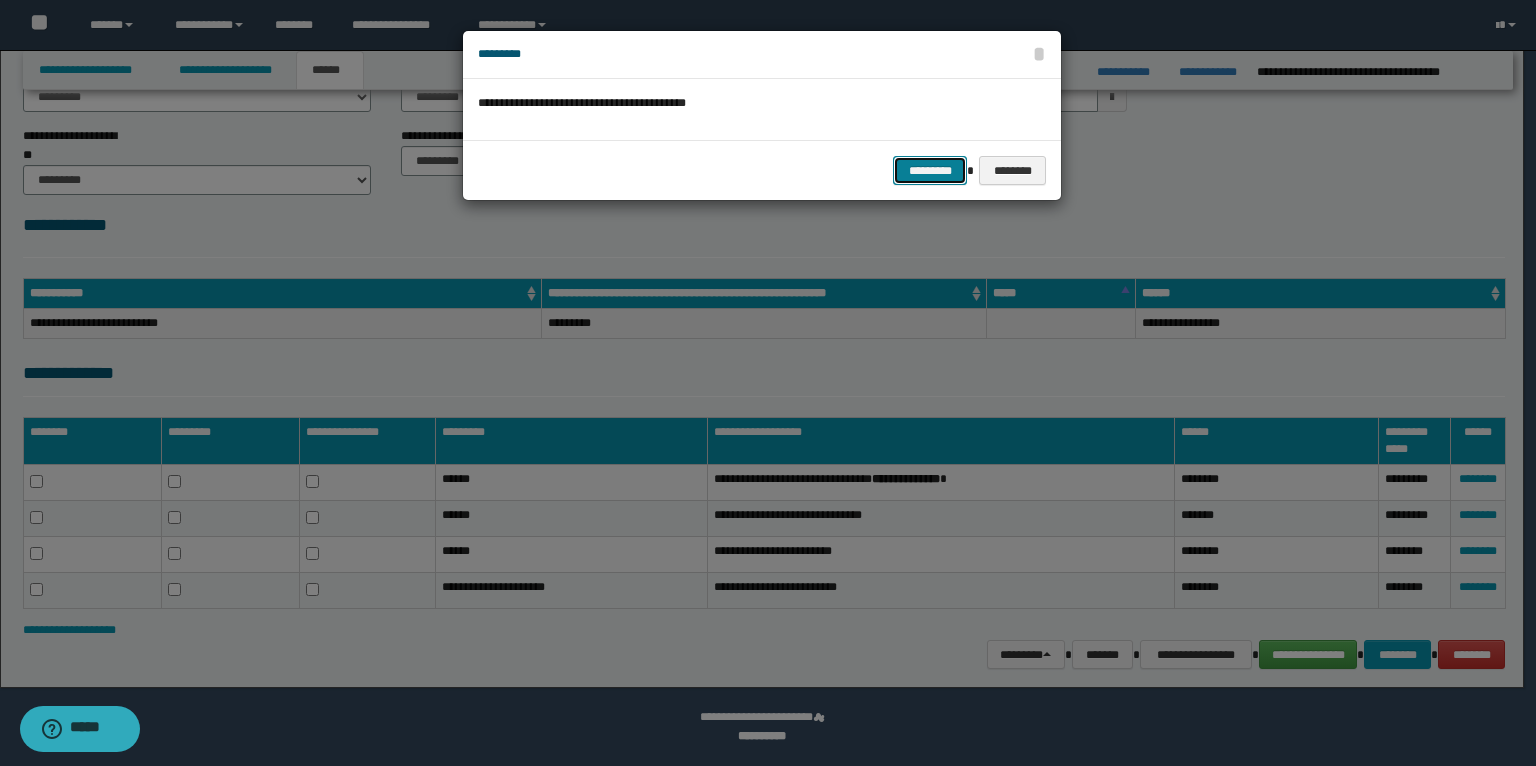 click on "*********" at bounding box center [930, 171] 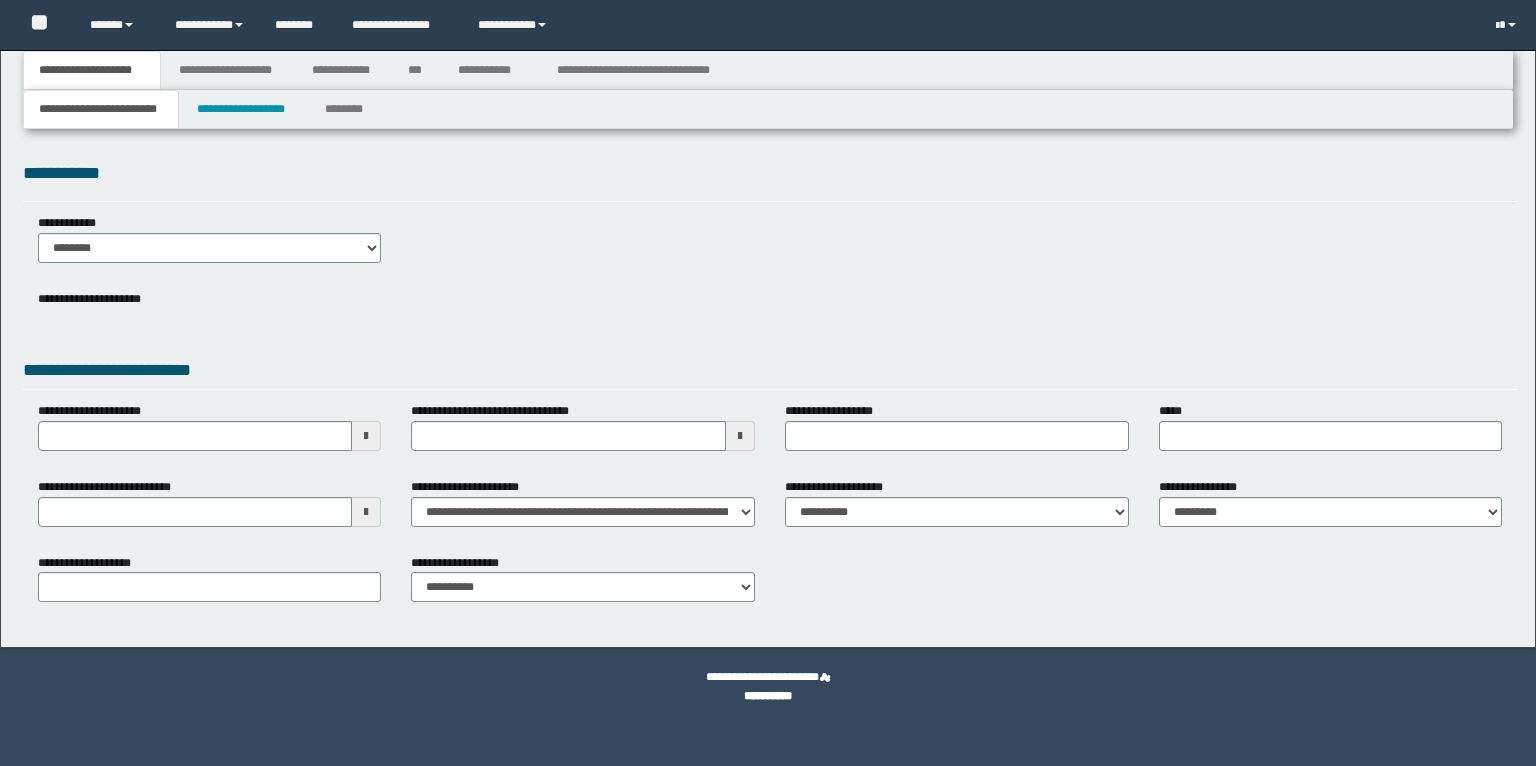 scroll, scrollTop: 0, scrollLeft: 0, axis: both 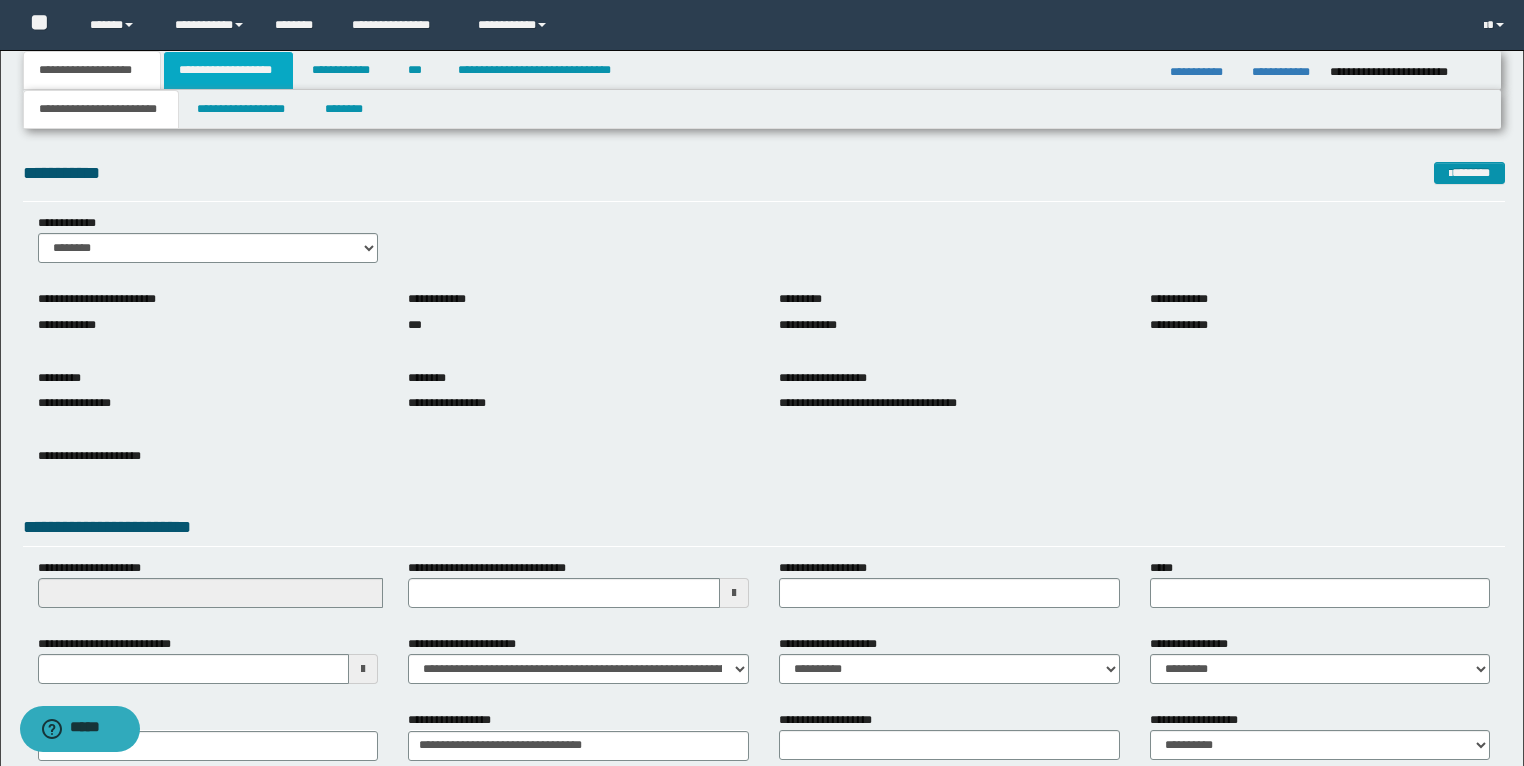 click on "**********" at bounding box center (228, 70) 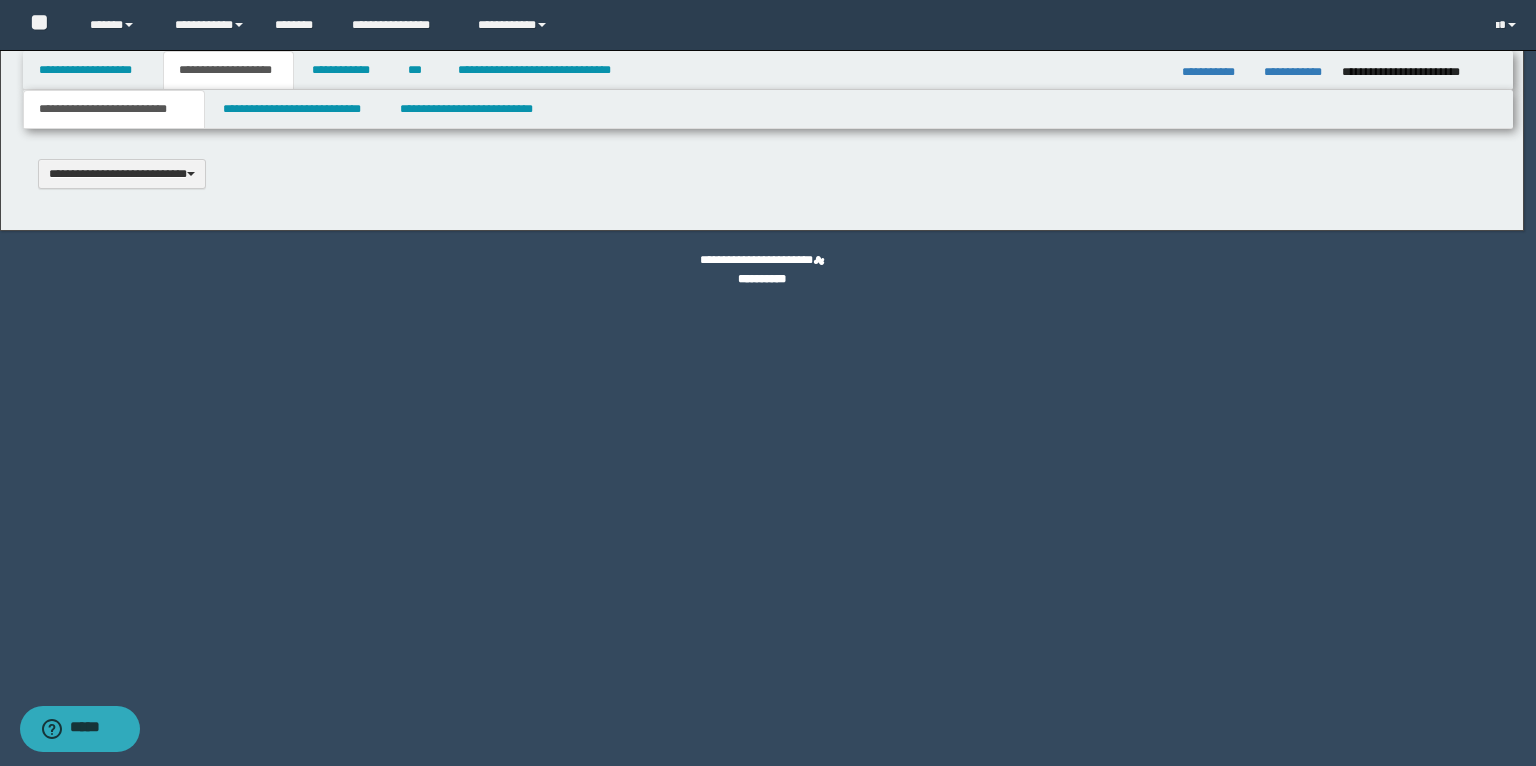 type 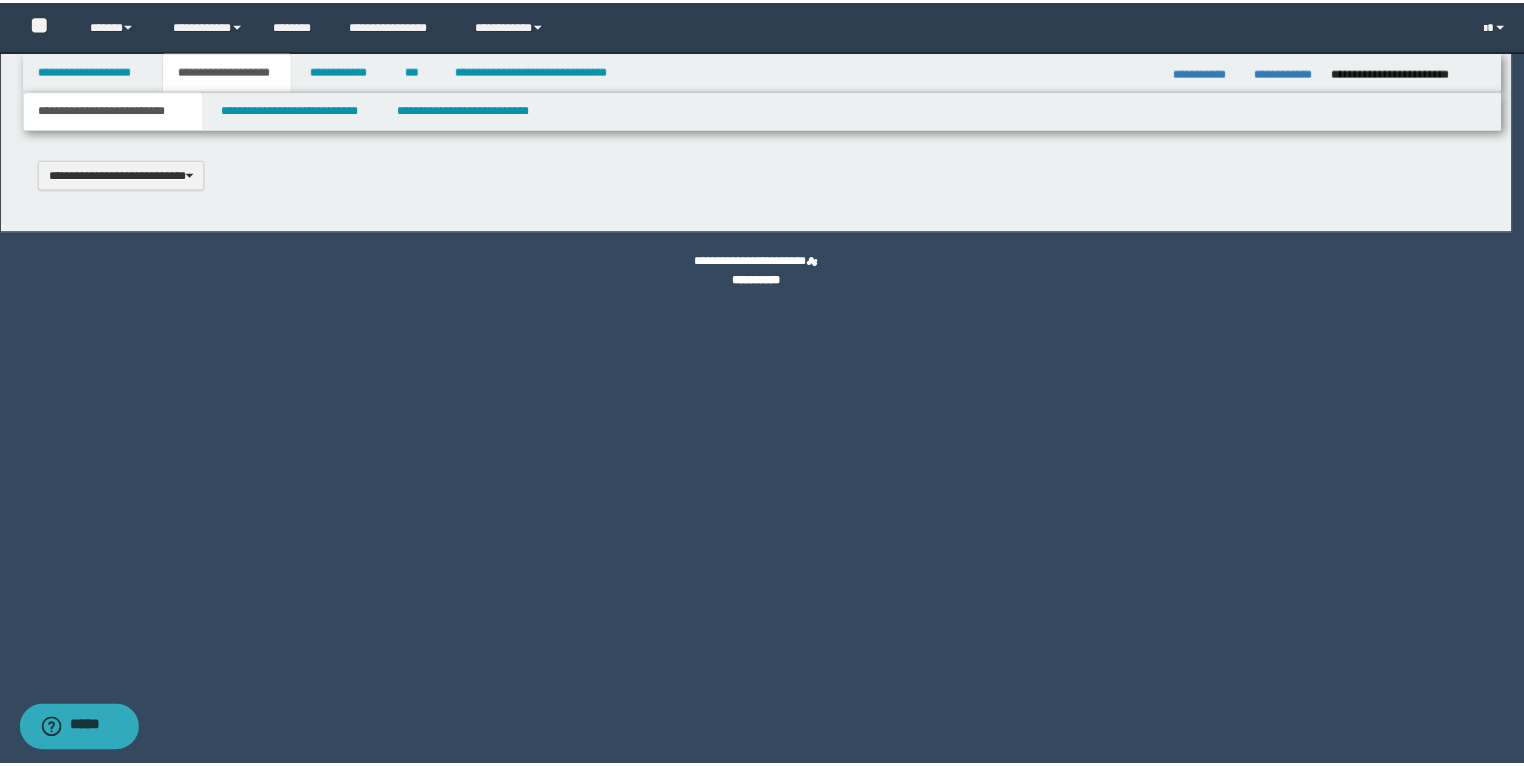 scroll, scrollTop: 0, scrollLeft: 0, axis: both 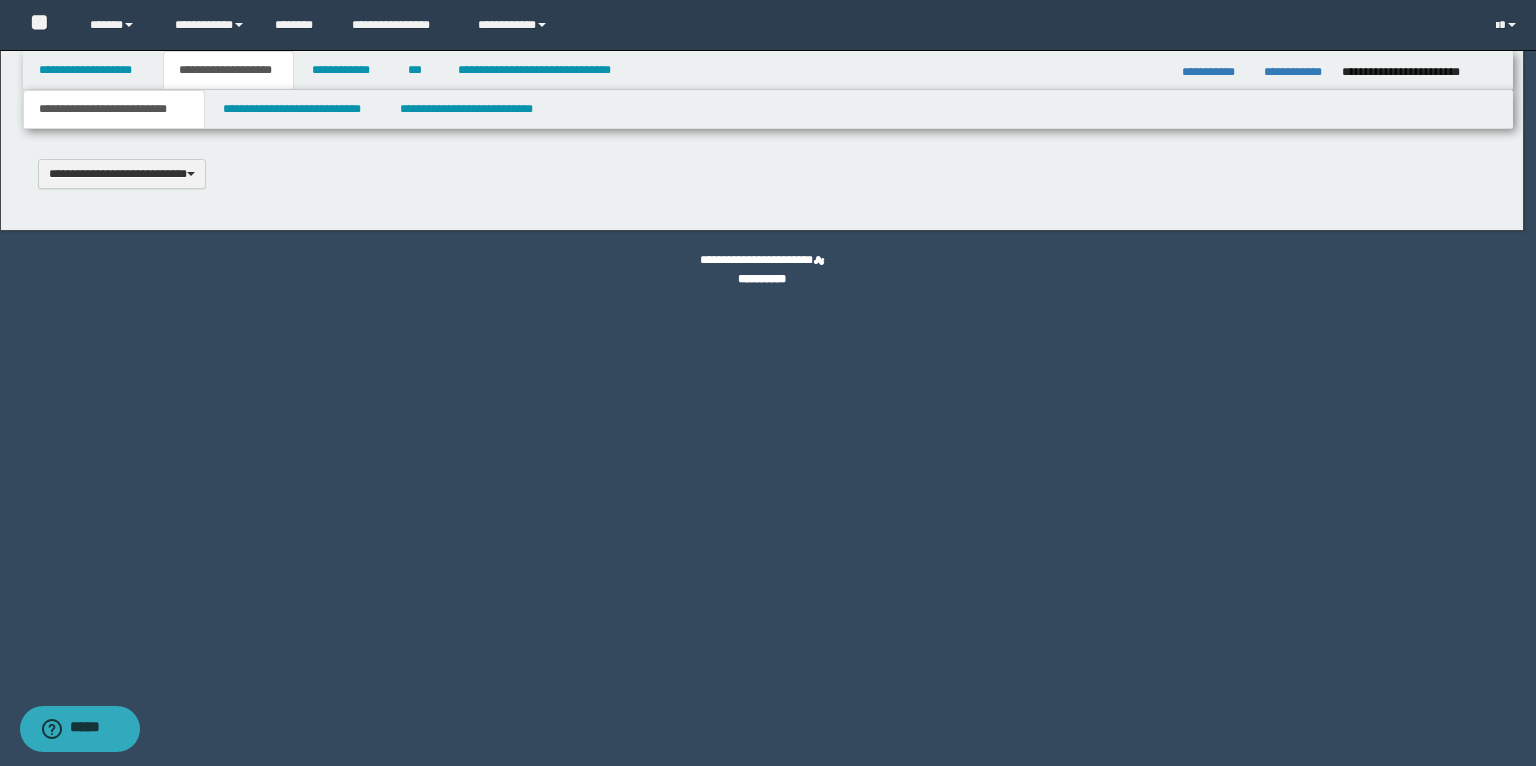 type on "**********" 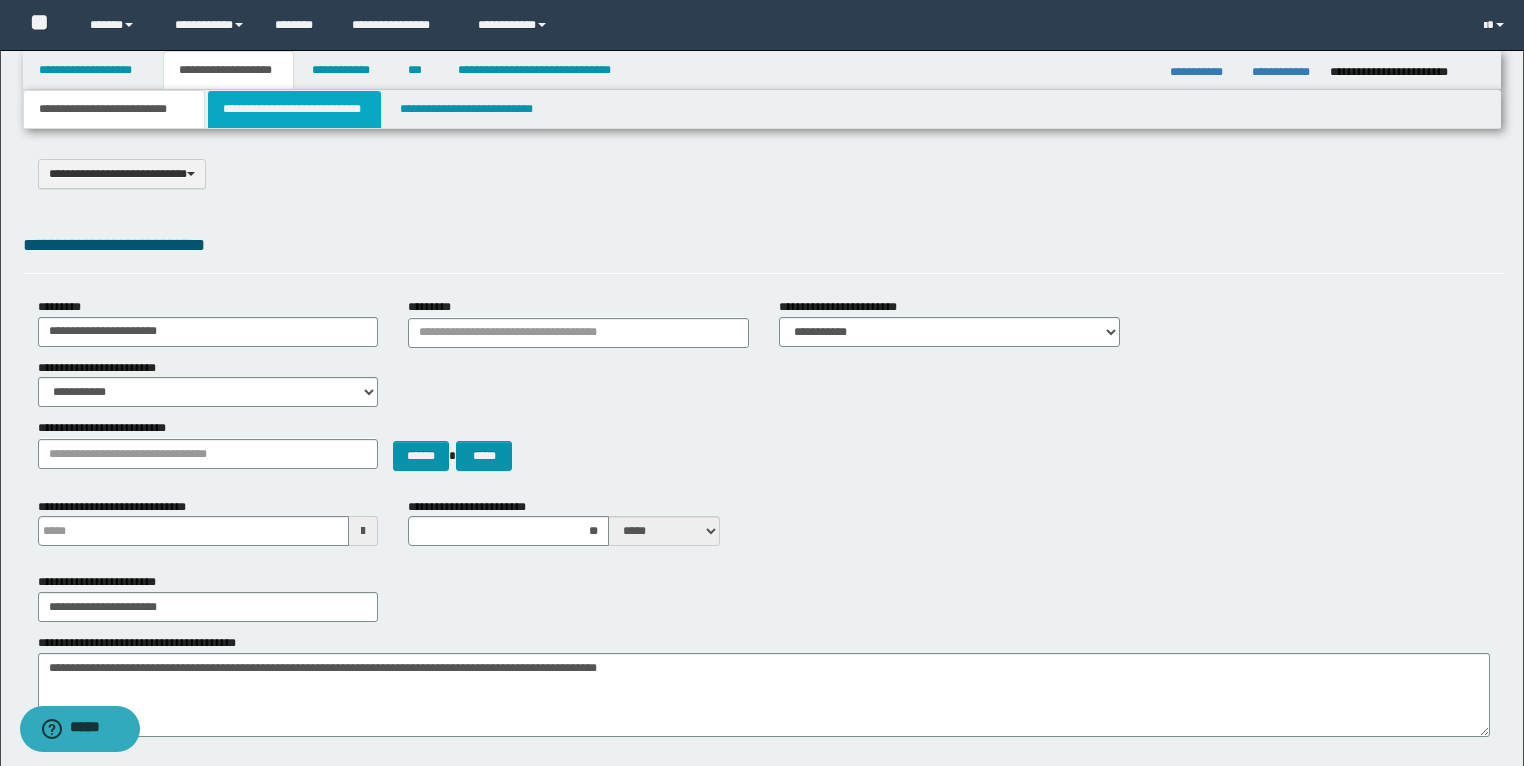 click on "**********" at bounding box center [294, 109] 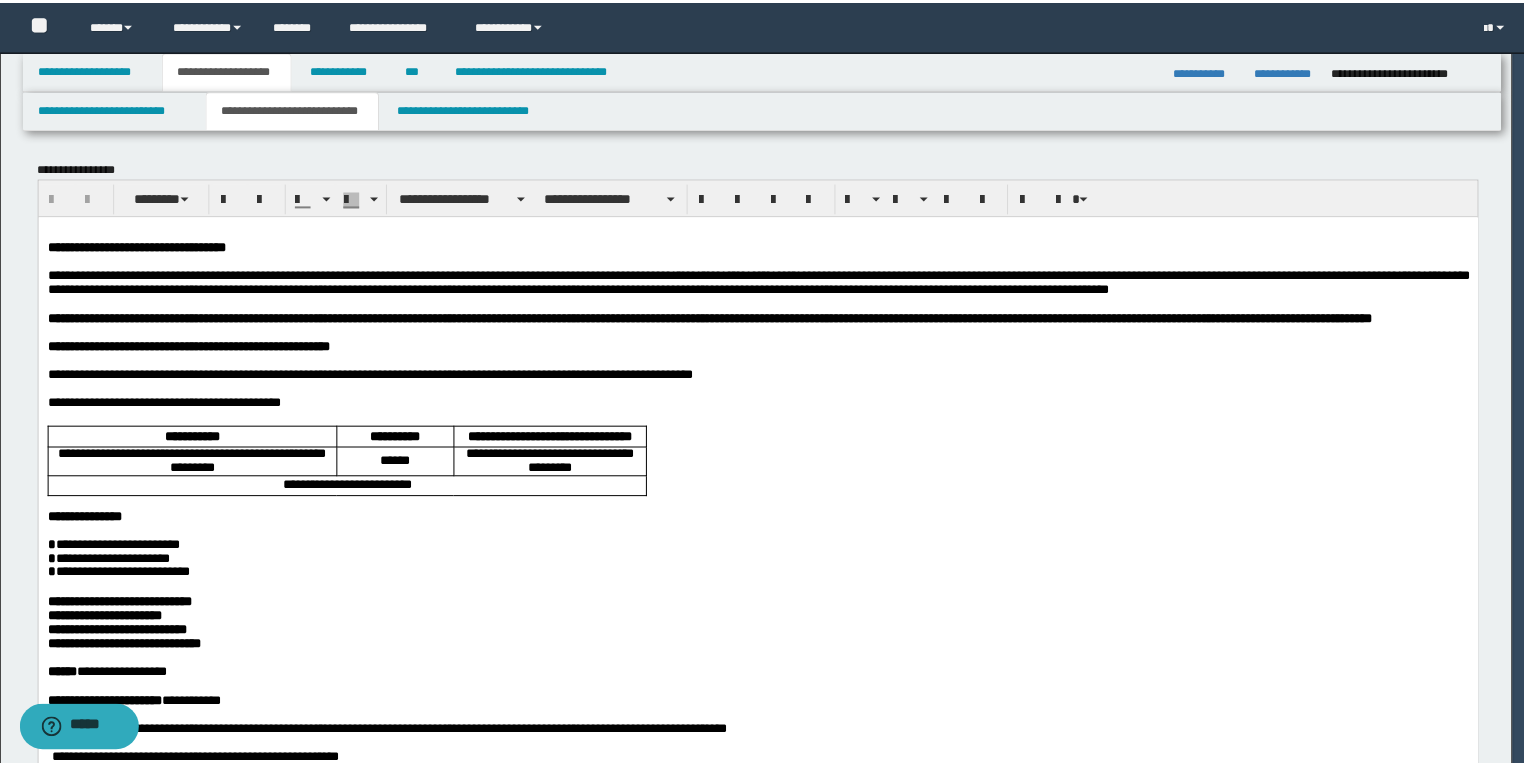 scroll, scrollTop: 0, scrollLeft: 0, axis: both 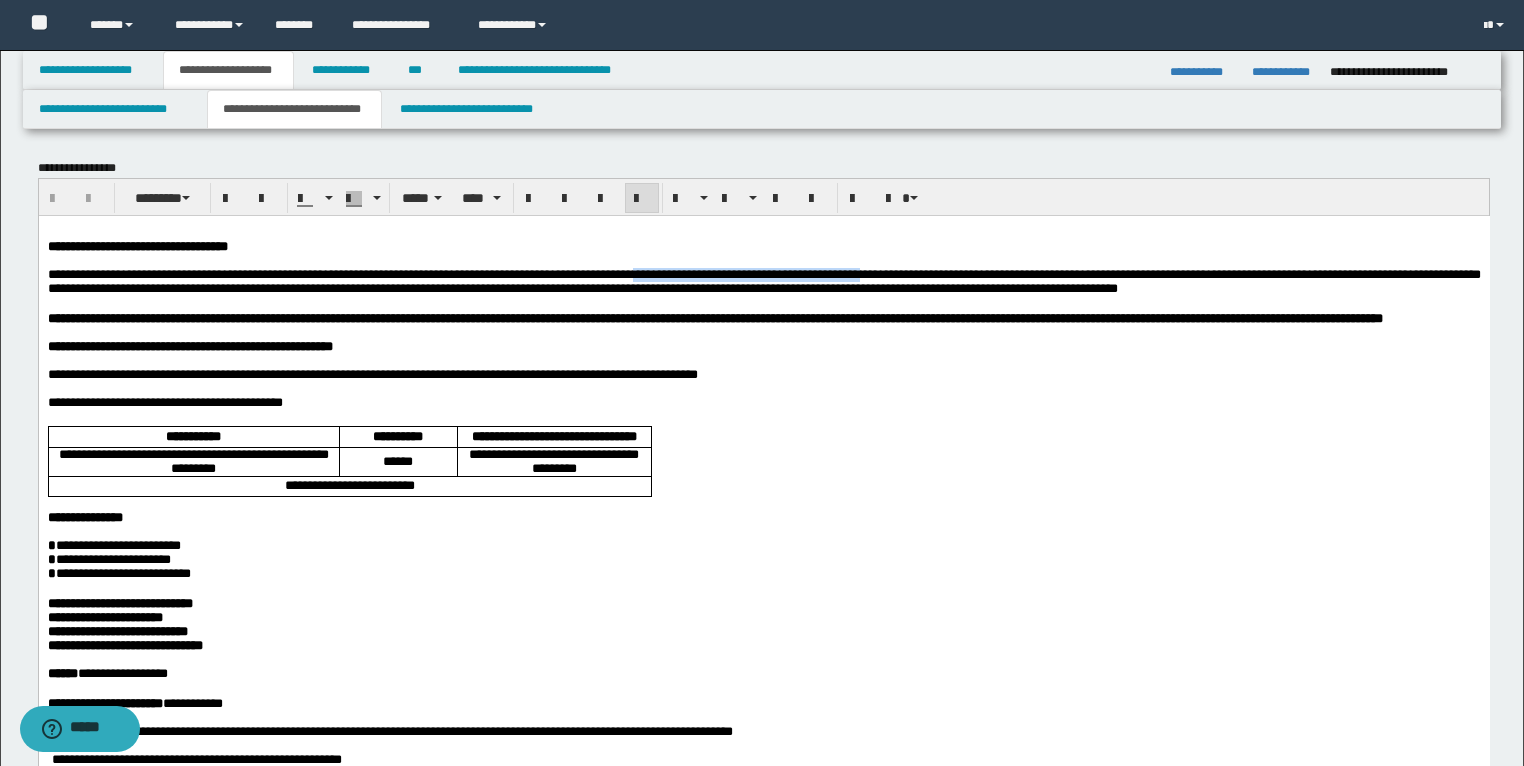 drag, startPoint x: 791, startPoint y: 275, endPoint x: 1083, endPoint y: 284, distance: 292.13867 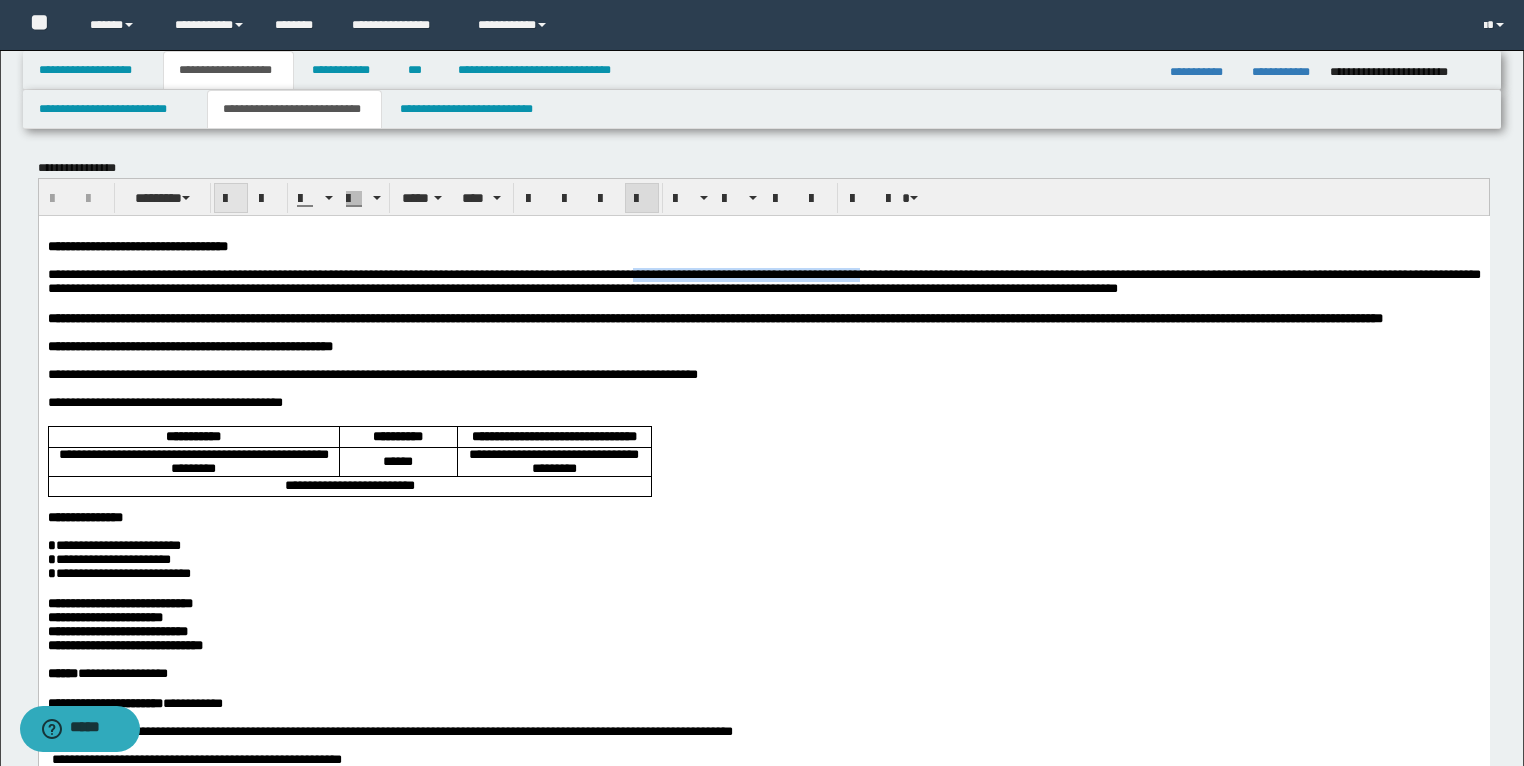 click at bounding box center [231, 199] 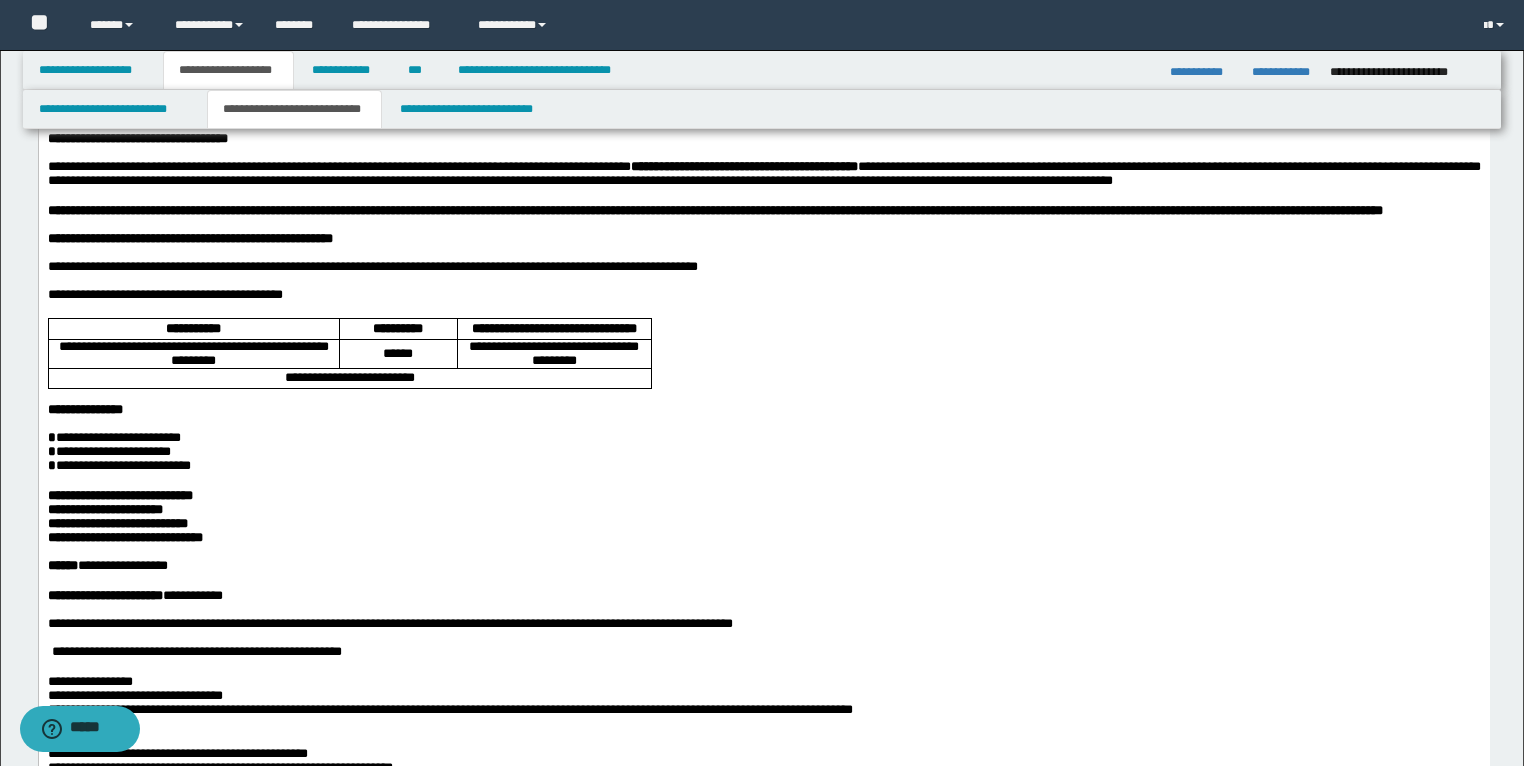 scroll, scrollTop: 80, scrollLeft: 0, axis: vertical 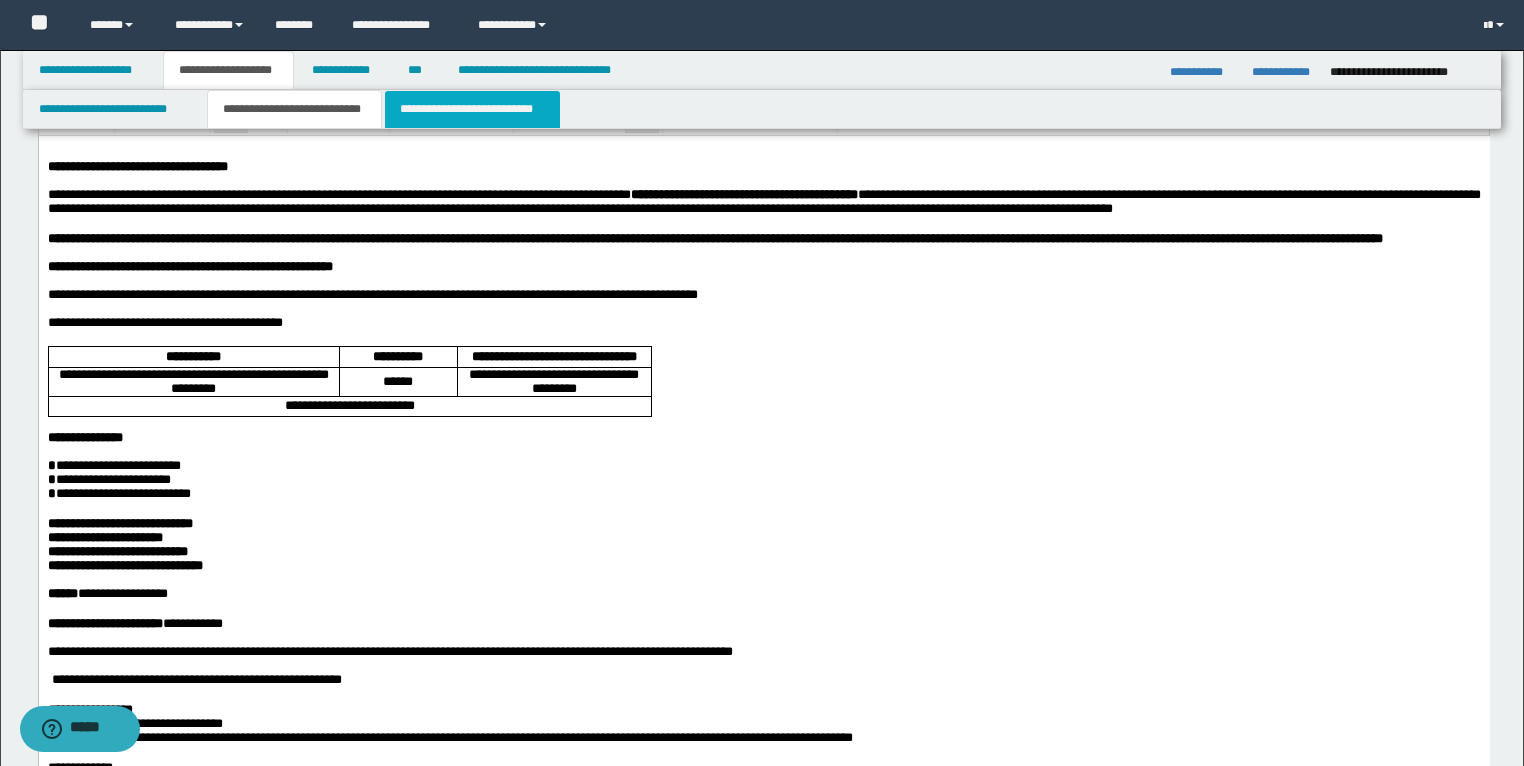 click on "**********" at bounding box center [472, 109] 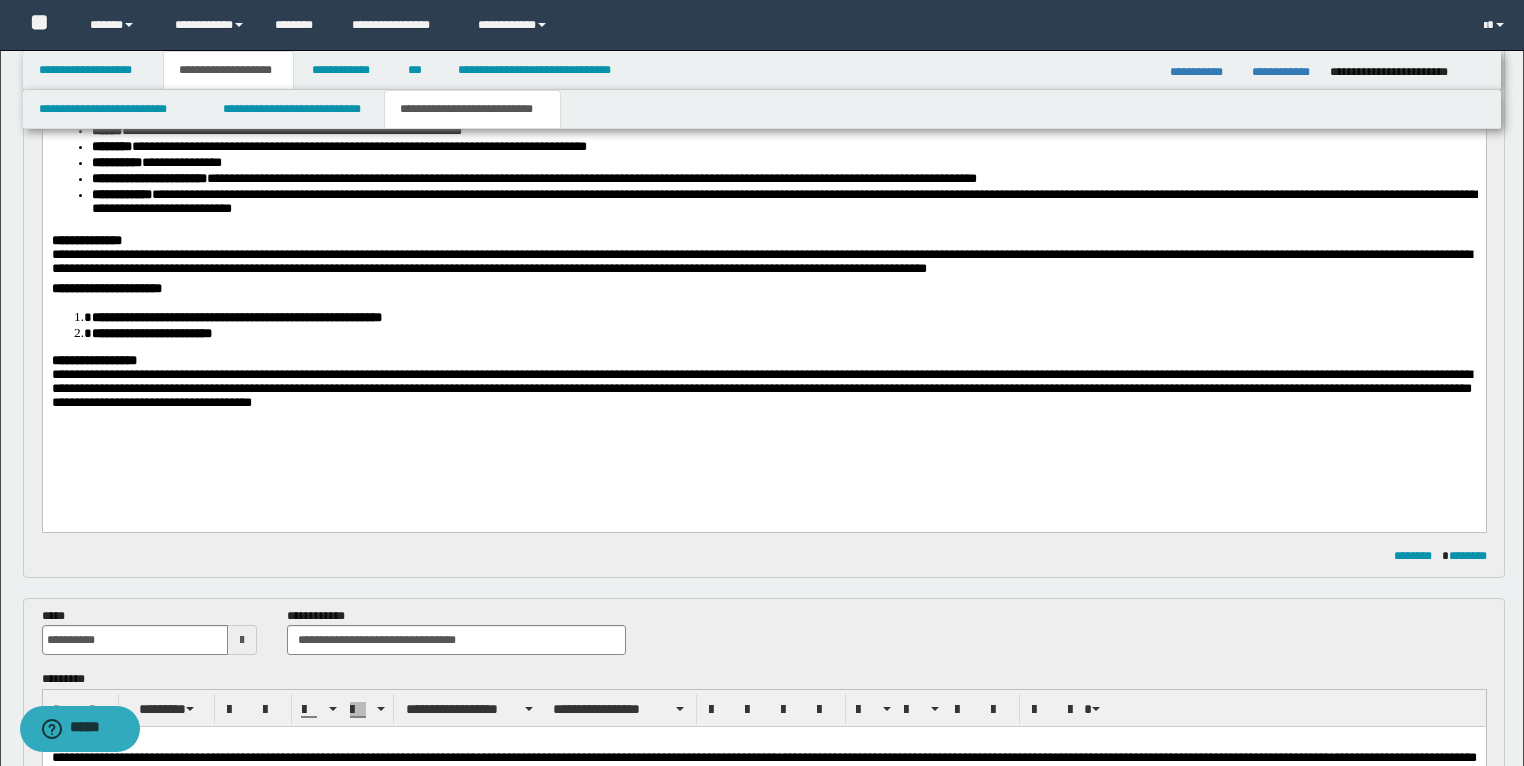 scroll, scrollTop: 480, scrollLeft: 0, axis: vertical 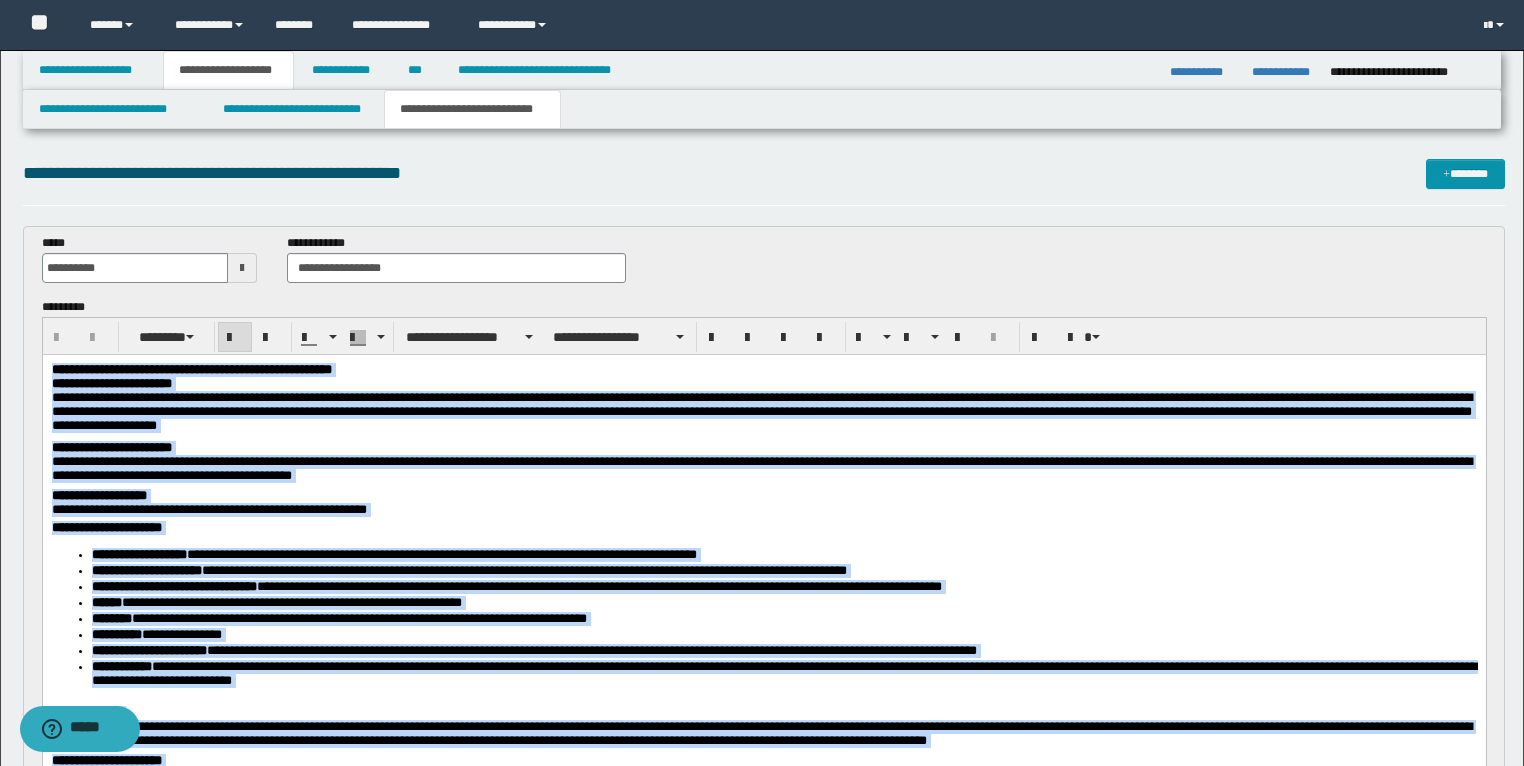 drag, startPoint x: 608, startPoint y: 901, endPoint x: 307, endPoint y: 569, distance: 448.135 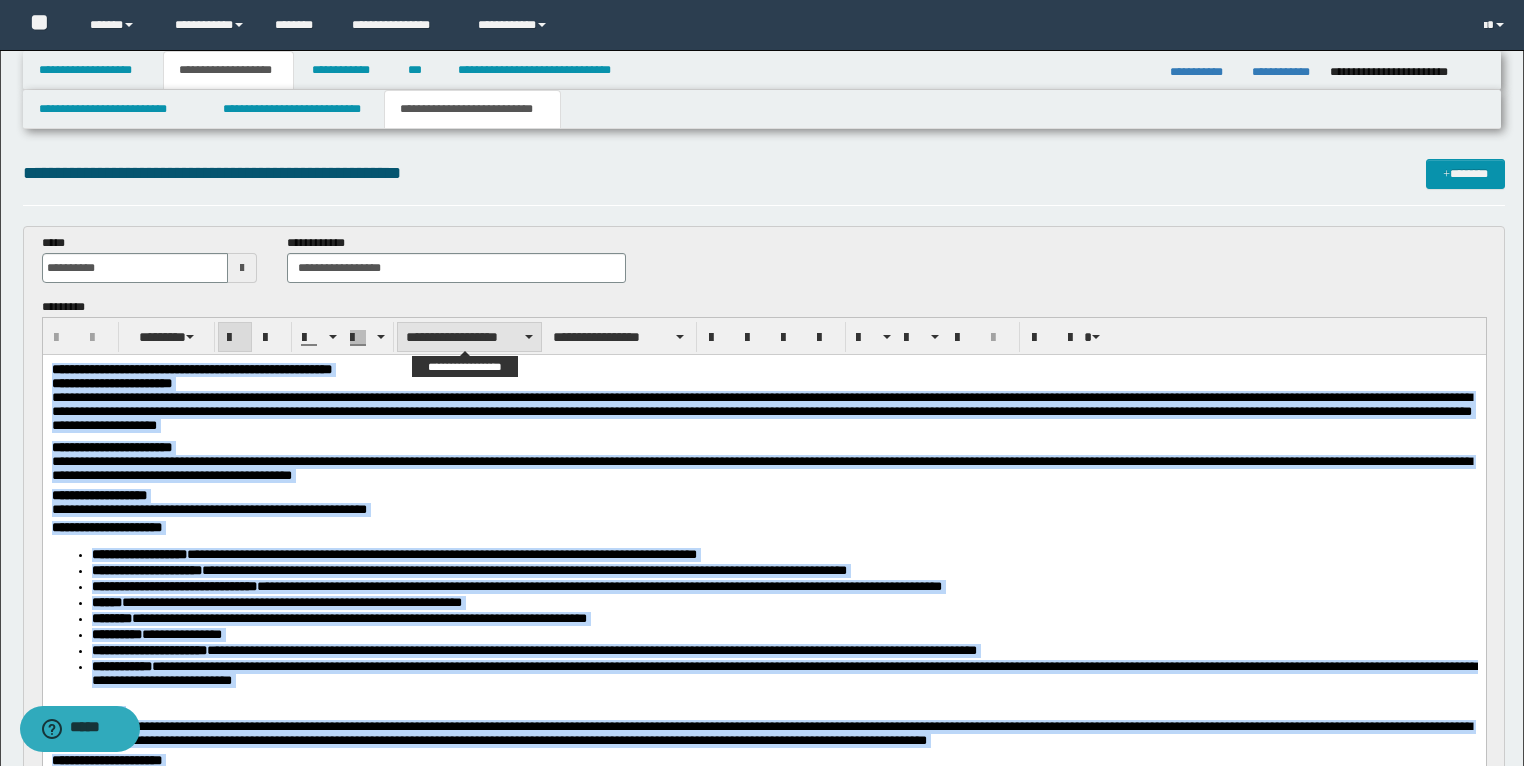 click on "**********" at bounding box center [469, 337] 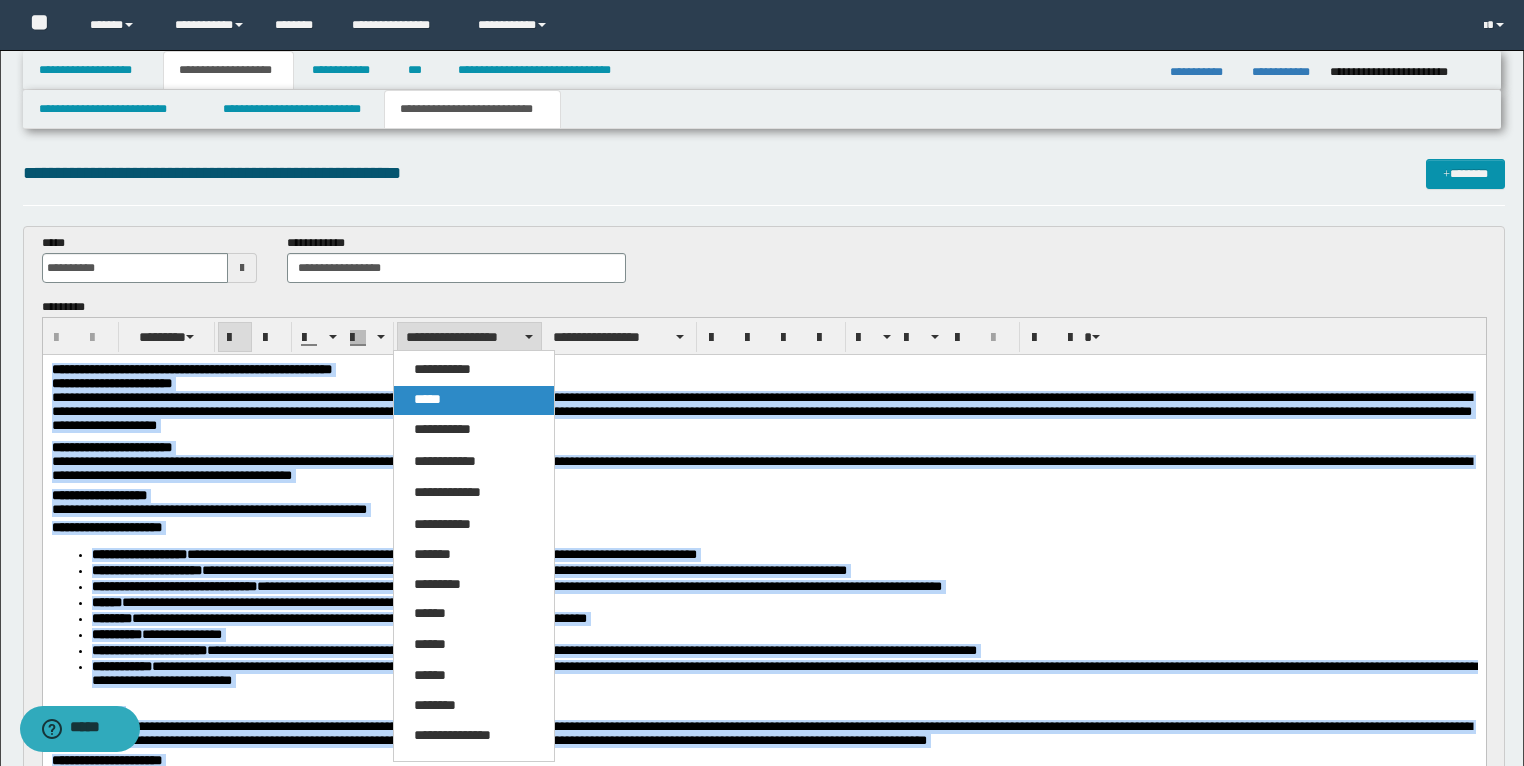 click on "*****" at bounding box center [474, 400] 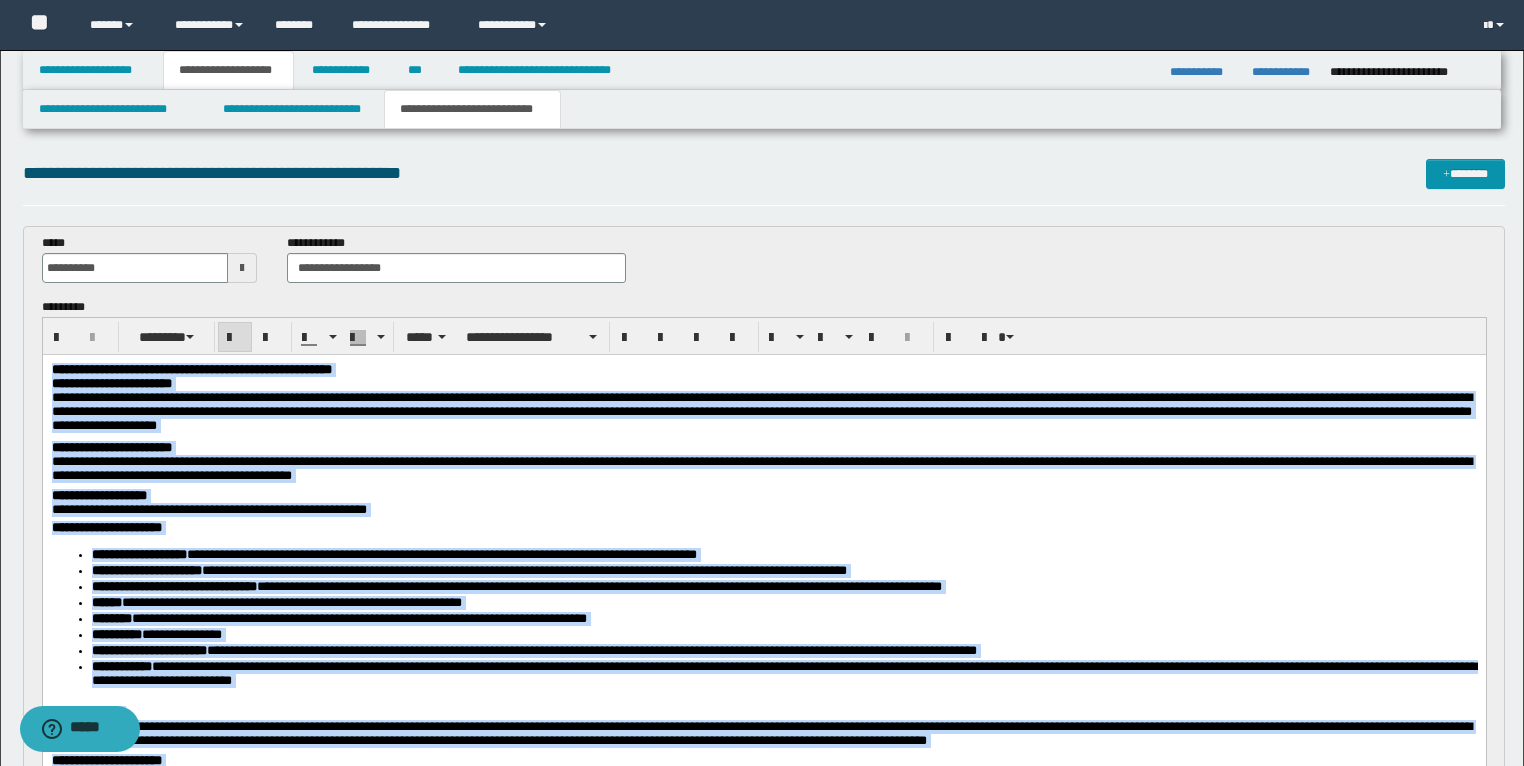 click on "**********" at bounding box center [763, 369] 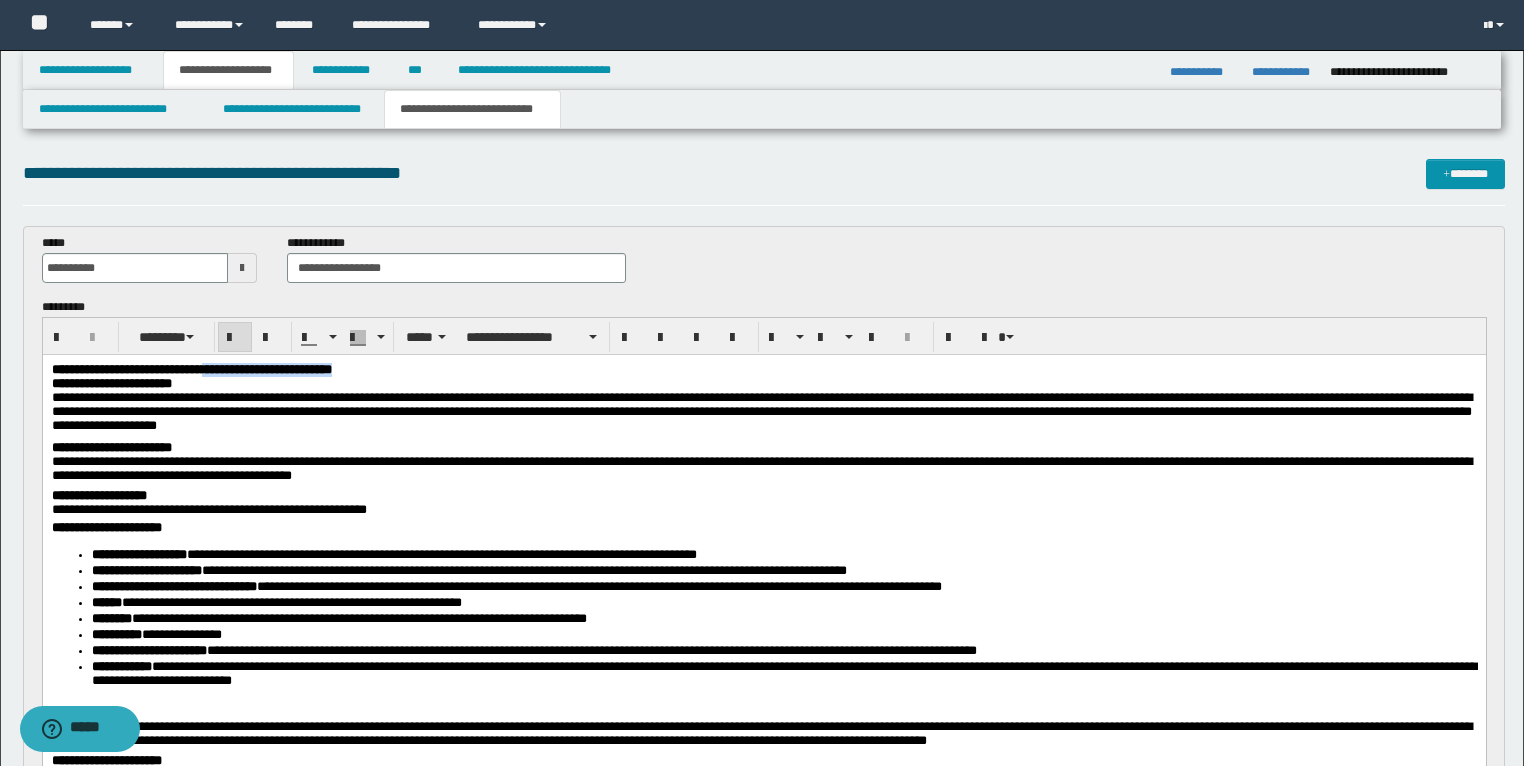 drag, startPoint x: 495, startPoint y: 366, endPoint x: 273, endPoint y: 369, distance: 222.02026 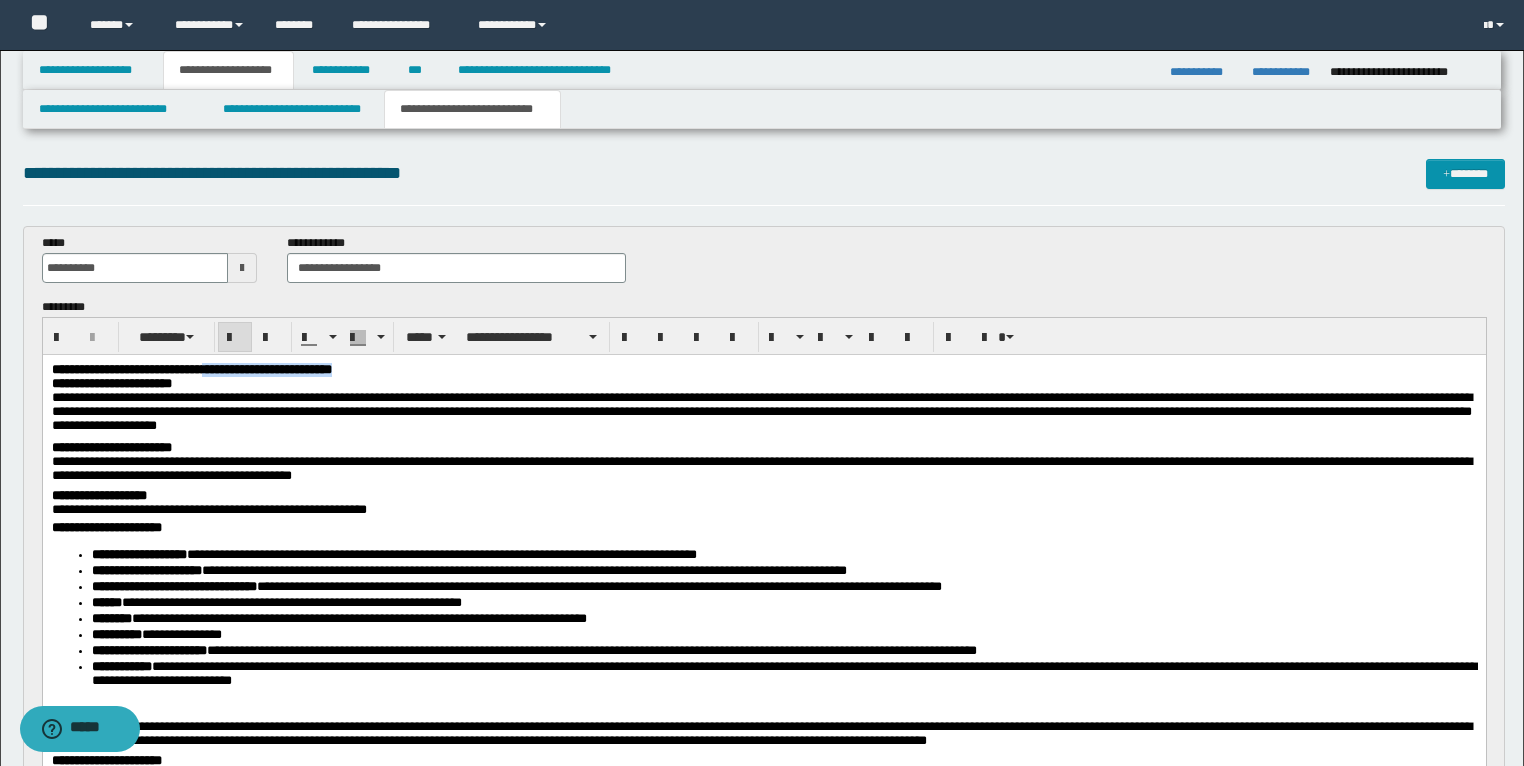 type 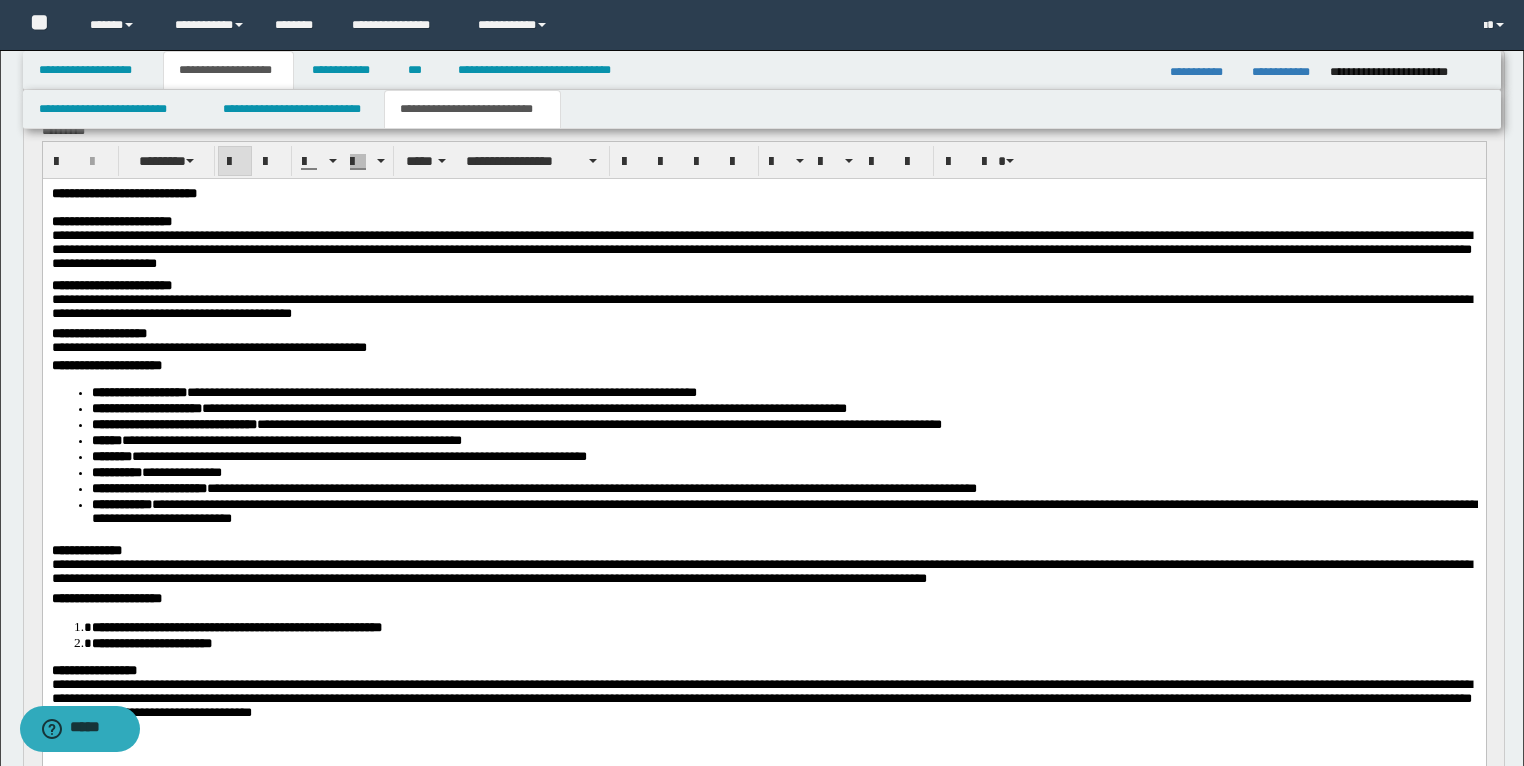 scroll, scrollTop: 160, scrollLeft: 0, axis: vertical 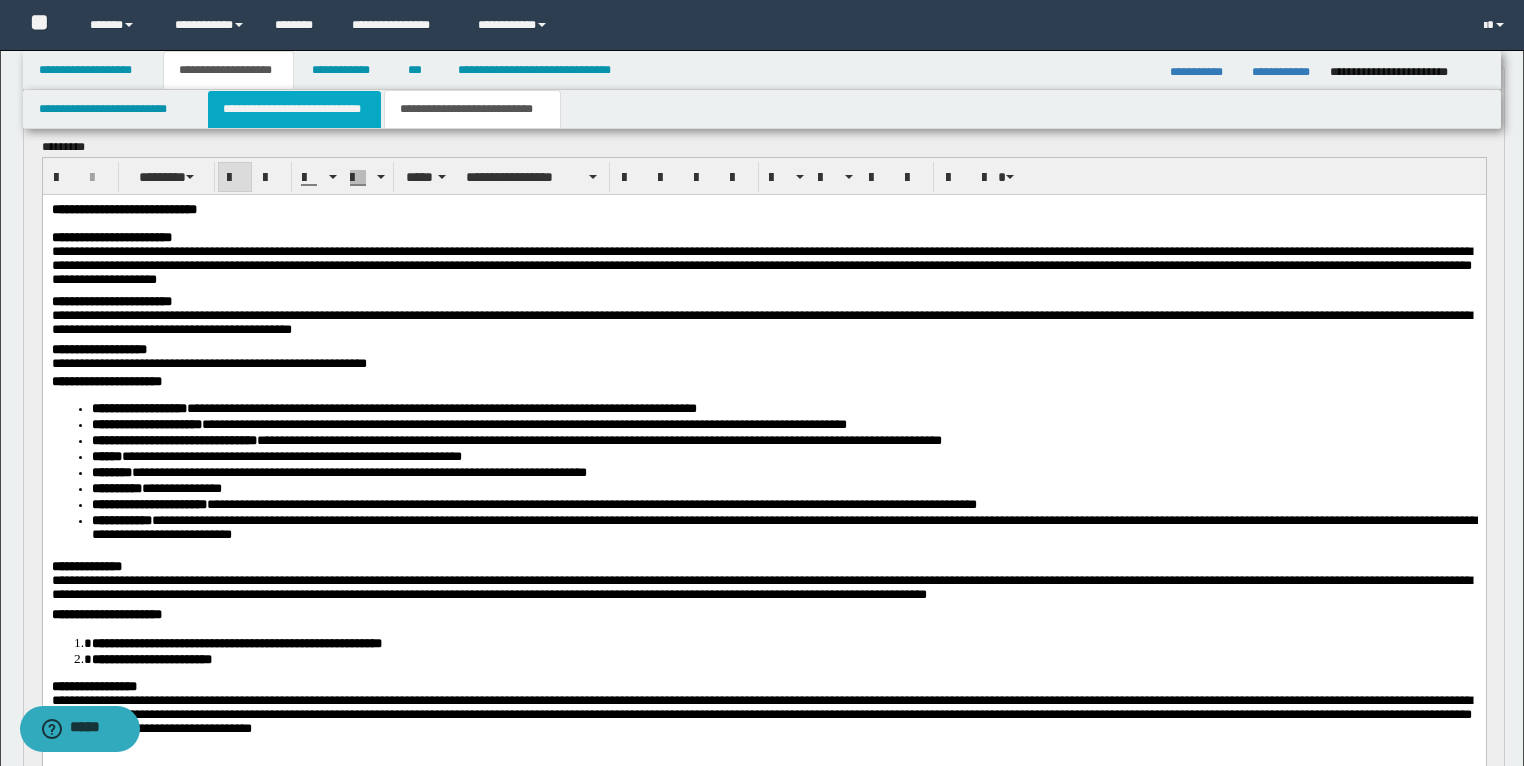 click on "**********" at bounding box center [294, 109] 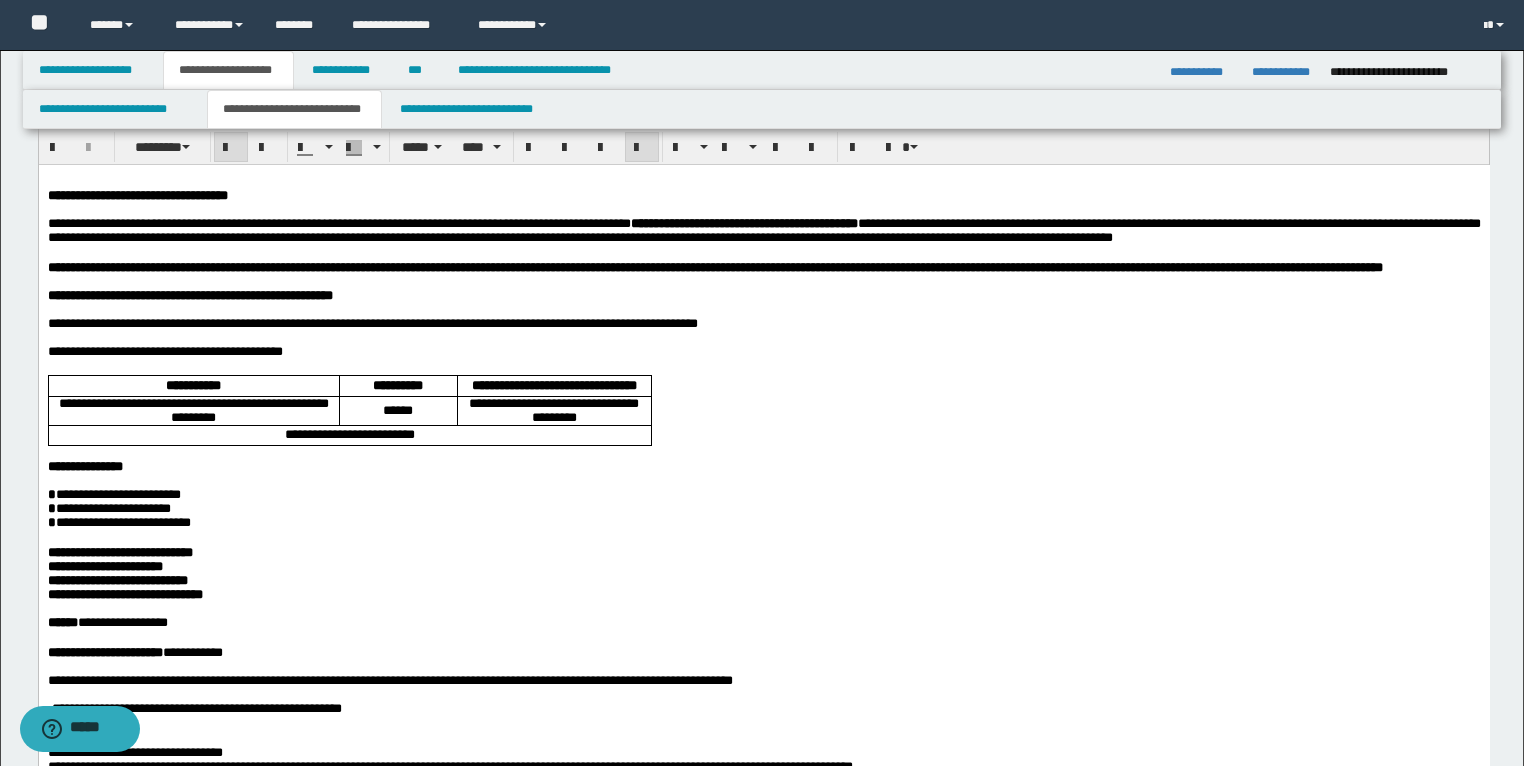 scroll, scrollTop: 80, scrollLeft: 0, axis: vertical 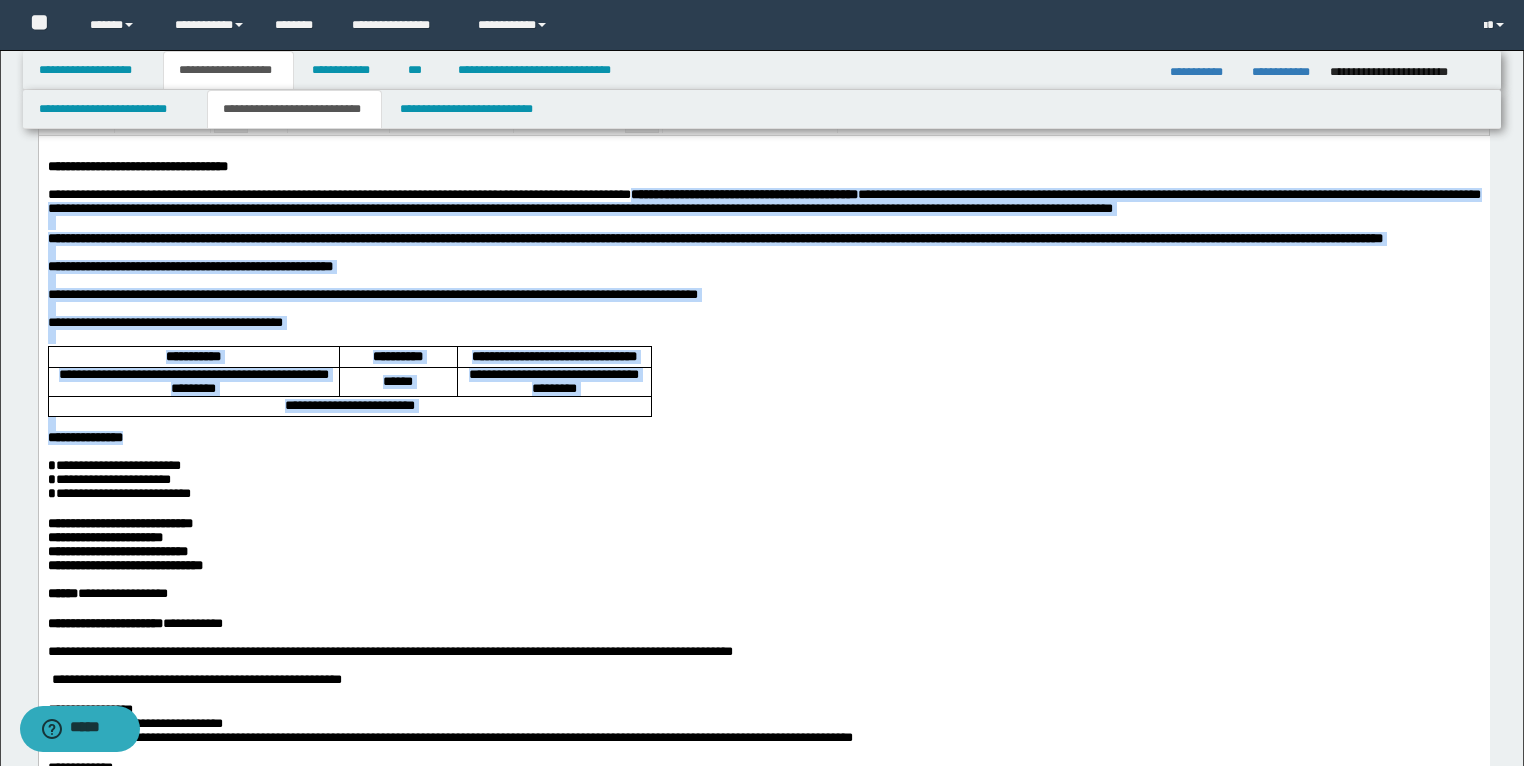 click on "**********" at bounding box center [763, 437] 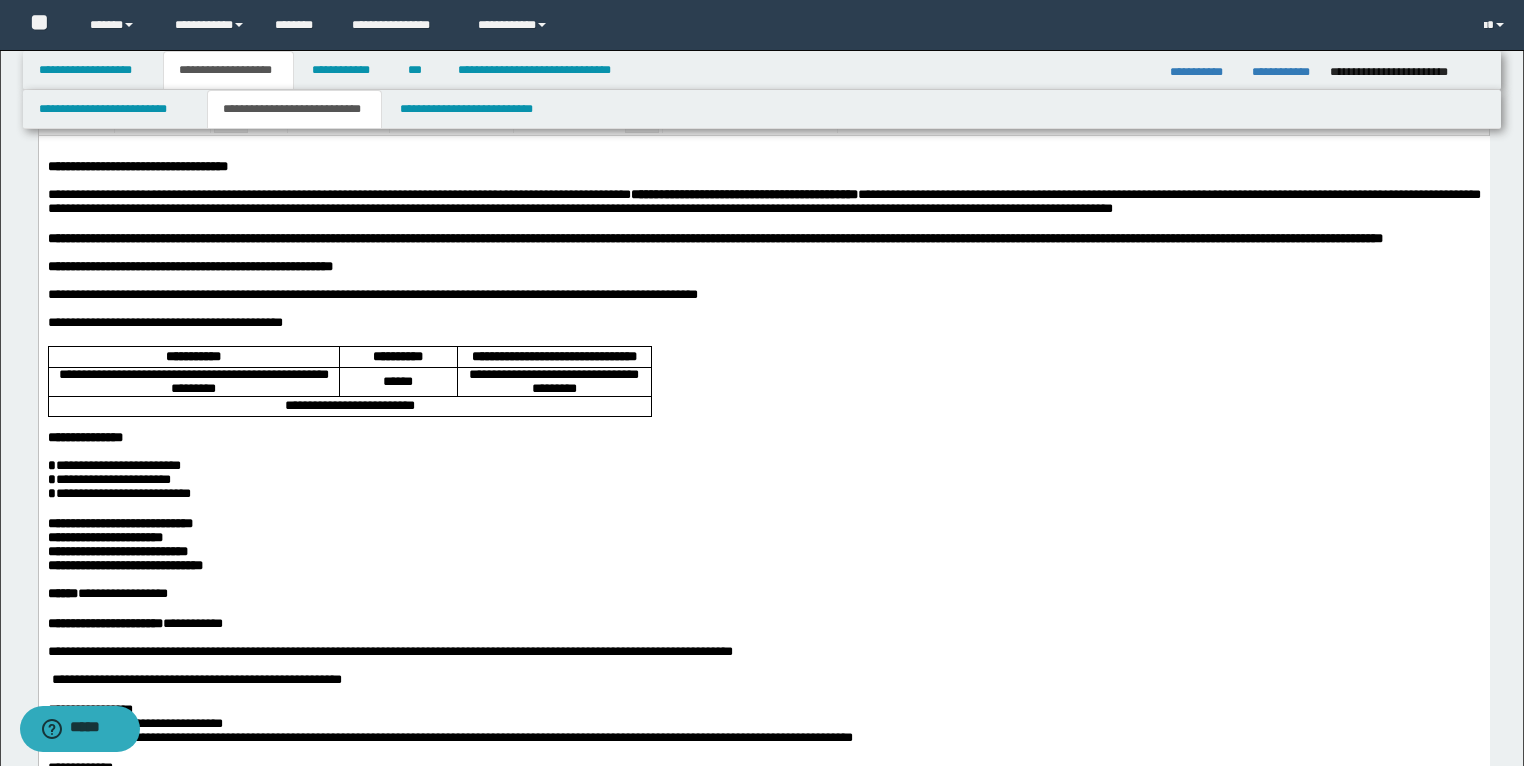 click on "**********" at bounding box center (763, 465) 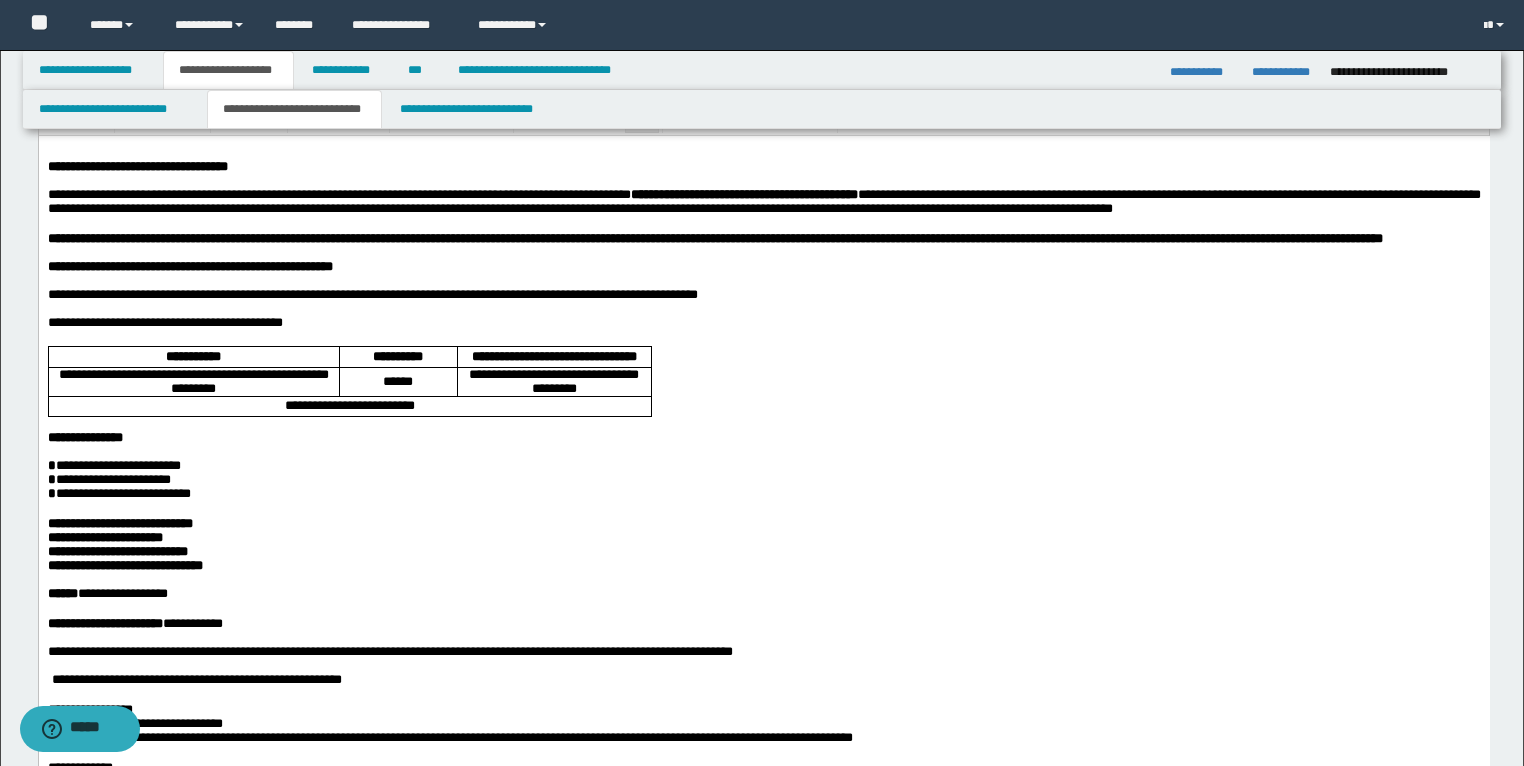 click on "**********" at bounding box center (764, 3213) 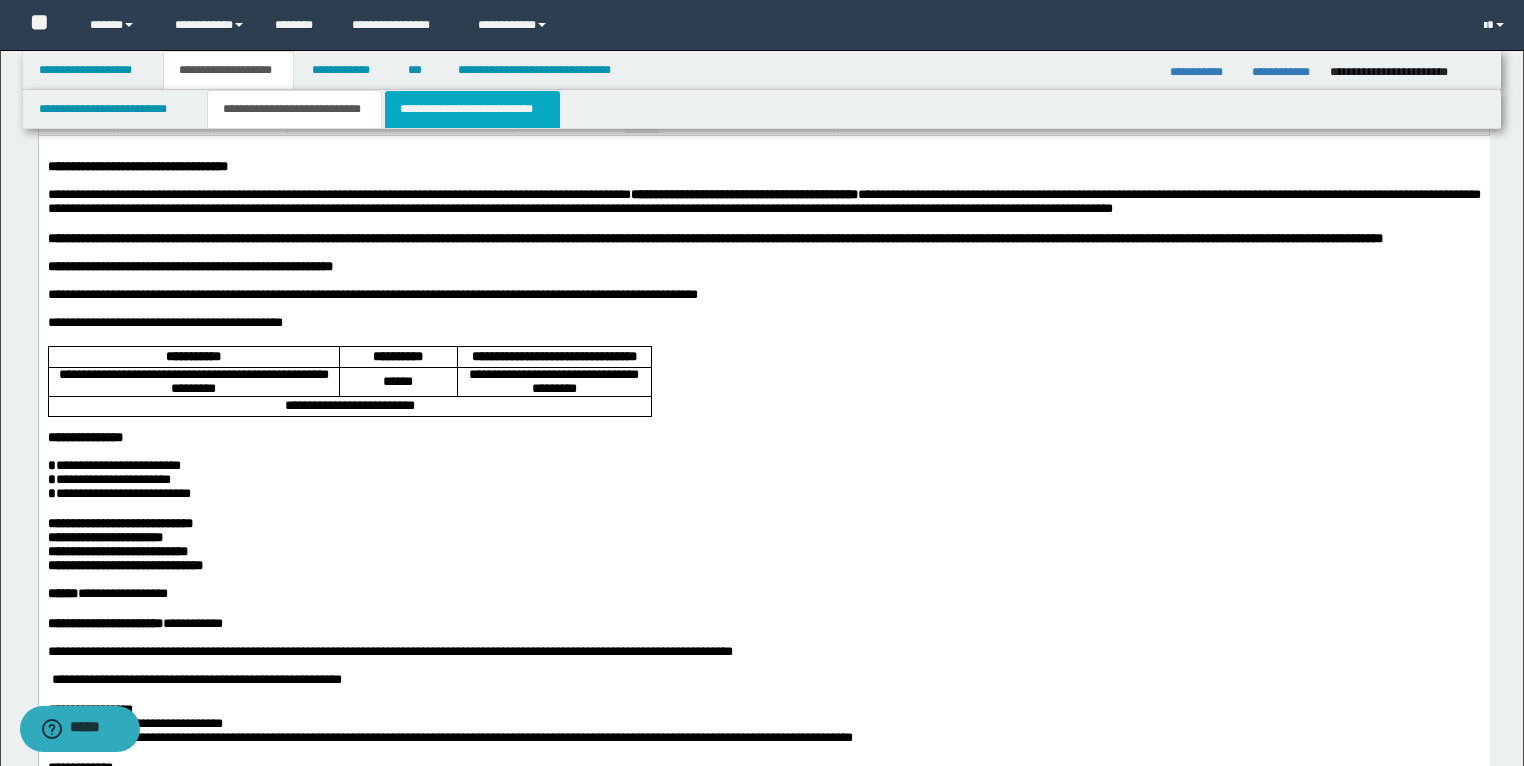 click on "**********" at bounding box center [472, 109] 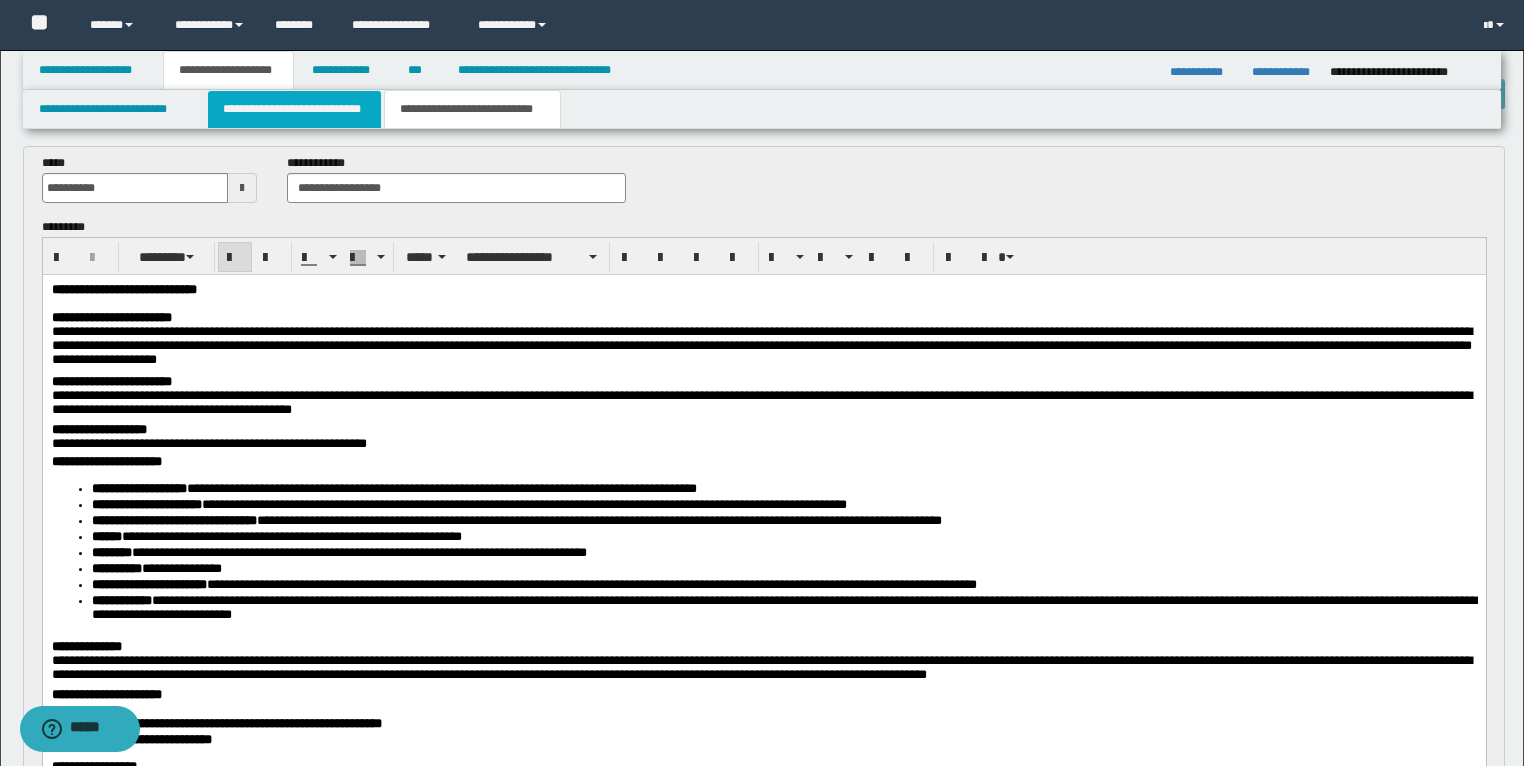 click on "**********" at bounding box center (294, 109) 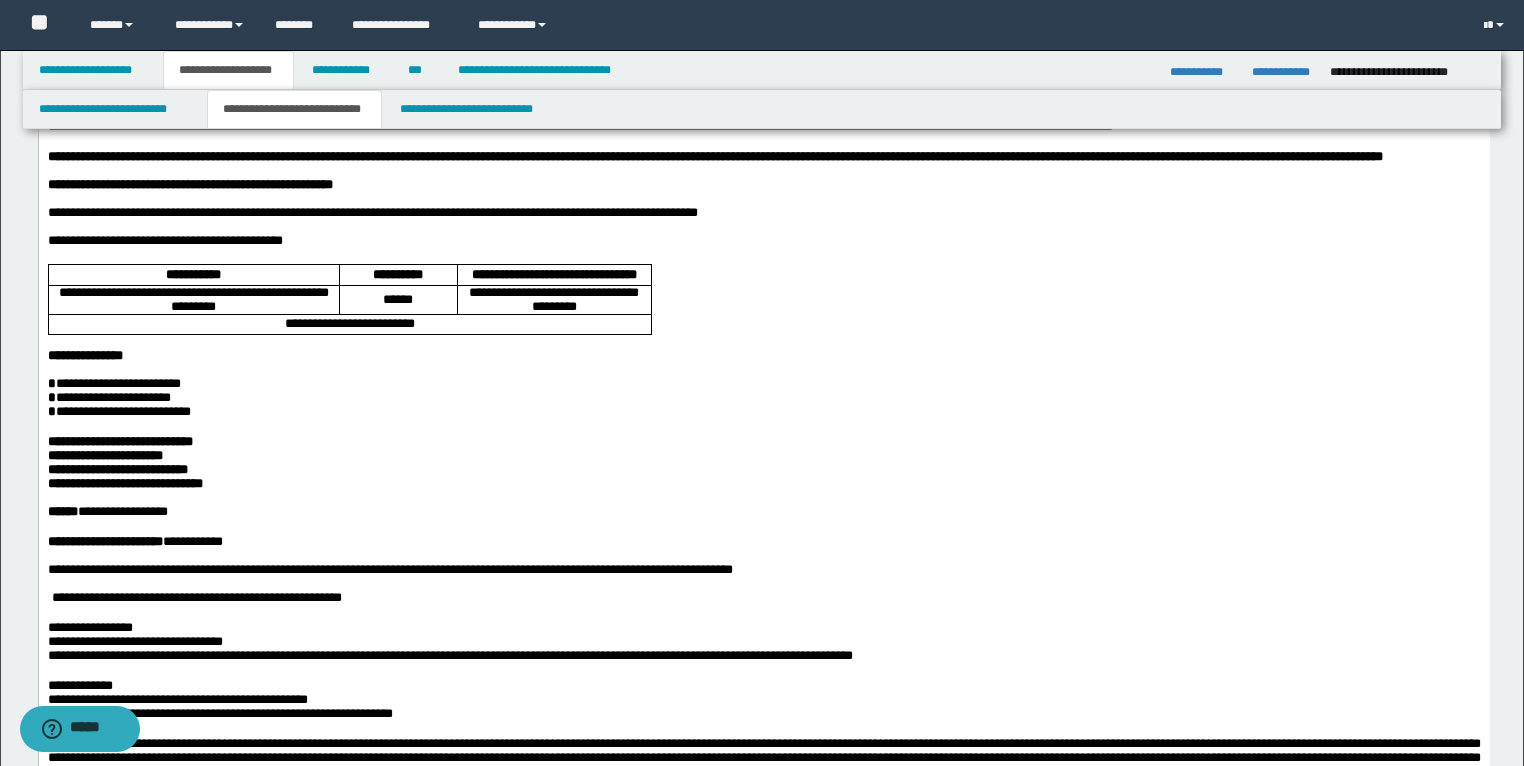 scroll, scrollTop: 160, scrollLeft: 0, axis: vertical 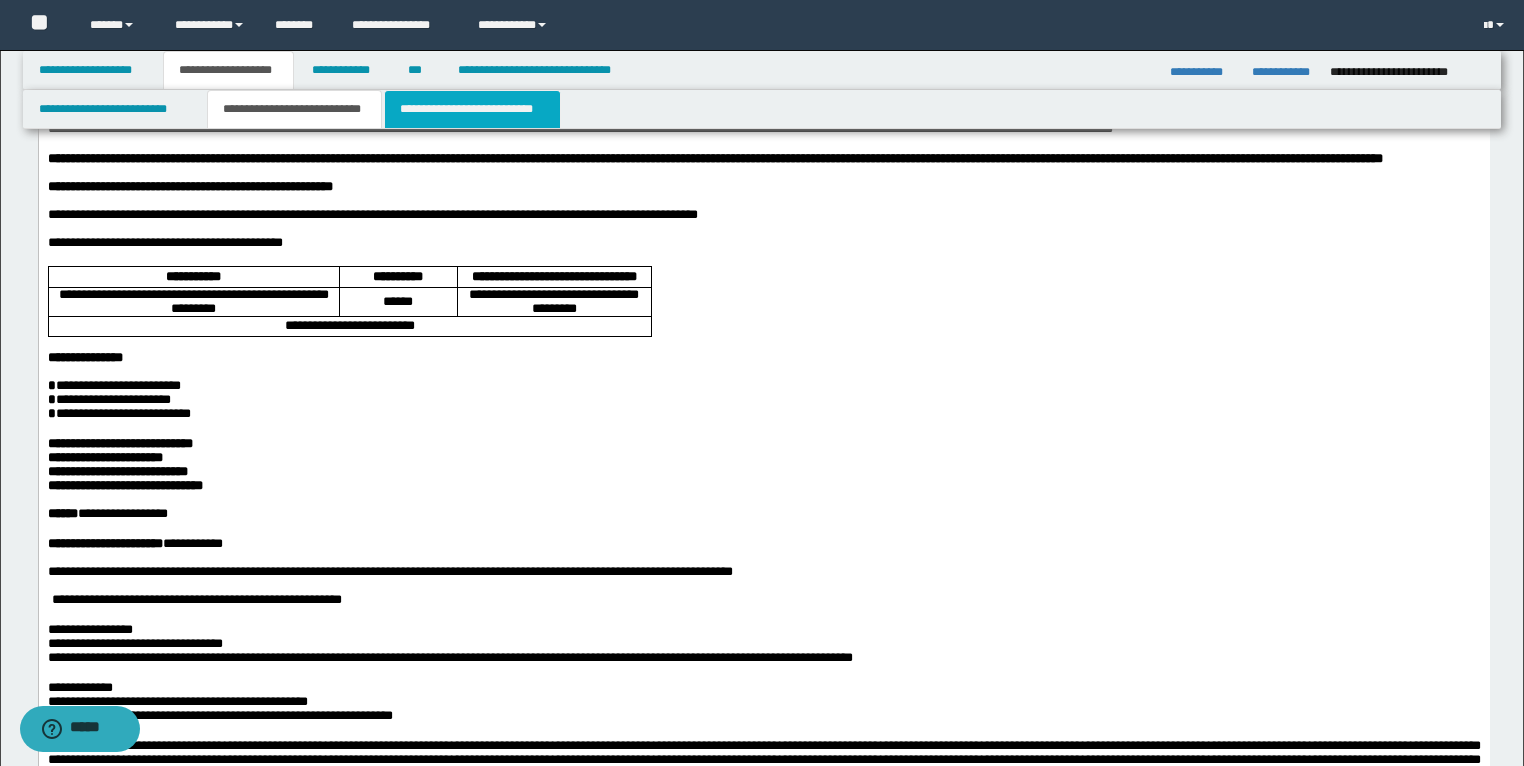 click on "**********" at bounding box center [472, 109] 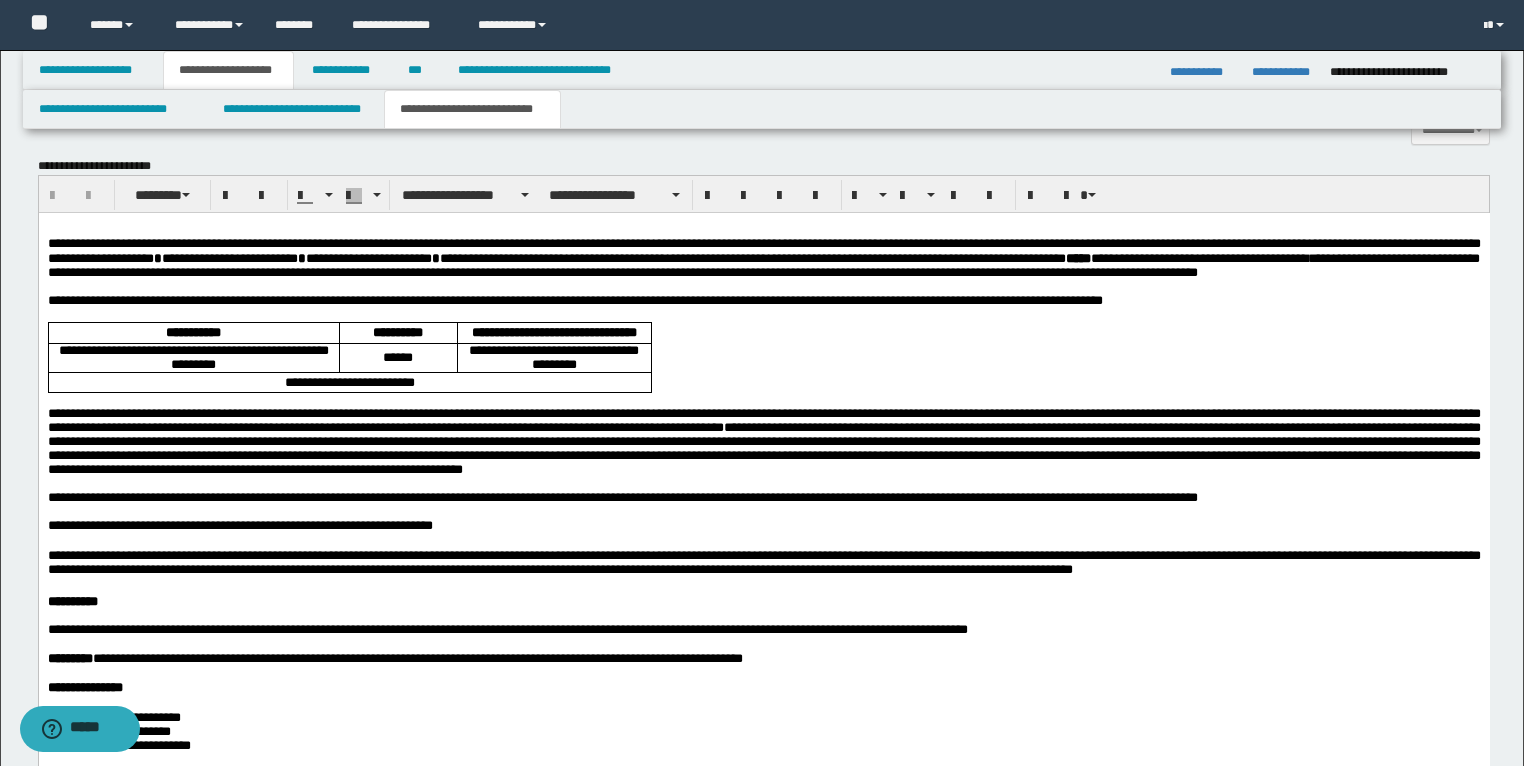 scroll, scrollTop: 1600, scrollLeft: 0, axis: vertical 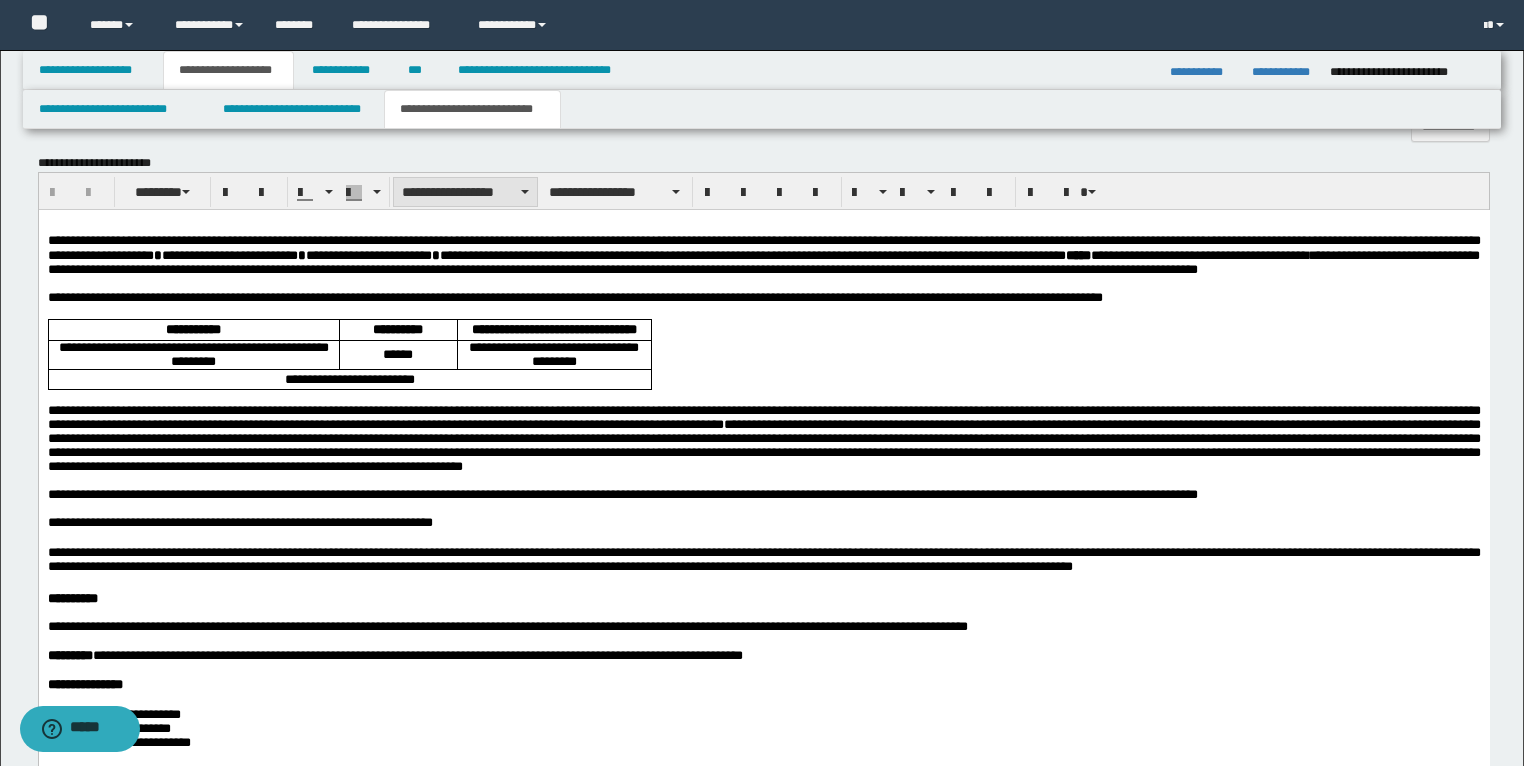 click on "**********" at bounding box center (465, 192) 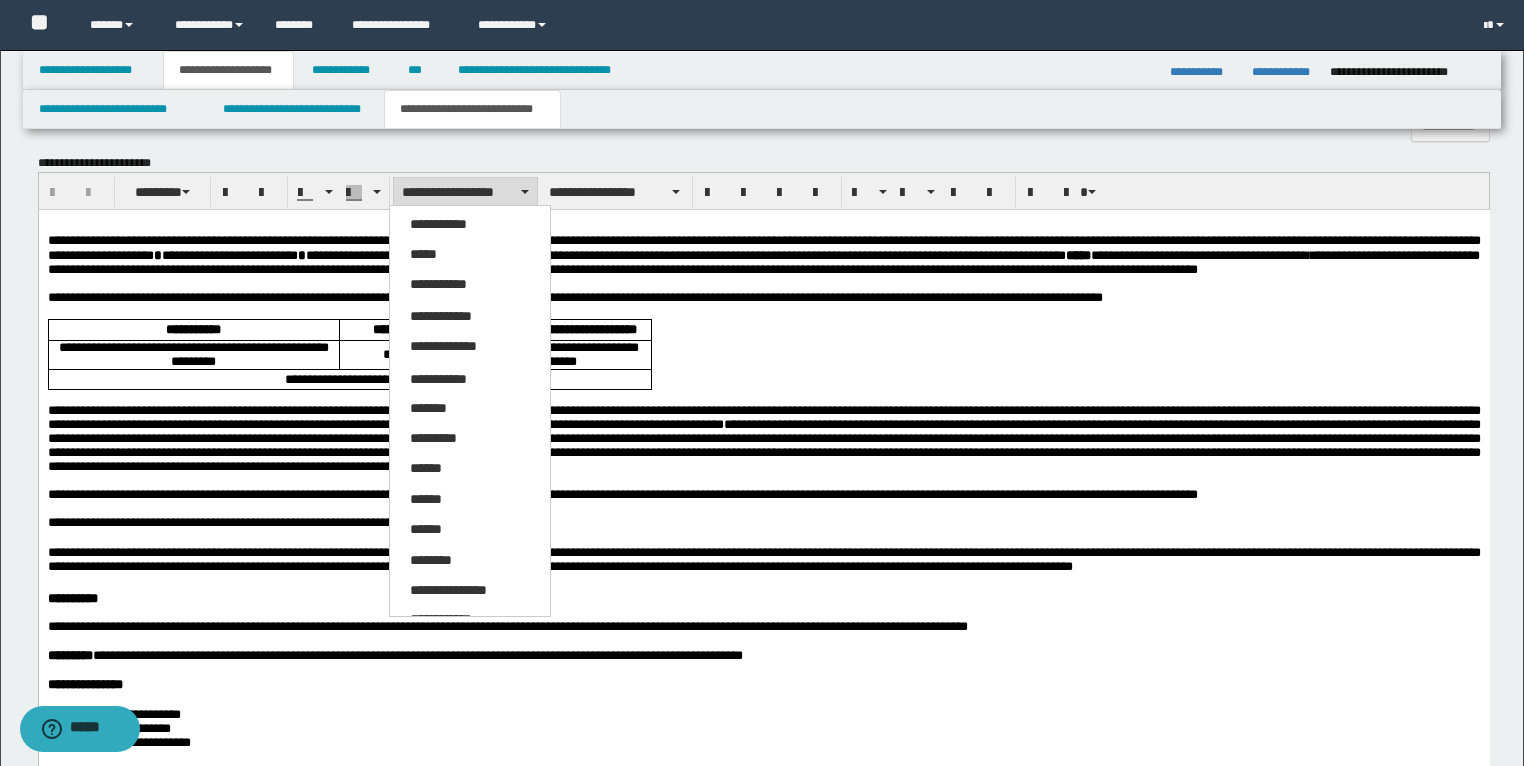 click on "**********" at bounding box center (764, 37) 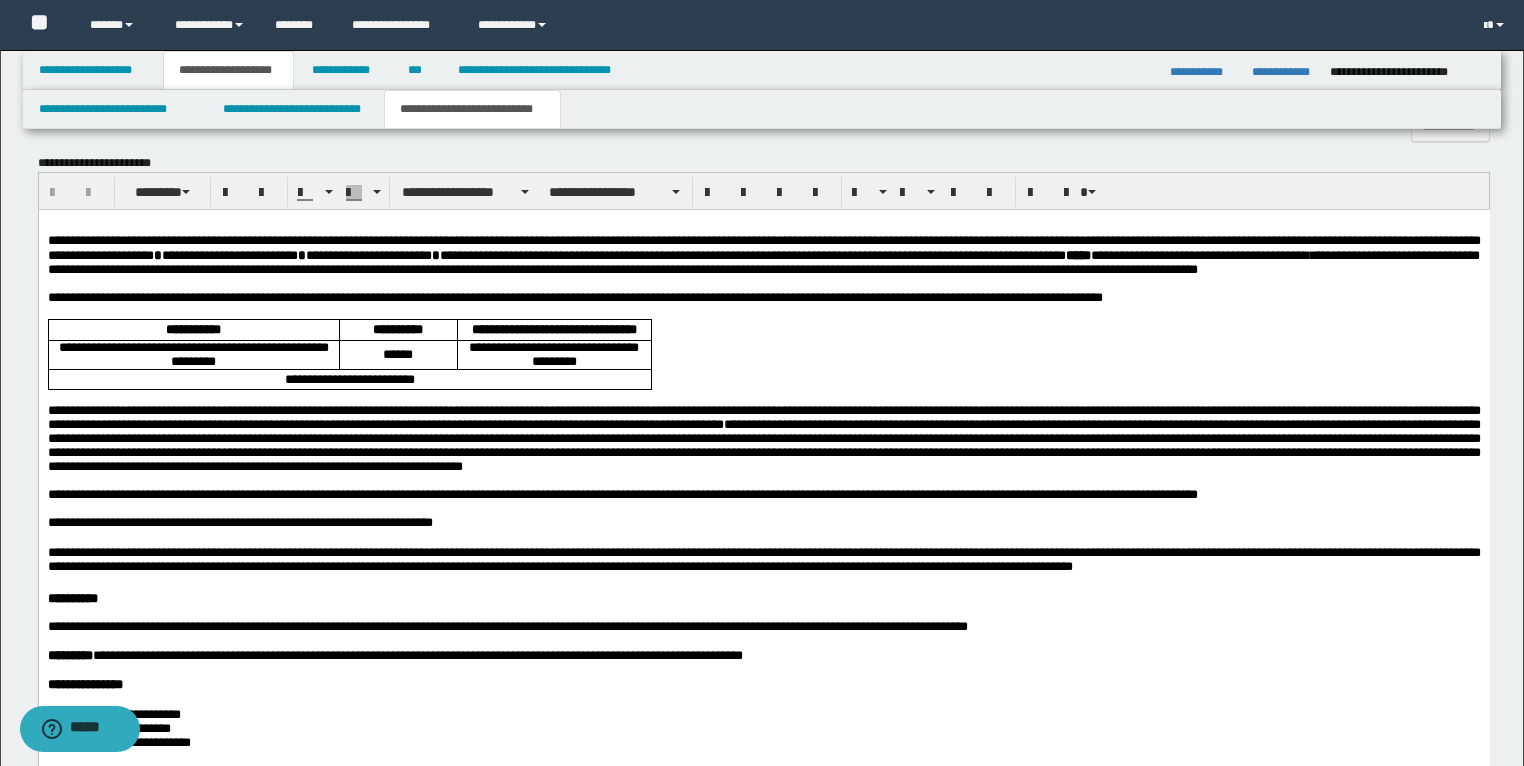 click on "**********" at bounding box center (763, 298) 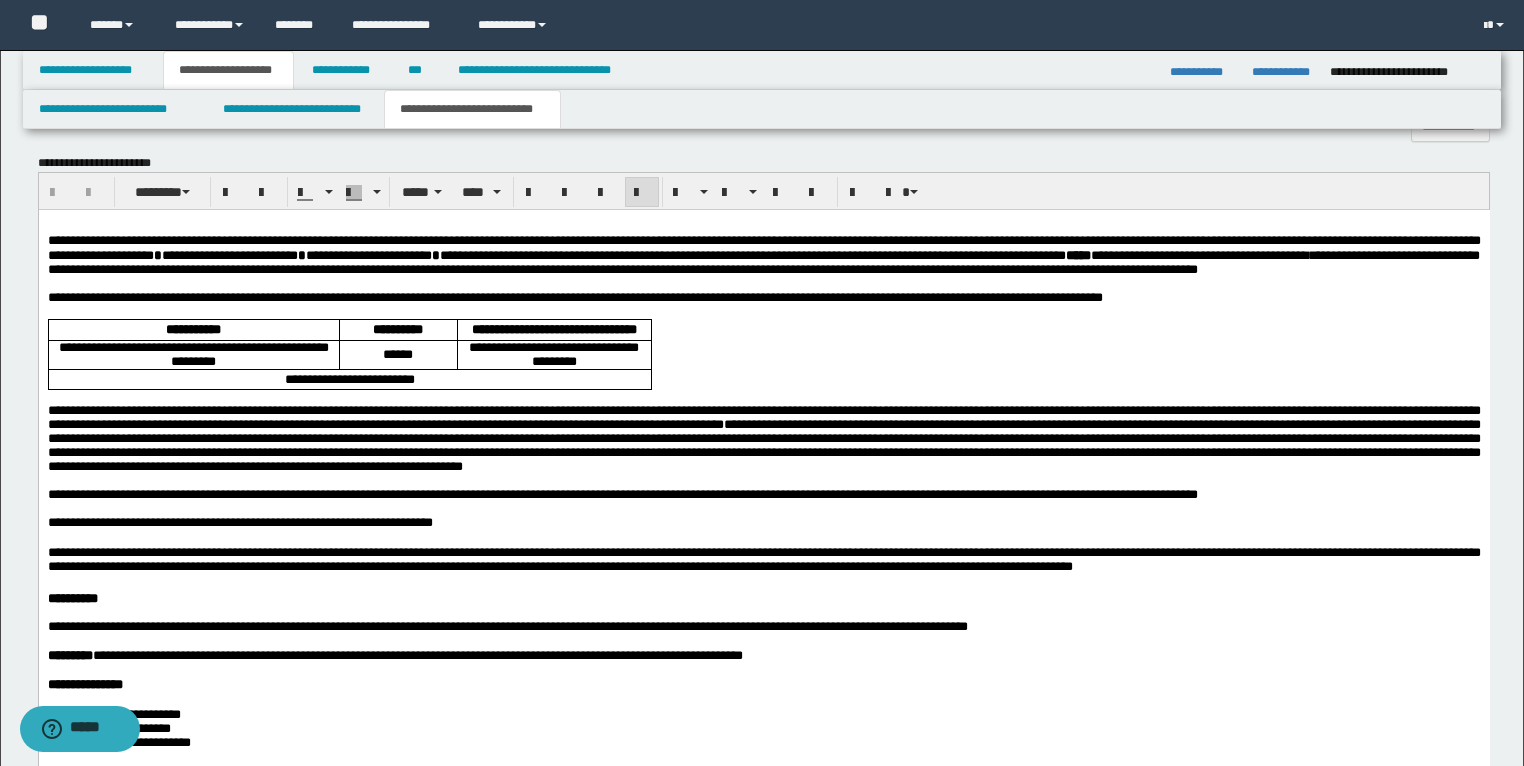 type 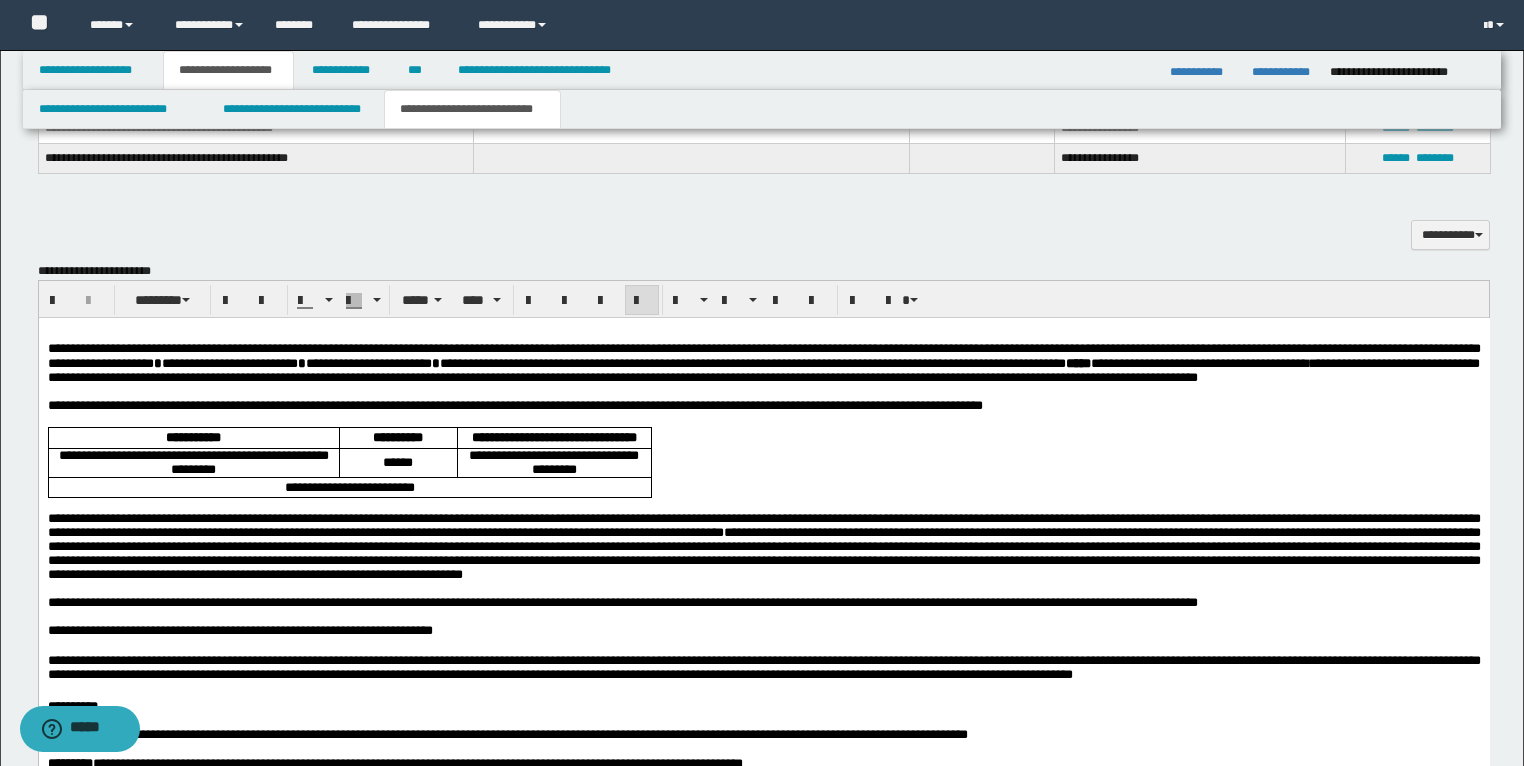 scroll, scrollTop: 1520, scrollLeft: 0, axis: vertical 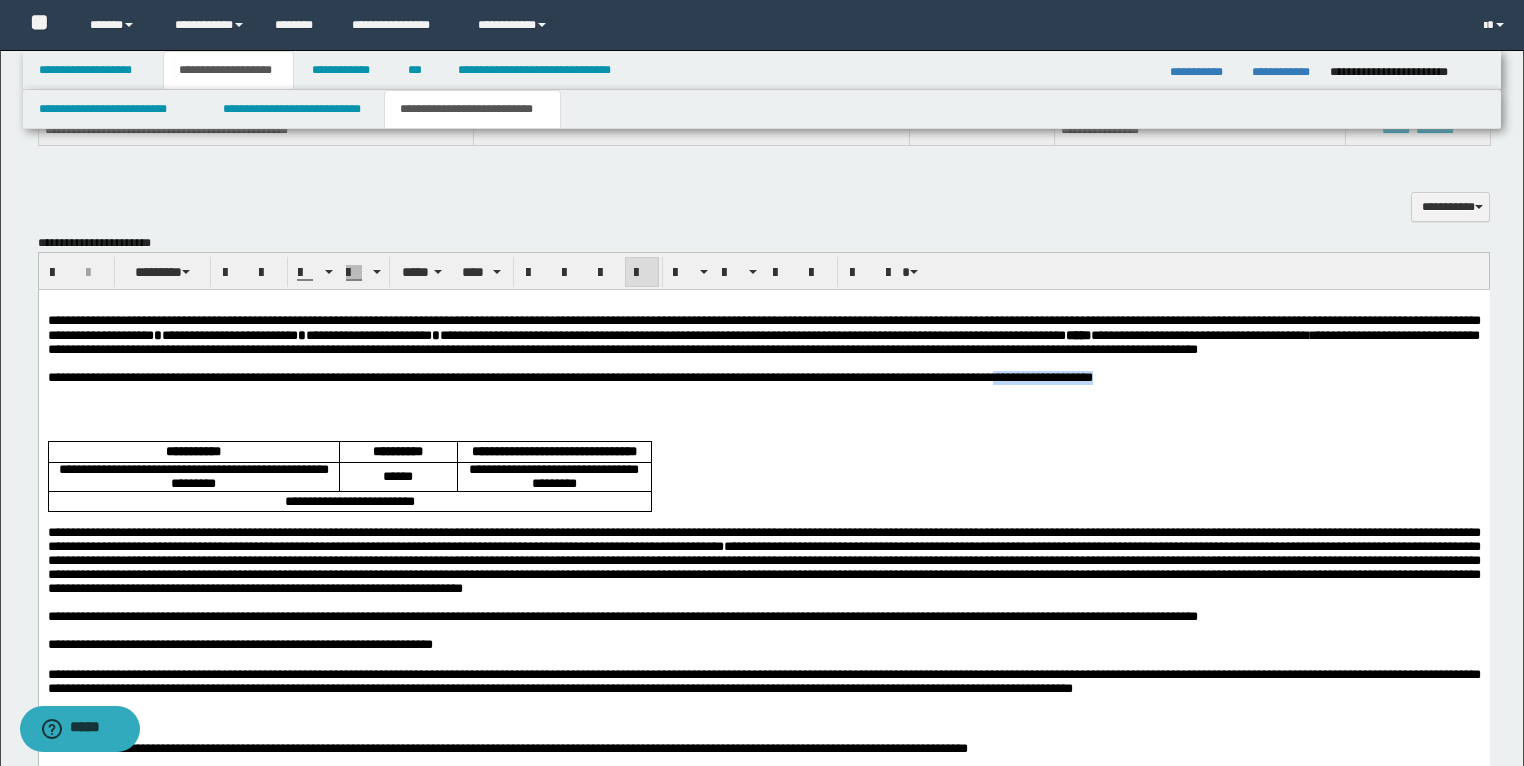 drag, startPoint x: 1327, startPoint y: 403, endPoint x: 1151, endPoint y: 399, distance: 176.04546 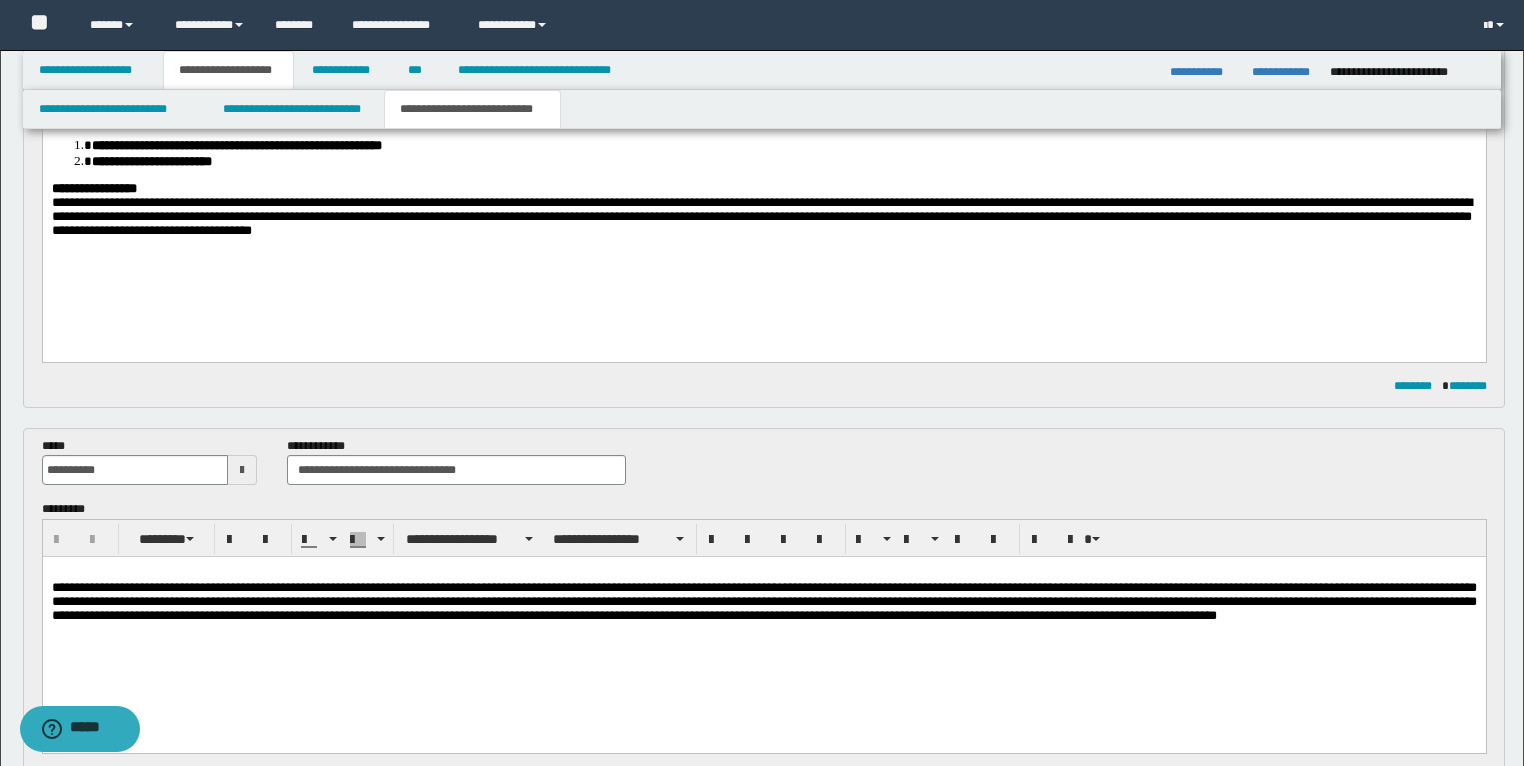 scroll, scrollTop: 640, scrollLeft: 0, axis: vertical 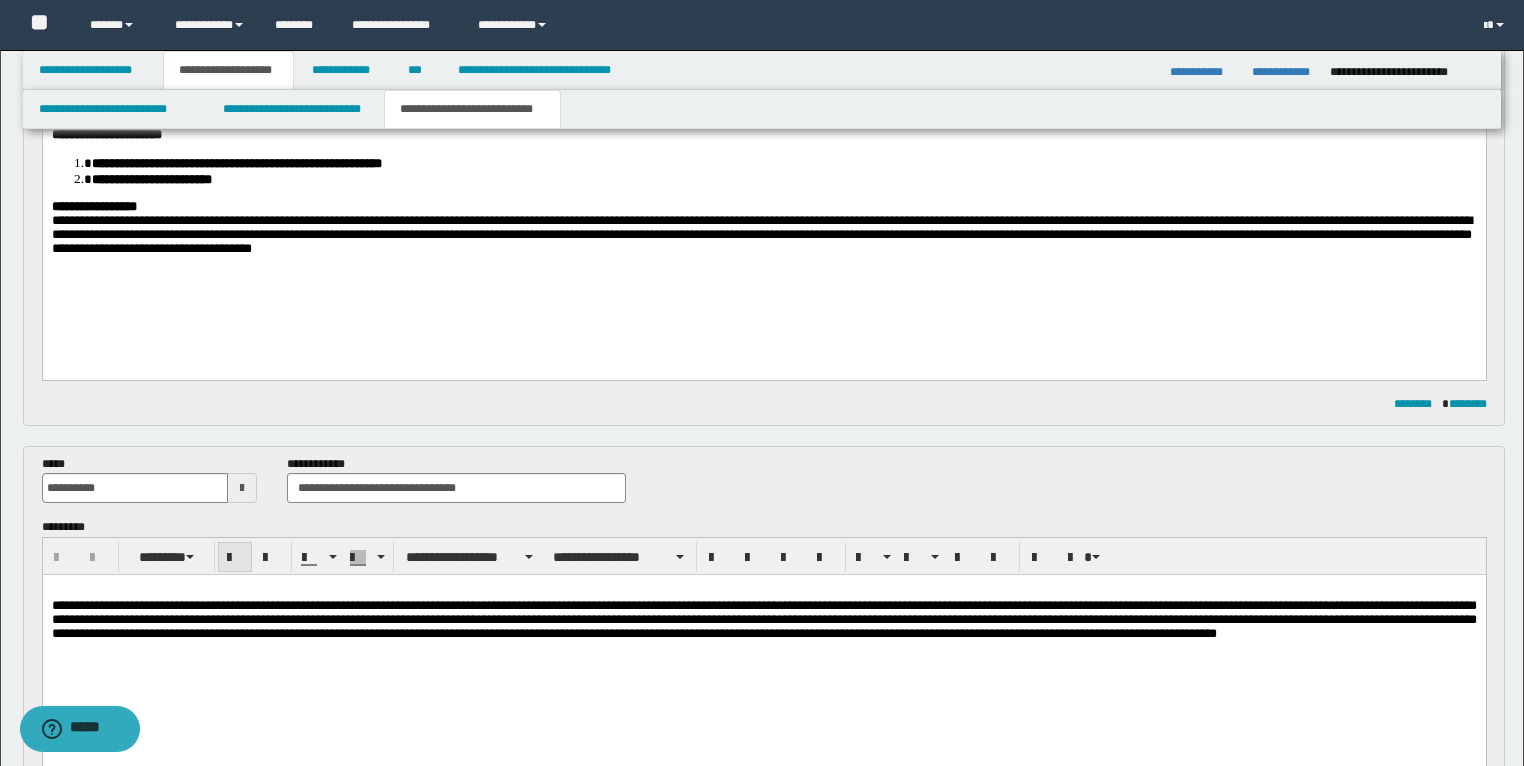 click at bounding box center (235, 558) 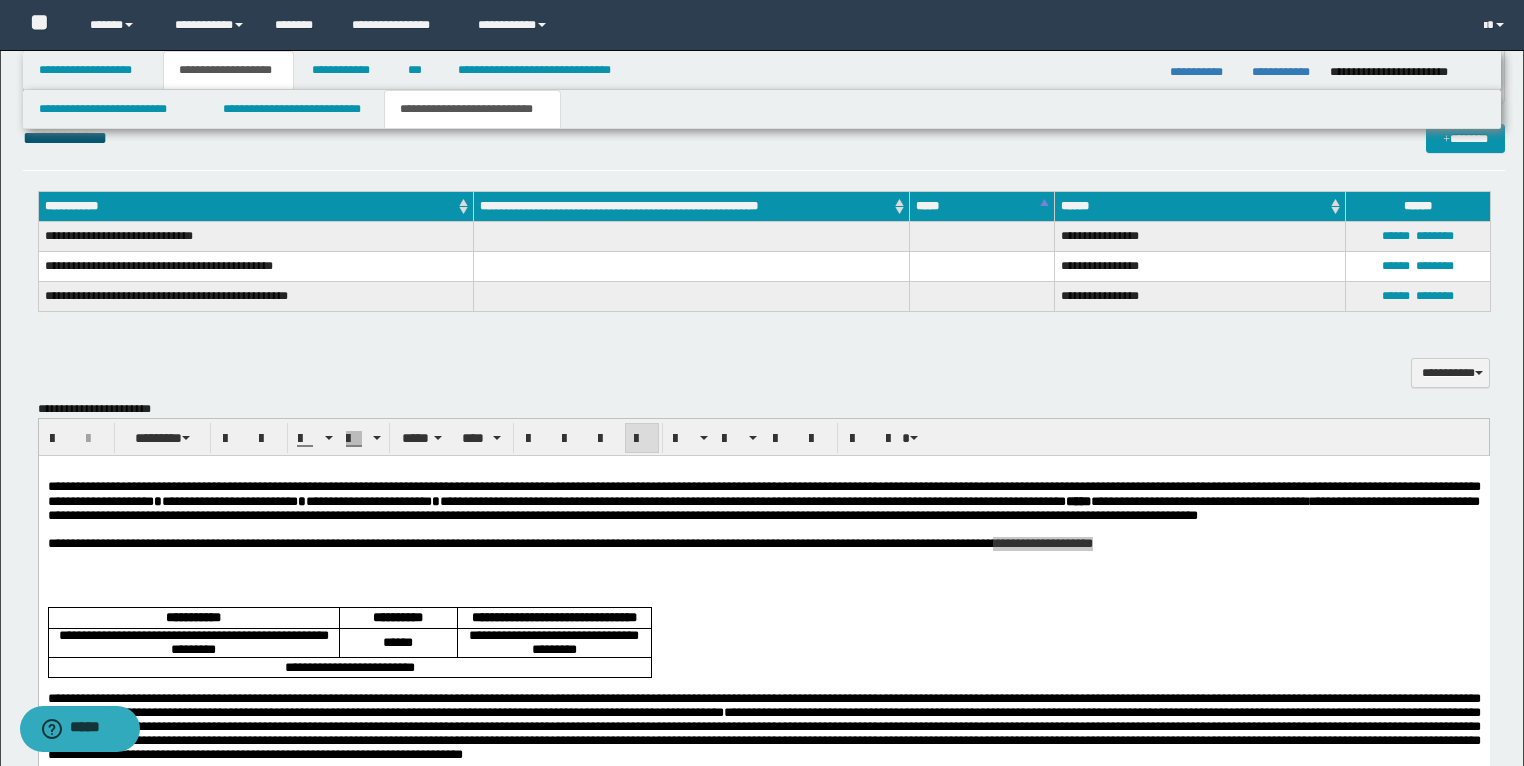 scroll, scrollTop: 1360, scrollLeft: 0, axis: vertical 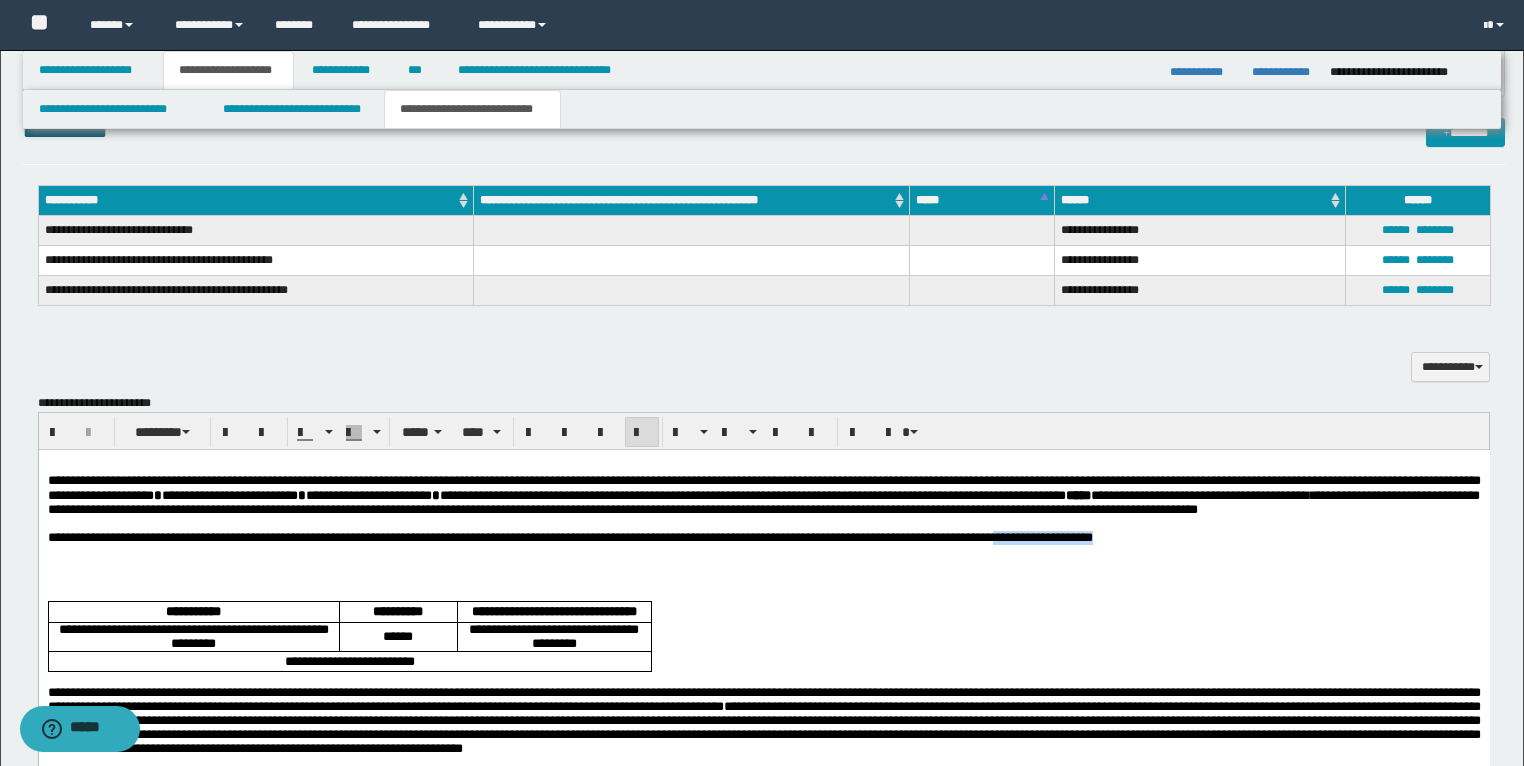 click on "**********" at bounding box center [763, 495] 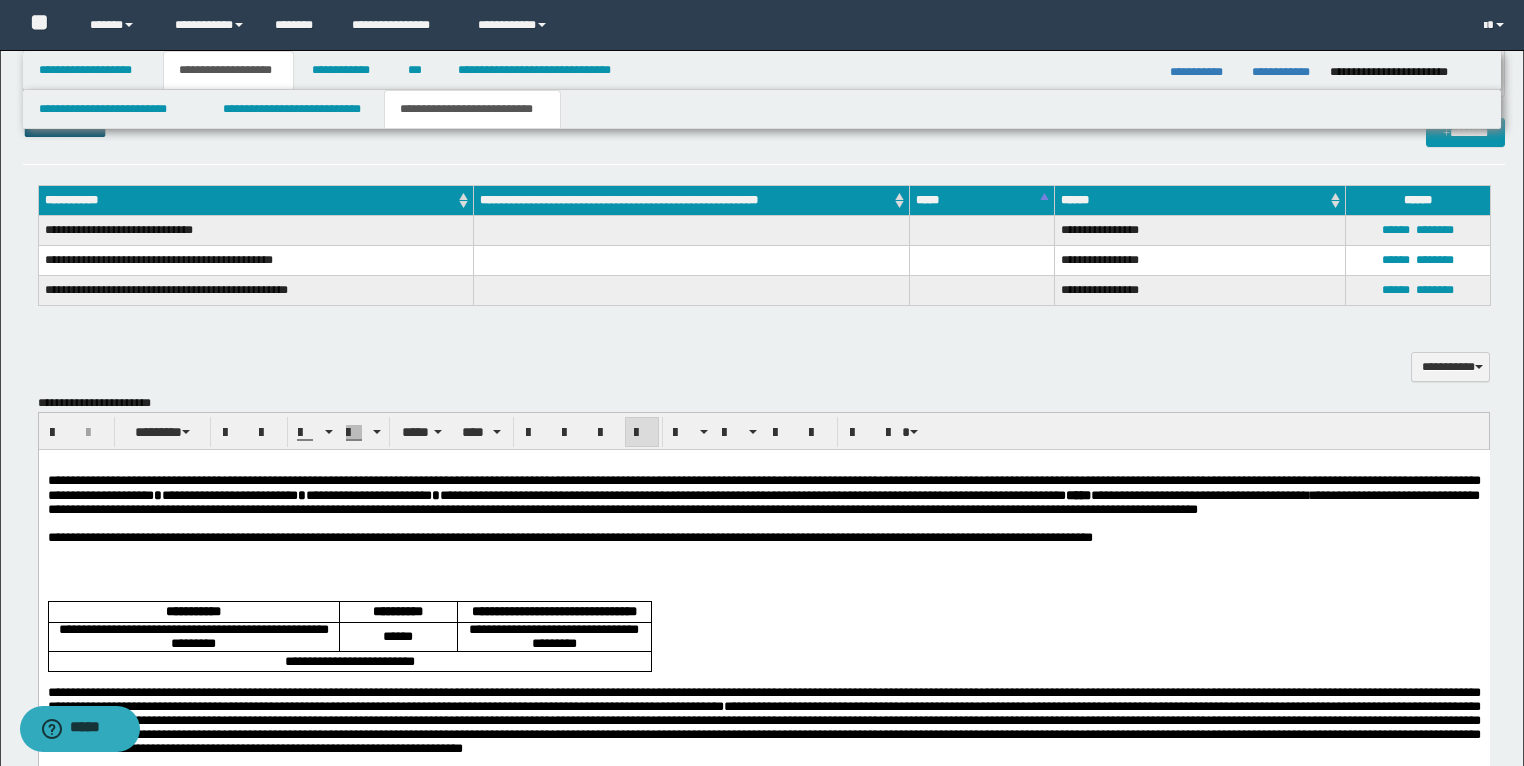 click on "**********" at bounding box center [763, 495] 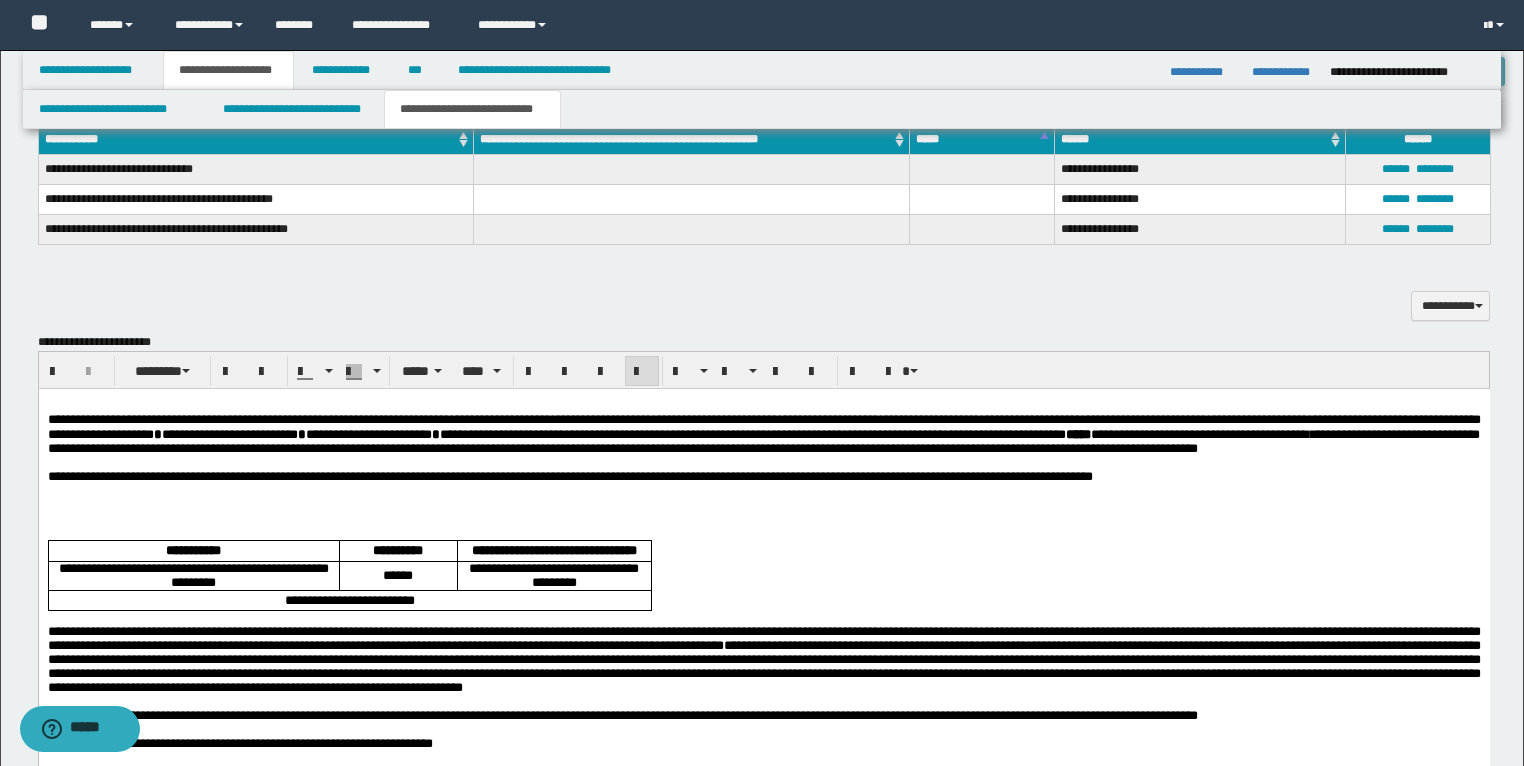 scroll, scrollTop: 1520, scrollLeft: 0, axis: vertical 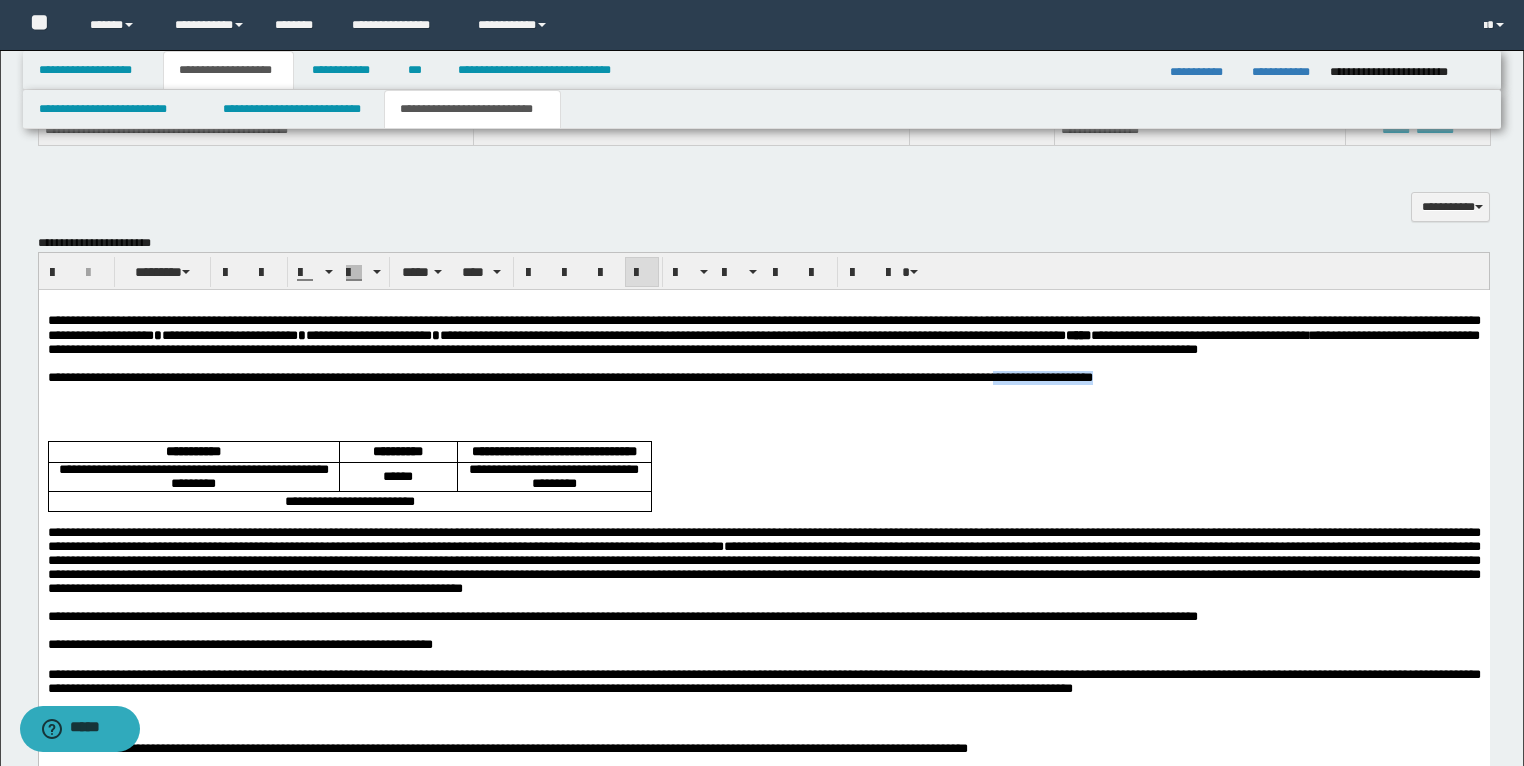 drag, startPoint x: 1327, startPoint y: 399, endPoint x: 1151, endPoint y: 397, distance: 176.01137 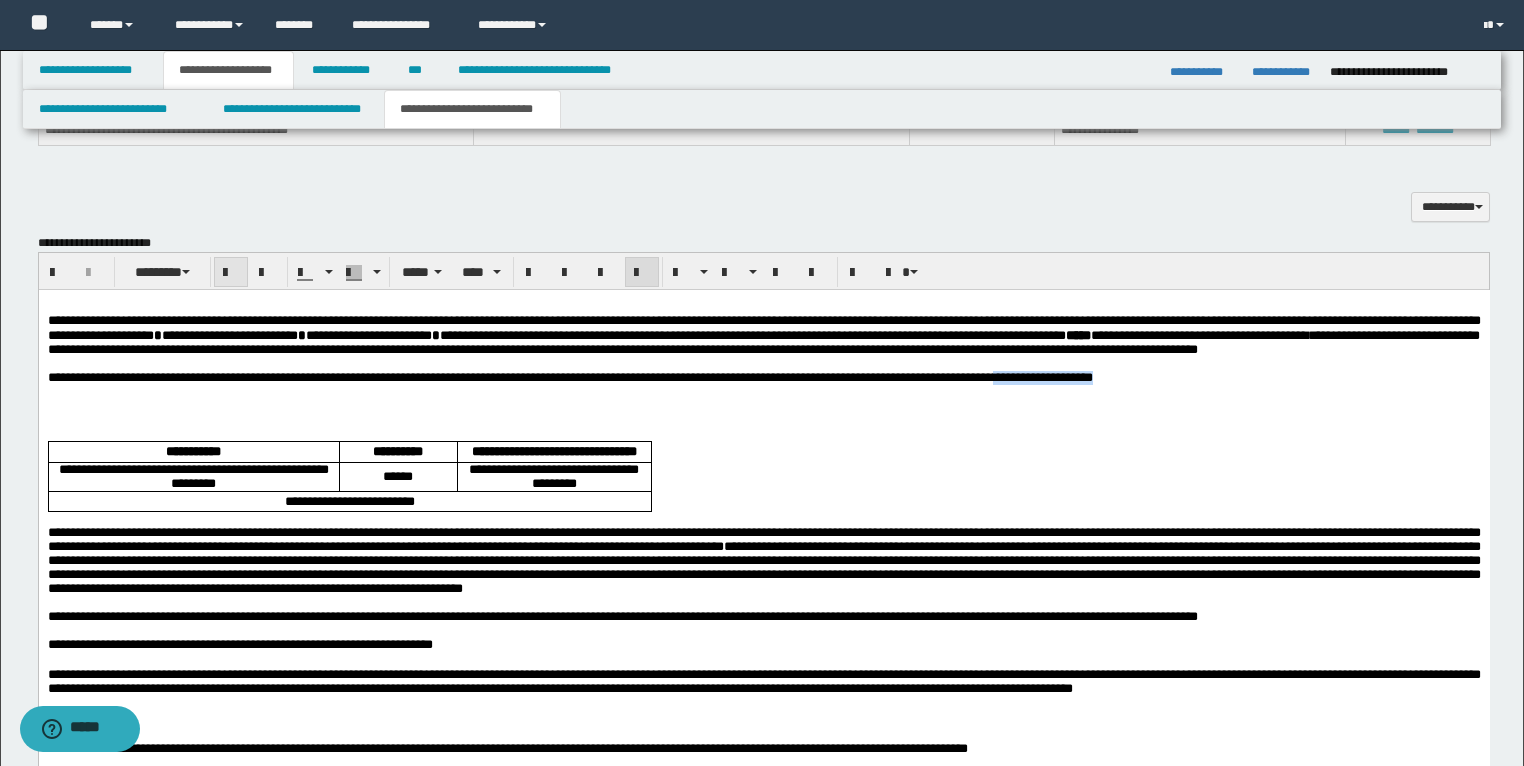 drag, startPoint x: 230, startPoint y: 272, endPoint x: 120, endPoint y: 105, distance: 199.9725 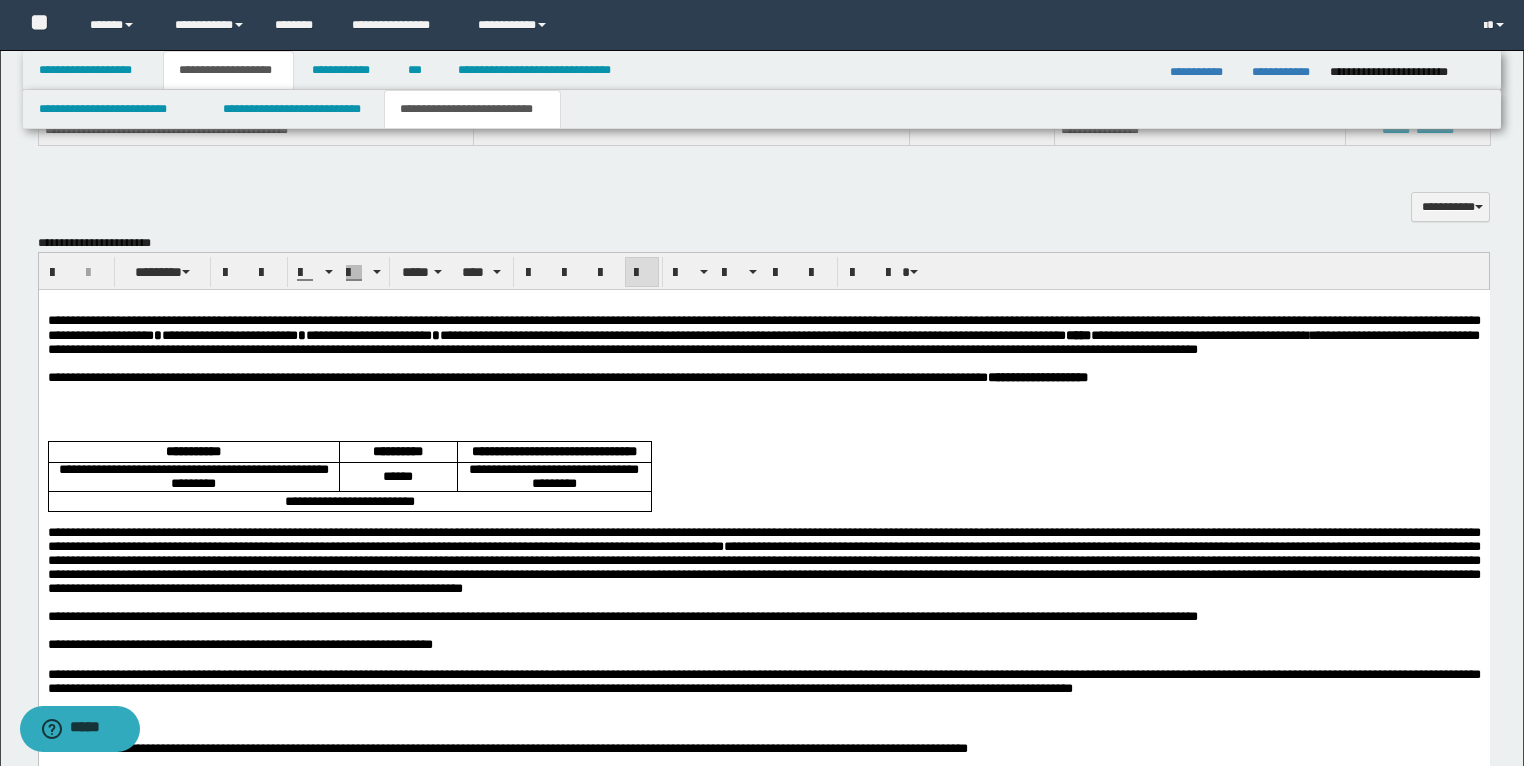 click at bounding box center (763, 406) 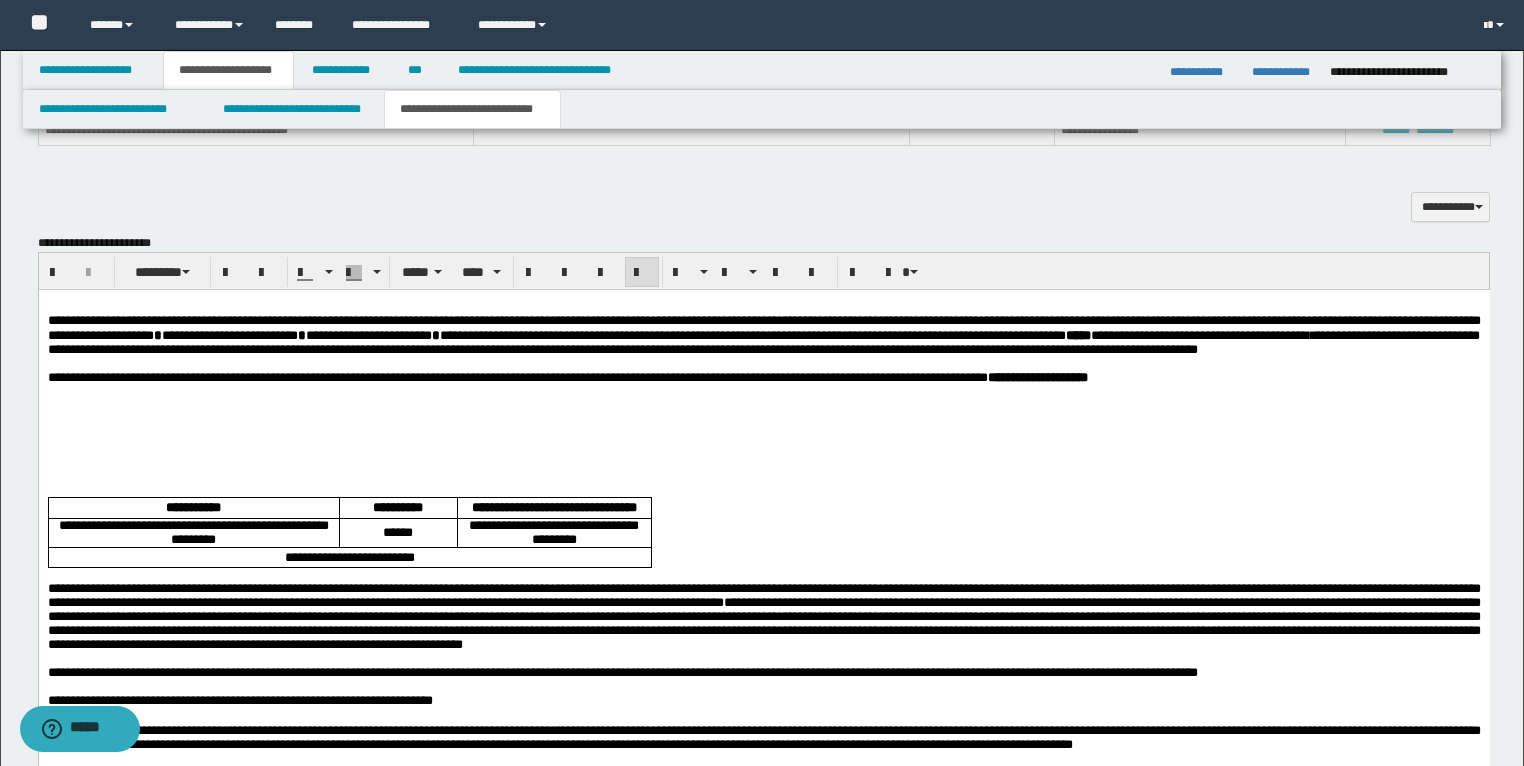 click at bounding box center (763, 420) 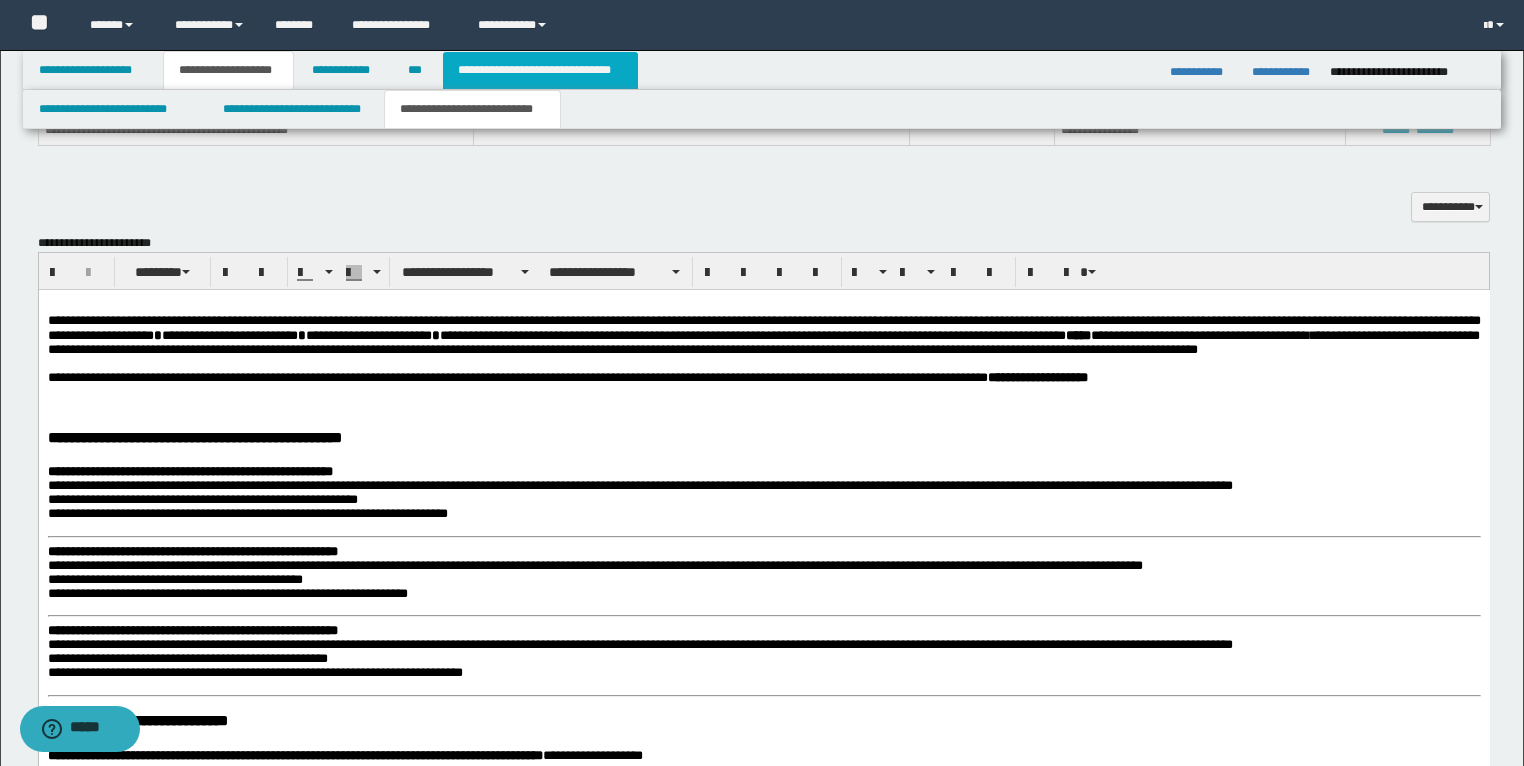 click on "**********" at bounding box center (540, 70) 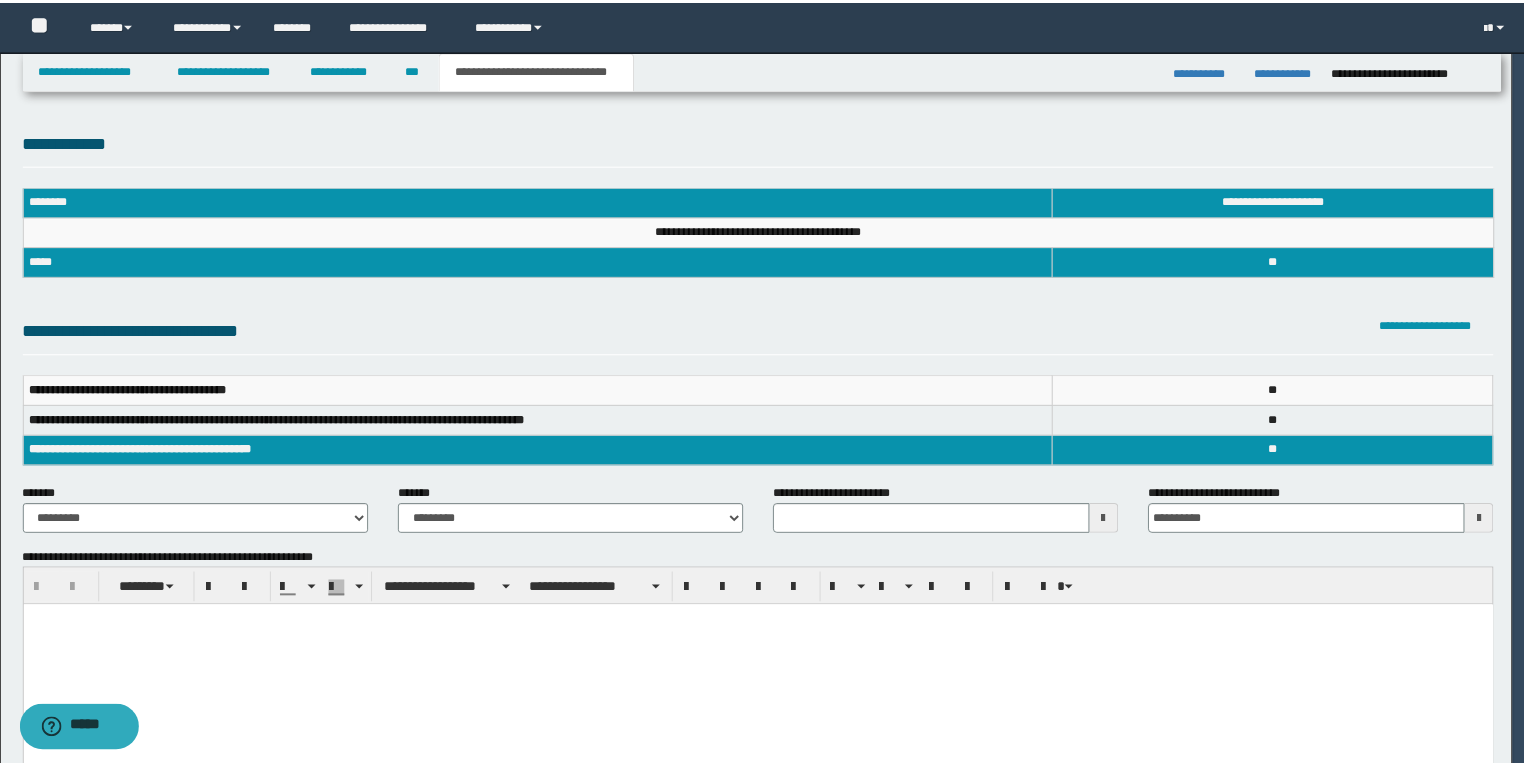 scroll, scrollTop: 0, scrollLeft: 0, axis: both 